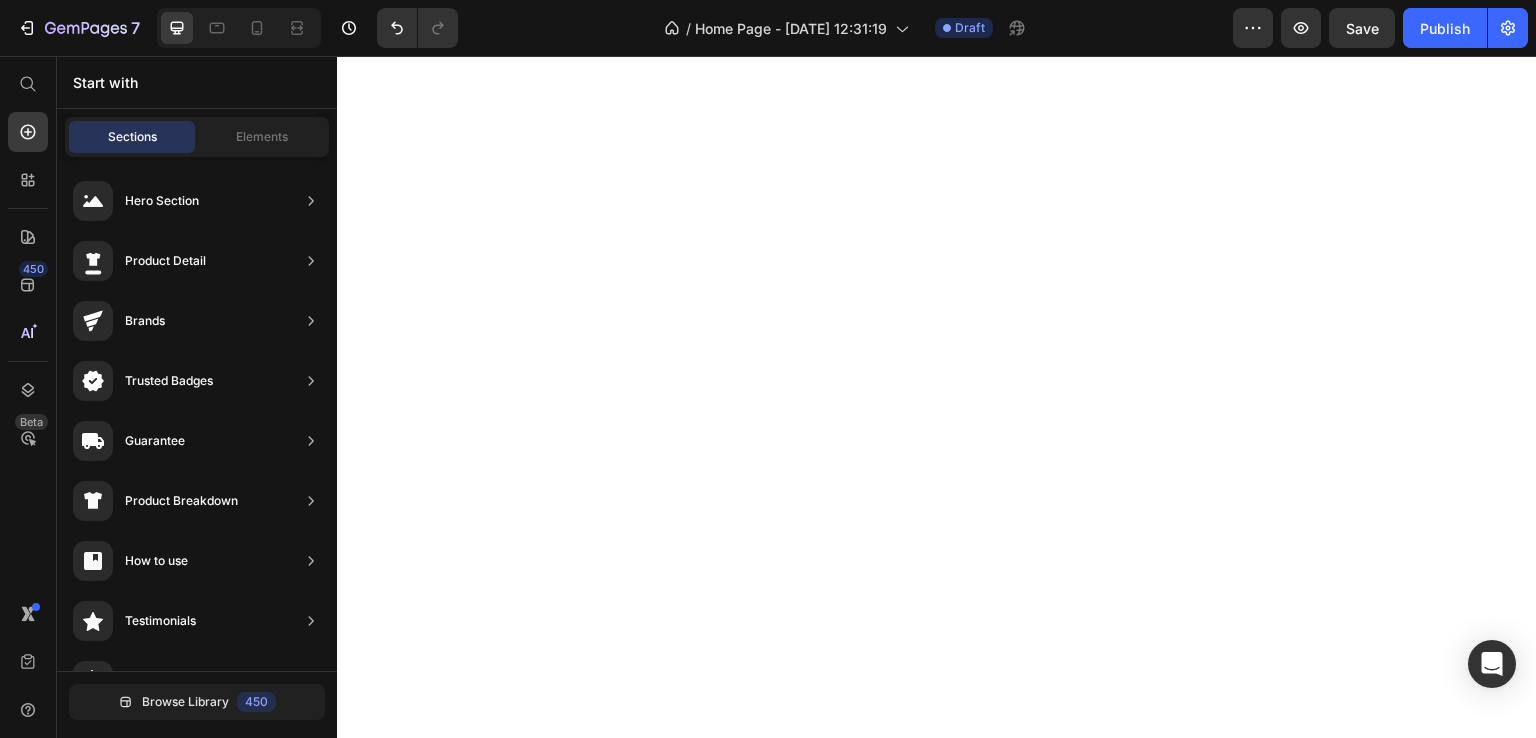 scroll, scrollTop: 0, scrollLeft: 0, axis: both 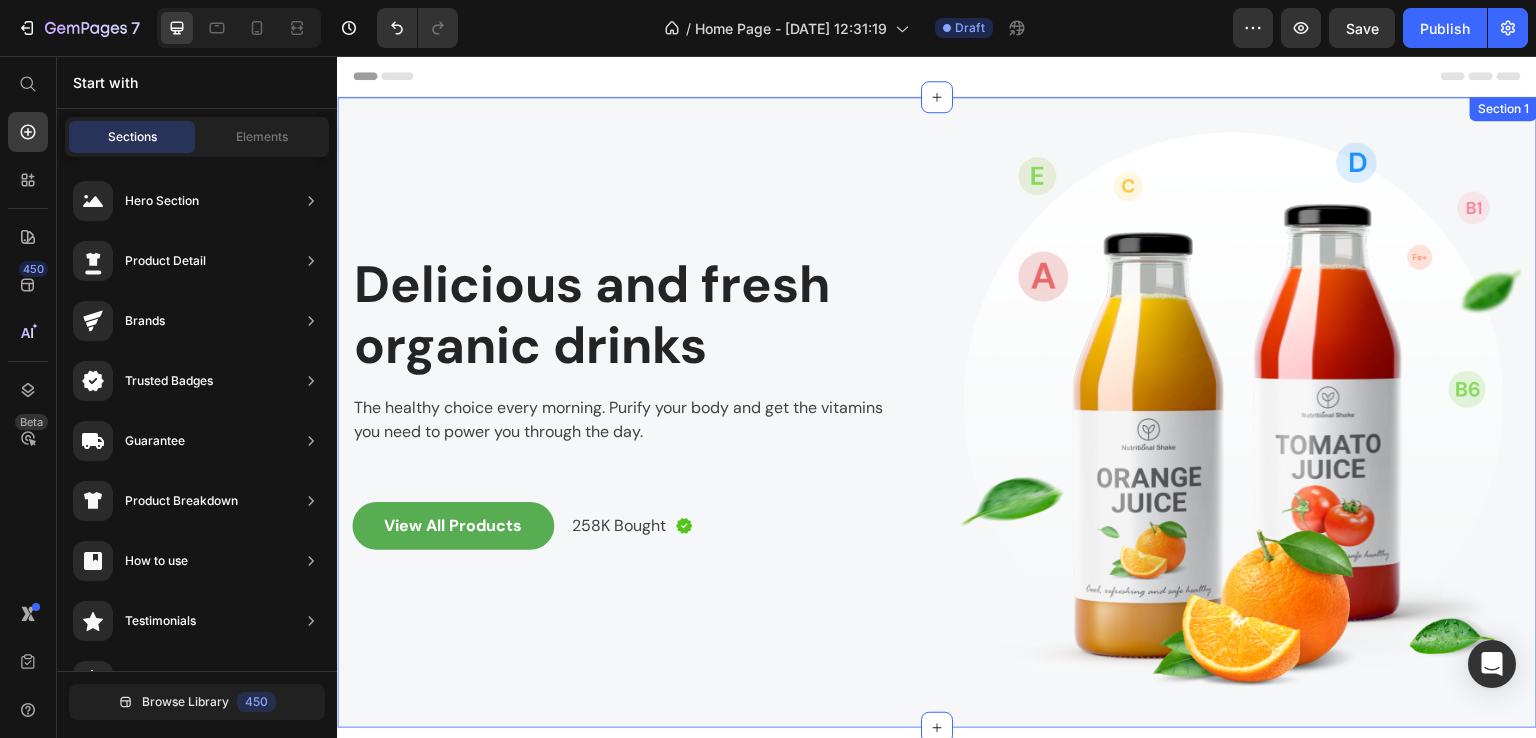 click on "Delicious and fresh organic drinks Heading The healthy choice every morning. Purify your body and get the vitamins you need to power you through the day. Text block View All Products  Button 258K Bought Text block Image Row Image Row Section 1" at bounding box center [937, 412] 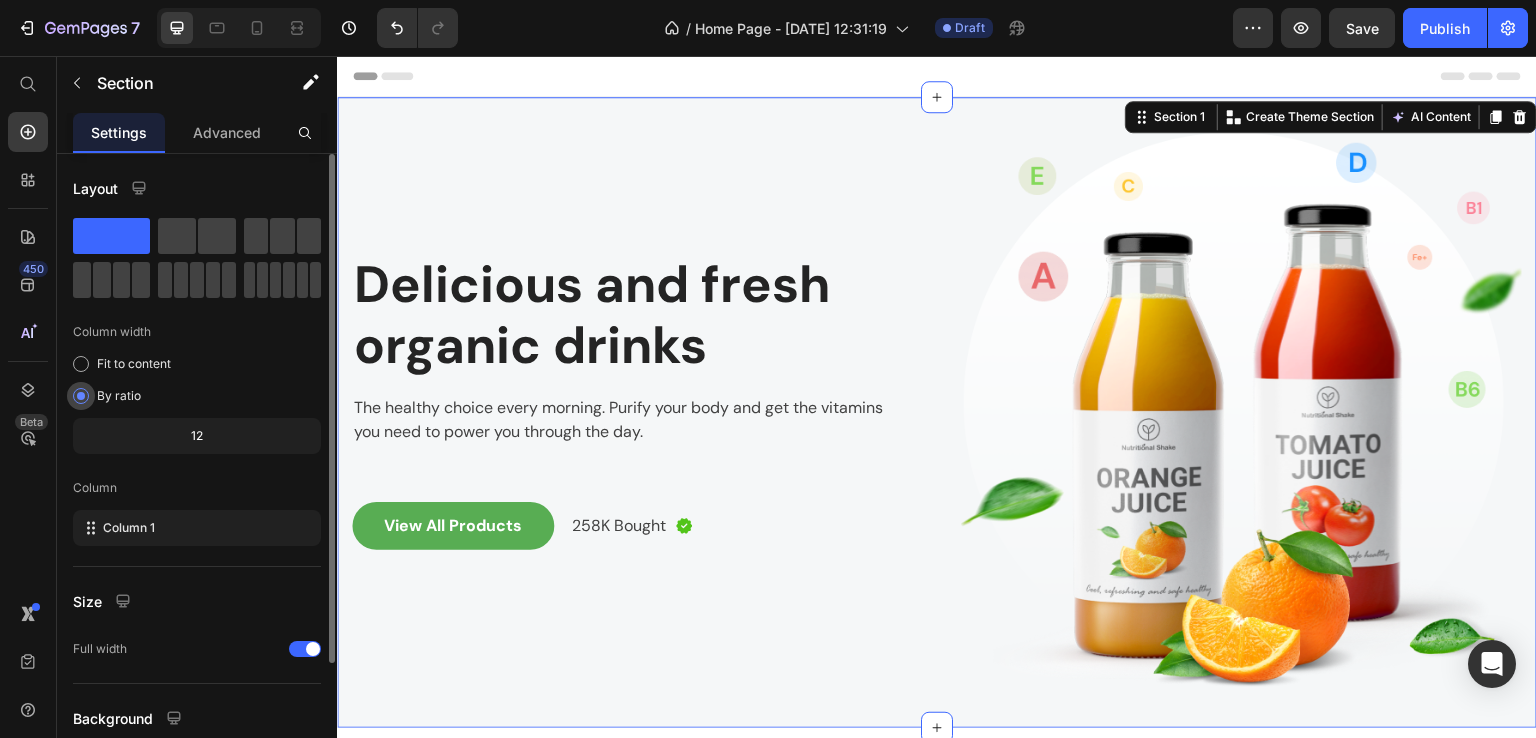 scroll, scrollTop: 165, scrollLeft: 0, axis: vertical 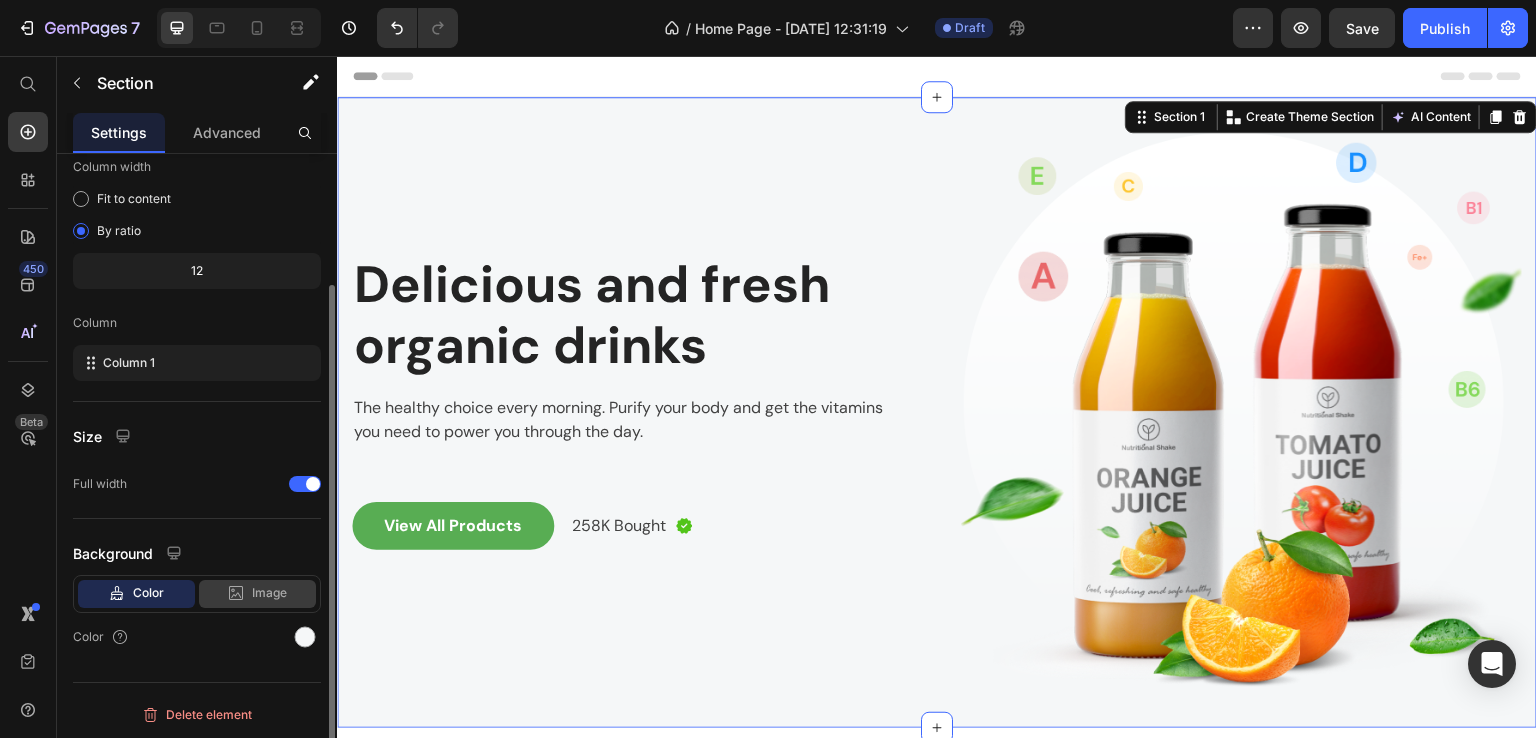 drag, startPoint x: 227, startPoint y: 584, endPoint x: 200, endPoint y: 597, distance: 29.966648 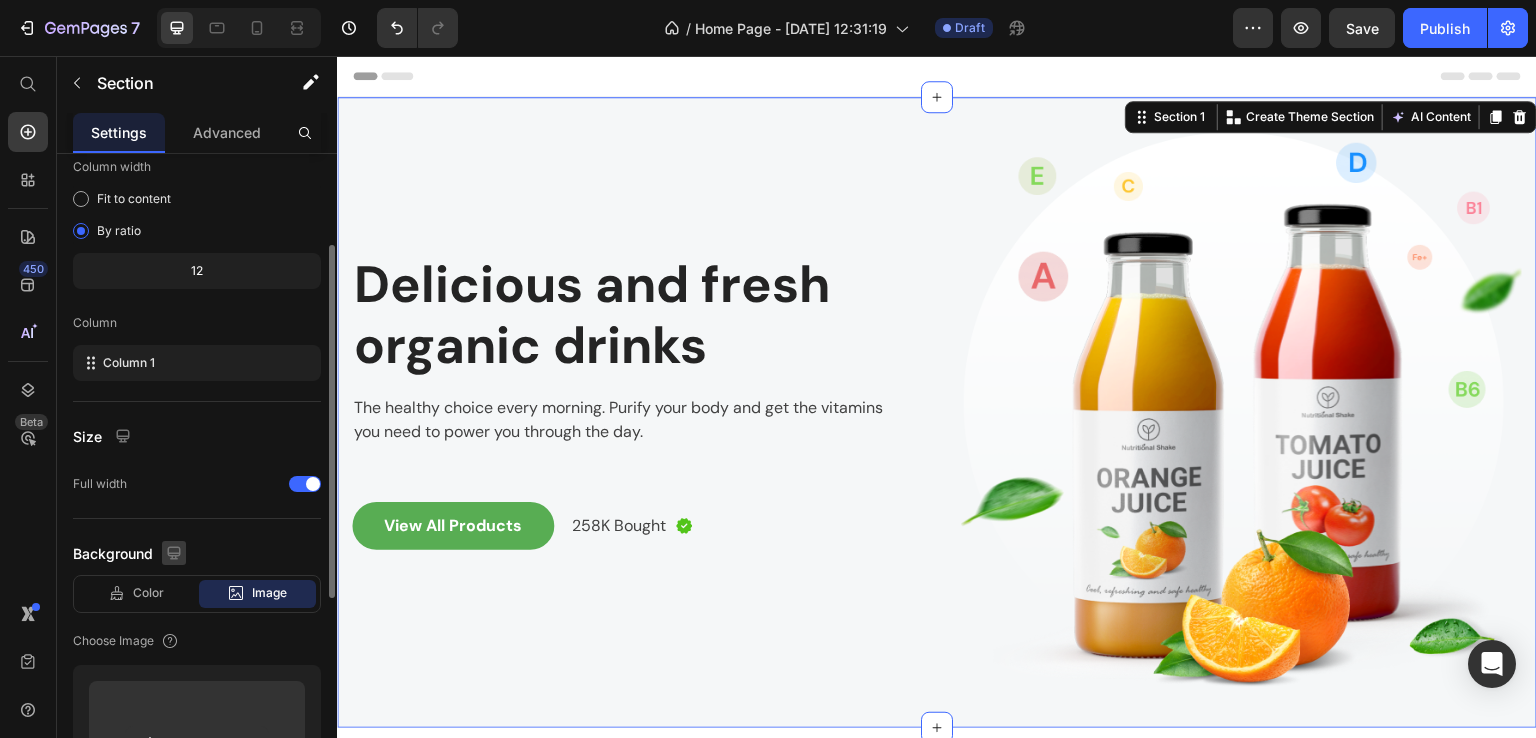 scroll, scrollTop: 432, scrollLeft: 0, axis: vertical 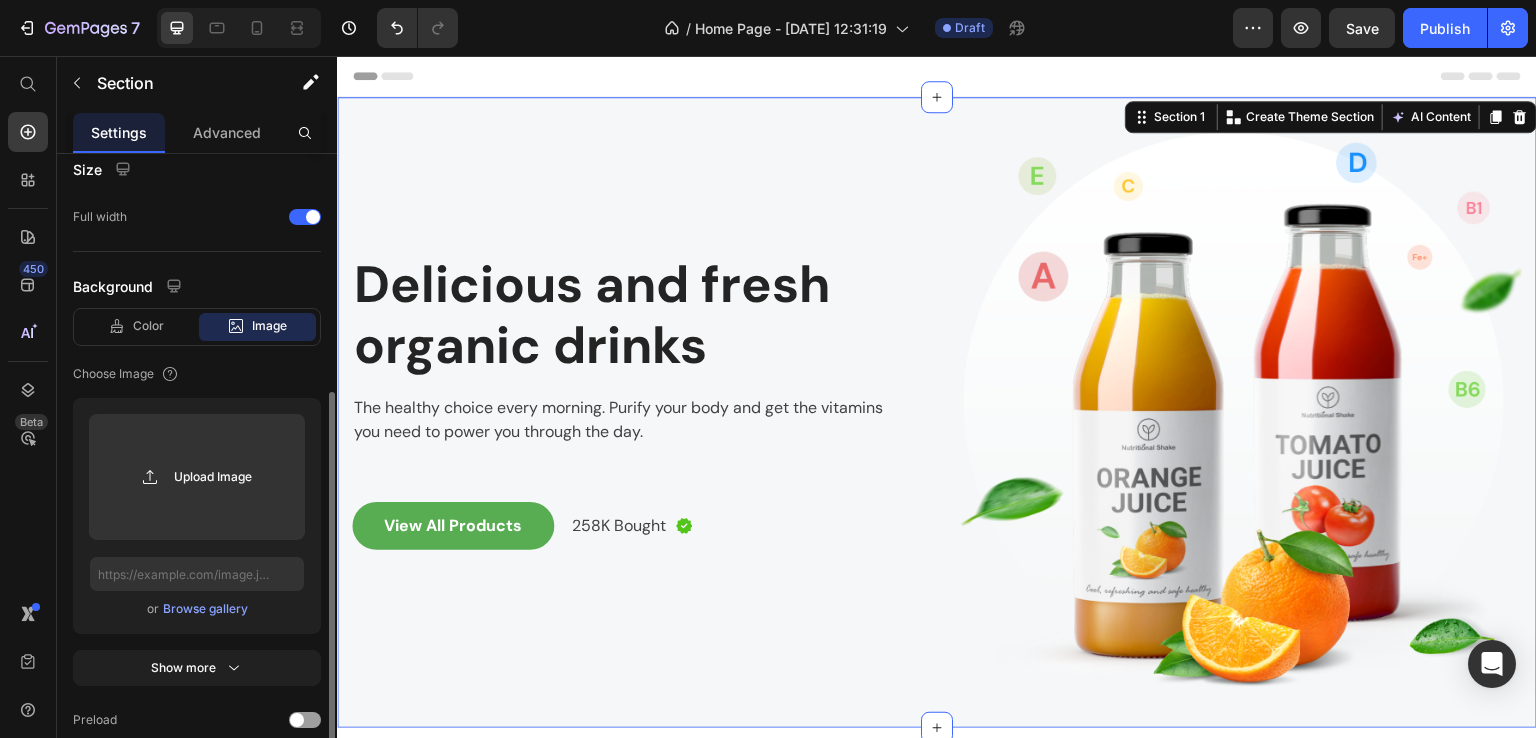 click on "Browse gallery" at bounding box center [205, 609] 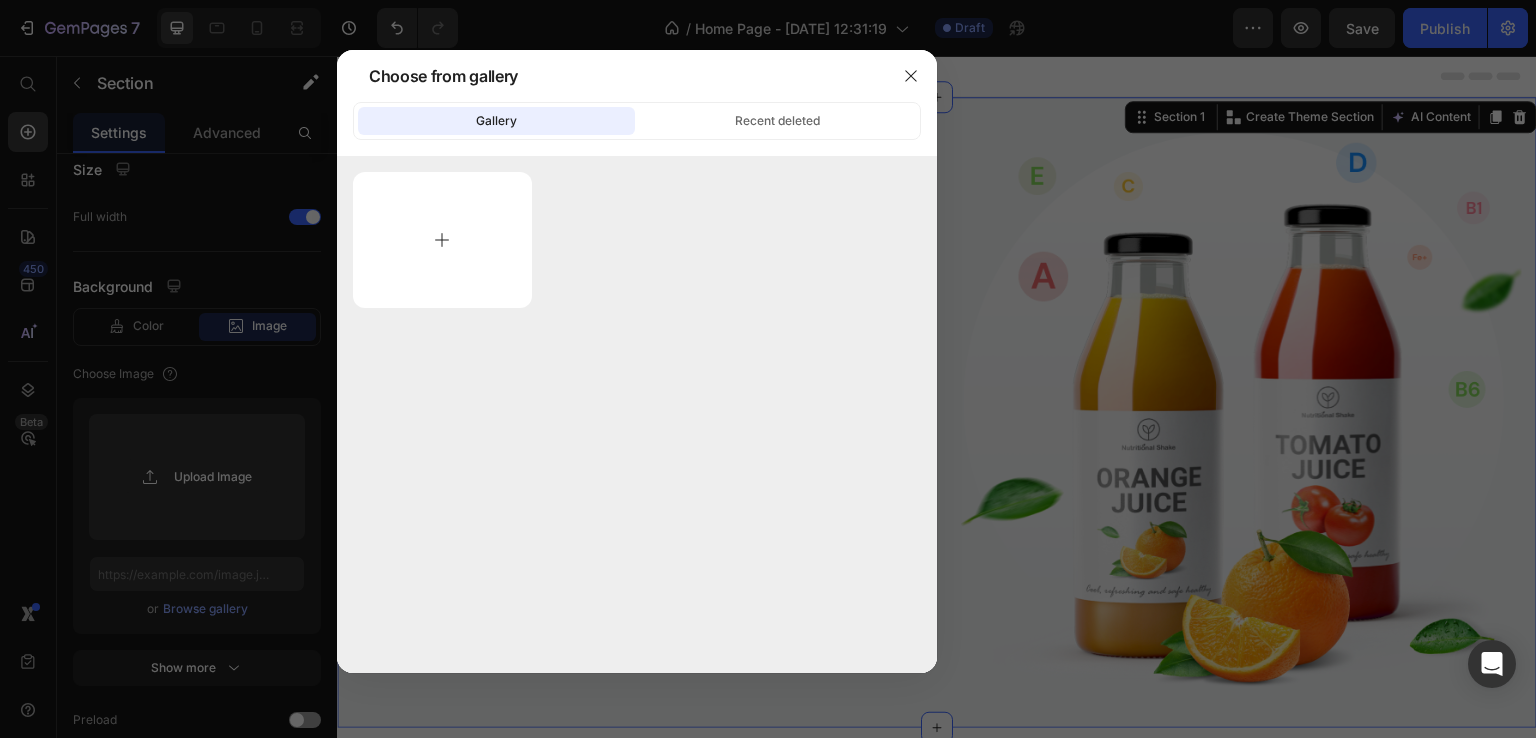 click at bounding box center (442, 240) 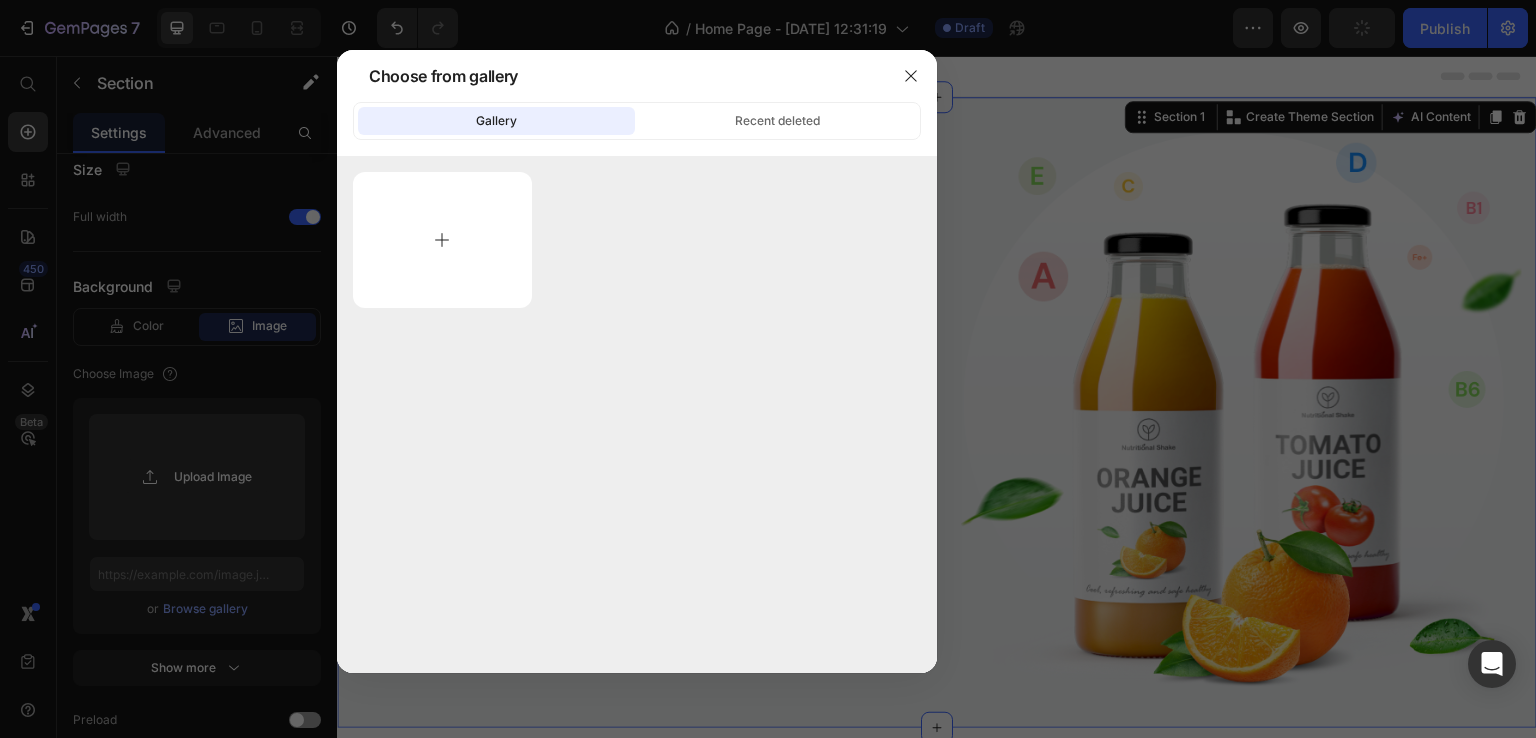 type on "C:\fakepath\IMG_0286.JPG" 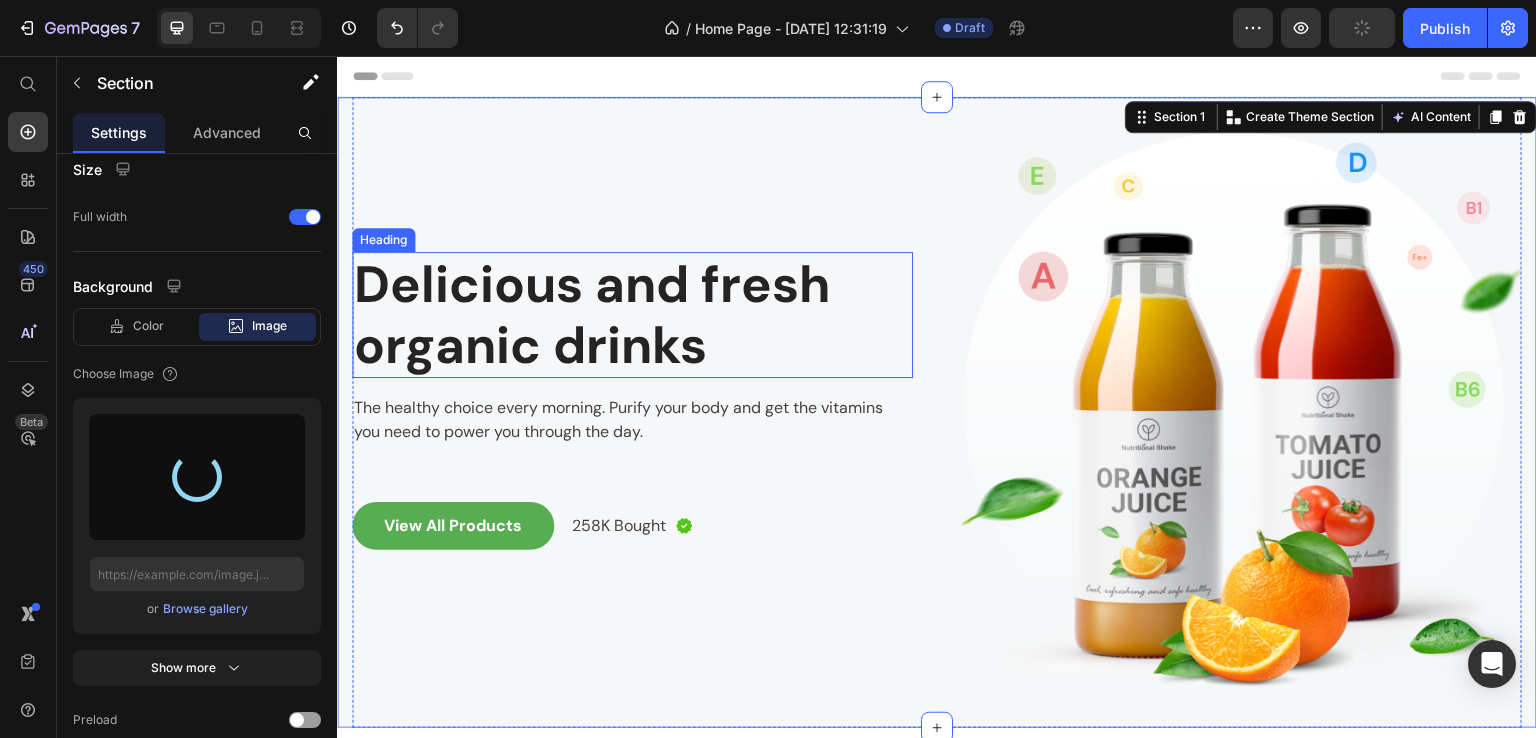 click on "Delicious and fresh organic drinks" at bounding box center [632, 315] 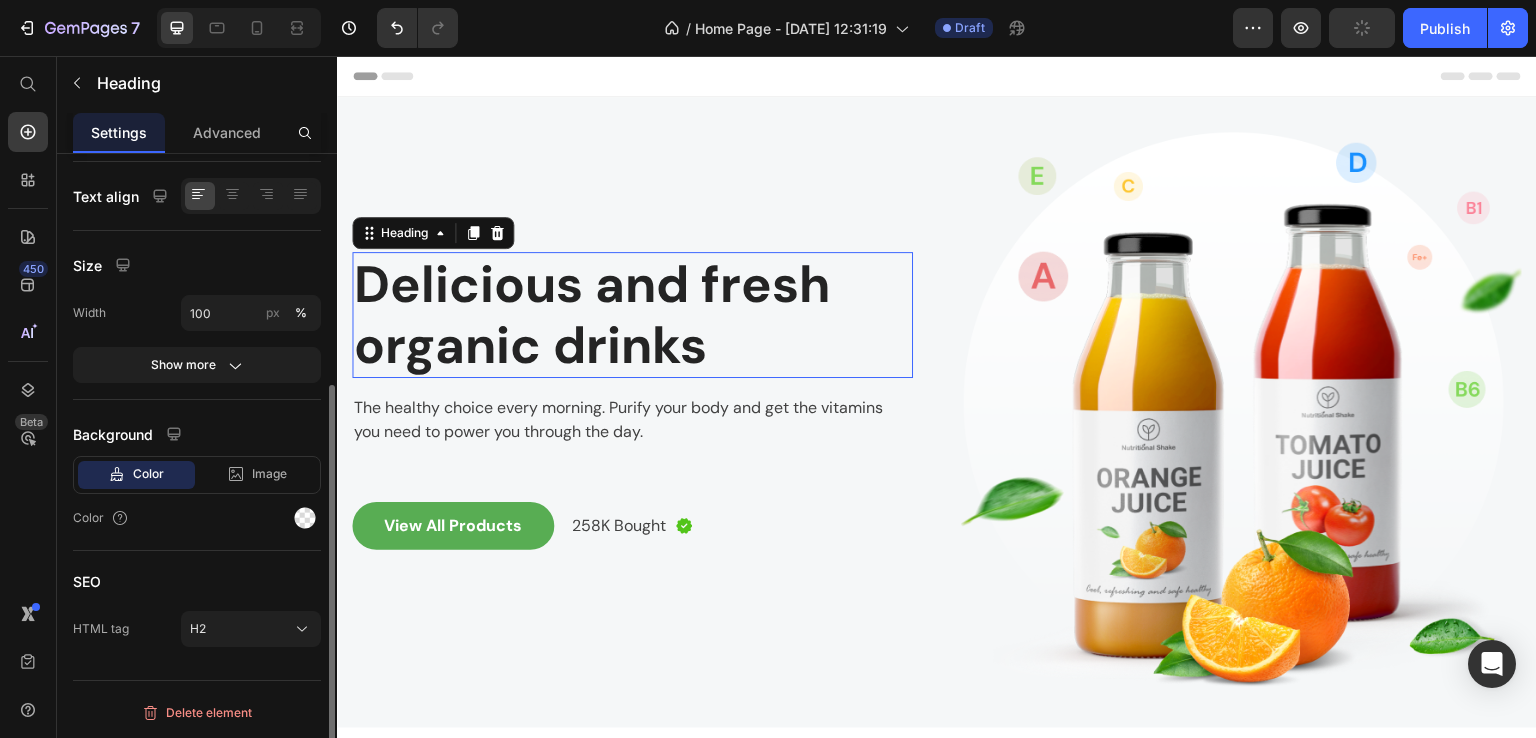 scroll, scrollTop: 0, scrollLeft: 0, axis: both 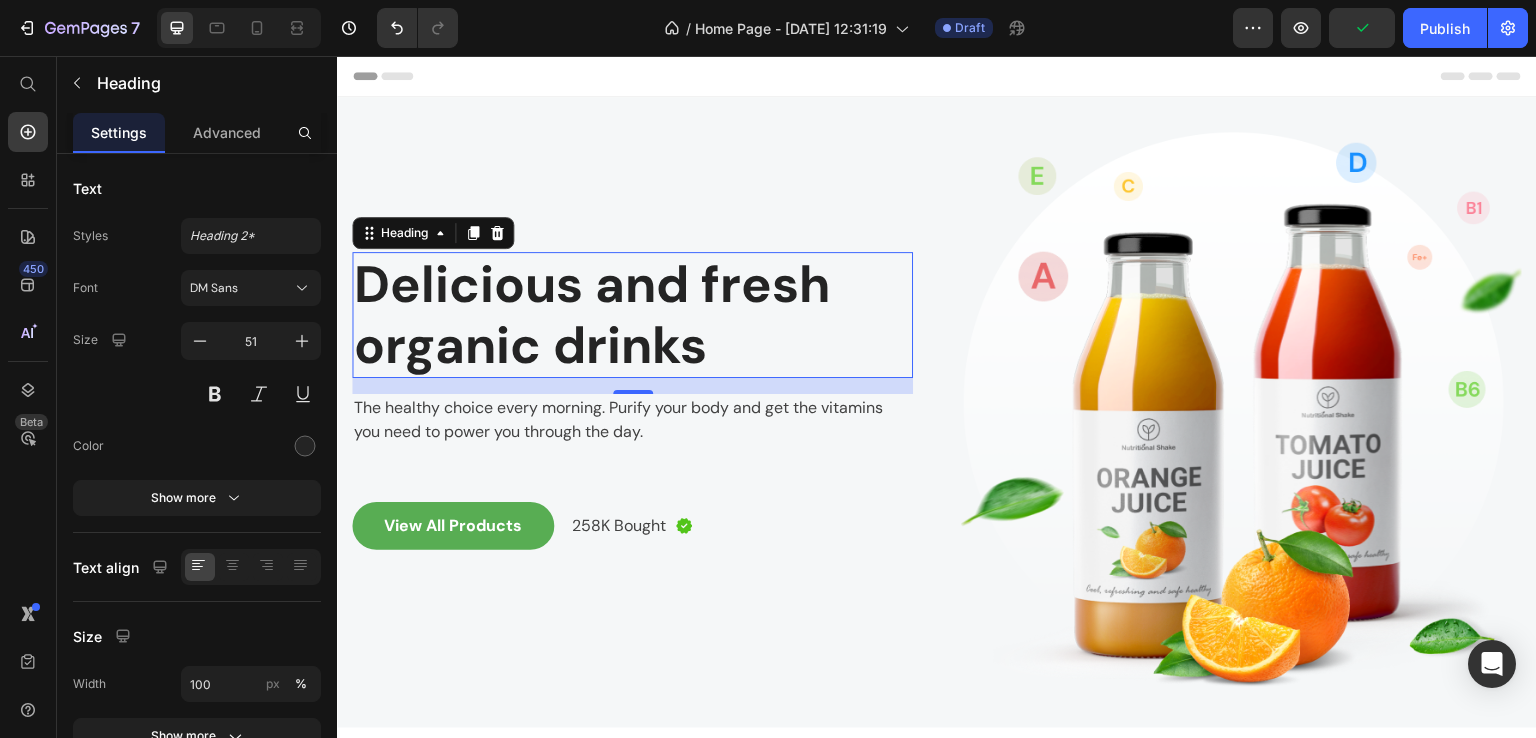 click on "Delicious and fresh organic drinks" at bounding box center (632, 315) 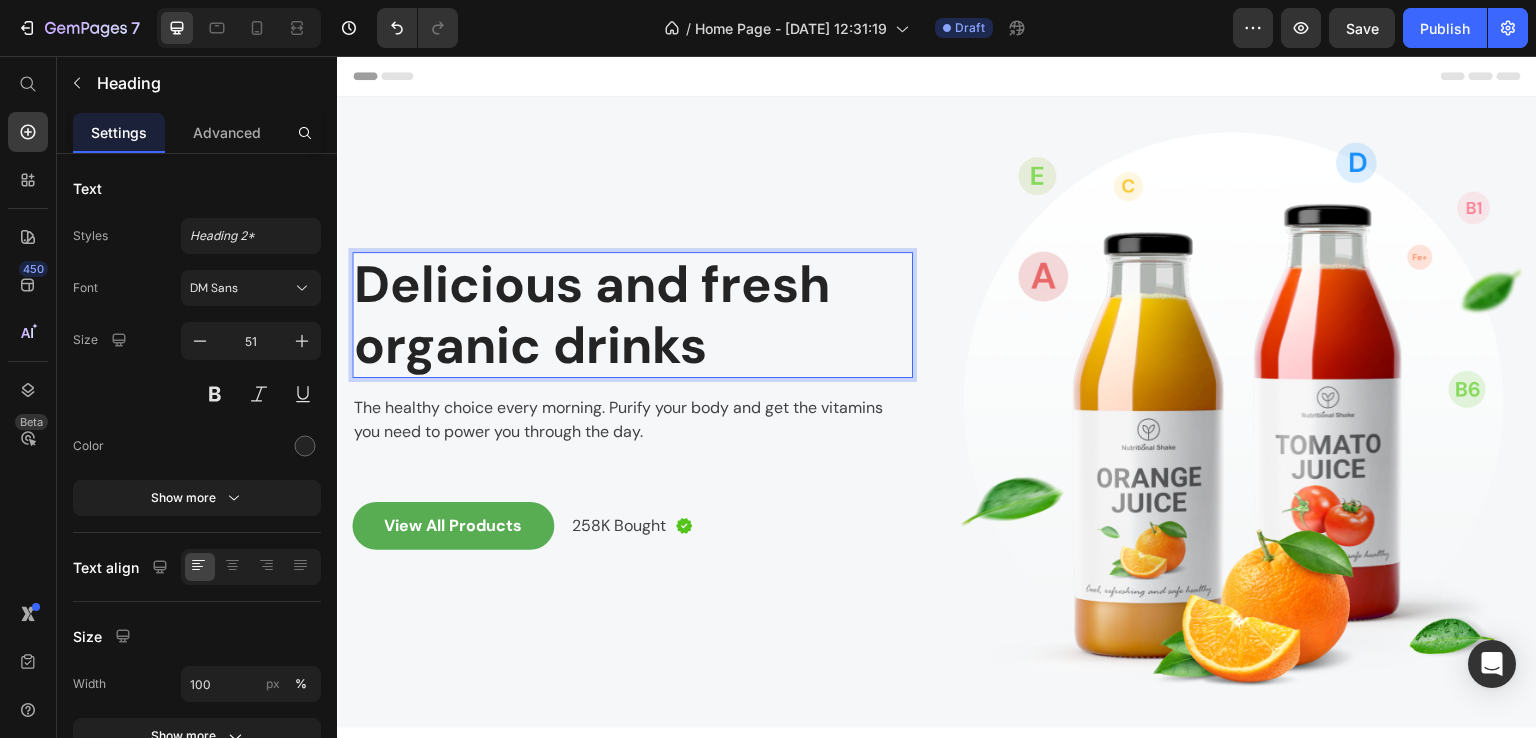 click on "Delicious and fresh organic drinks" at bounding box center (632, 315) 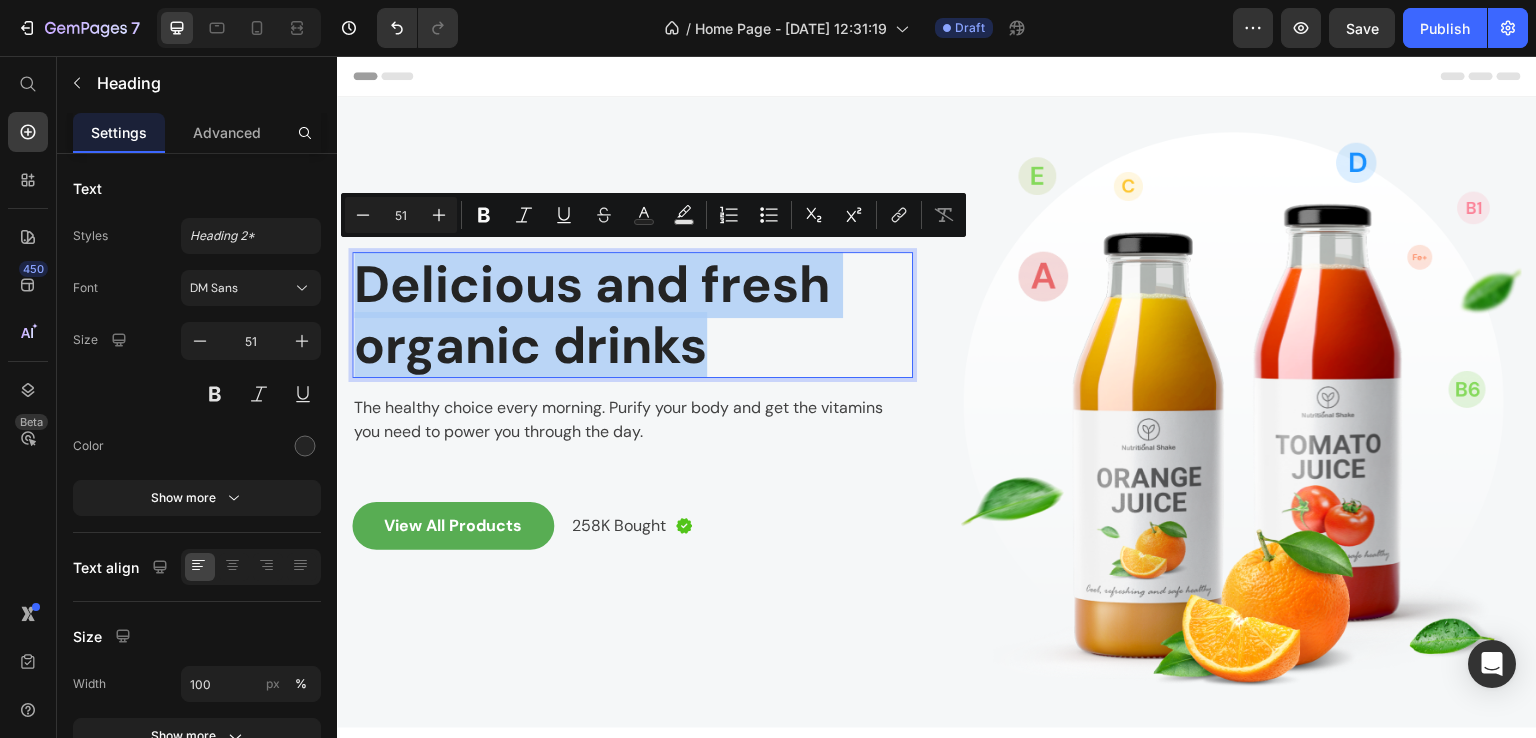 drag, startPoint x: 708, startPoint y: 342, endPoint x: 367, endPoint y: 277, distance: 347.13974 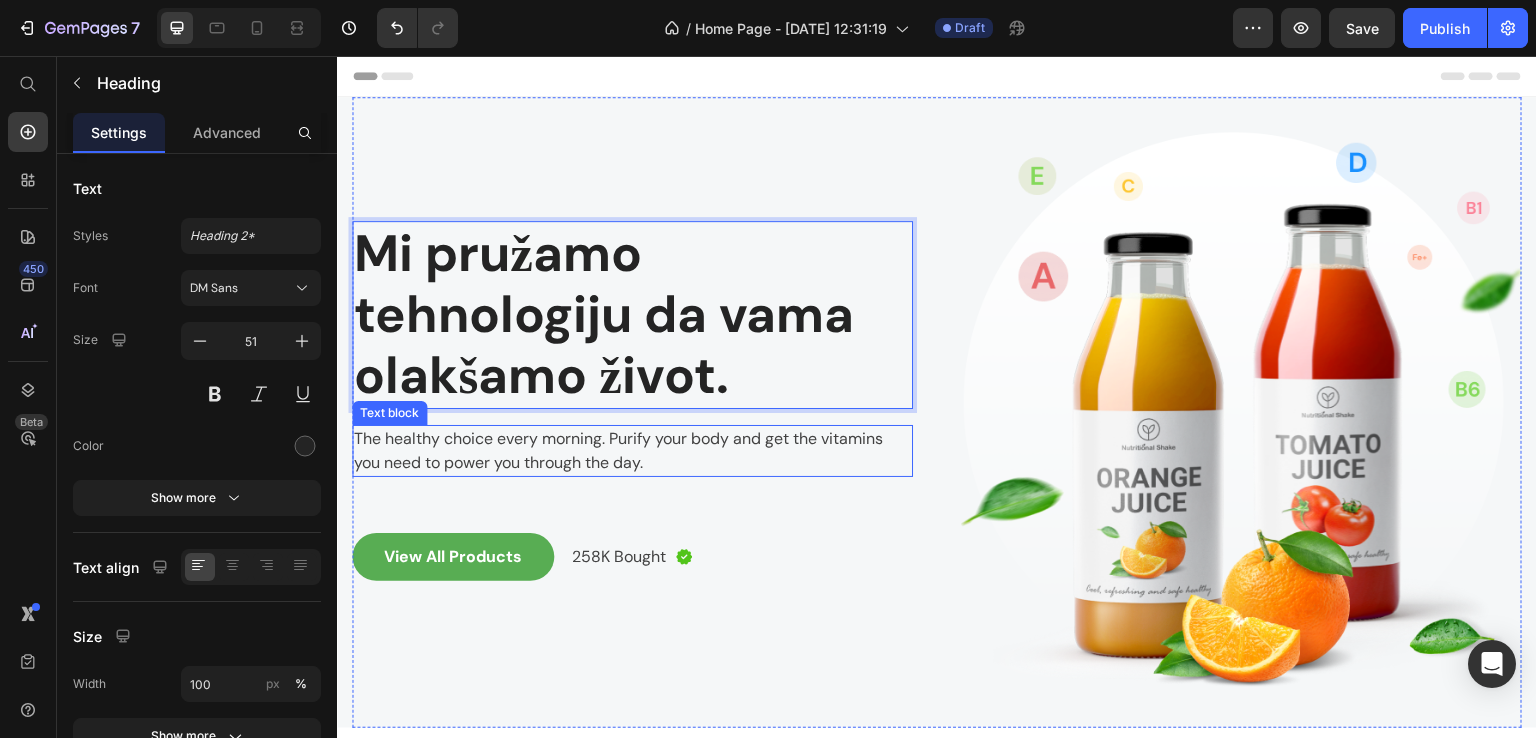 click on "The healthy choice every morning. Purify your body and get the vitamins you need to power you through the day." at bounding box center [632, 451] 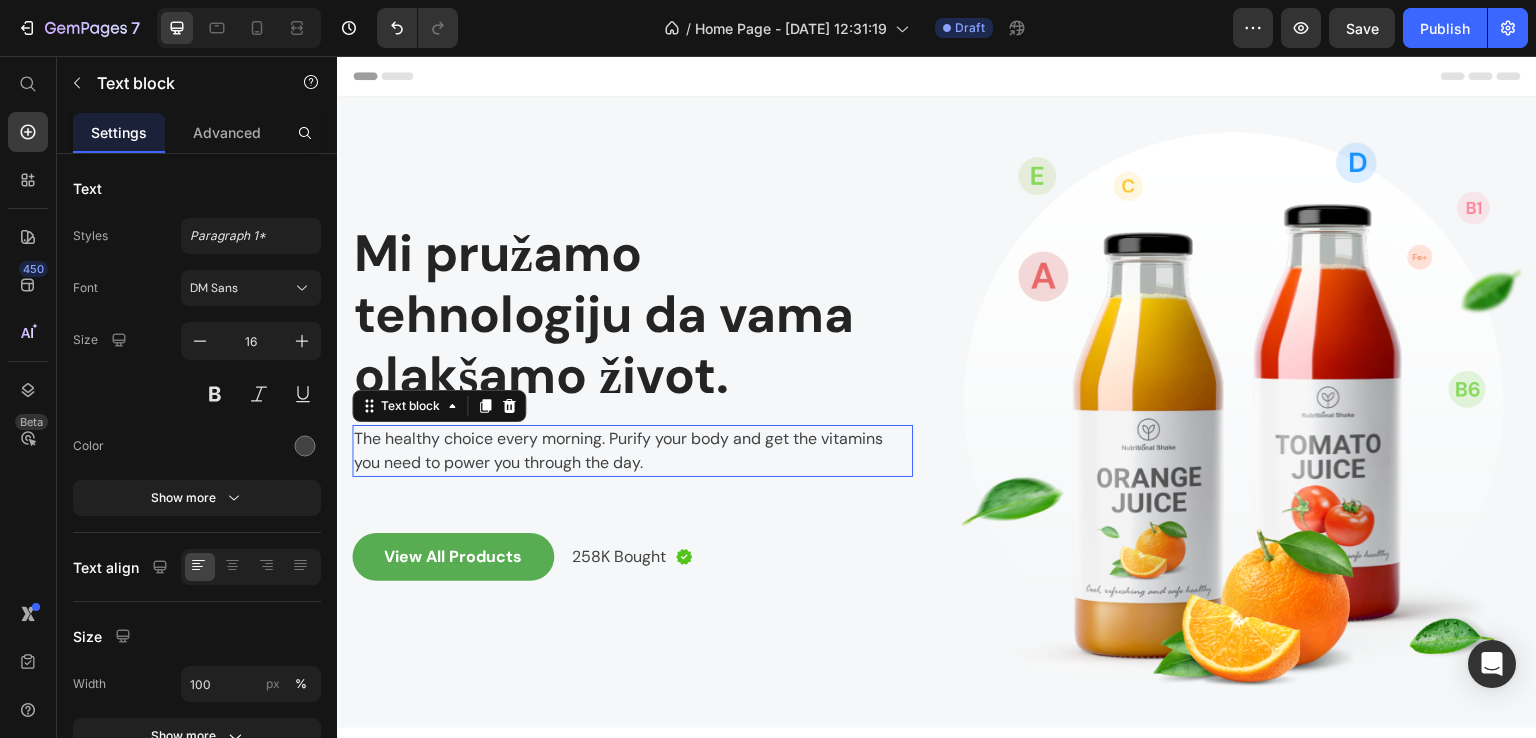 click on "The healthy choice every morning. Purify your body and get the vitamins you need to power you through the day." at bounding box center [632, 451] 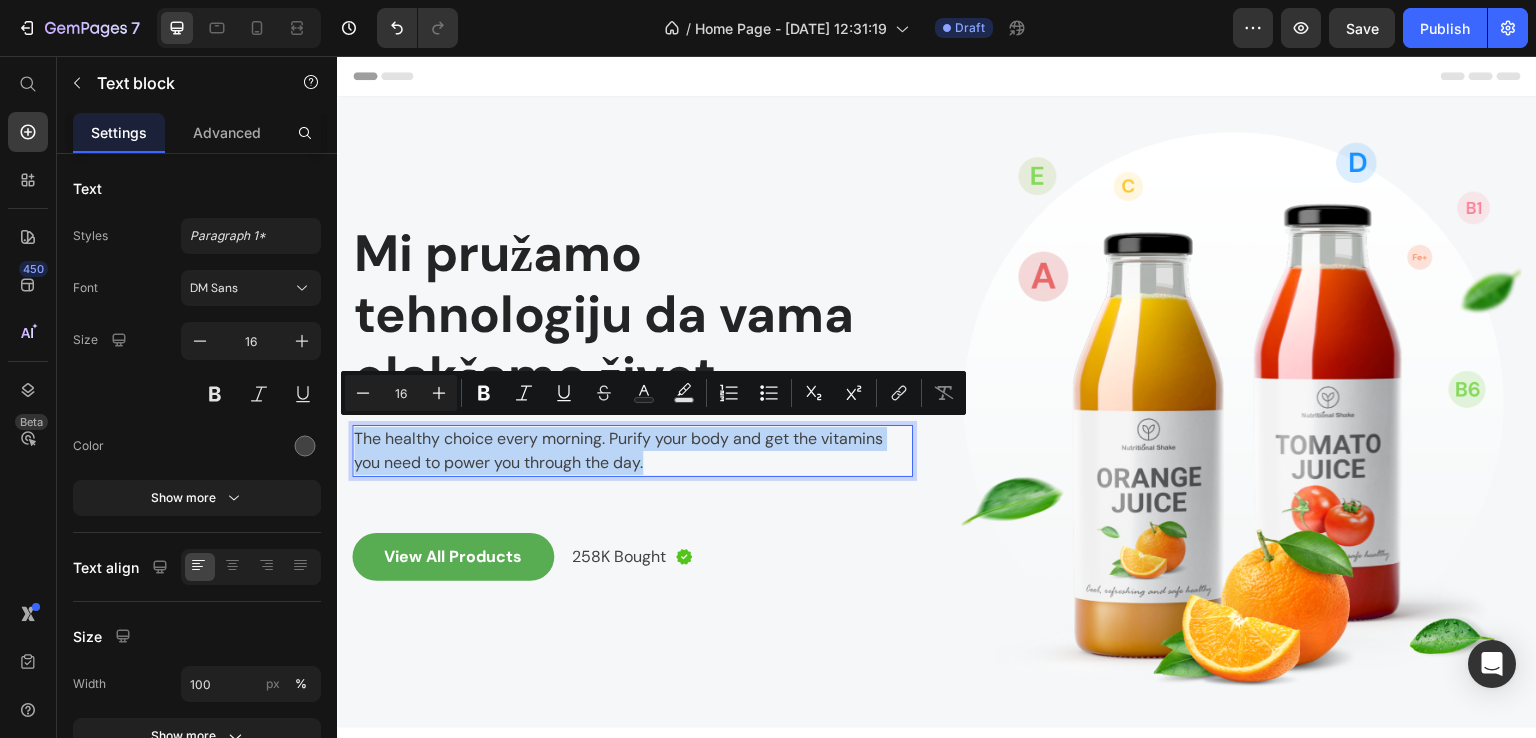 drag, startPoint x: 658, startPoint y: 462, endPoint x: 357, endPoint y: 433, distance: 302.39377 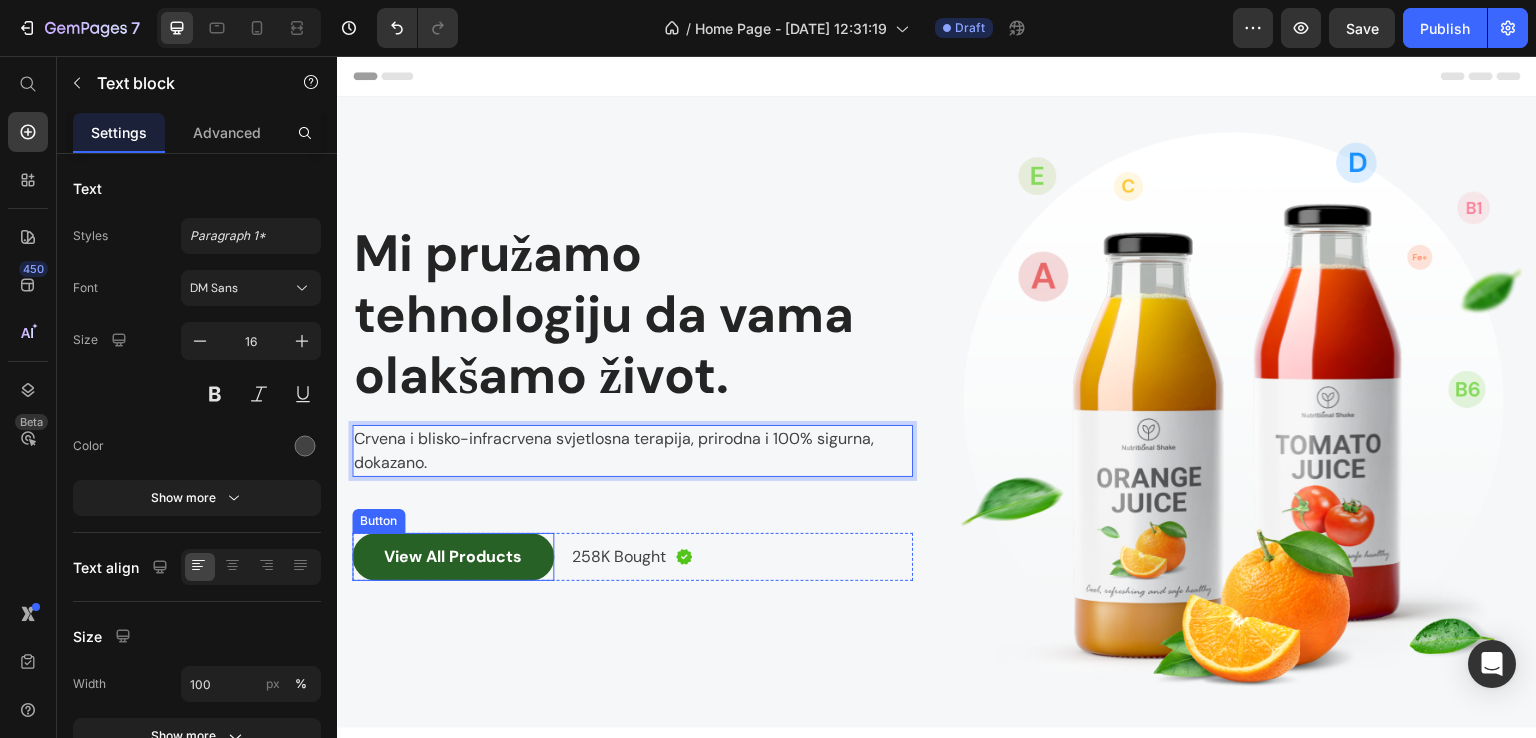 click on "View All Products" at bounding box center [453, 557] 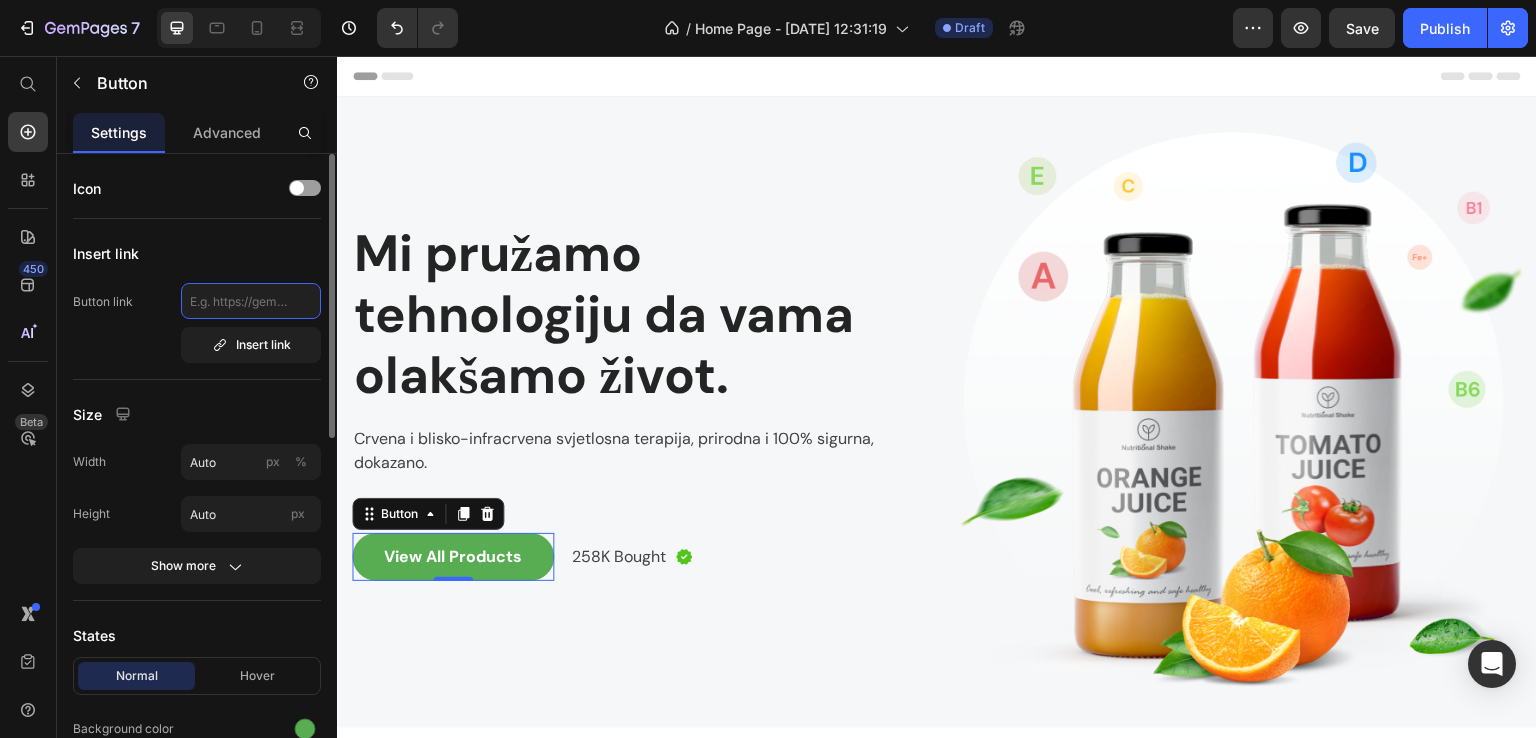 click 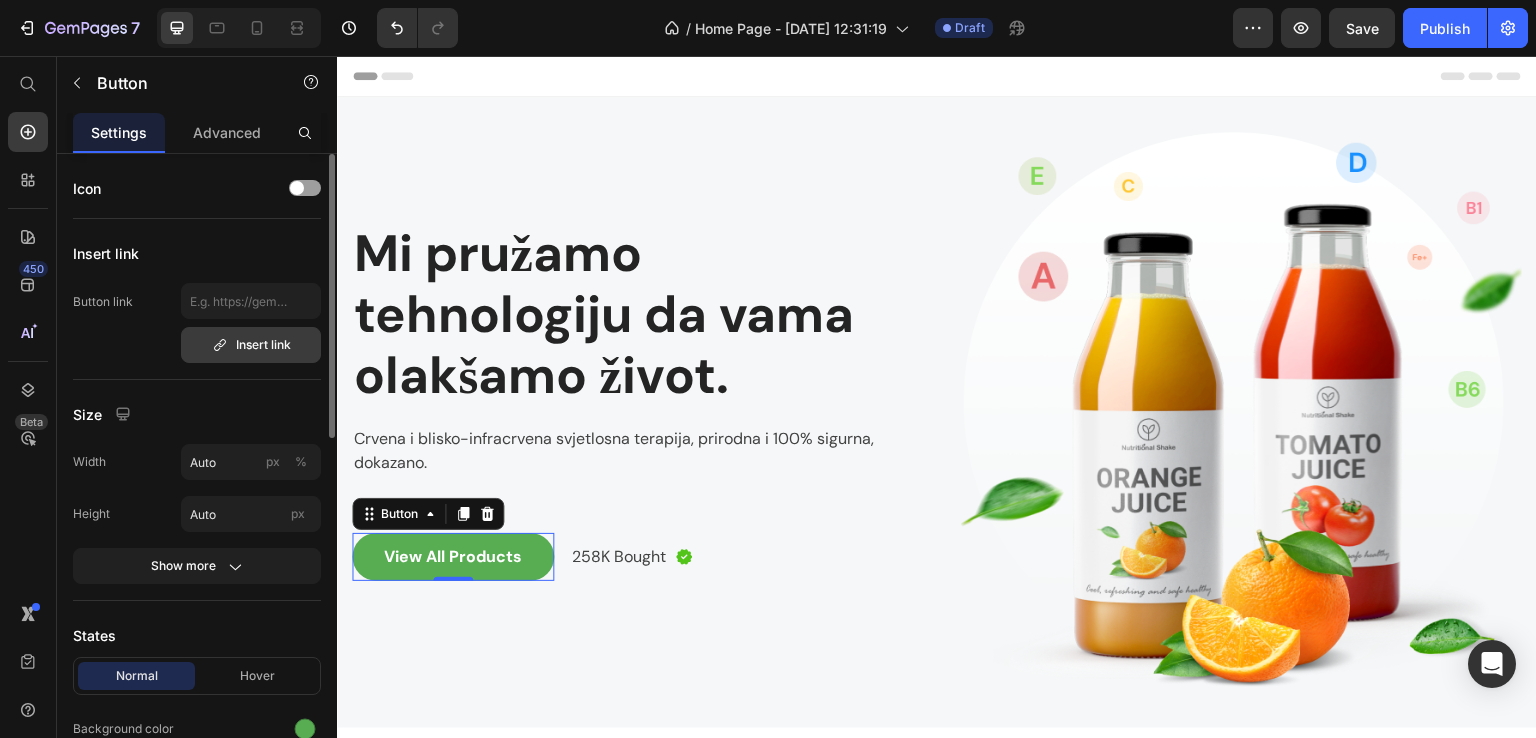 click on "Insert link" at bounding box center [251, 345] 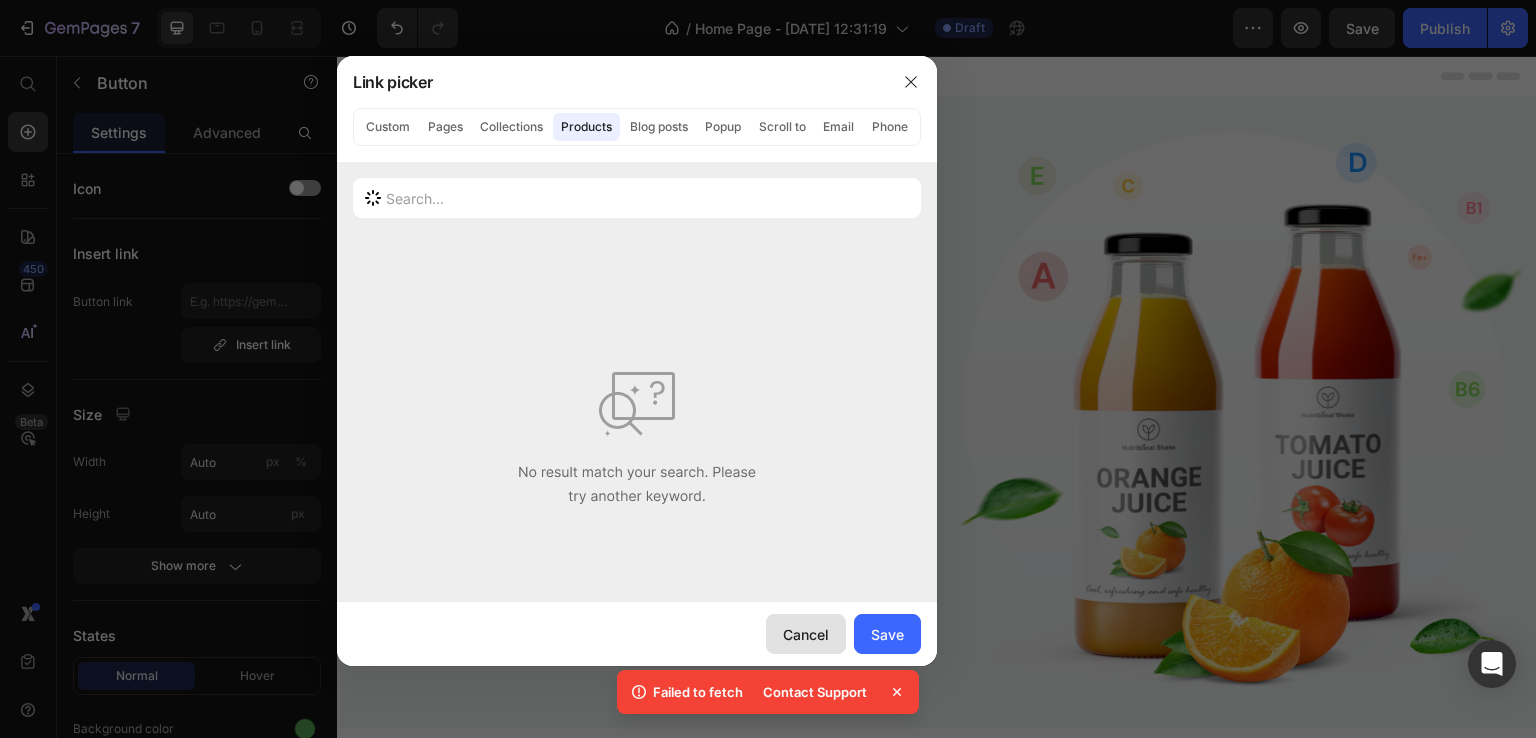 click on "Cancel" at bounding box center [806, 634] 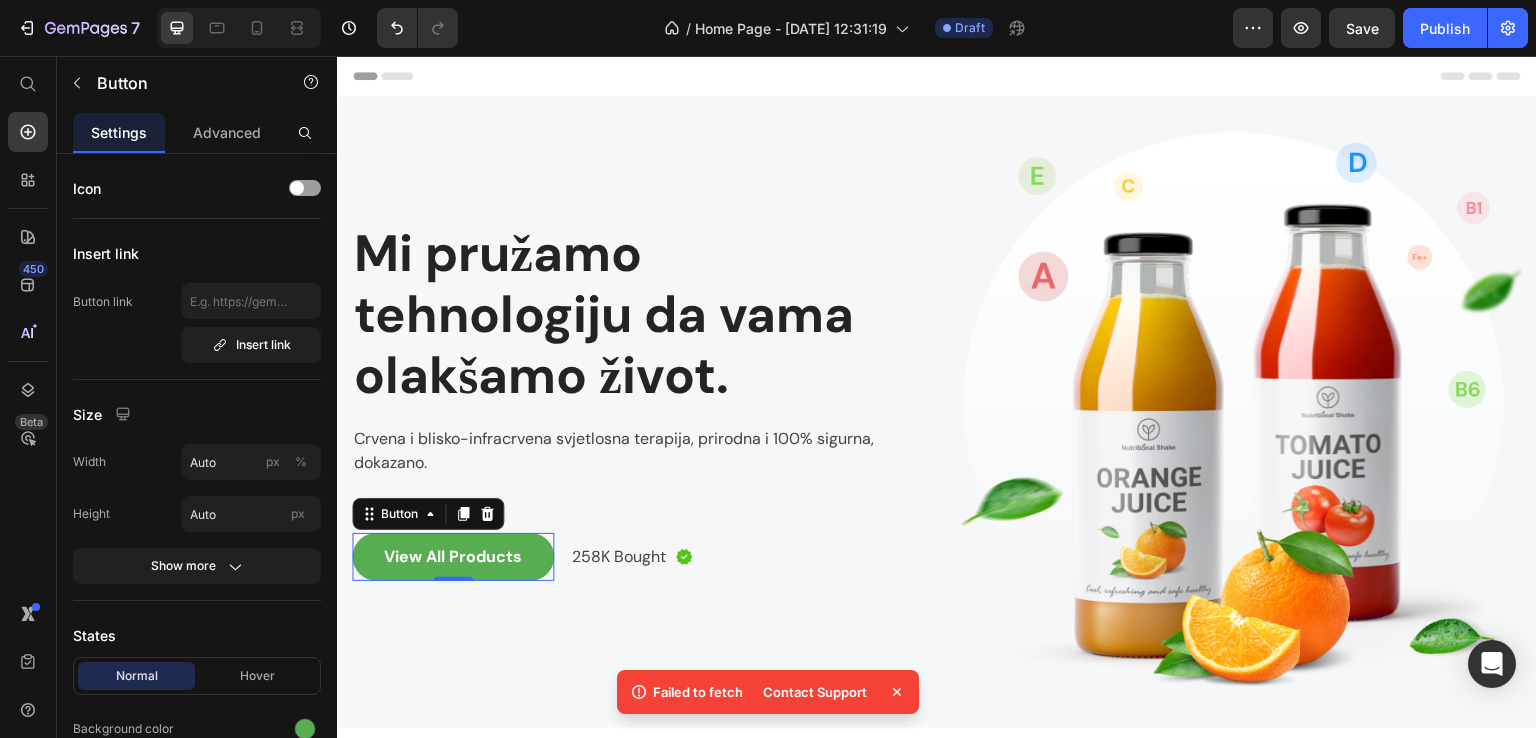 click 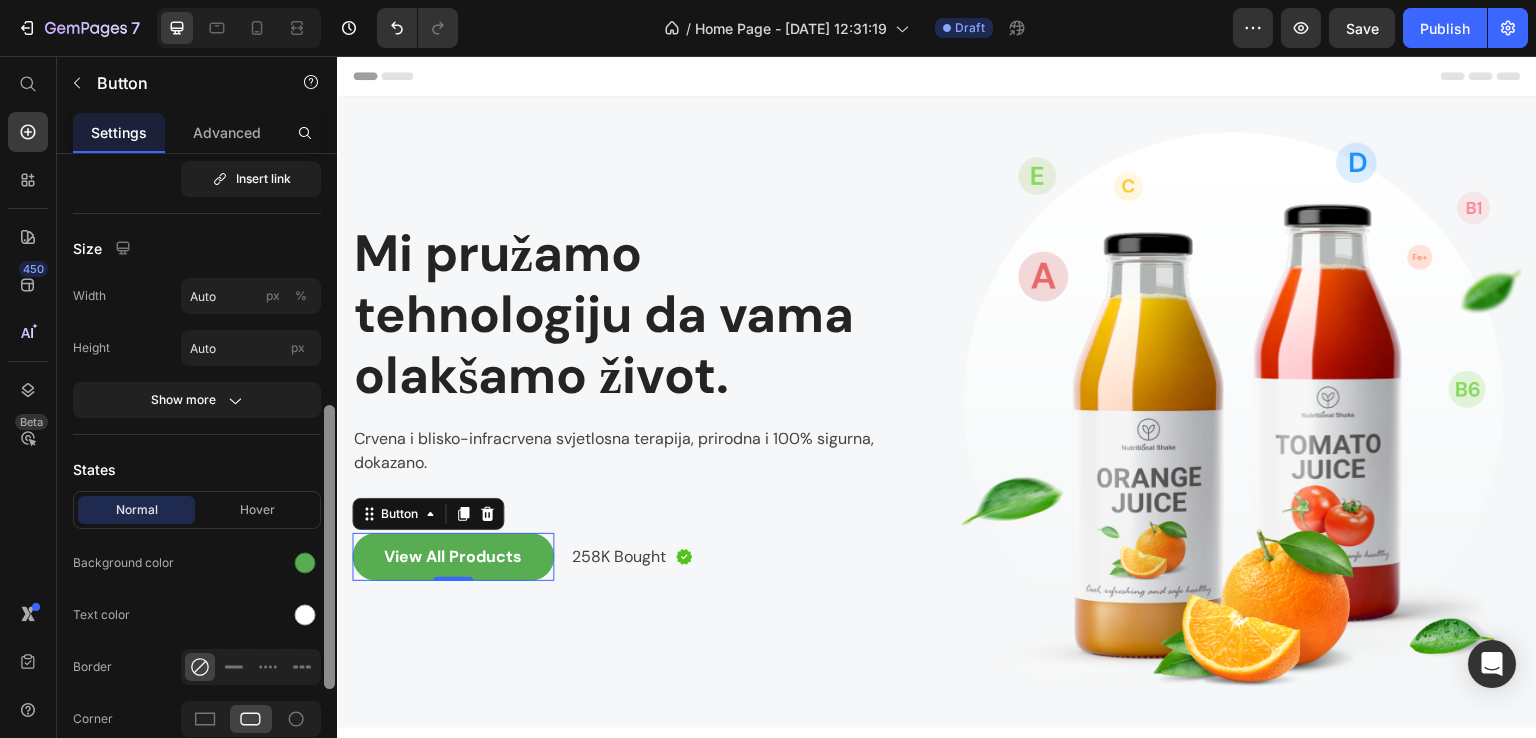 scroll, scrollTop: 300, scrollLeft: 0, axis: vertical 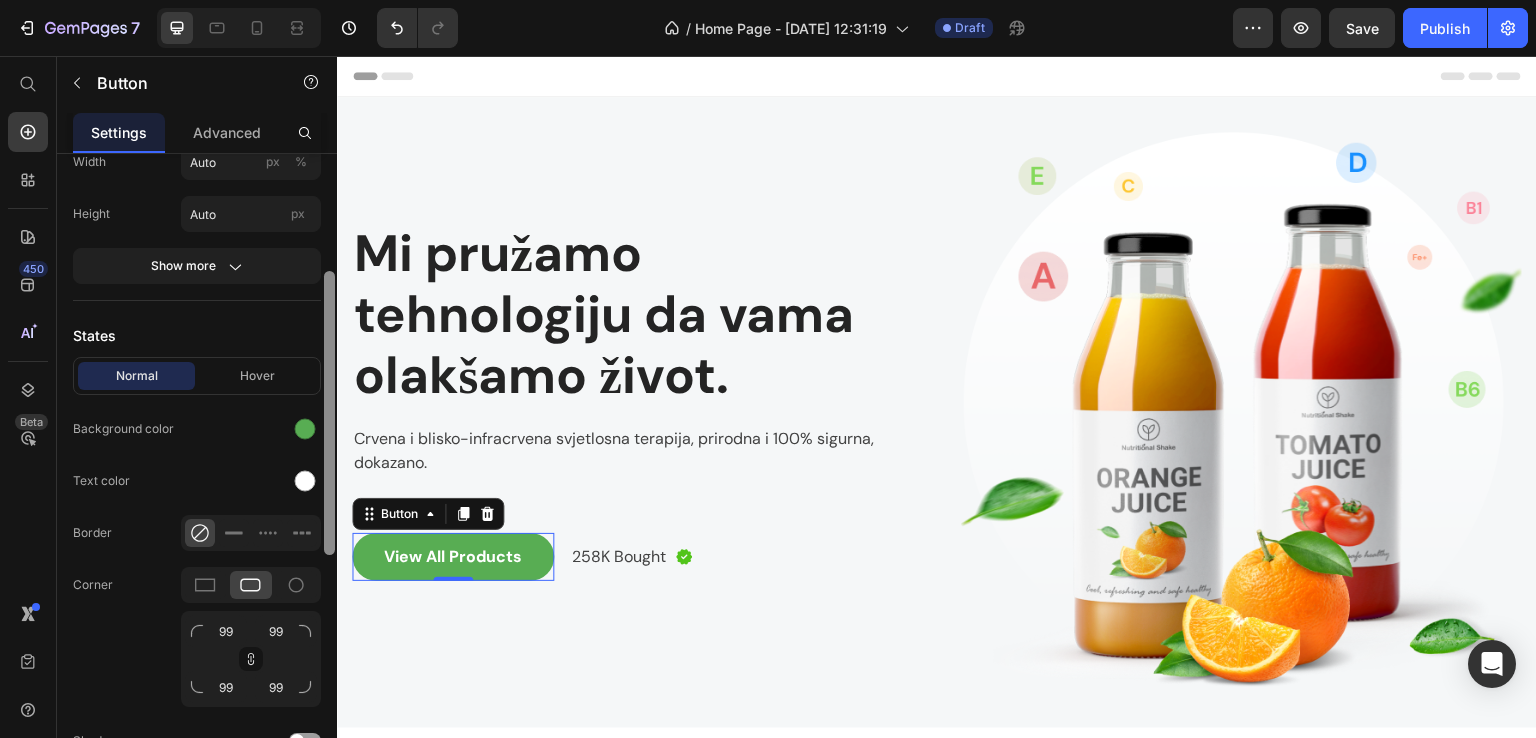 drag, startPoint x: 328, startPoint y: 329, endPoint x: 327, endPoint y: 450, distance: 121.004135 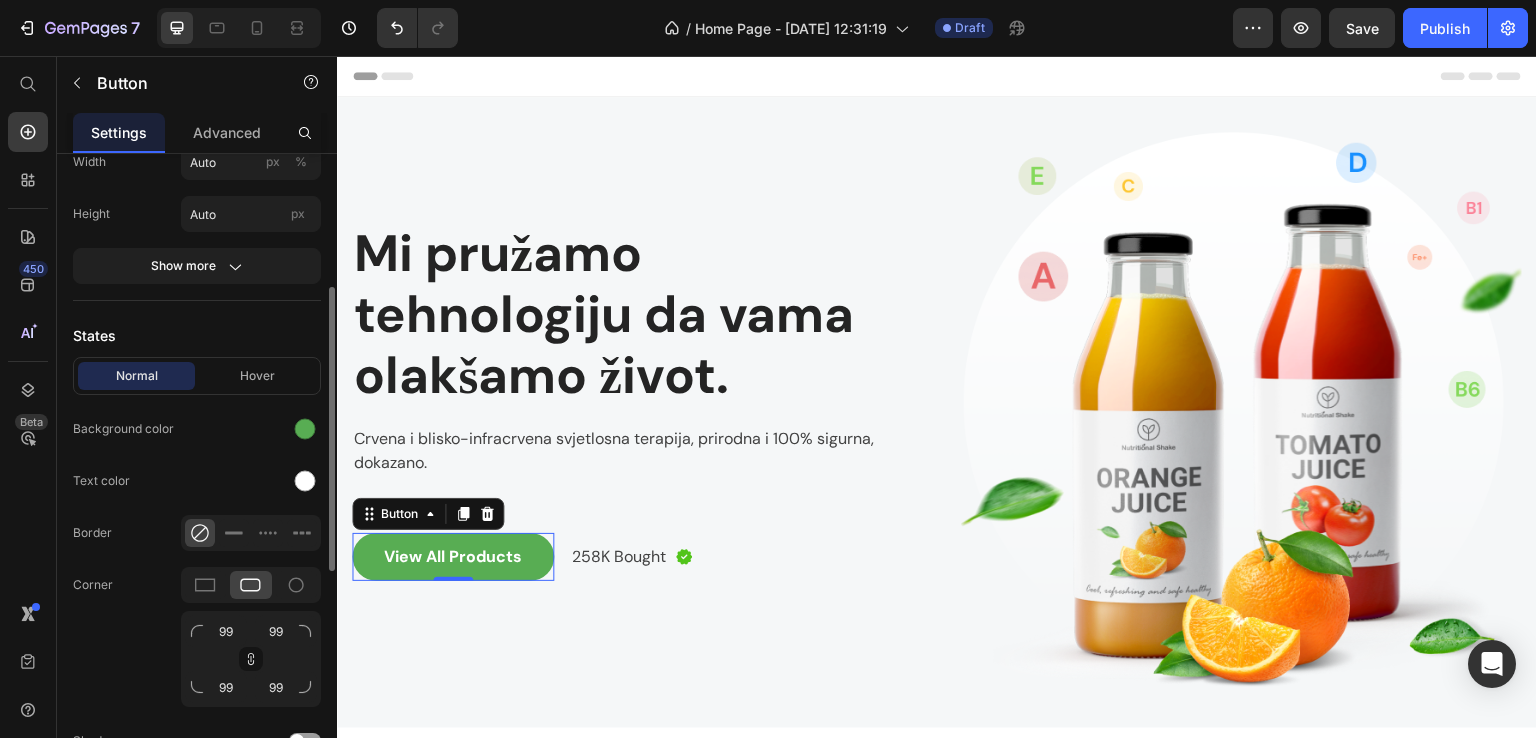 click on "Normal Hover Background color Text color Border Corner 99 99 99 99 Shadow" 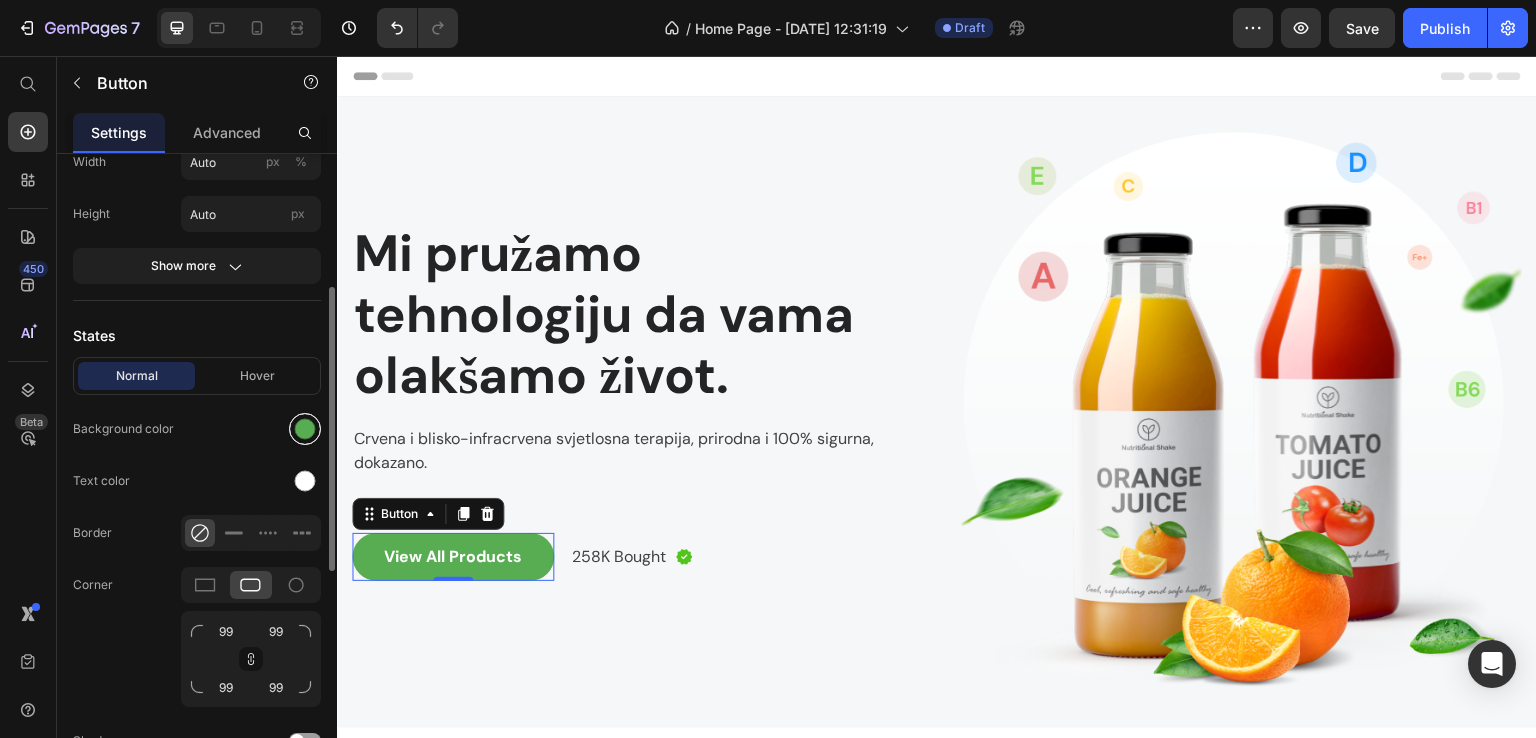 click at bounding box center [305, 429] 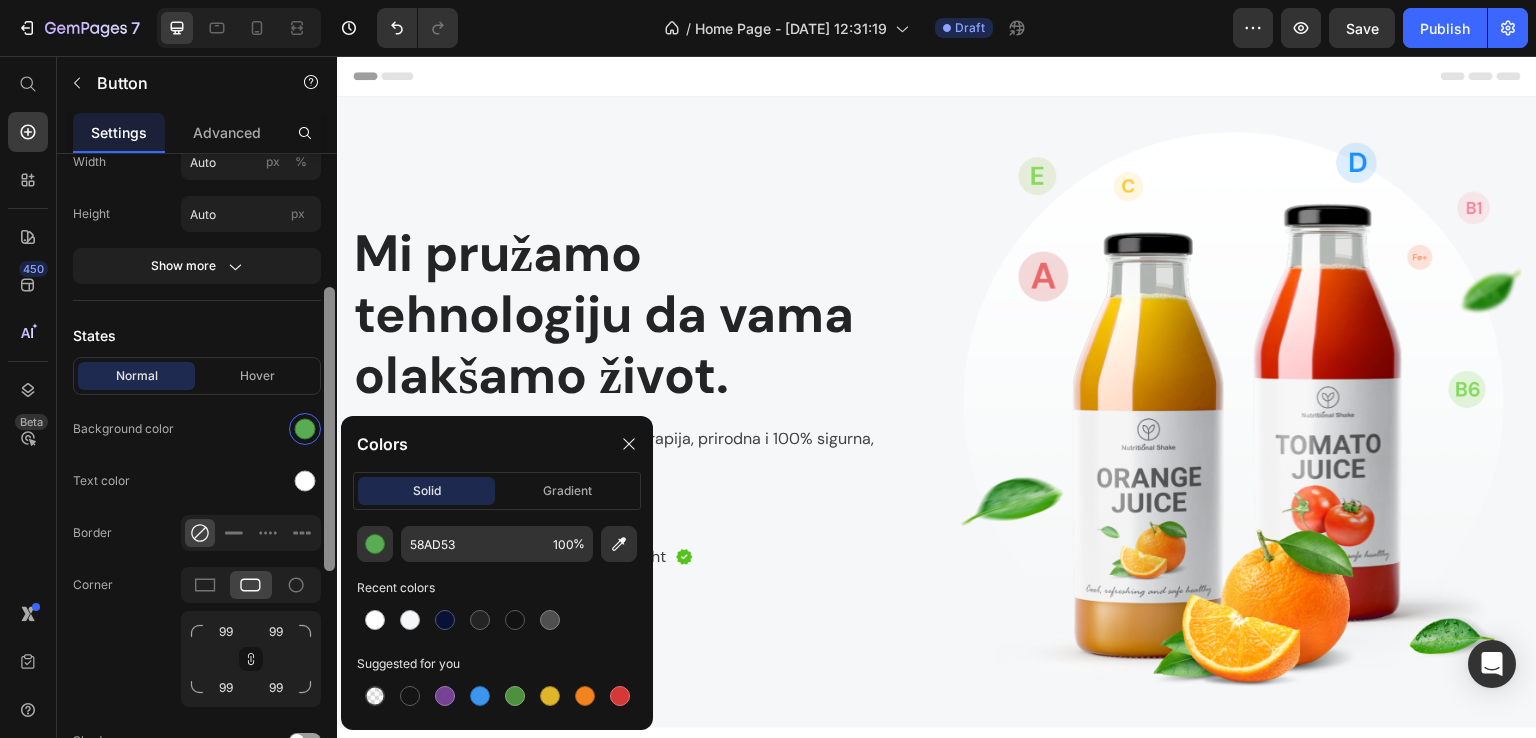 drag, startPoint x: 436, startPoint y: 618, endPoint x: 333, endPoint y: 468, distance: 181.95879 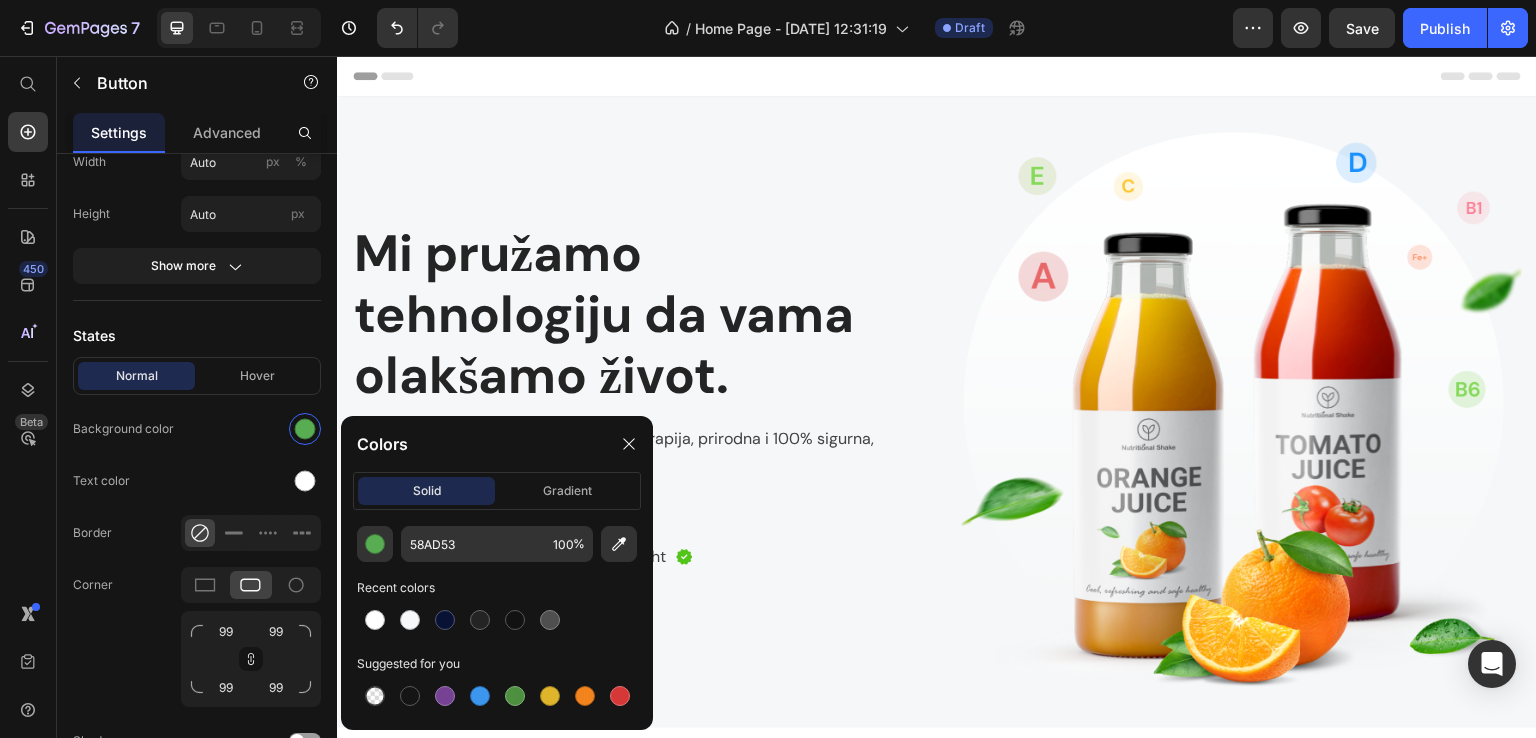 type on "091235" 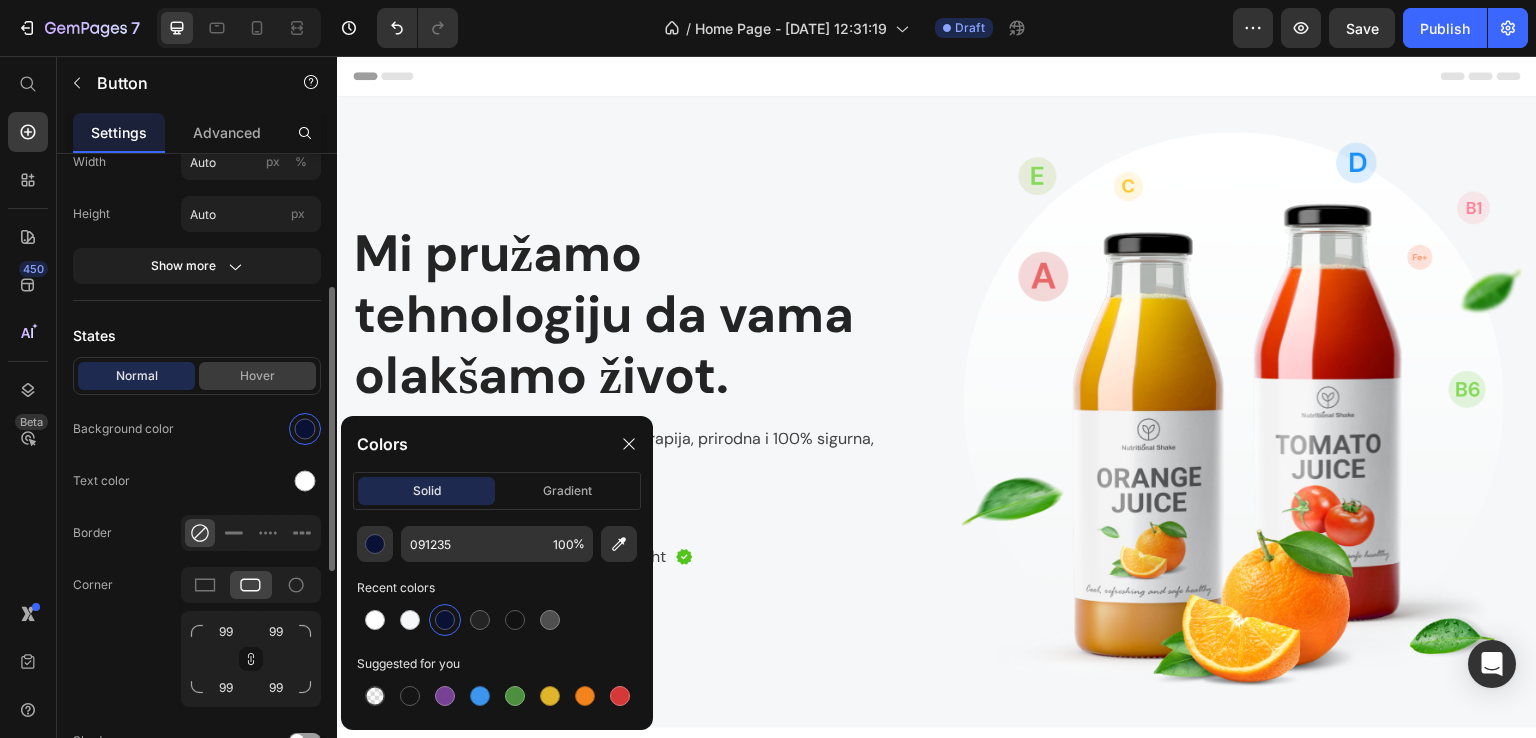 click on "Hover" at bounding box center [257, 376] 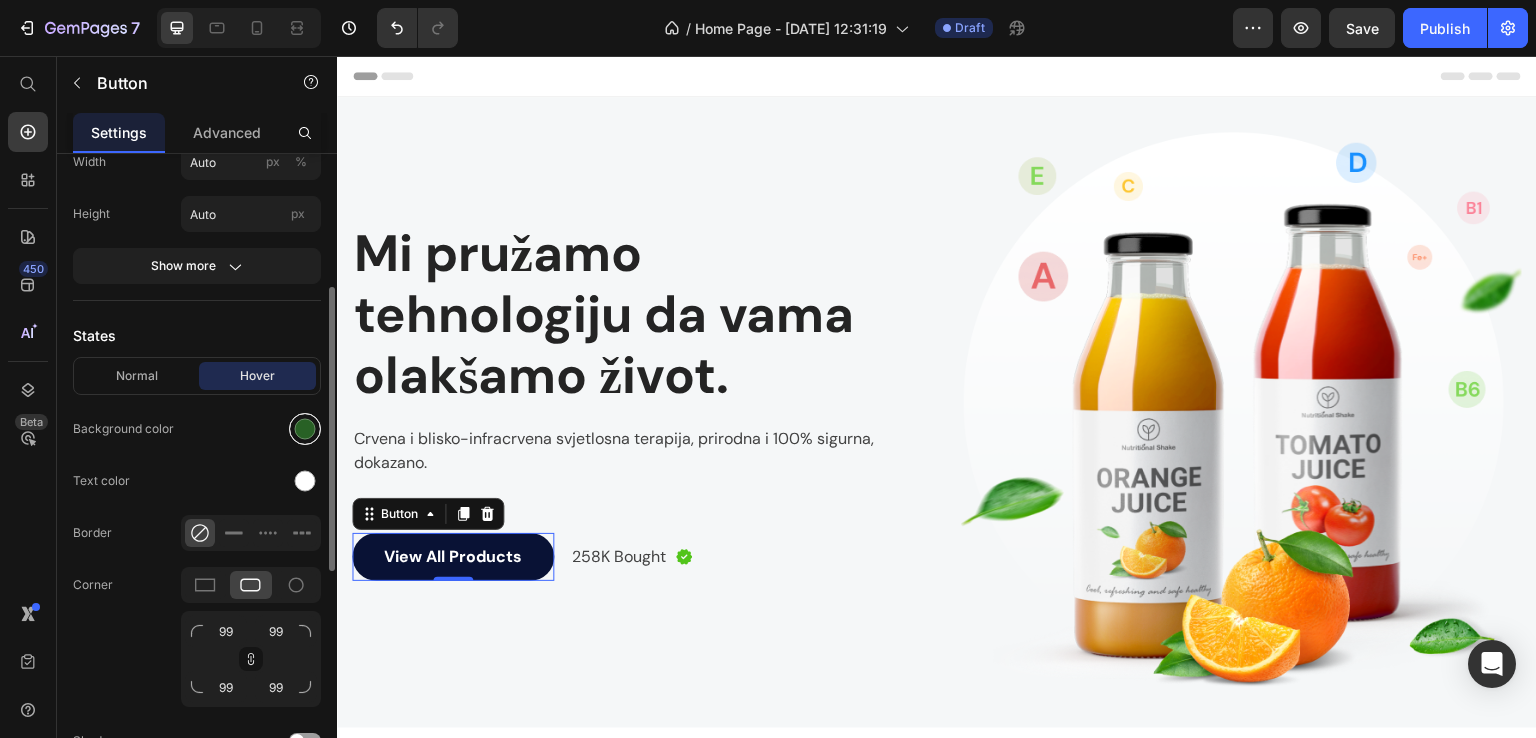 click at bounding box center (305, 429) 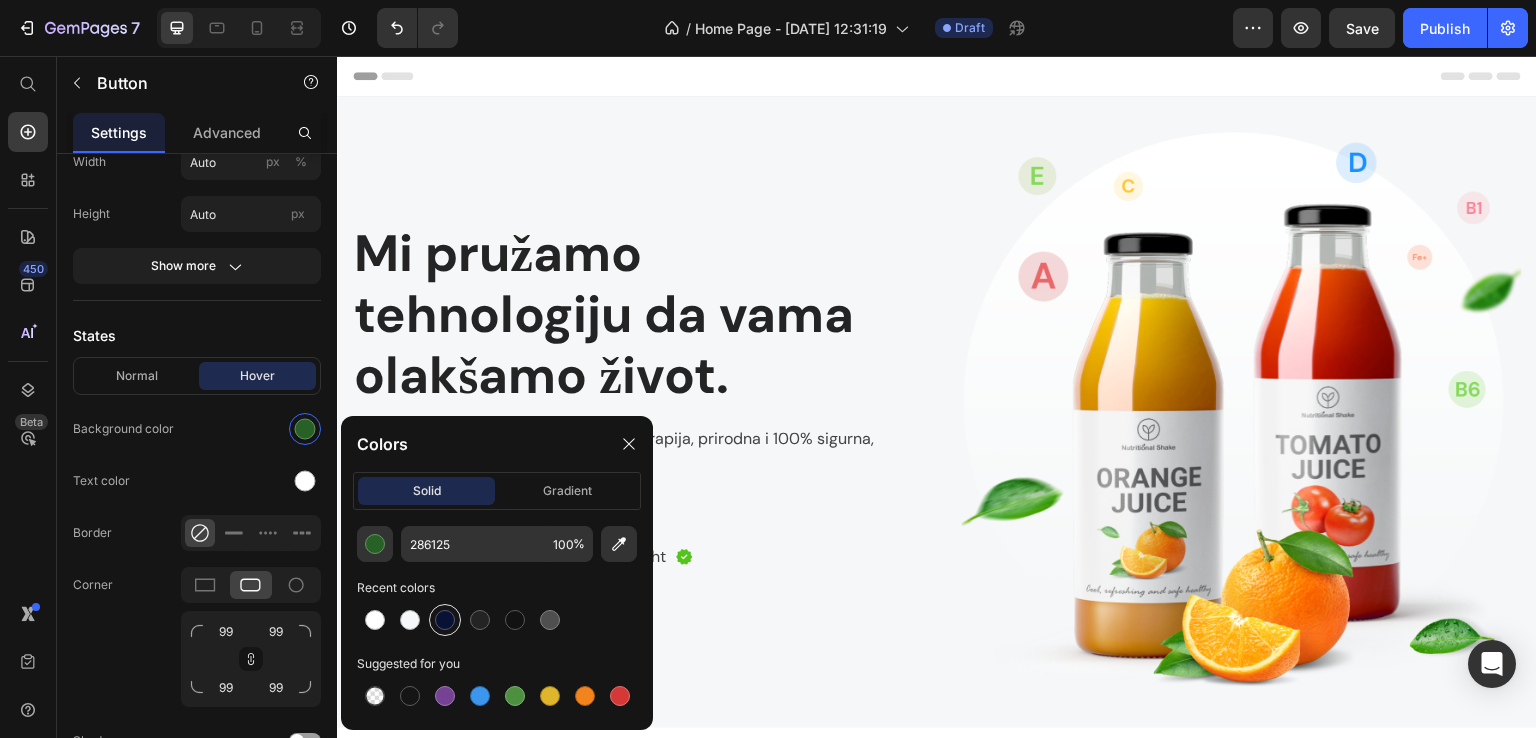 click at bounding box center [445, 620] 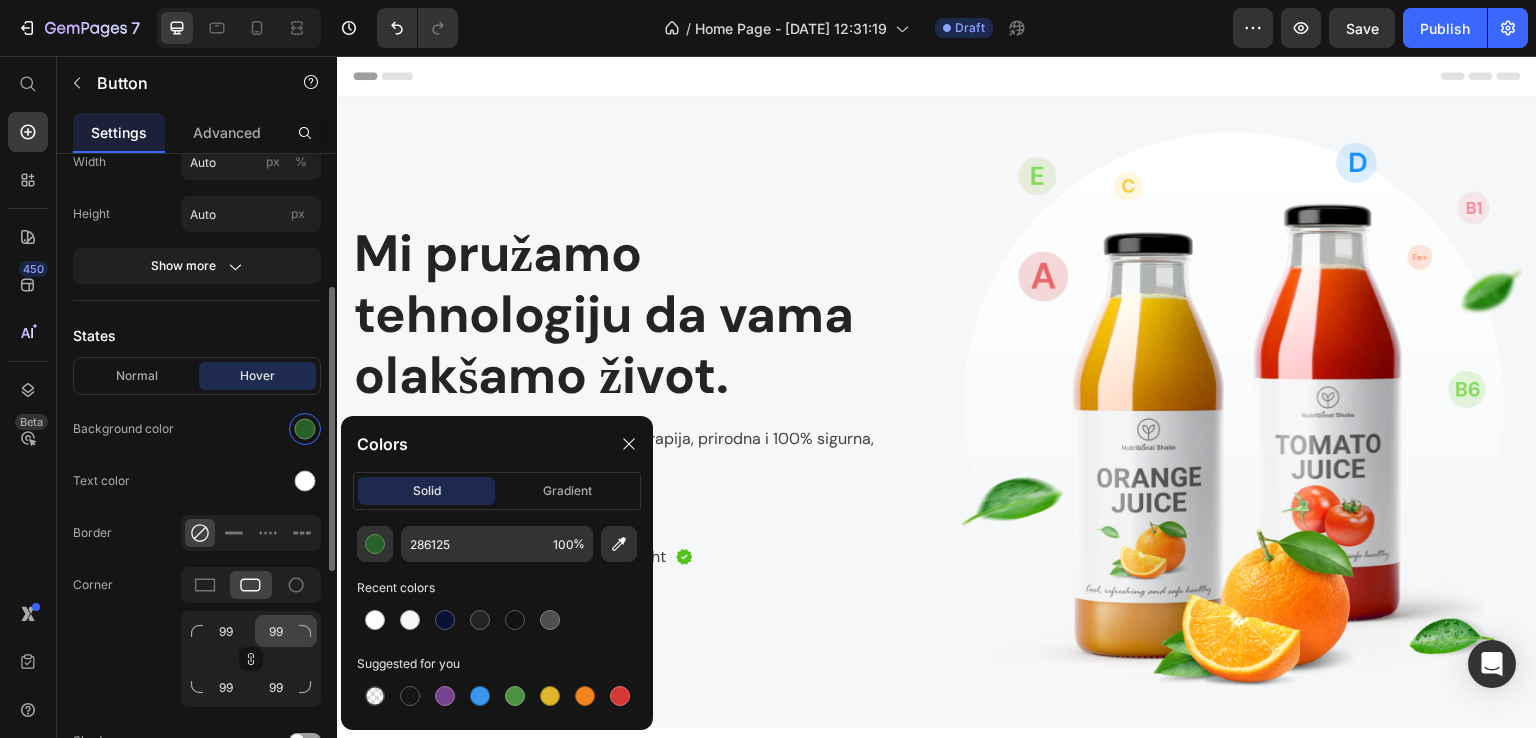 type on "091235" 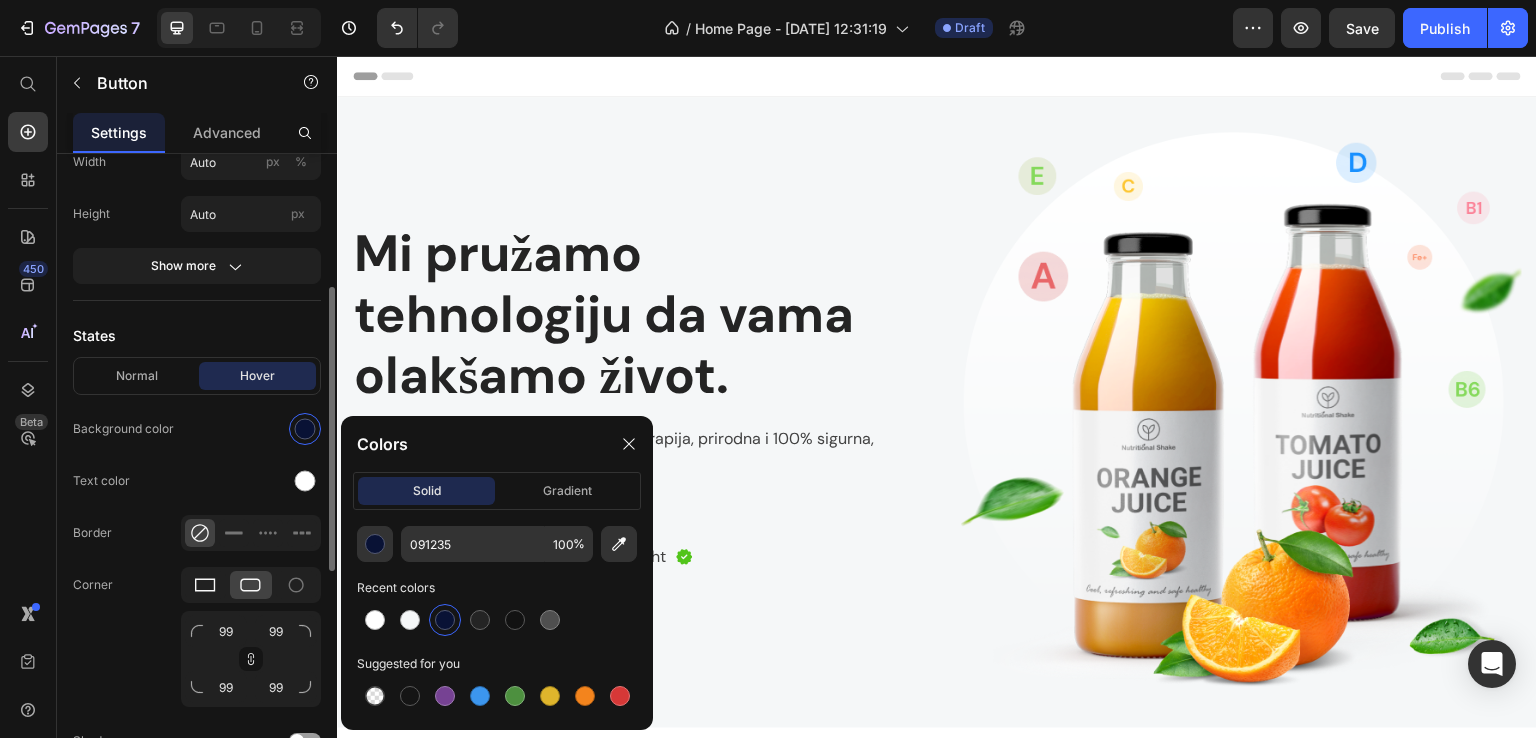 click 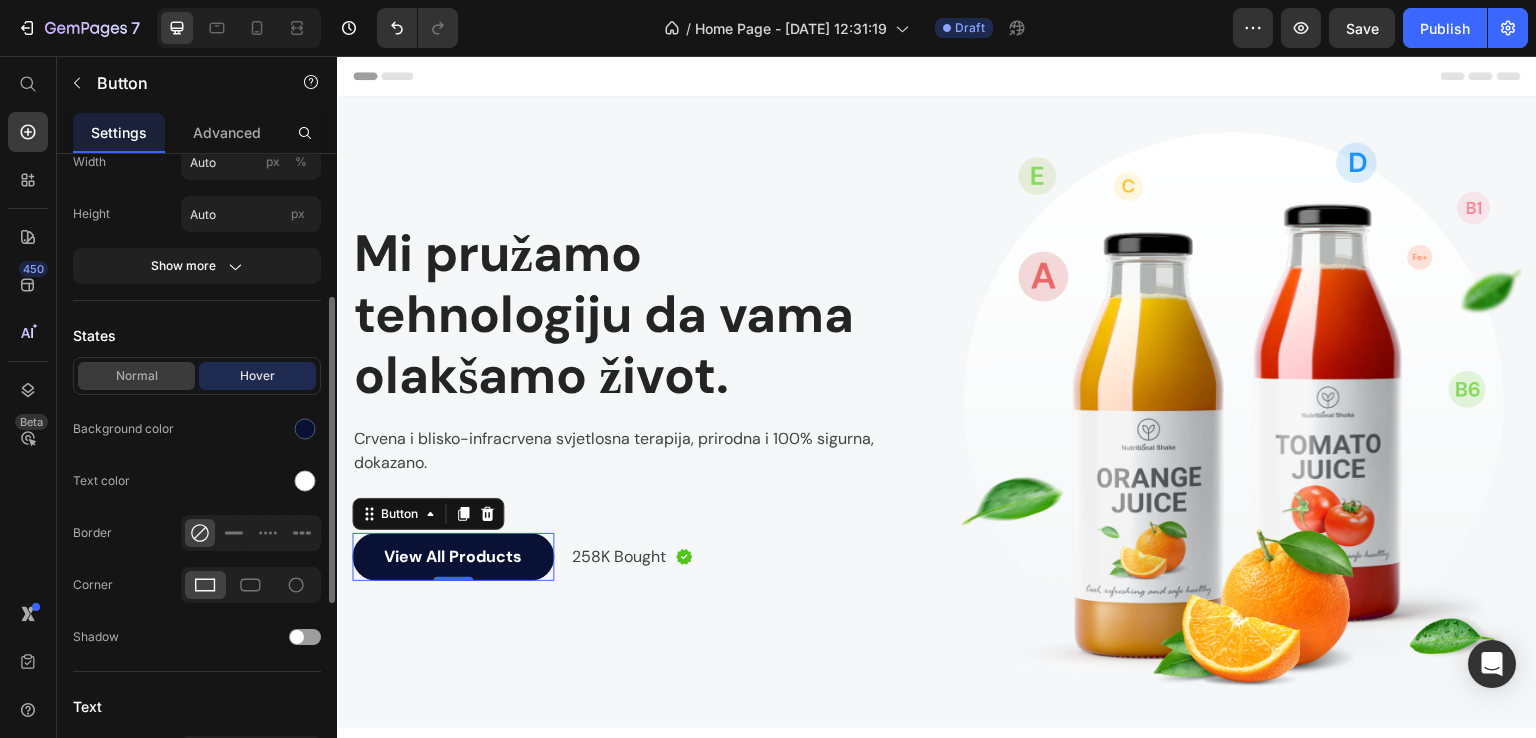 click on "Normal" at bounding box center [136, 376] 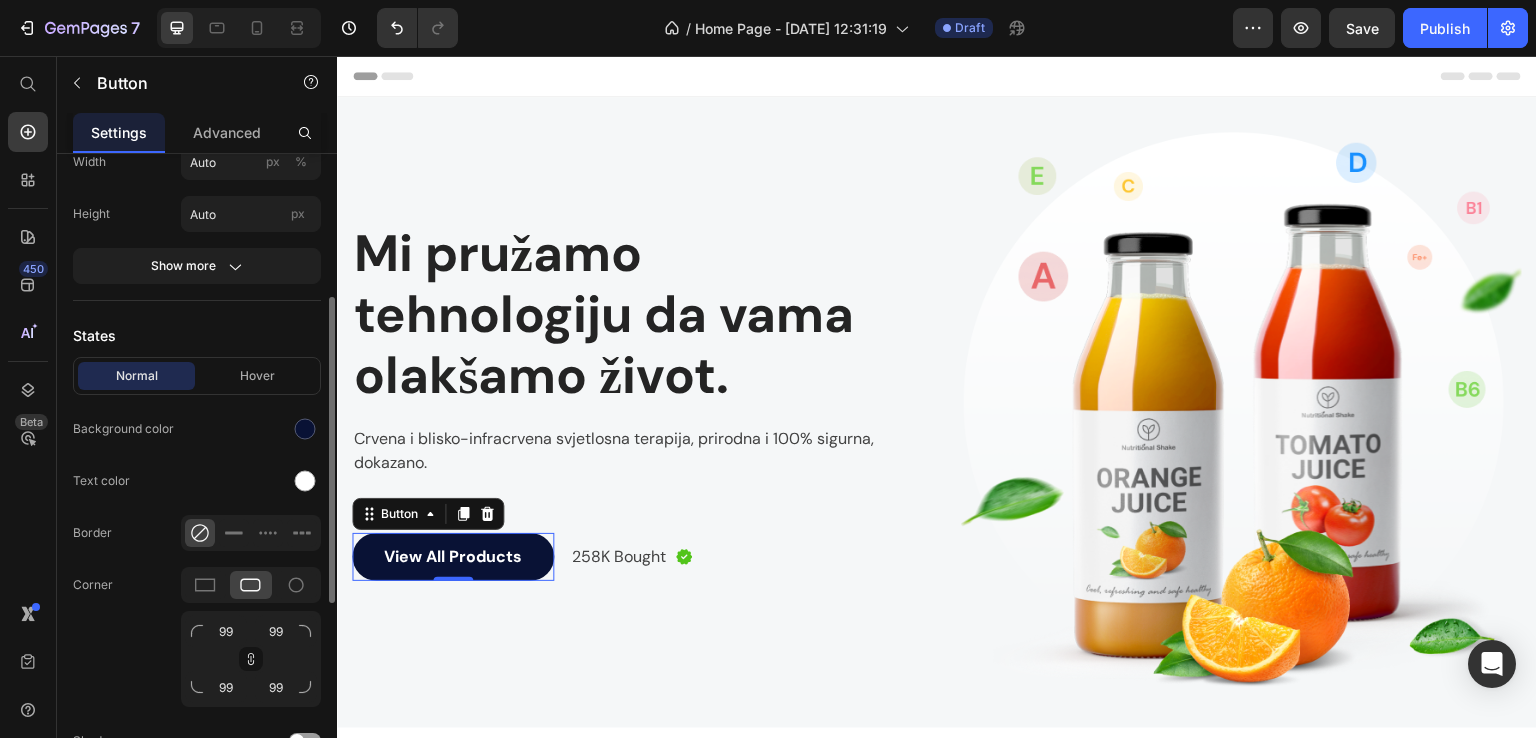 drag, startPoint x: 203, startPoint y: 581, endPoint x: 182, endPoint y: 573, distance: 22.472204 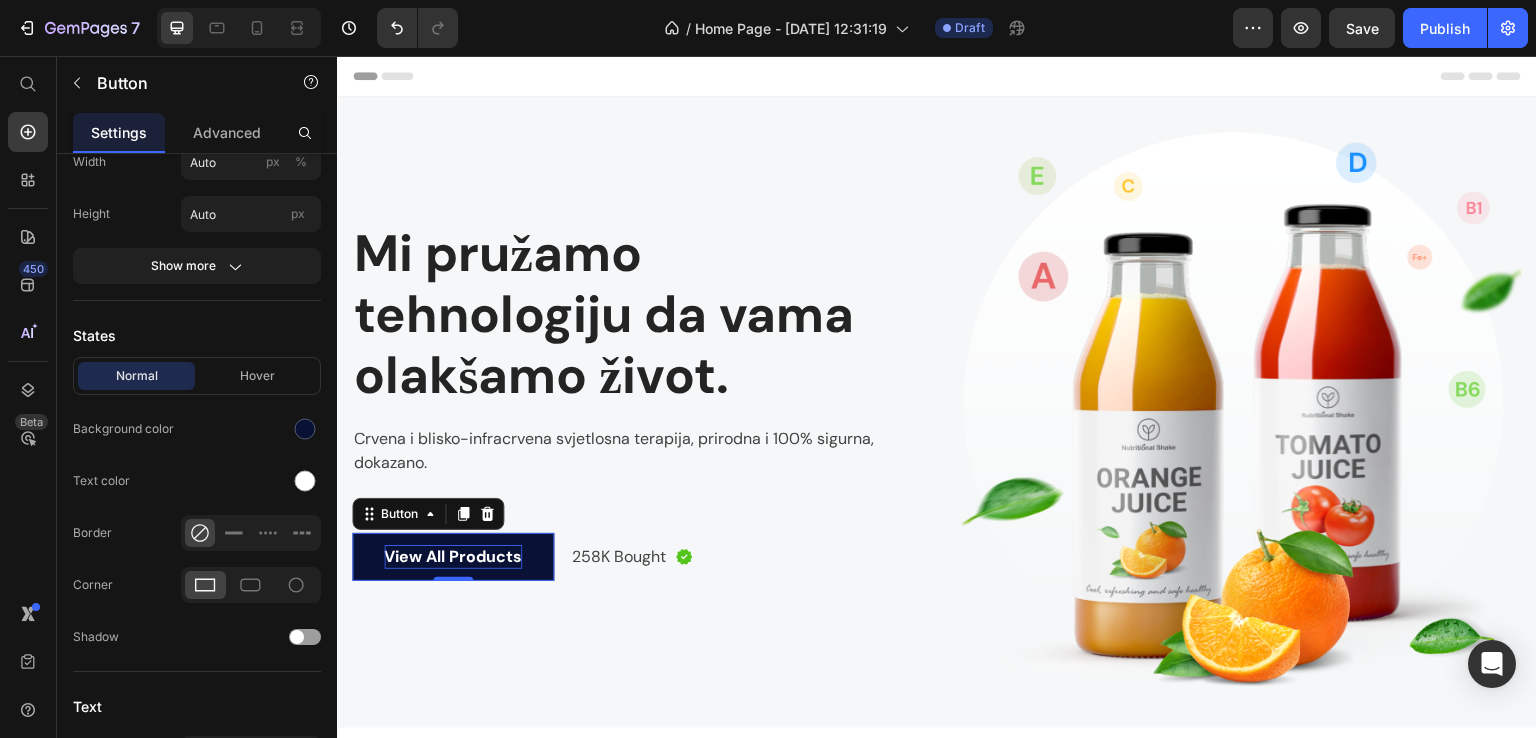 click on "View All Products" at bounding box center [453, 557] 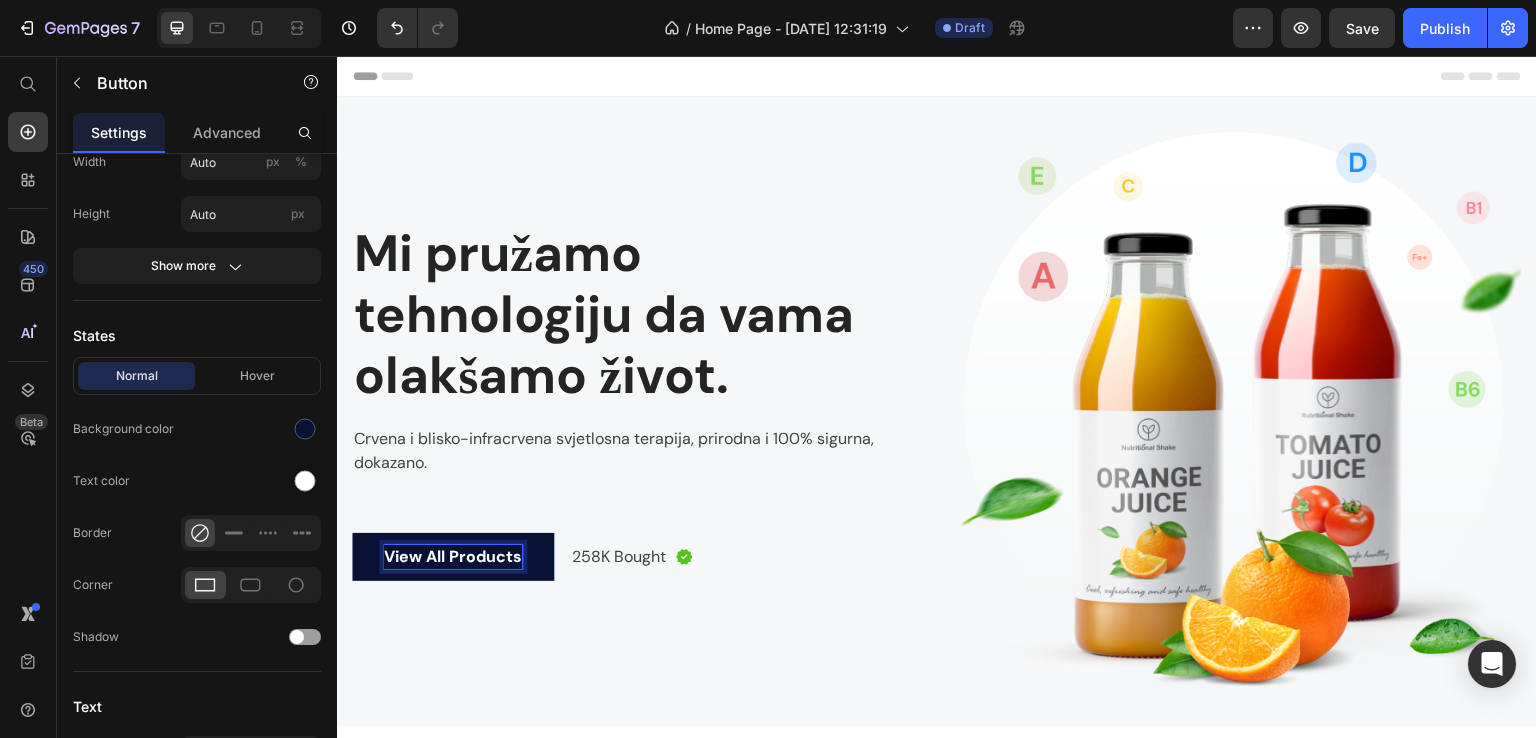 click on "View All Products" at bounding box center (453, 557) 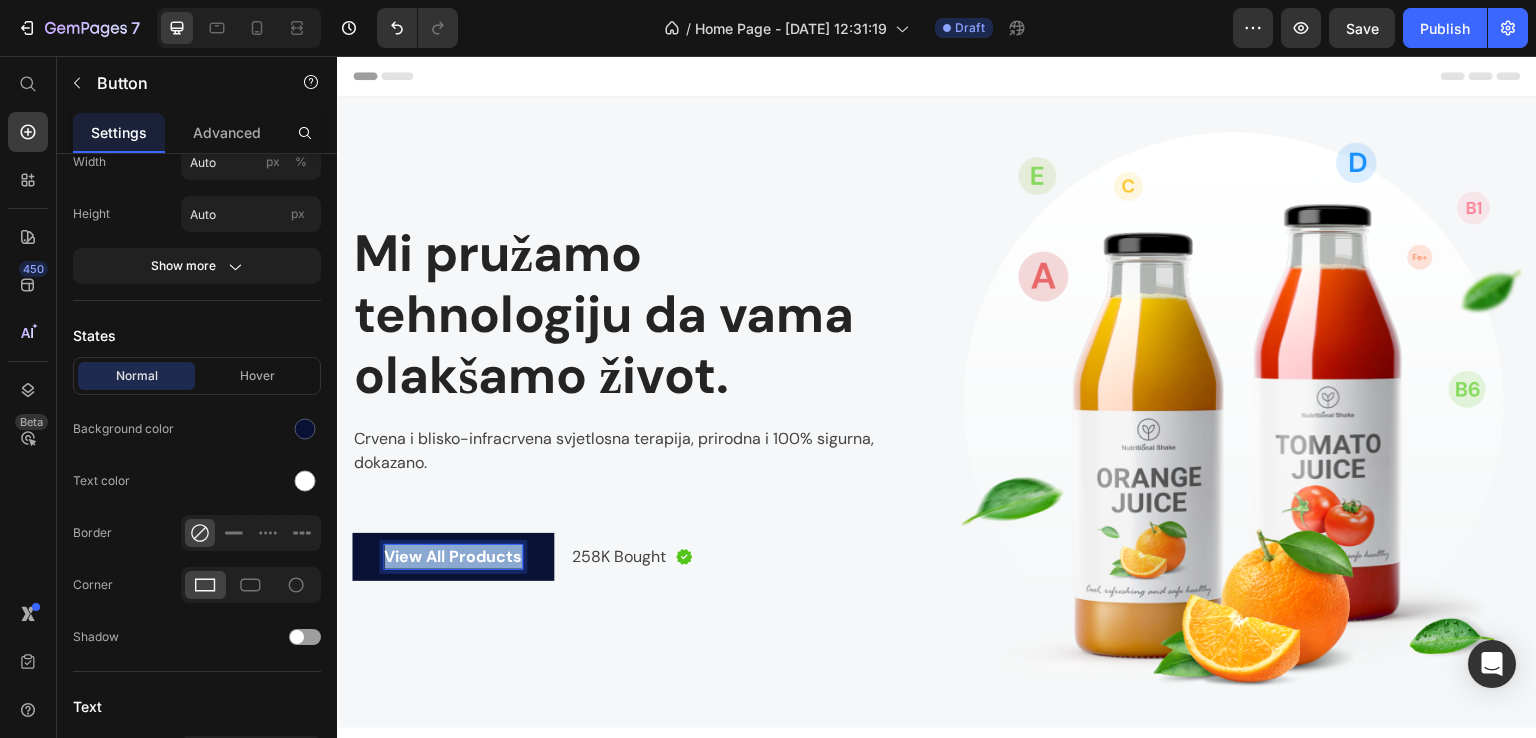 drag, startPoint x: 384, startPoint y: 551, endPoint x: 521, endPoint y: 554, distance: 137.03284 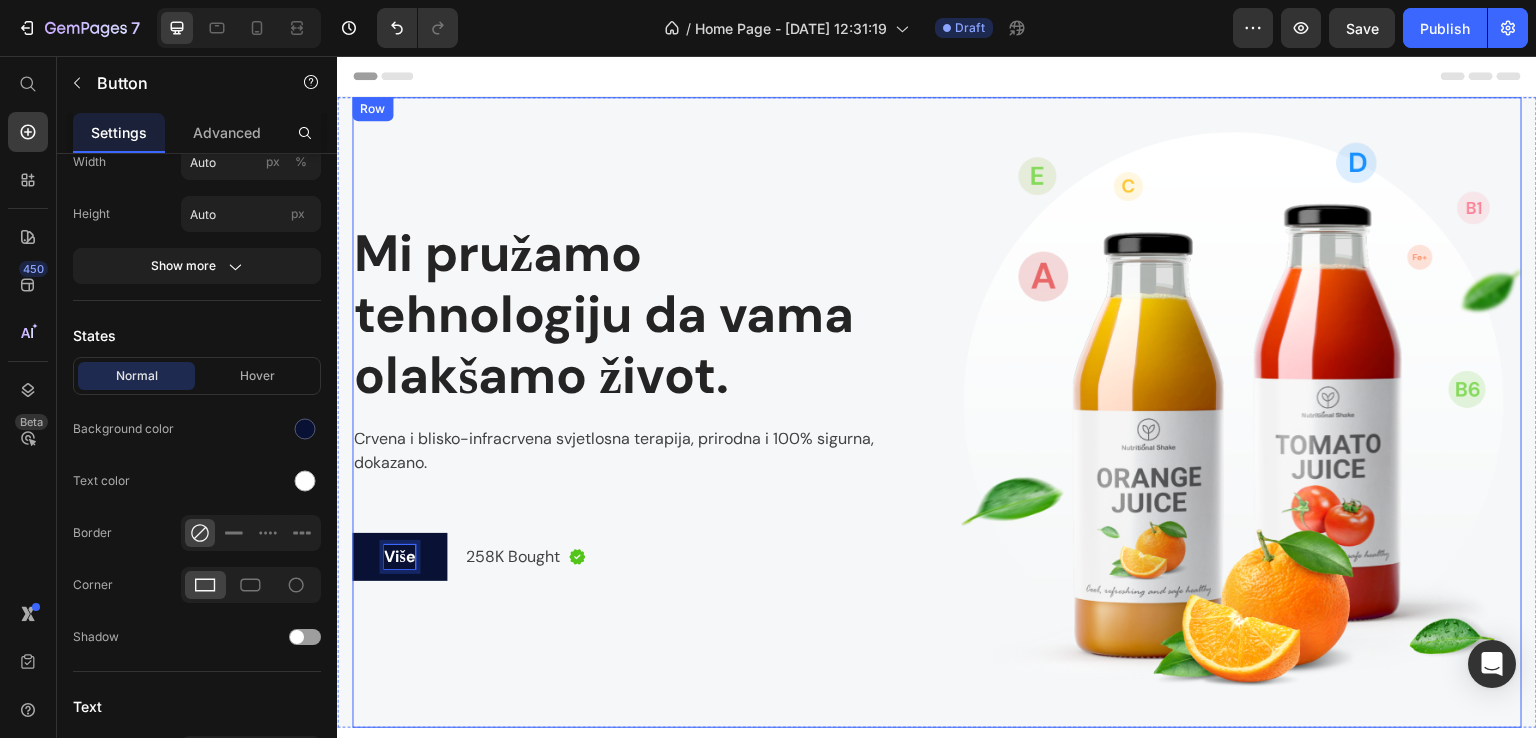 click on "Više" at bounding box center [399, 557] 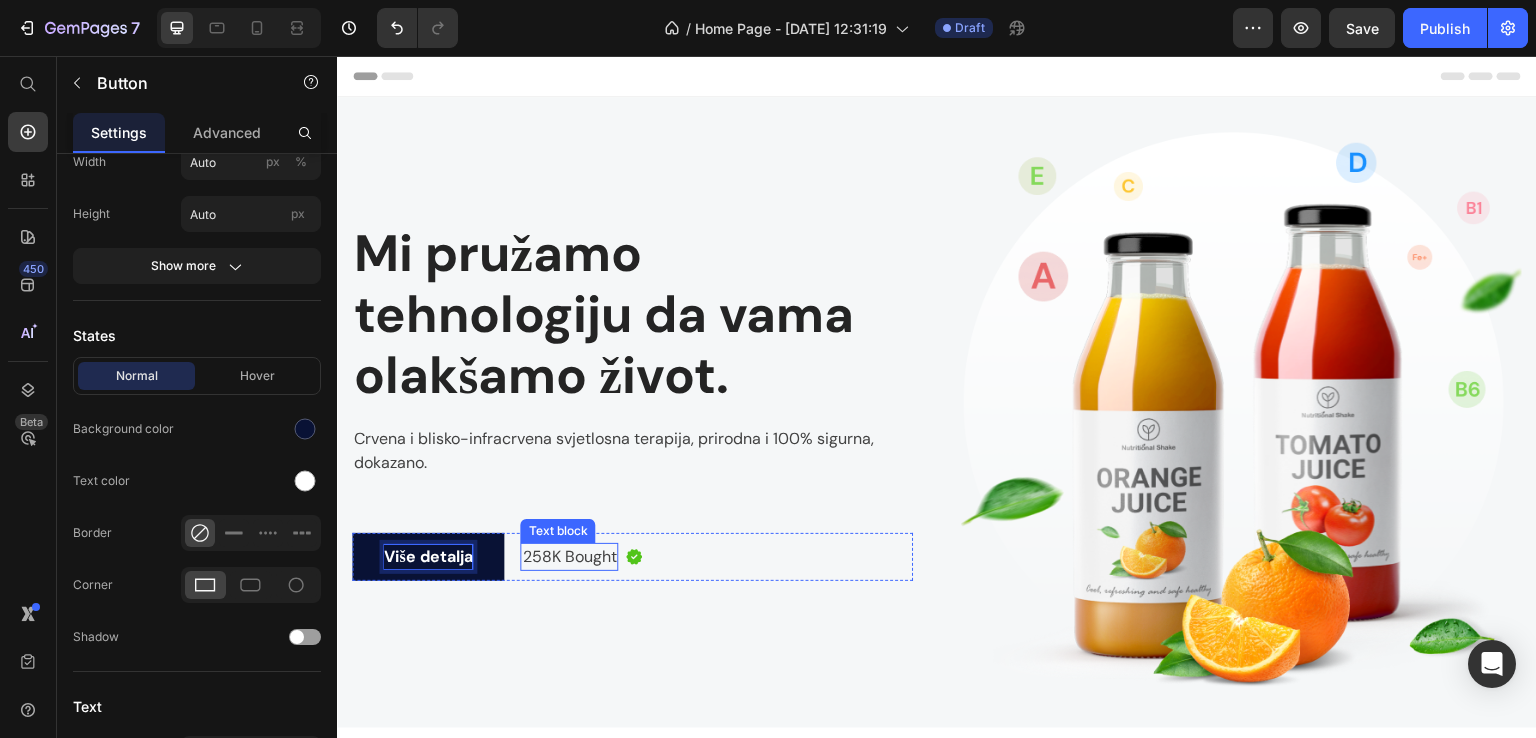 click on "258K Bought" at bounding box center [569, 557] 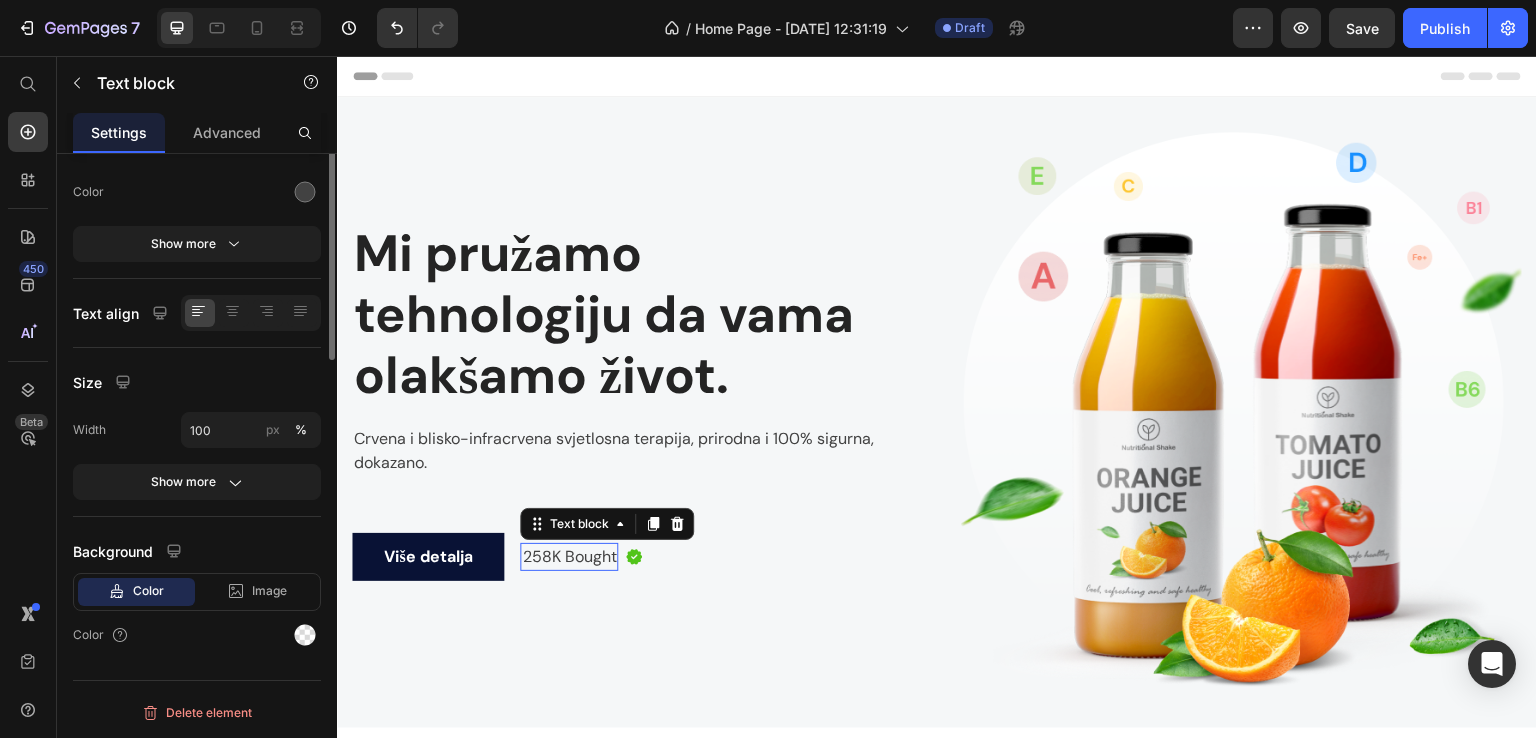 scroll, scrollTop: 0, scrollLeft: 0, axis: both 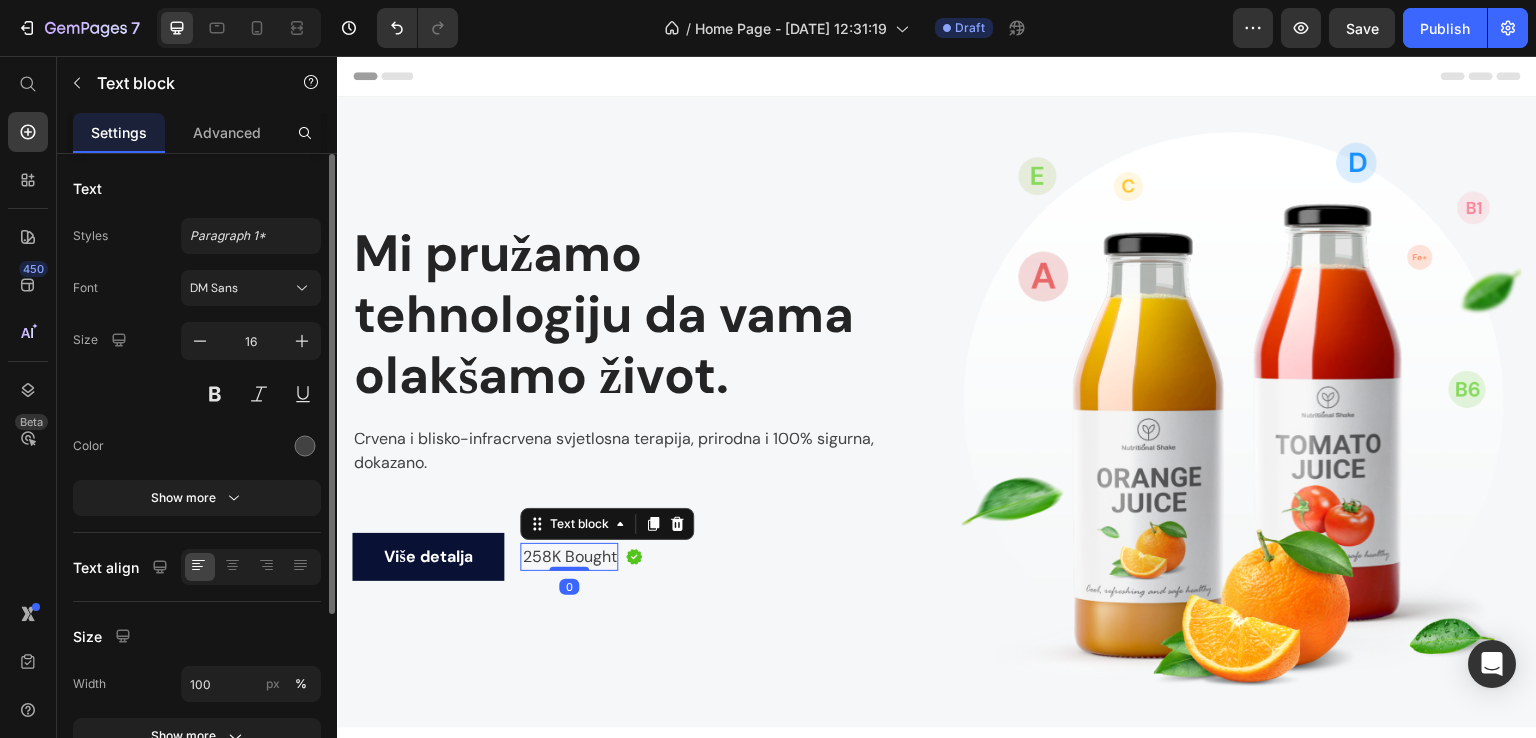 click on "258K Bought" at bounding box center (569, 557) 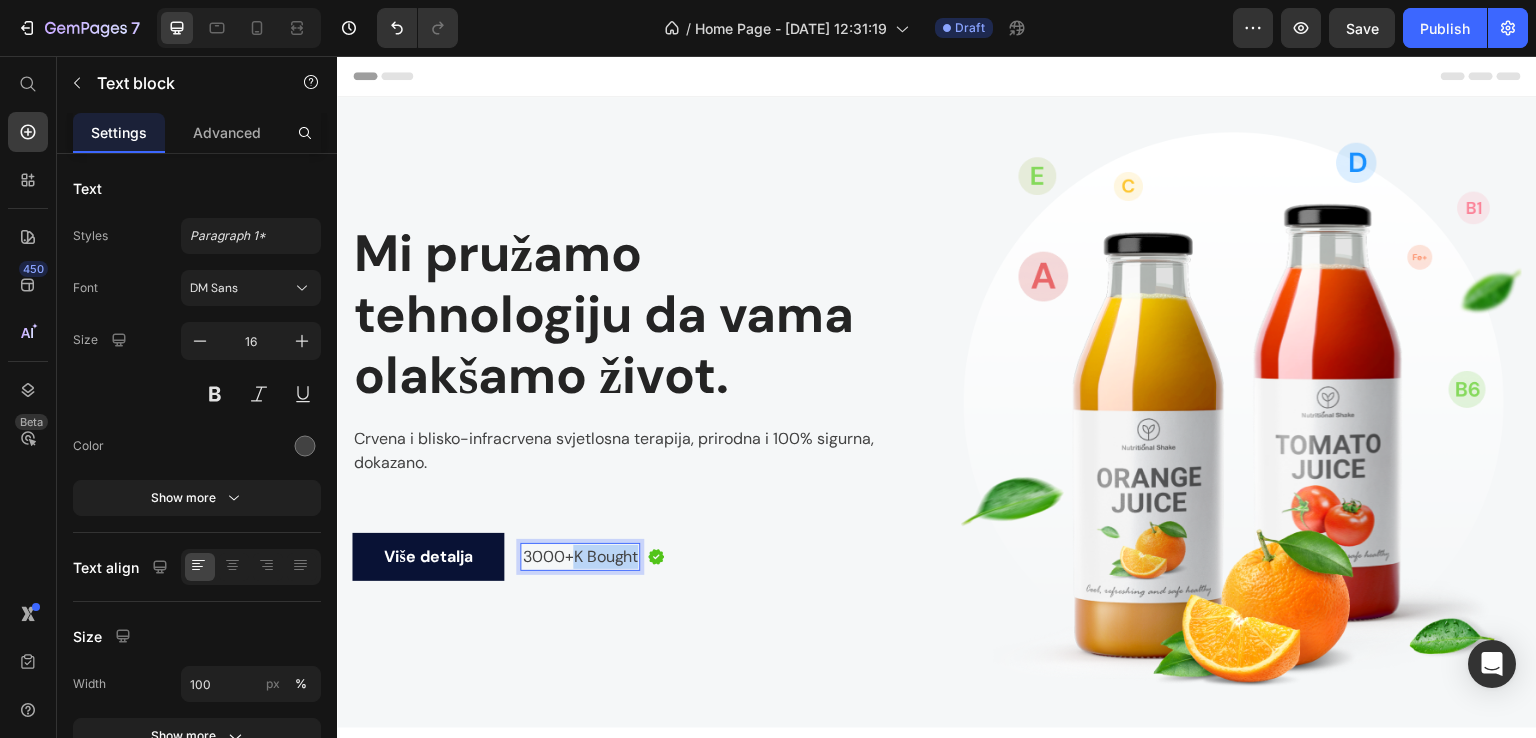 drag, startPoint x: 579, startPoint y: 556, endPoint x: 636, endPoint y: 548, distance: 57.558666 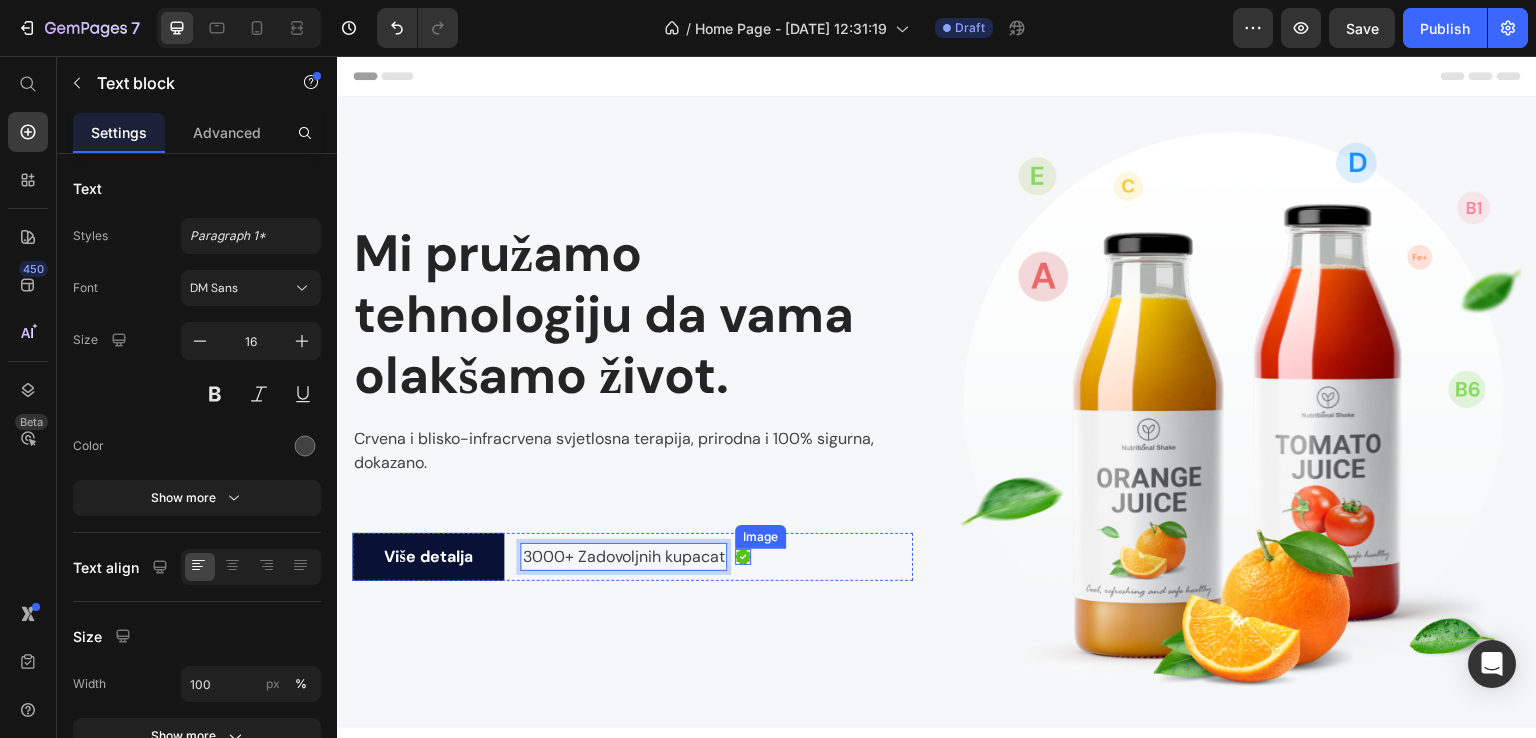 click at bounding box center [743, 557] 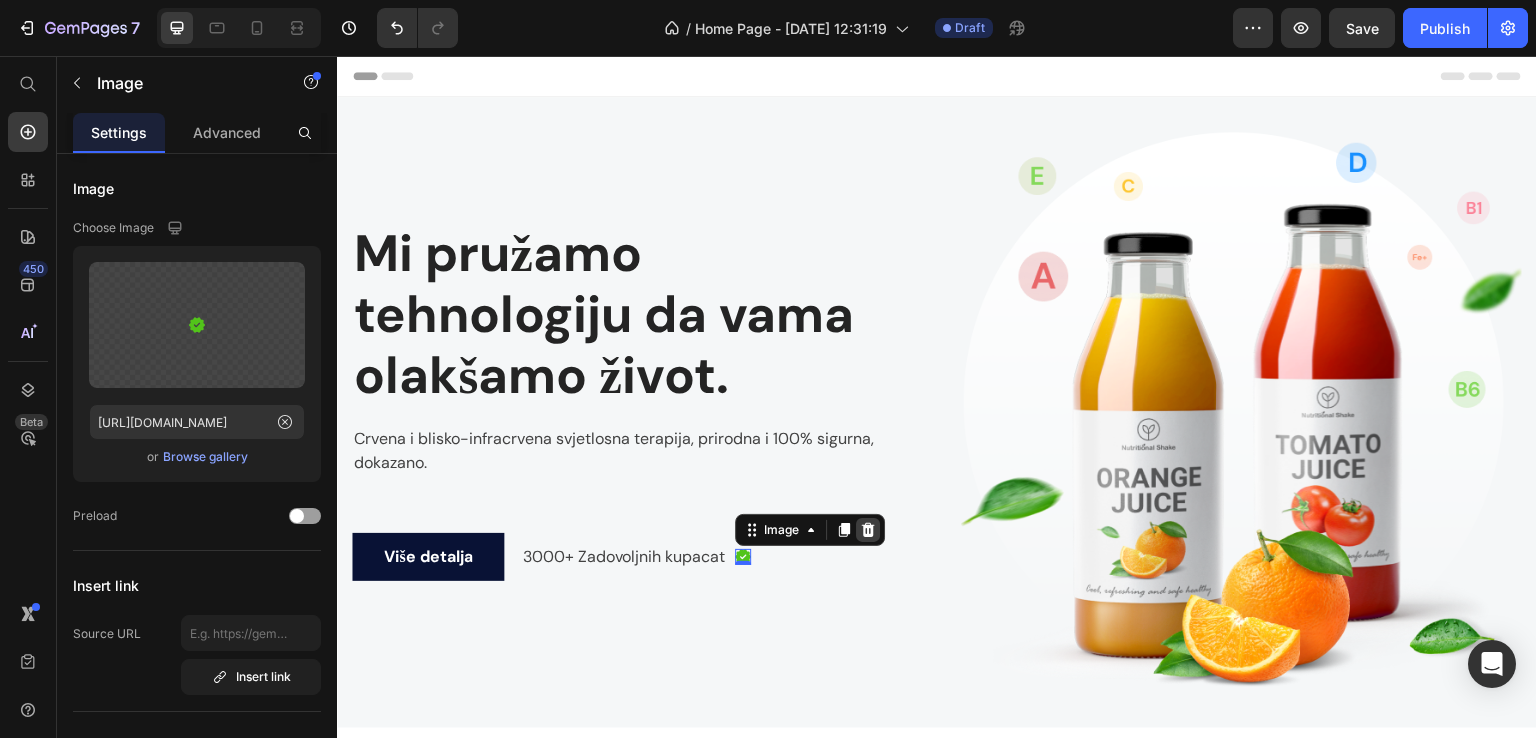 click 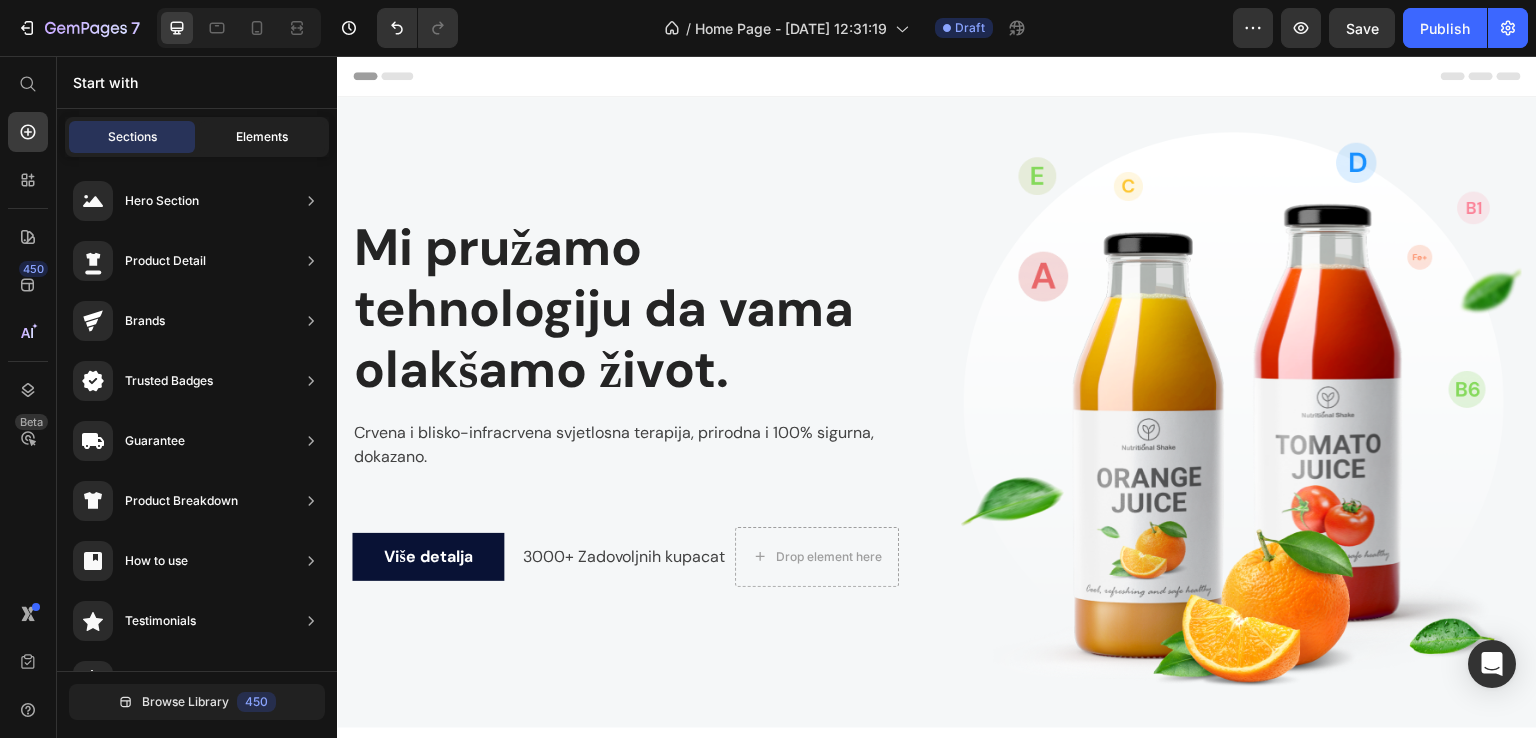 click on "Elements" 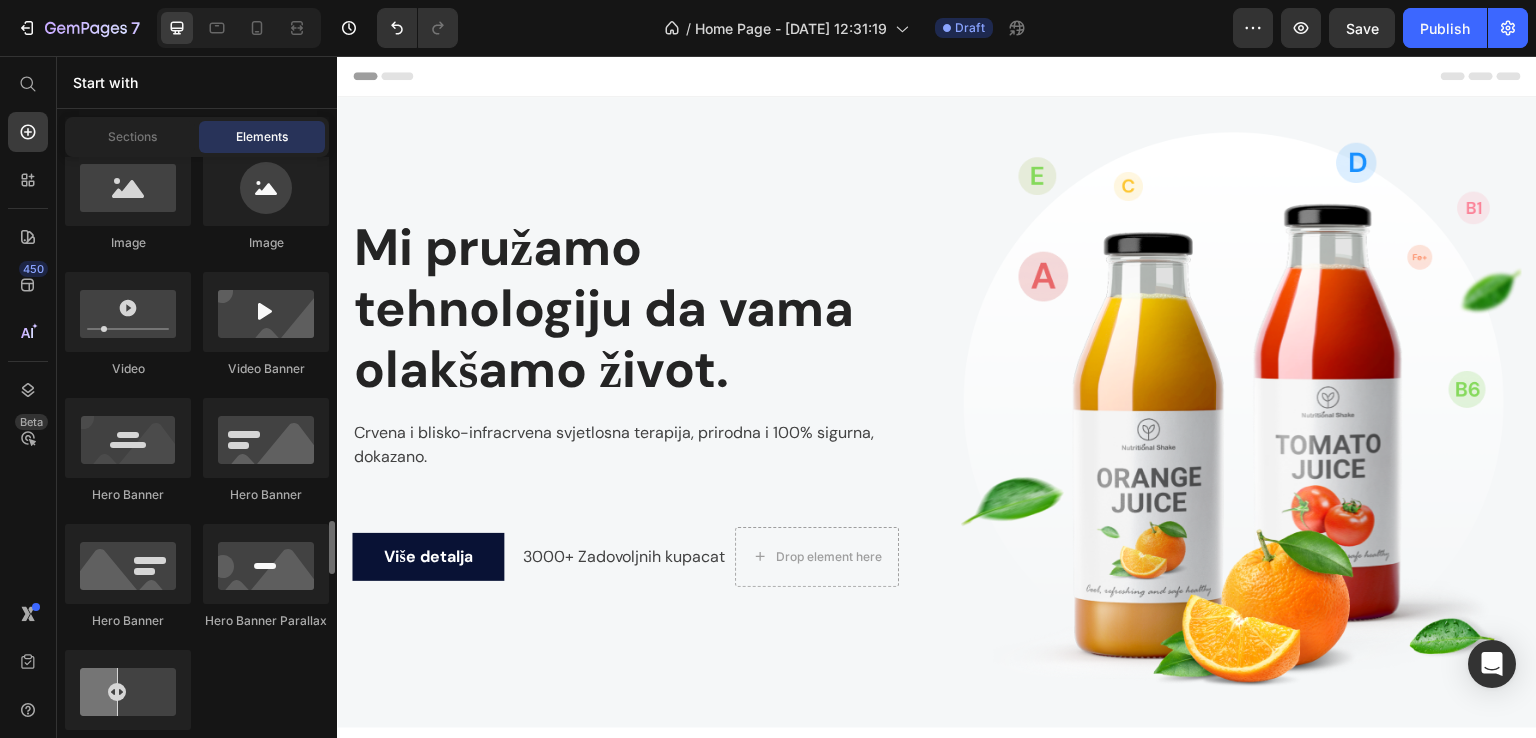 scroll, scrollTop: 1065, scrollLeft: 0, axis: vertical 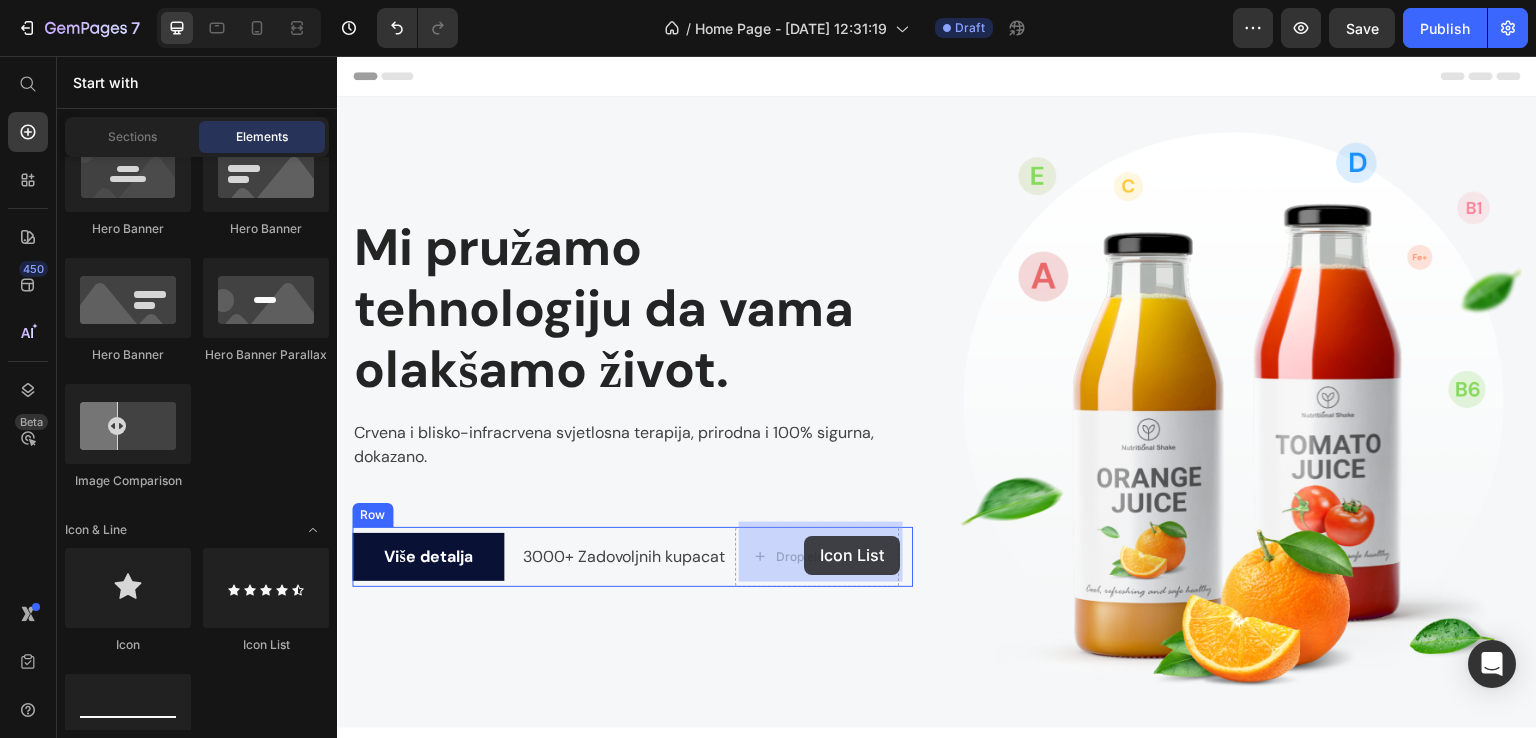 drag, startPoint x: 630, startPoint y: 648, endPoint x: 804, endPoint y: 536, distance: 206.92995 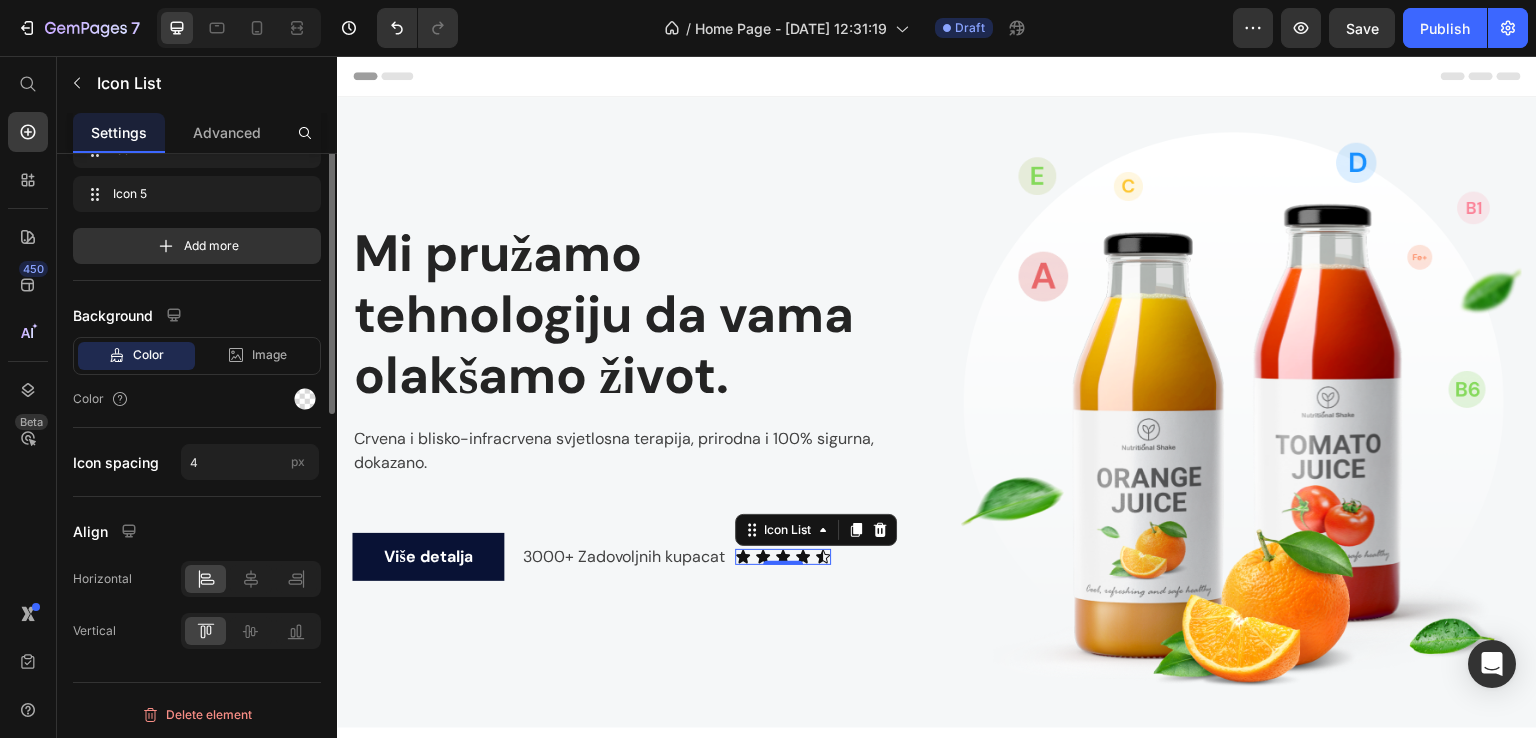 scroll, scrollTop: 0, scrollLeft: 0, axis: both 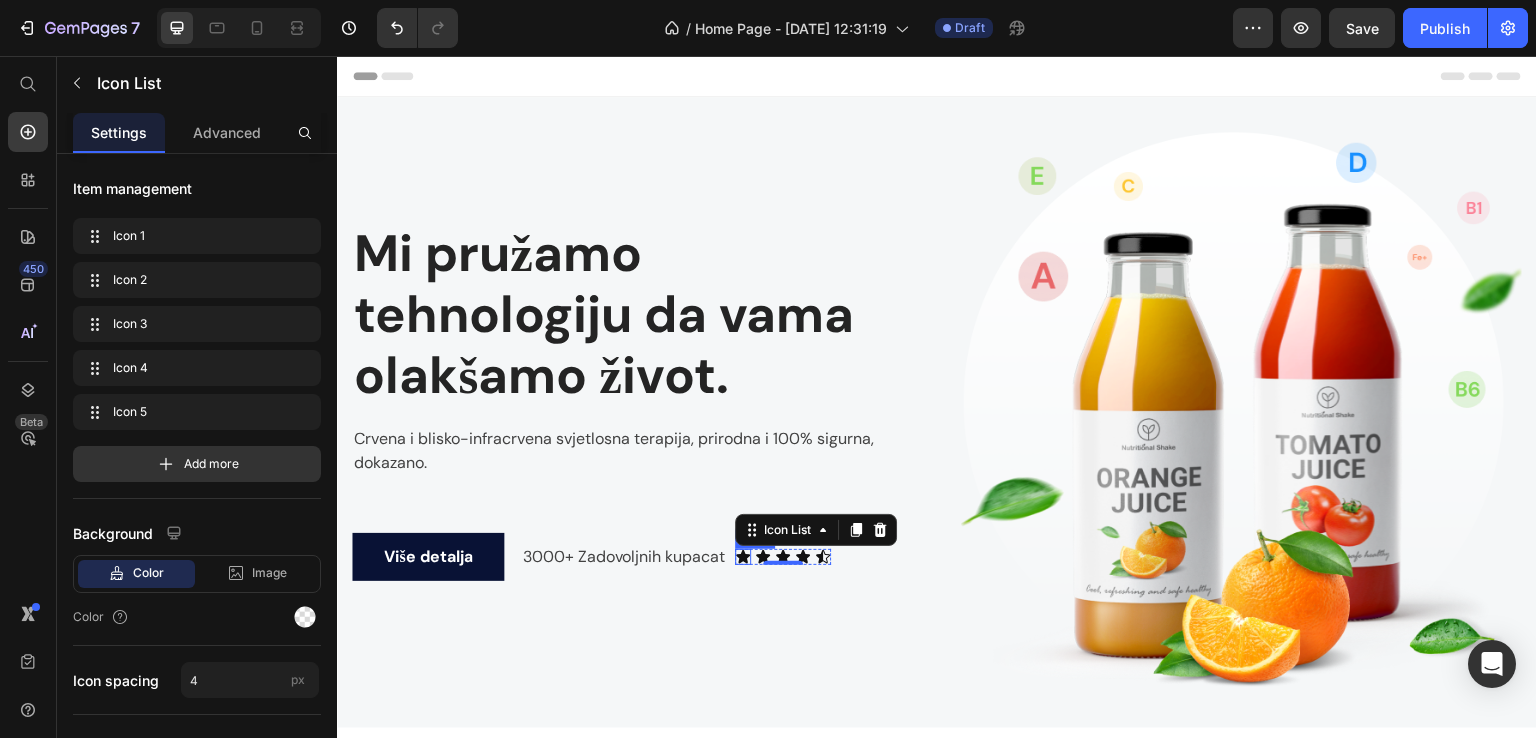 click 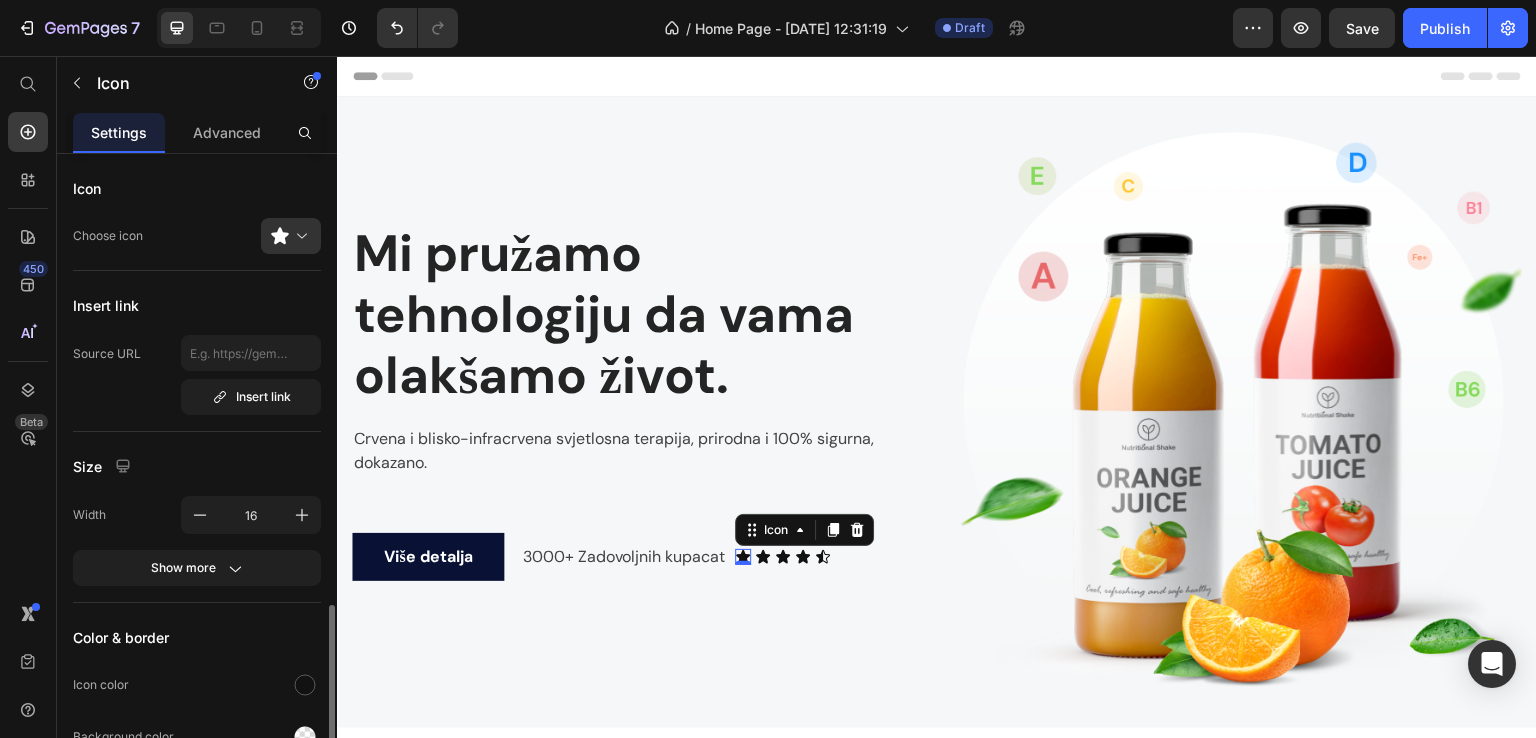 scroll, scrollTop: 266, scrollLeft: 0, axis: vertical 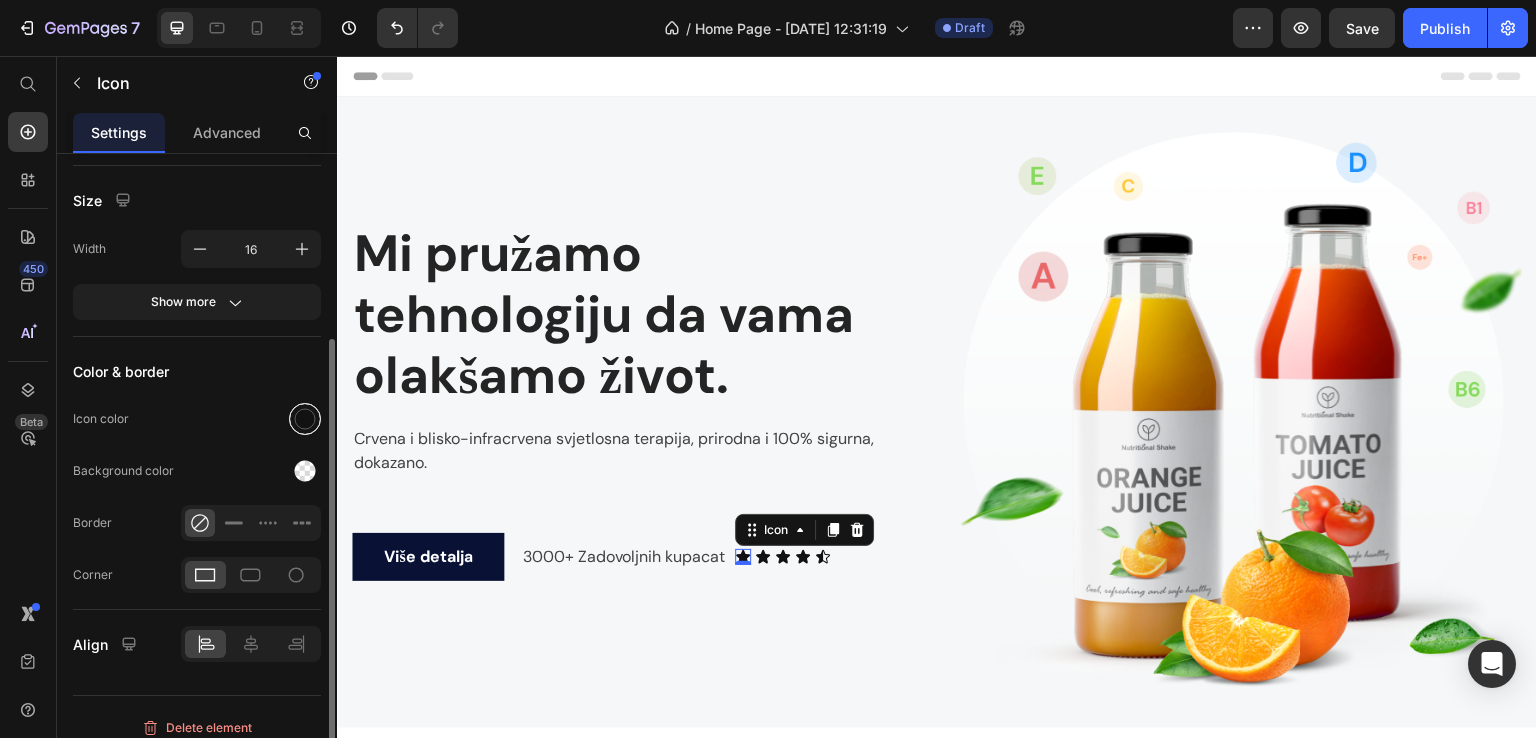 click at bounding box center [305, 419] 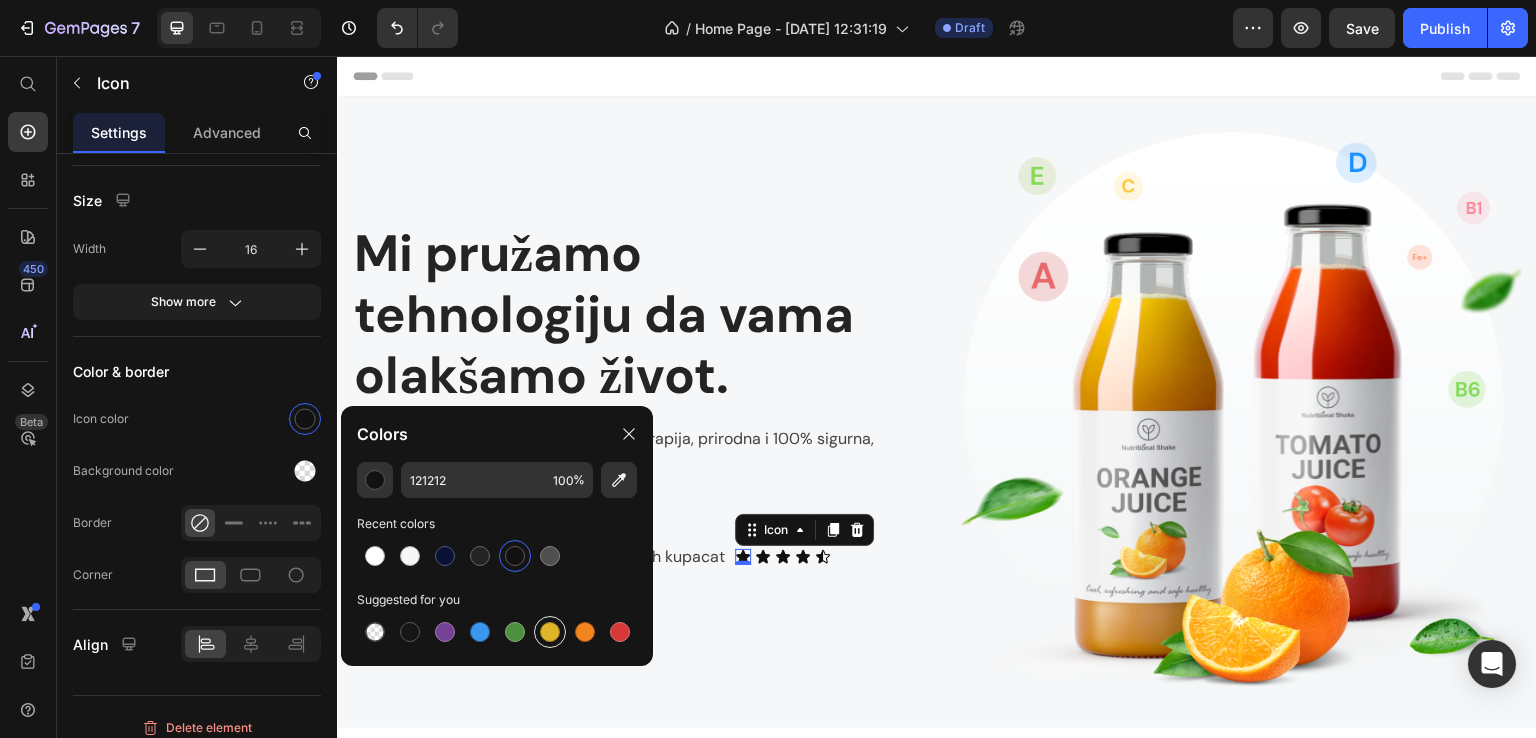 click at bounding box center [550, 632] 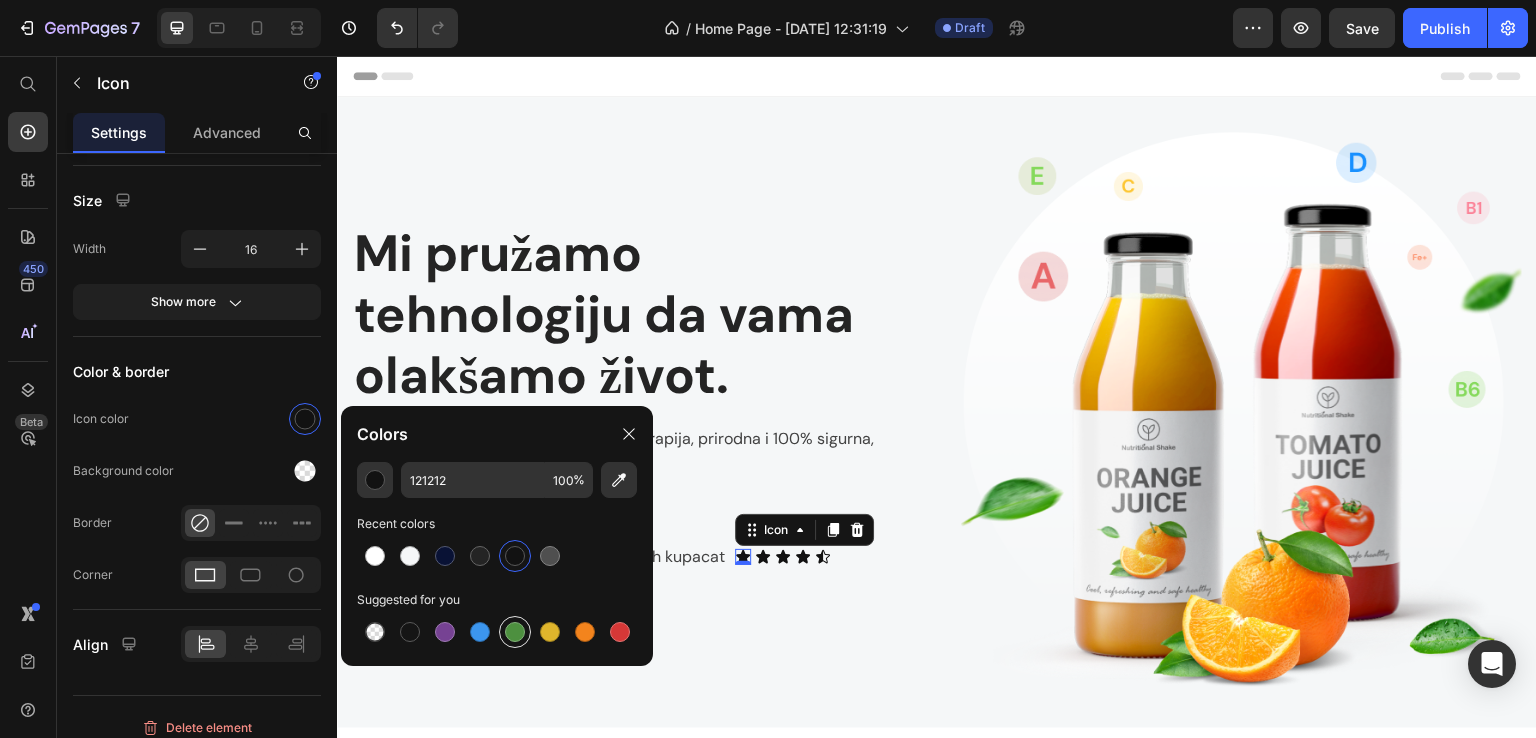 type on "DFB52C" 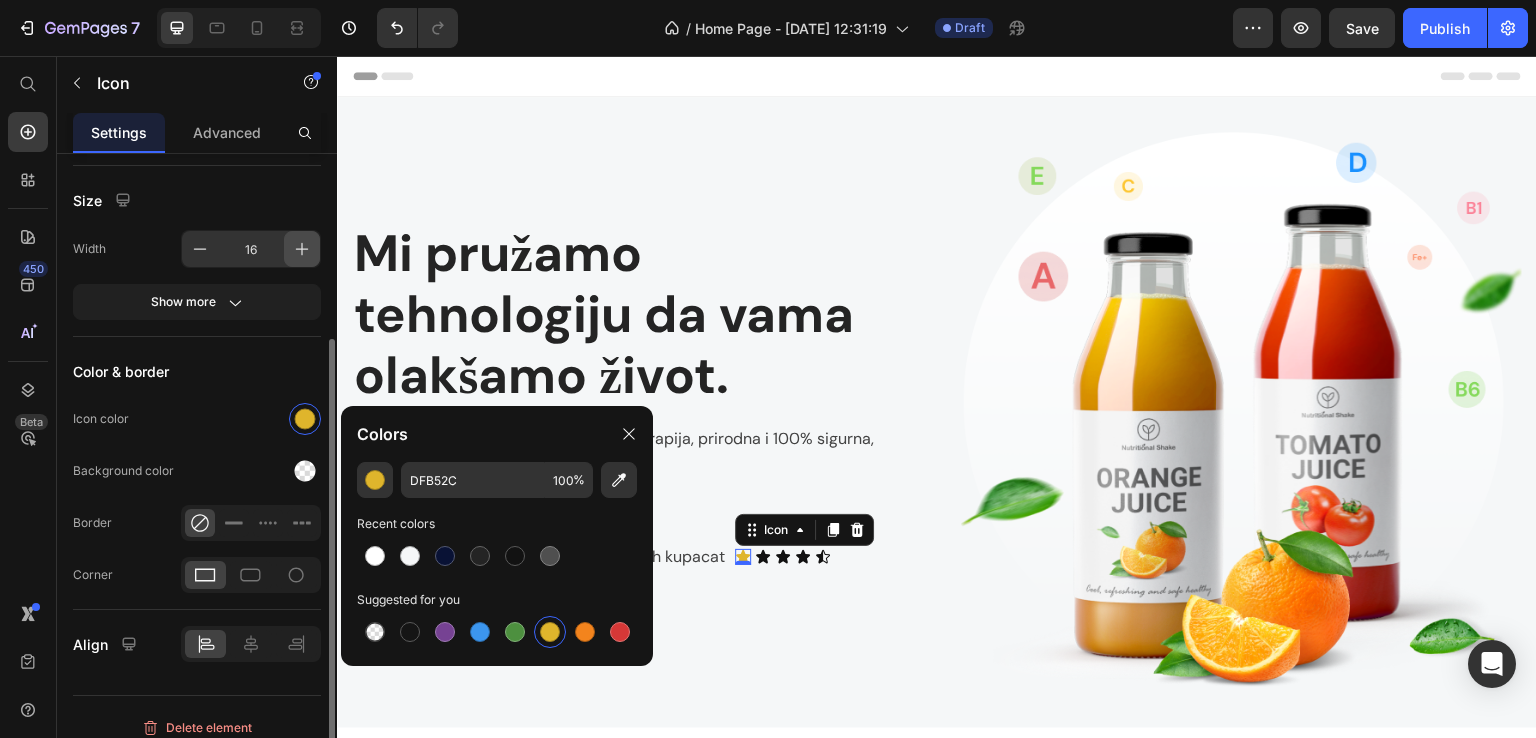 click 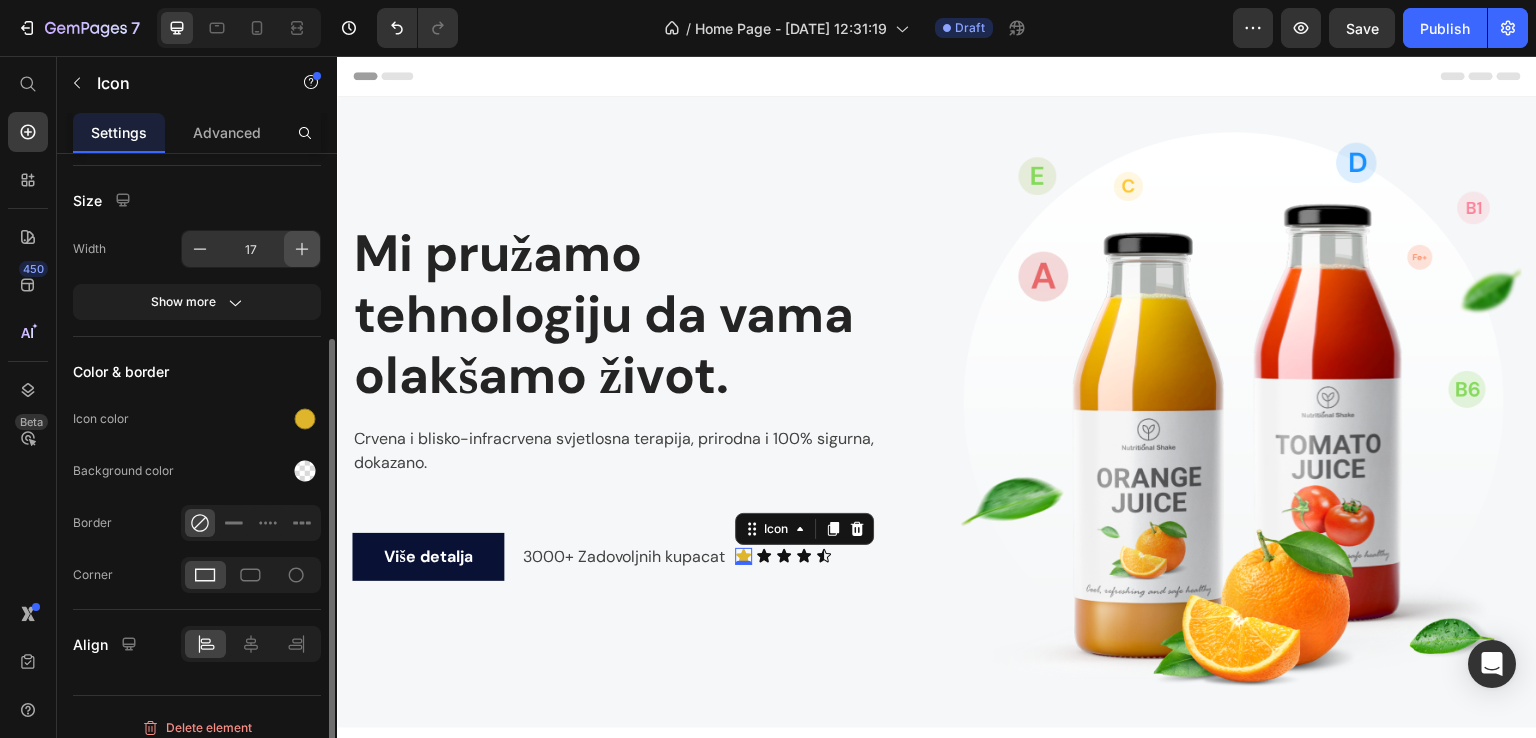 click 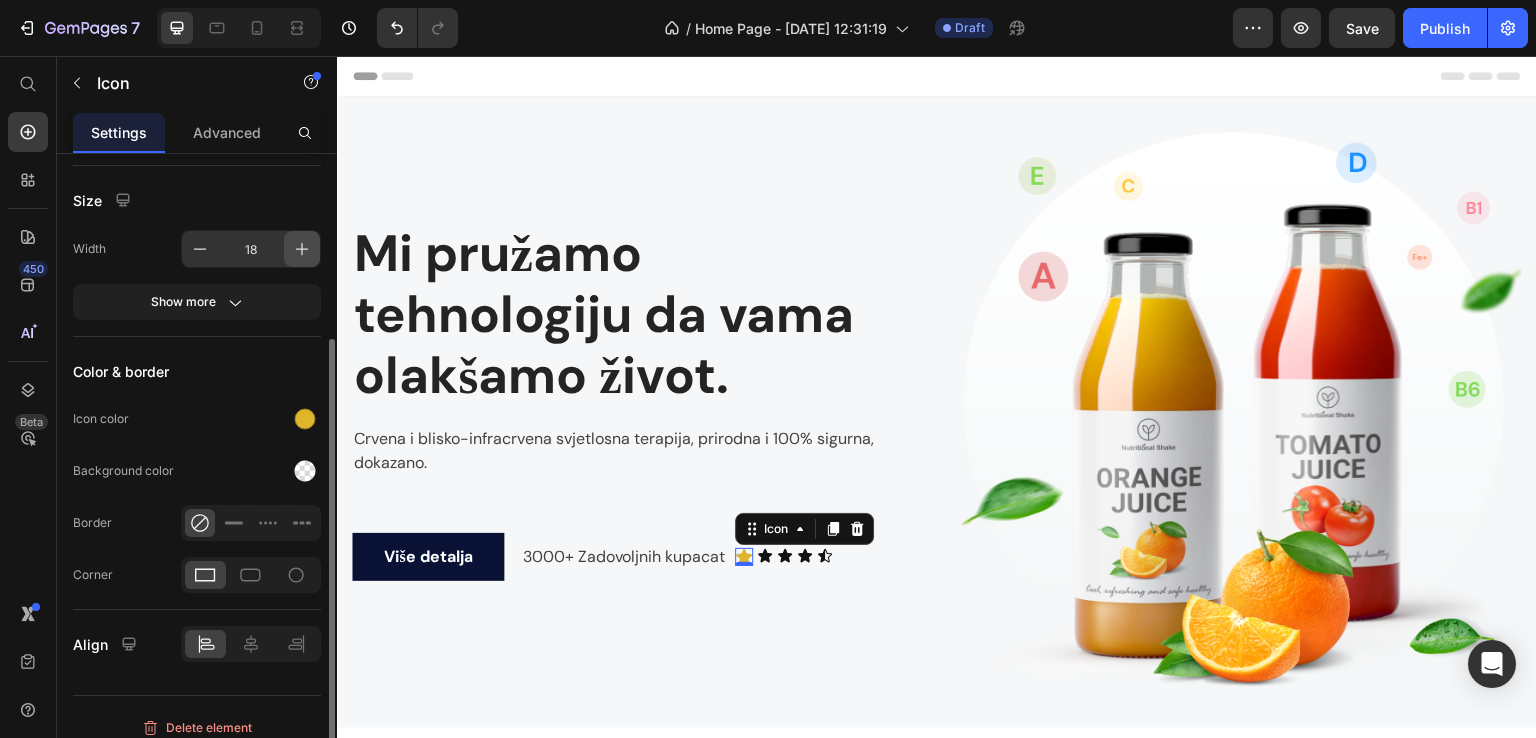 click 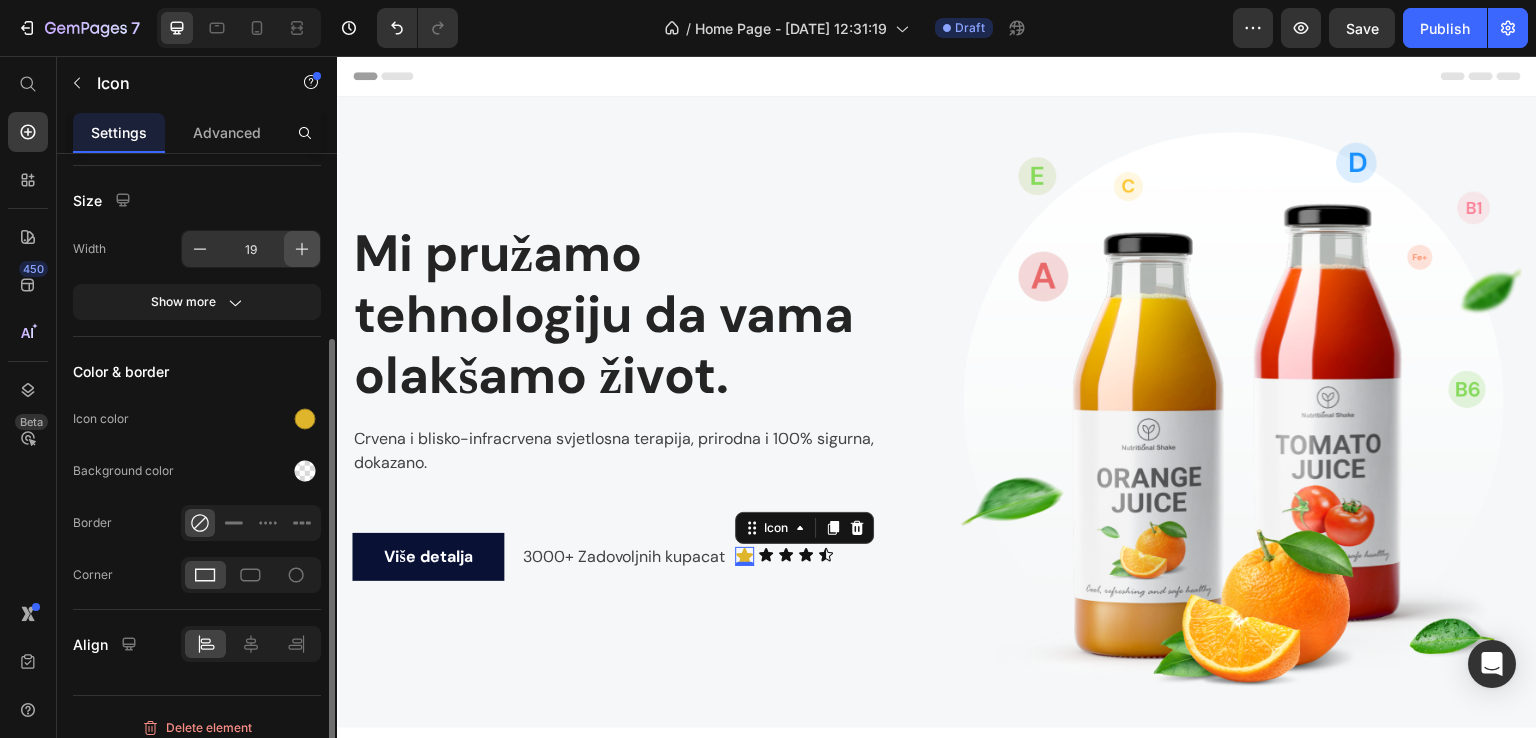 drag, startPoint x: 296, startPoint y: 249, endPoint x: 429, endPoint y: 539, distance: 319.04388 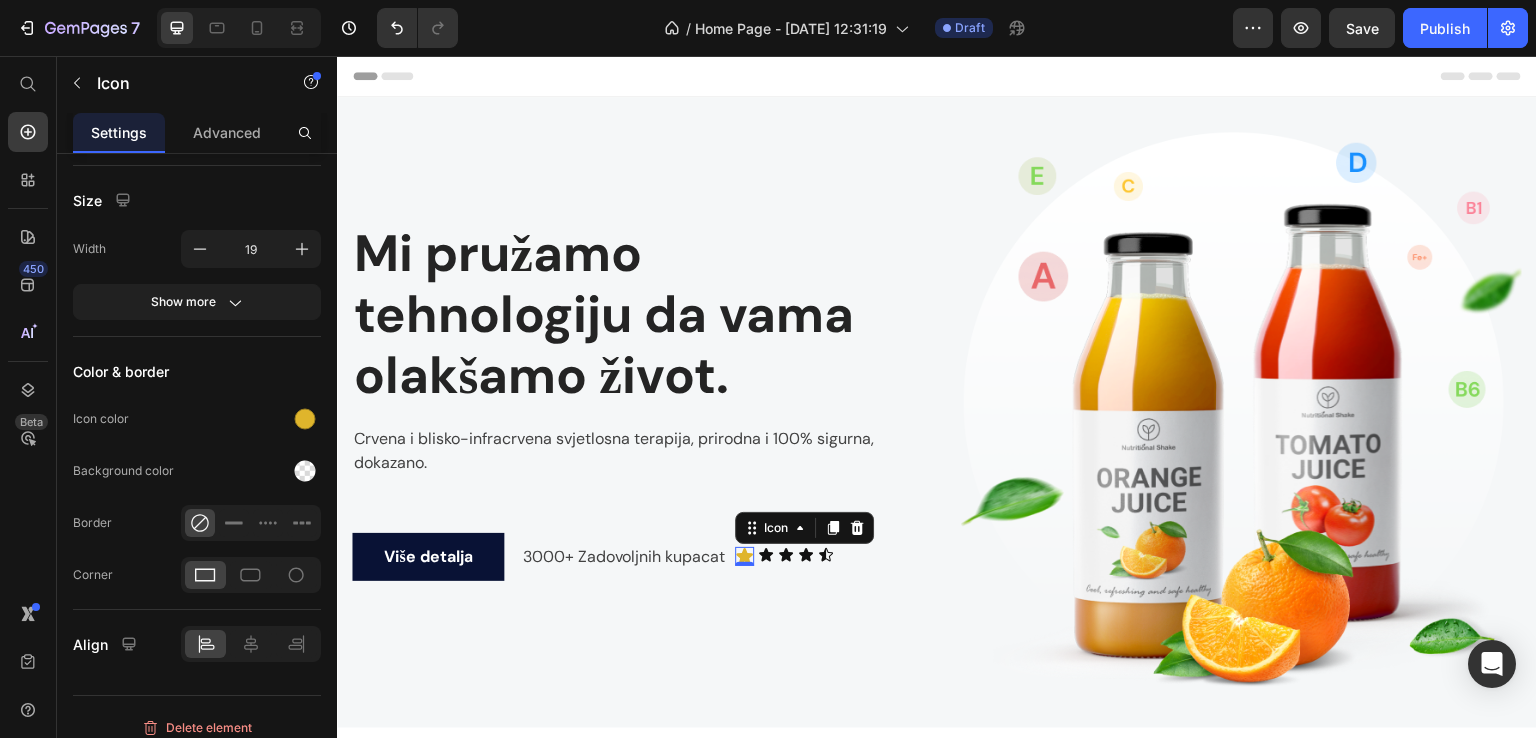 type on "20" 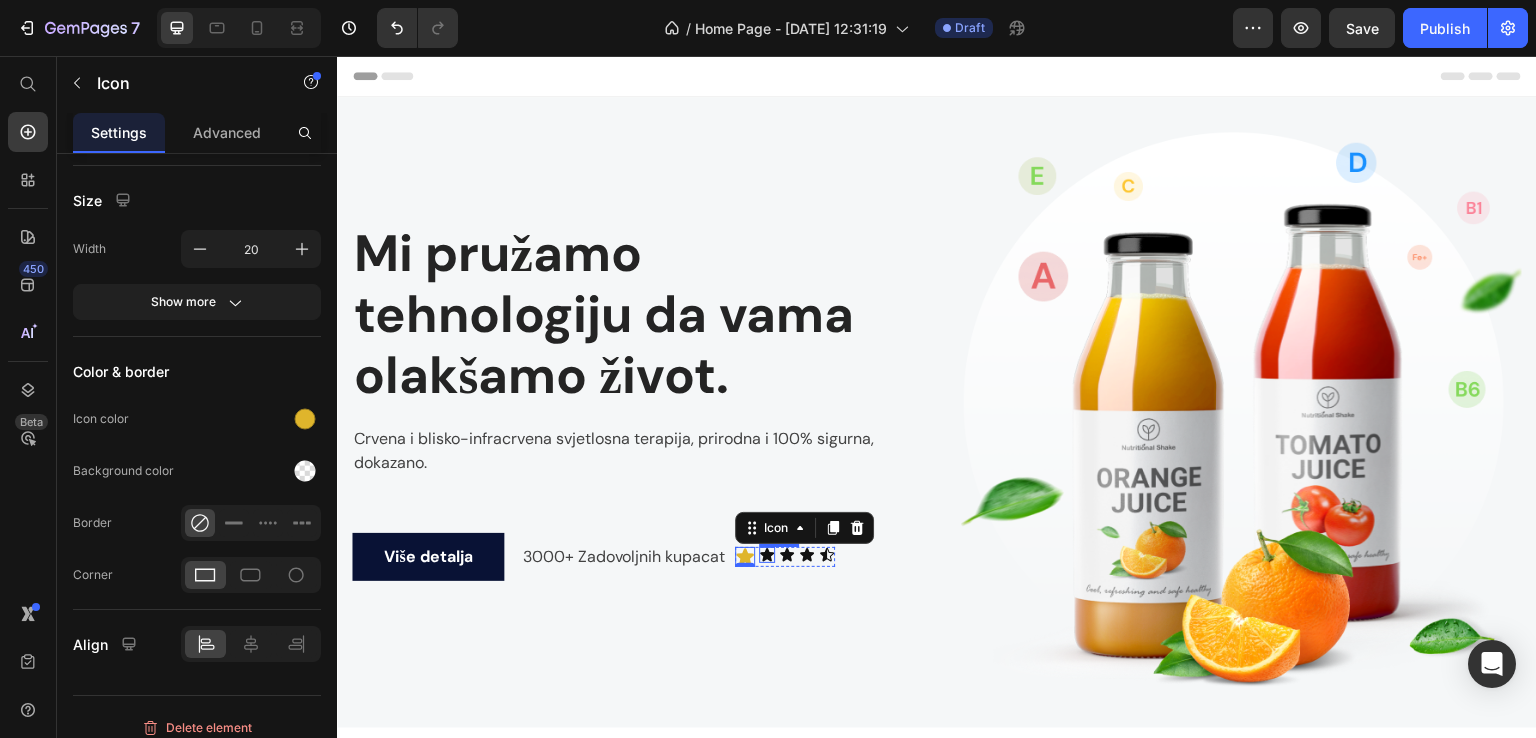click 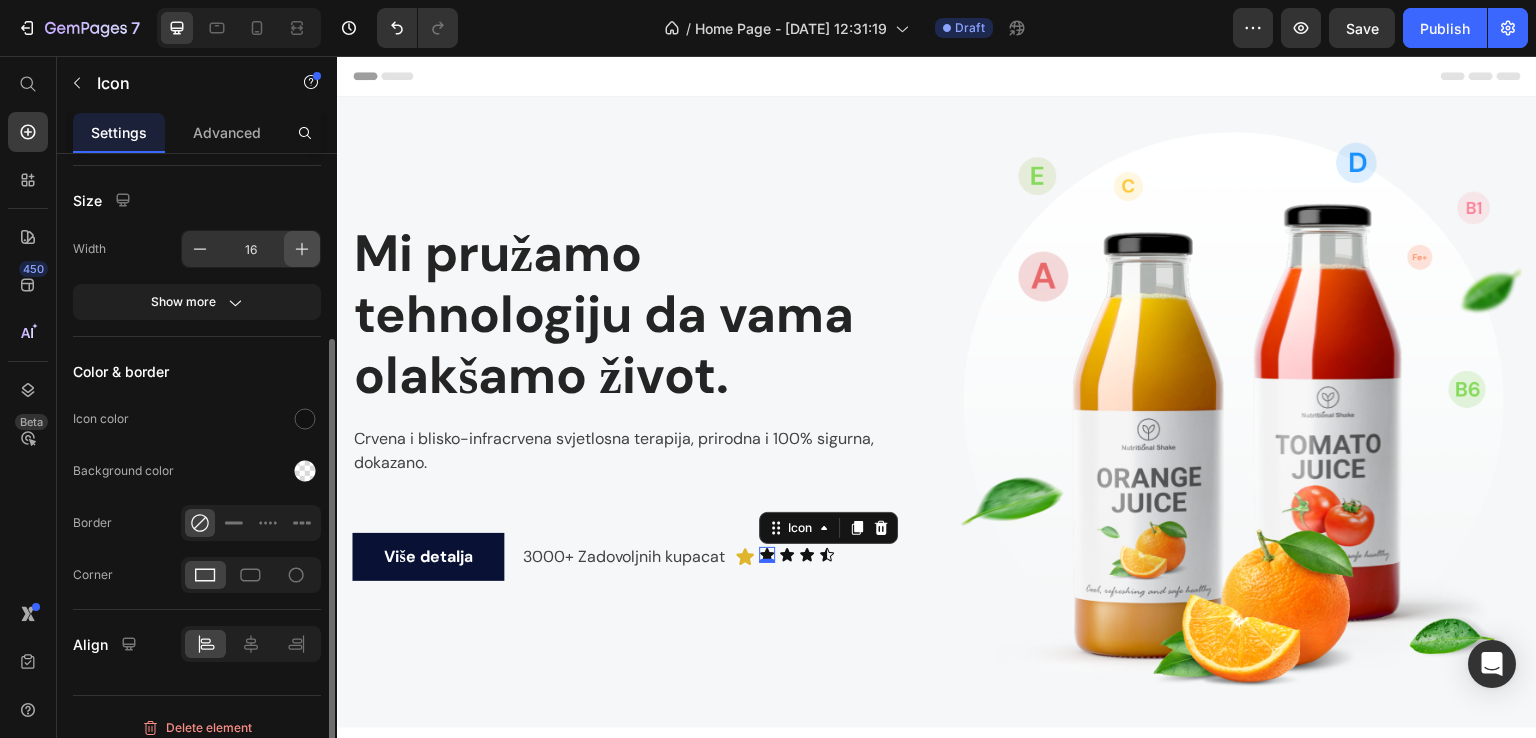 click at bounding box center [302, 249] 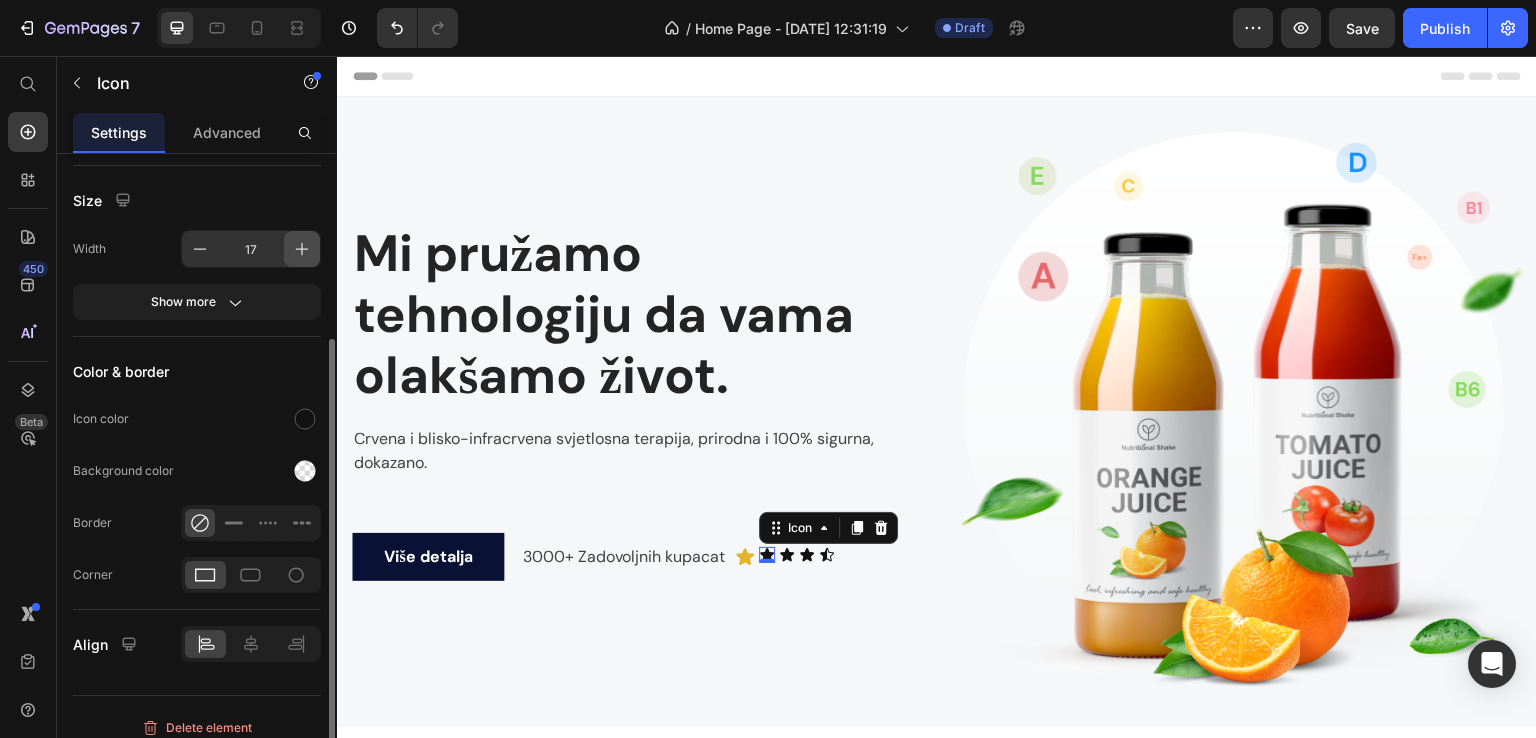 click at bounding box center (302, 249) 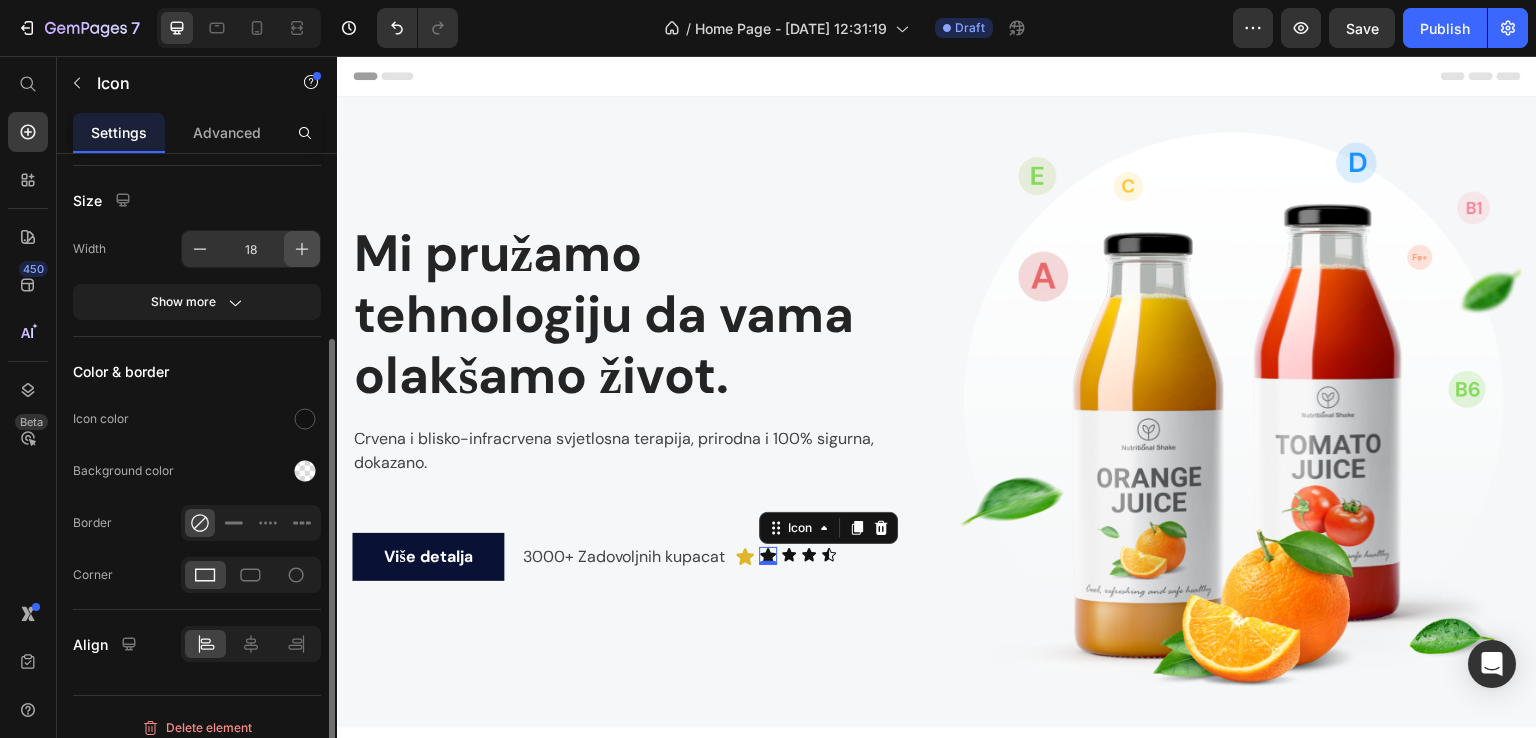 click at bounding box center [302, 249] 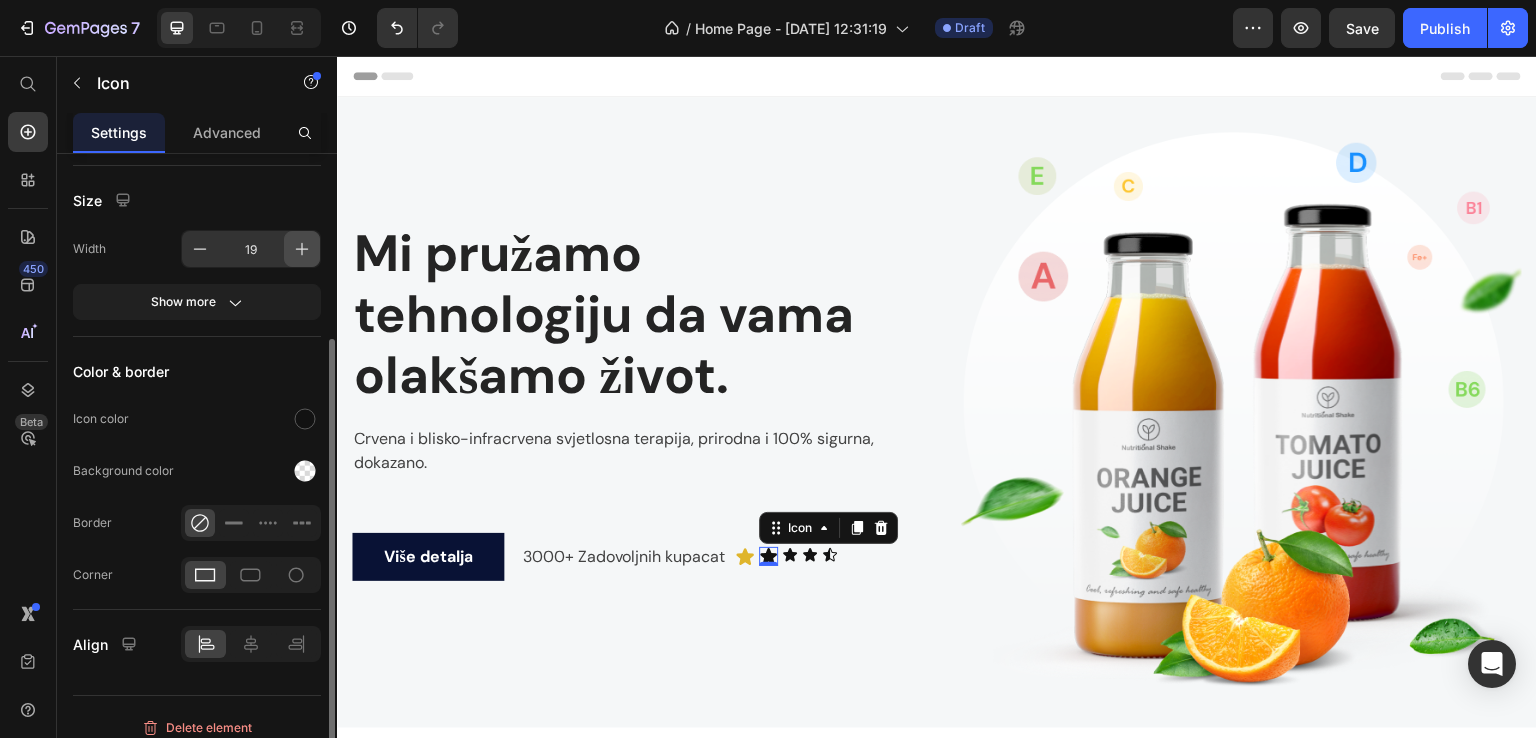 click at bounding box center [302, 249] 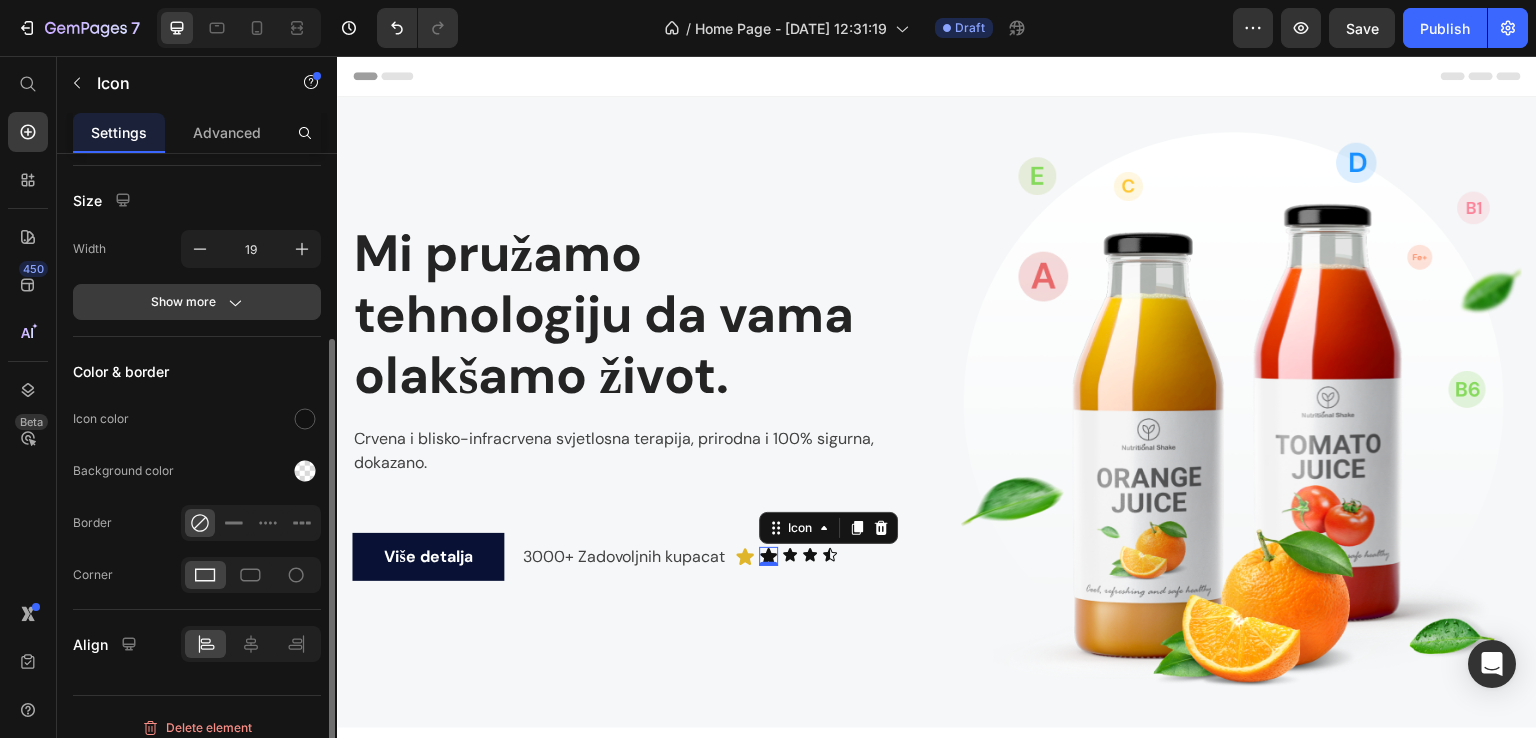 type on "20" 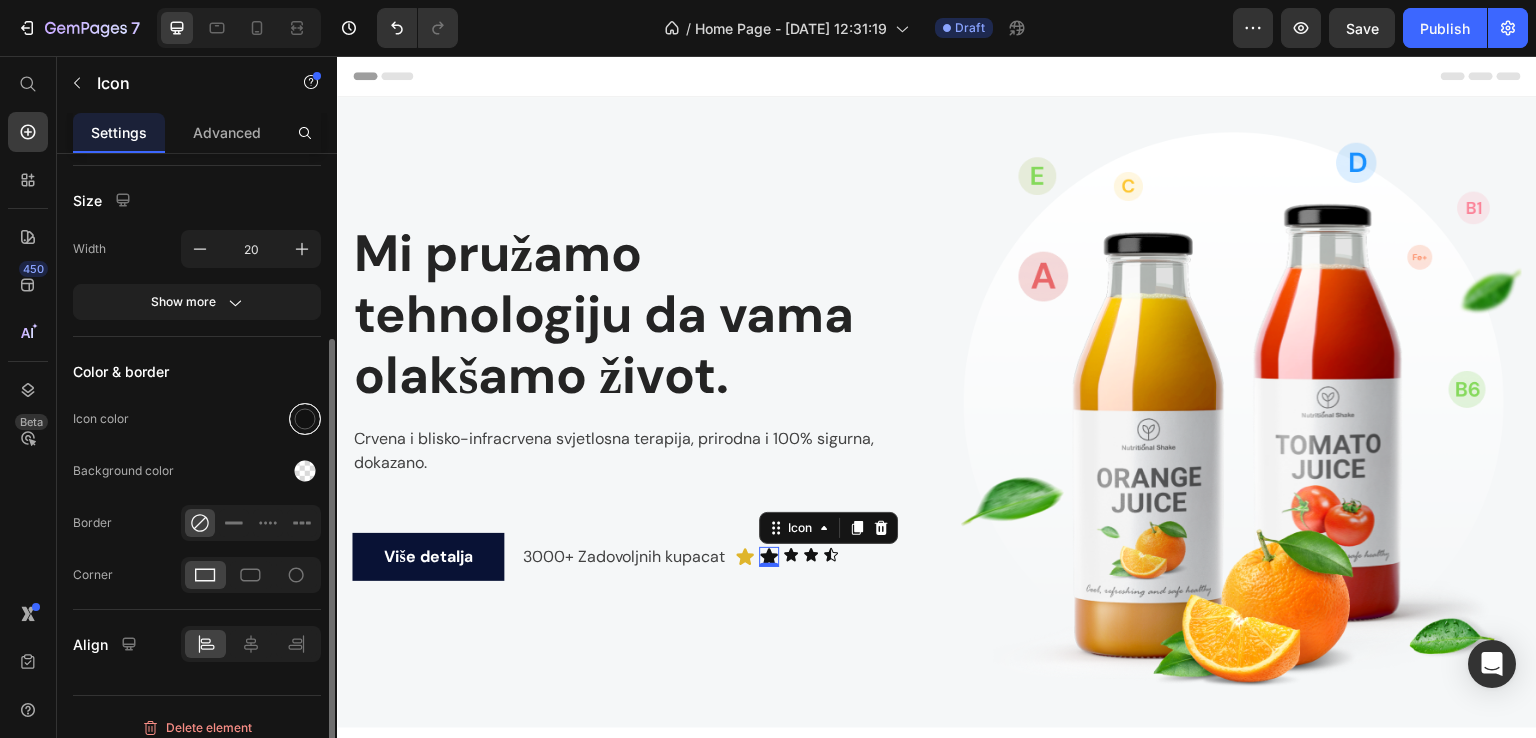 drag, startPoint x: 317, startPoint y: 416, endPoint x: 0, endPoint y: 406, distance: 317.15768 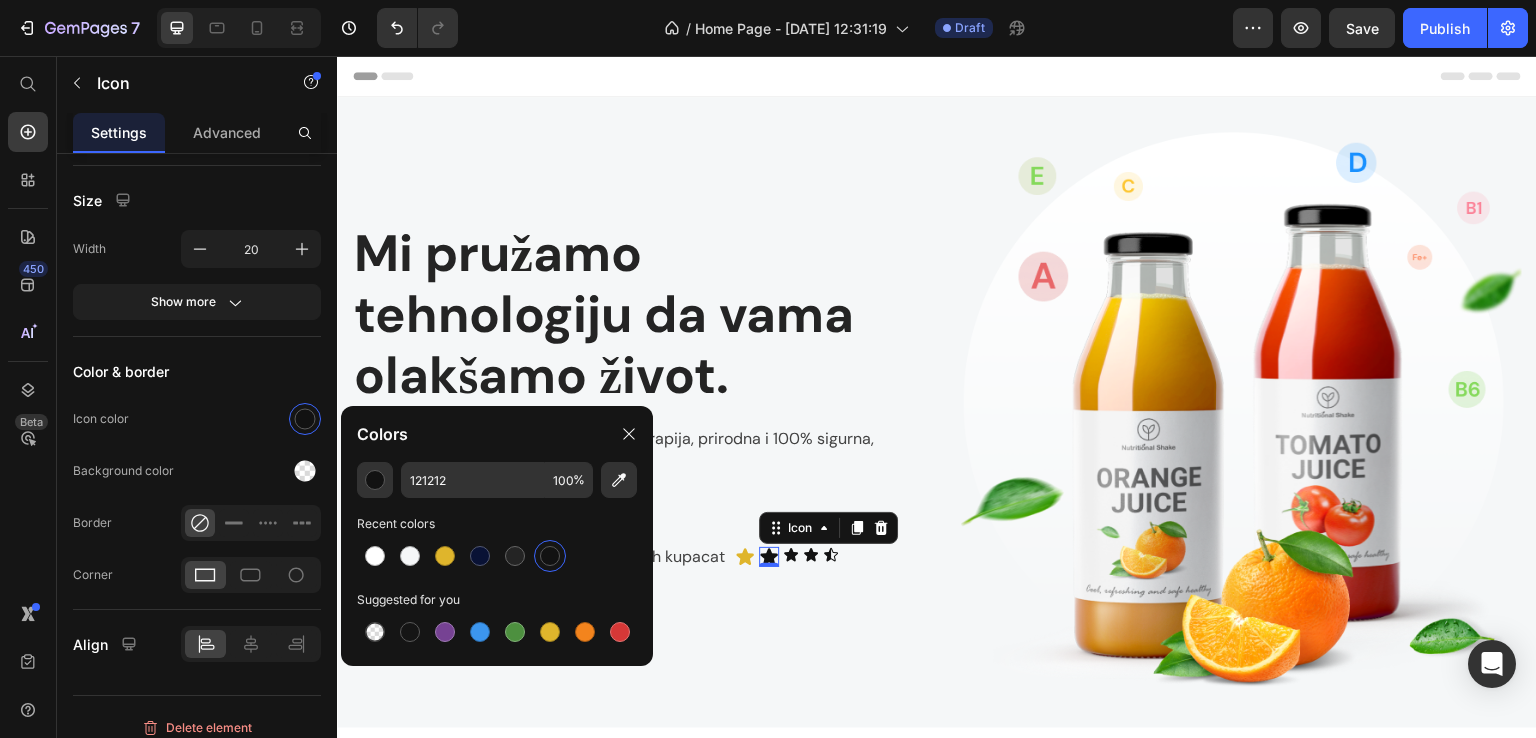 drag, startPoint x: 448, startPoint y: 560, endPoint x: 644, endPoint y: 574, distance: 196.49936 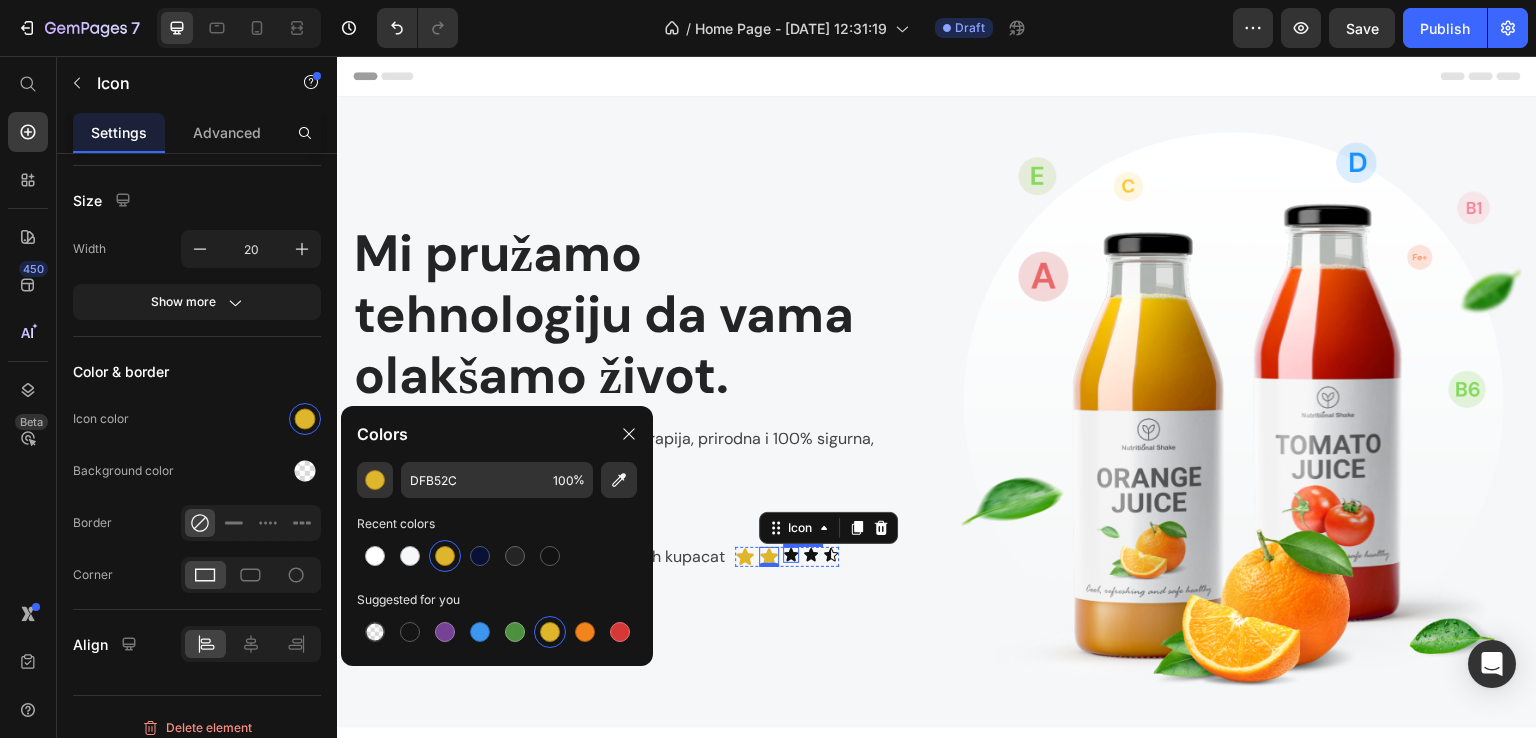 click 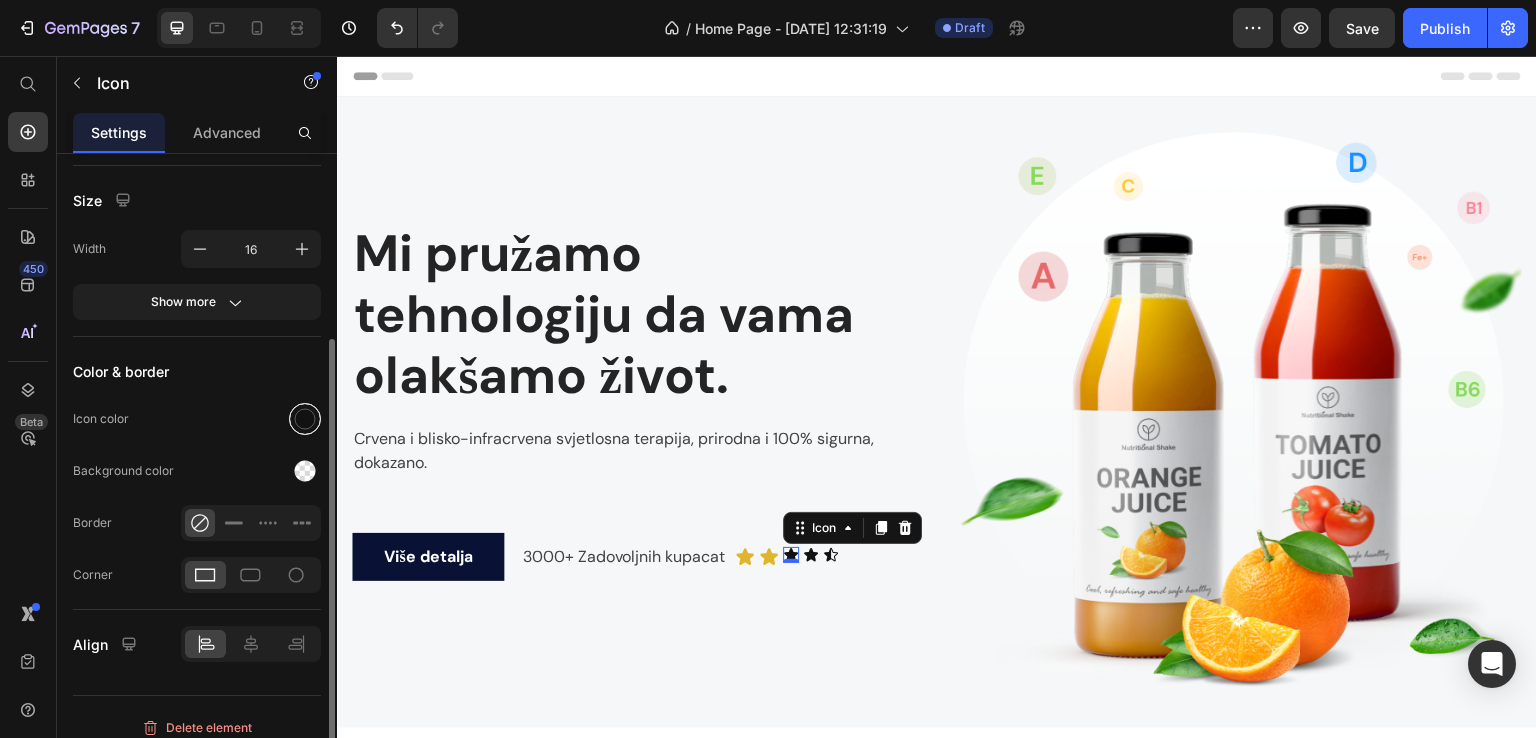 click at bounding box center (305, 419) 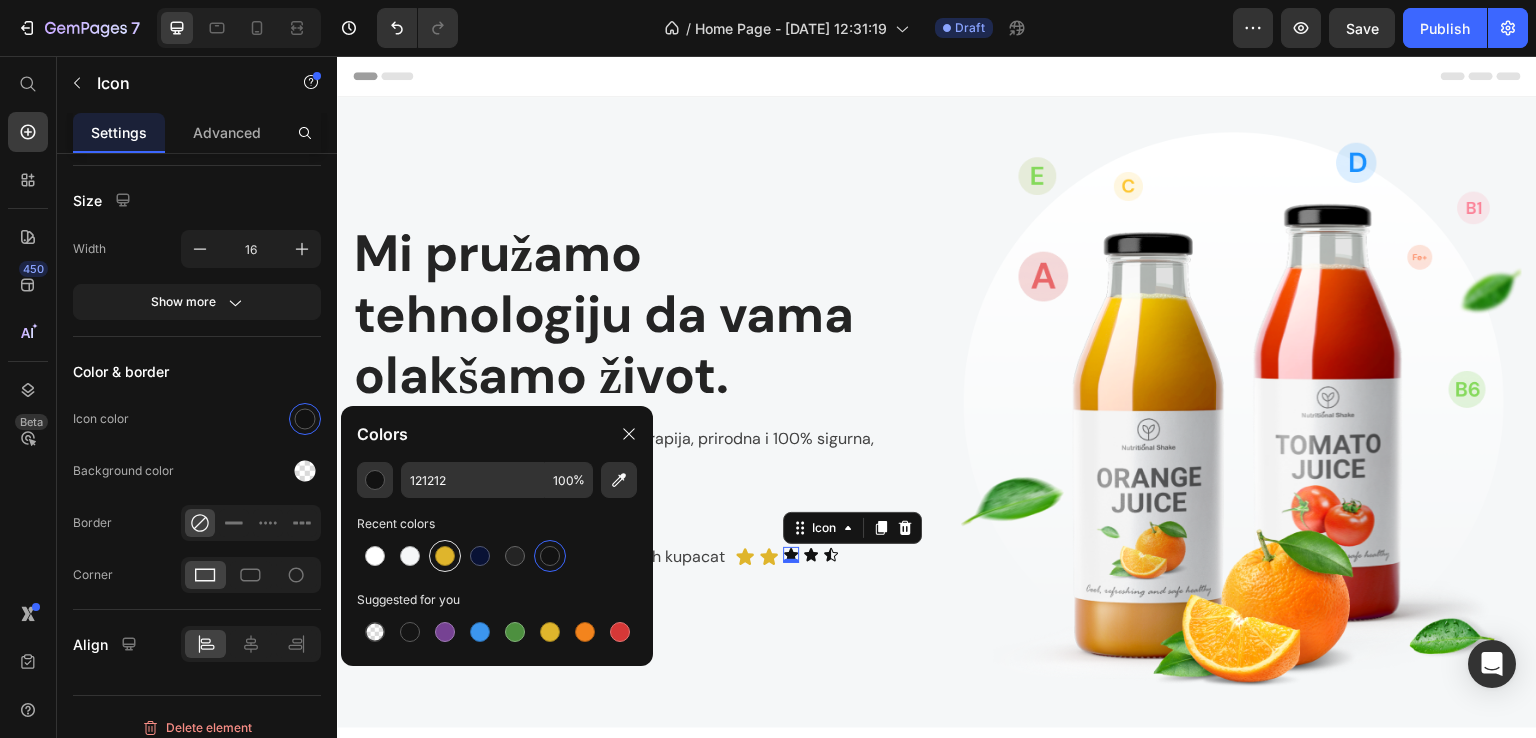 drag, startPoint x: 35, startPoint y: 327, endPoint x: 450, endPoint y: 544, distance: 468.30972 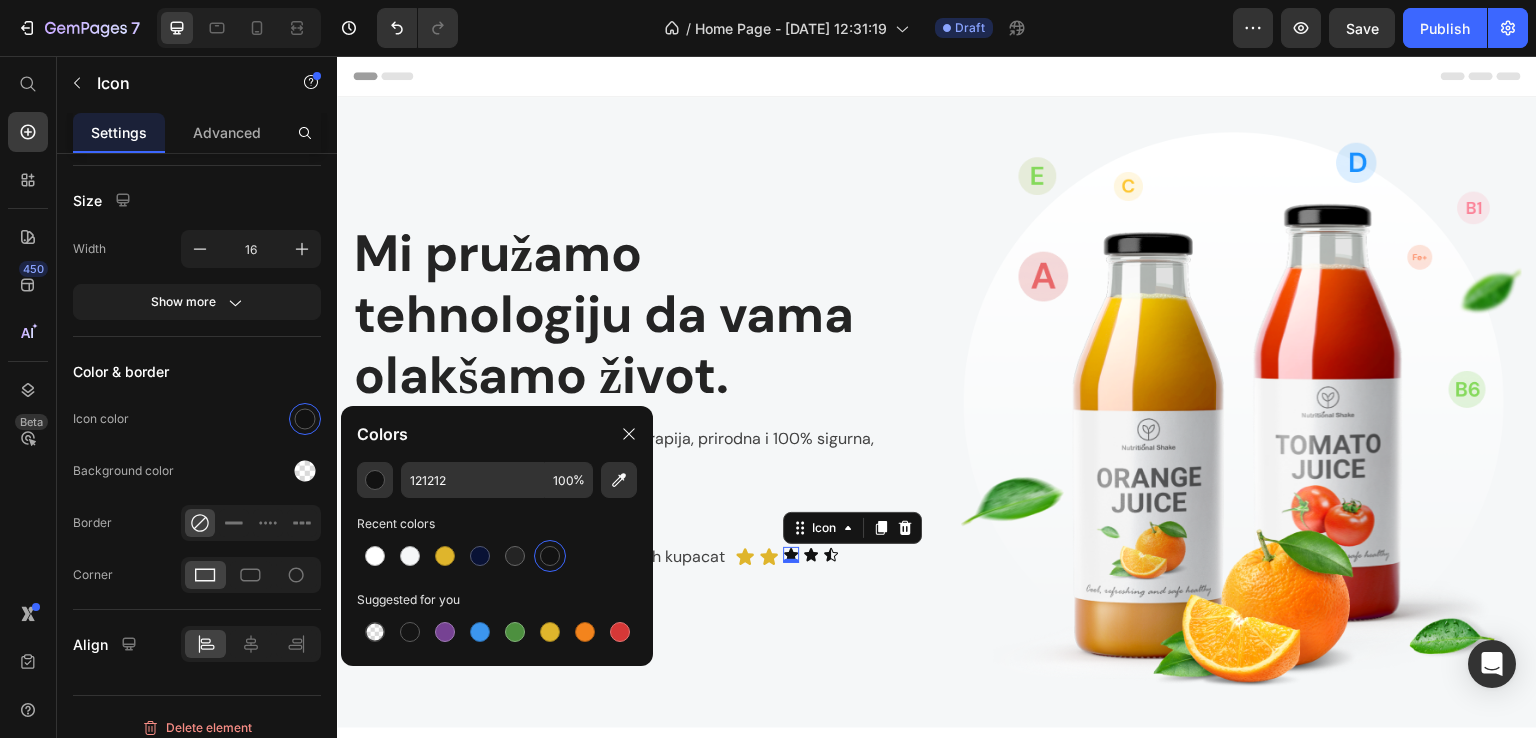 type on "DFB52C" 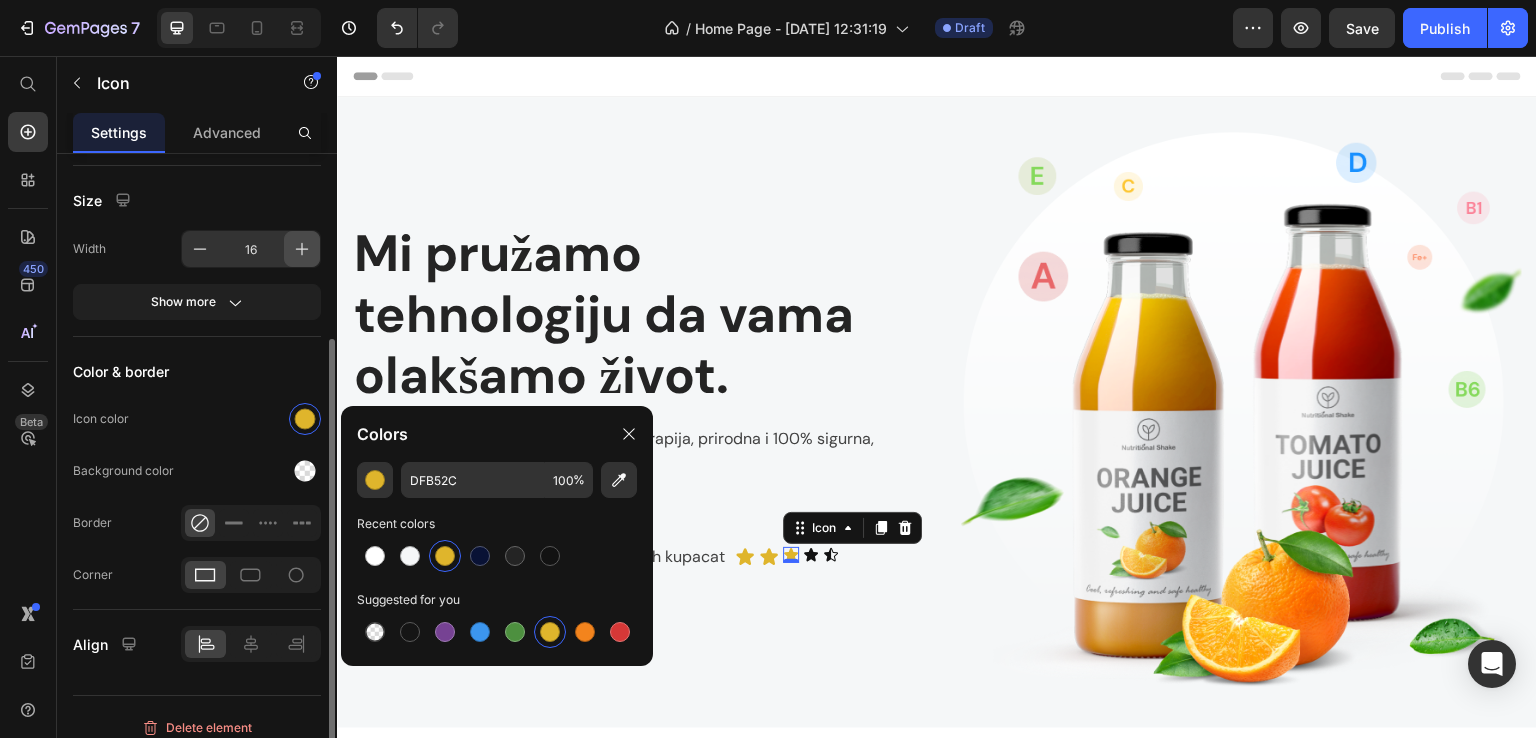 click at bounding box center [302, 249] 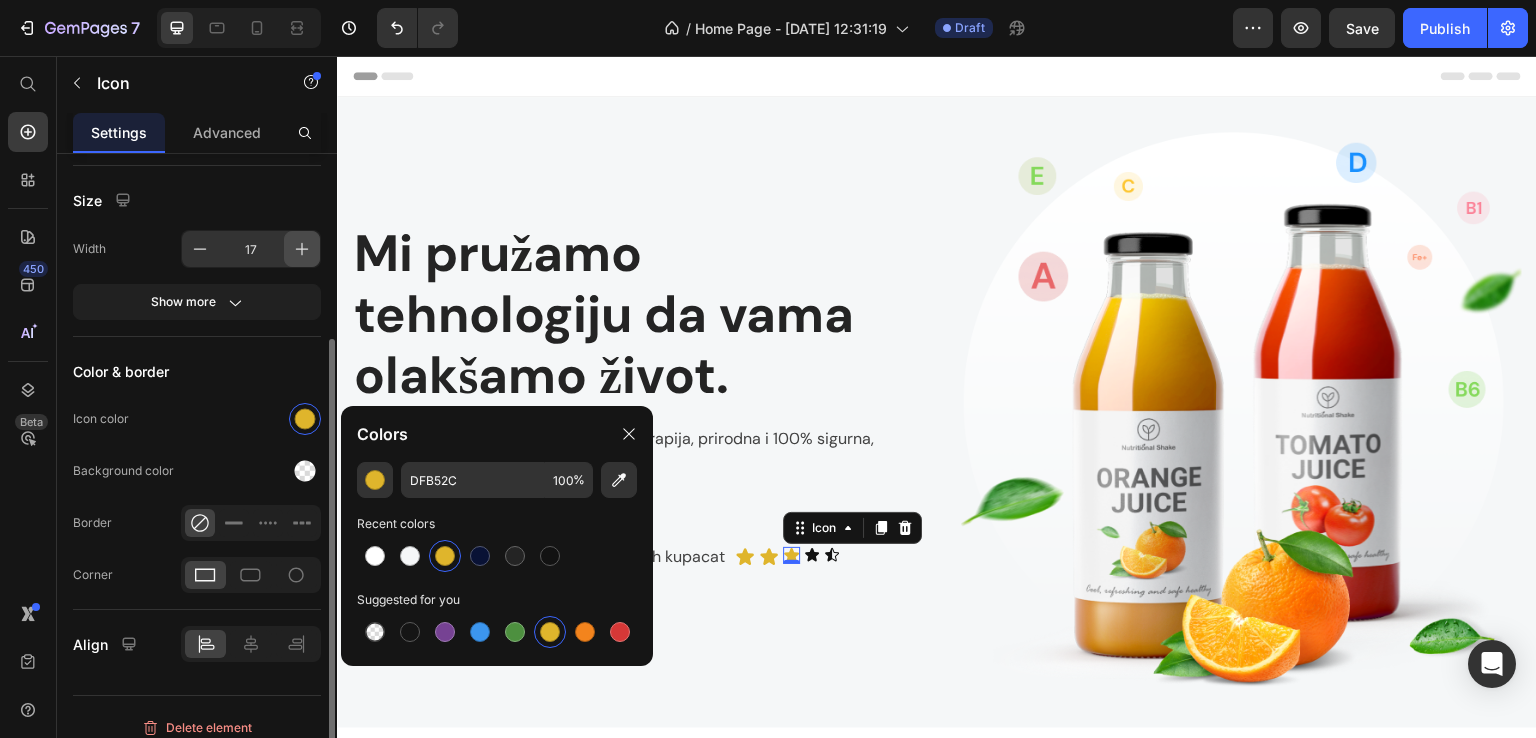click at bounding box center [302, 249] 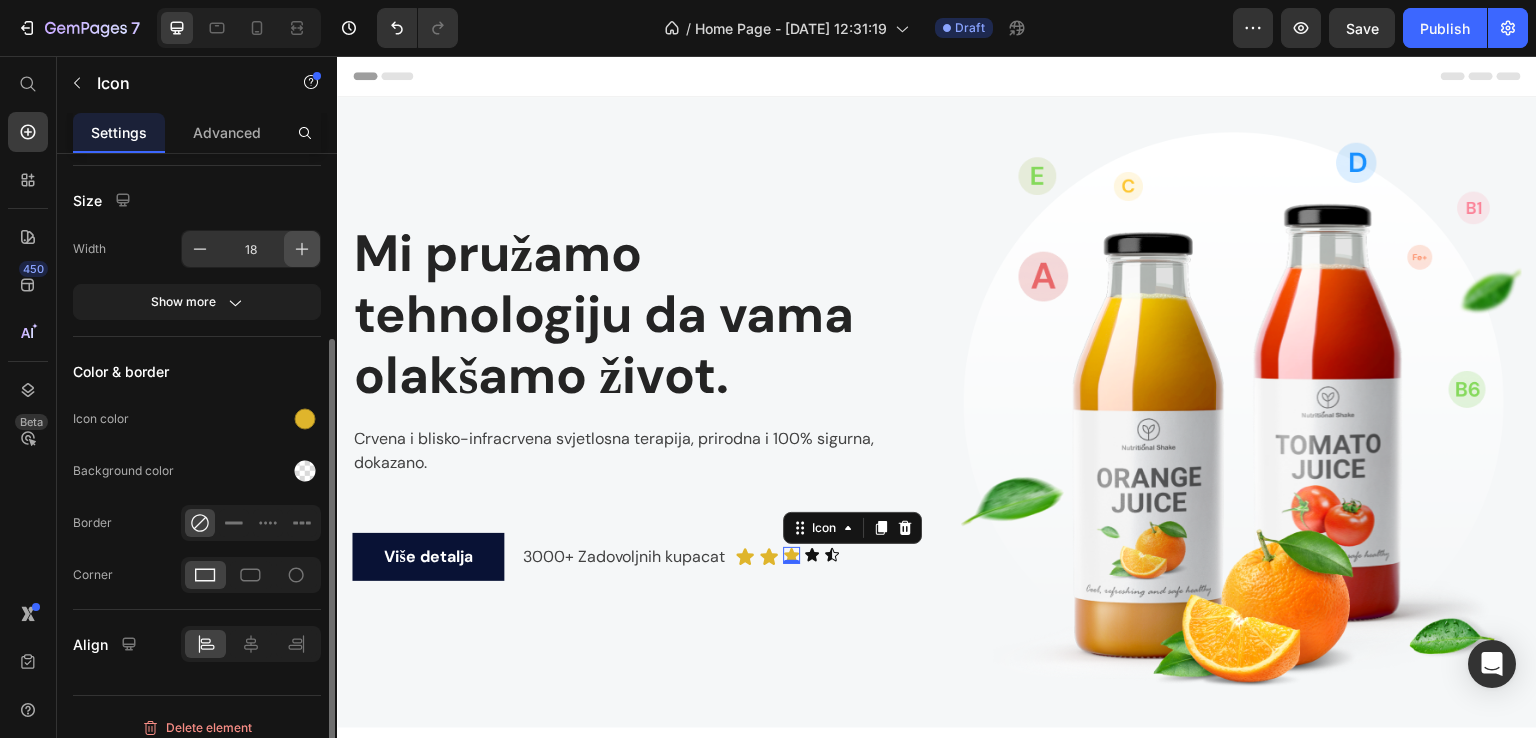 click at bounding box center (302, 249) 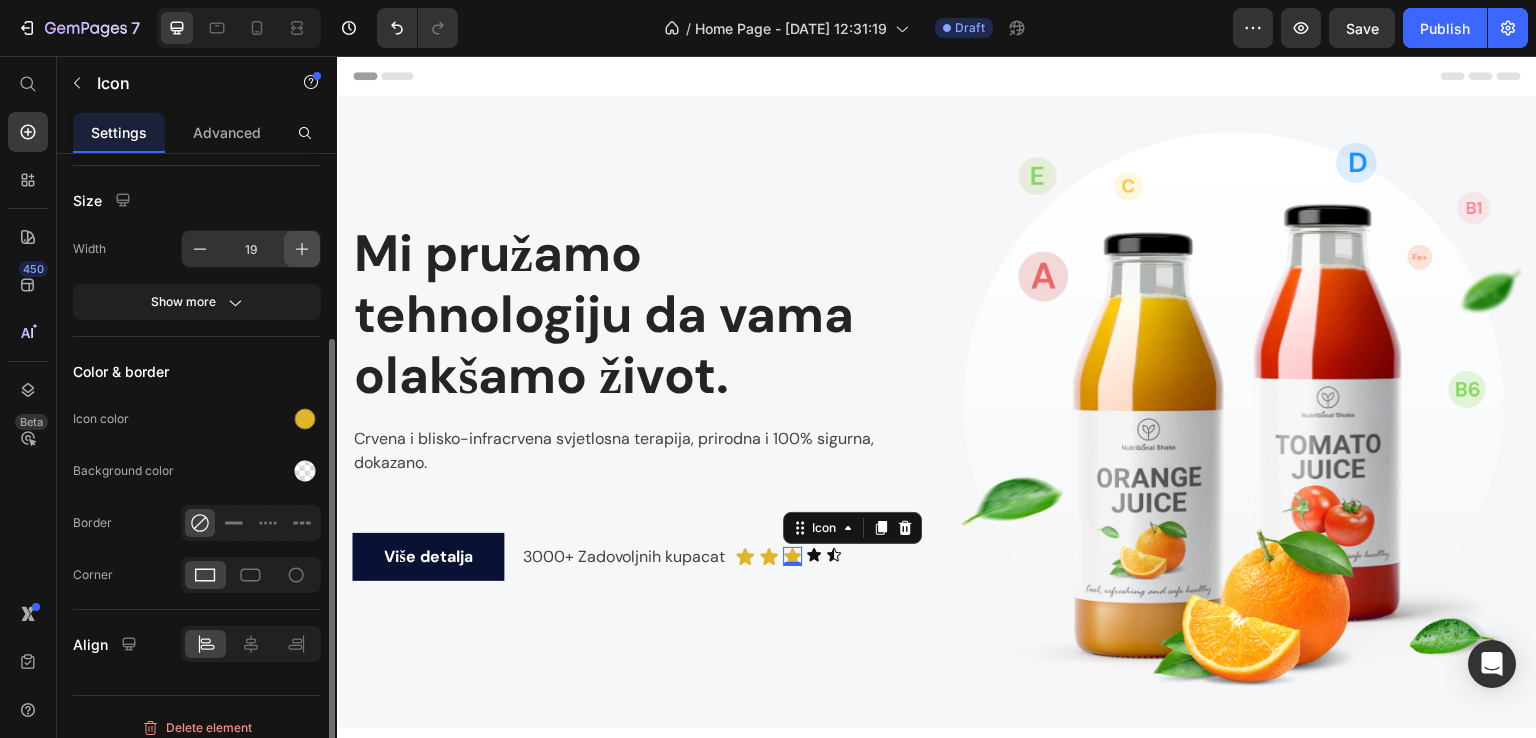 click at bounding box center (302, 249) 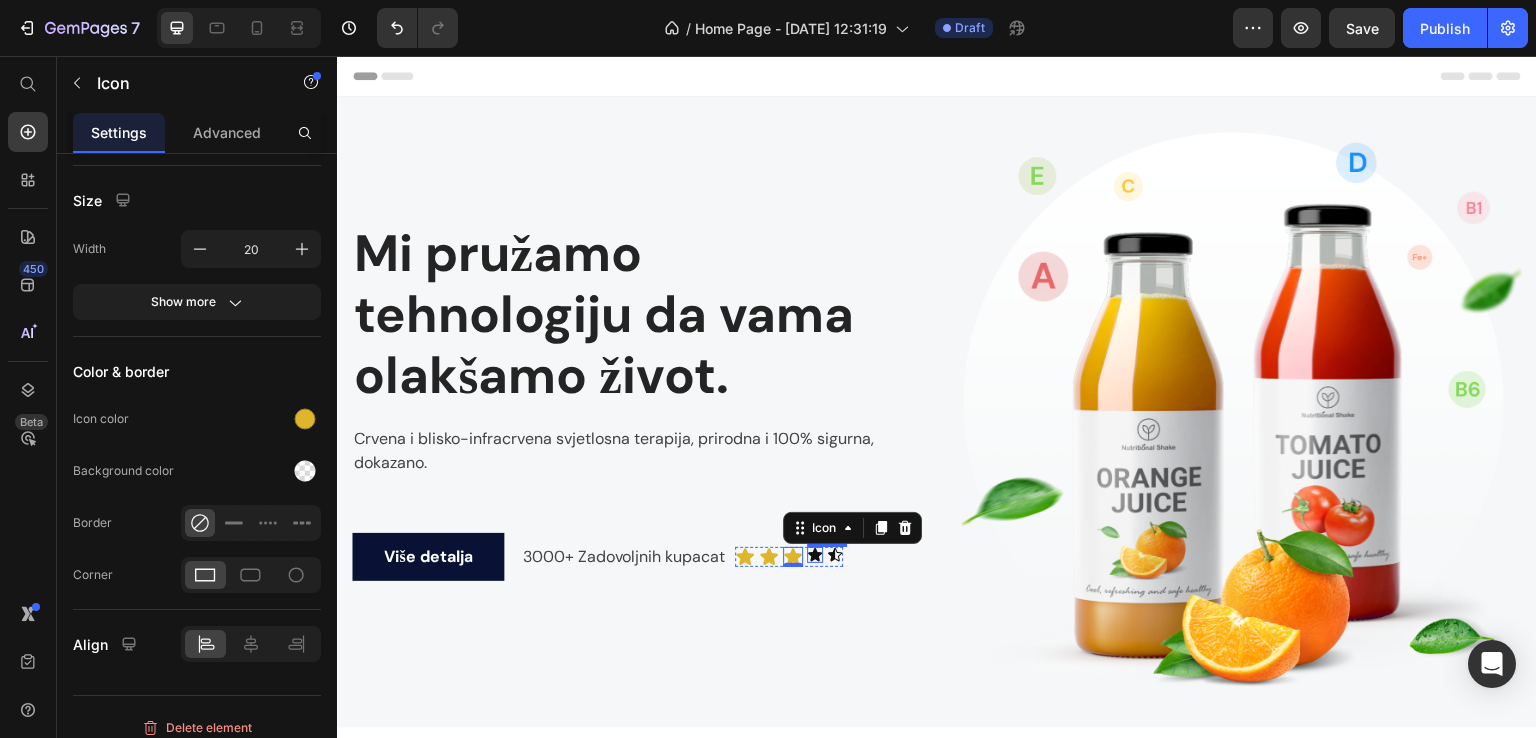 click 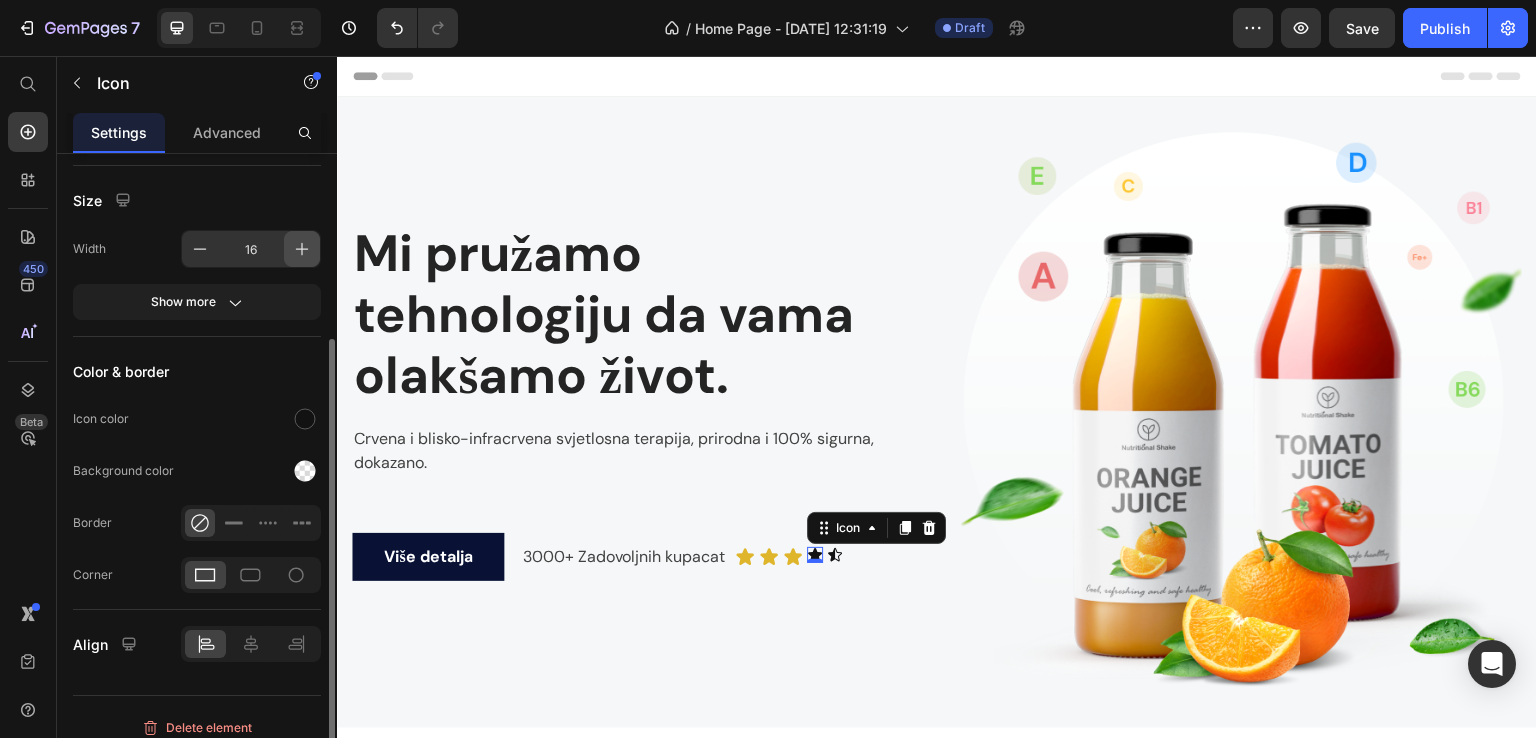 click 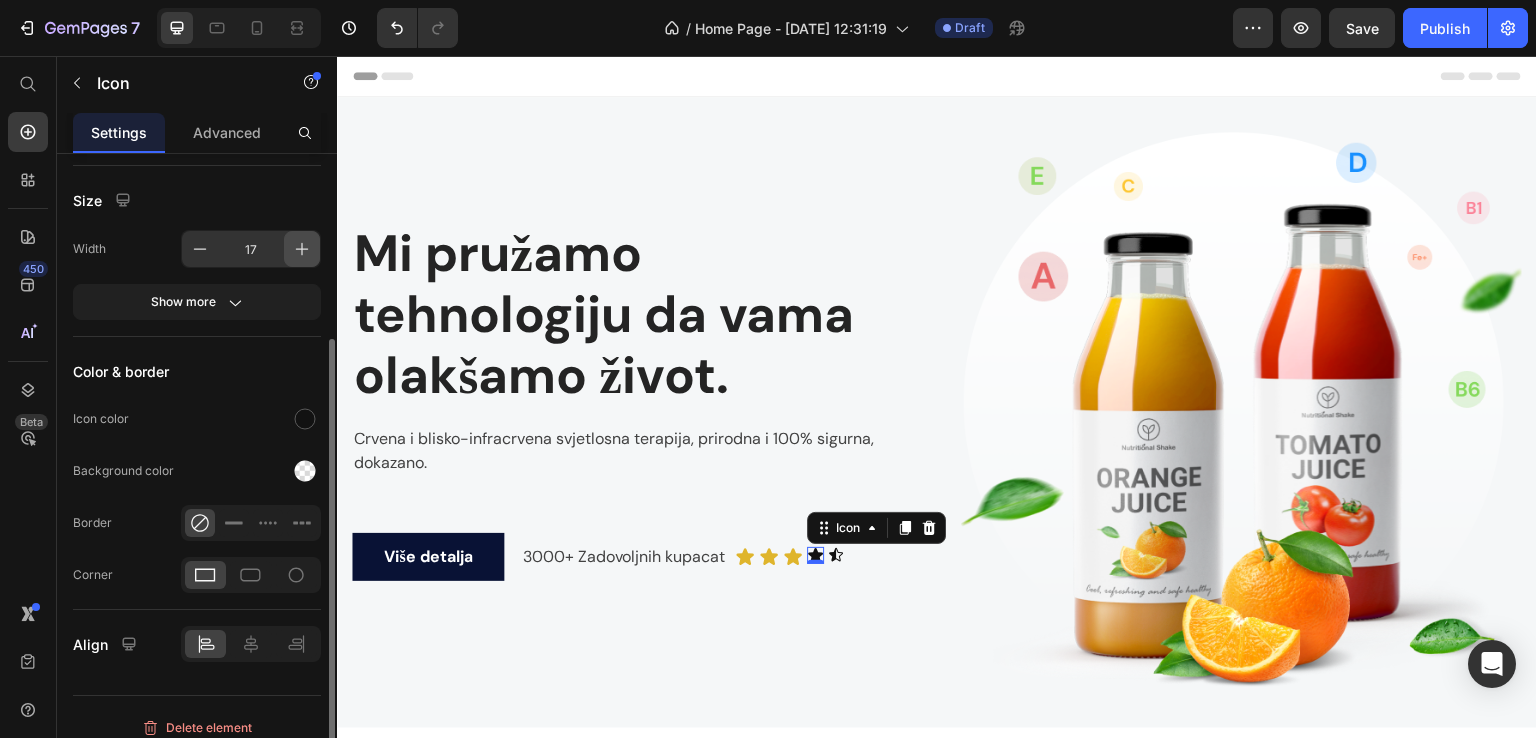 click 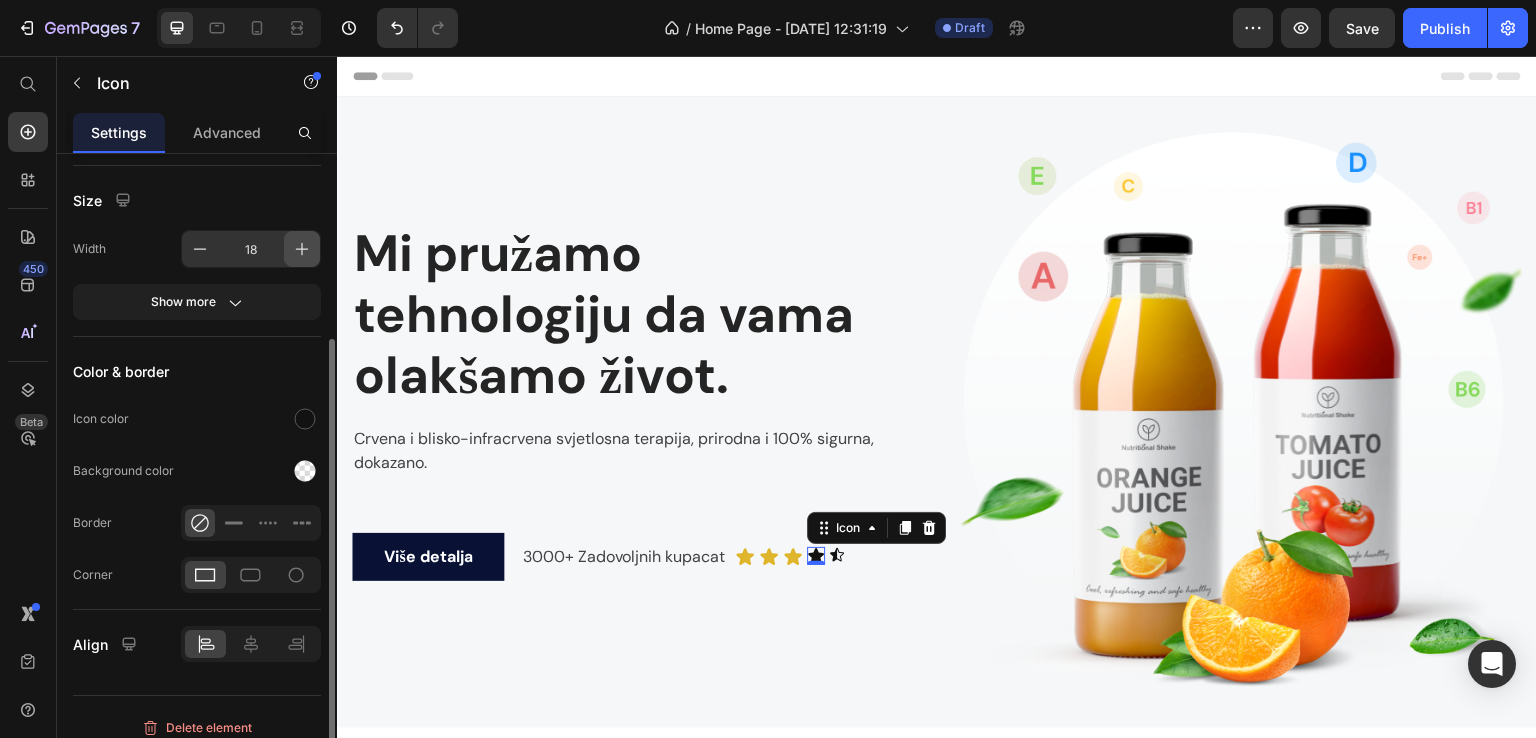click 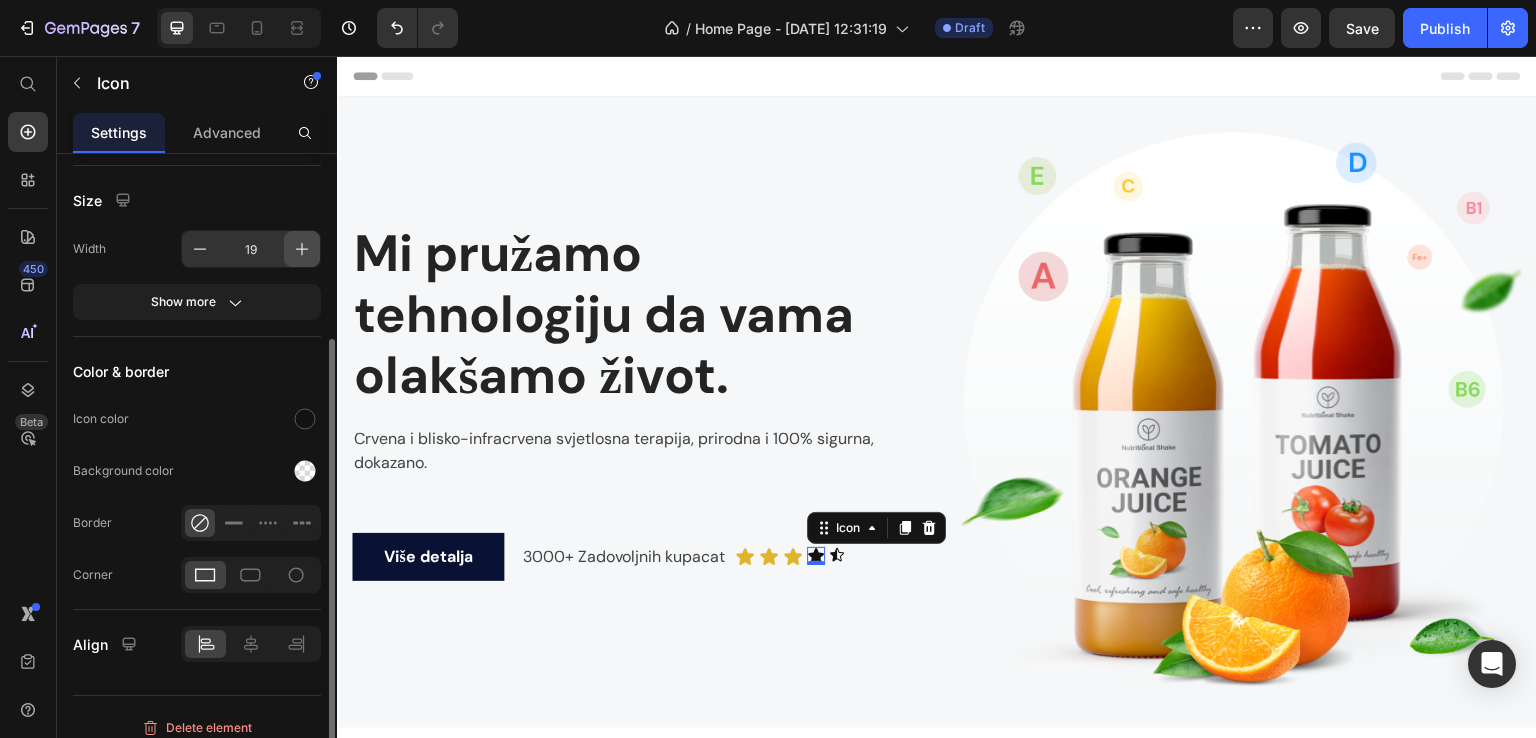 click 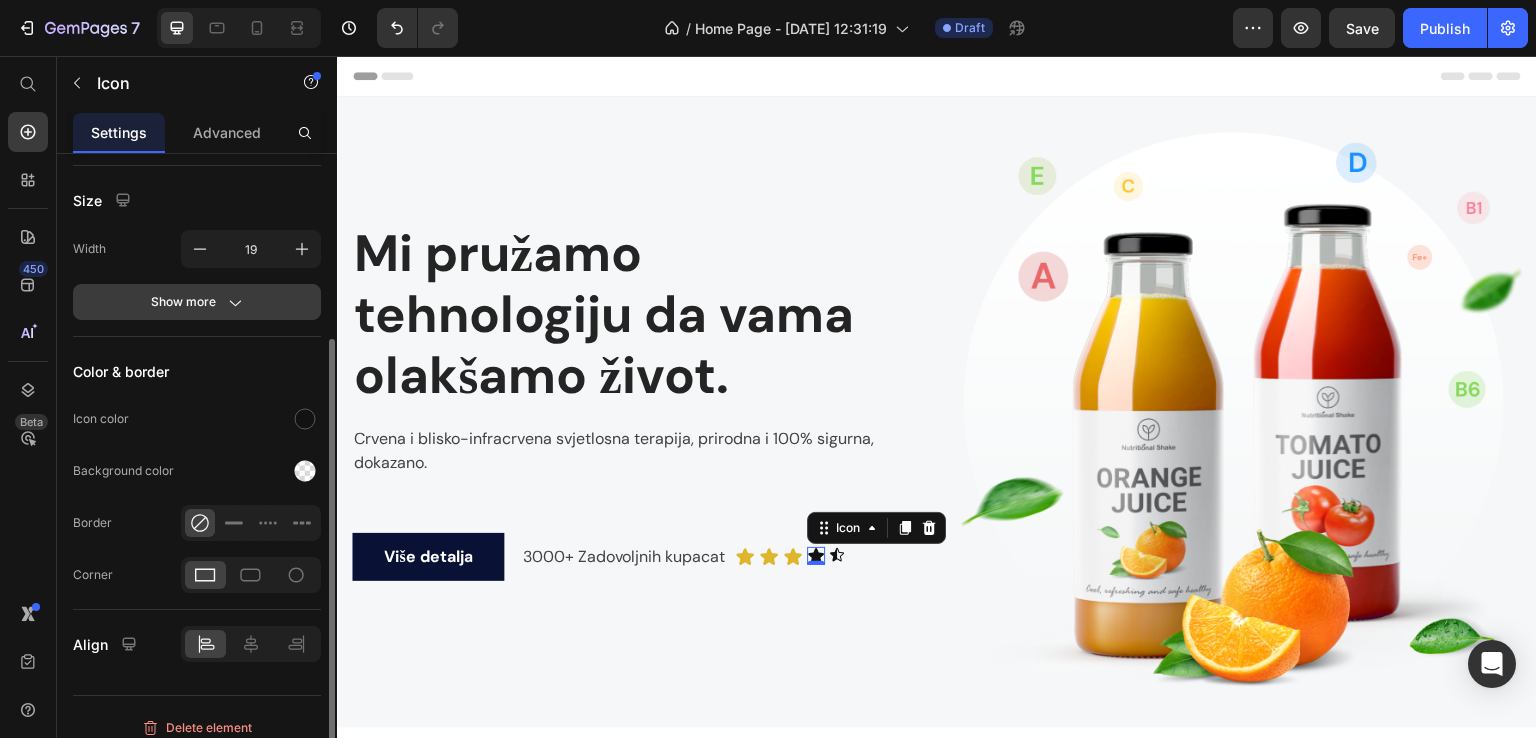 type on "20" 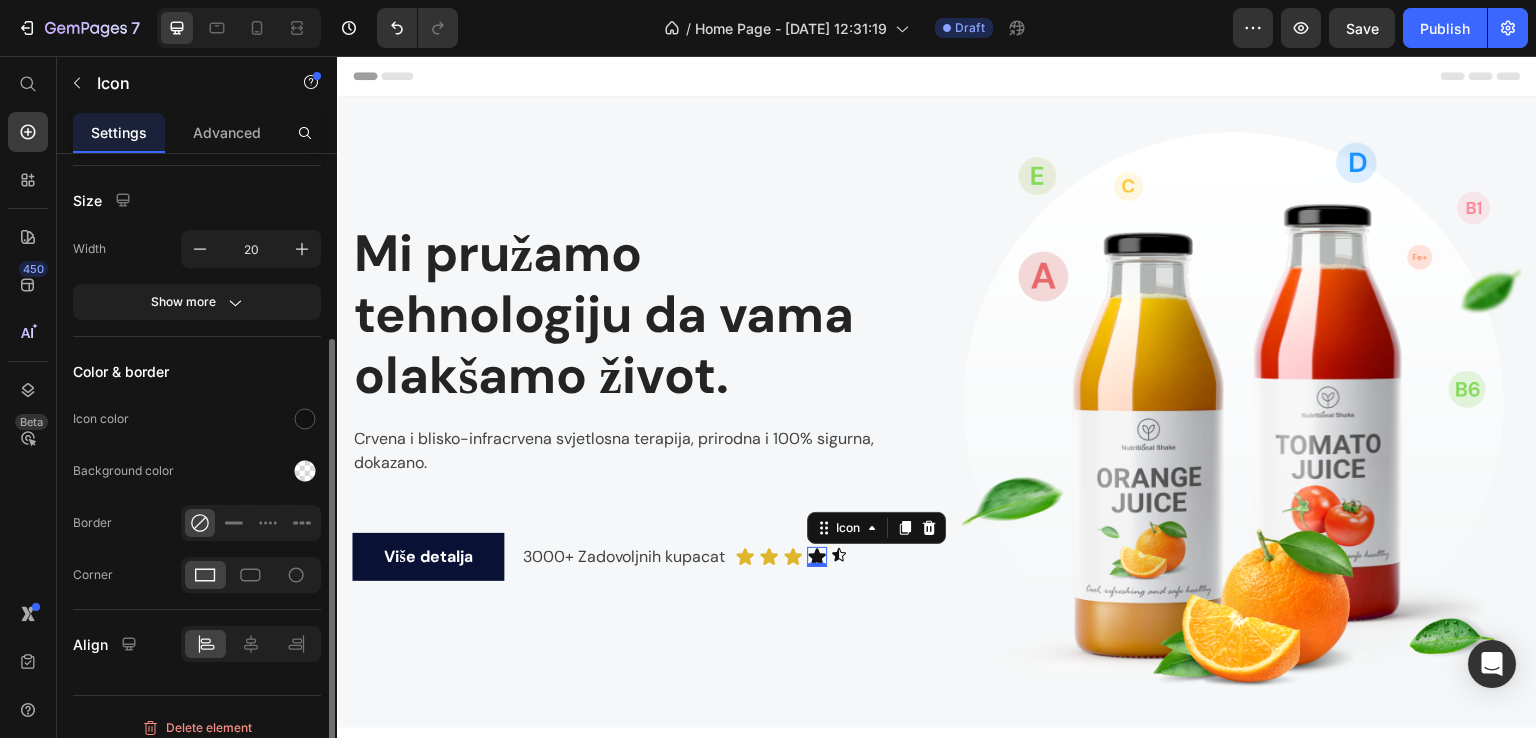 drag, startPoint x: 292, startPoint y: 417, endPoint x: 309, endPoint y: 385, distance: 36.23534 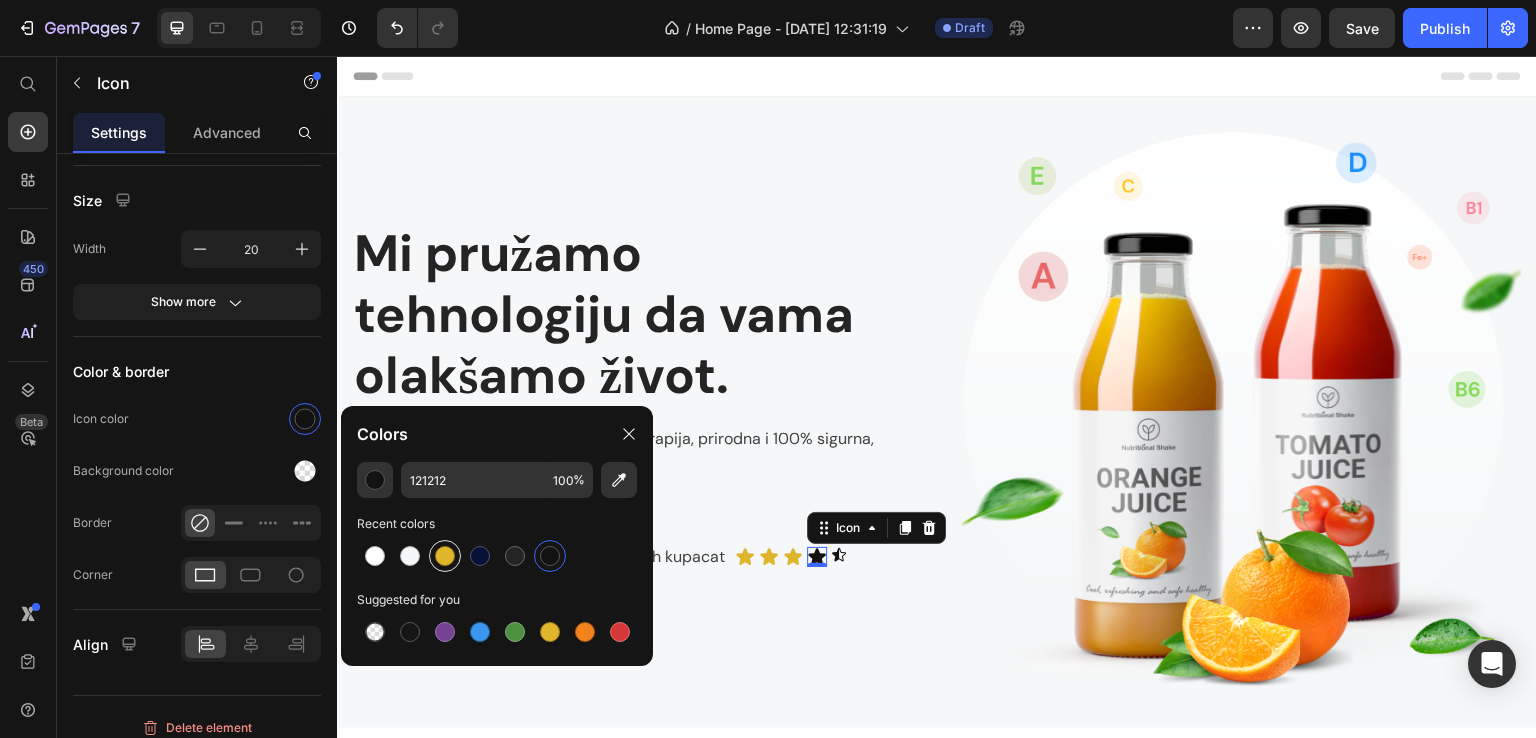 drag, startPoint x: 448, startPoint y: 549, endPoint x: 348, endPoint y: 494, distance: 114.12712 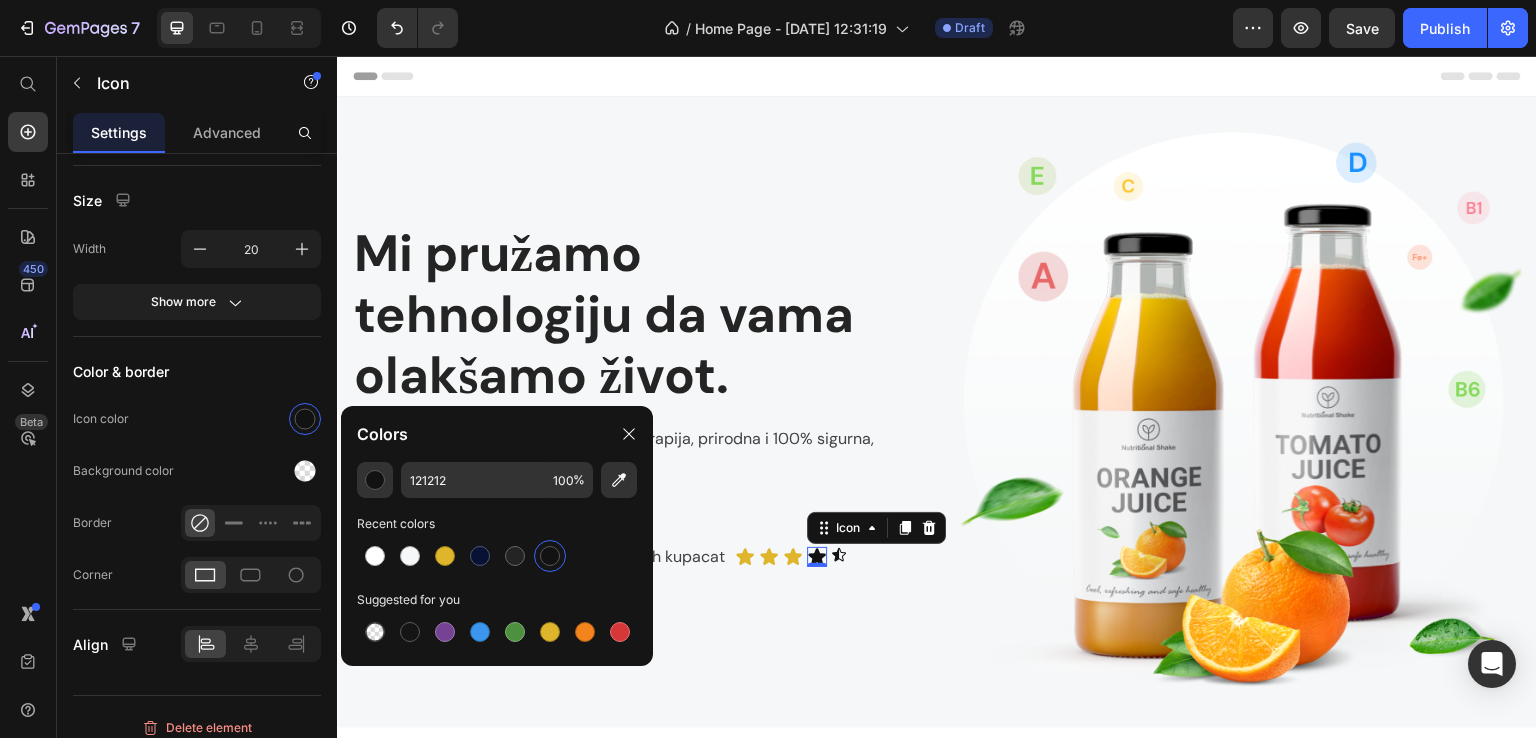 type on "DFB52C" 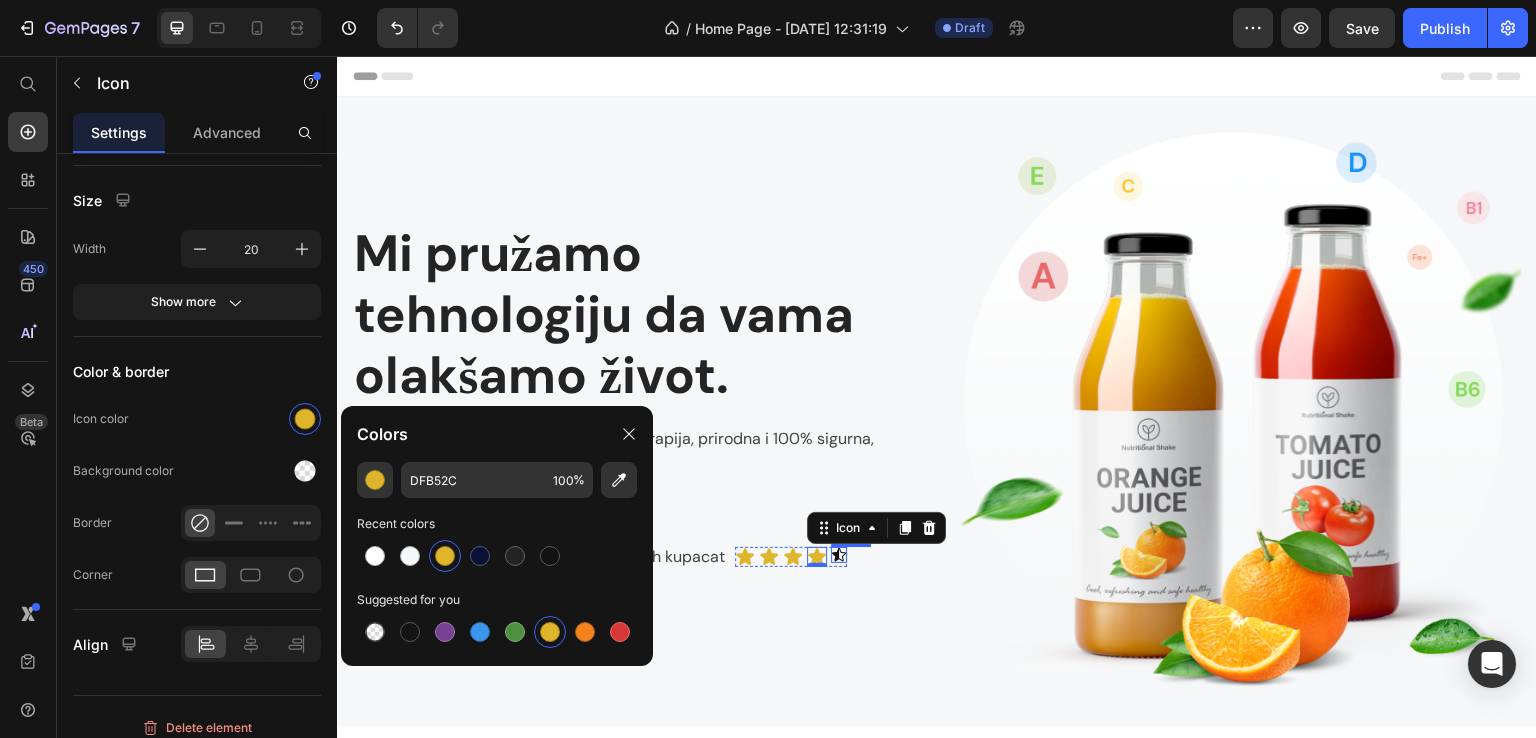 click 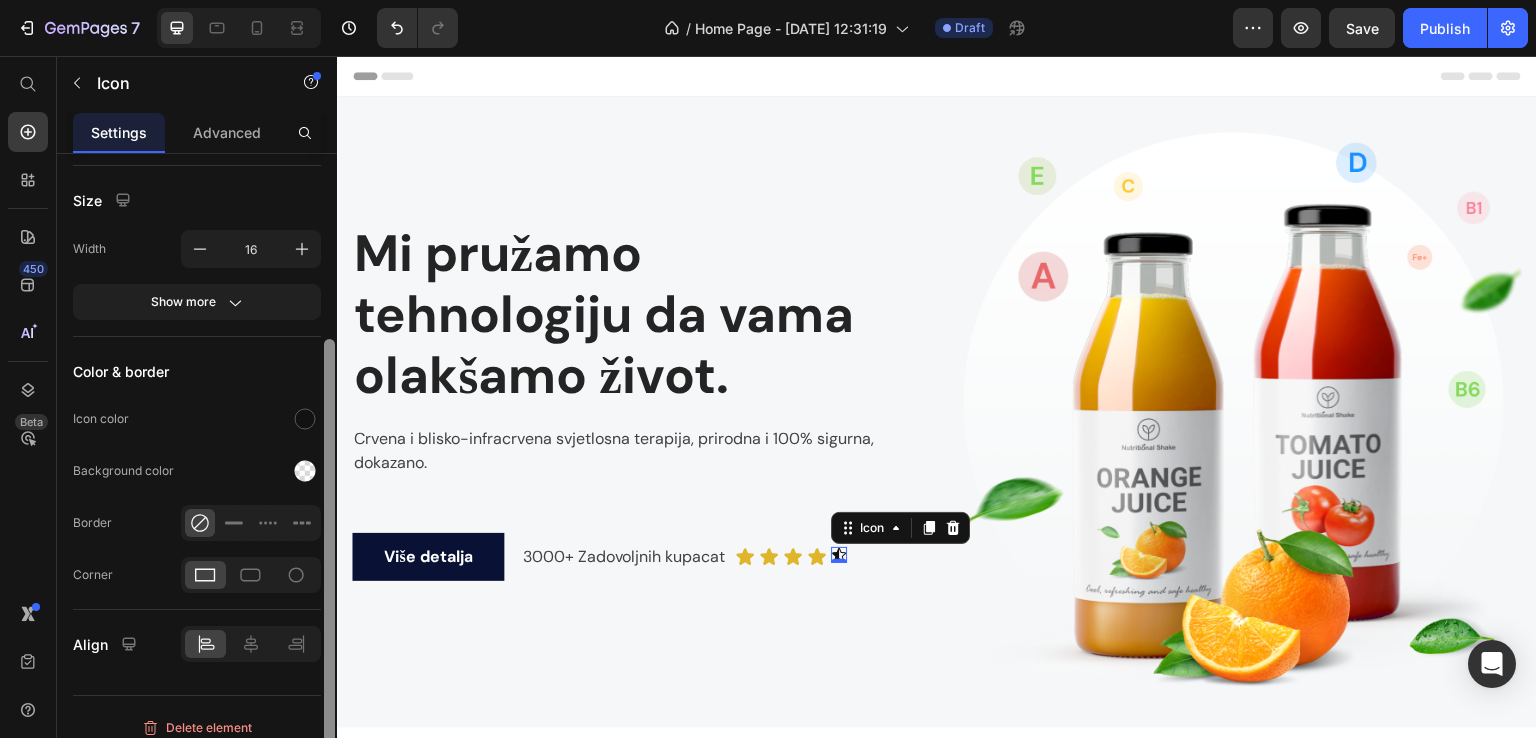 click at bounding box center [329, 474] 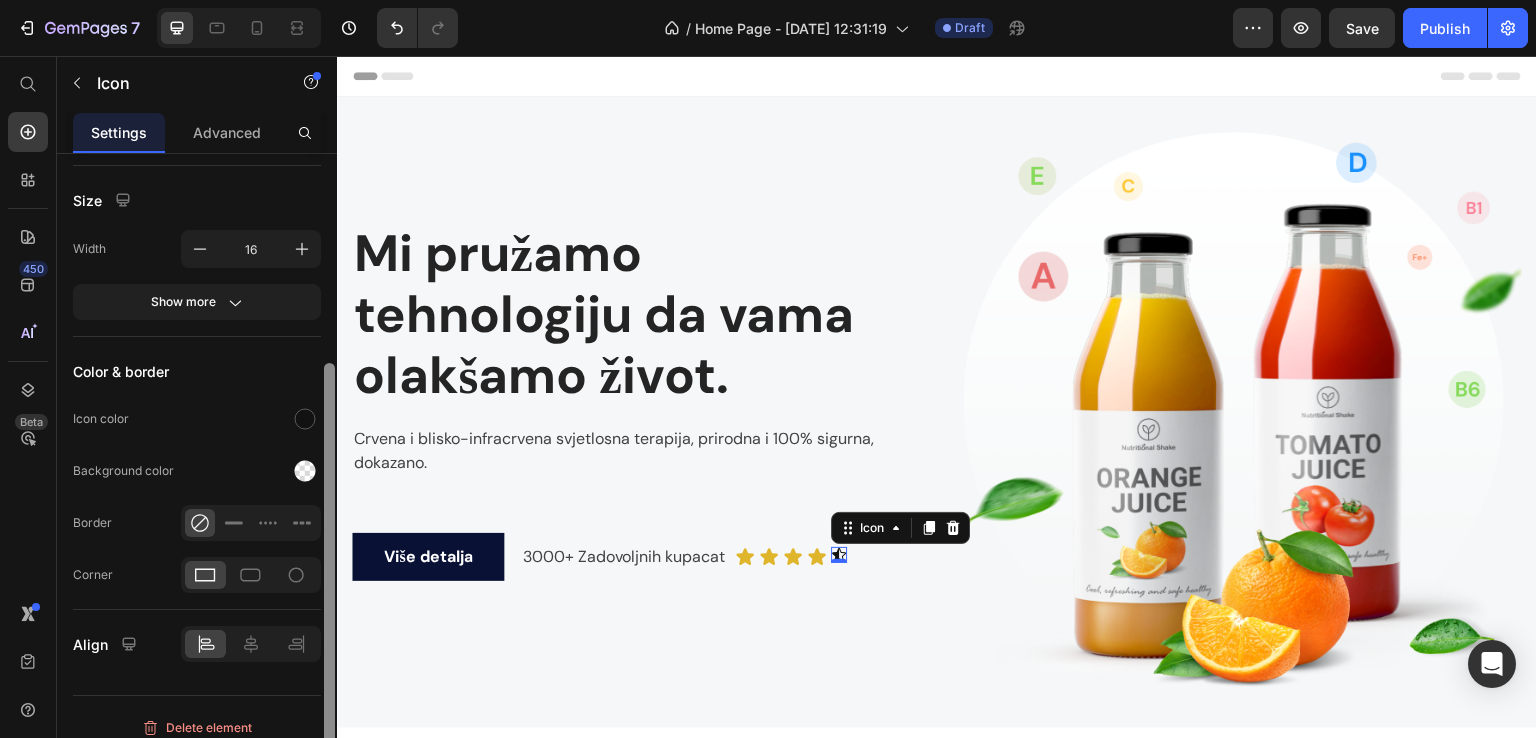 scroll, scrollTop: 280, scrollLeft: 0, axis: vertical 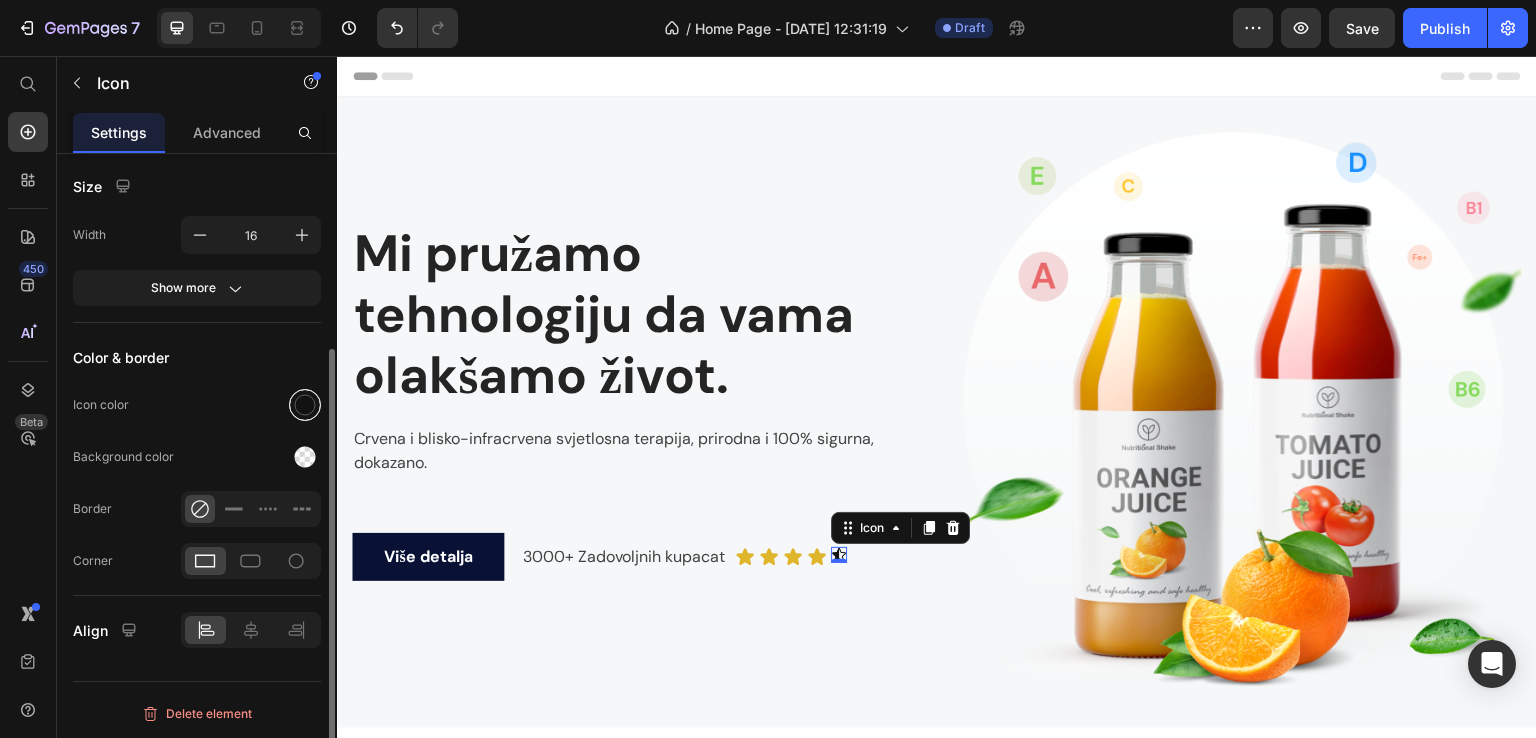 click at bounding box center (305, 405) 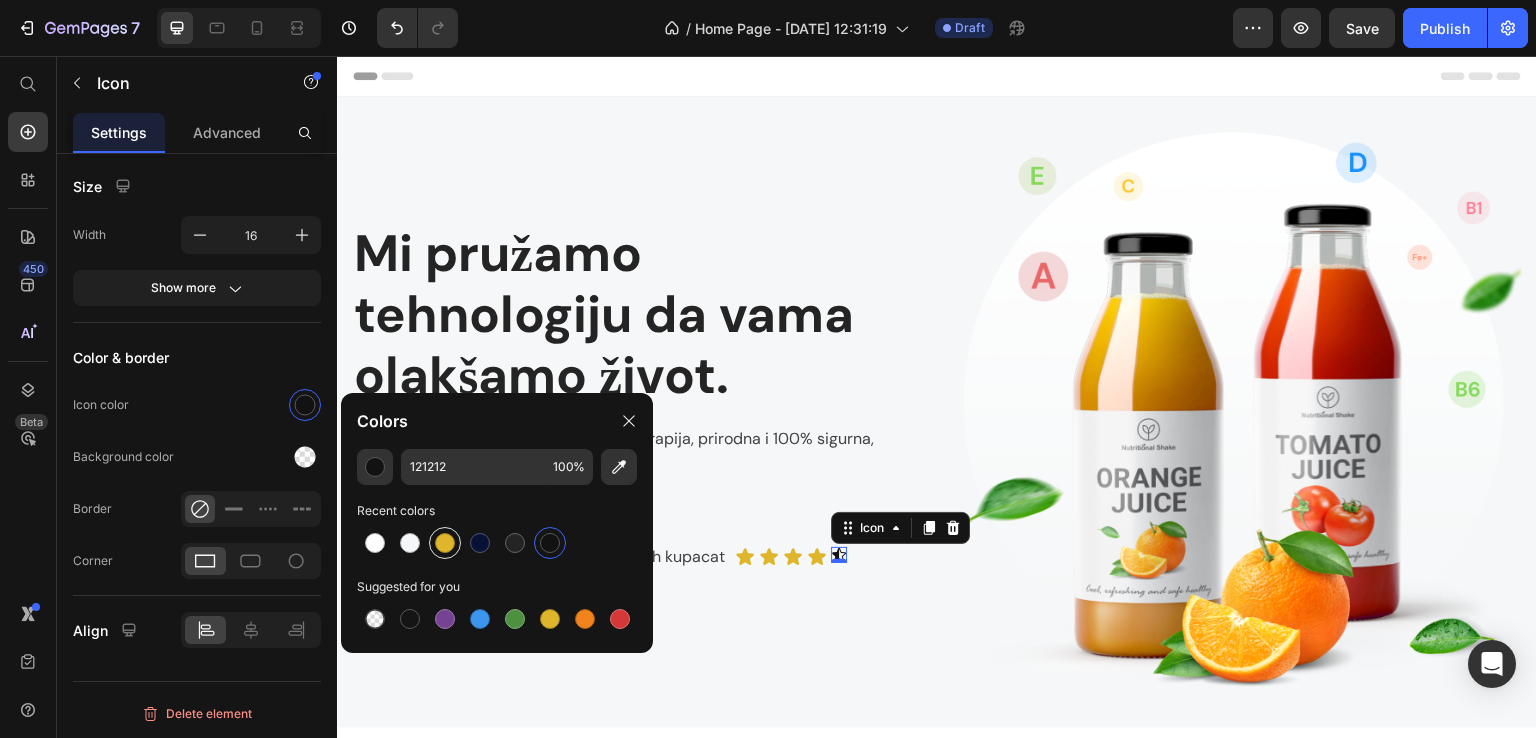 click at bounding box center (445, 543) 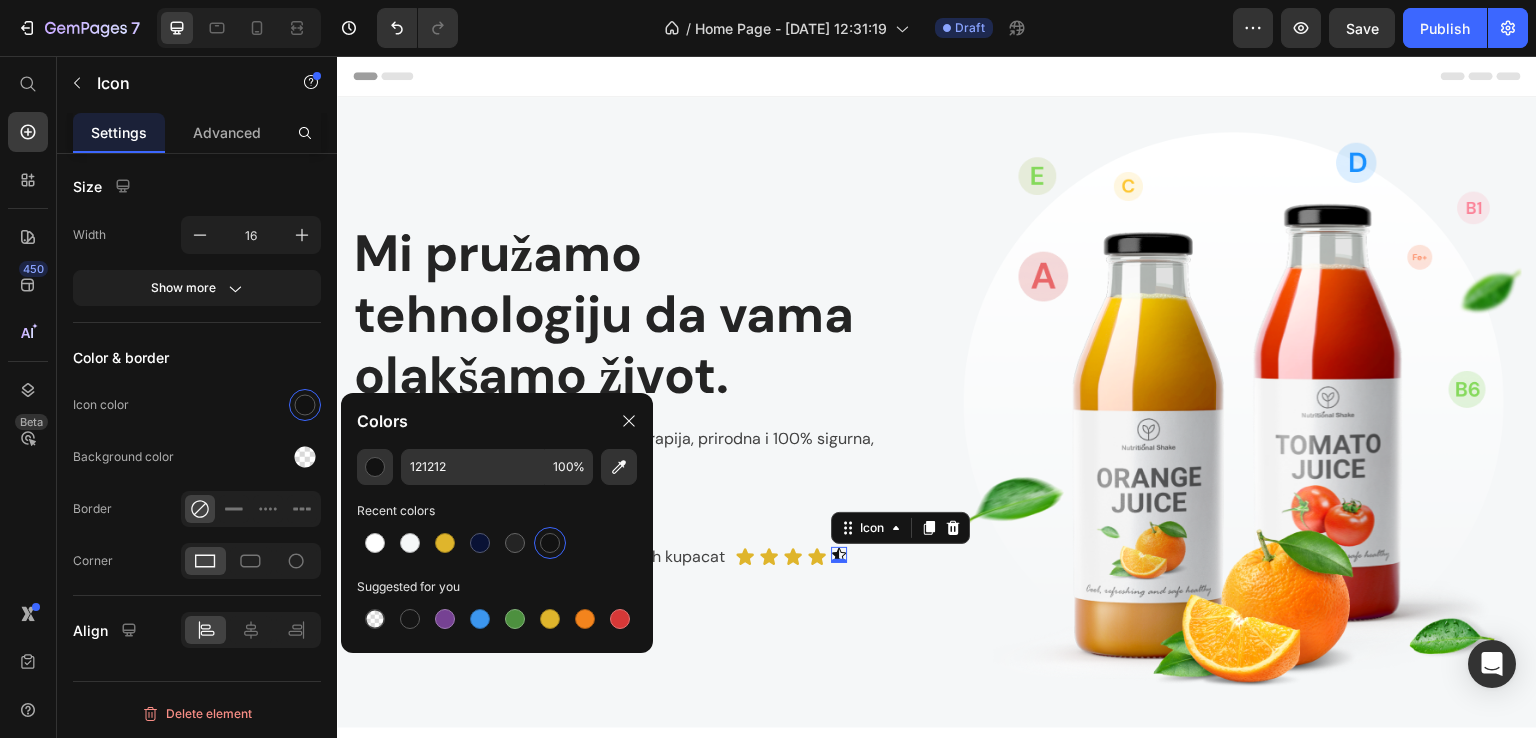 type on "DFB52C" 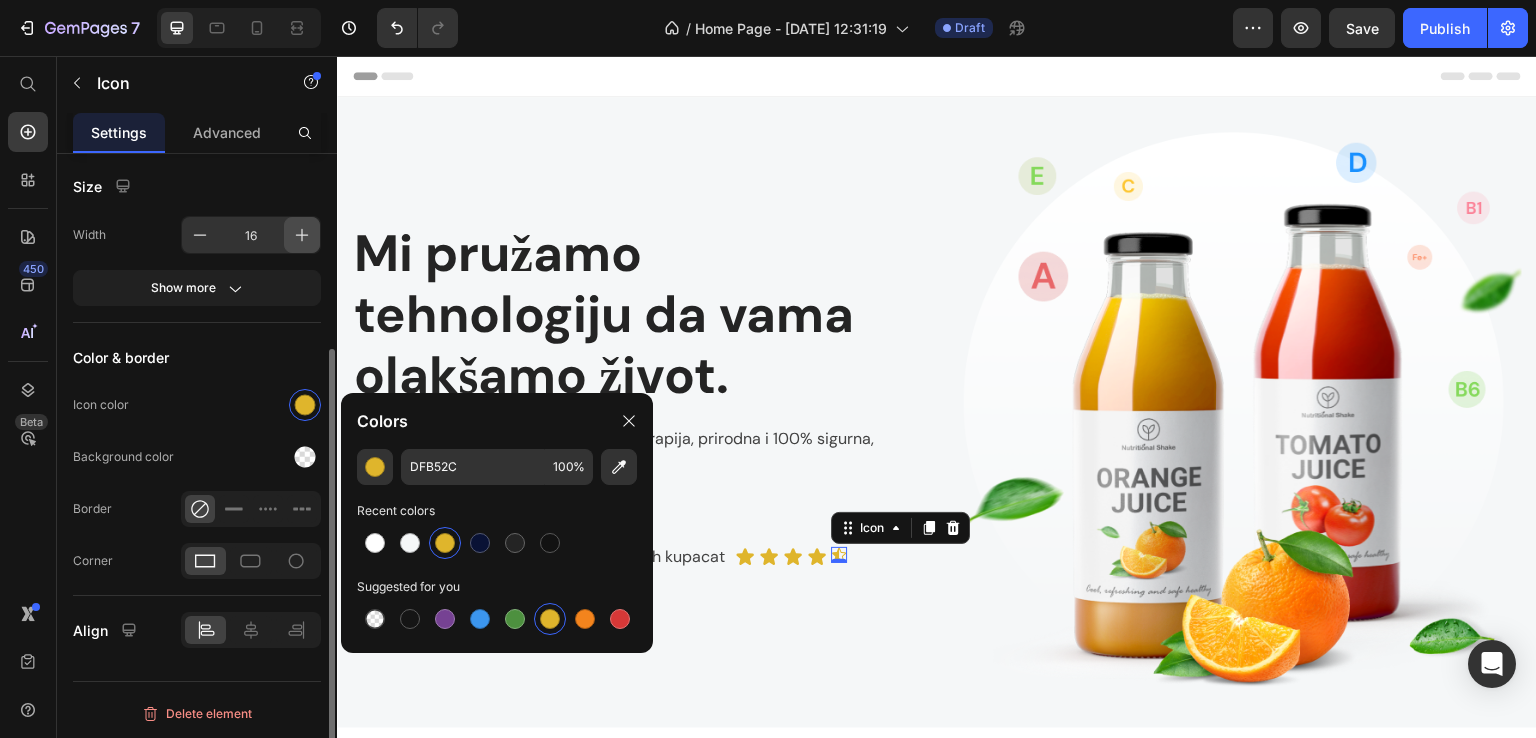 click 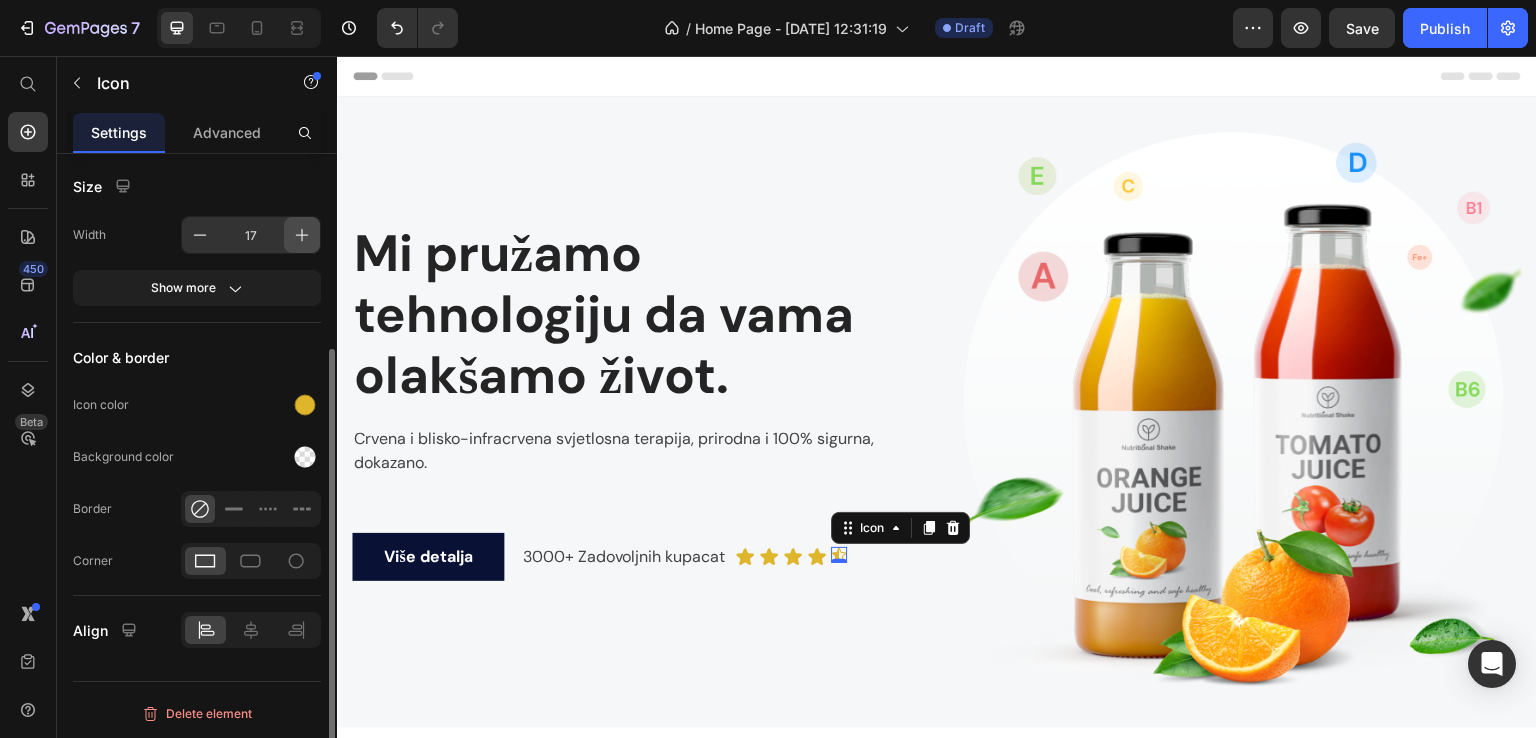 click 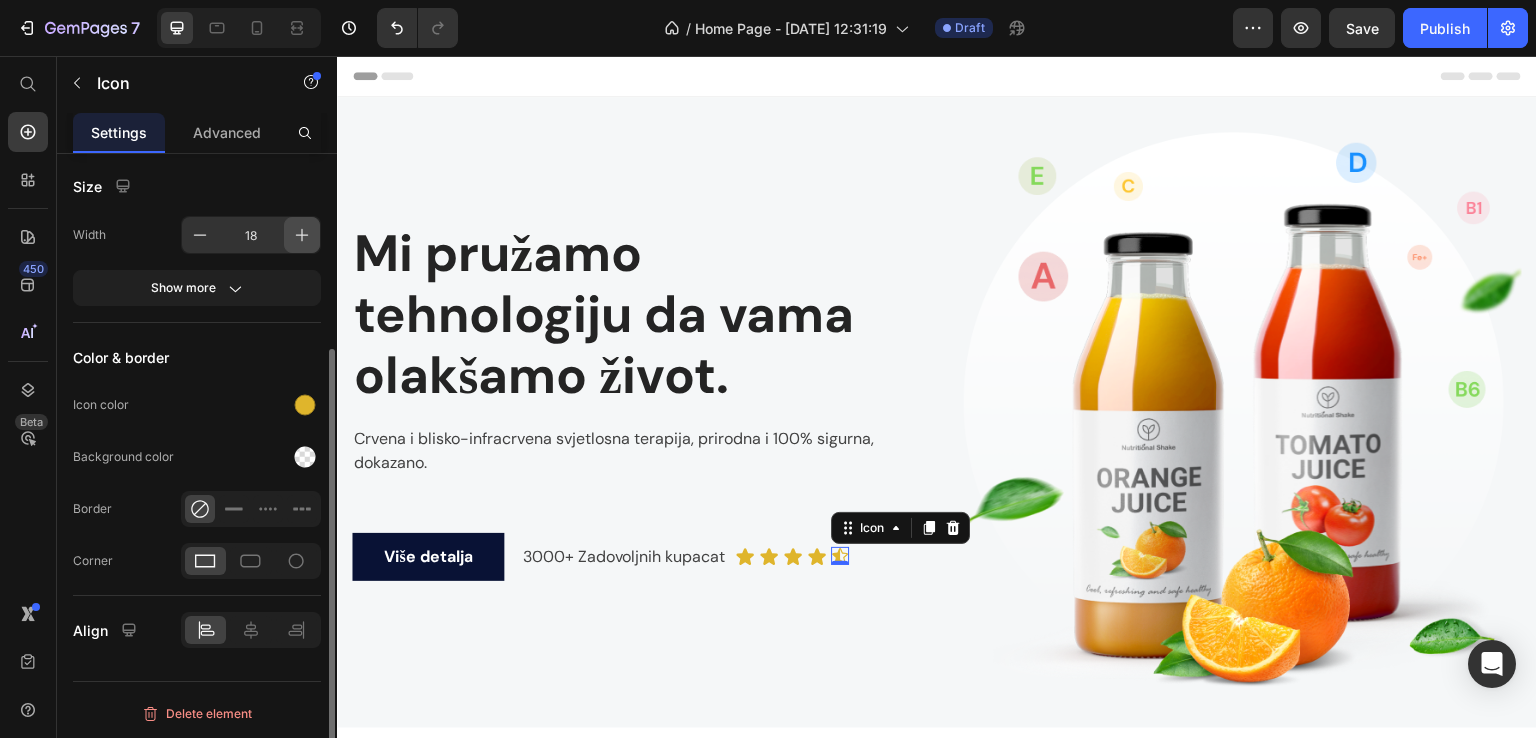 click 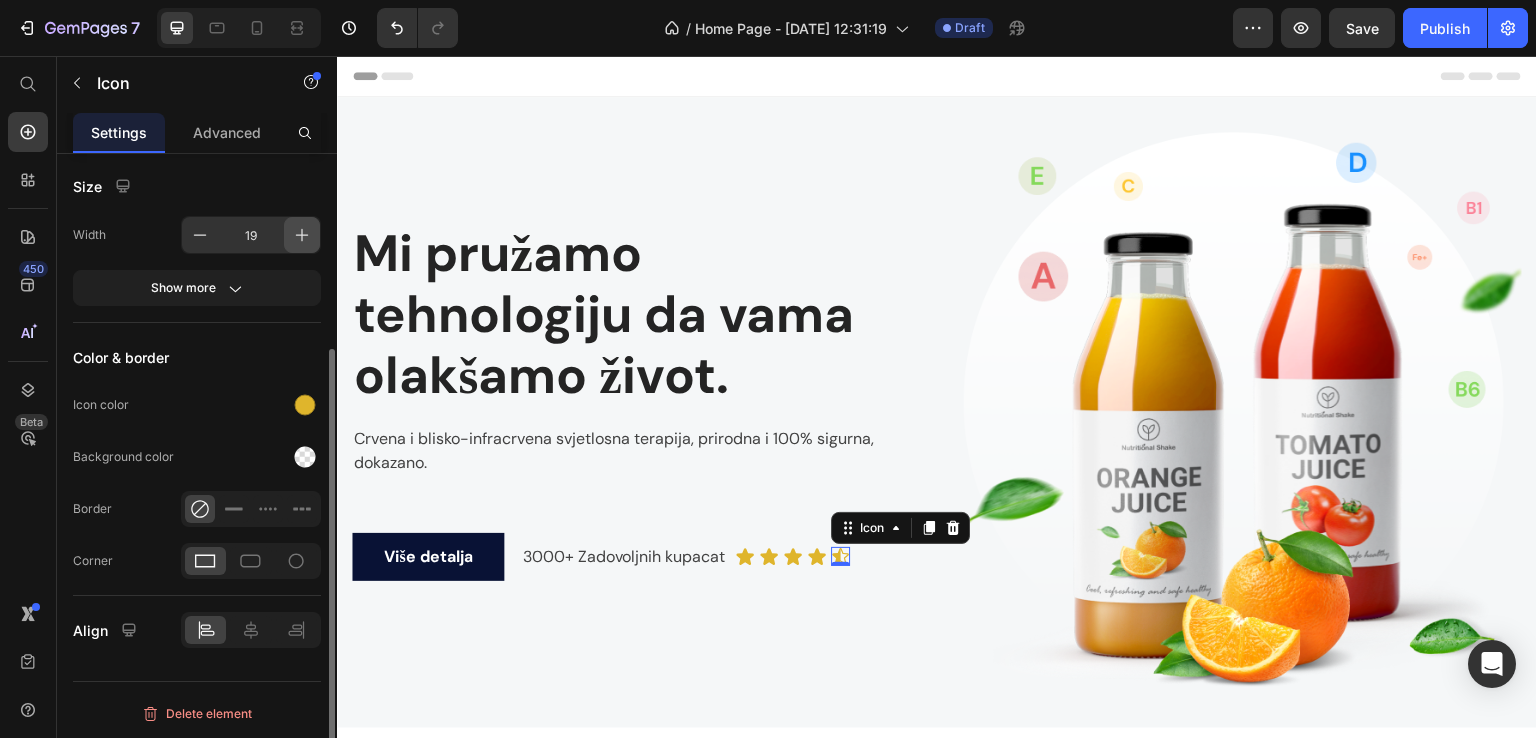 click 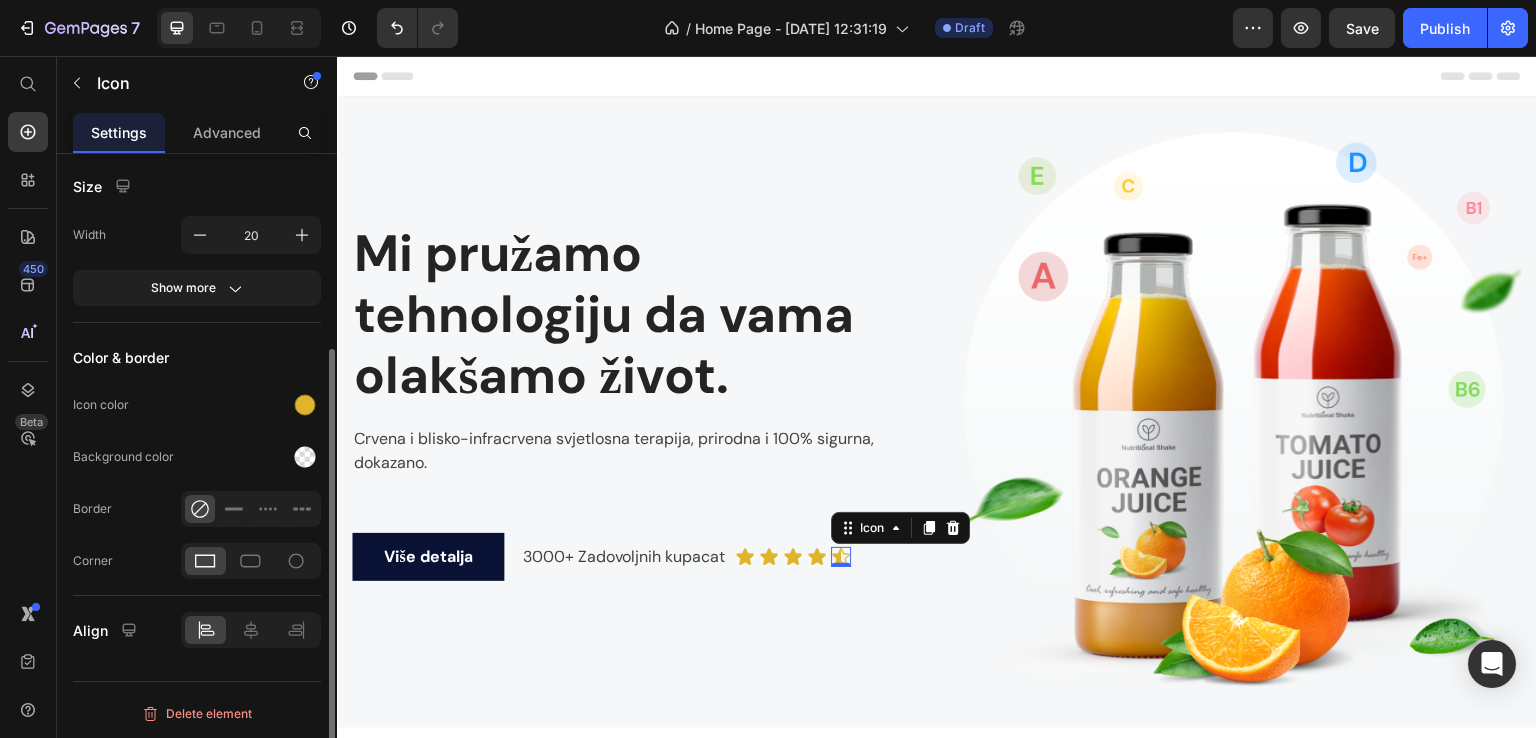 click on "Icon Choose icon Insert link Source URL  Insert link  Size Width 20 Show more Color & border Icon color Background color Border Corner Align" at bounding box center (197, 285) 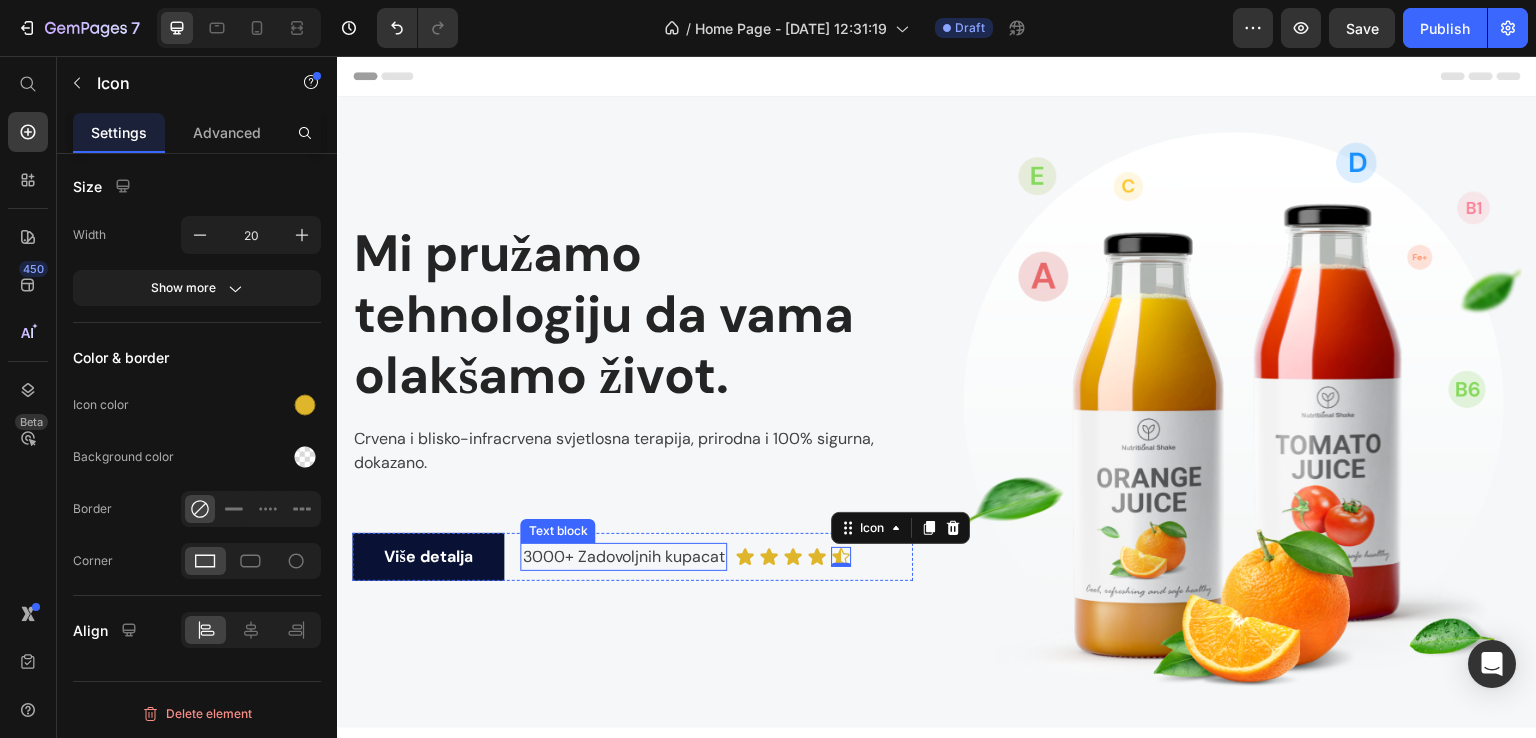 click on "3000+ Zadovoljnih kupacat" at bounding box center (623, 557) 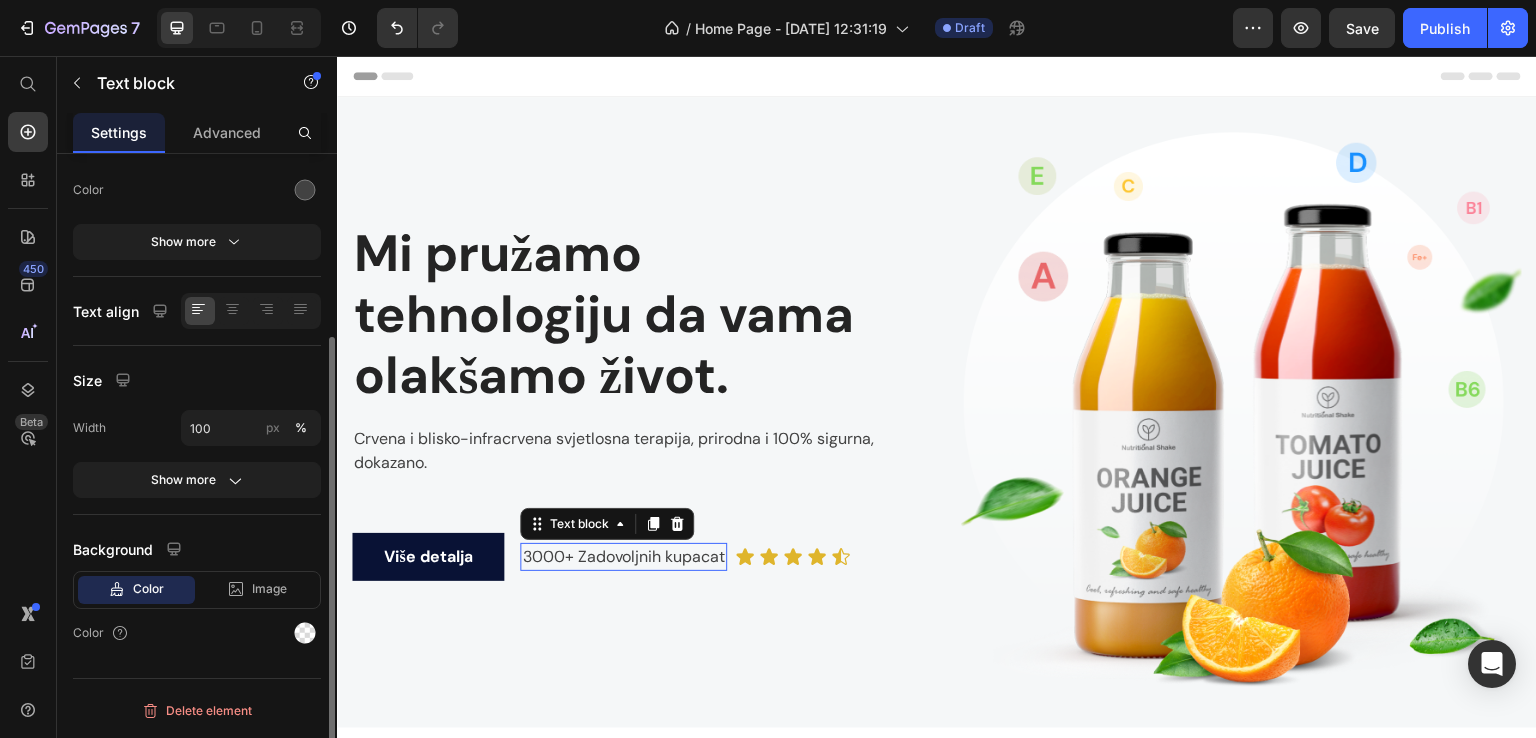 scroll, scrollTop: 0, scrollLeft: 0, axis: both 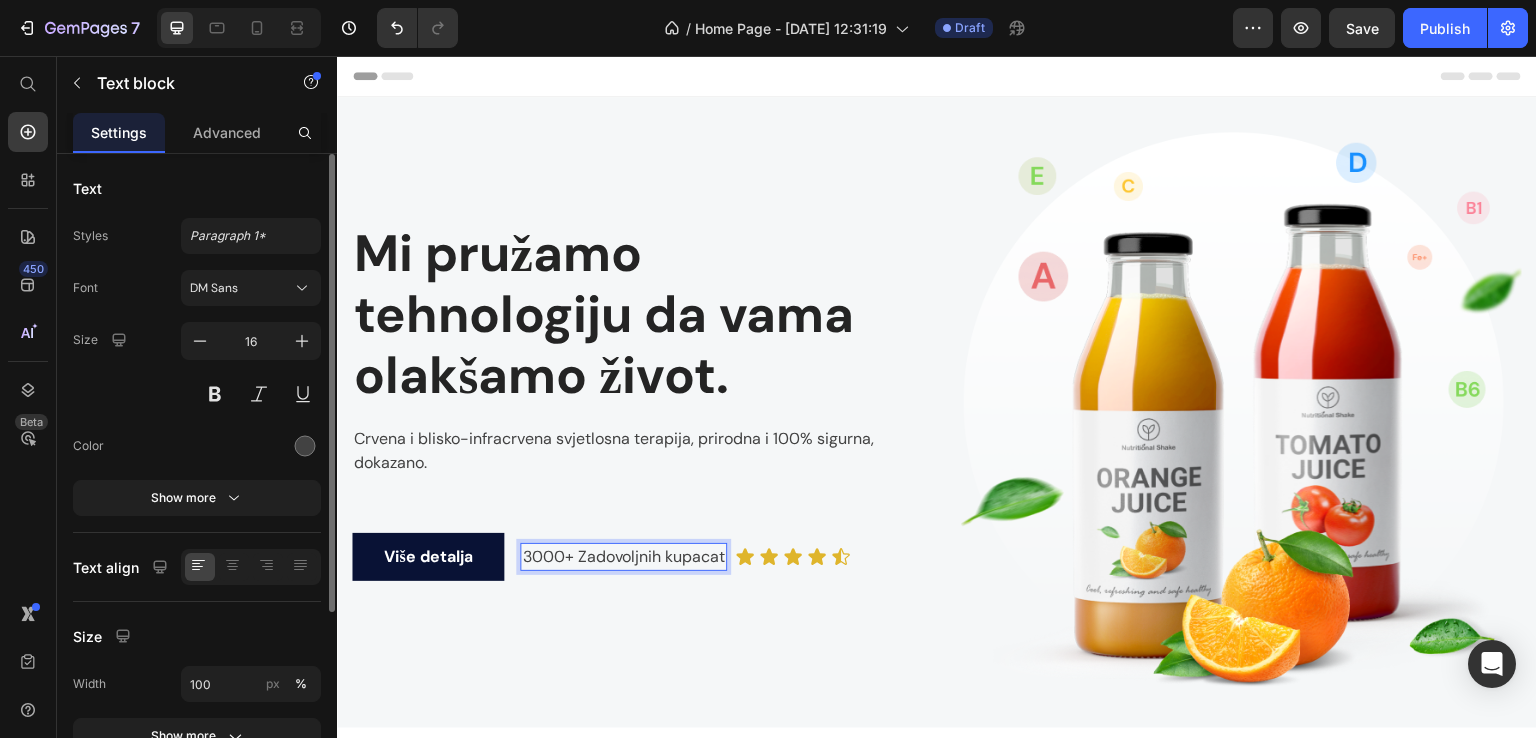click on "3000+ Zadovoljnih kupacat" at bounding box center (623, 557) 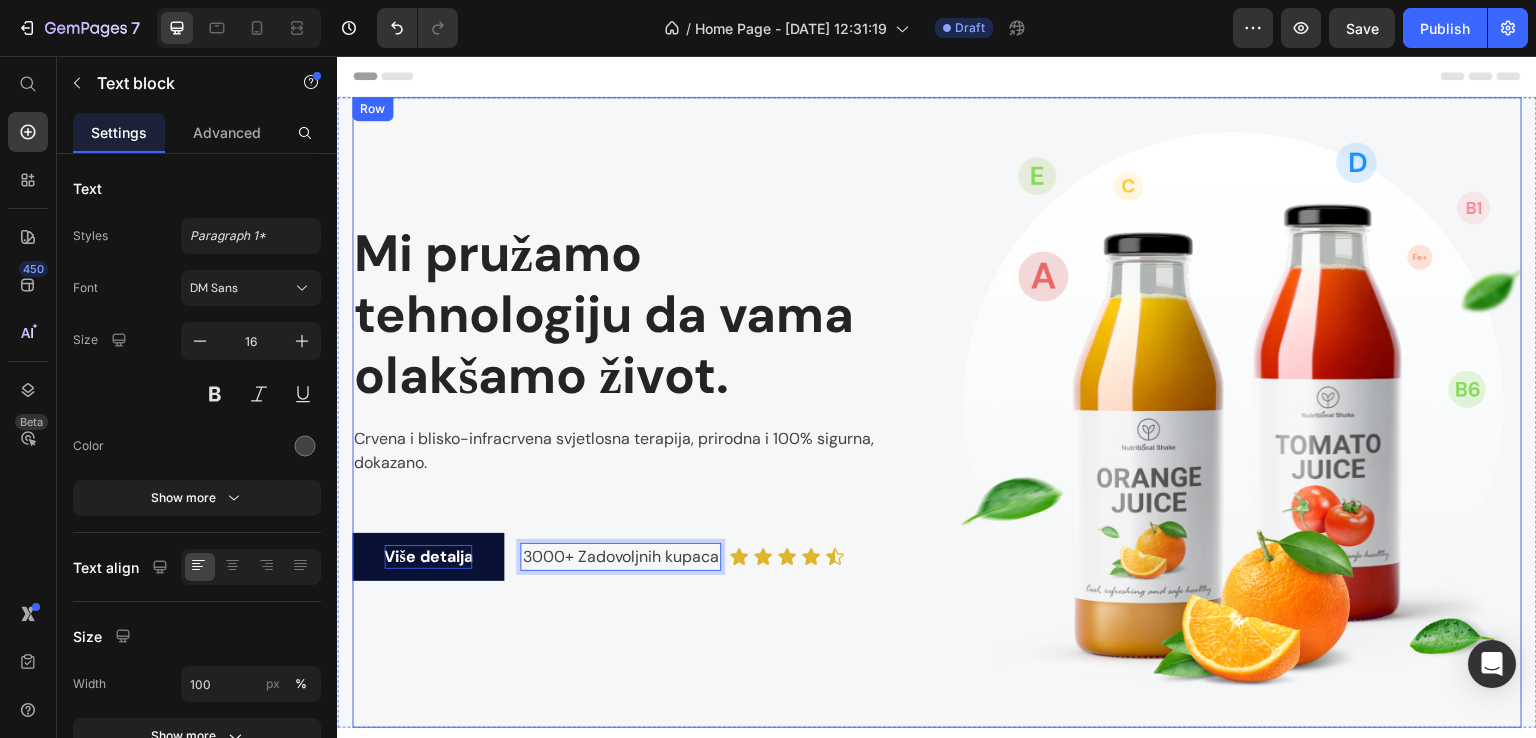 click on "Više detalja" at bounding box center [428, 557] 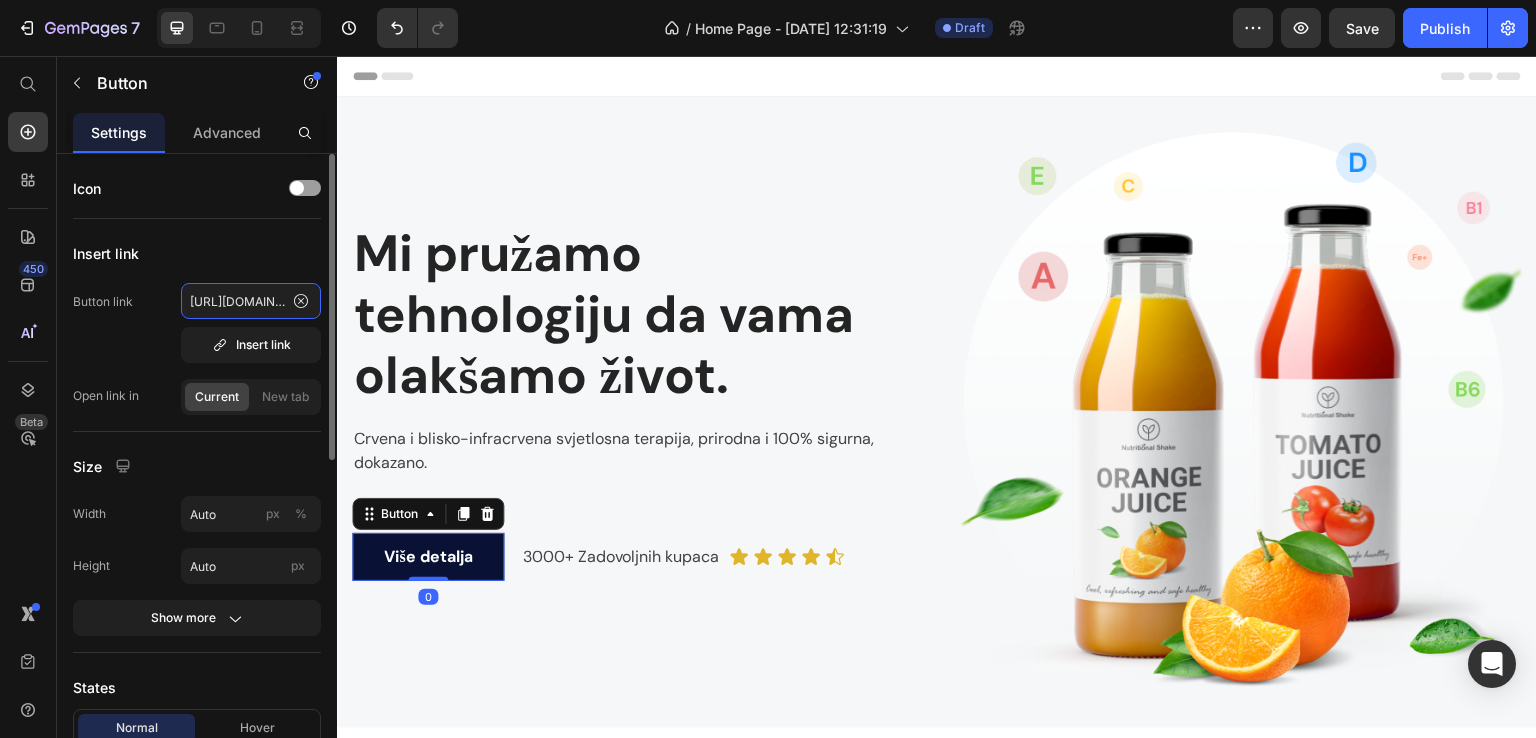 scroll, scrollTop: 0, scrollLeft: 213, axis: horizontal 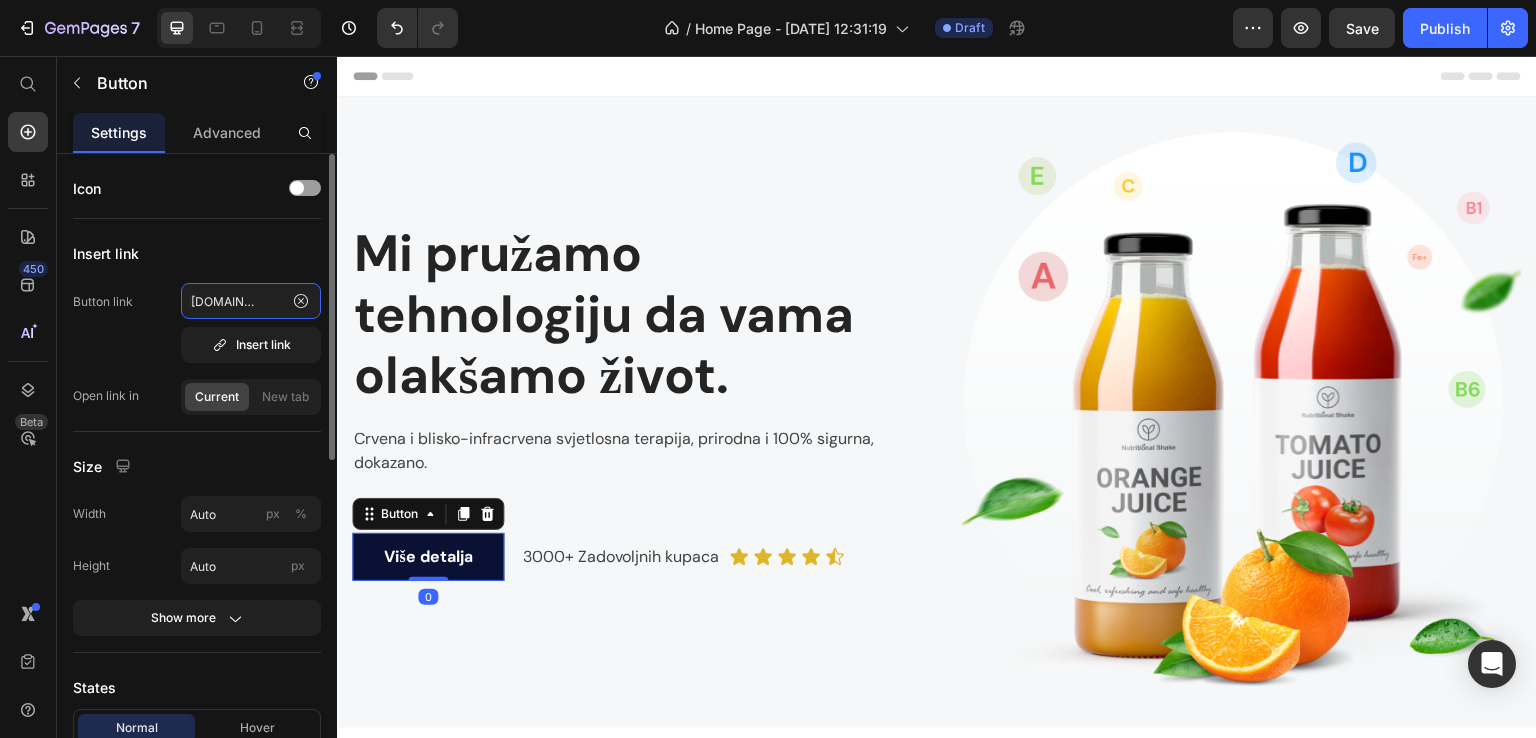 type on "[URL][DOMAIN_NAME]" 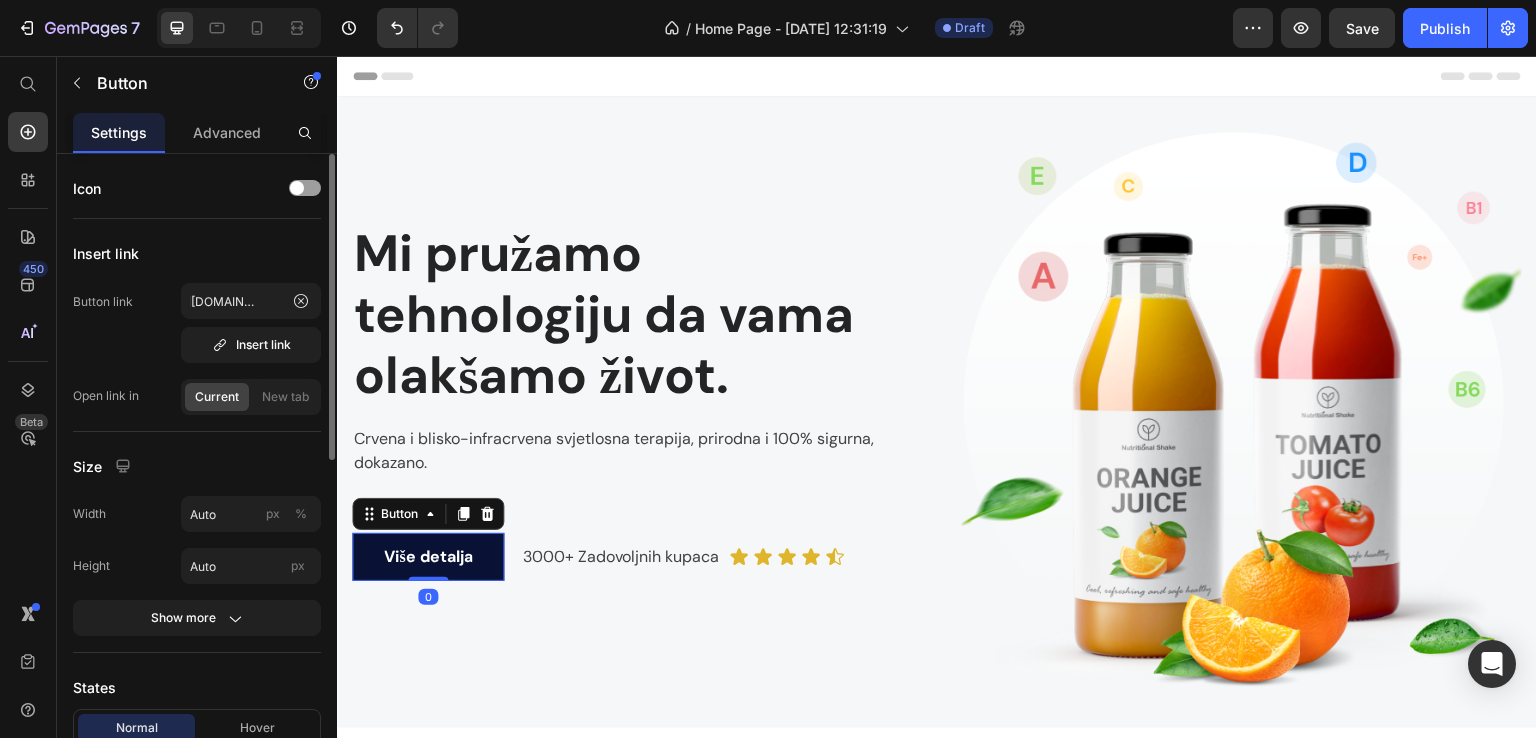 click on "Insert link" at bounding box center (197, 253) 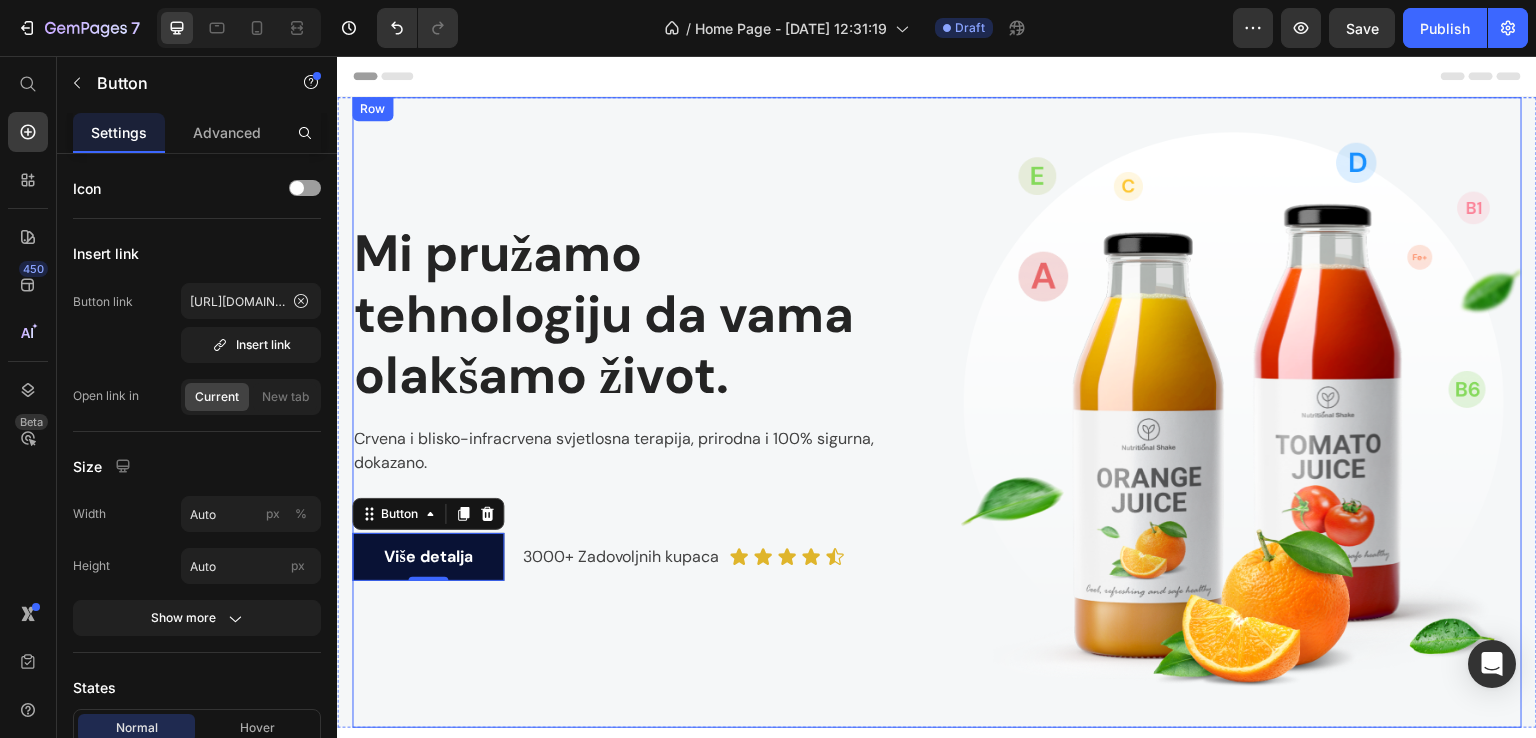 scroll, scrollTop: 533, scrollLeft: 0, axis: vertical 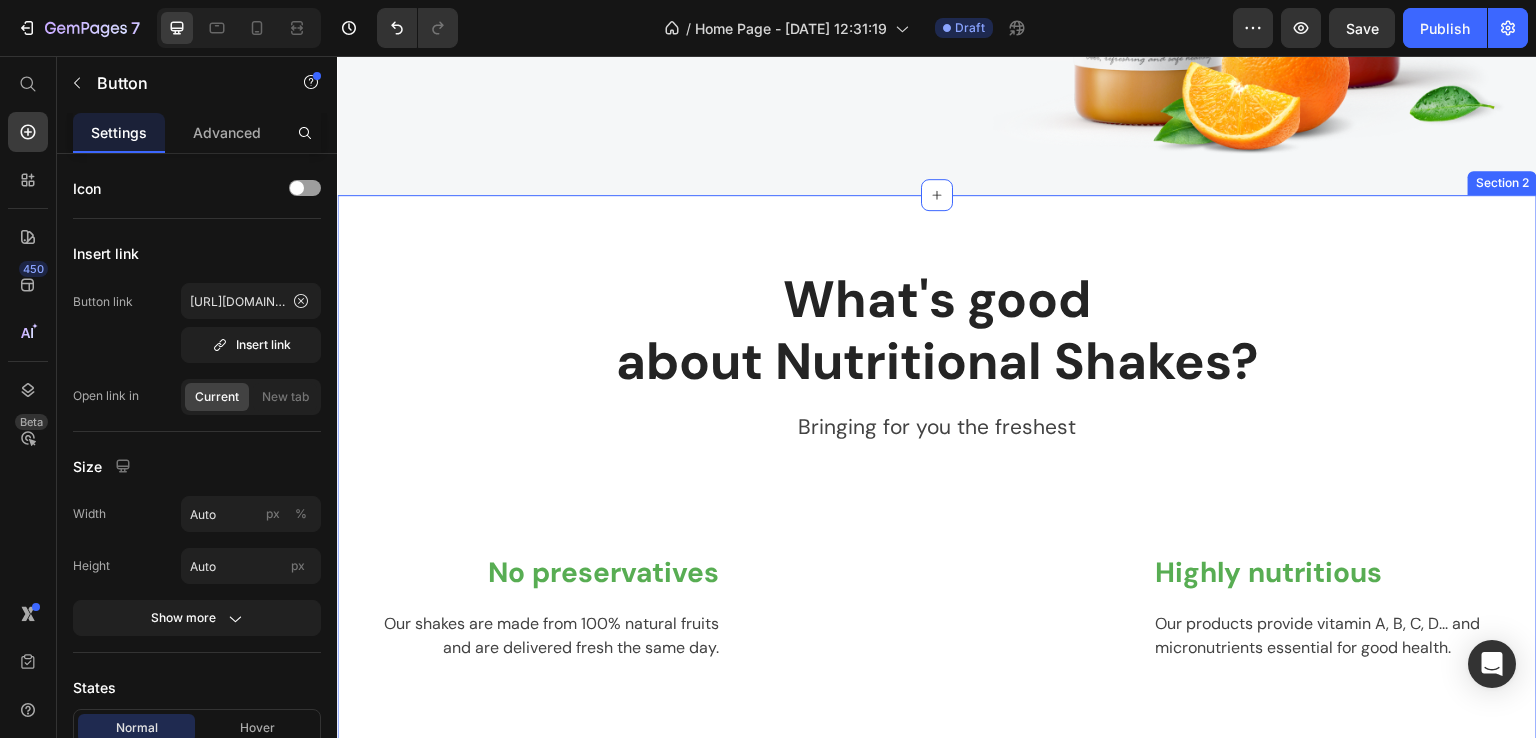 click on "What's good about Nutritional Shakes? Heading Bringing for you the freshest Text block Row No preservatives Heading Our shakes are made from 100% natural fruits and are delivered fresh the same day. Text block Row No added sugar Heading The sugar in our shakes is all natural. Text block Row Image Highly nutritious Heading Our products provide vitamin A, B, C, D... and micronutrients essential for good health. Text block Row Delivered fresh Heading Our shakes are made and delivered the same day. Text block Row Row Section 2" at bounding box center [937, 614] 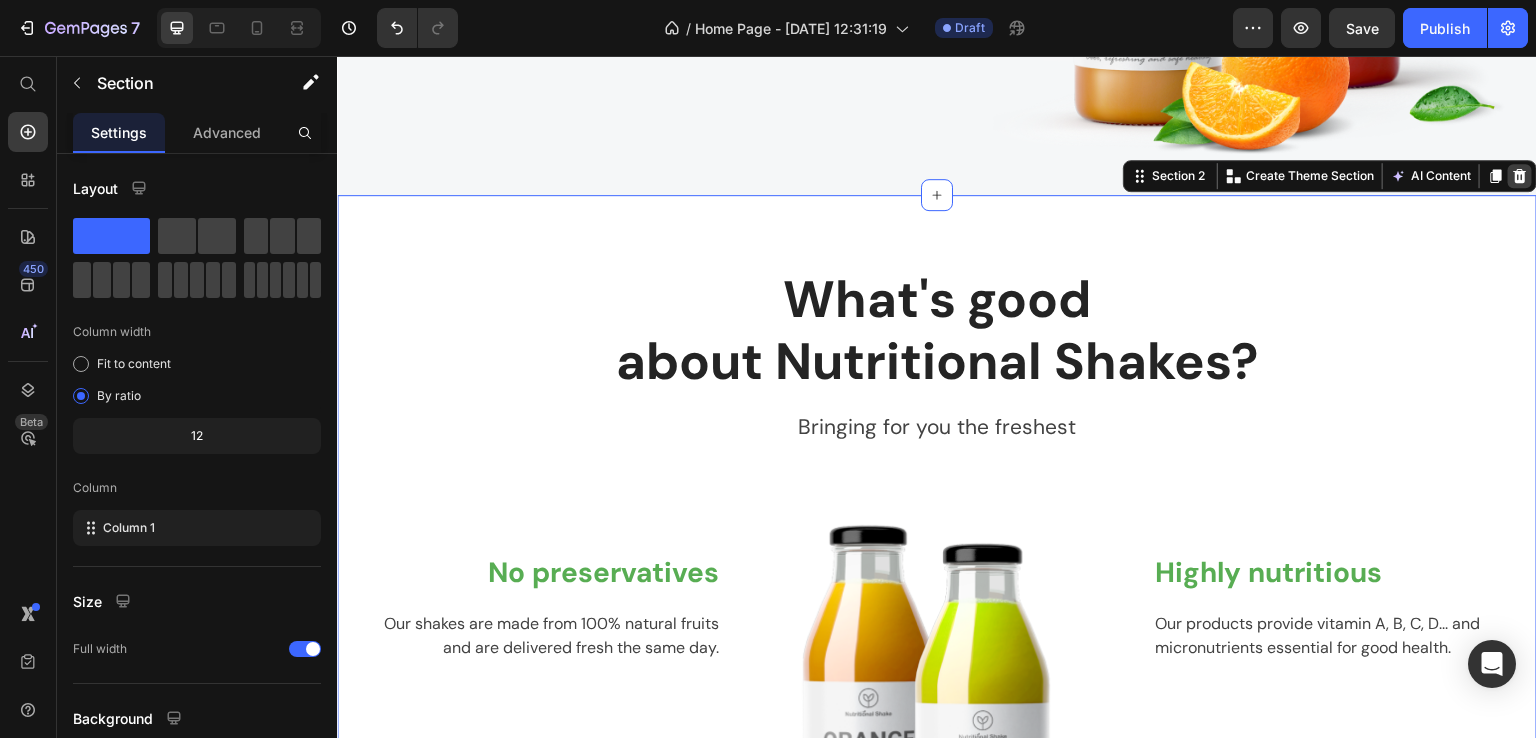 click 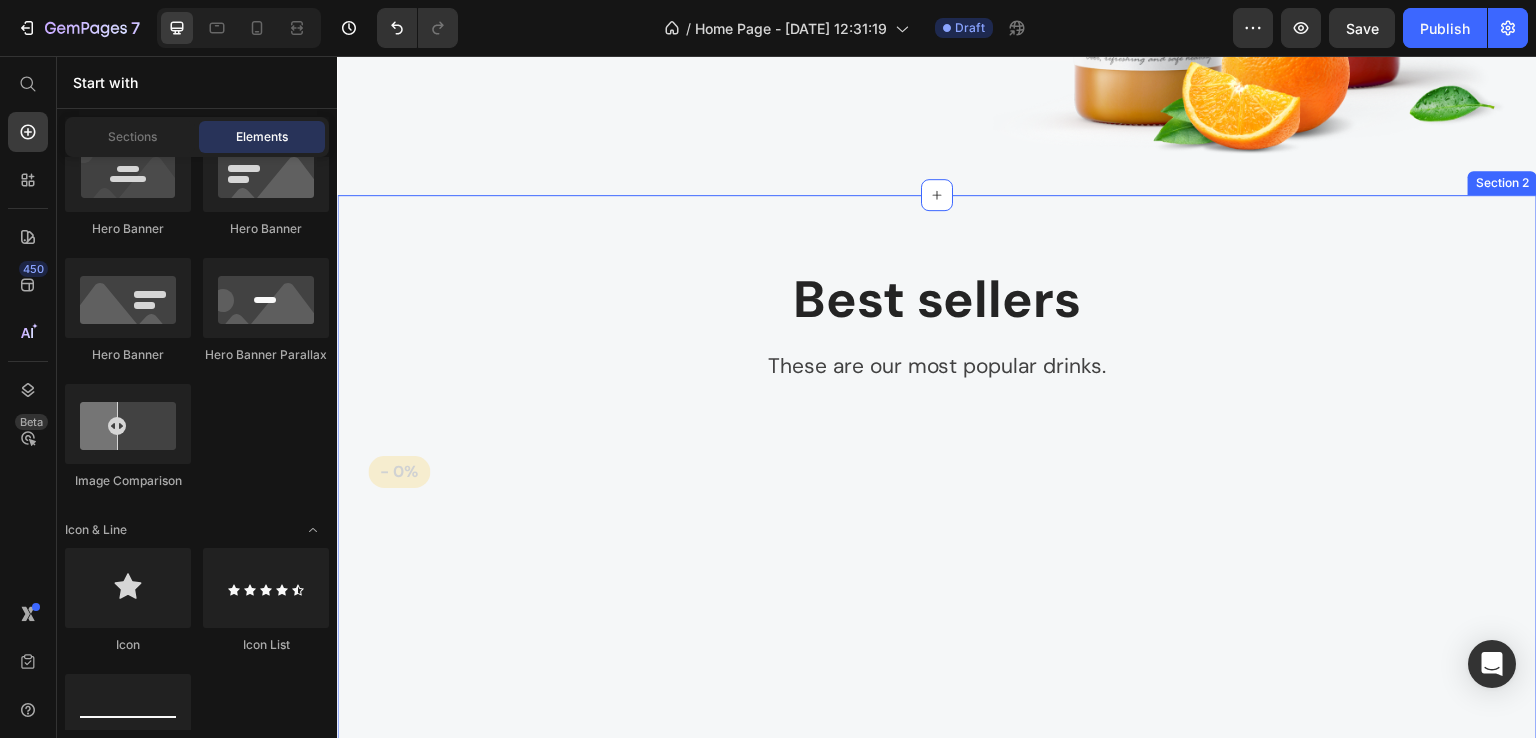 click on "Best sellers Heading These are our most popular drinks. Text block Row Product Images & Gallery - 0% Product Badge Row NEO LUMINUS Flex Pojas (P) Title                Icon                Icon                Icon                Icon                Icon Icon List Hoz (359) Text block Row €179,99 (P) Price €0,00 (P) Price Row Row Product List Row View All Button Row Section 2" at bounding box center (937, 614) 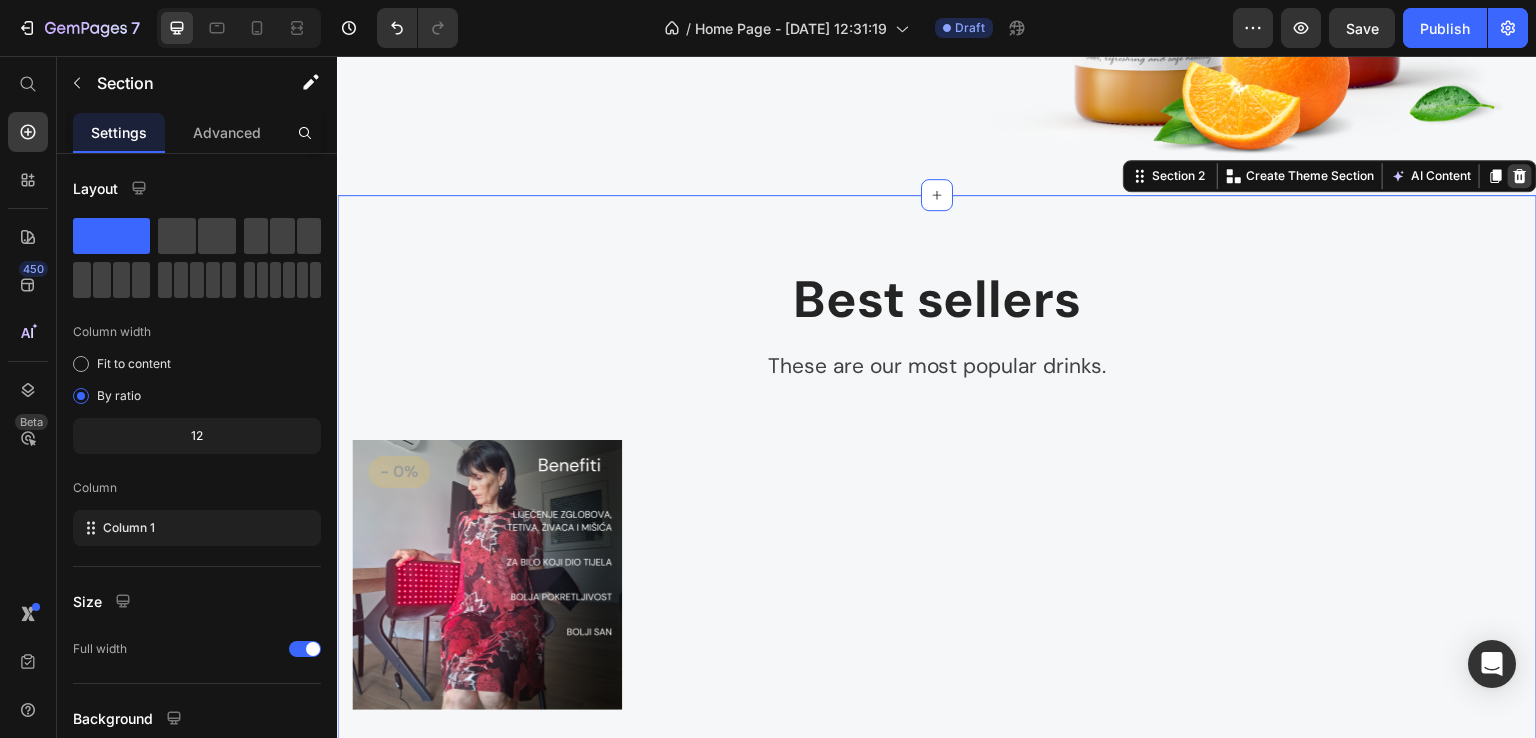 click 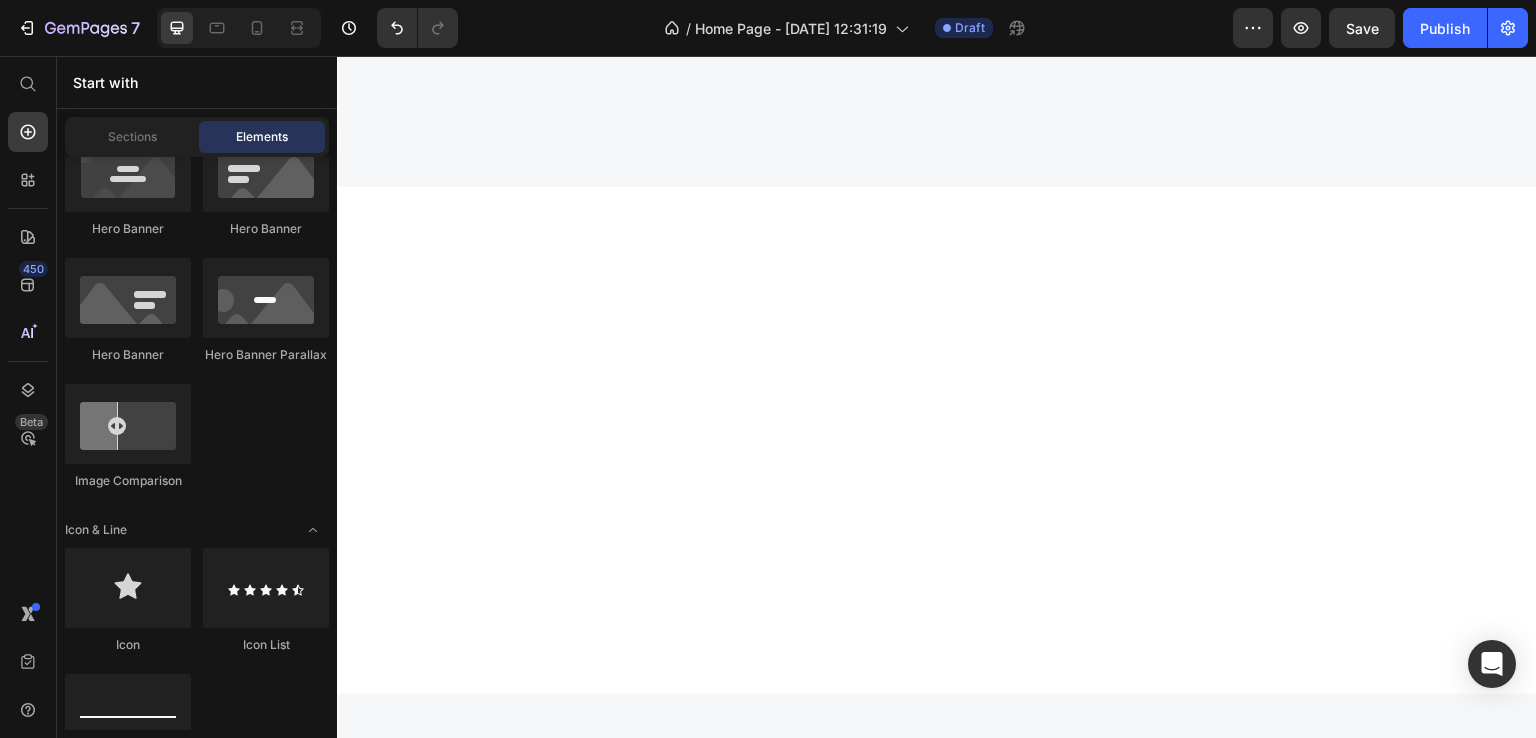 scroll, scrollTop: 1866, scrollLeft: 0, axis: vertical 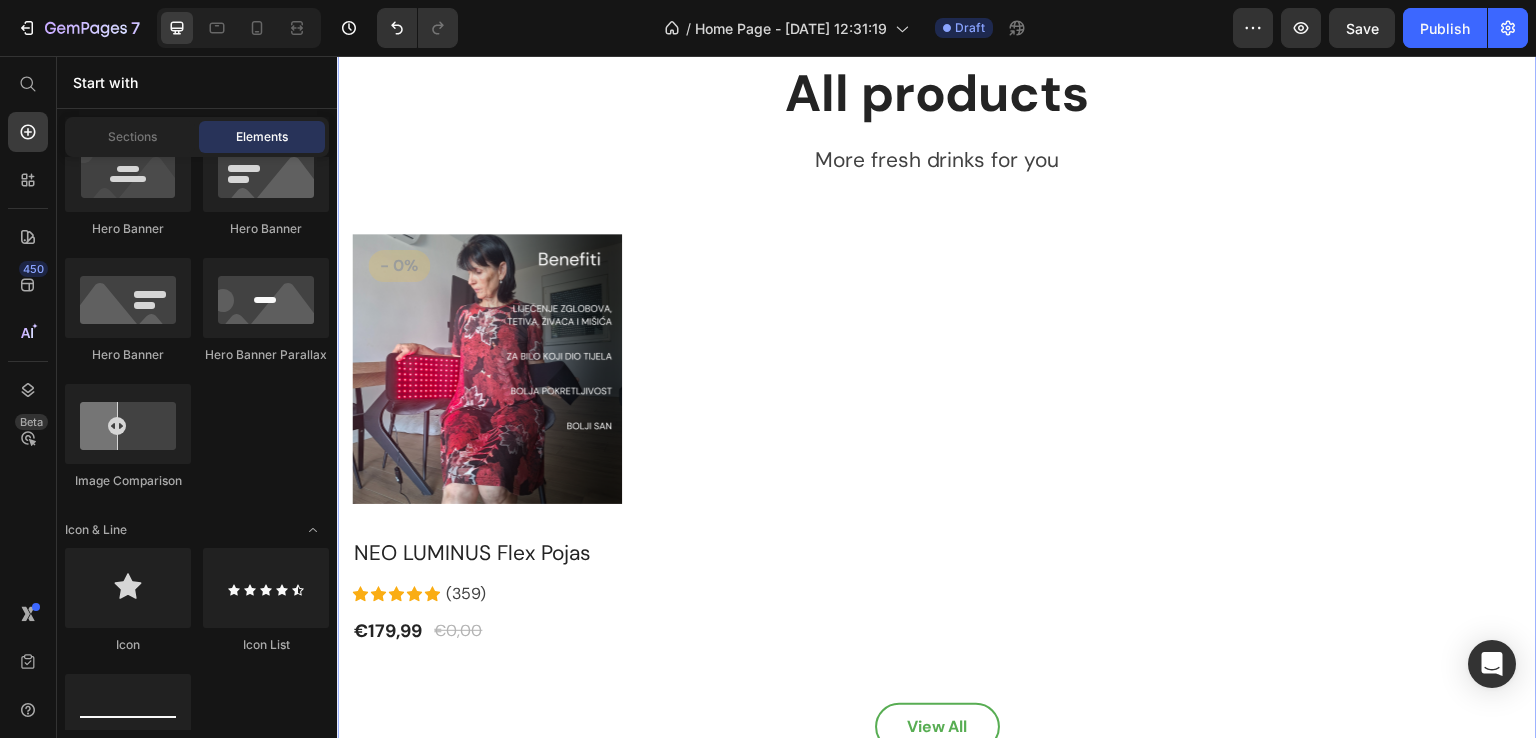 click on "All products Heading More fresh drinks for you Text block Row Product Images & Gallery - 0% Product Badge Row NEO LUMINUS Flex Pojas (P) Title                Icon                Icon                Icon                Icon                Icon Icon List Hoz (359) Text block Row €179,99 (P) Price €0,00 (P) Price Row Row Product List Row View All Button Row Section 4" at bounding box center (937, 405) 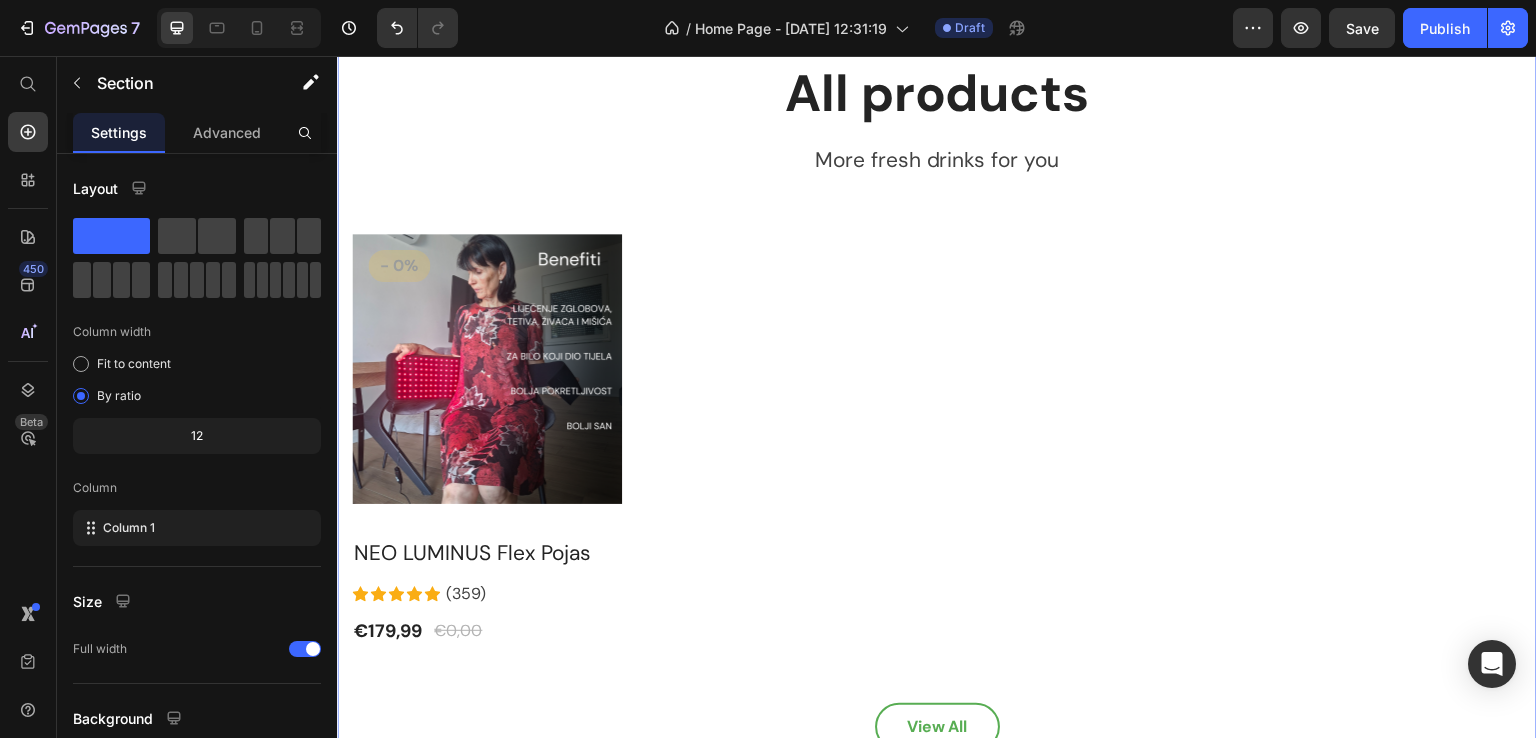 click 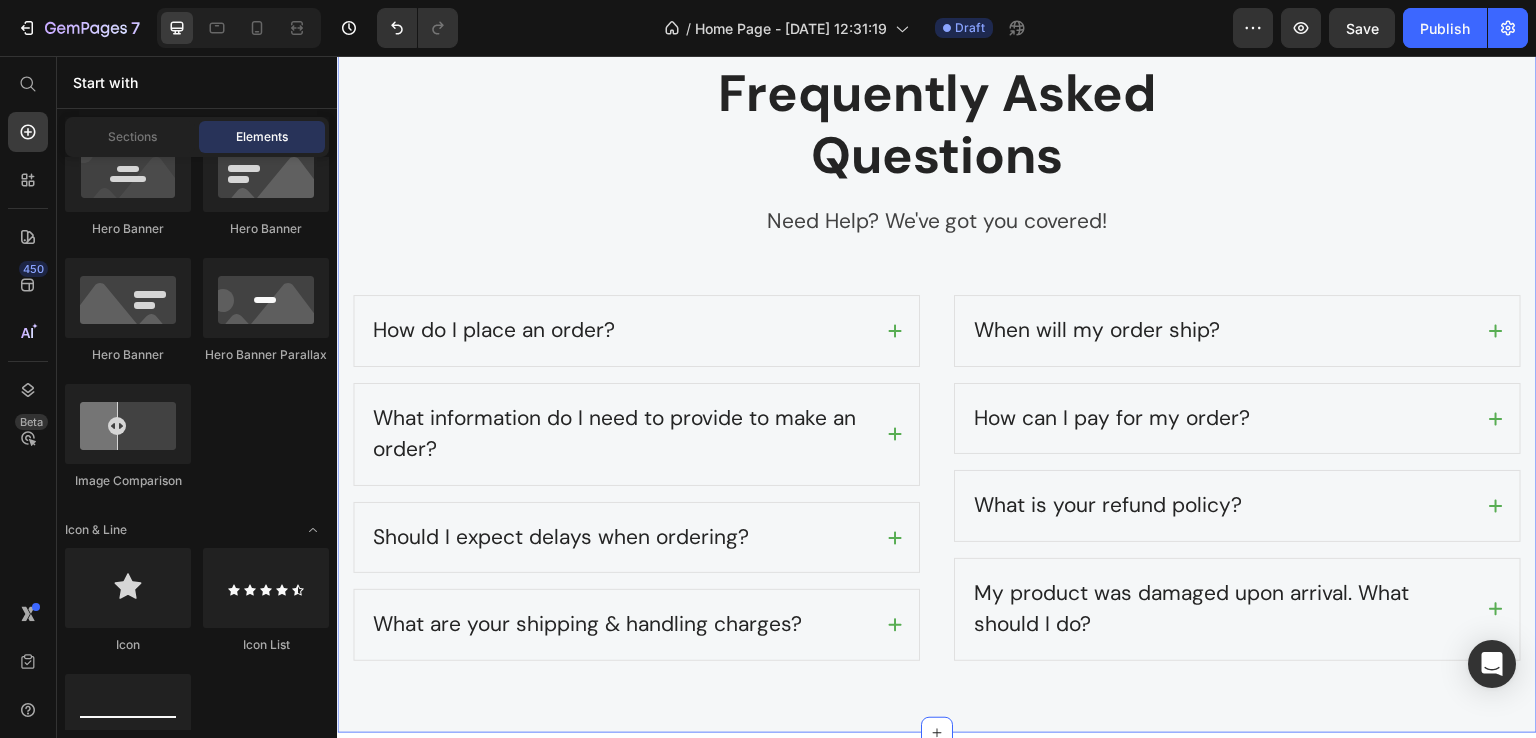 click on "Frequently Asked Questions Heading Need Help? We've got you covered! Text block Row How do I place an order? What information do I need to provide to make  an order? Should I expect delays when ordering? What are your shipping & handling charges? Accordion When will my order ship? How can I pay for my order? What is your refund policy? My product was damaged upon arrival. What should I do? Accordion Row Section 4" at bounding box center (937, 360) 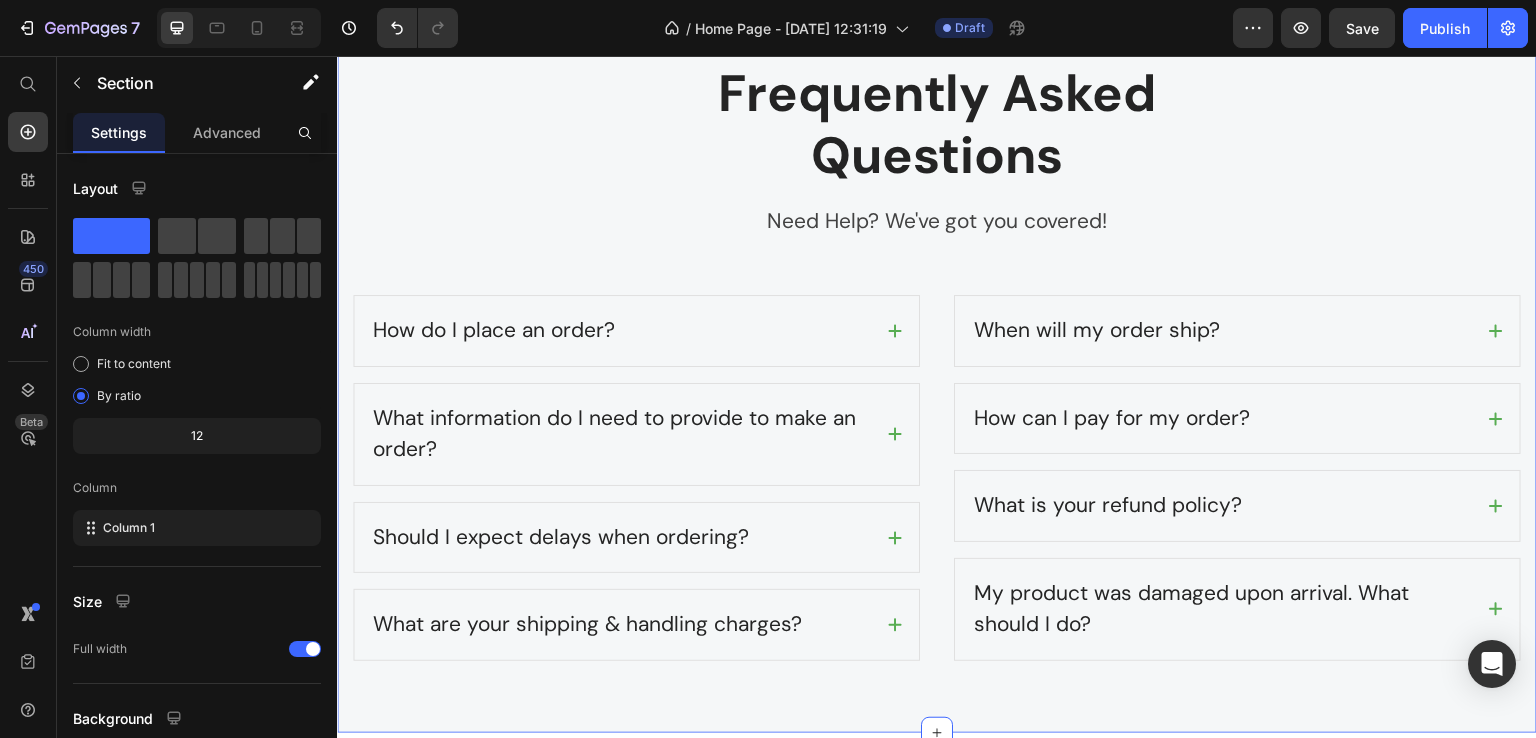 click at bounding box center [1520, -30] 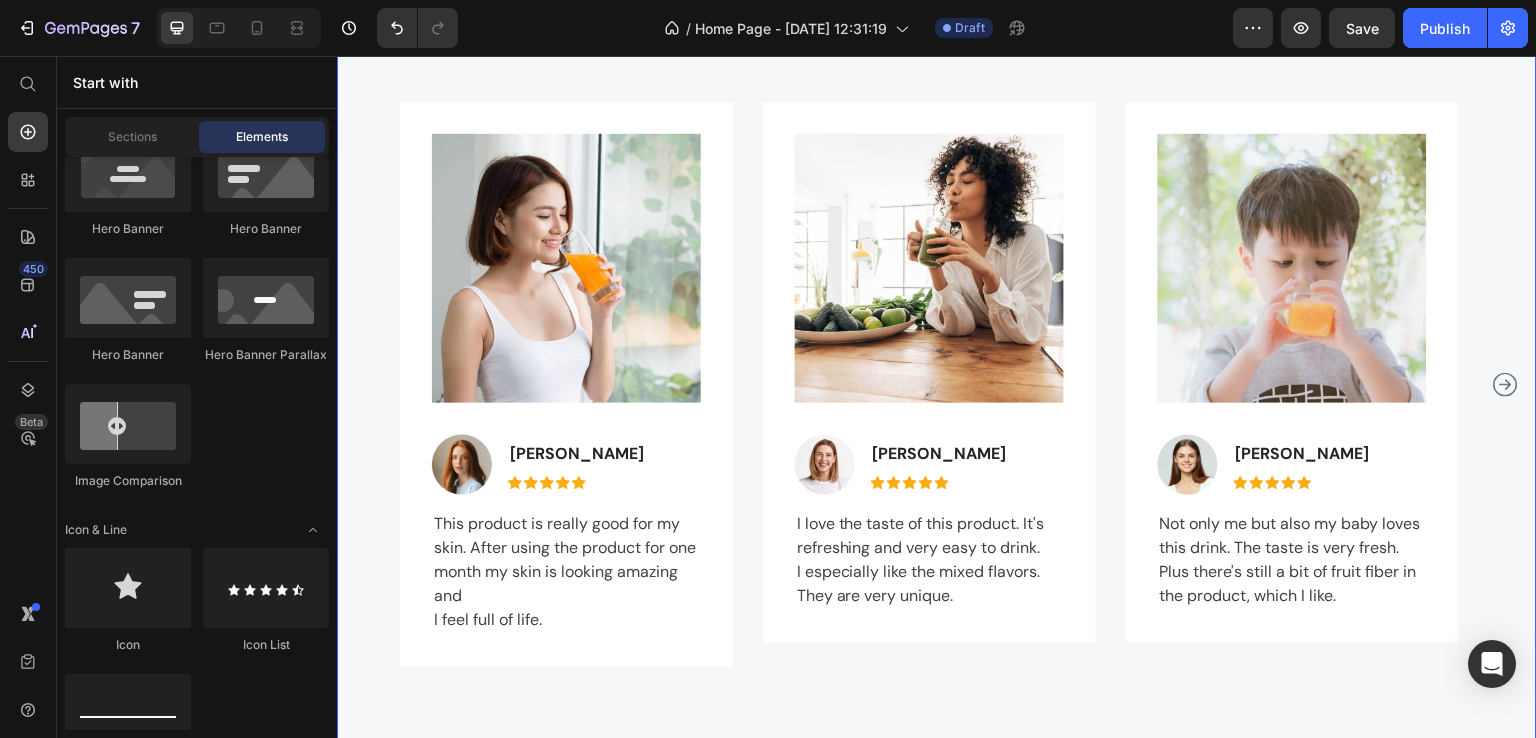 scroll, scrollTop: 1066, scrollLeft: 0, axis: vertical 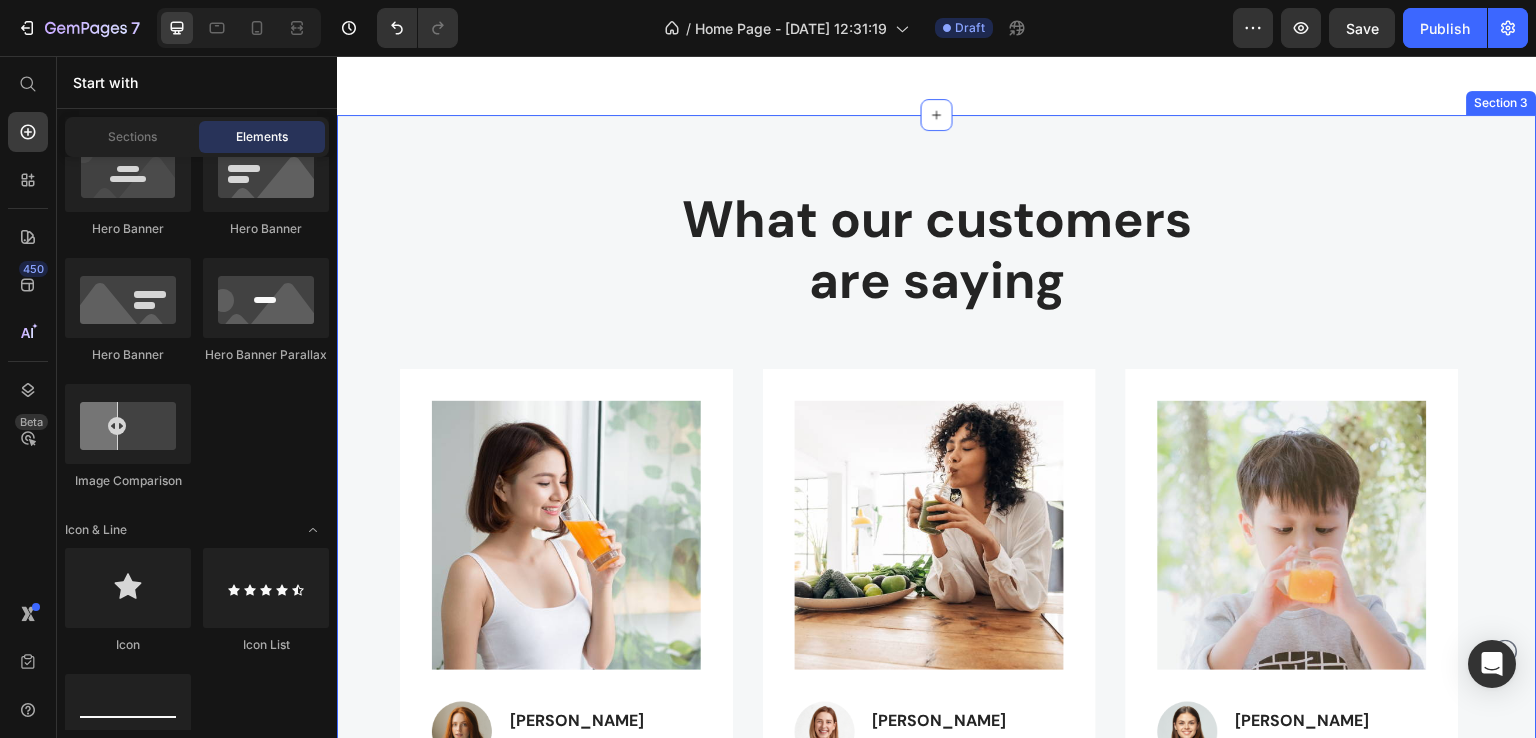 click on "What our customers are saying Heading Row
Image Image [PERSON_NAME]  Text block                Icon                Icon                Icon                Icon                Icon Icon List Hoz Row This product is really good for my skin. After using the product for one month my skin is looking amazing and I feel full of life. Text block Row Image Image [PERSON_NAME] Text block                Icon                Icon                Icon                Icon                Icon Icon List Hoz Row I love the taste of this product. It's refreshing and very easy to drink. I especially like the mixed flavors. They are very unique. Text block Row Image Image [PERSON_NAME] Text block                Icon                Icon                Icon                Icon                Icon Icon List Hoz Row Not only me but also my baby loves this drink. The taste is very fresh. Plus there's still a bit of fruit fiber in the product, which I like. Text block Row Image Image [PERSON_NAME] Western Text block Icon Icon Row" at bounding box center (937, 568) 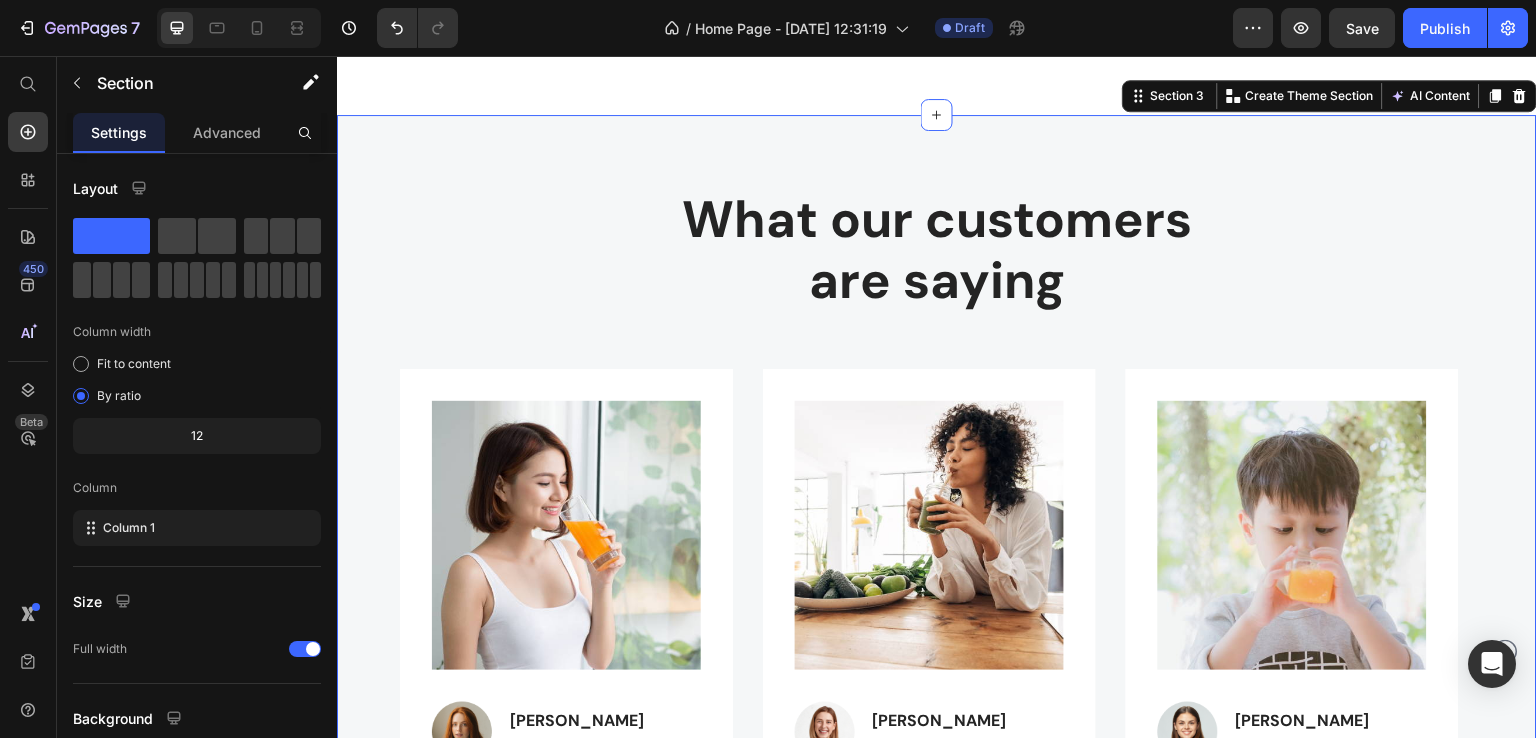 drag, startPoint x: 1500, startPoint y: 141, endPoint x: 1151, endPoint y: 233, distance: 360.92242 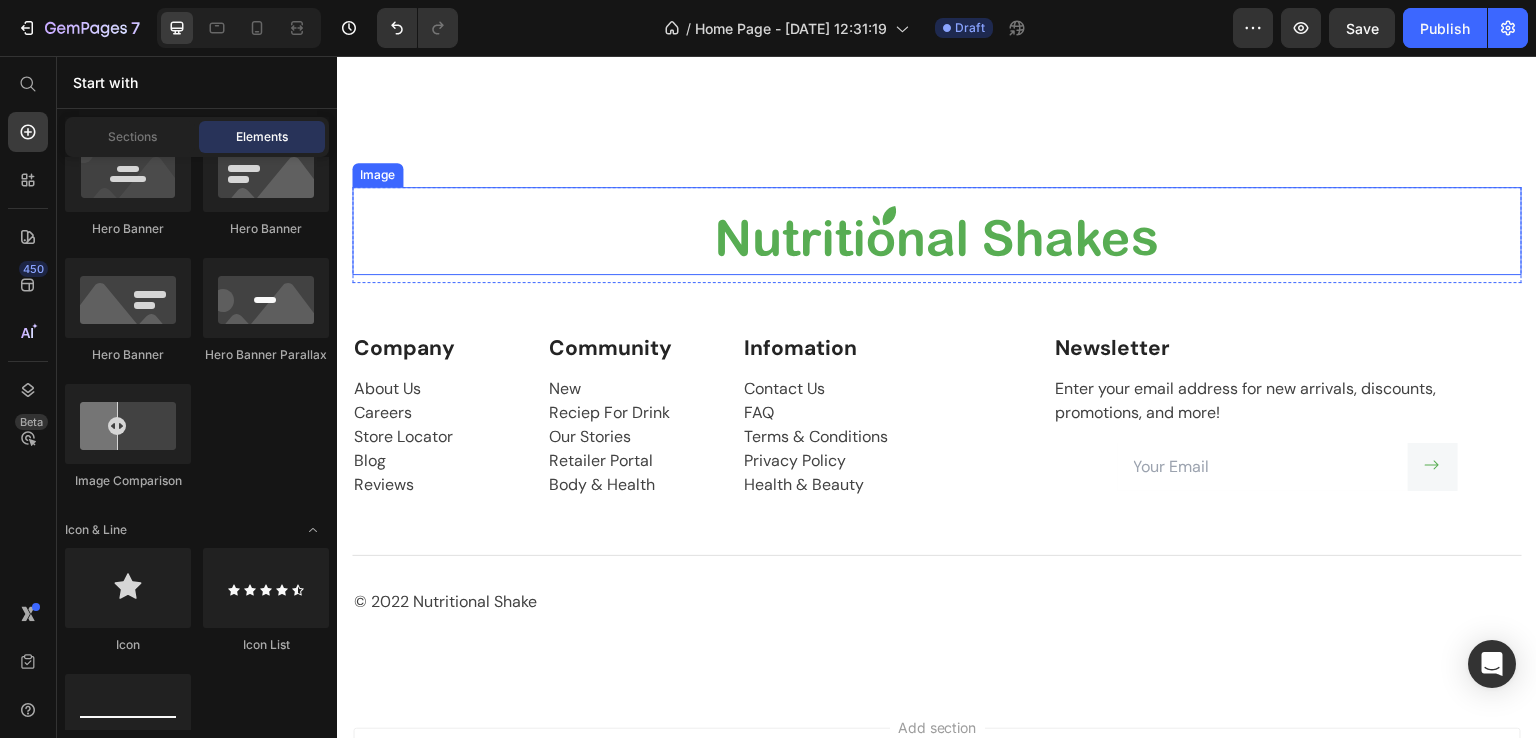 click at bounding box center [937, 231] 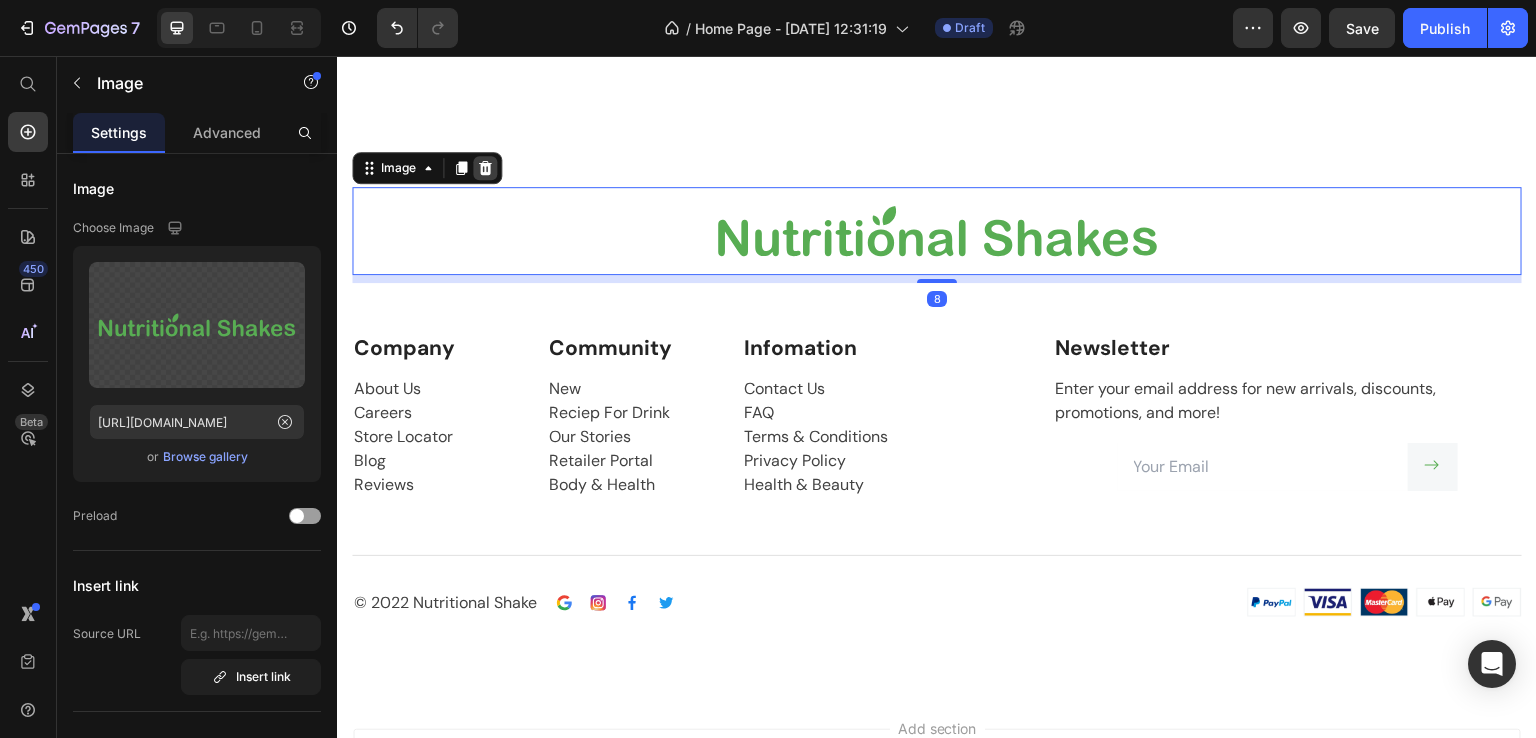 click 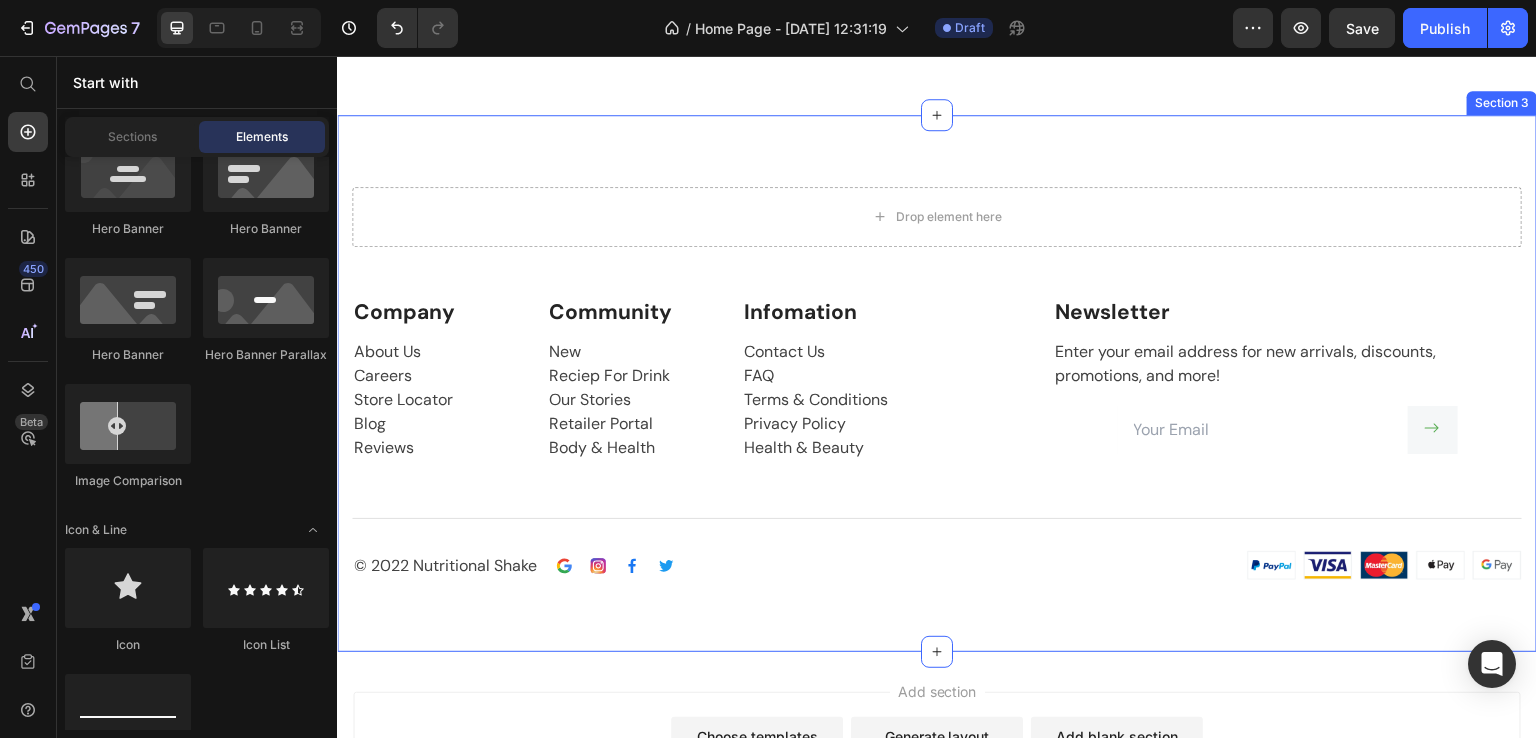 click on "Drop element here Row Company Text block About Us Careers Store Locator Blog Reviews Text block Community Text block New Reciep For Drink Our Stories Retailer Portal Body & Health Text block Row Infomation Text block Contact Us FAQ Terms & Conditions Privacy Policy Health & Beauty Text block Row Newsletter Text block Enter your email address for new arrivals, discounts, promotions, and more! Text block Email Field
Submit Button Row Newsletter Row                Title Line © 2022 Nutritional Shake Text block Image Image Image Image Row Row Image Row Row" at bounding box center [937, 384] 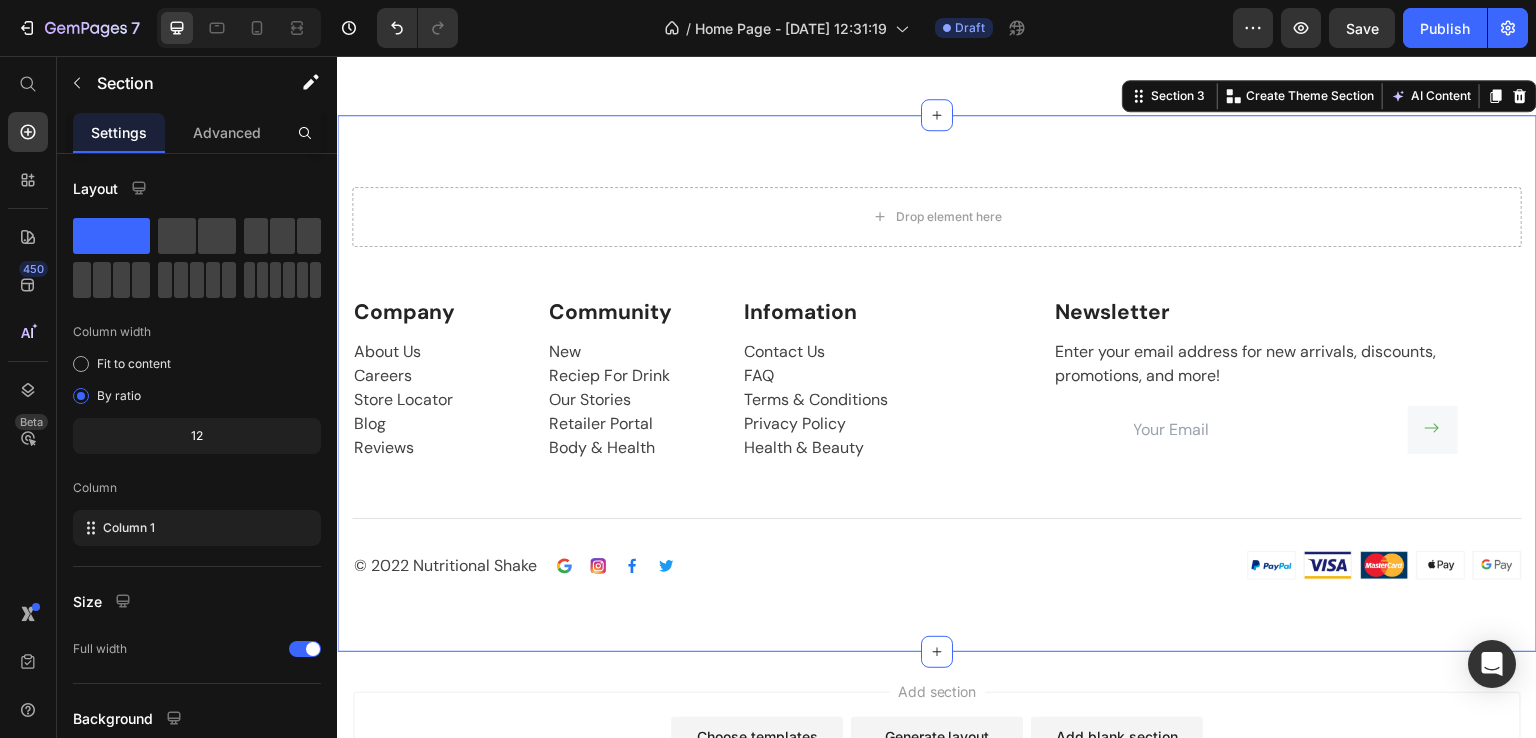 drag, startPoint x: 1504, startPoint y: 146, endPoint x: 1281, endPoint y: 221, distance: 235.2743 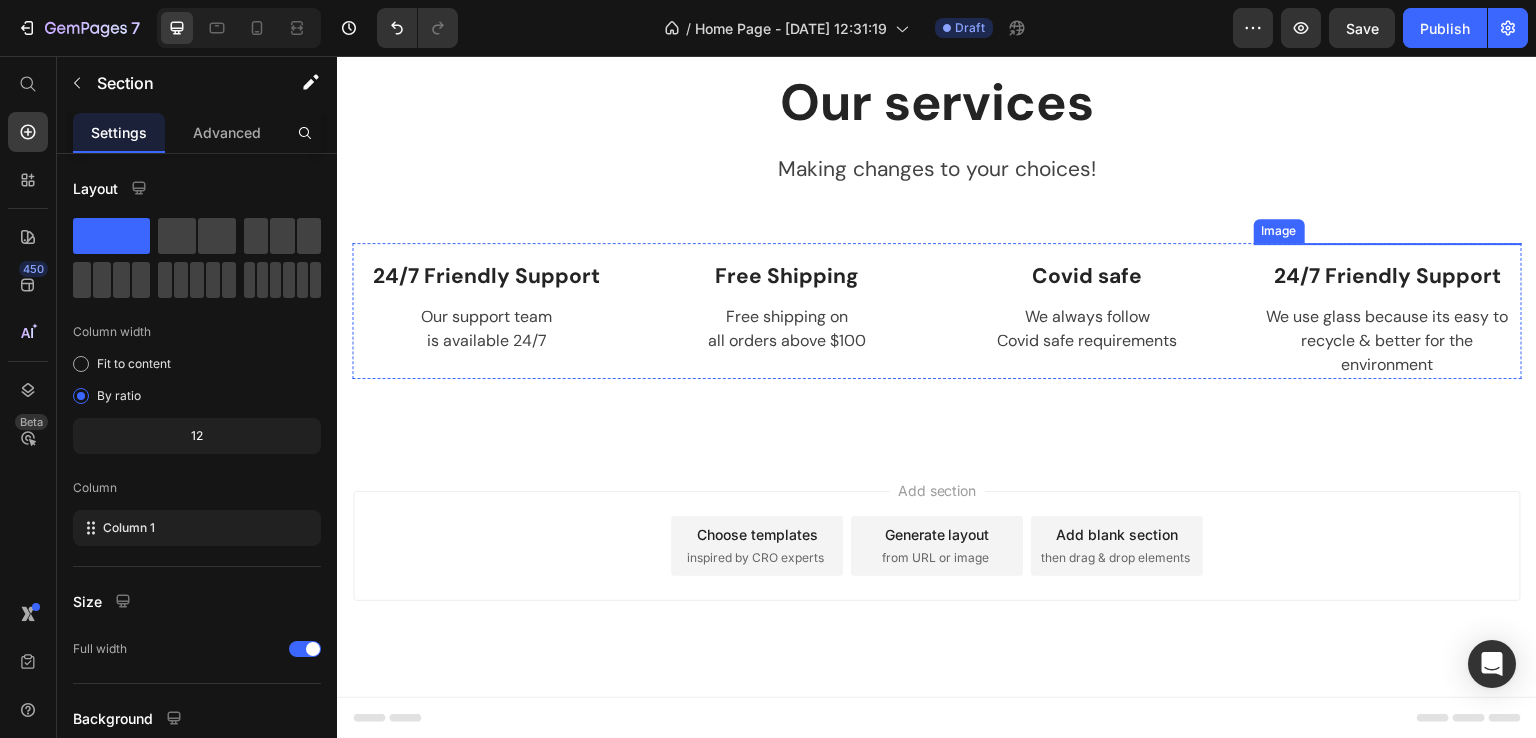 scroll, scrollTop: 776, scrollLeft: 0, axis: vertical 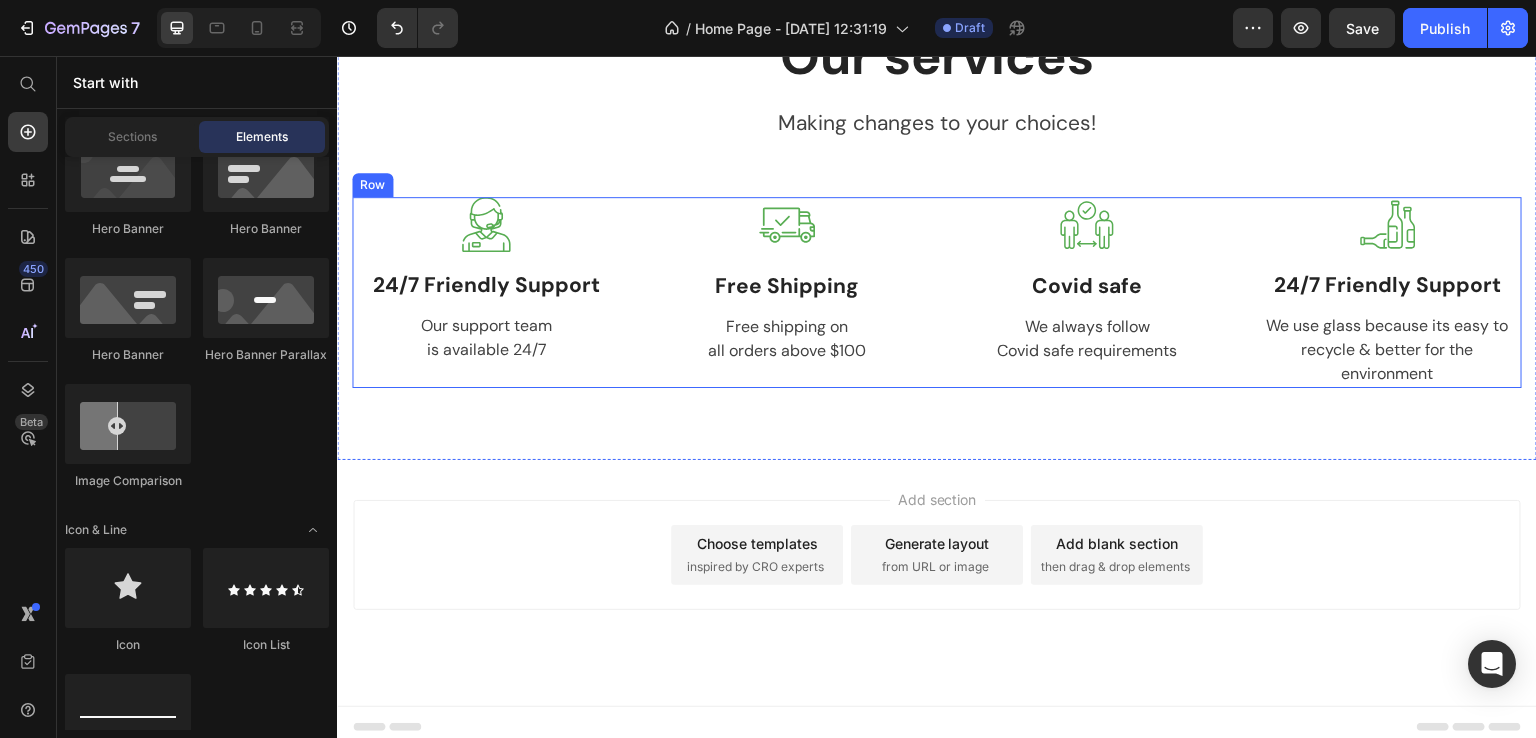 click on "Image 24/7 Friendly Support Text block Our support team is available 24/7 Text block Image Free Shipping Text block Free shipping on all orders above $100 Text block Image Covid safe Text block We always follow Covid safe requirements Text block Image 24/7 Friendly Support Text block We use glass because its easy to recycle & better for the environment Text block Row" at bounding box center [937, 292] 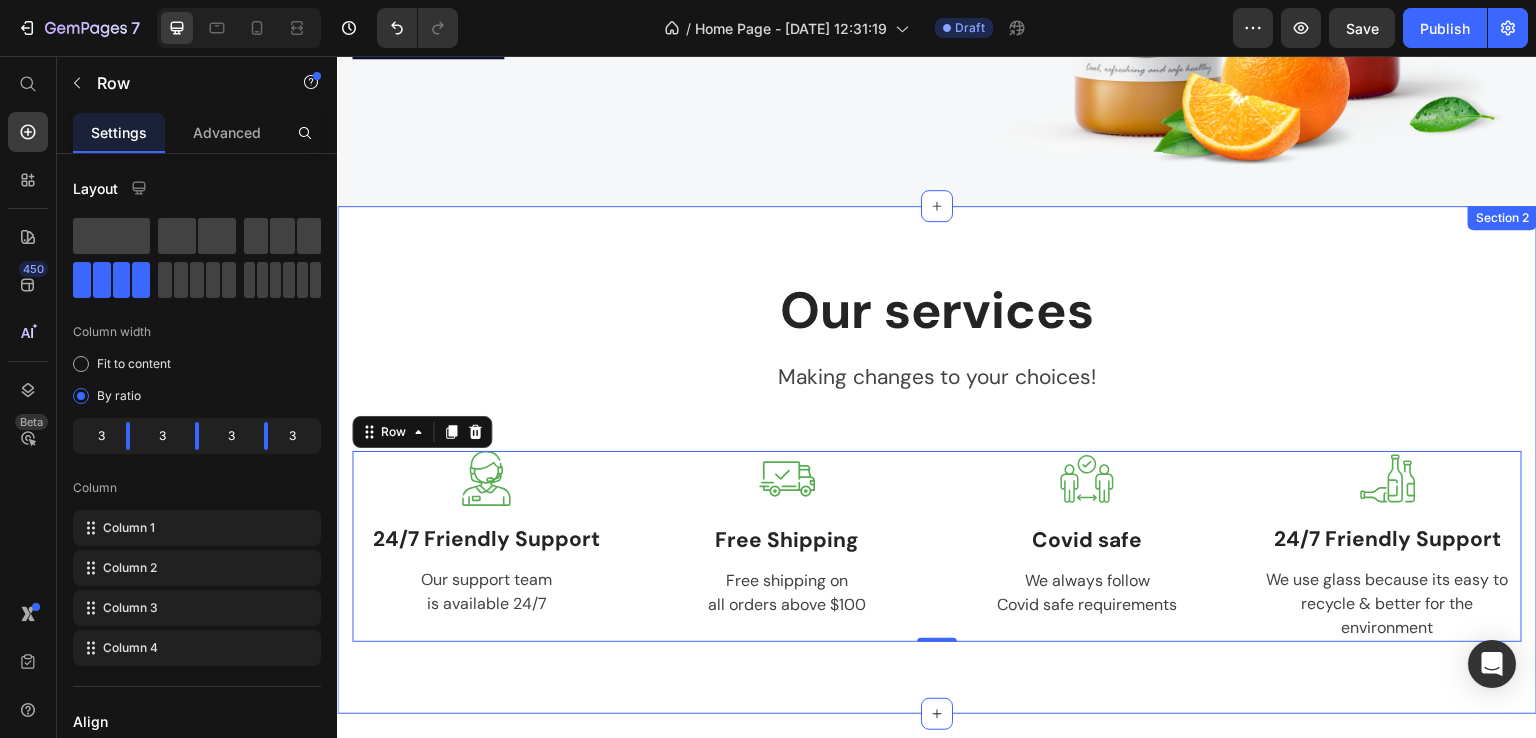 scroll, scrollTop: 509, scrollLeft: 0, axis: vertical 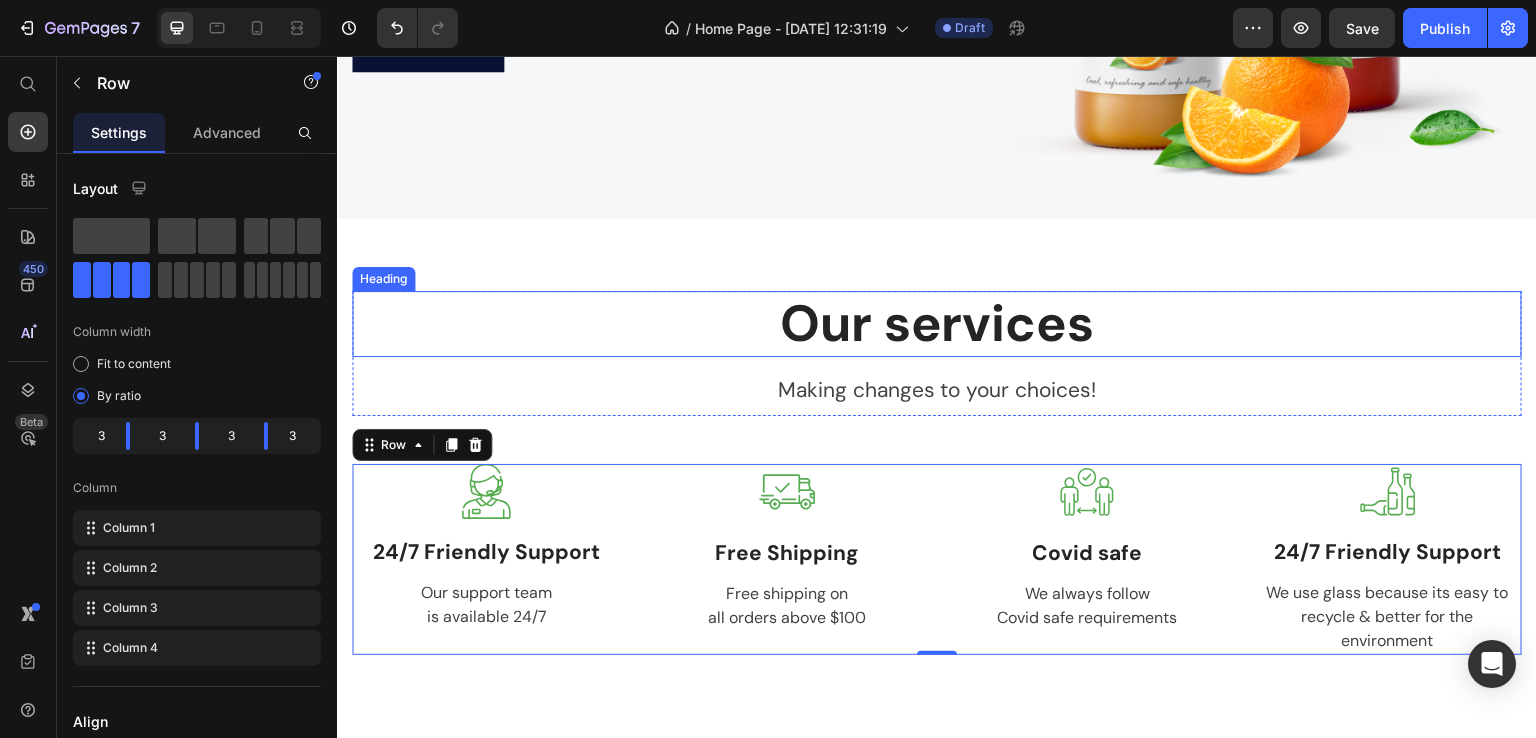 click on "Our services" at bounding box center (937, 323) 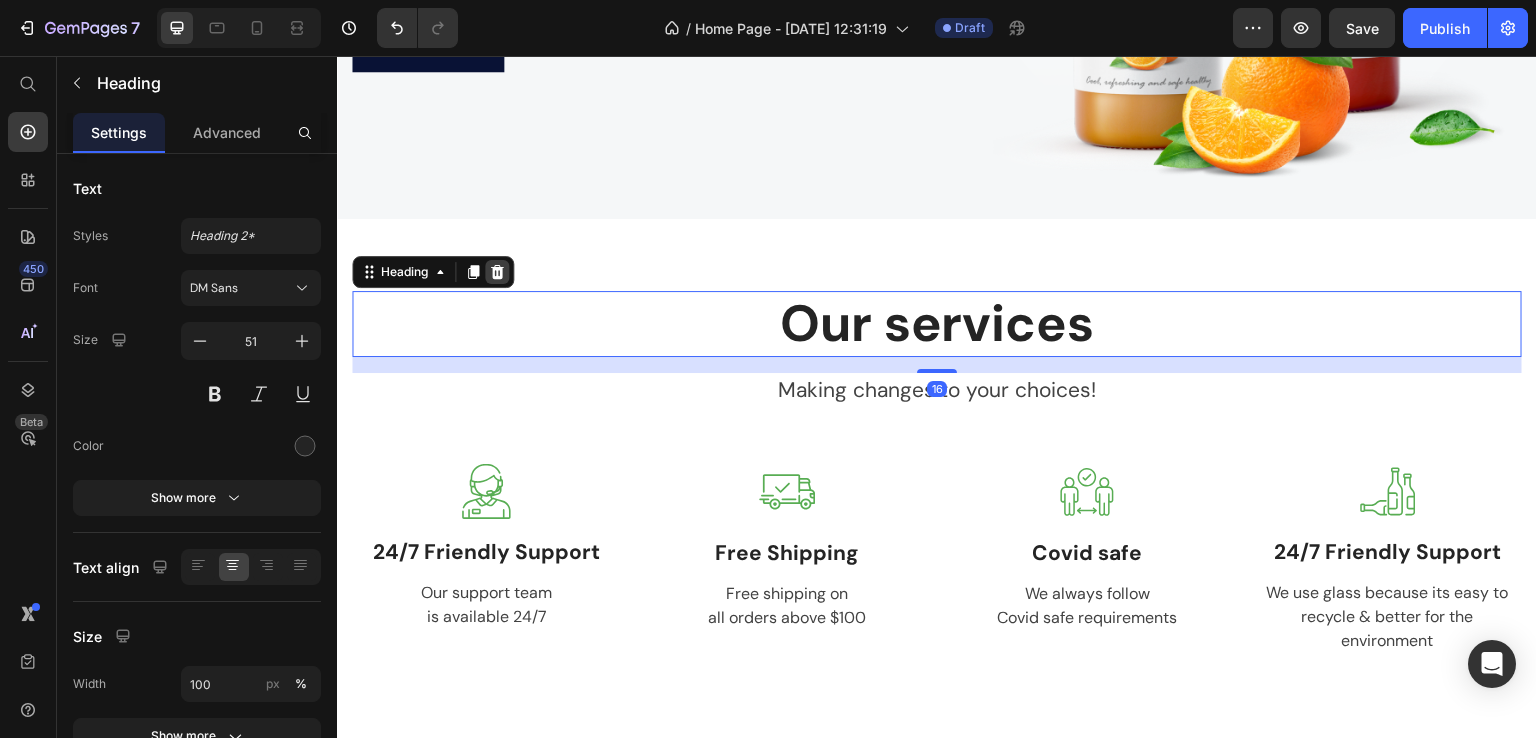 click 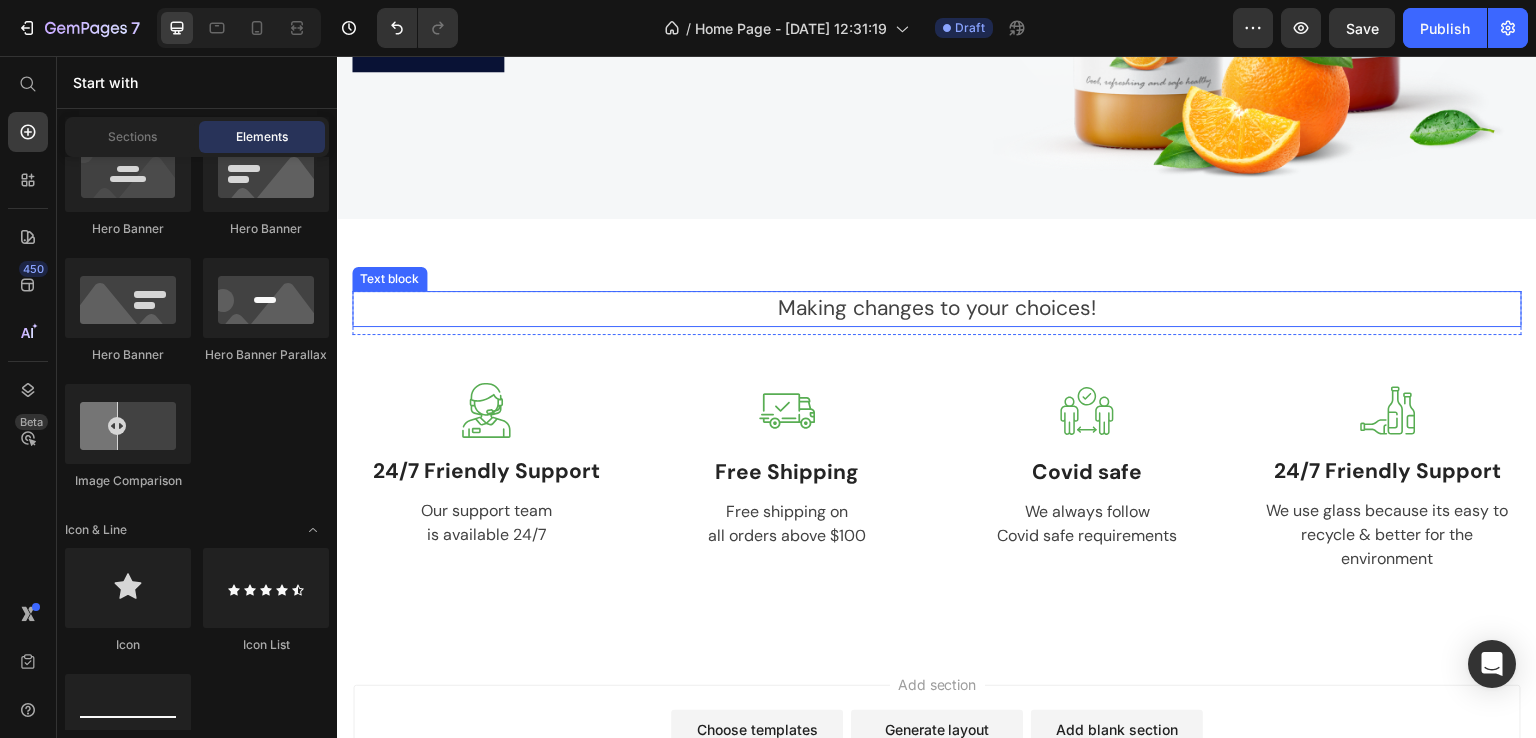 click on "Making changes to your choices!" at bounding box center (937, 309) 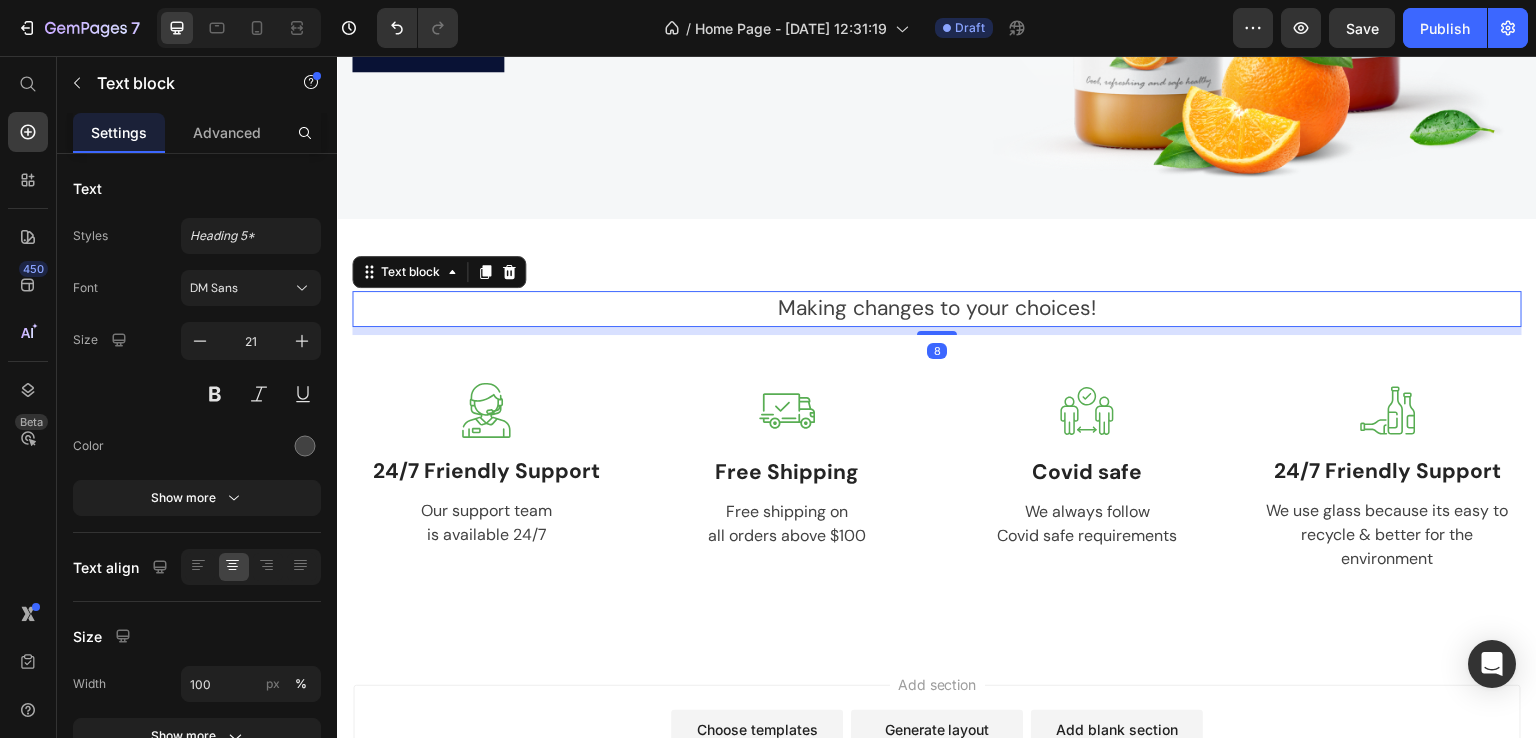click 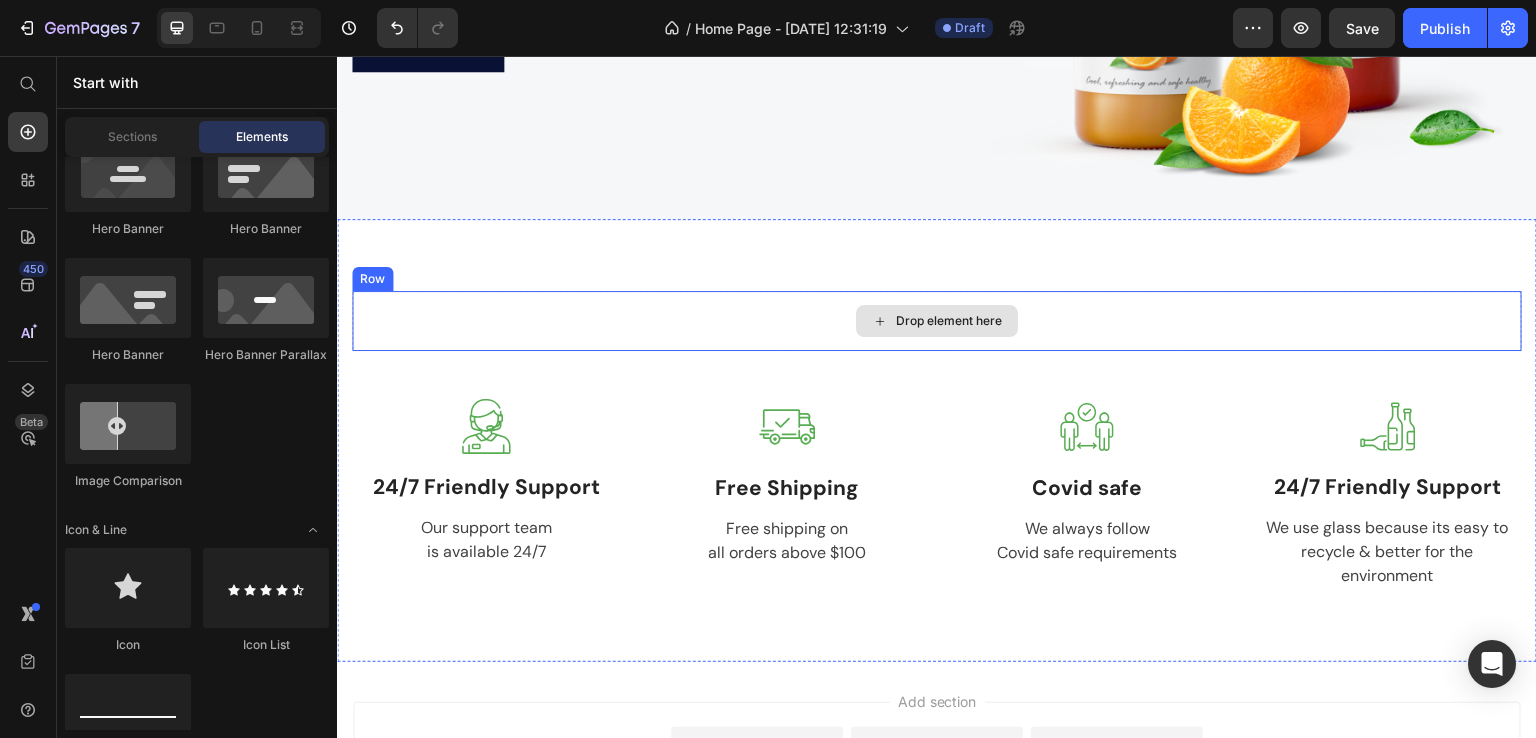 click on "Drop element here" at bounding box center (937, 321) 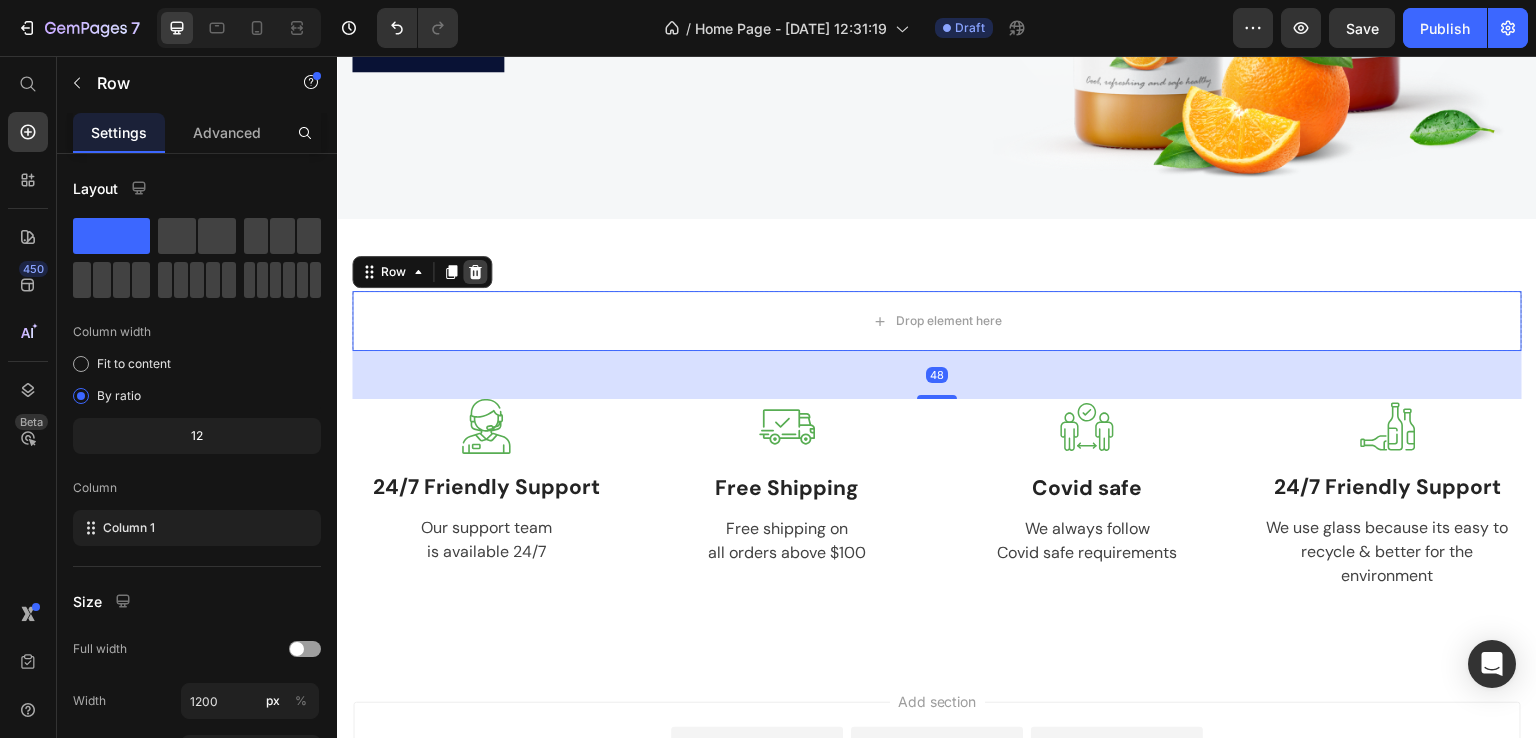 click 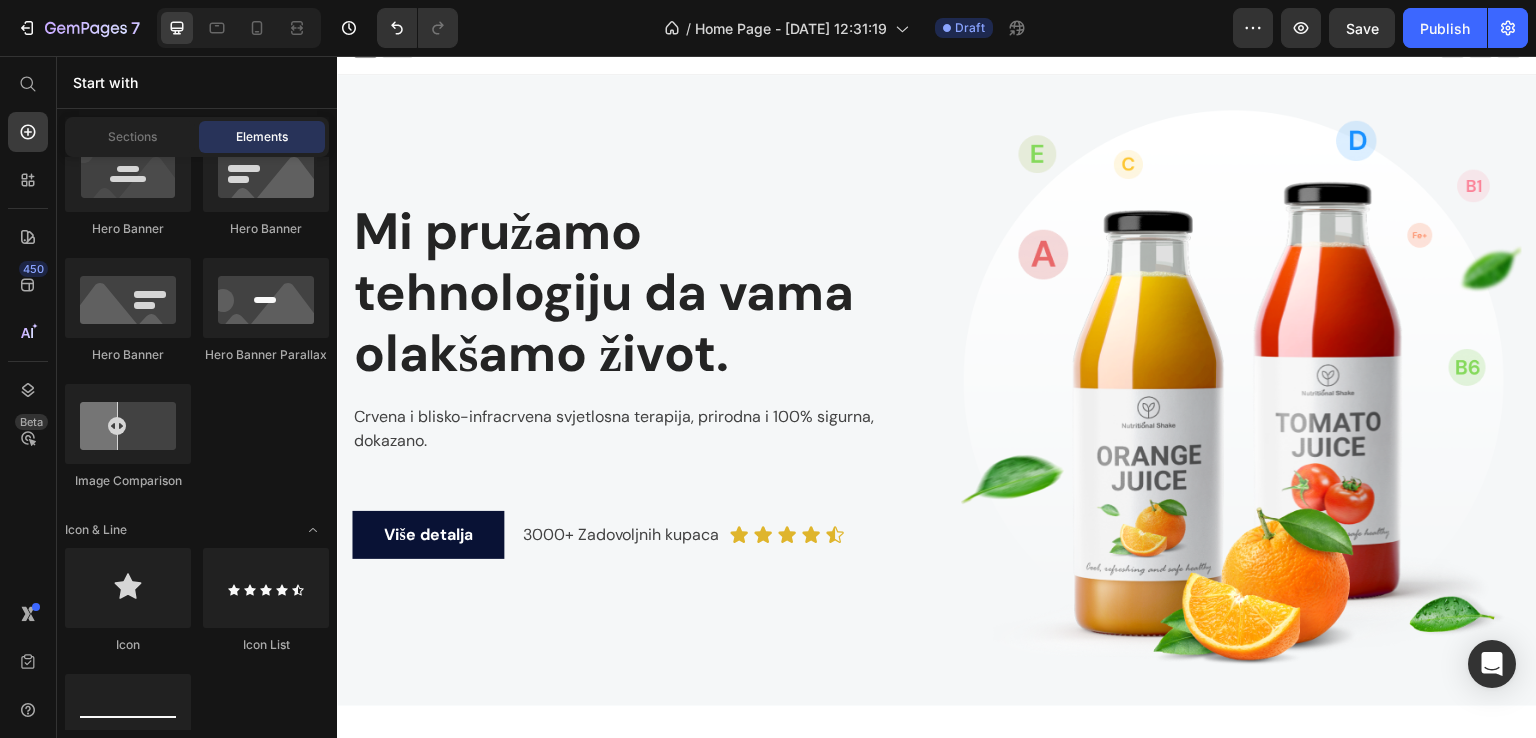 scroll, scrollTop: 0, scrollLeft: 0, axis: both 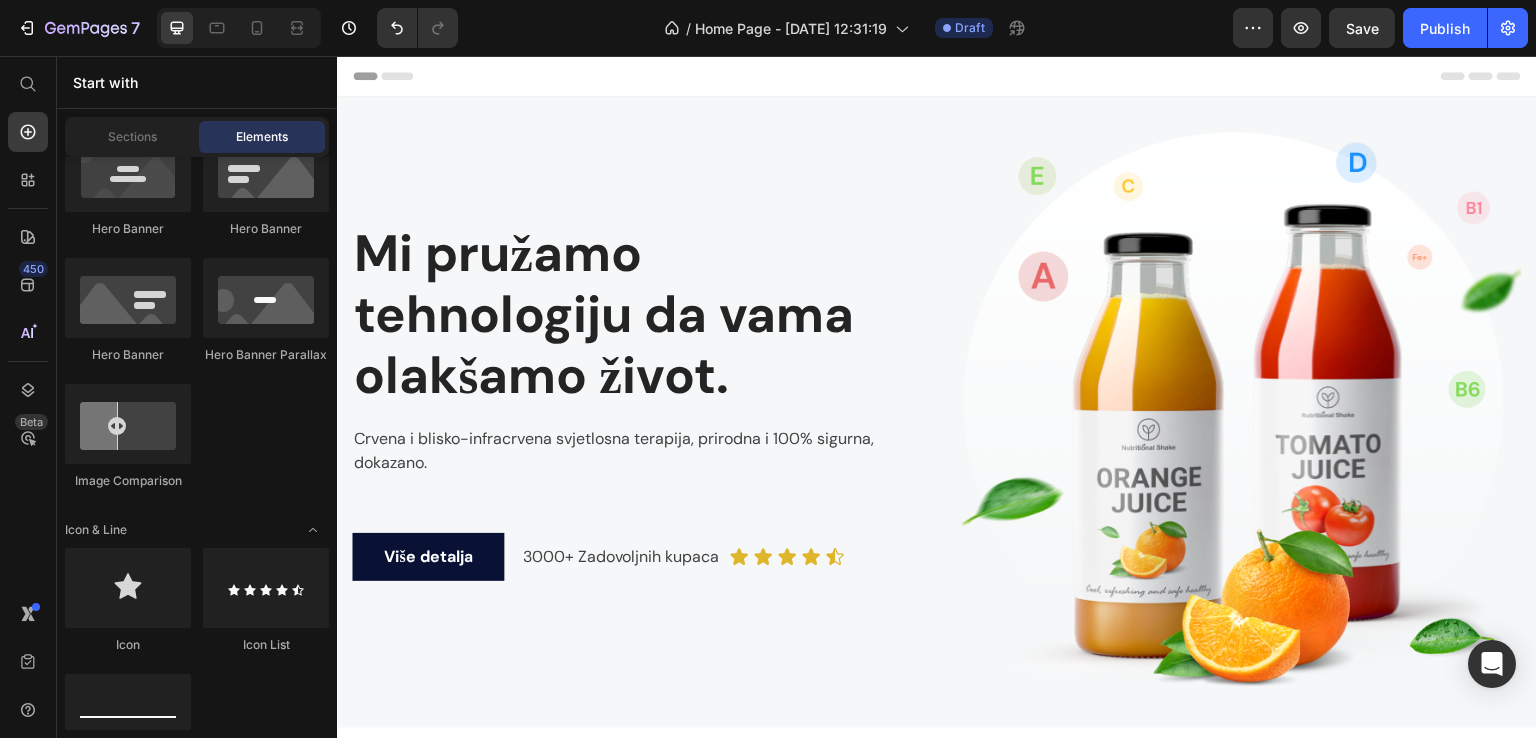 click on "Header" at bounding box center (394, 76) 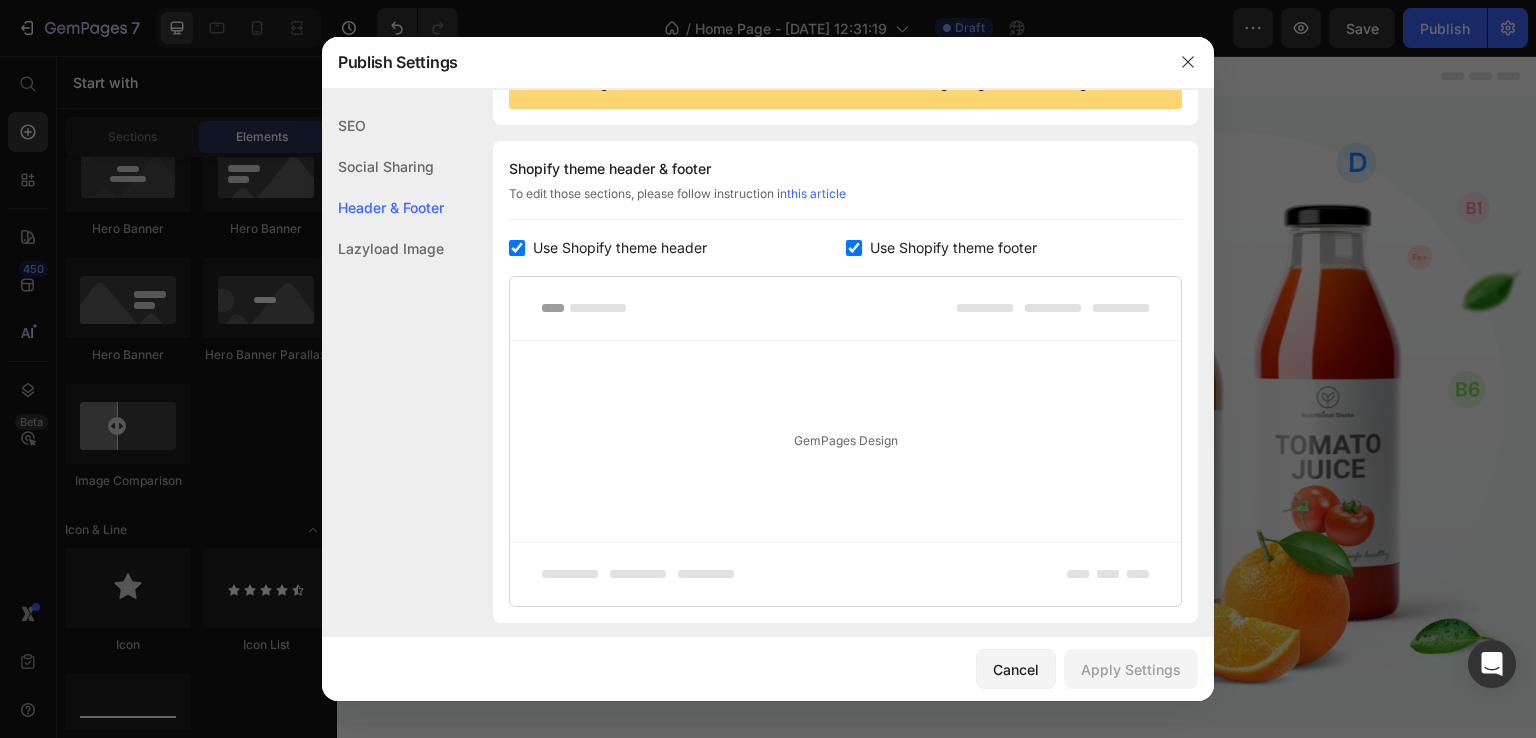 scroll, scrollTop: 270, scrollLeft: 0, axis: vertical 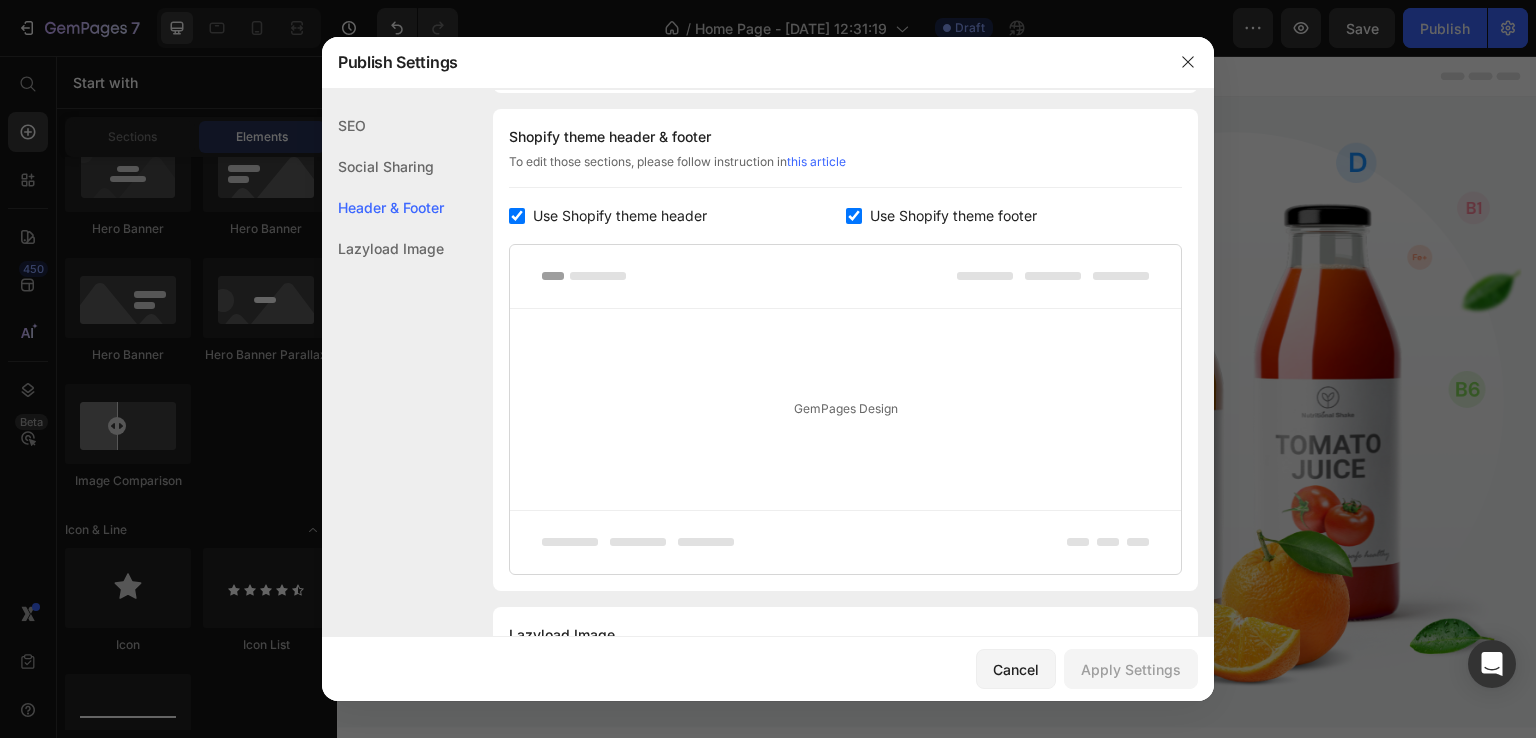 click on "Use Shopify theme footer" at bounding box center [949, 216] 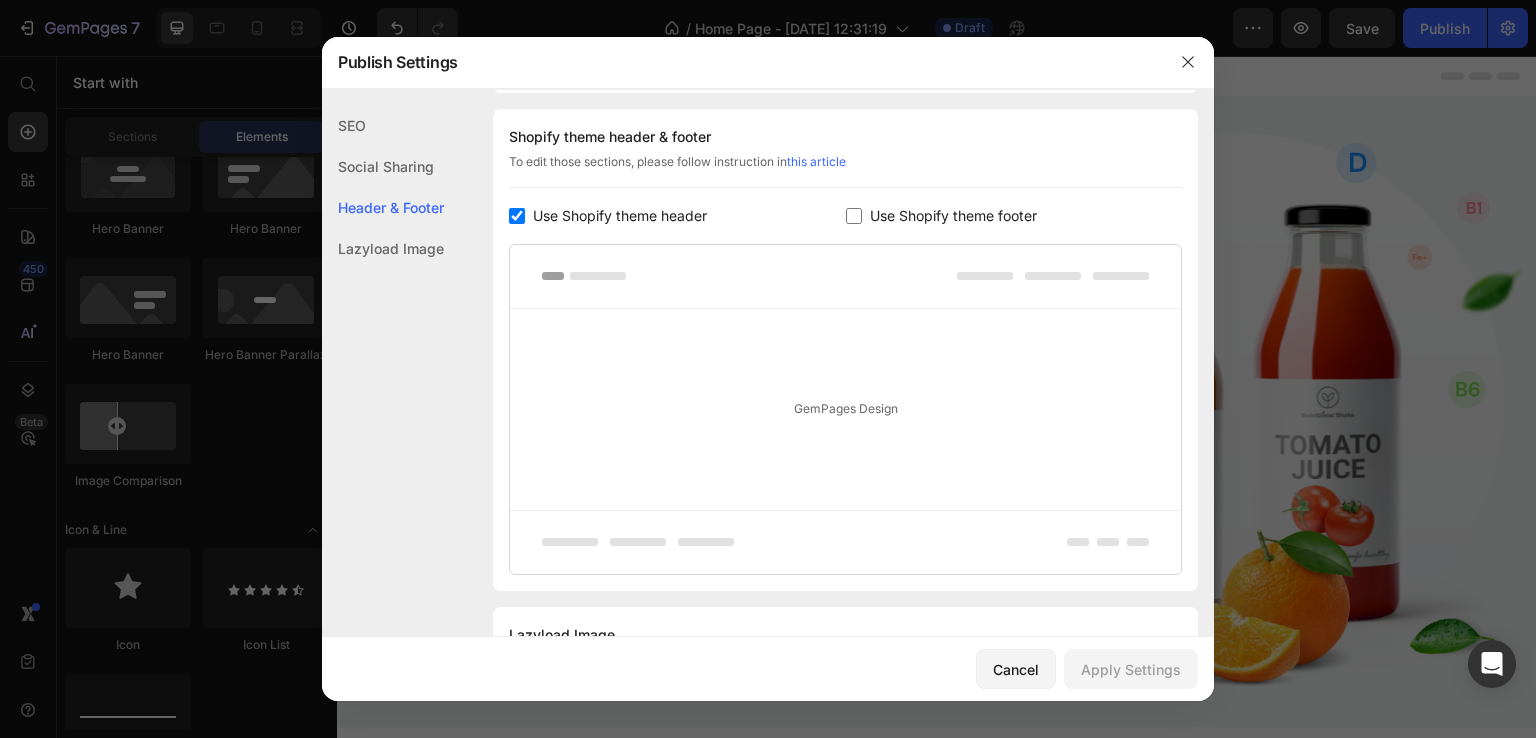 checkbox on "false" 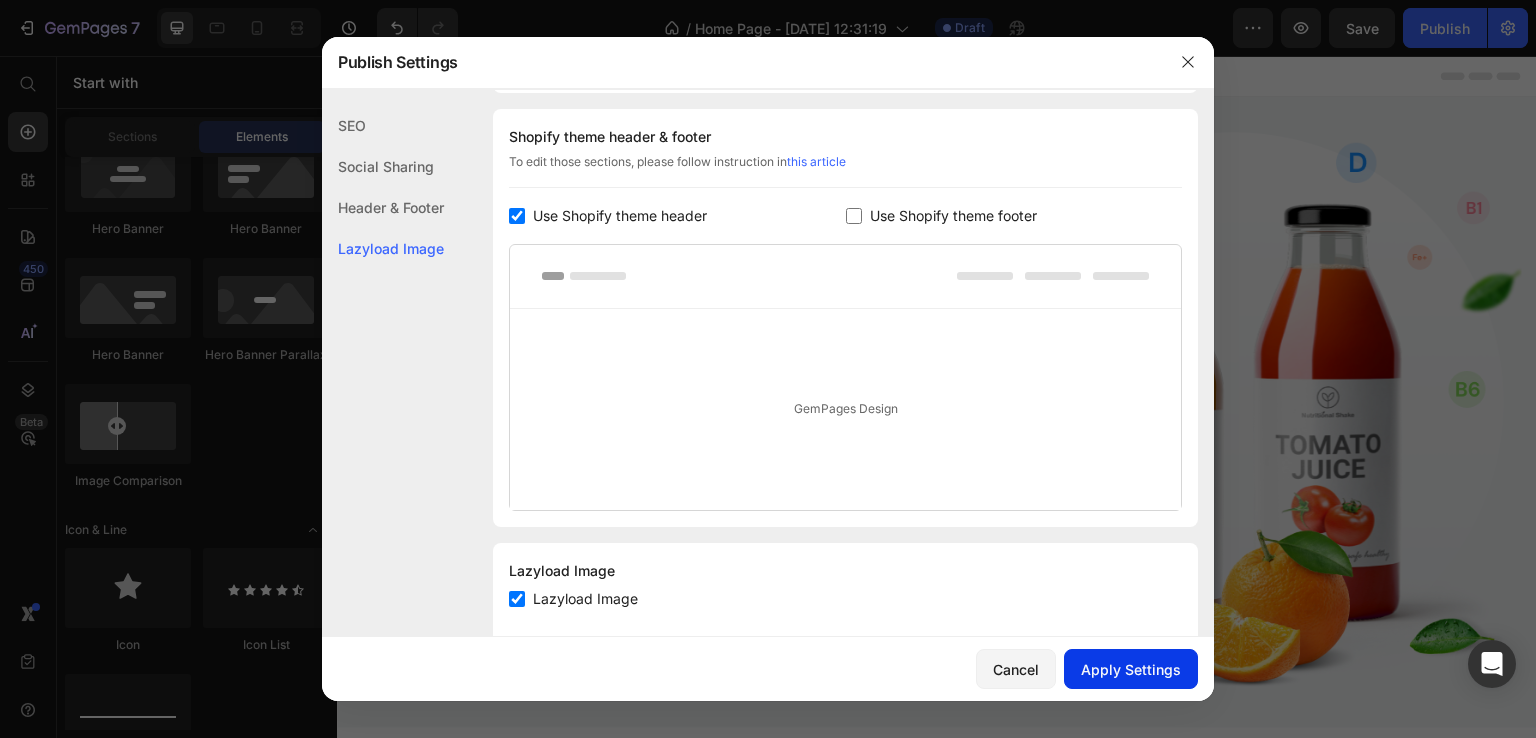 click on "Apply Settings" at bounding box center (1131, 669) 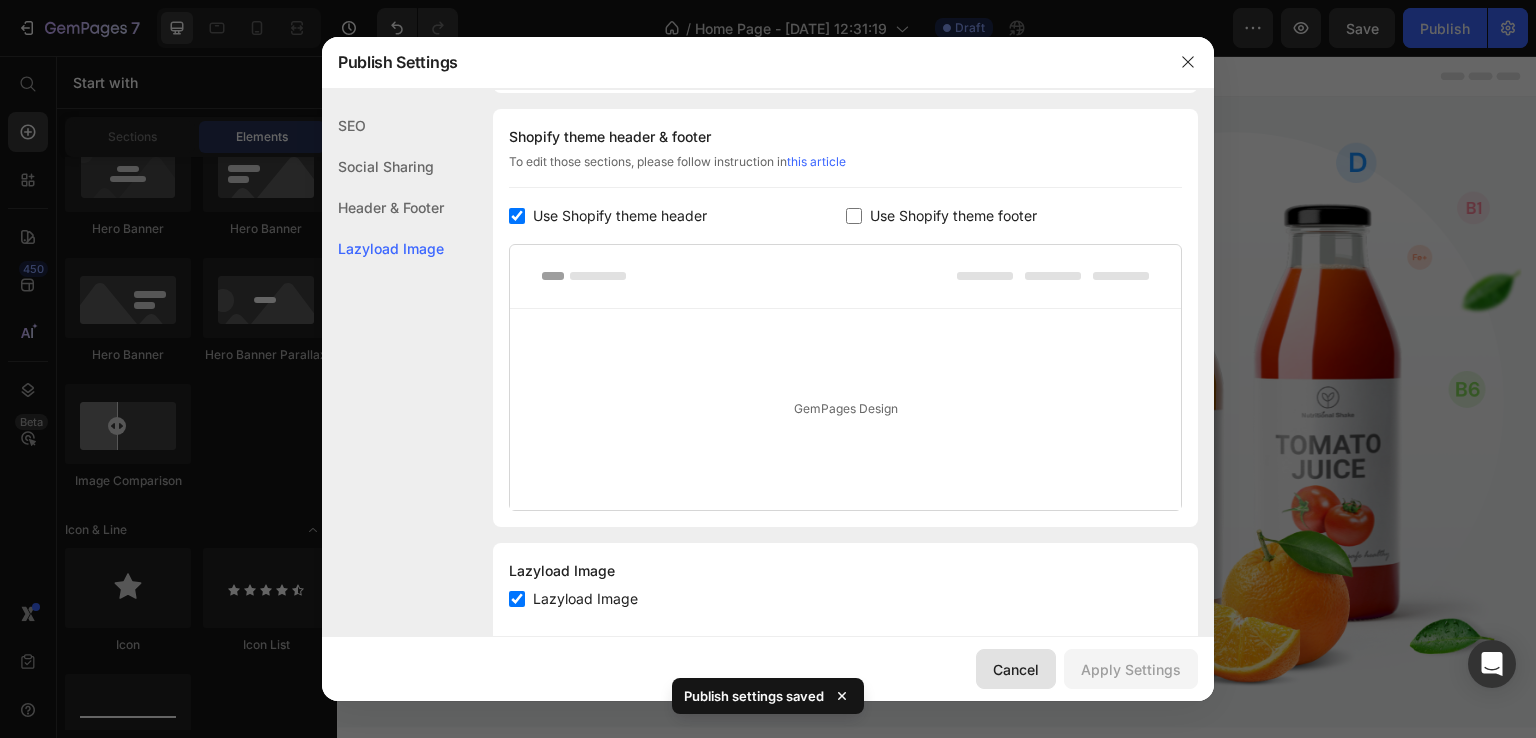 click on "Cancel" at bounding box center (1016, 669) 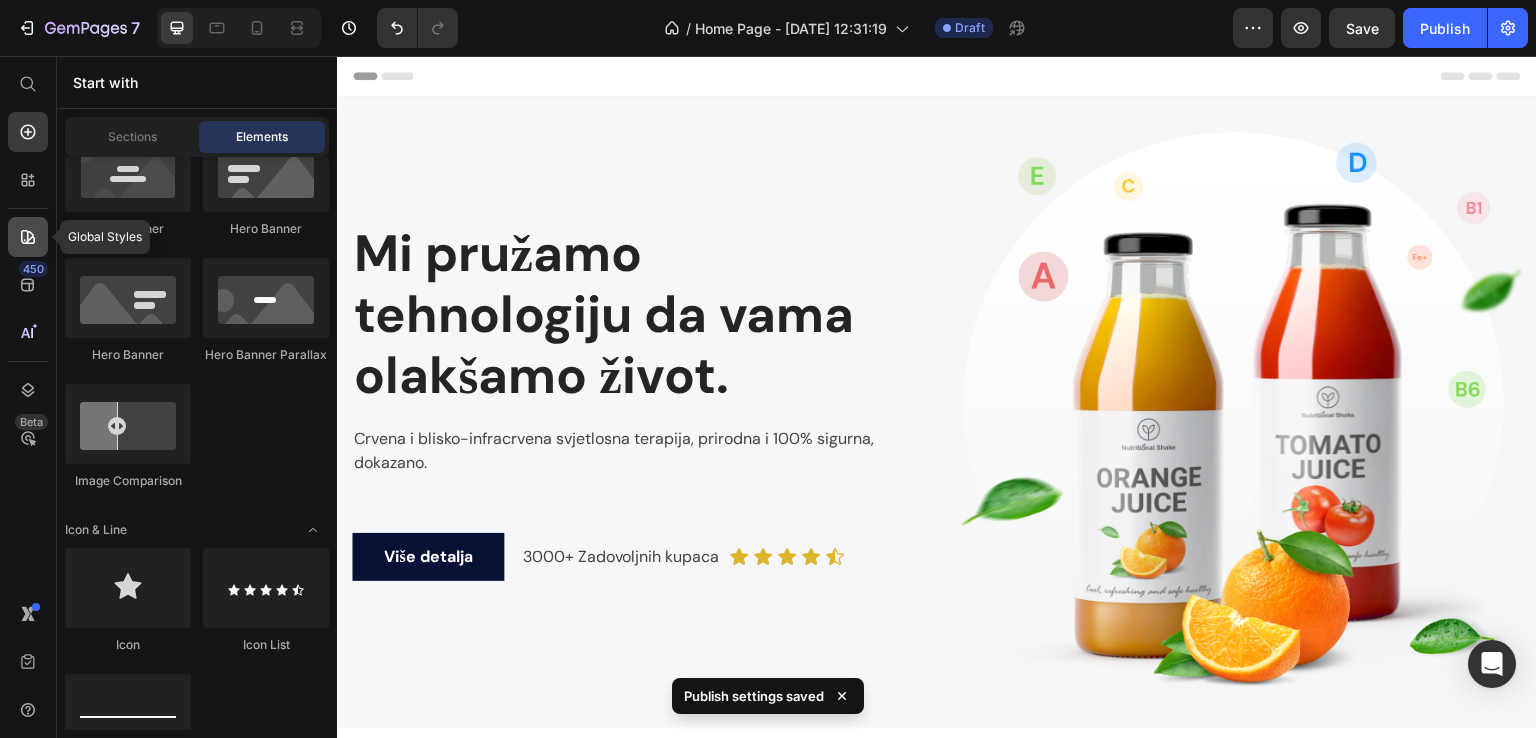 click 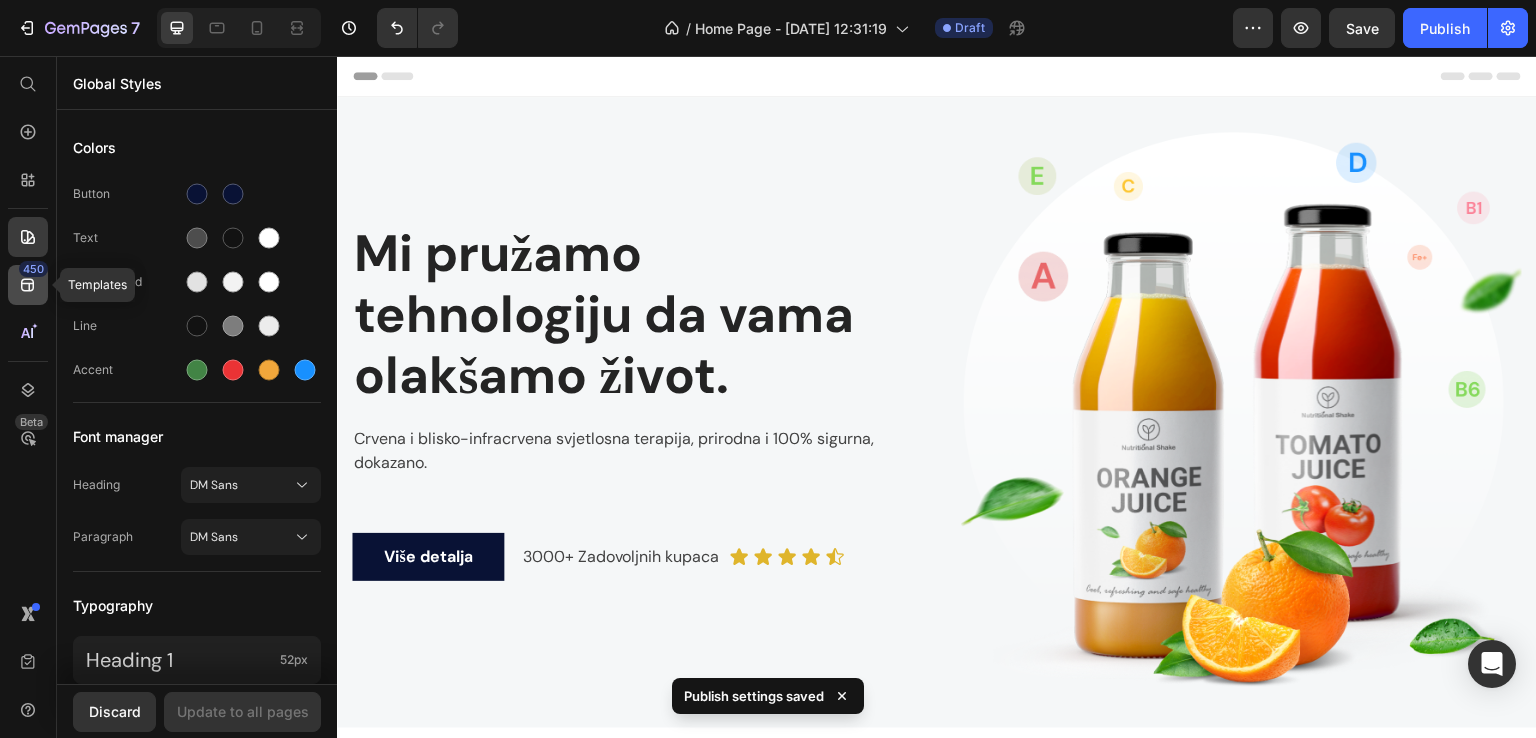 click 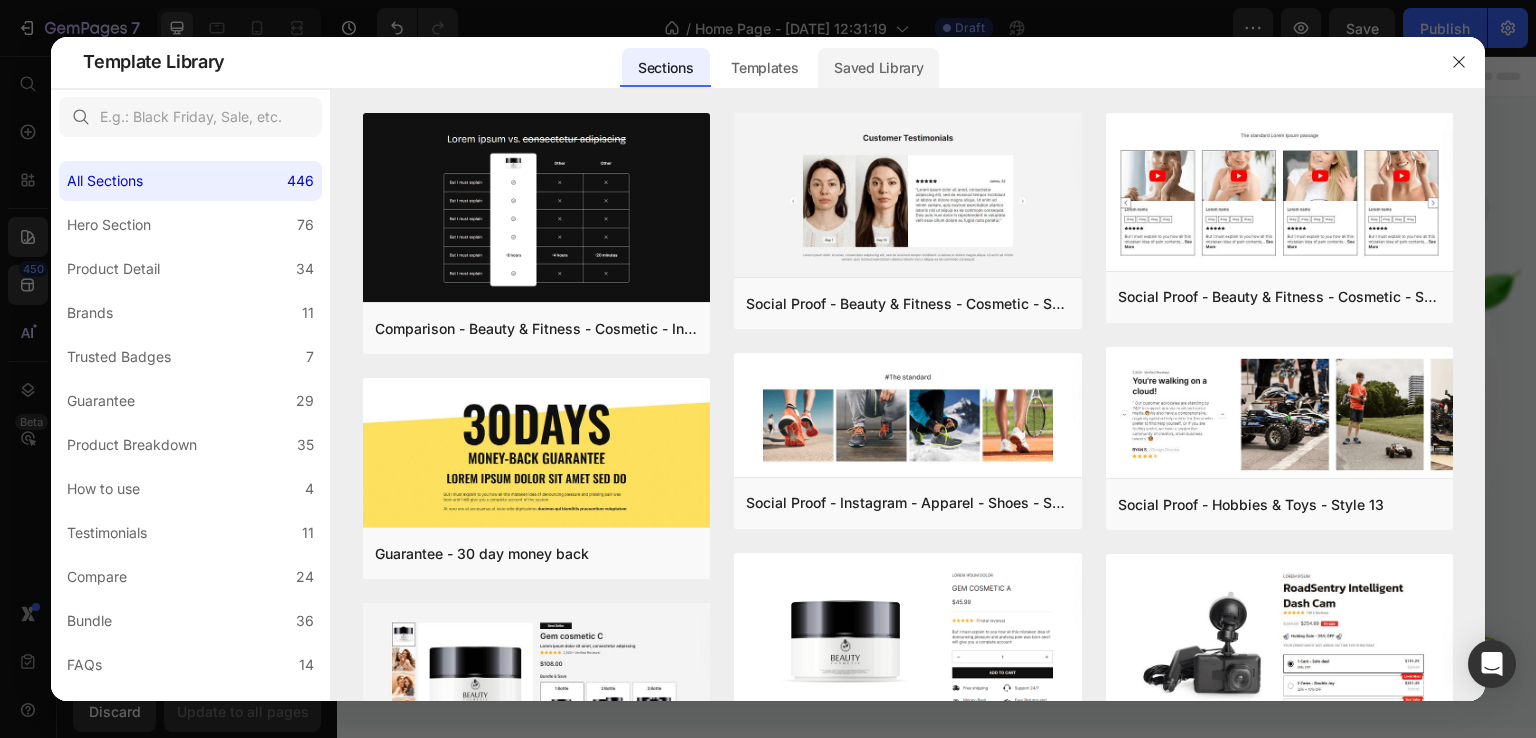 click on "Saved Library" 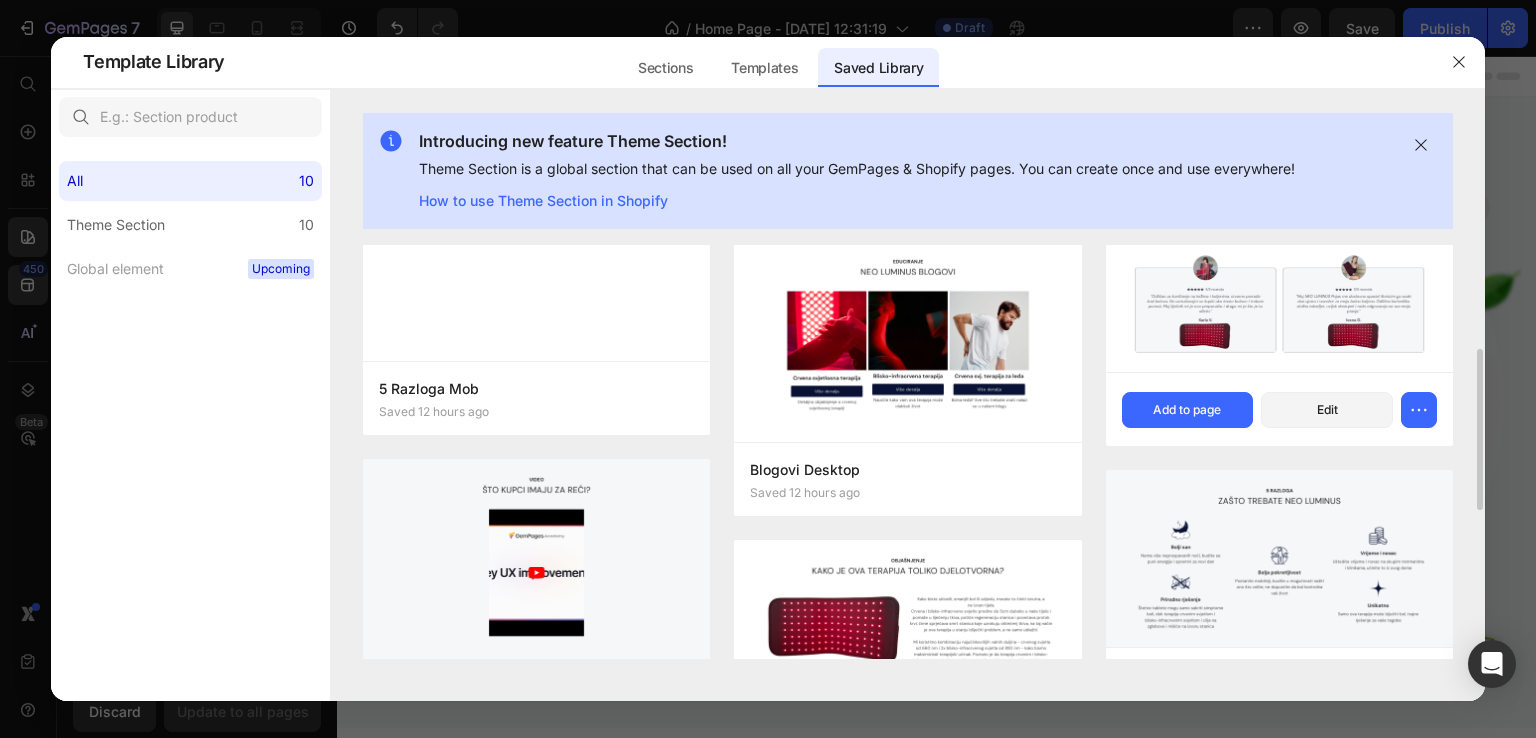 scroll, scrollTop: 532, scrollLeft: 0, axis: vertical 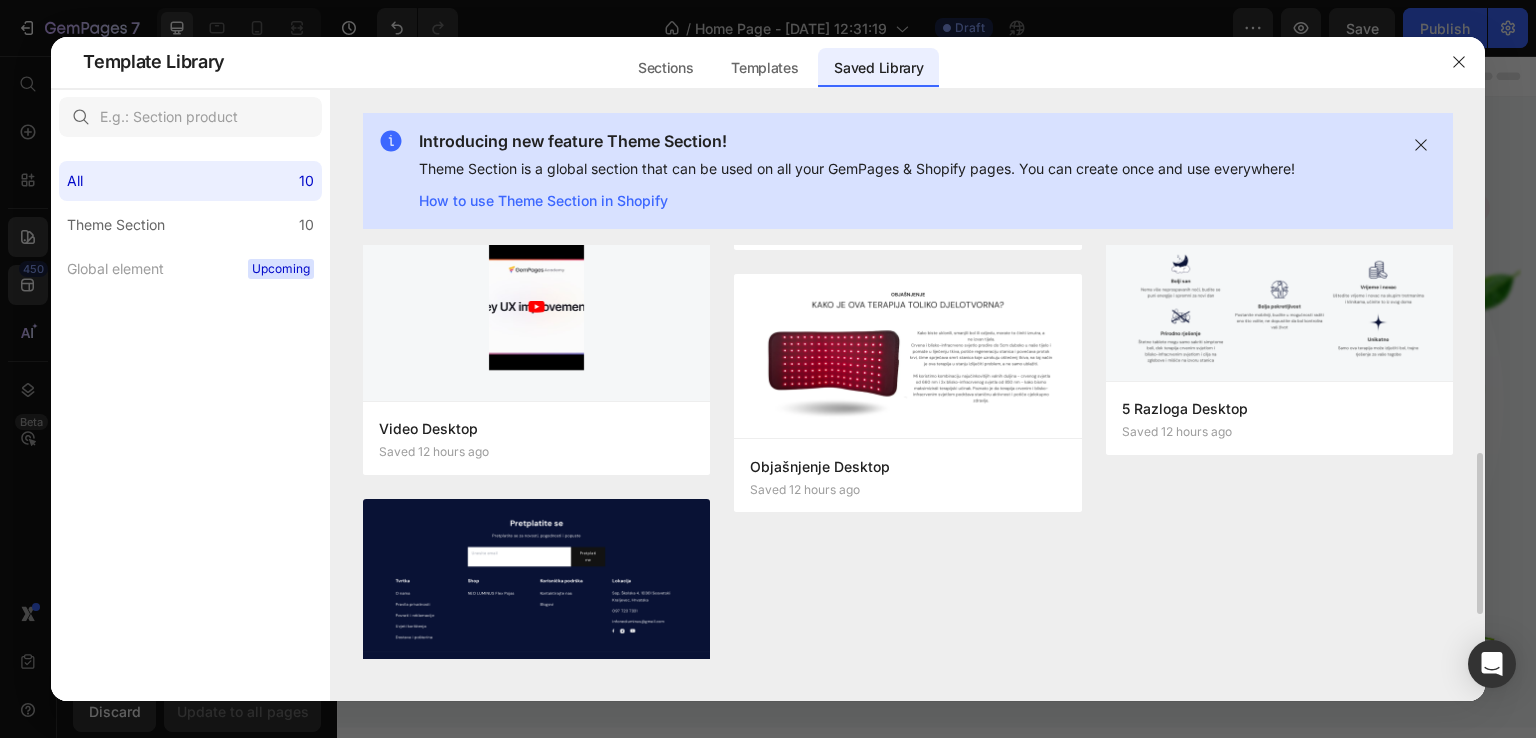 drag, startPoint x: 1204, startPoint y: 425, endPoint x: 1207, endPoint y: 509, distance: 84.05355 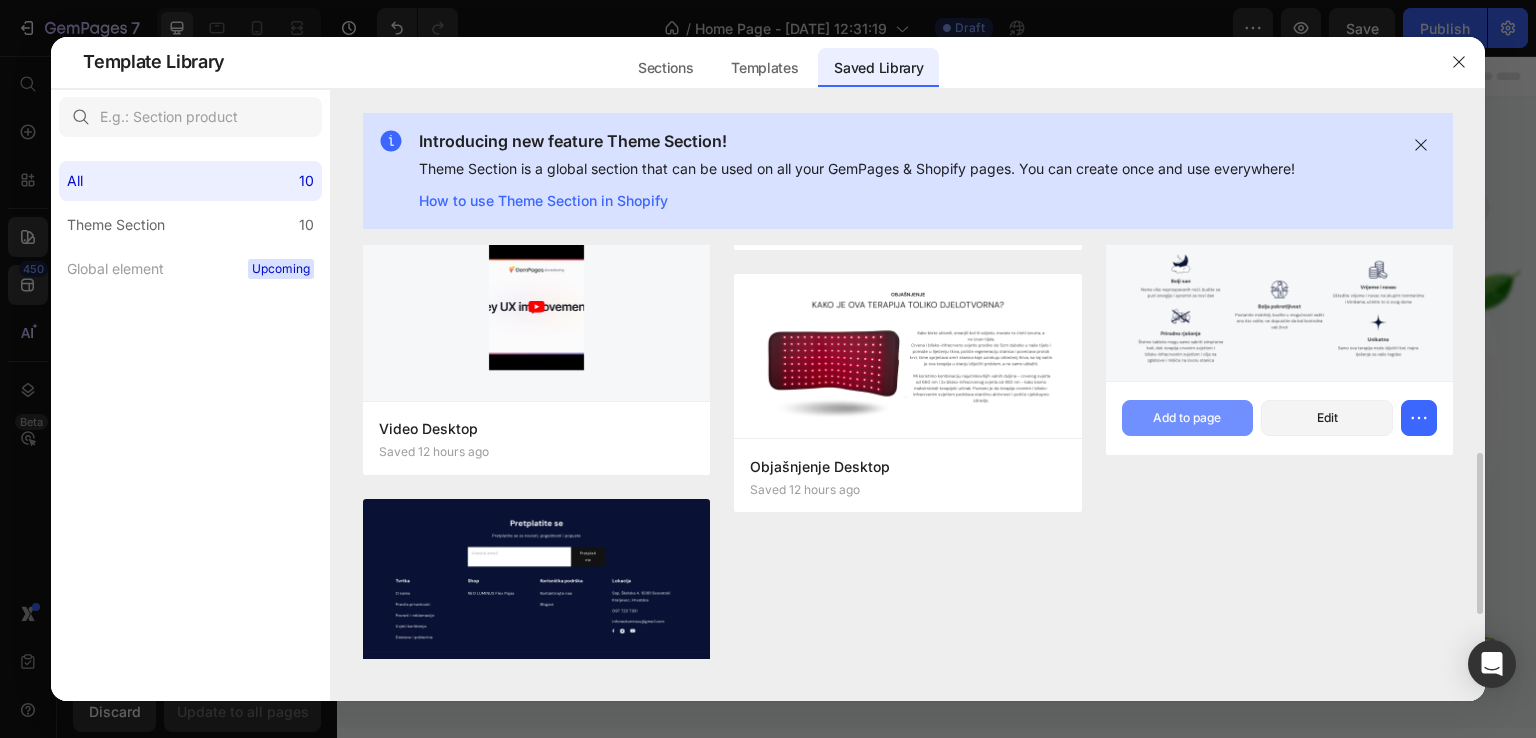 click on "Add to page" at bounding box center (1187, 418) 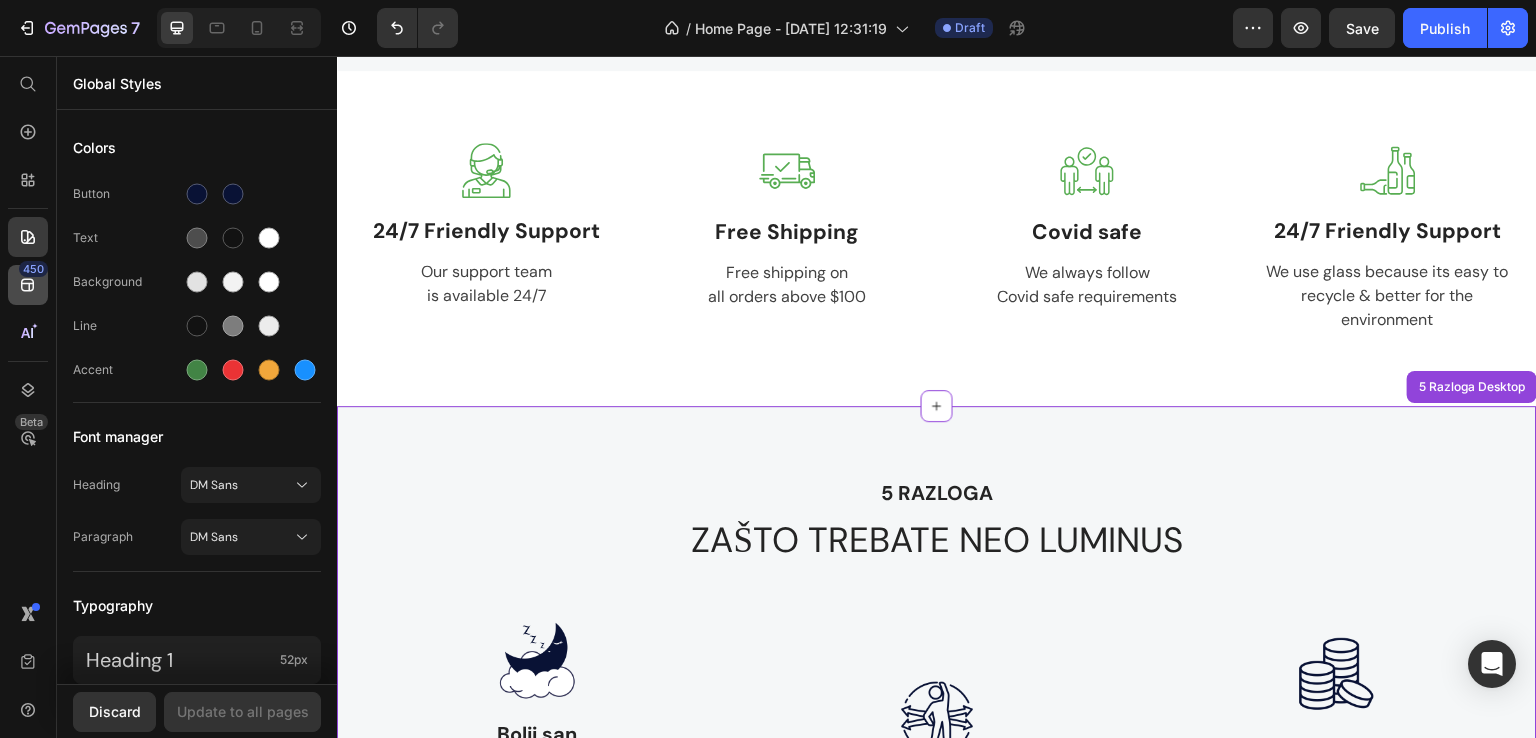 scroll, scrollTop: 998, scrollLeft: 0, axis: vertical 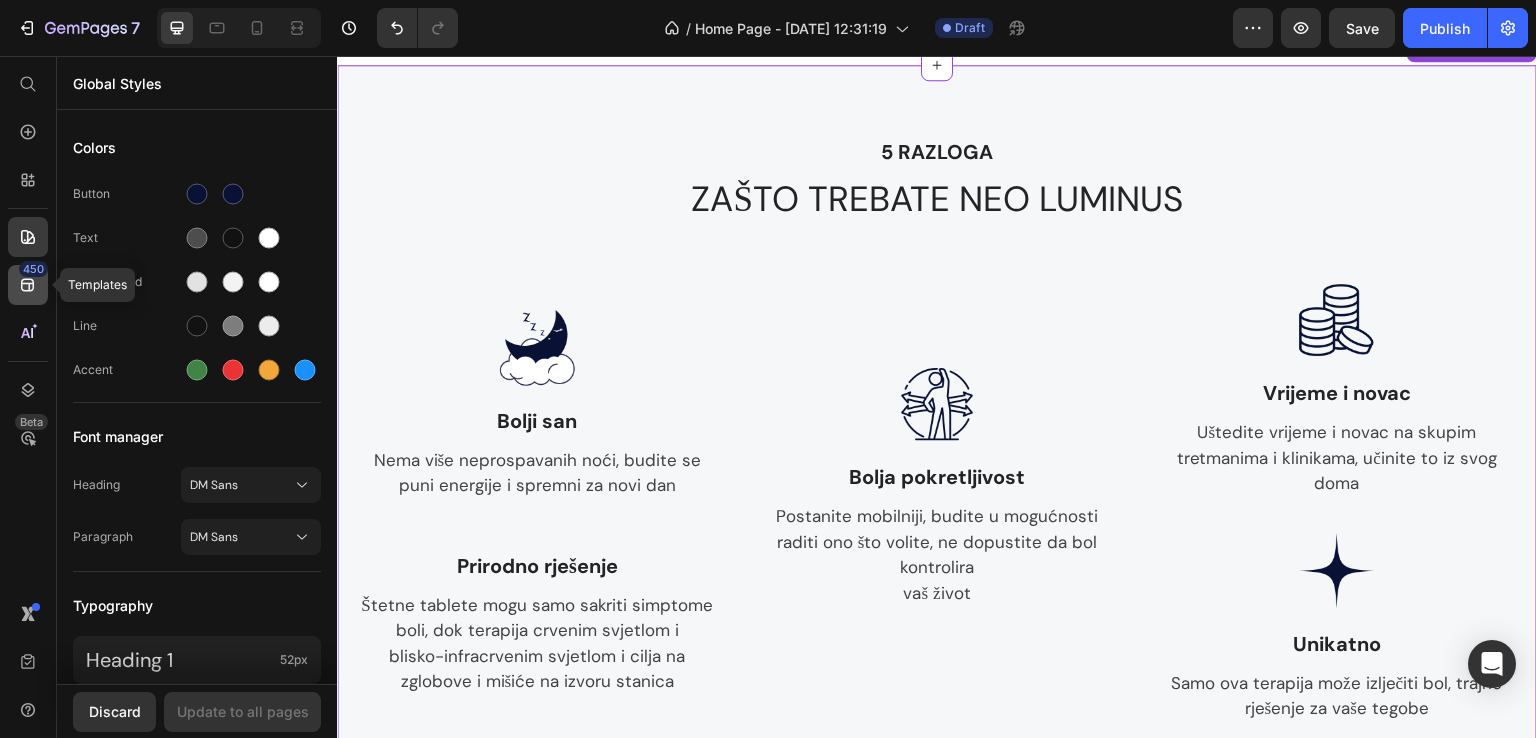 click 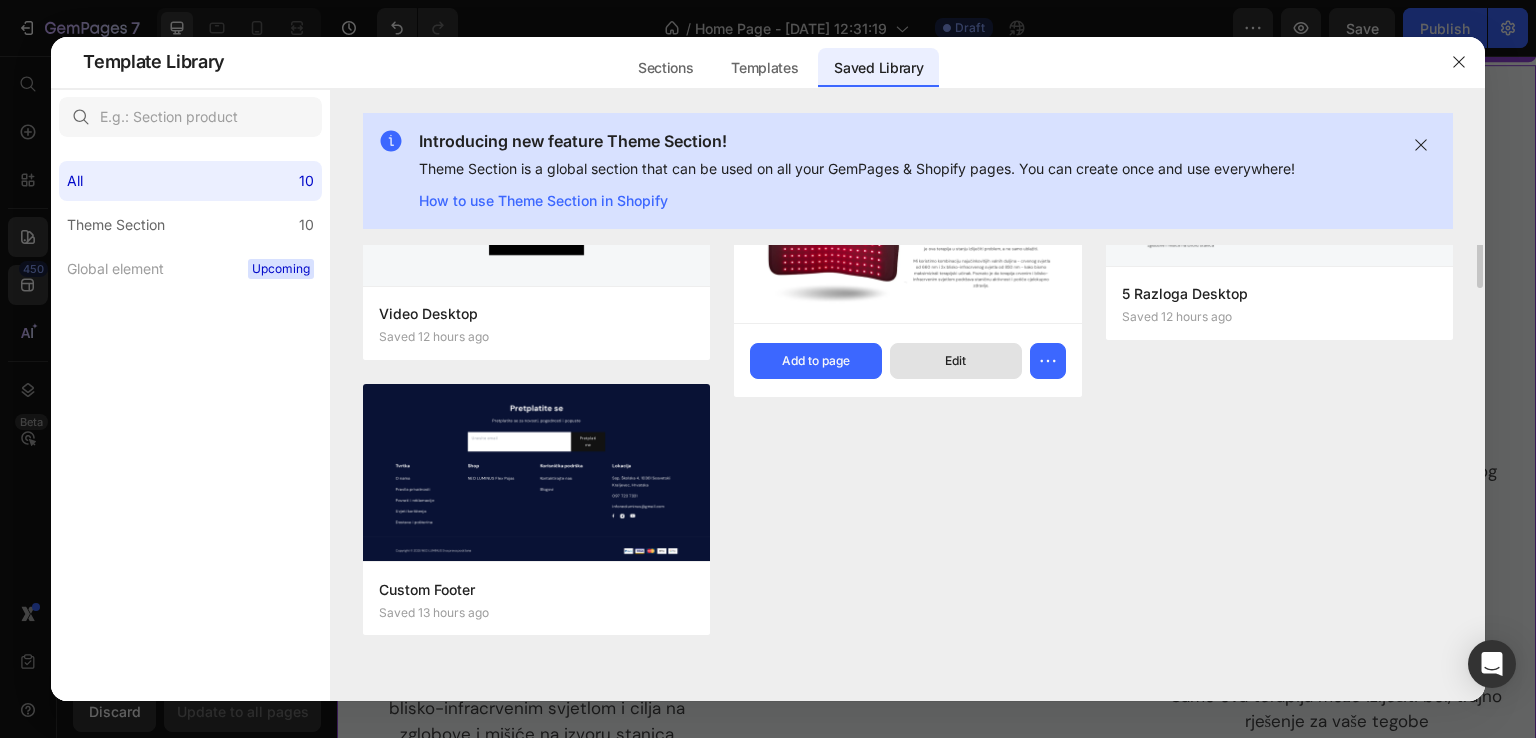 scroll, scrollTop: 381, scrollLeft: 0, axis: vertical 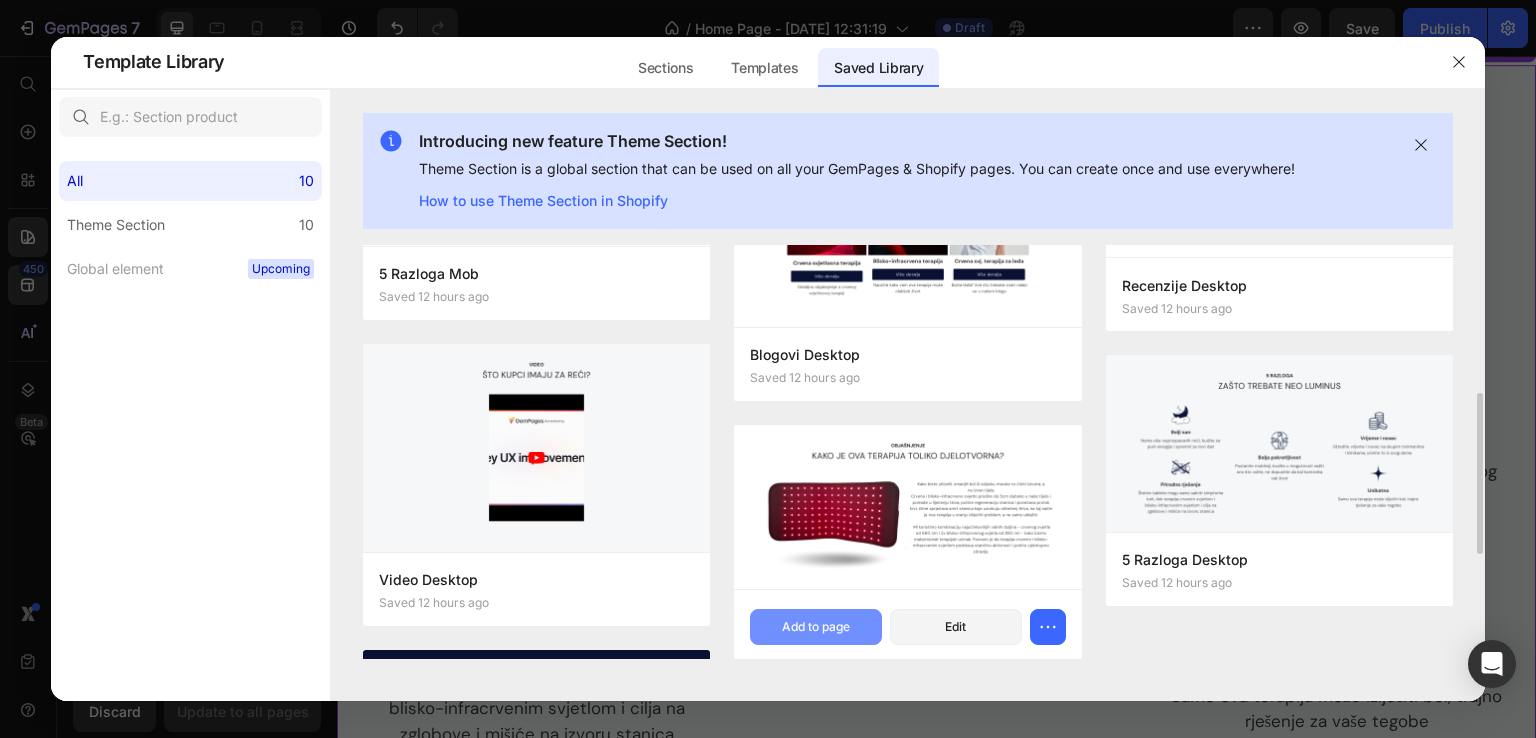 click on "Add to page" at bounding box center [816, 627] 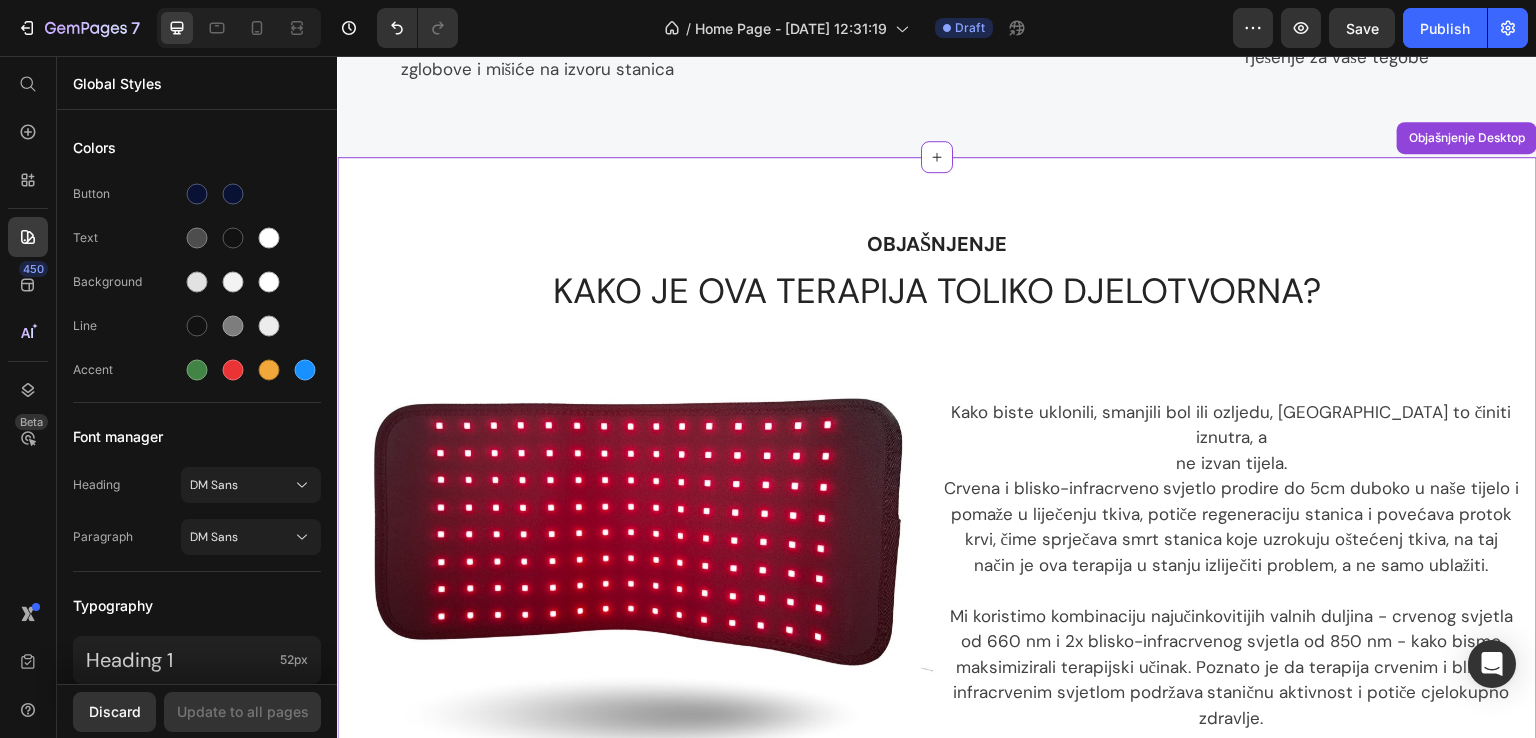 scroll, scrollTop: 1754, scrollLeft: 0, axis: vertical 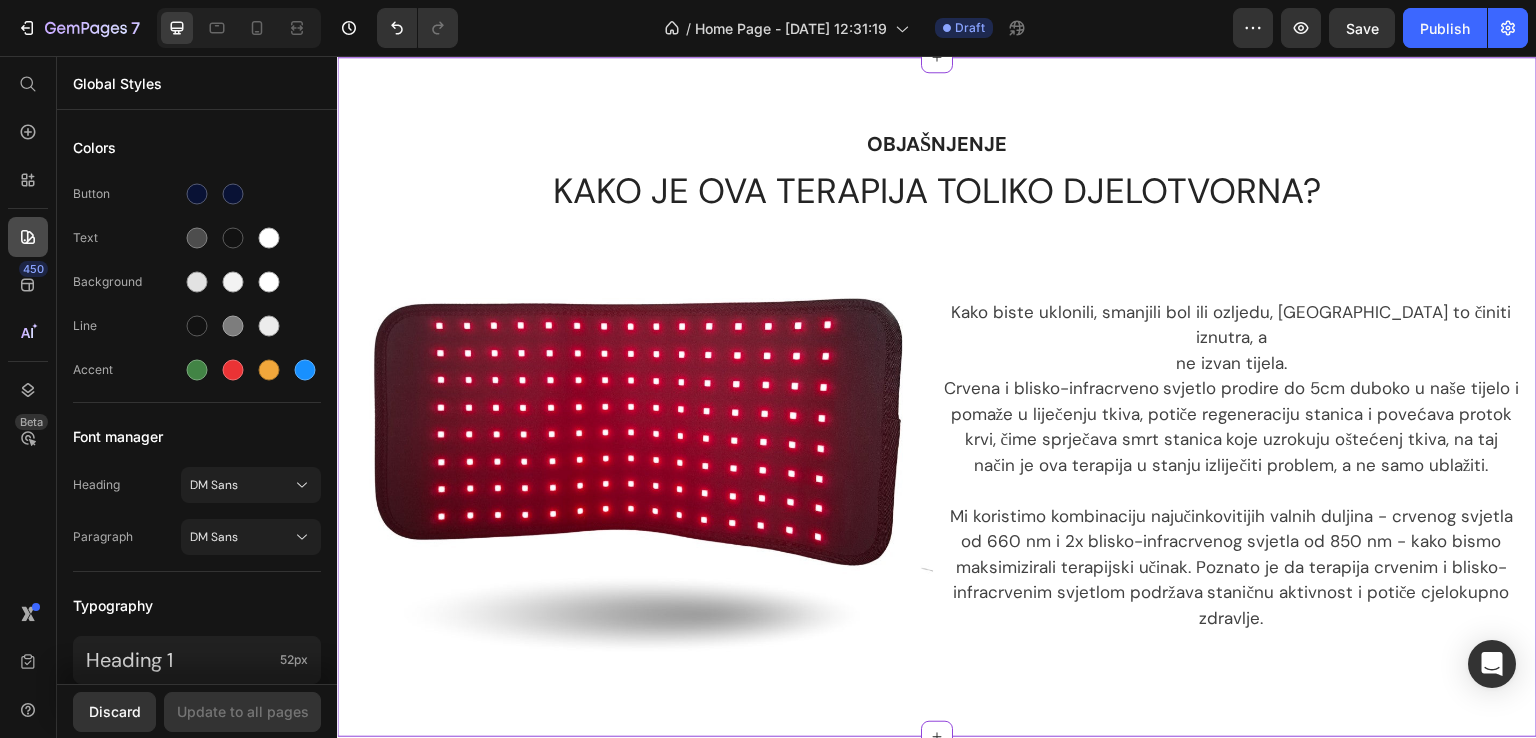 click 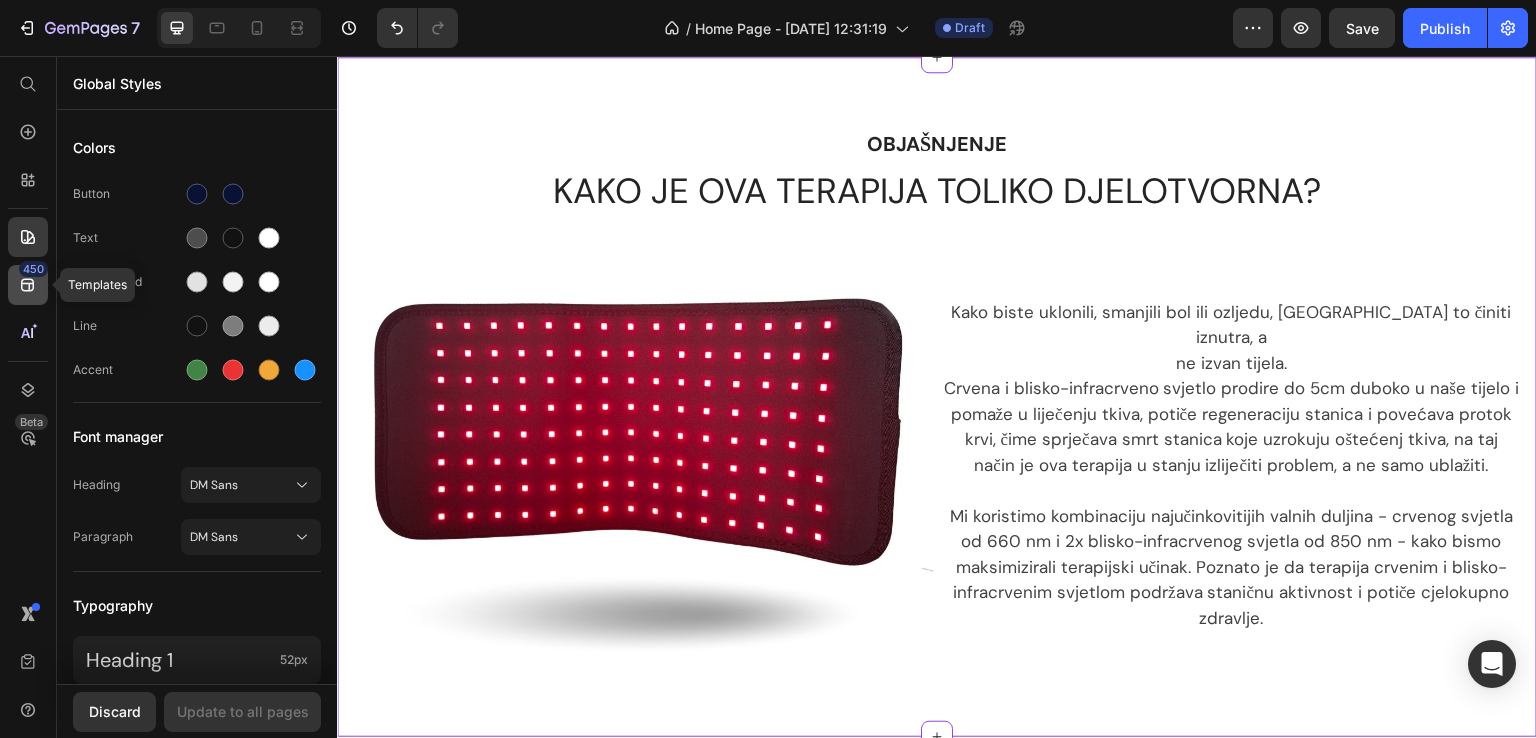 click on "450" at bounding box center (33, 269) 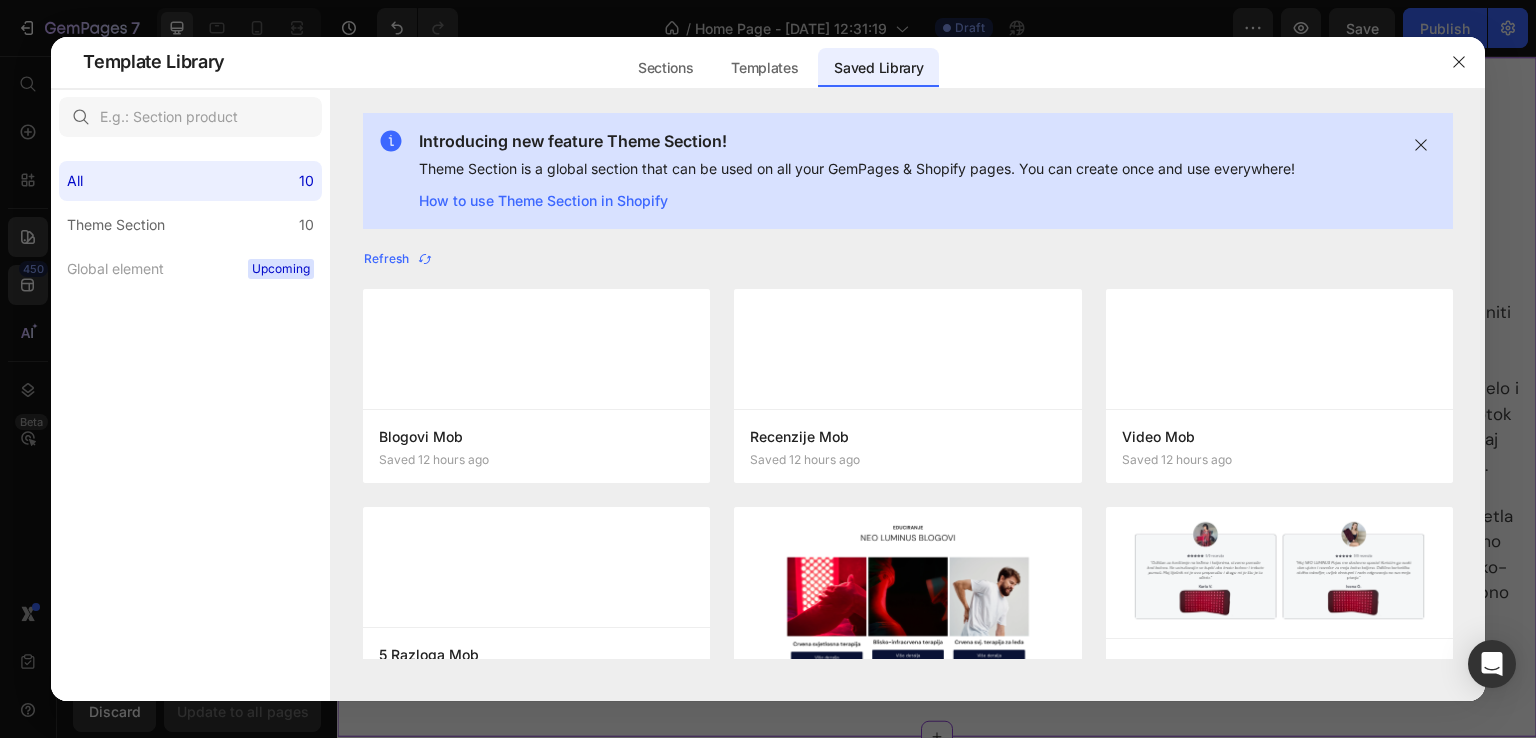 scroll, scrollTop: 648, scrollLeft: 0, axis: vertical 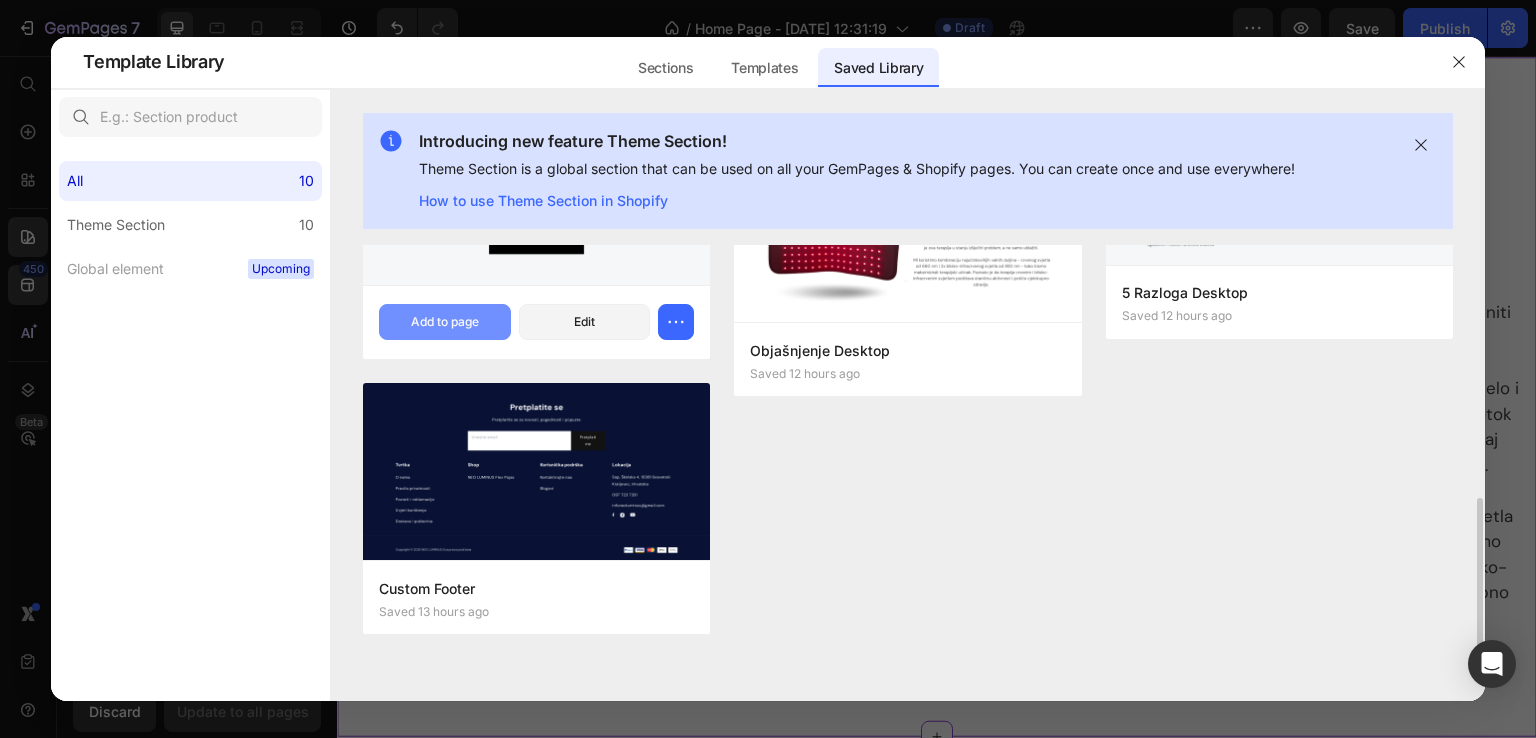 click on "Add to page" at bounding box center [445, 322] 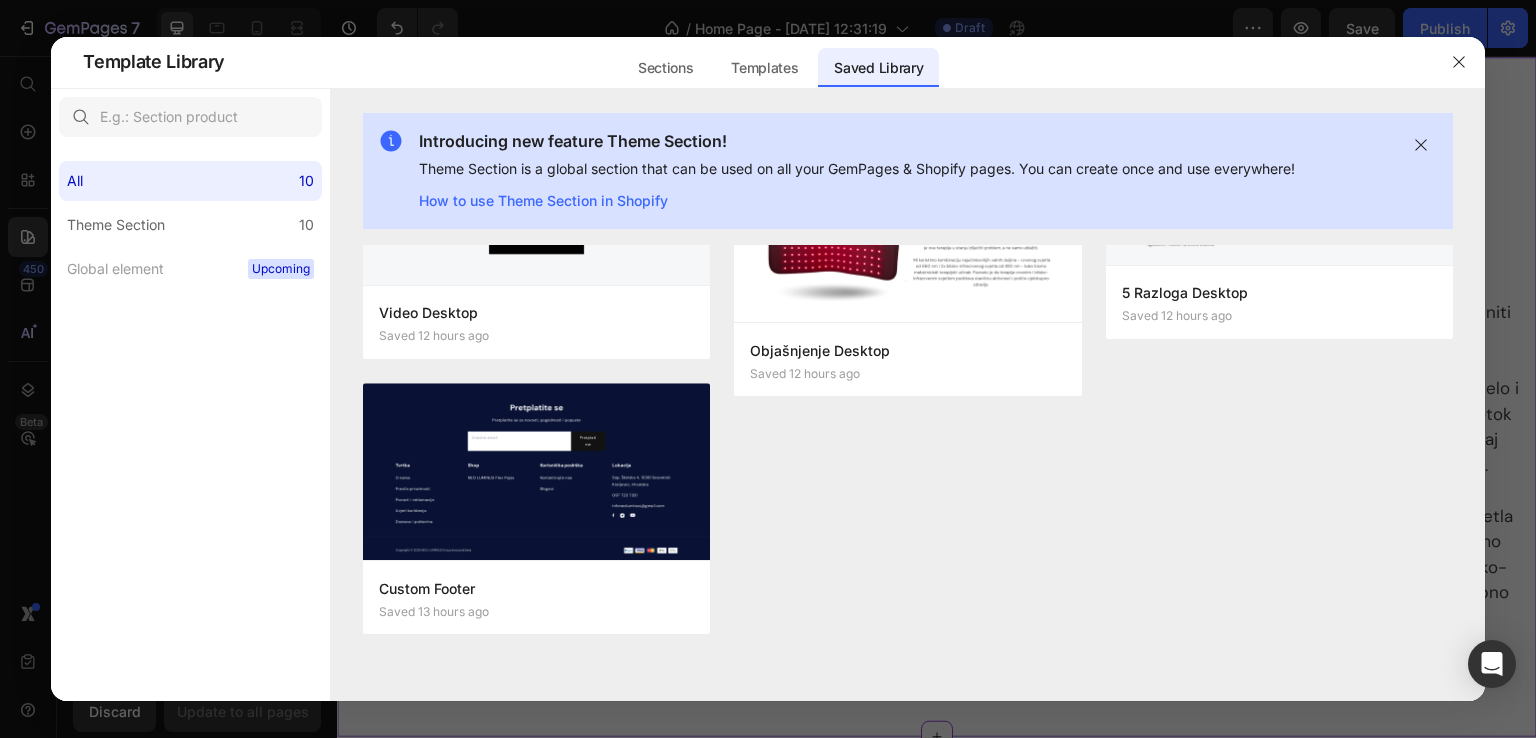 scroll, scrollTop: 0, scrollLeft: 0, axis: both 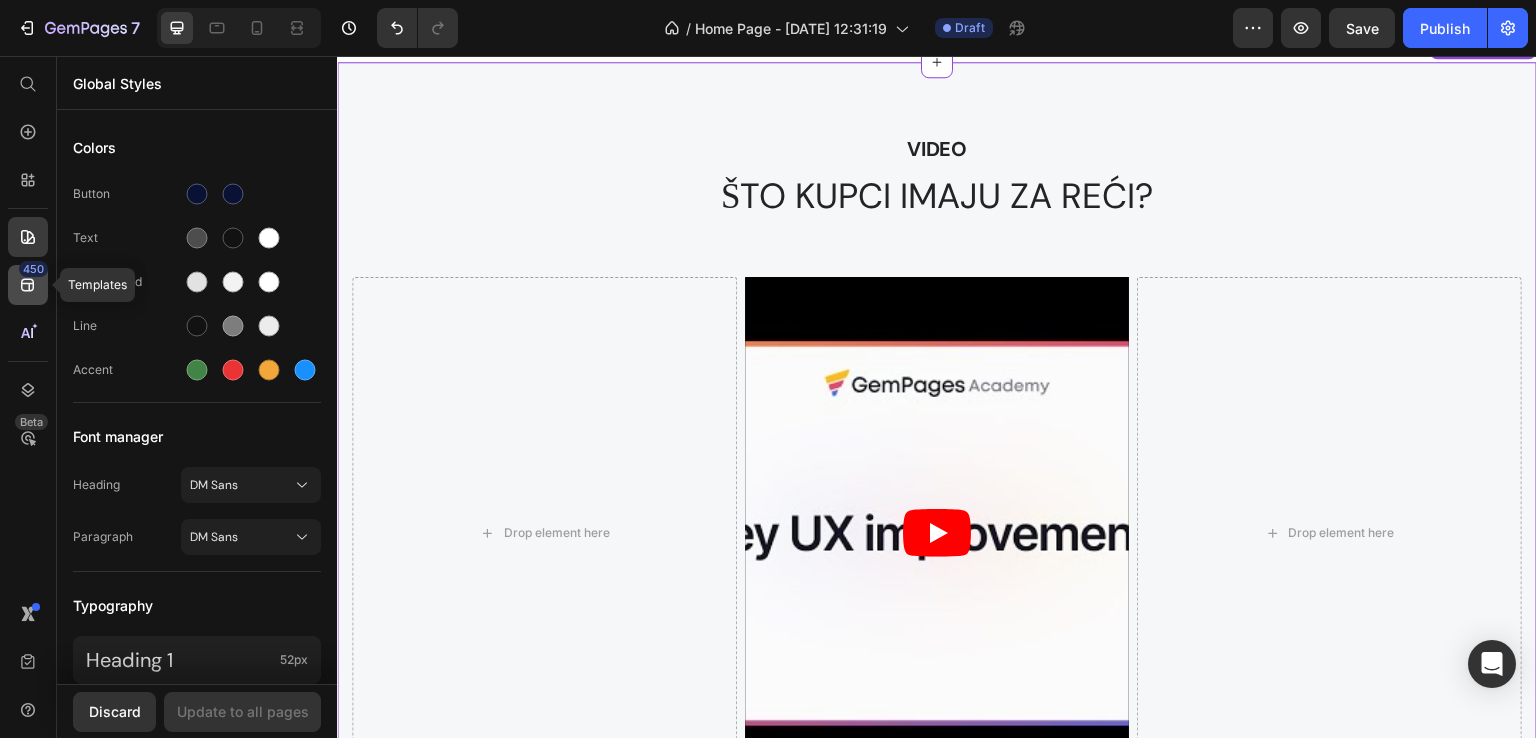 click on "450" at bounding box center (33, 269) 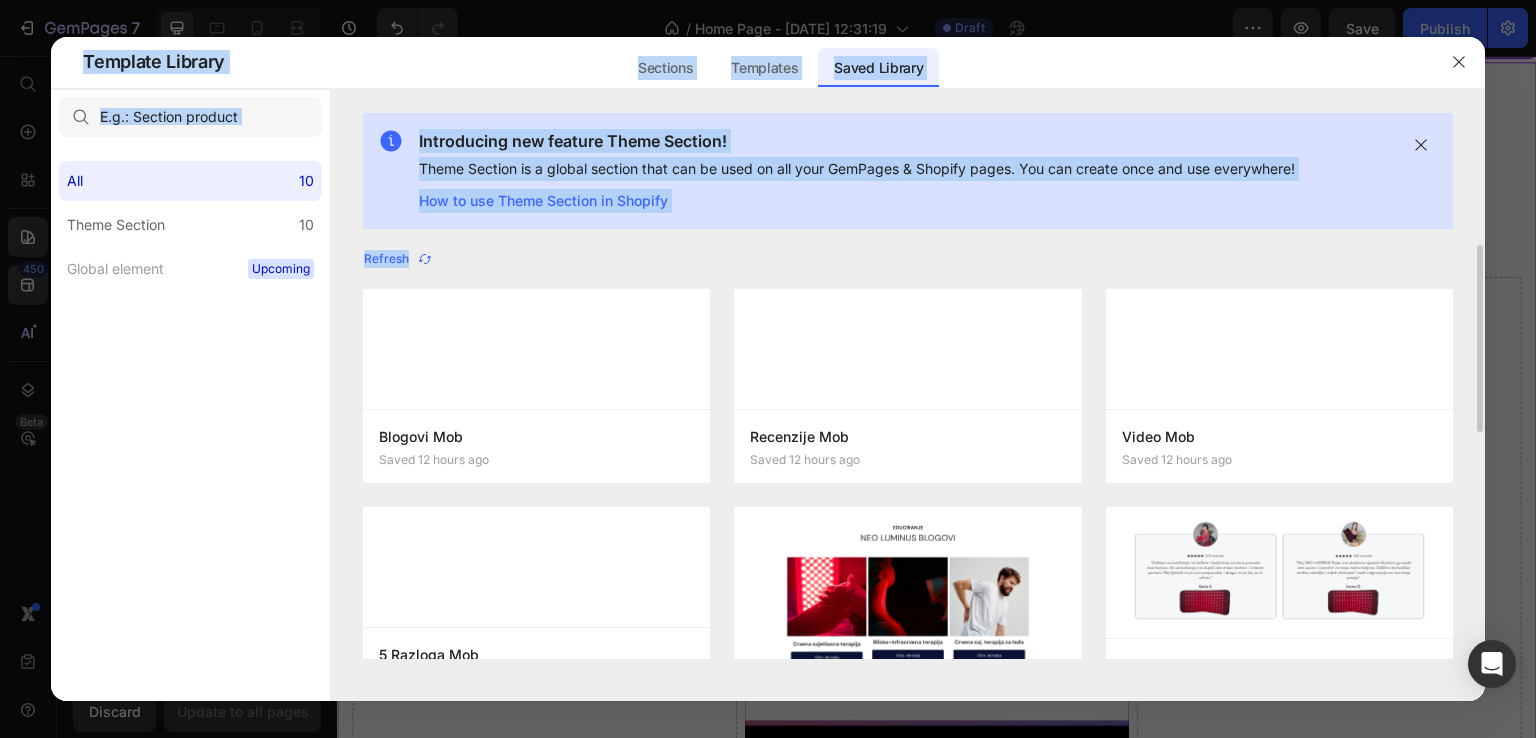 drag, startPoint x: 1482, startPoint y: 255, endPoint x: 1457, endPoint y: 295, distance: 47.169907 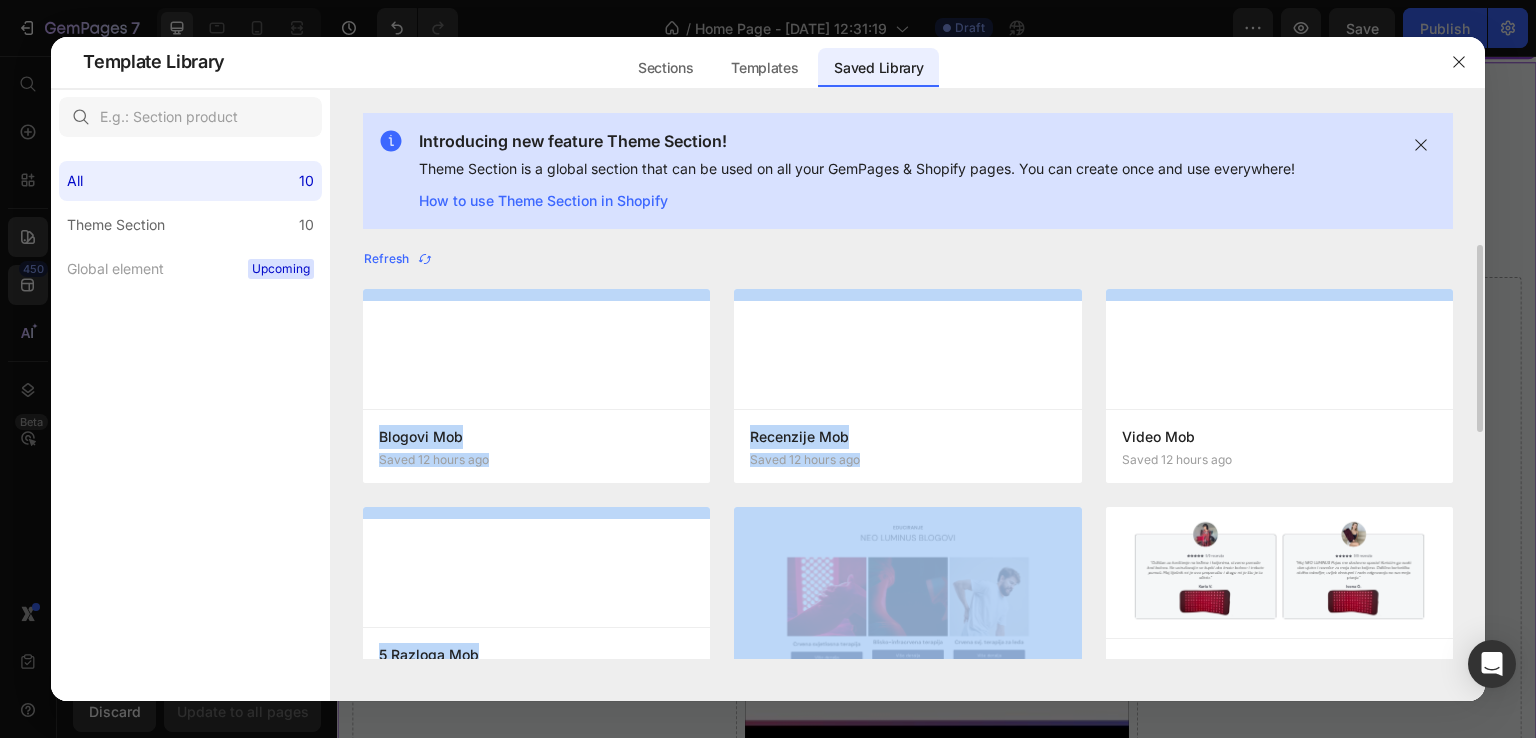 drag, startPoint x: 1480, startPoint y: 261, endPoint x: 1433, endPoint y: 267, distance: 47.38143 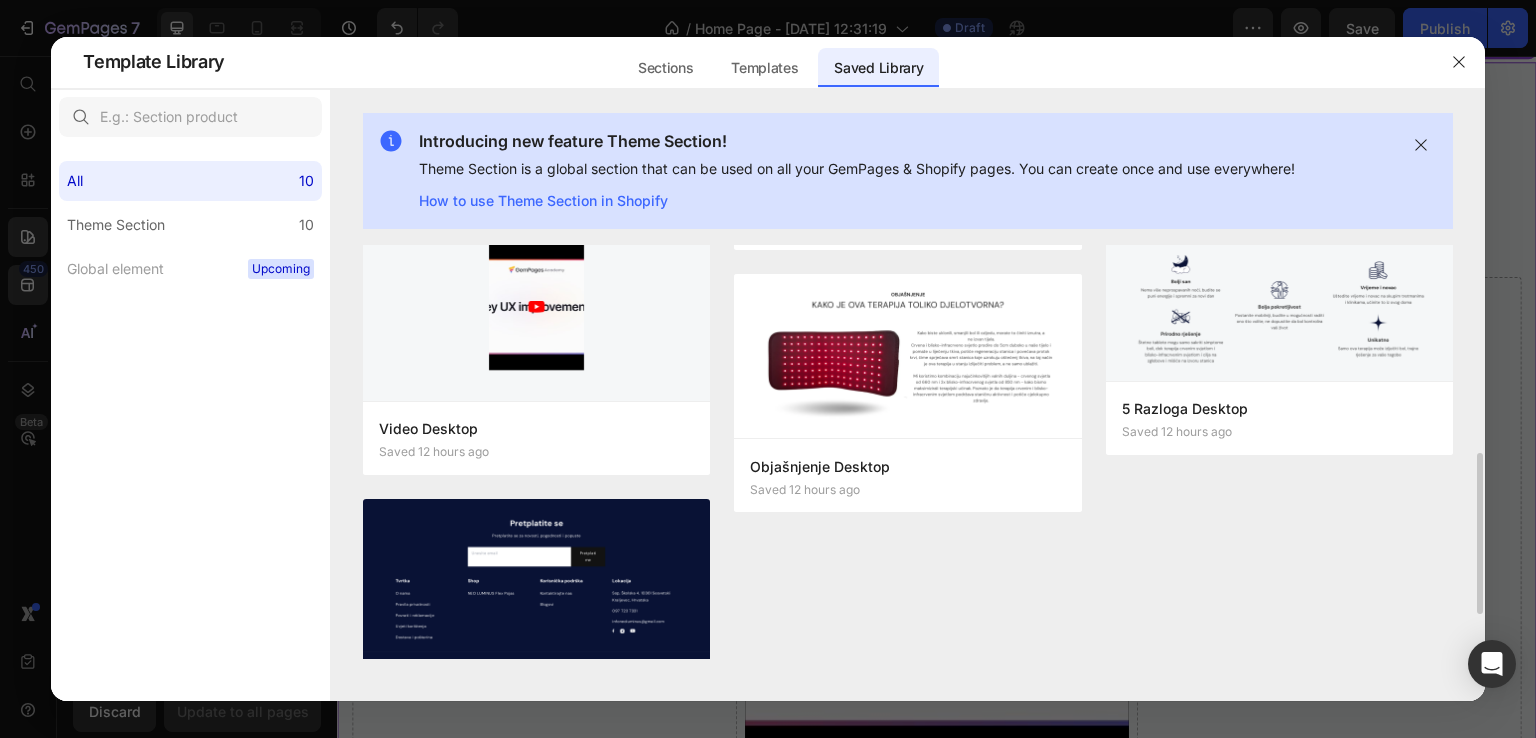 scroll, scrollTop: 266, scrollLeft: 0, axis: vertical 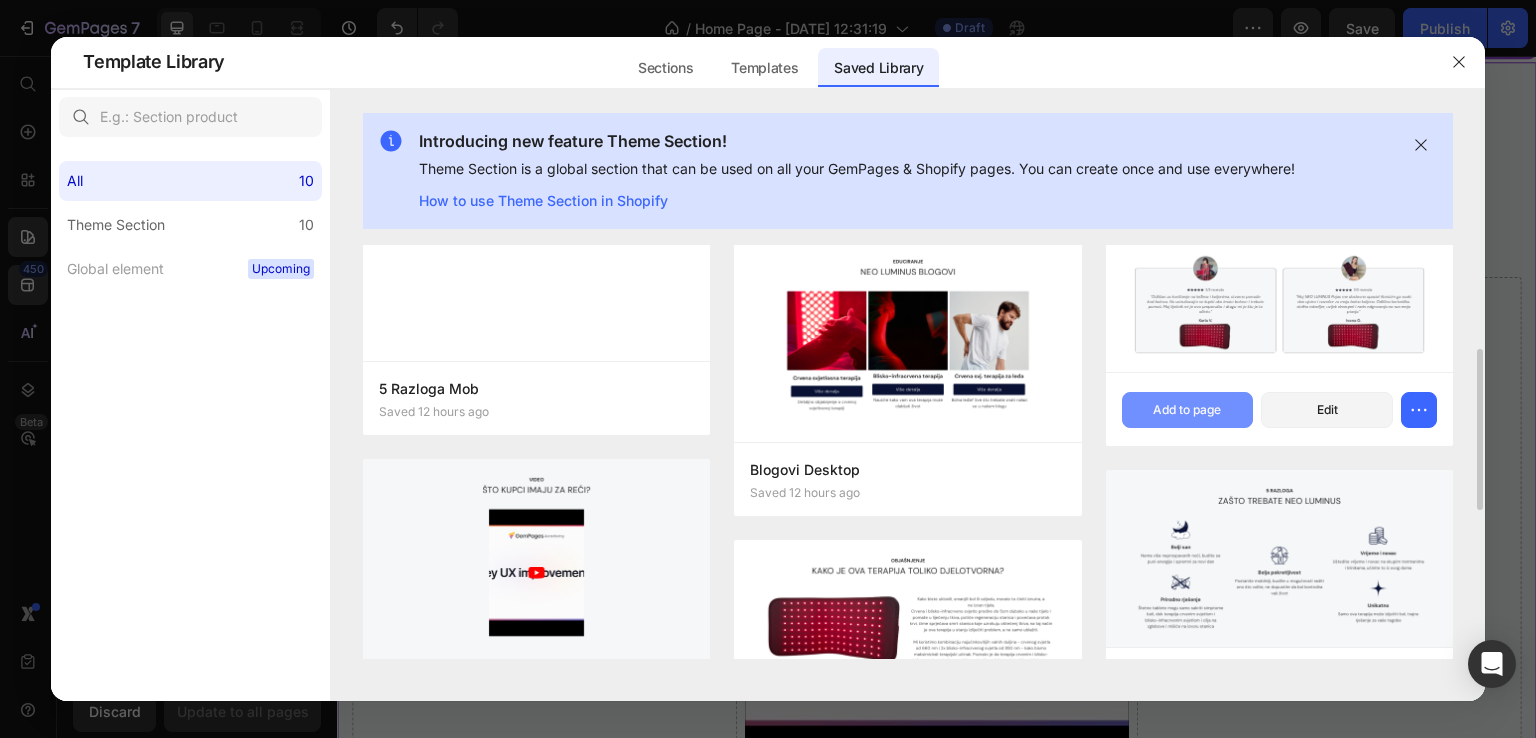 click on "Add to page" at bounding box center [1187, 410] 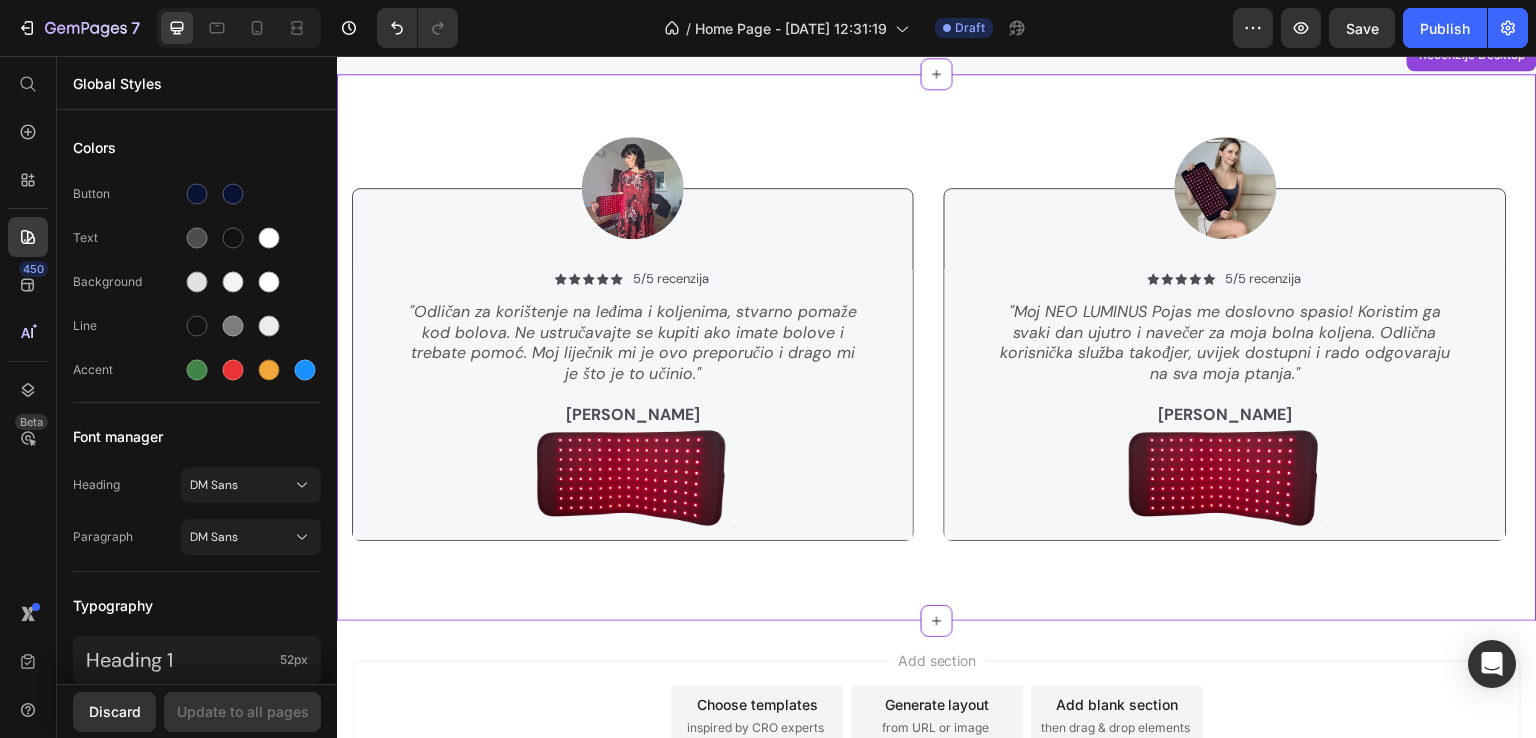 scroll, scrollTop: 3279, scrollLeft: 0, axis: vertical 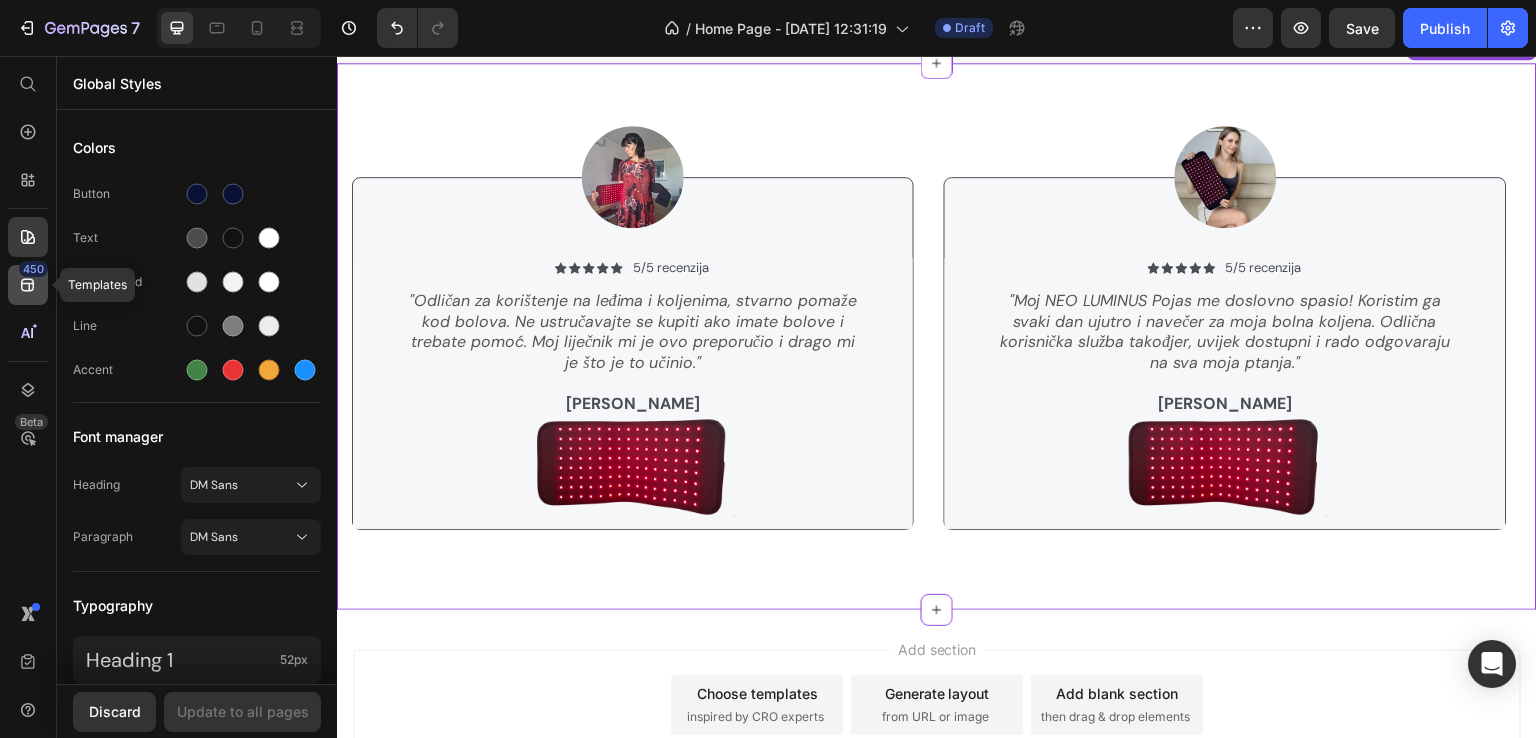 click 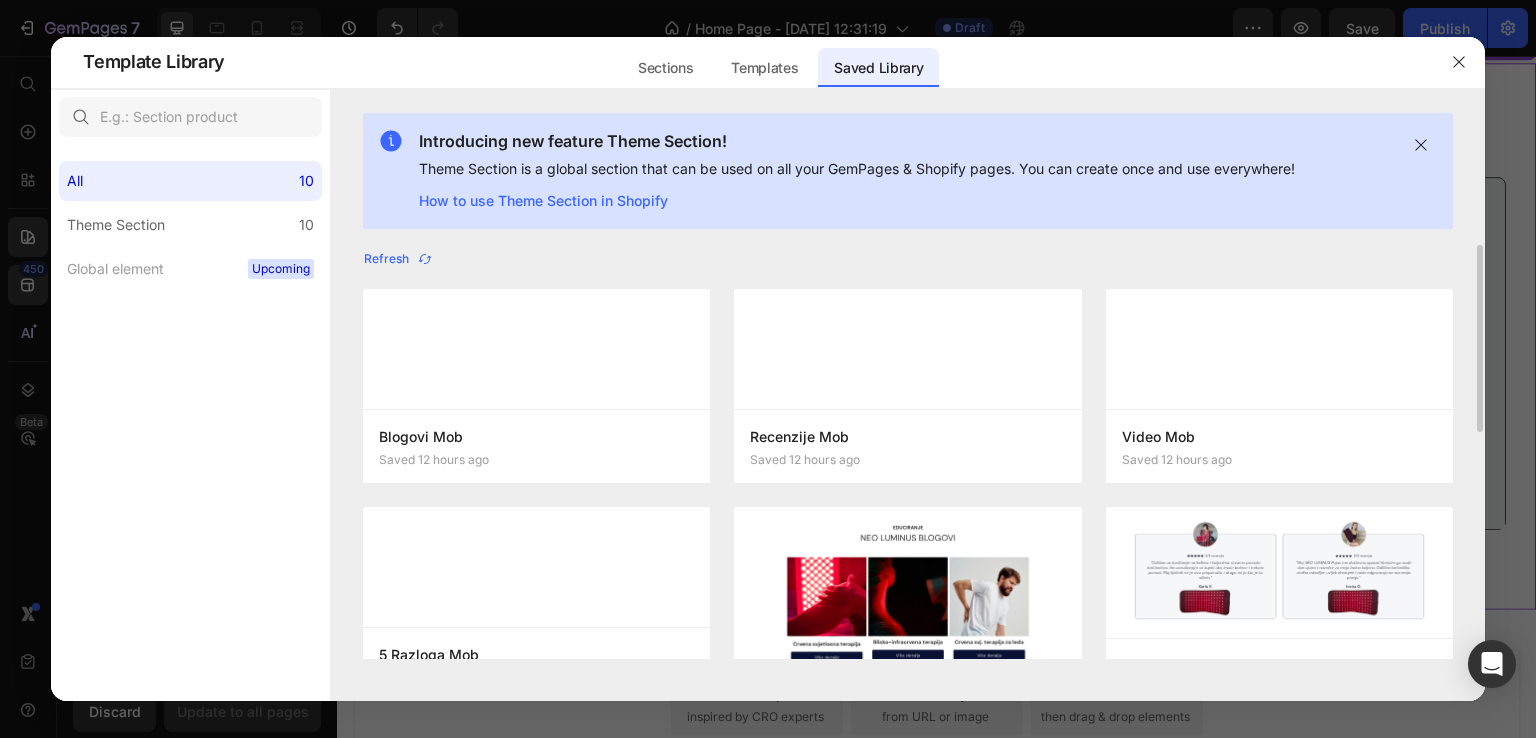 scroll, scrollTop: 266, scrollLeft: 0, axis: vertical 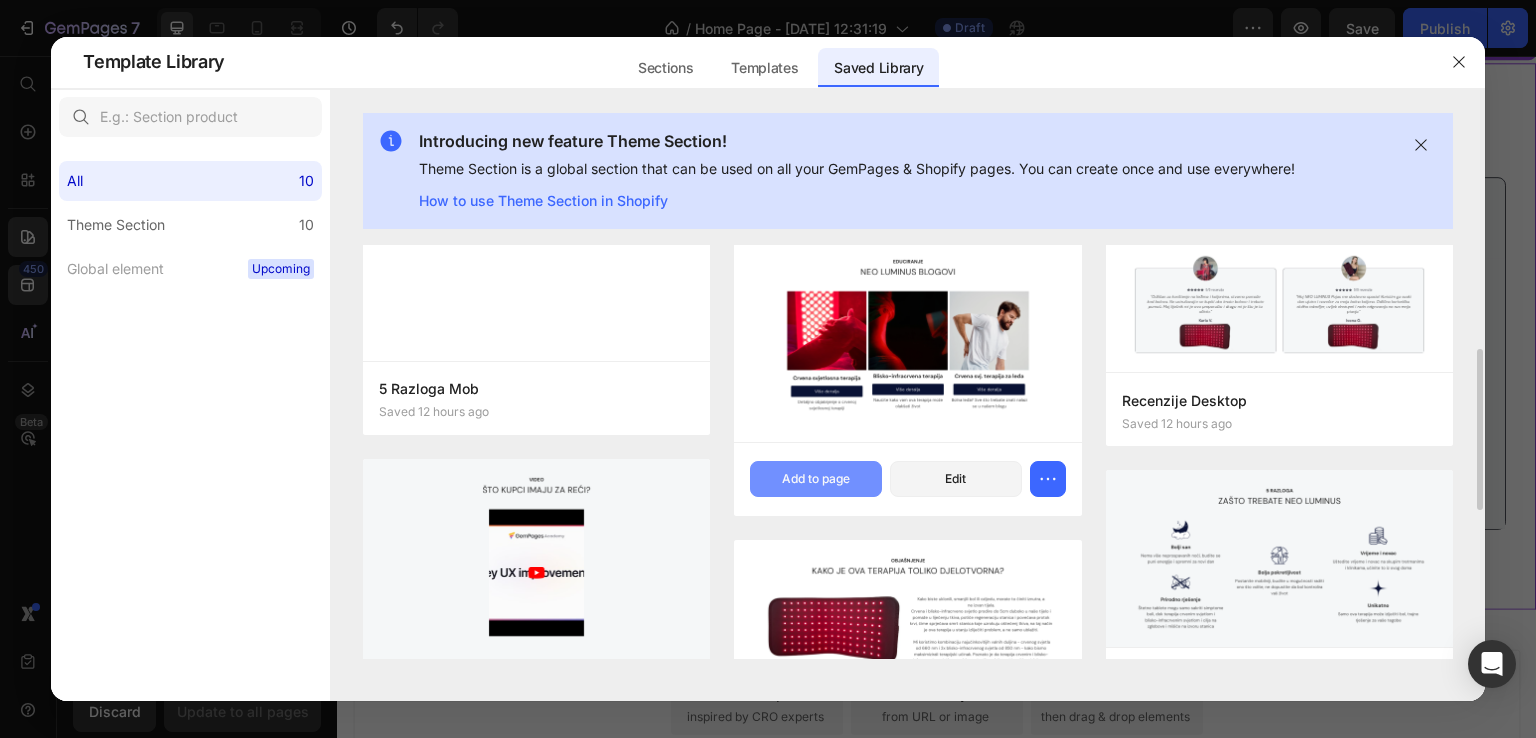 click on "Add to page" at bounding box center (816, 479) 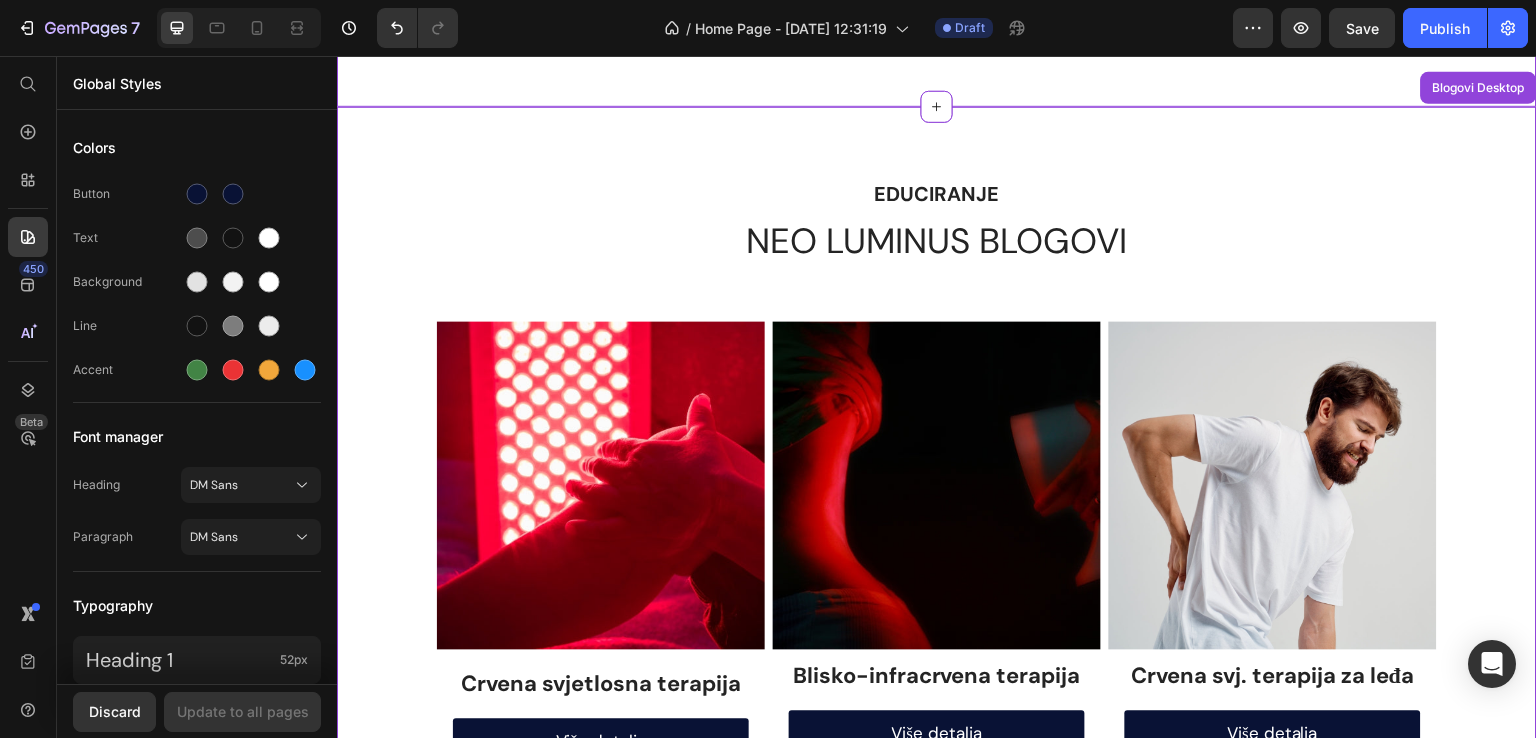 scroll, scrollTop: 3825, scrollLeft: 0, axis: vertical 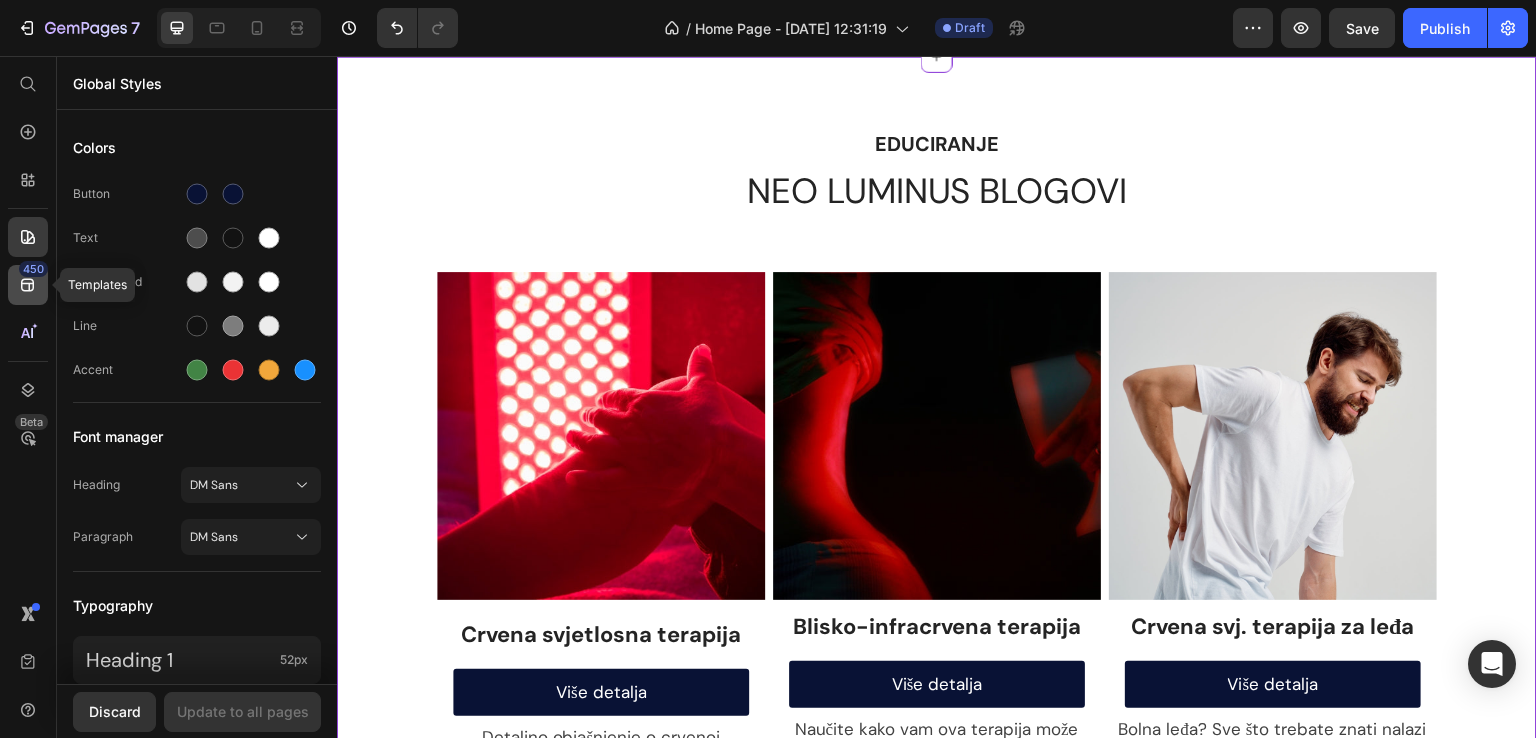 click on "450" 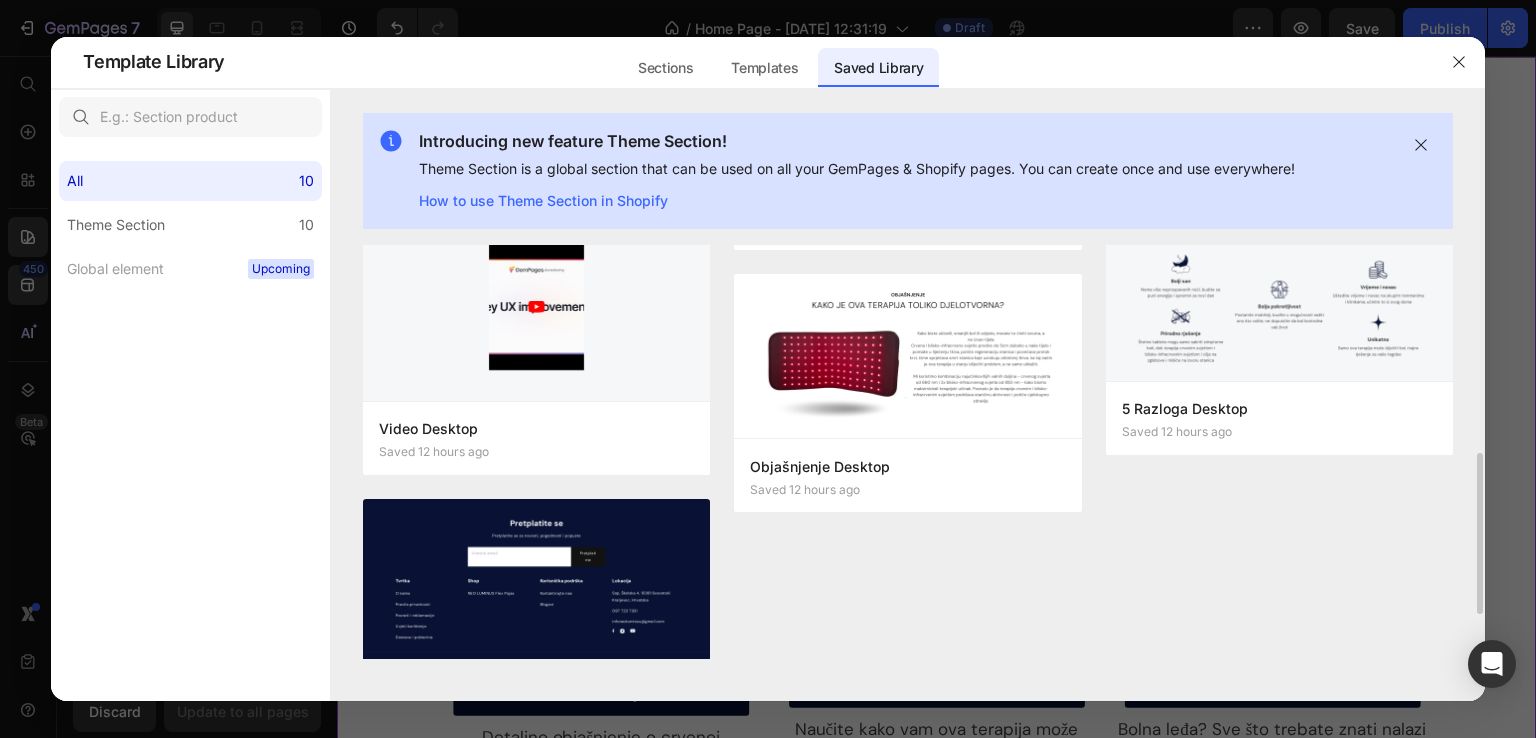 scroll, scrollTop: 648, scrollLeft: 0, axis: vertical 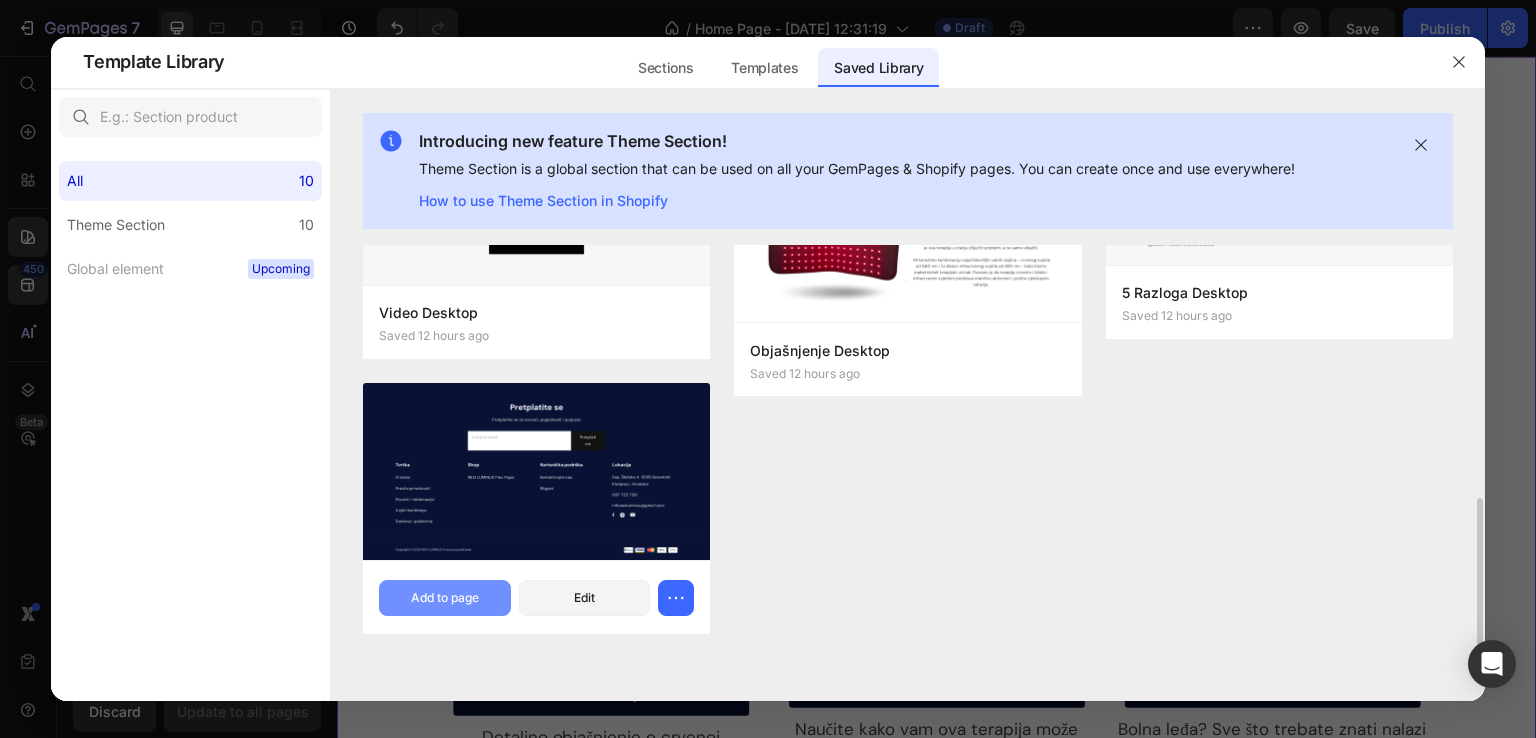 click on "Add to page" at bounding box center [445, 598] 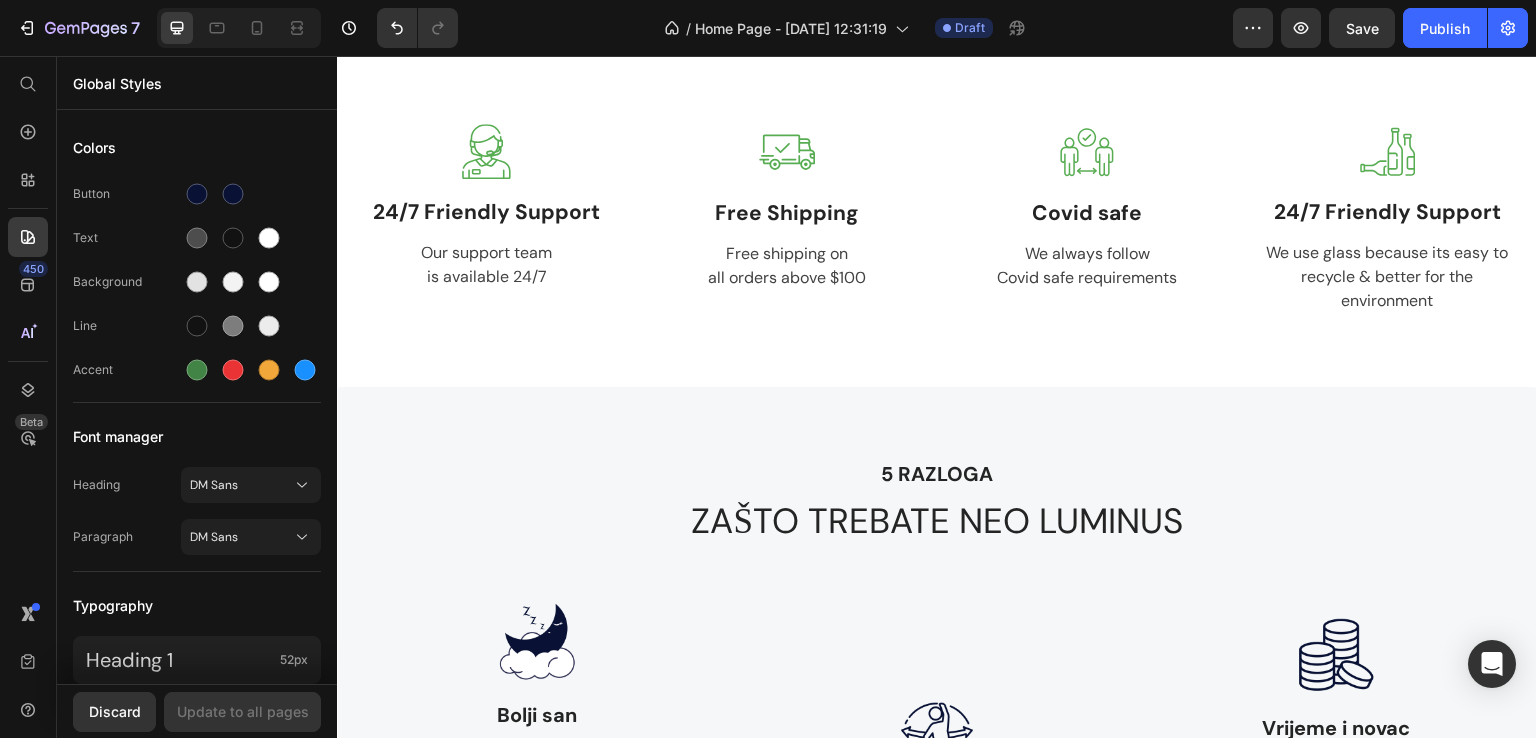 scroll, scrollTop: 409, scrollLeft: 0, axis: vertical 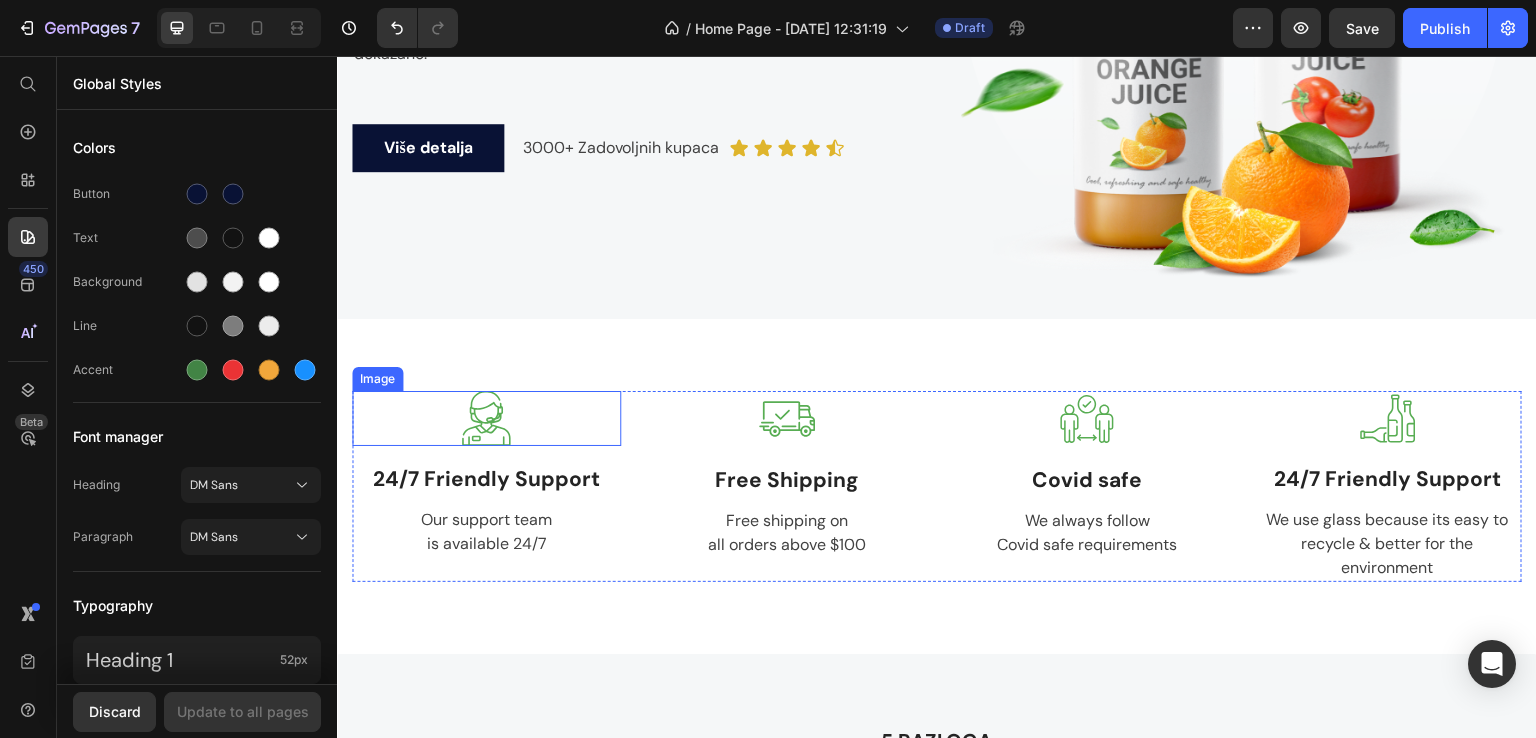 click at bounding box center [486, 418] 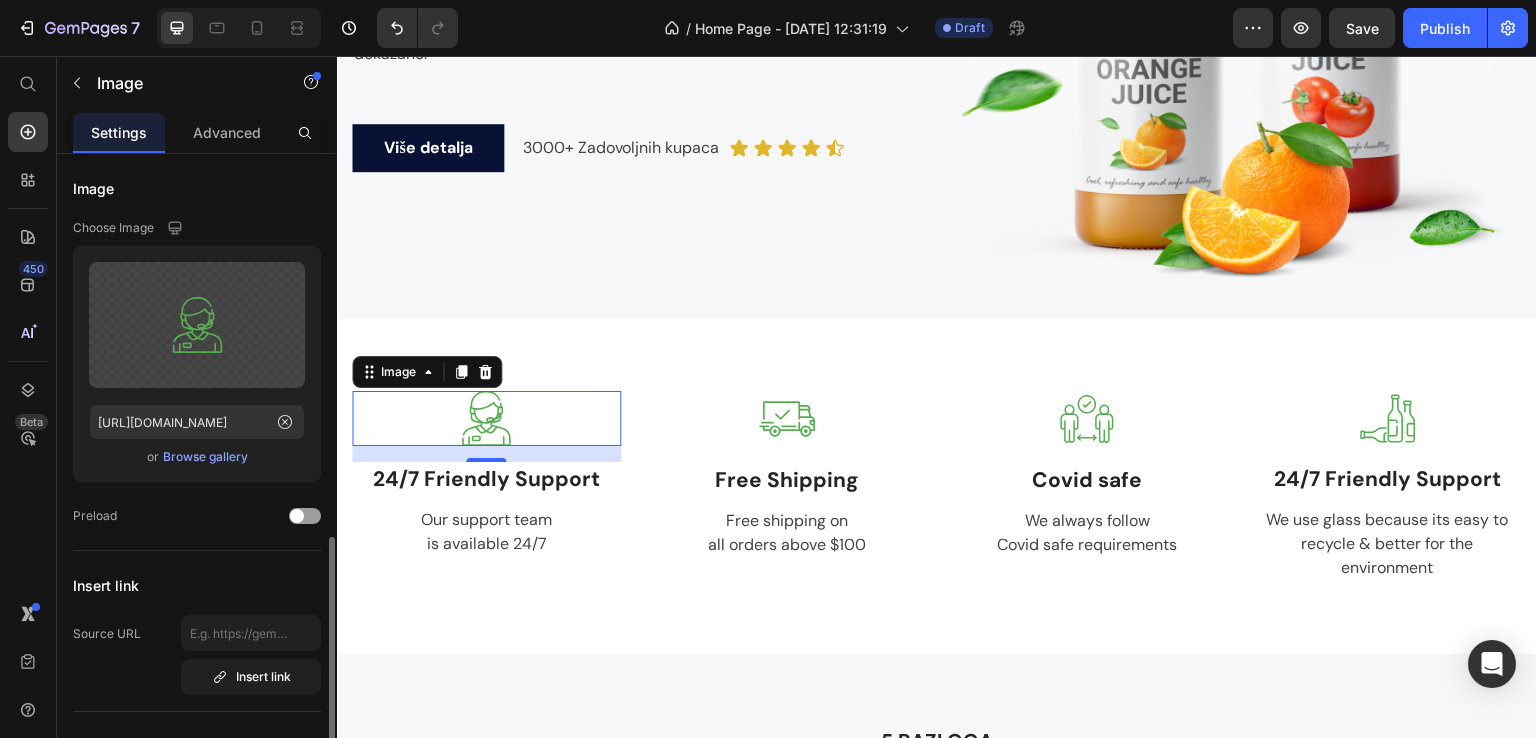 scroll, scrollTop: 266, scrollLeft: 0, axis: vertical 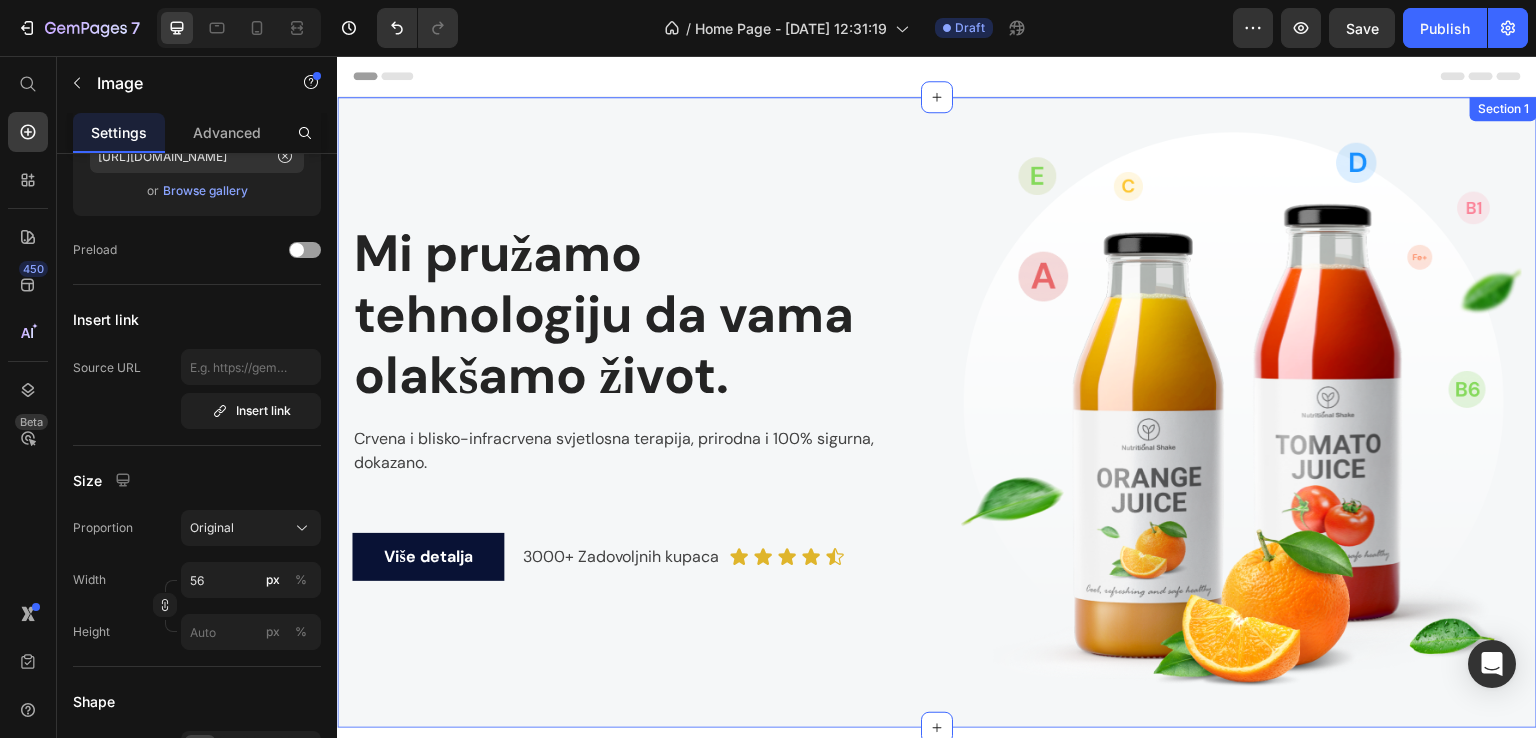 click on "Mi pružamo tehnologiju da vama olakšamo život. Heading Crvena i blisko-infracrvena svjetlosna terapija, prirodna i 100% sigurna, dokazano. Text block Više detalja Button 3000+ Zadovoljnih kupaca Text block Icon Icon Icon Icon Icon Icon List Row Image Row Section 1" at bounding box center [937, 412] 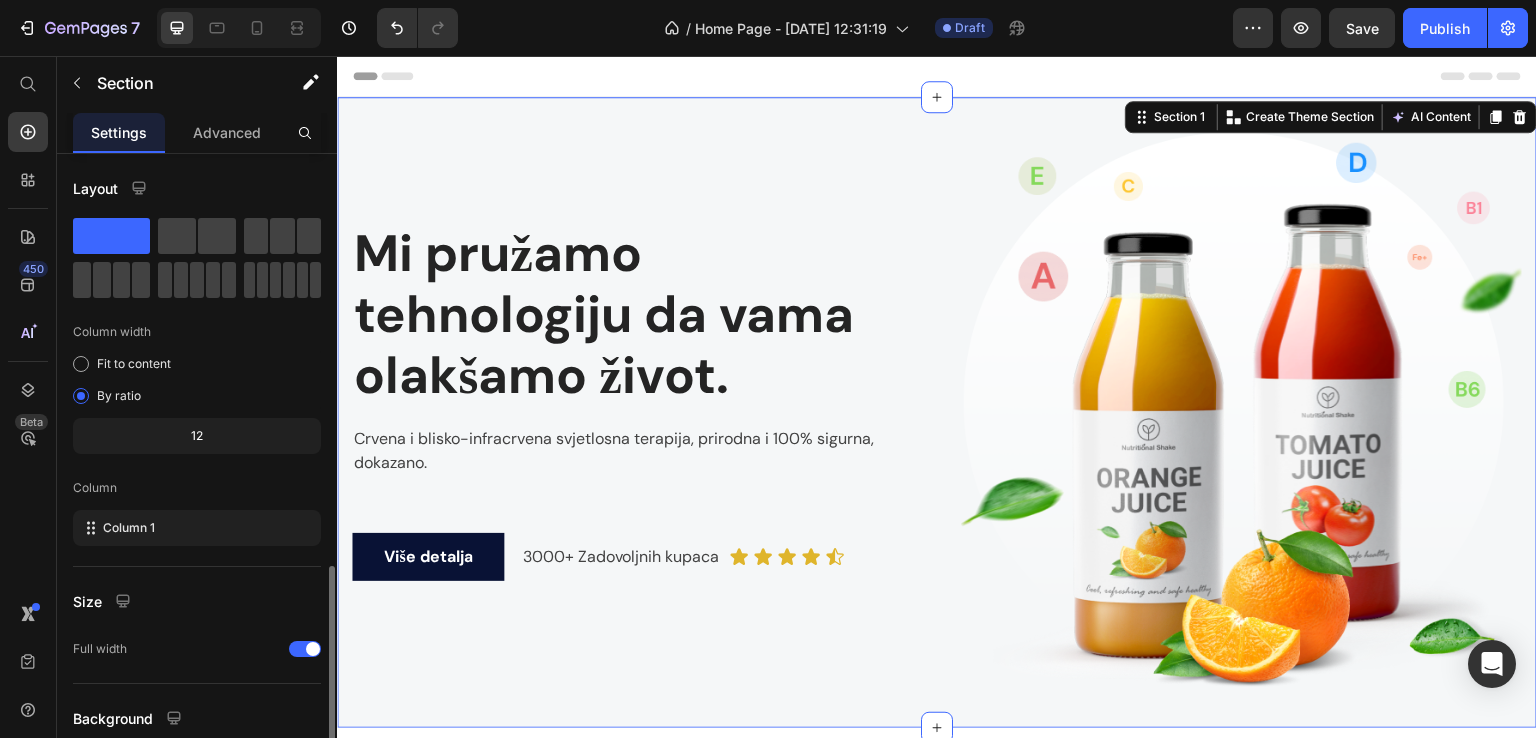 scroll, scrollTop: 521, scrollLeft: 0, axis: vertical 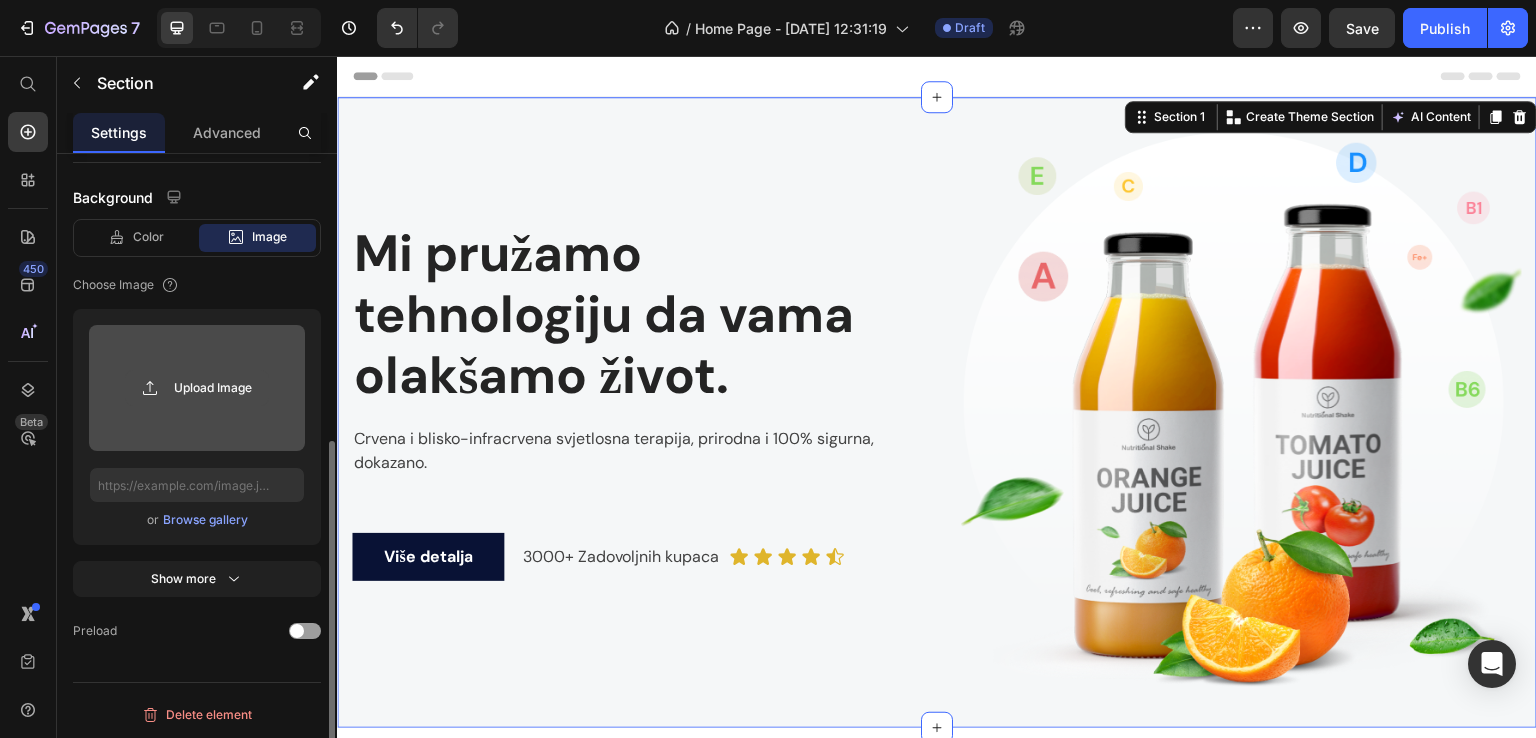 click 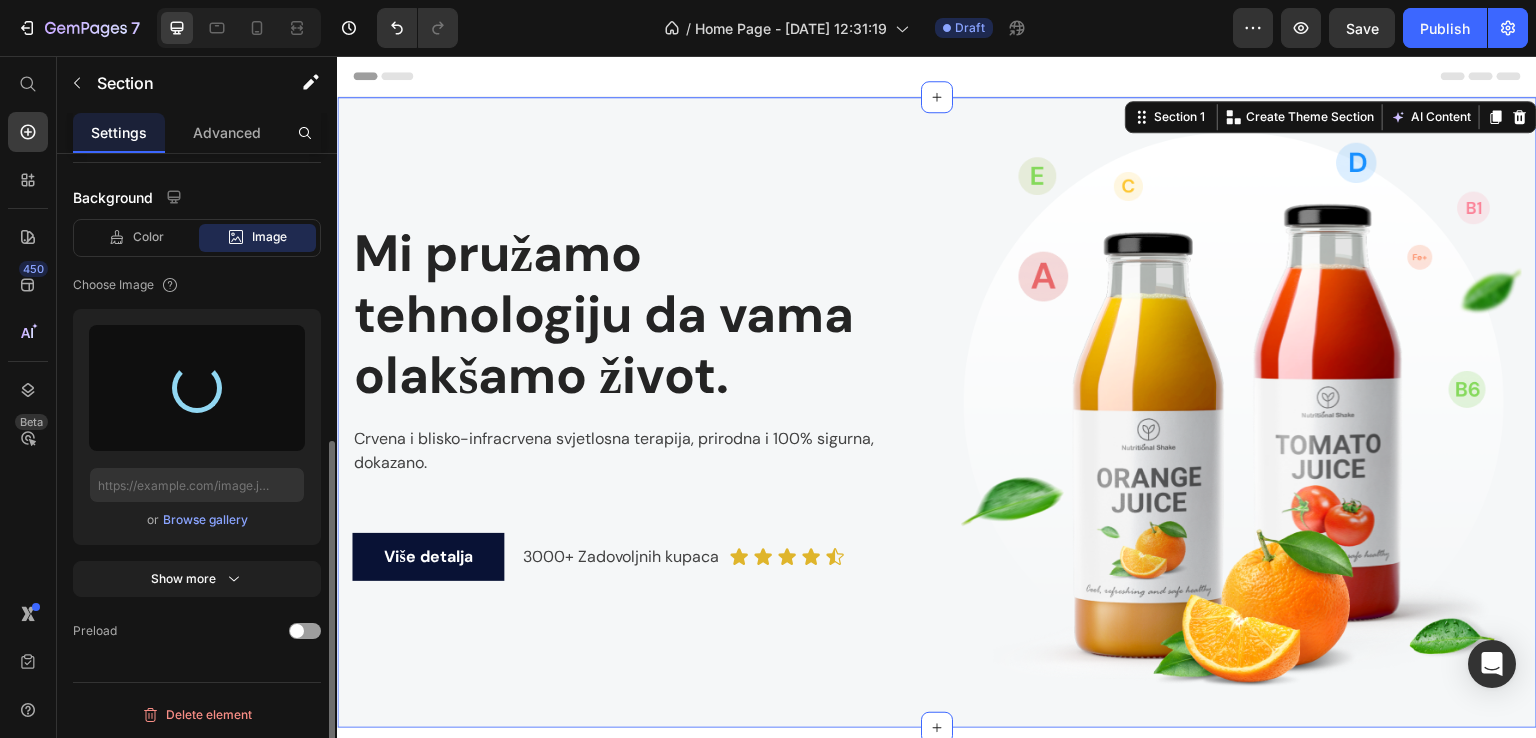 type on "[URL][DOMAIN_NAME]" 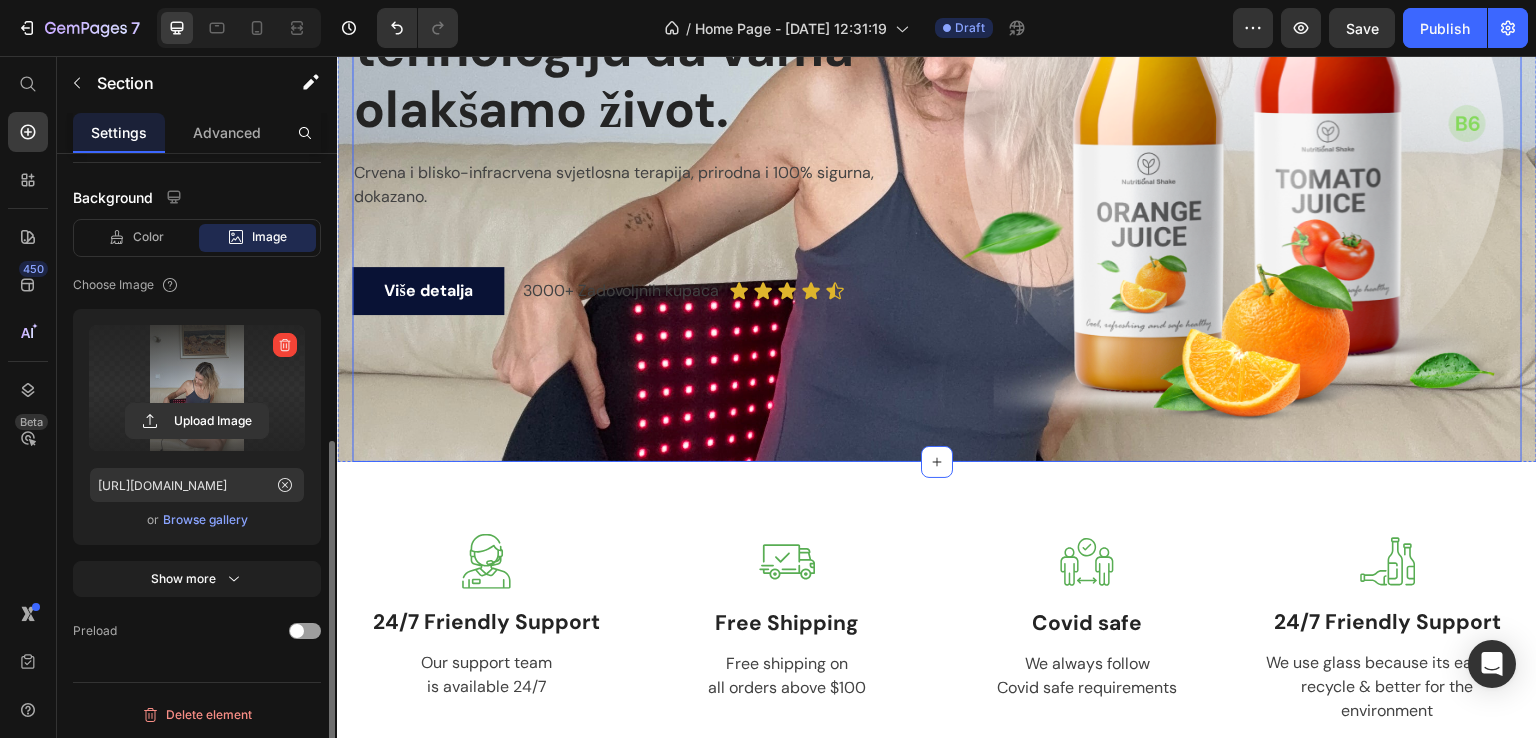 scroll, scrollTop: 0, scrollLeft: 0, axis: both 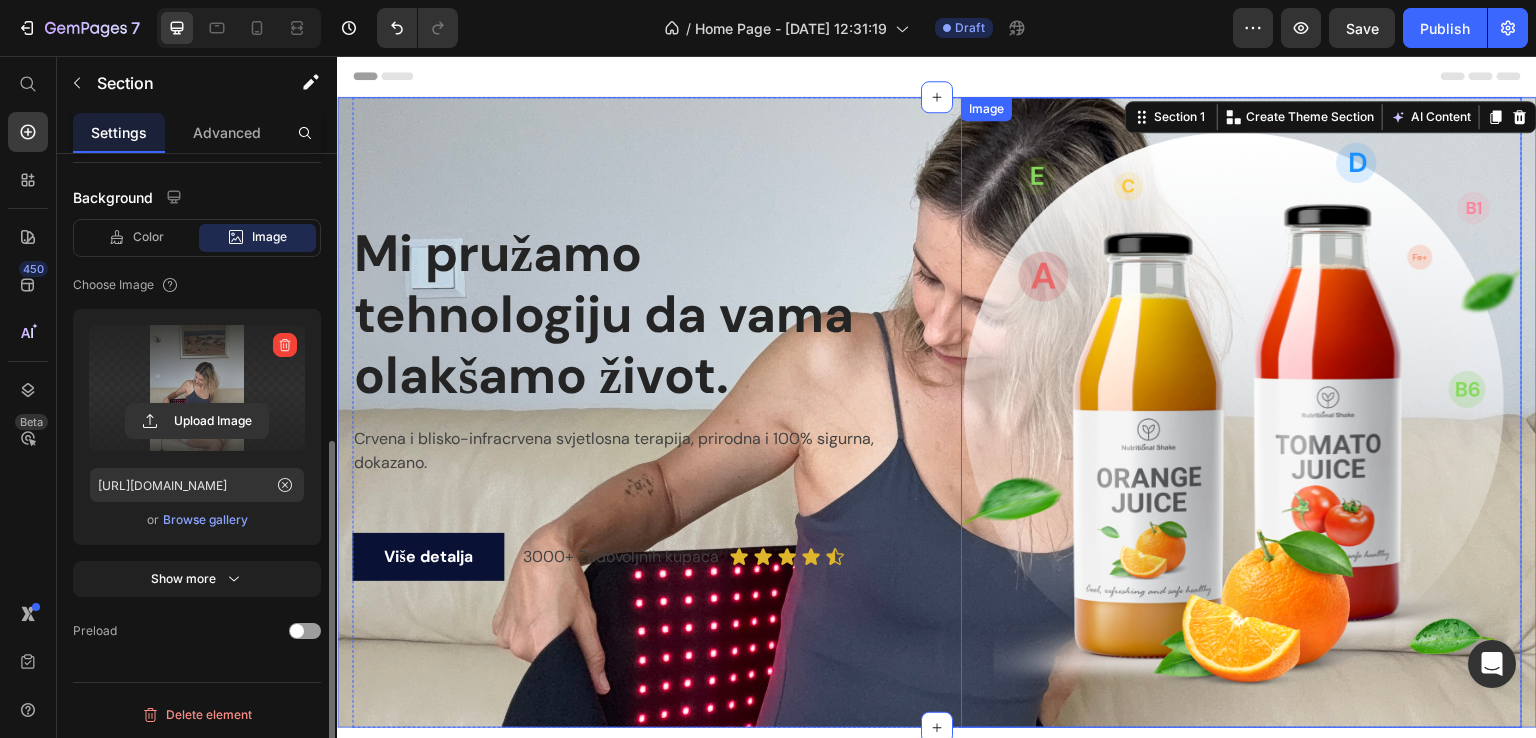 click at bounding box center [1241, 412] 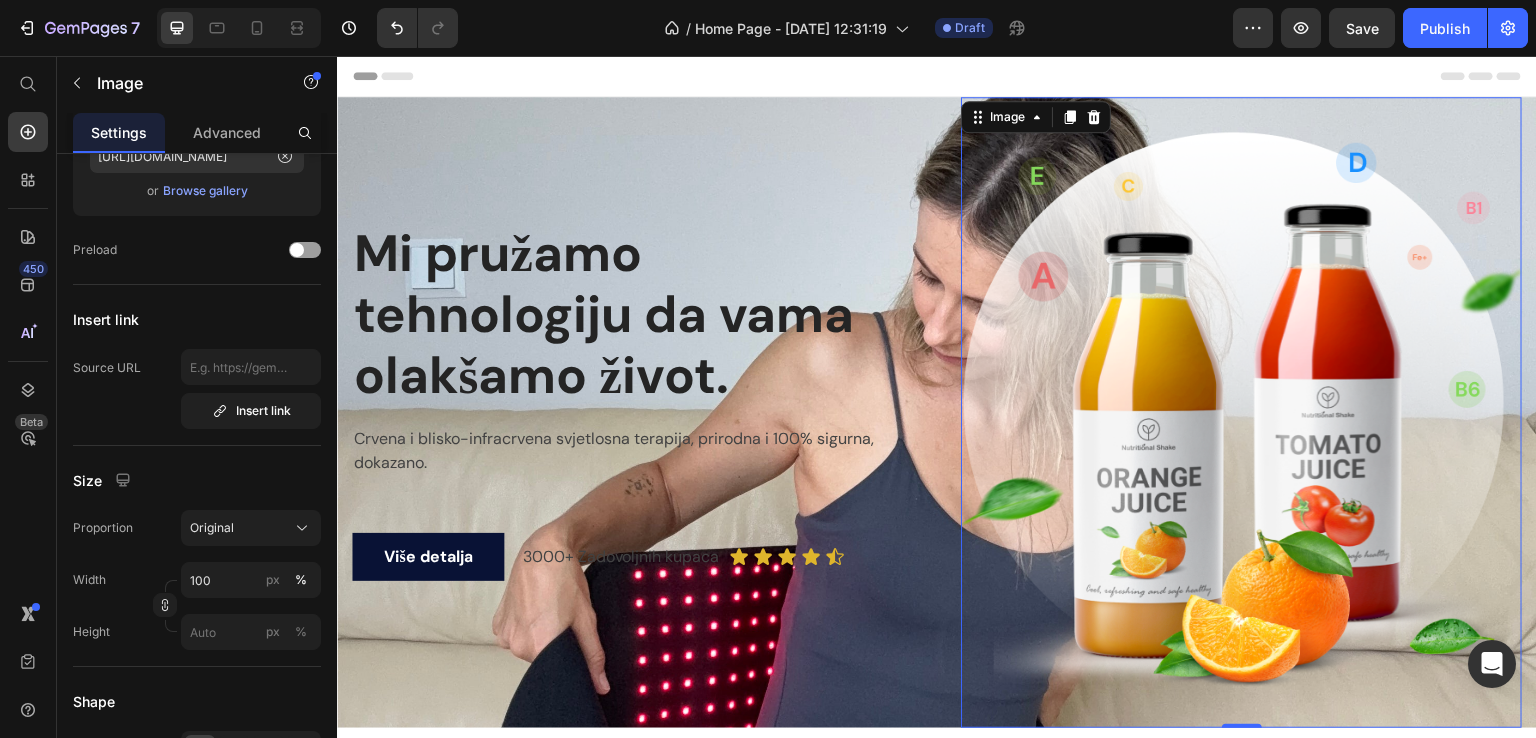 scroll, scrollTop: 808, scrollLeft: 0, axis: vertical 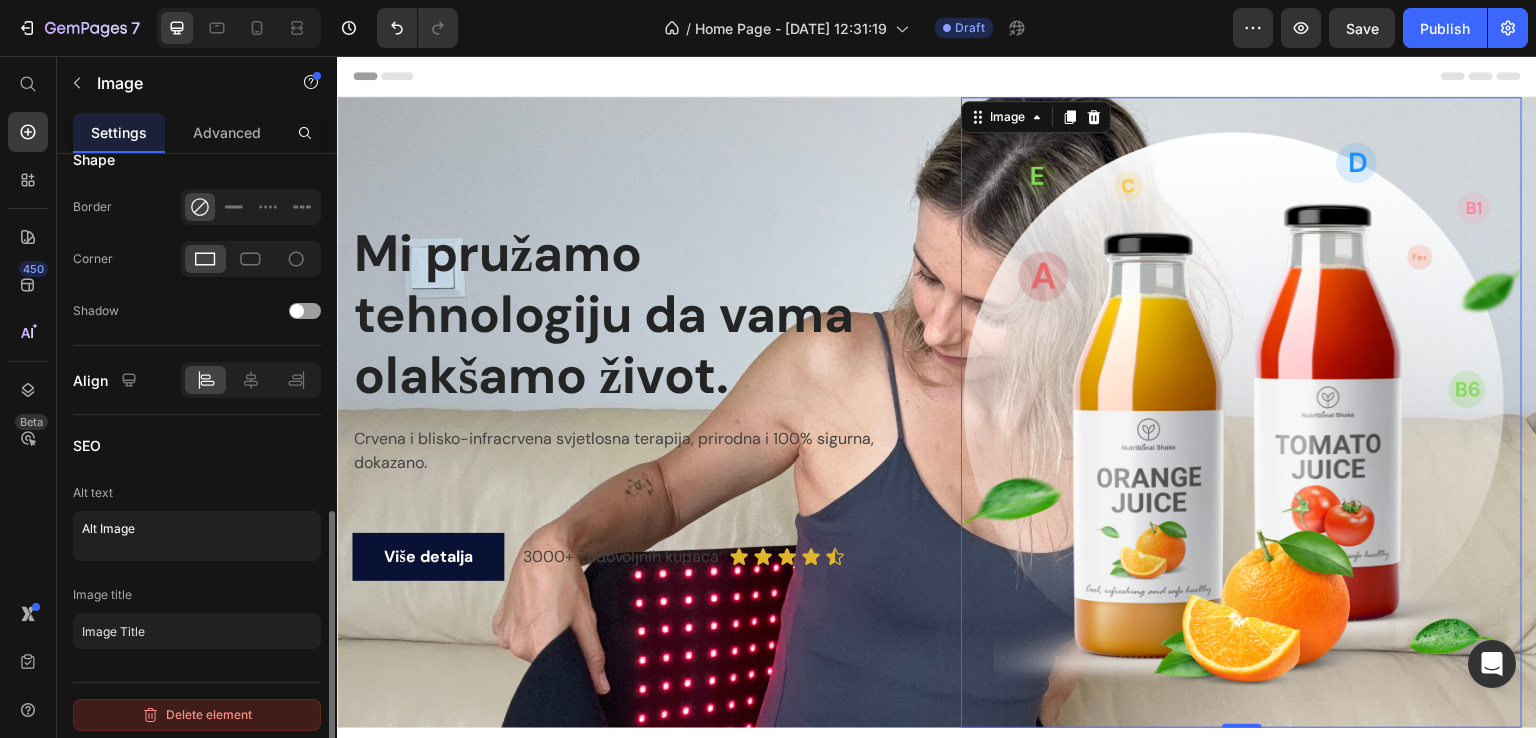click on "Delete element" at bounding box center [197, 715] 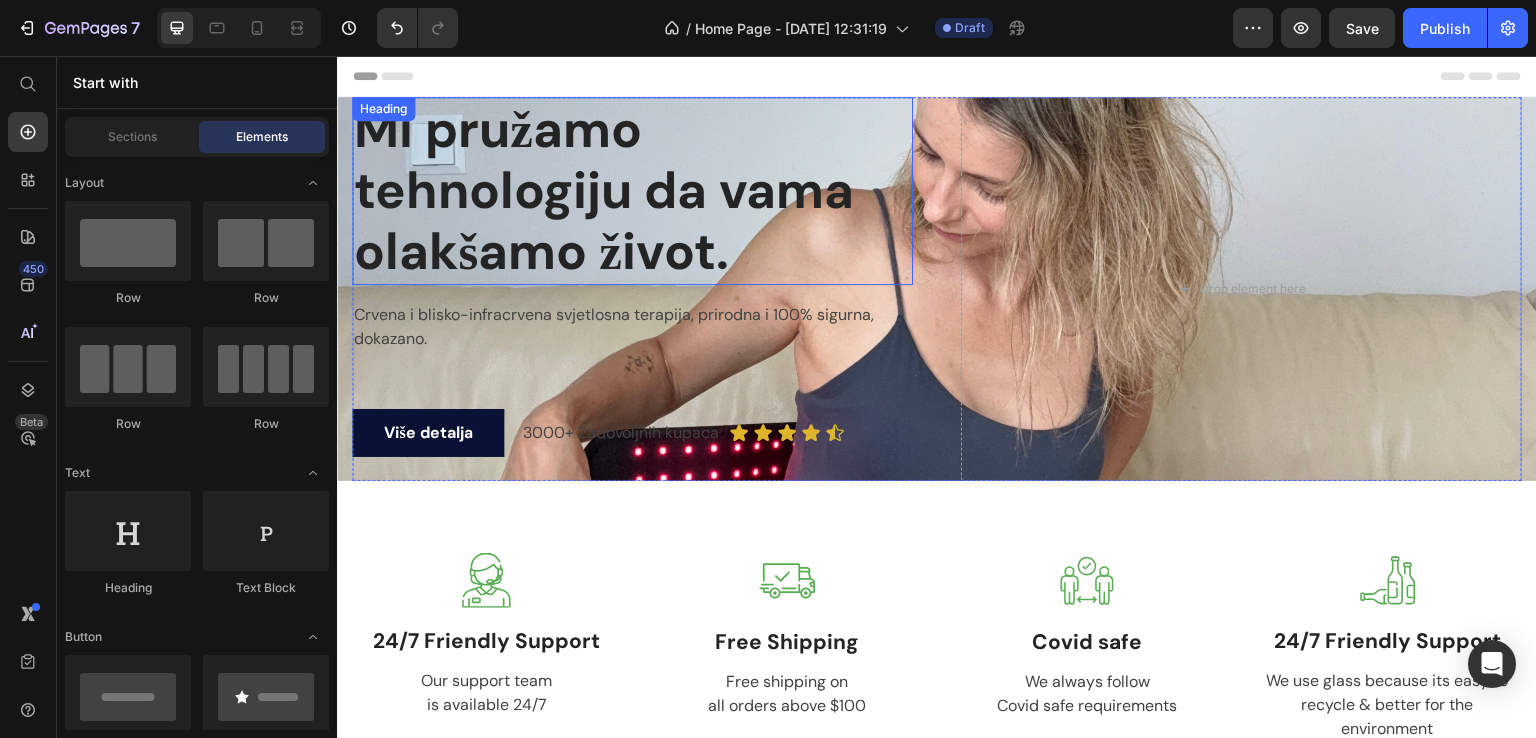click on "Mi pružamo tehnologiju da vama olakšamo život." at bounding box center [632, 191] 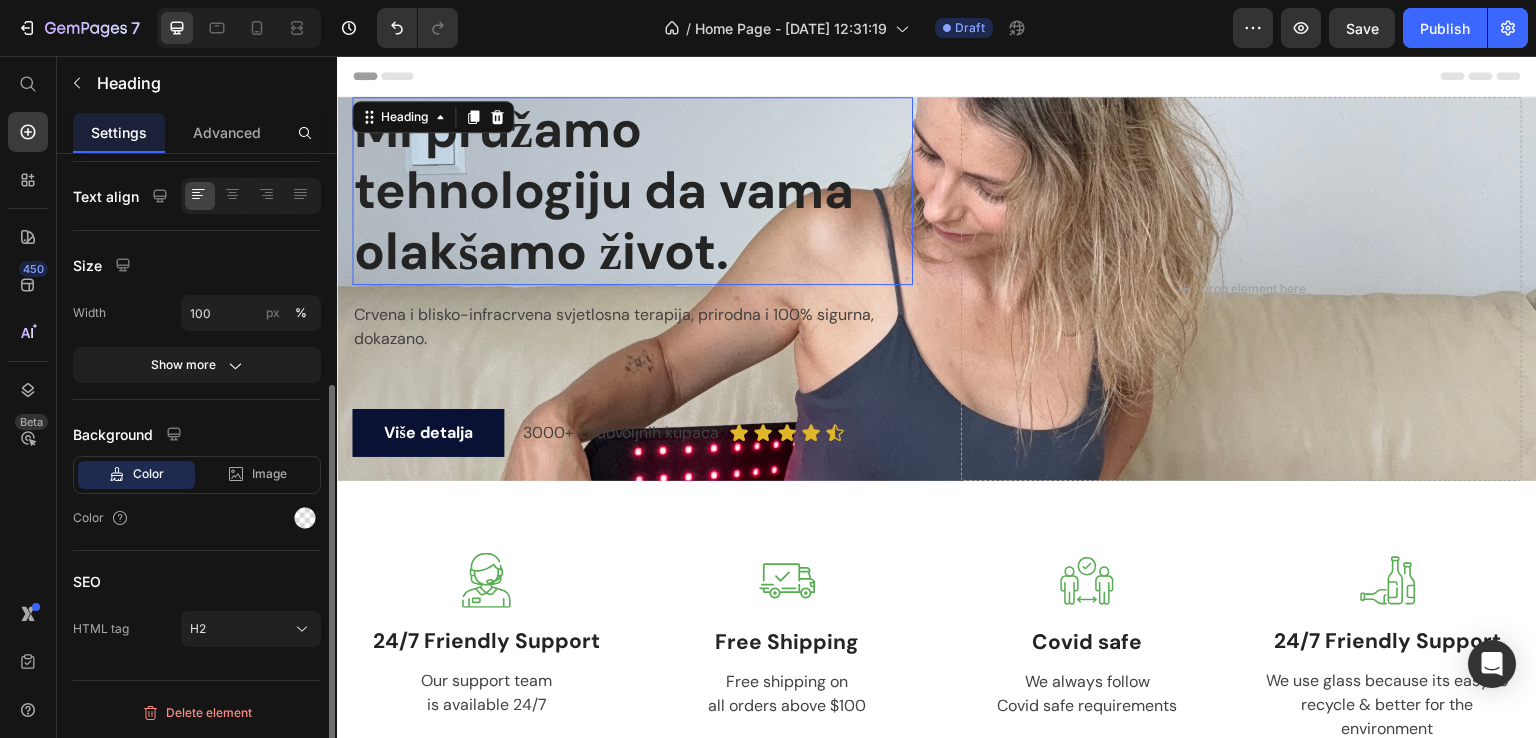 scroll, scrollTop: 0, scrollLeft: 0, axis: both 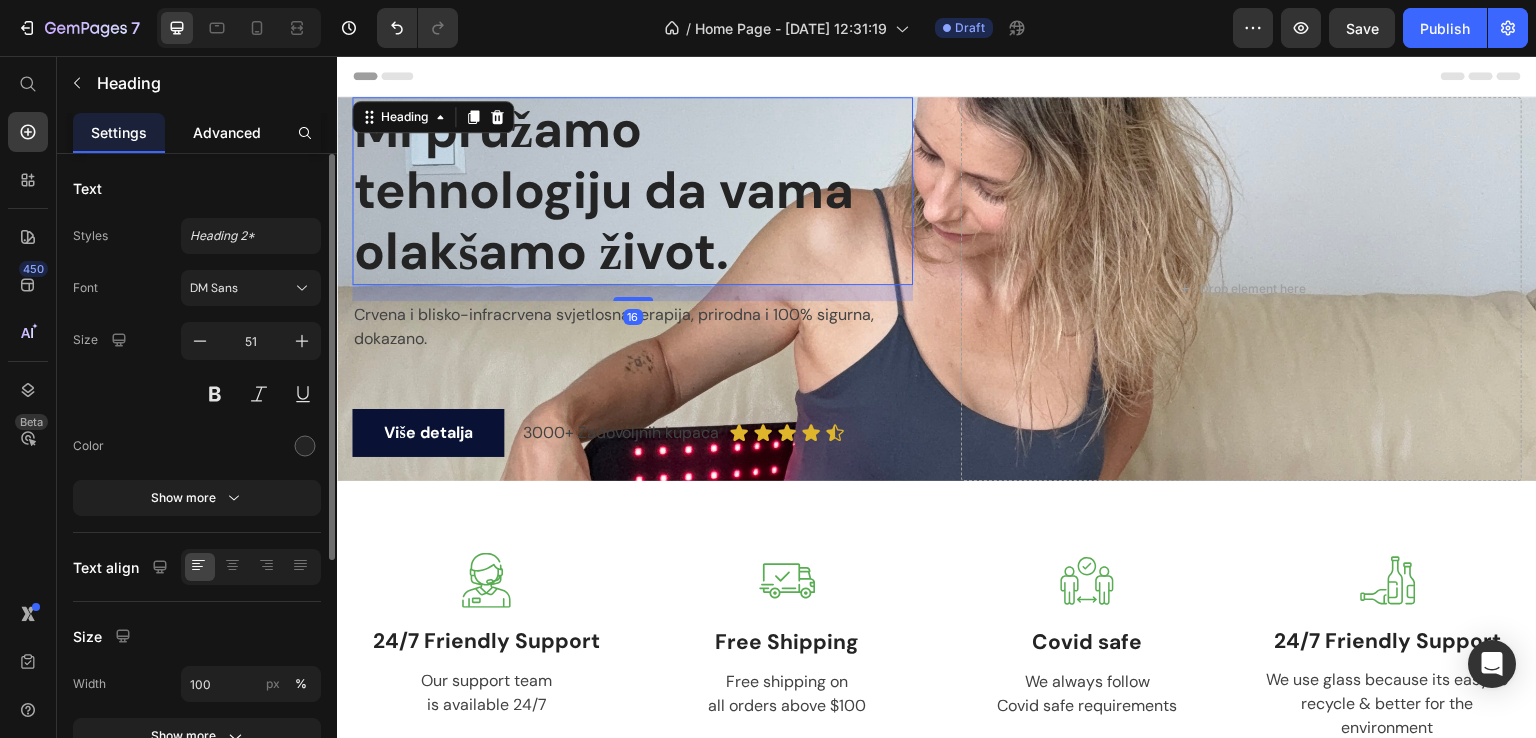 click on "Advanced" at bounding box center [227, 132] 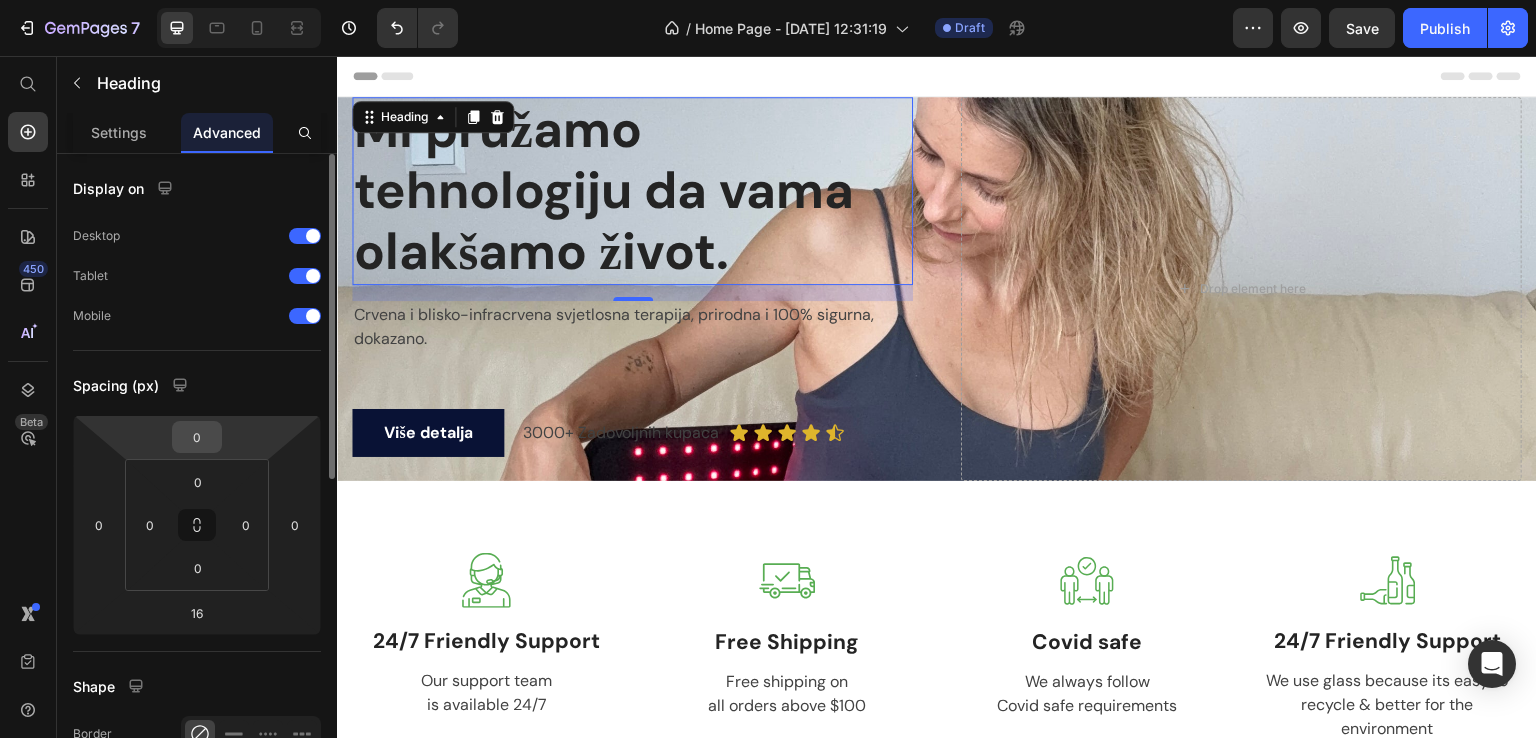 click on "0" at bounding box center (197, 437) 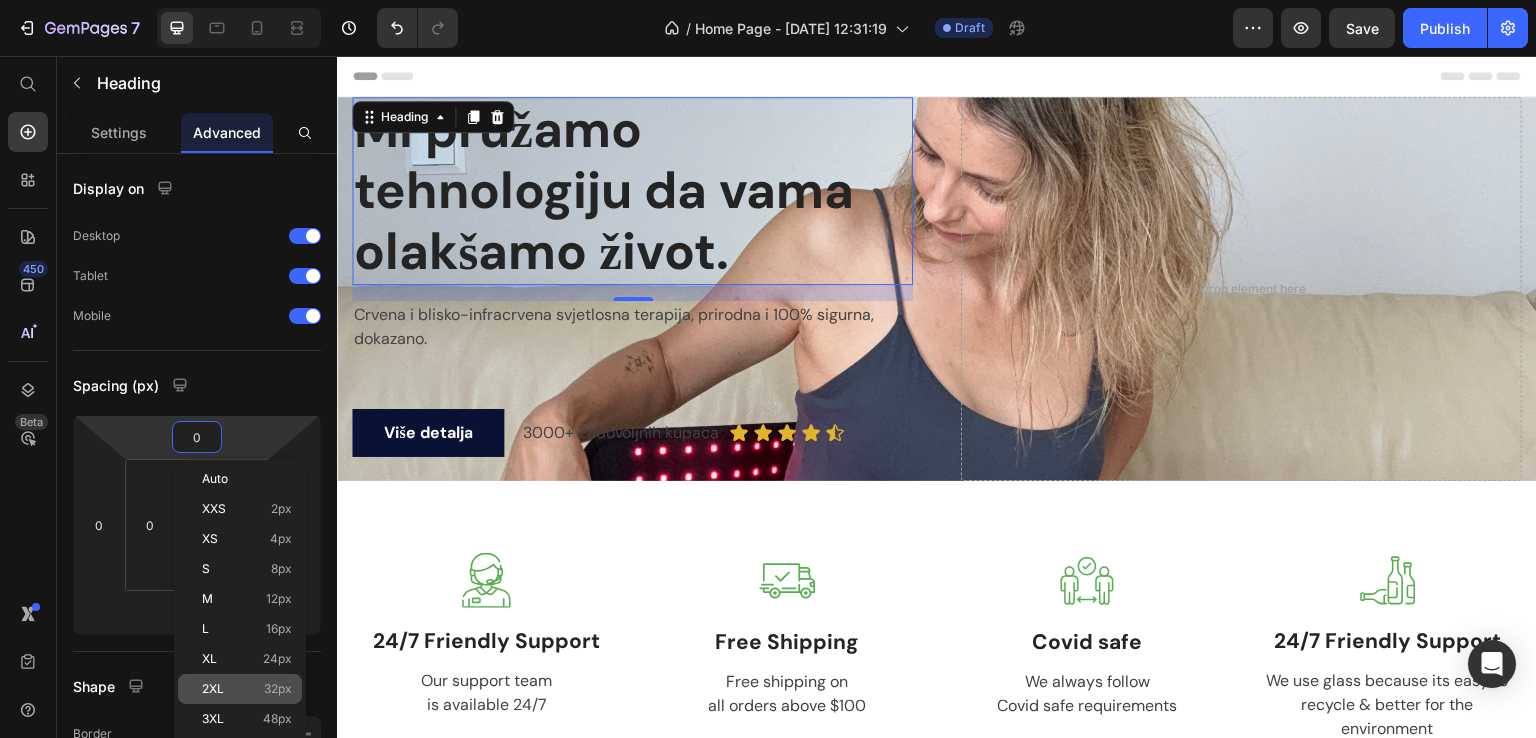 click on "2XL 32px" at bounding box center [247, 689] 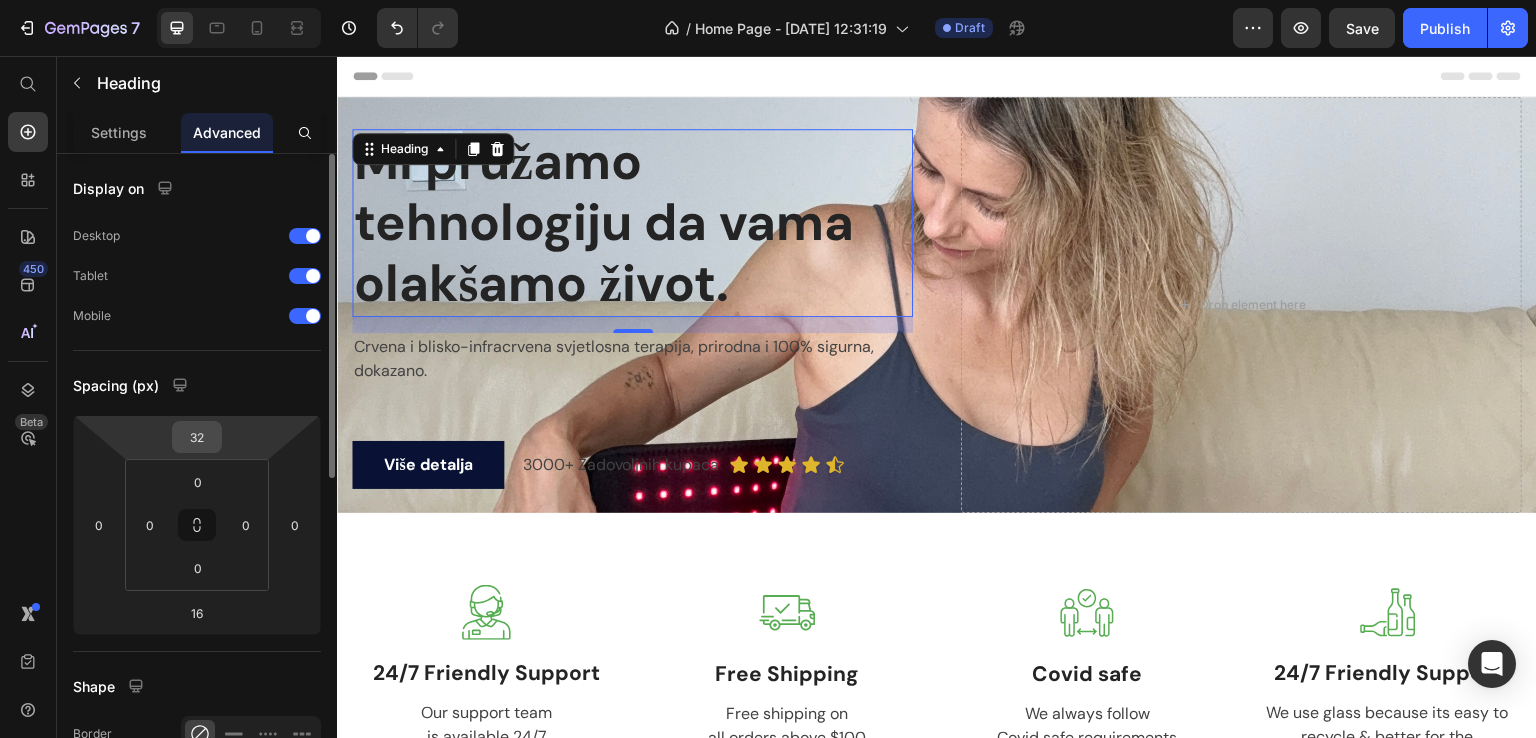 click on "32" at bounding box center (197, 437) 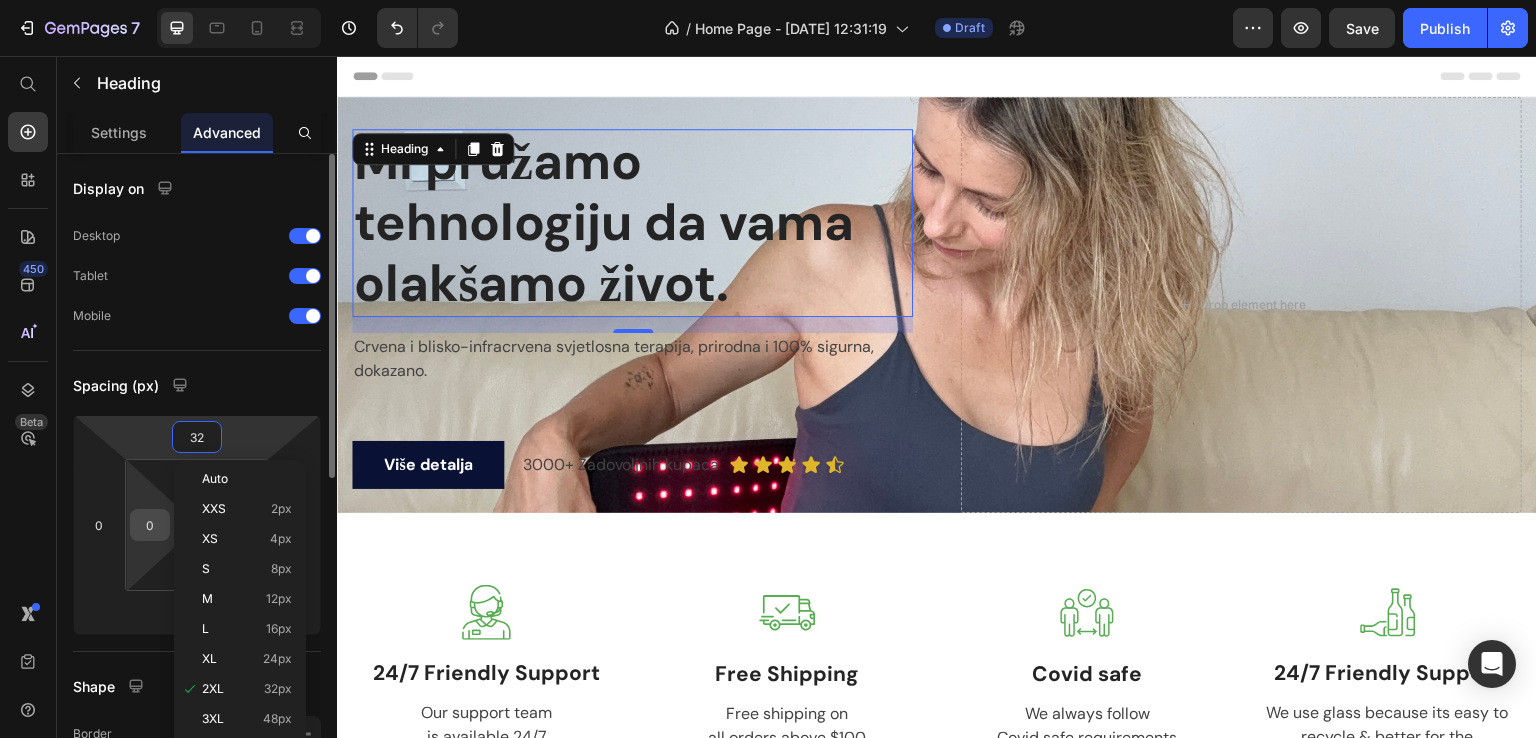 scroll, scrollTop: 266, scrollLeft: 0, axis: vertical 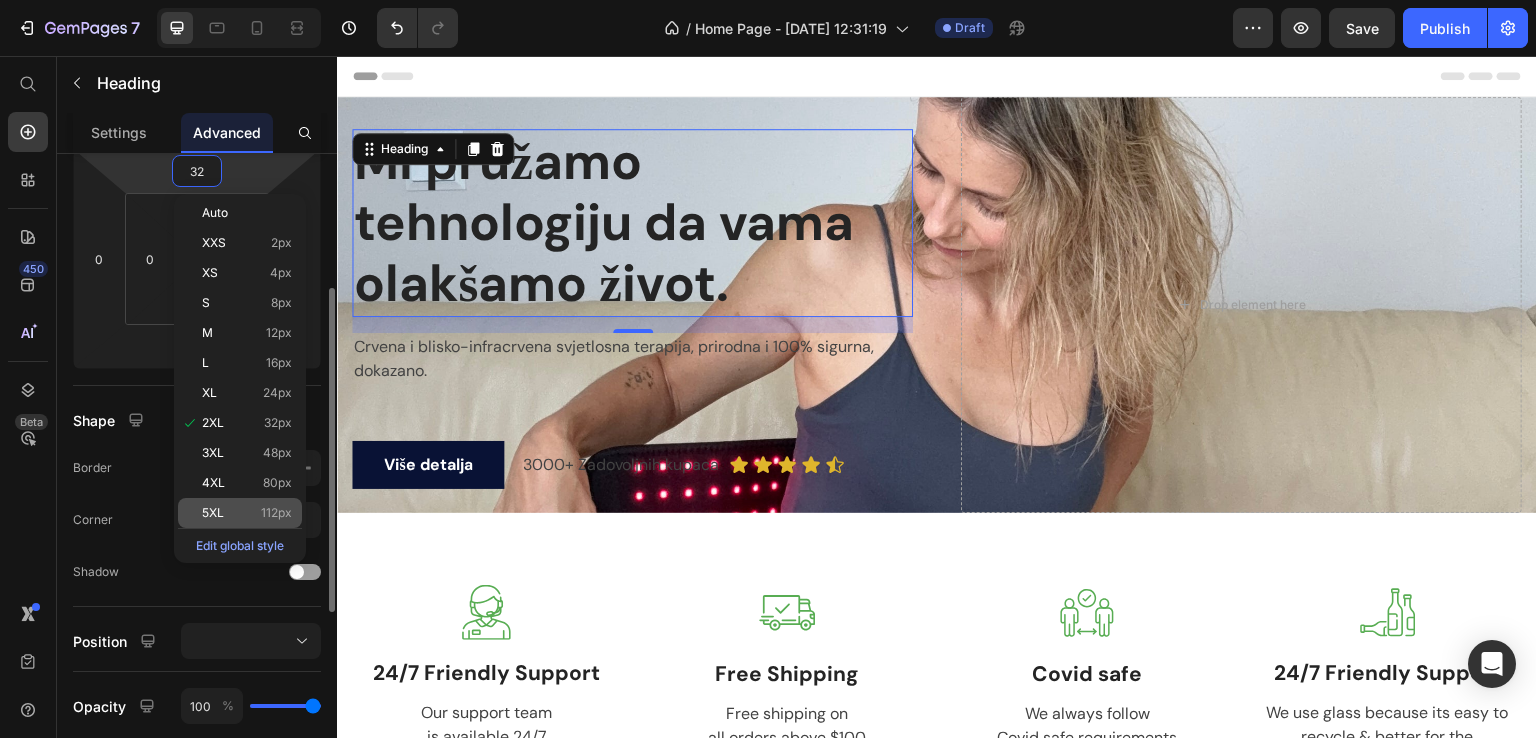 click on "5XL" at bounding box center [213, 513] 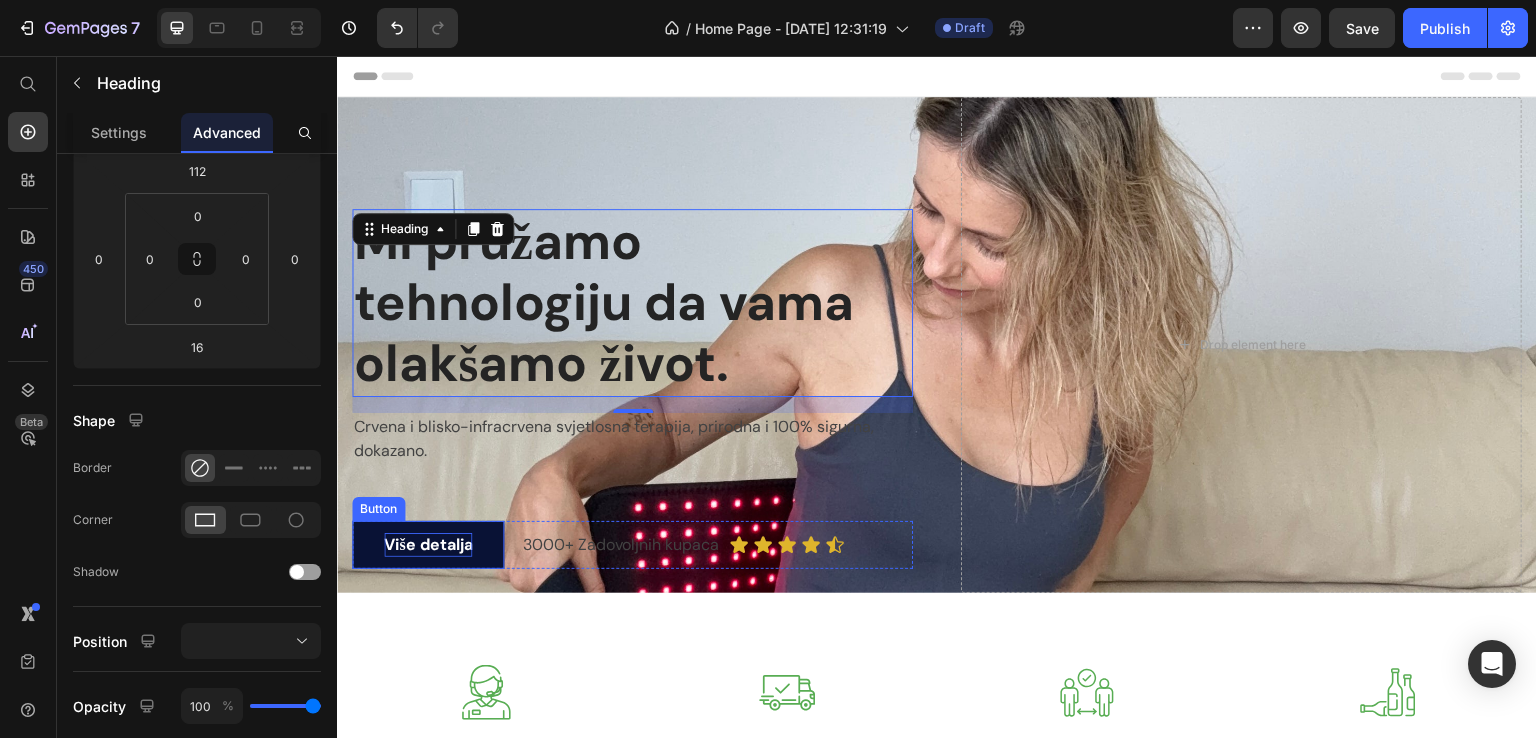 click on "Više detalja" at bounding box center (428, 545) 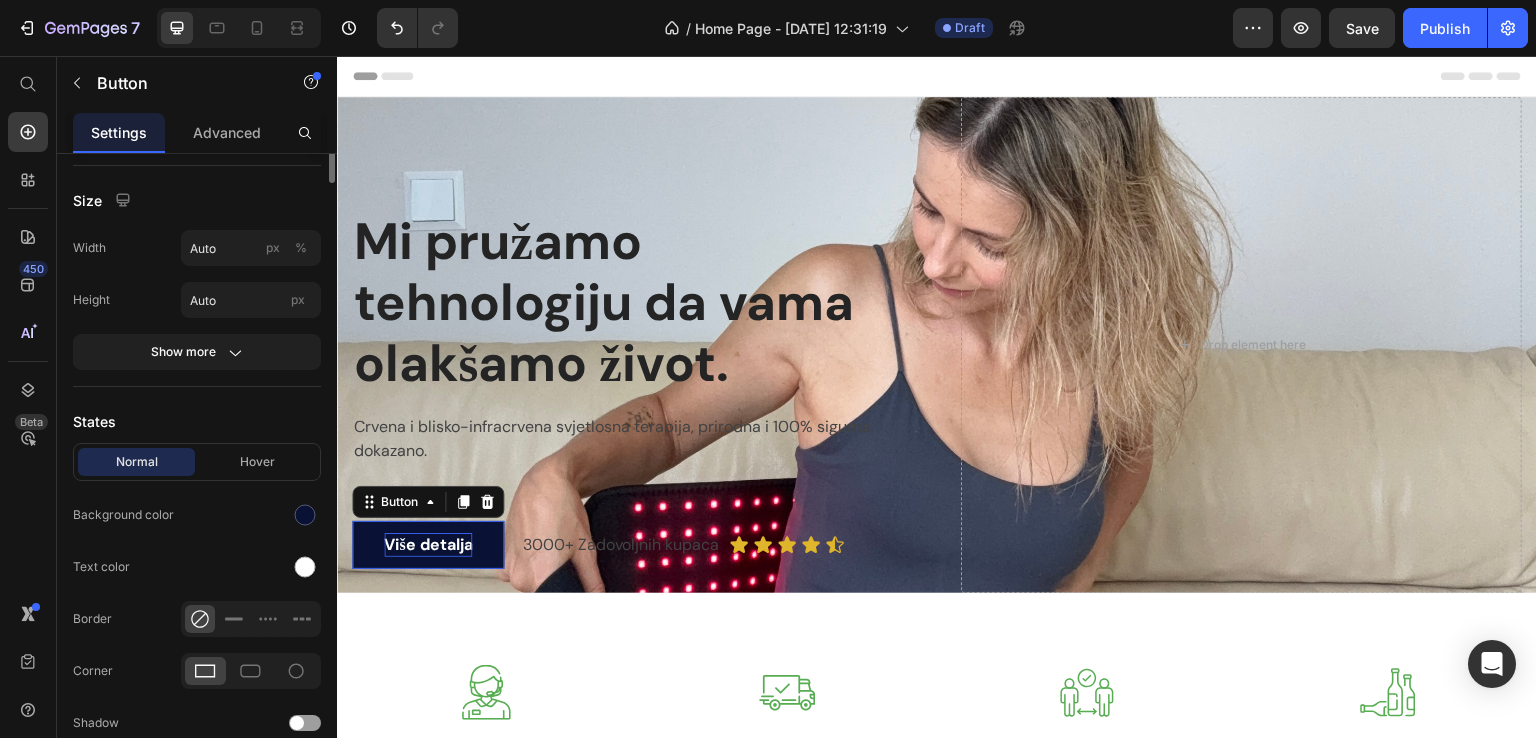 scroll, scrollTop: 0, scrollLeft: 0, axis: both 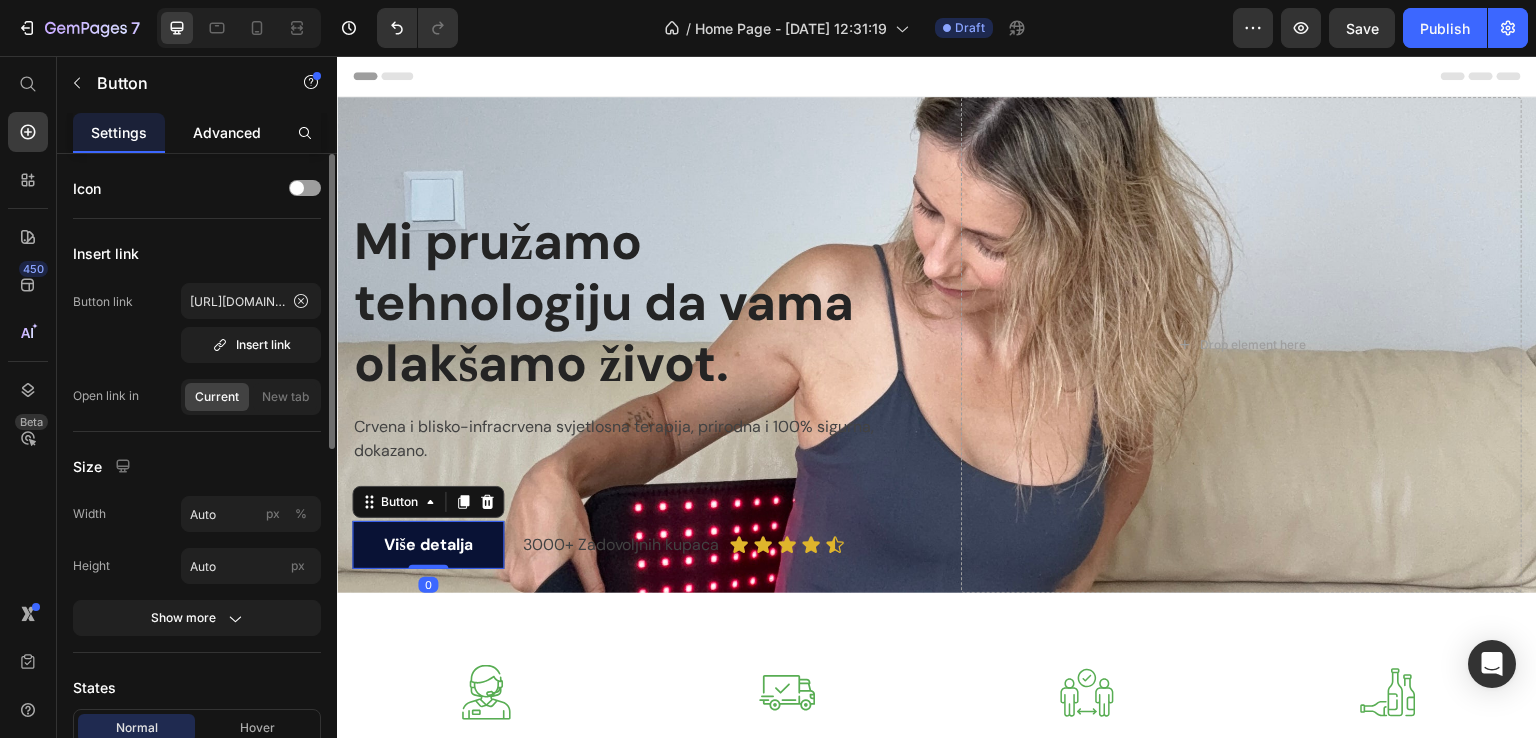 click on "Advanced" at bounding box center [227, 132] 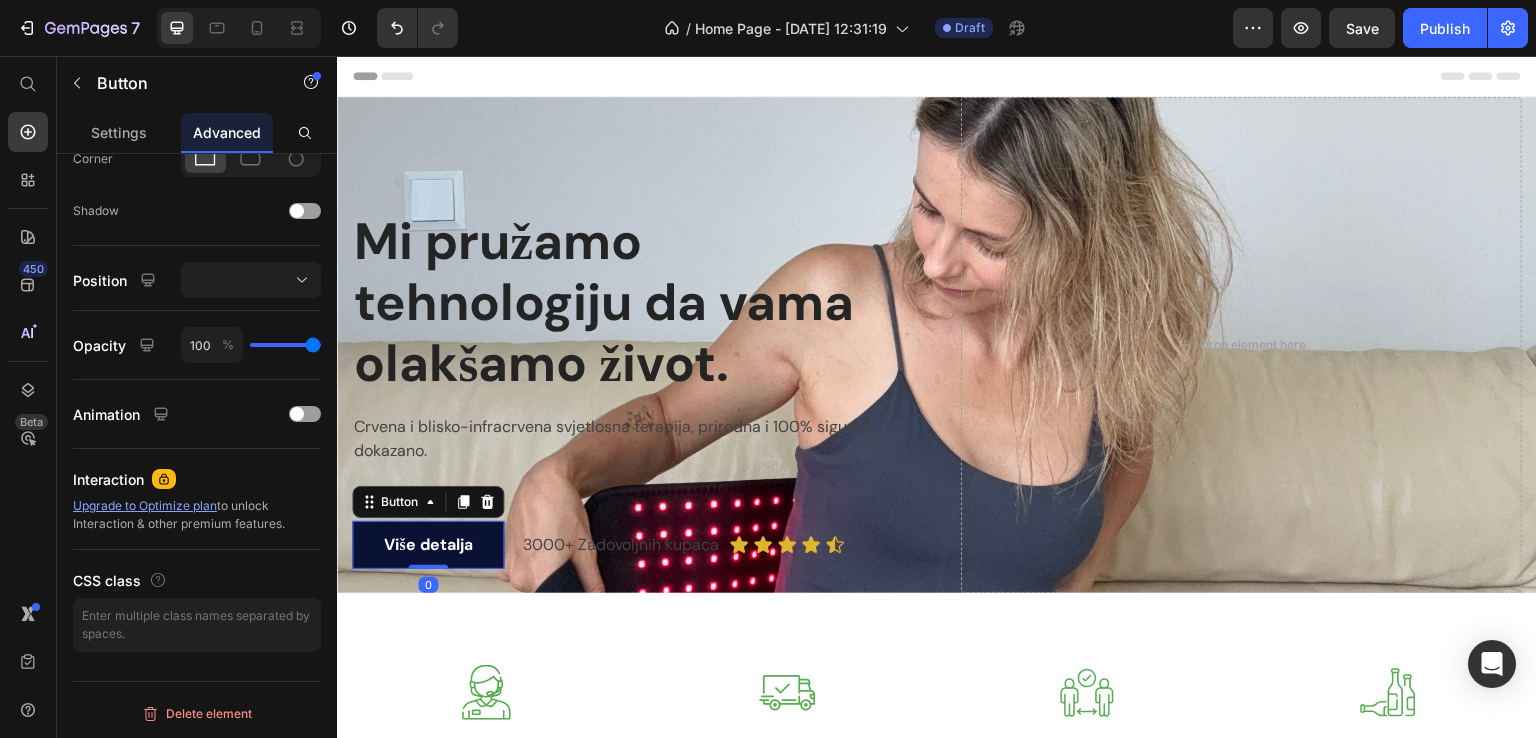 scroll, scrollTop: 94, scrollLeft: 0, axis: vertical 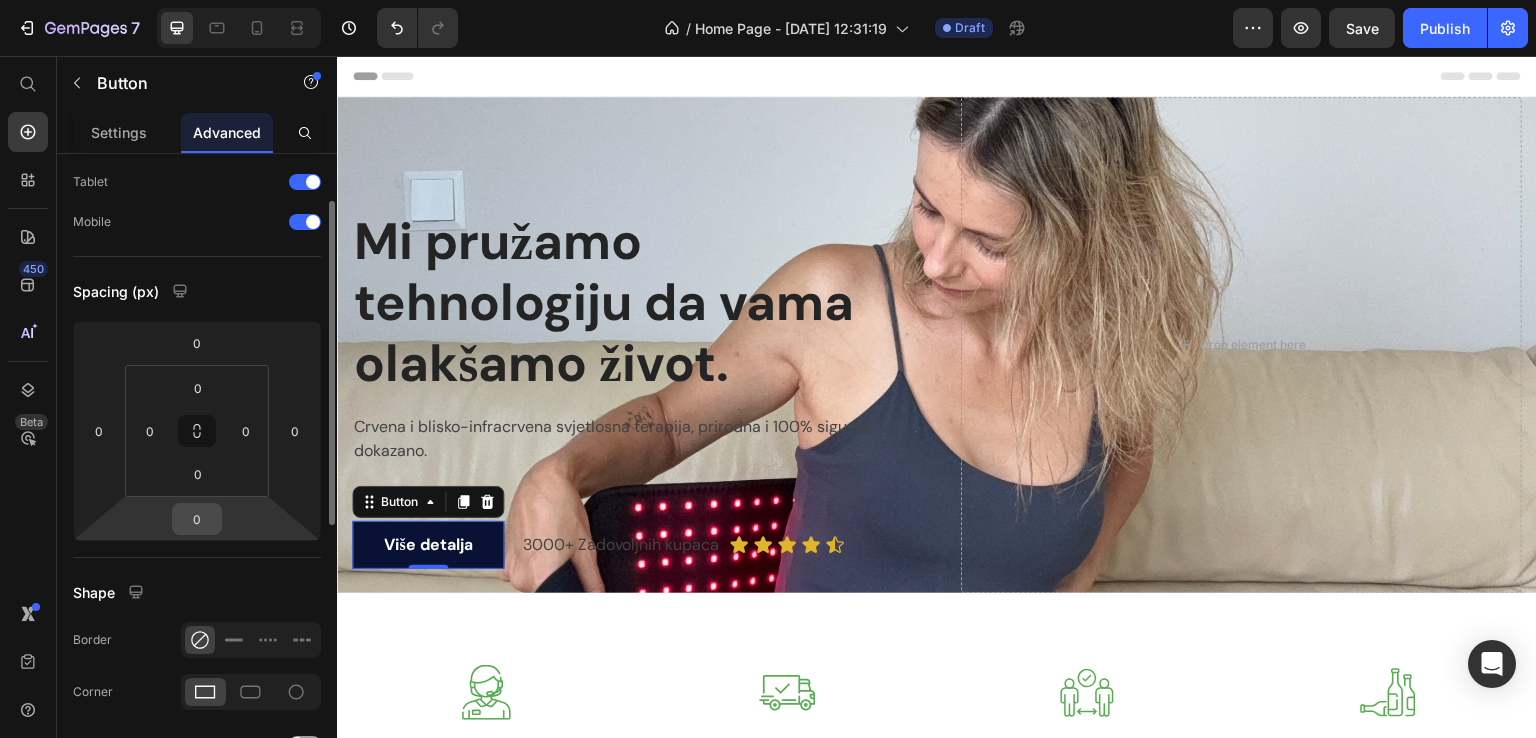 click on "7  Version history  /  Home Page - [DATE] 12:31:19 Draft Preview  Save   Publish  450 Beta Start with Sections Elements Hero Section Product Detail Brands Trusted Badges Guarantee Product Breakdown How to use Testimonials Compare Bundle FAQs Social Proof Brand Story Product List Collection Blog List Contact Sticky Add to Cart Custom Footer Browse Library 450 Layout
Row
Row
Row
Row Text
Heading
Text Block Button
Button
Button
Sticky Back to top Media
Image Image" at bounding box center [768, 0] 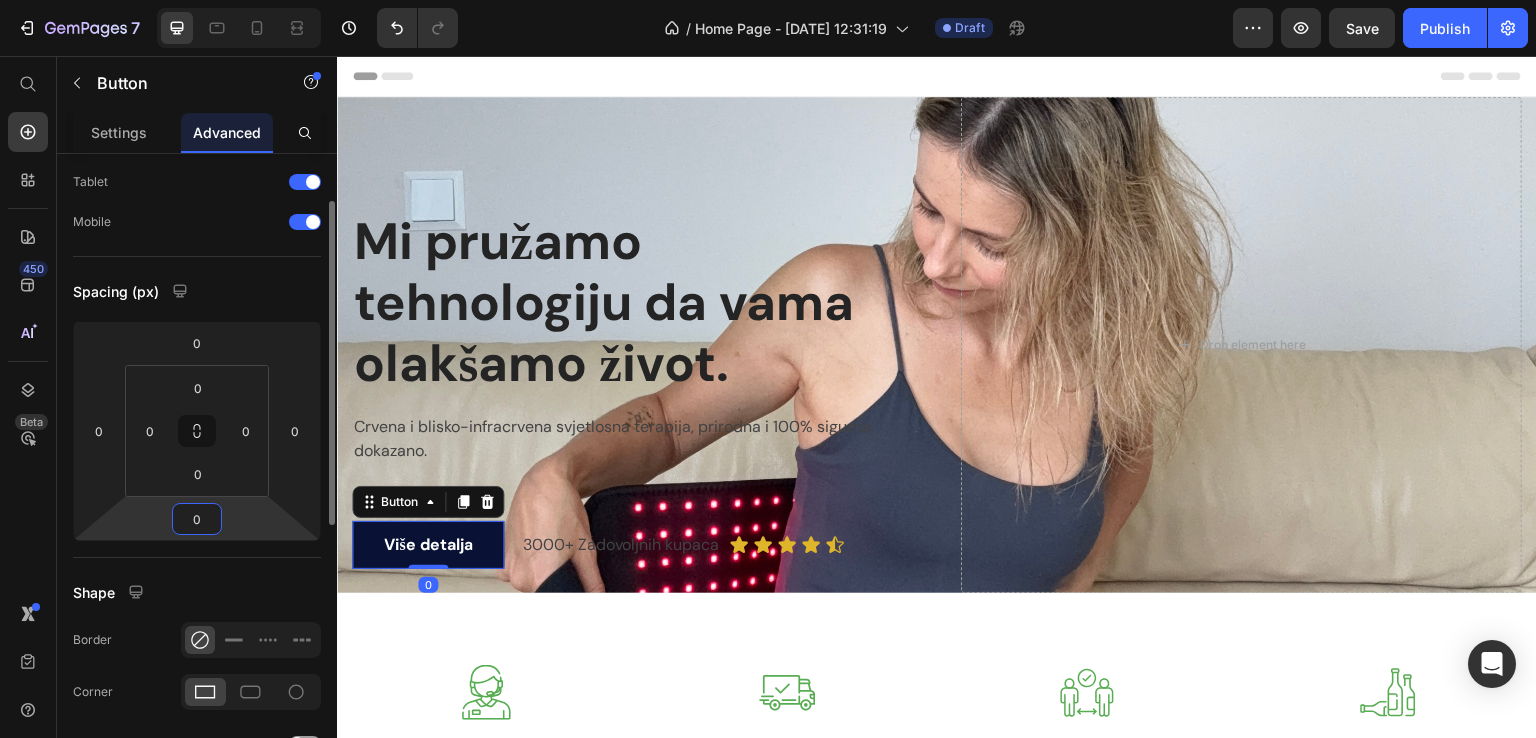 click on "0" at bounding box center (197, 519) 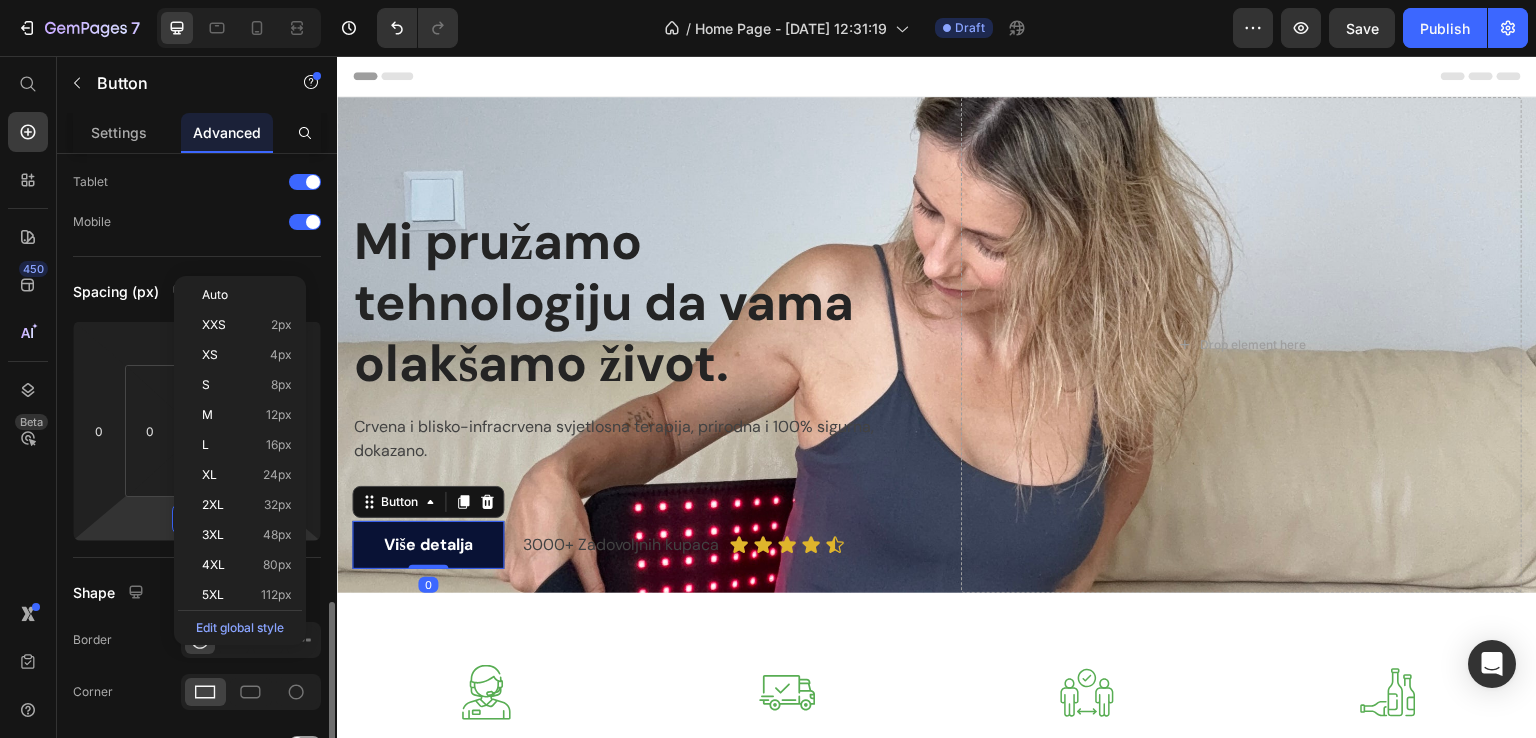 scroll, scrollTop: 360, scrollLeft: 0, axis: vertical 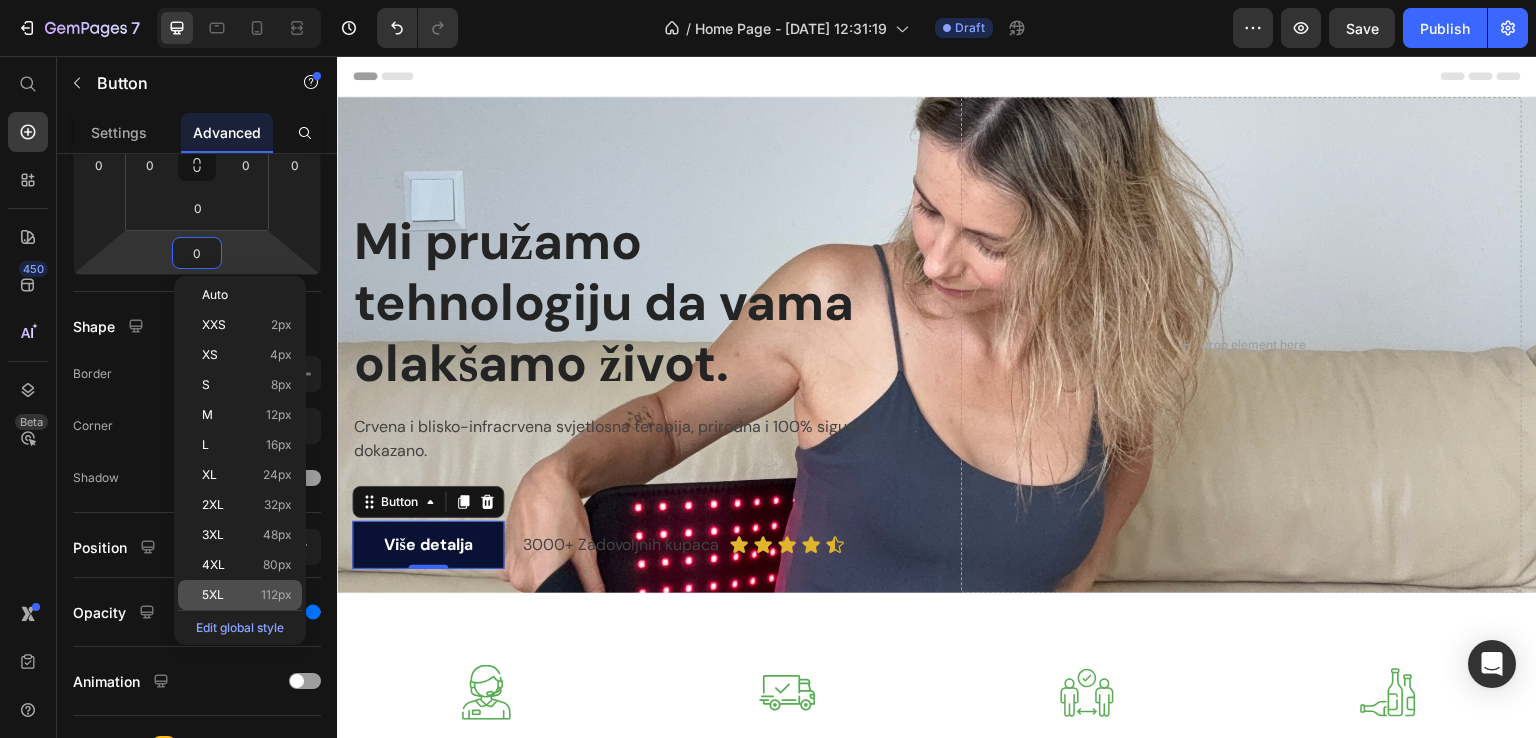 click on "5XL 112px" at bounding box center [247, 595] 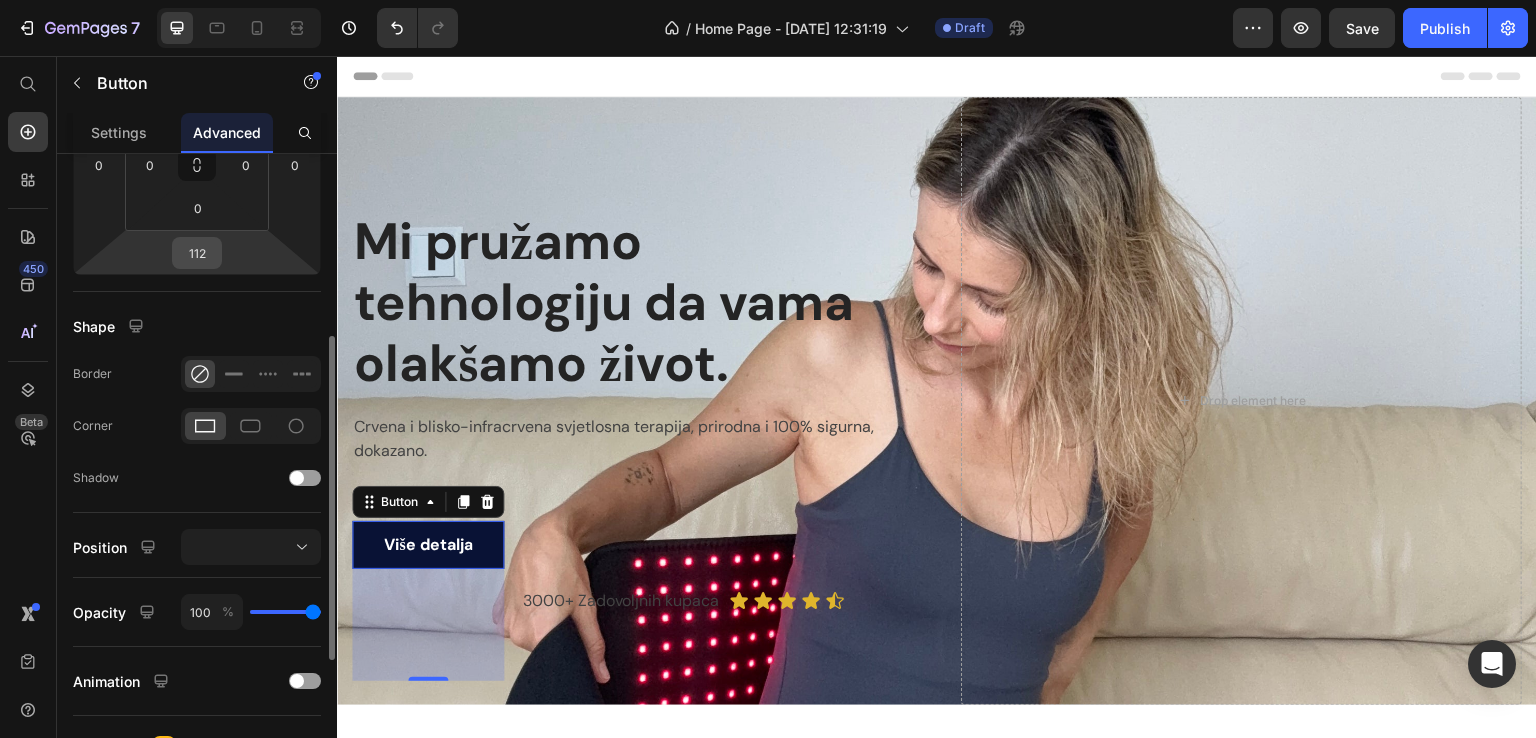 click on "112" at bounding box center [197, 253] 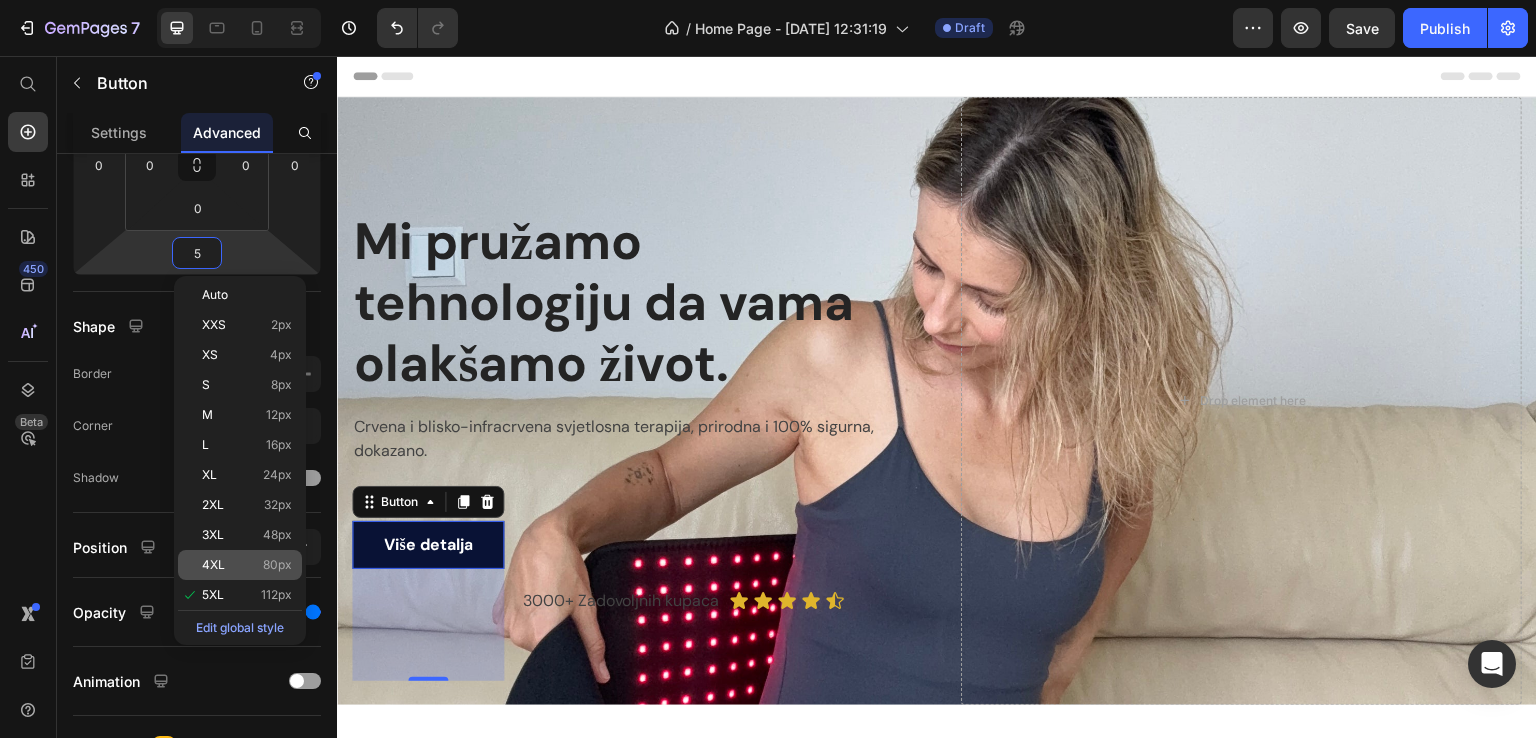 click on "4XL 80px" 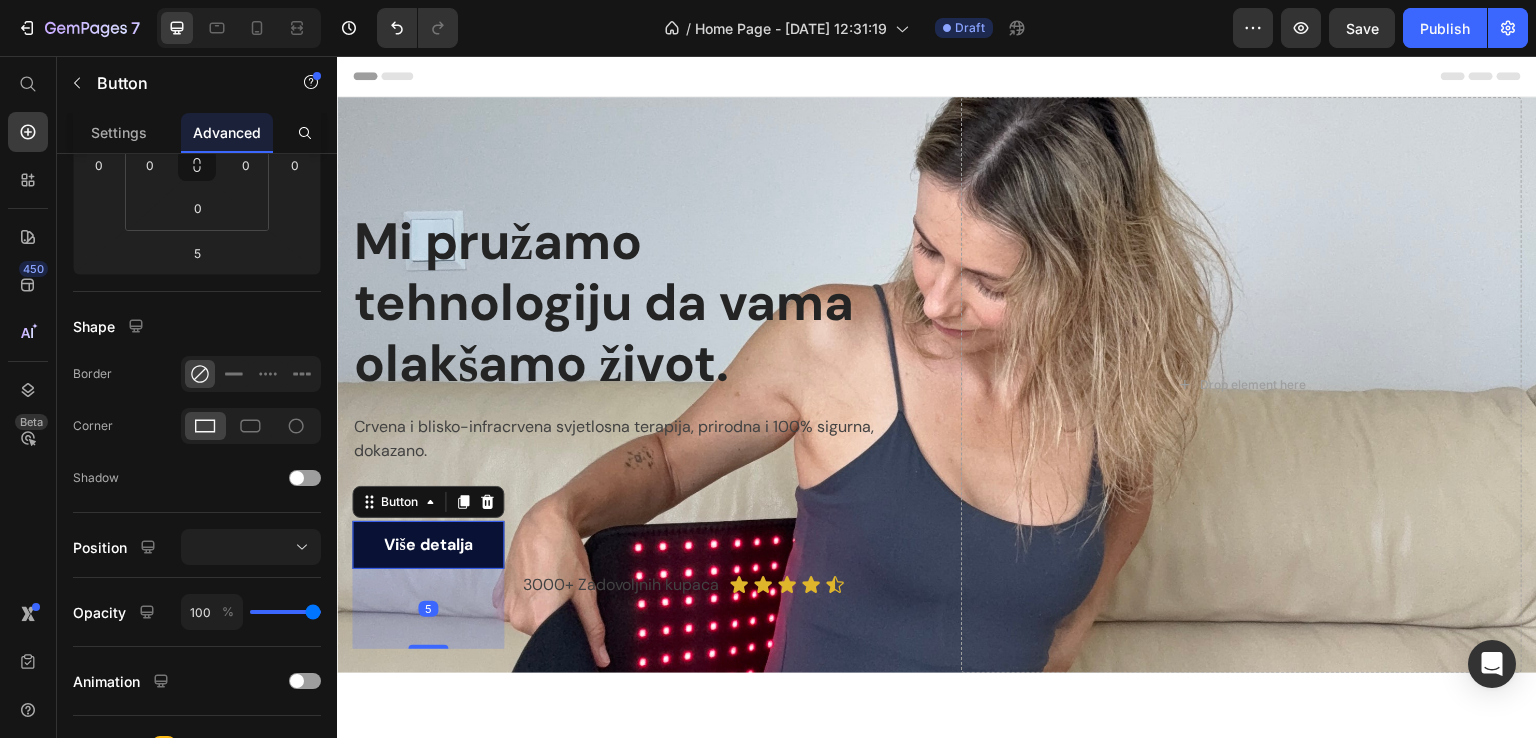 type on "80" 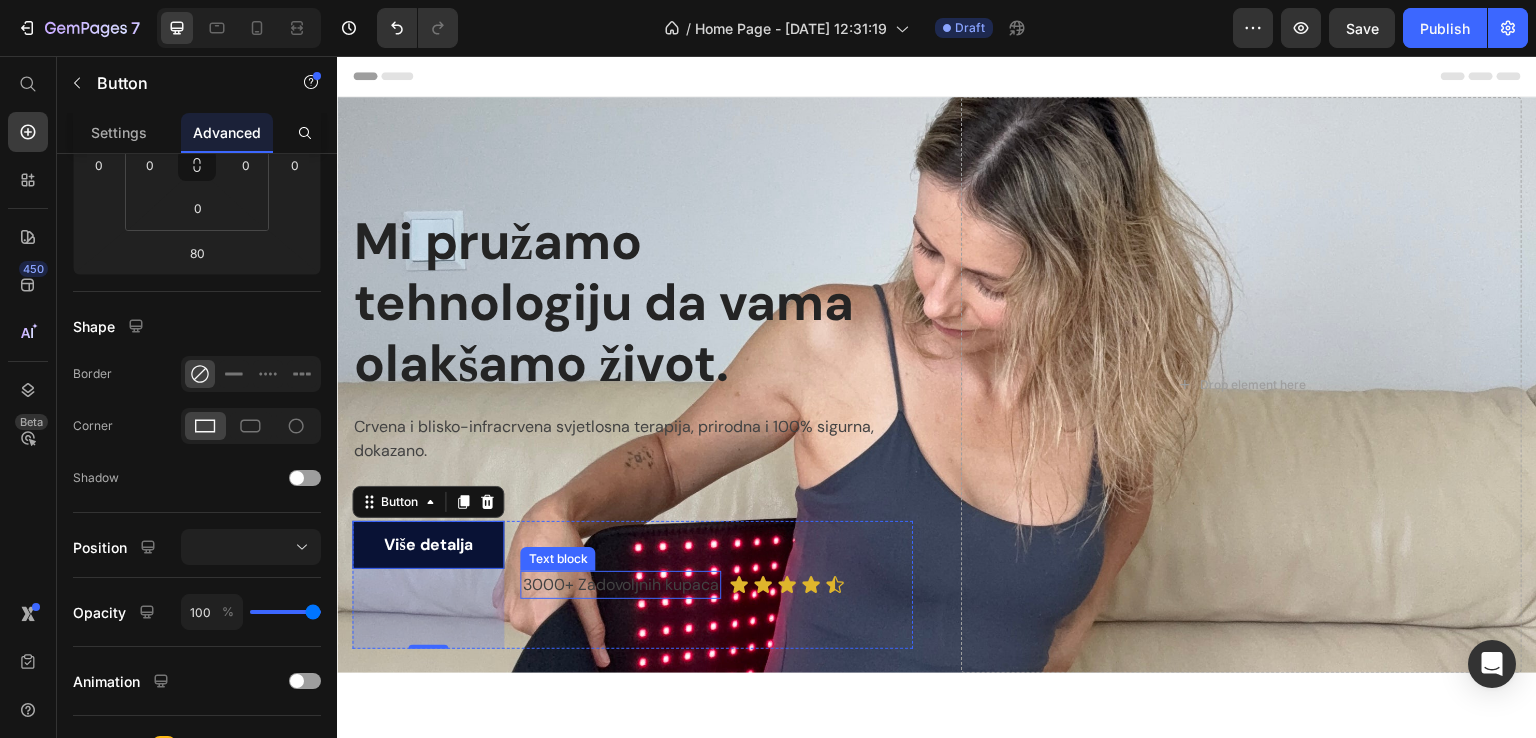 click on "3000+ Zadovoljnih kupaca" at bounding box center [620, 585] 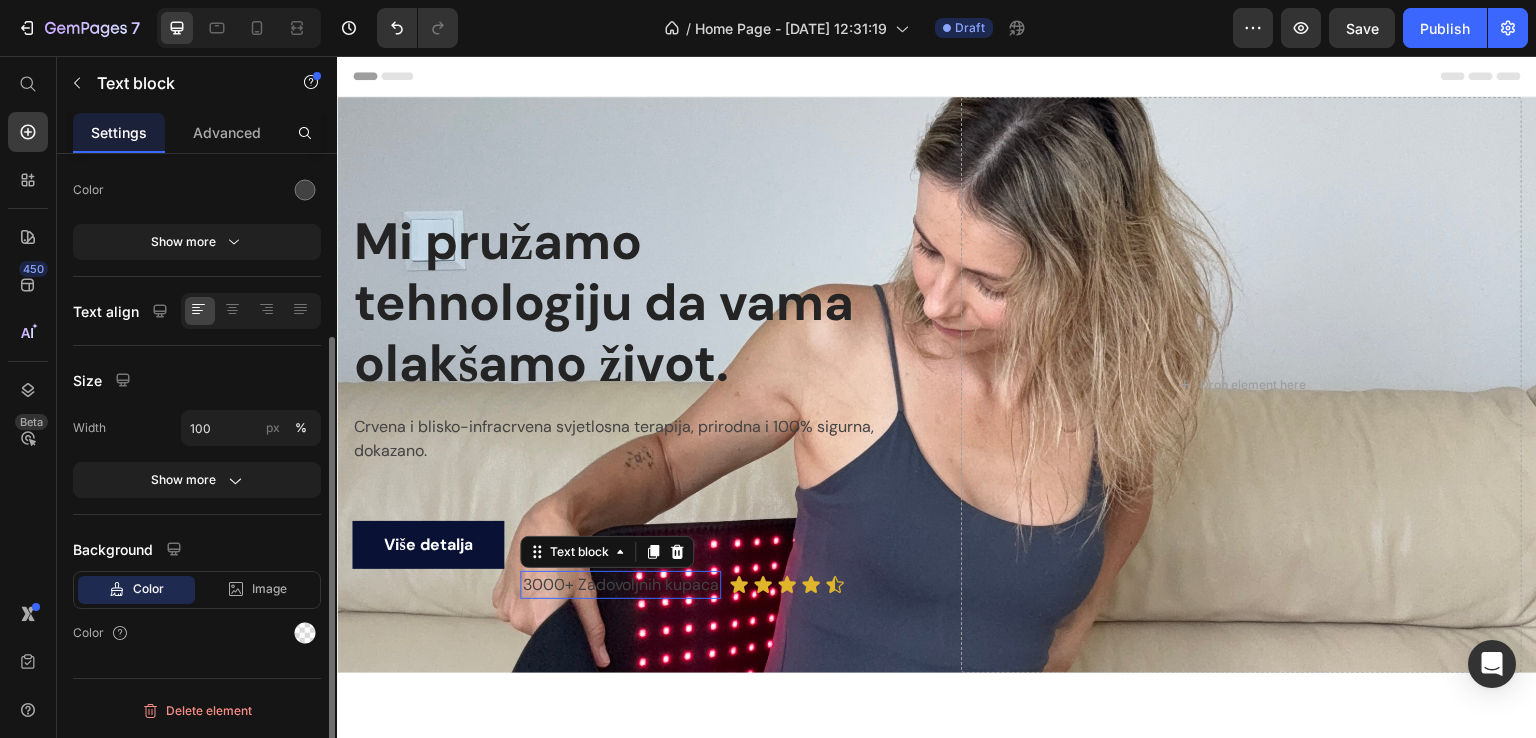 scroll, scrollTop: 0, scrollLeft: 0, axis: both 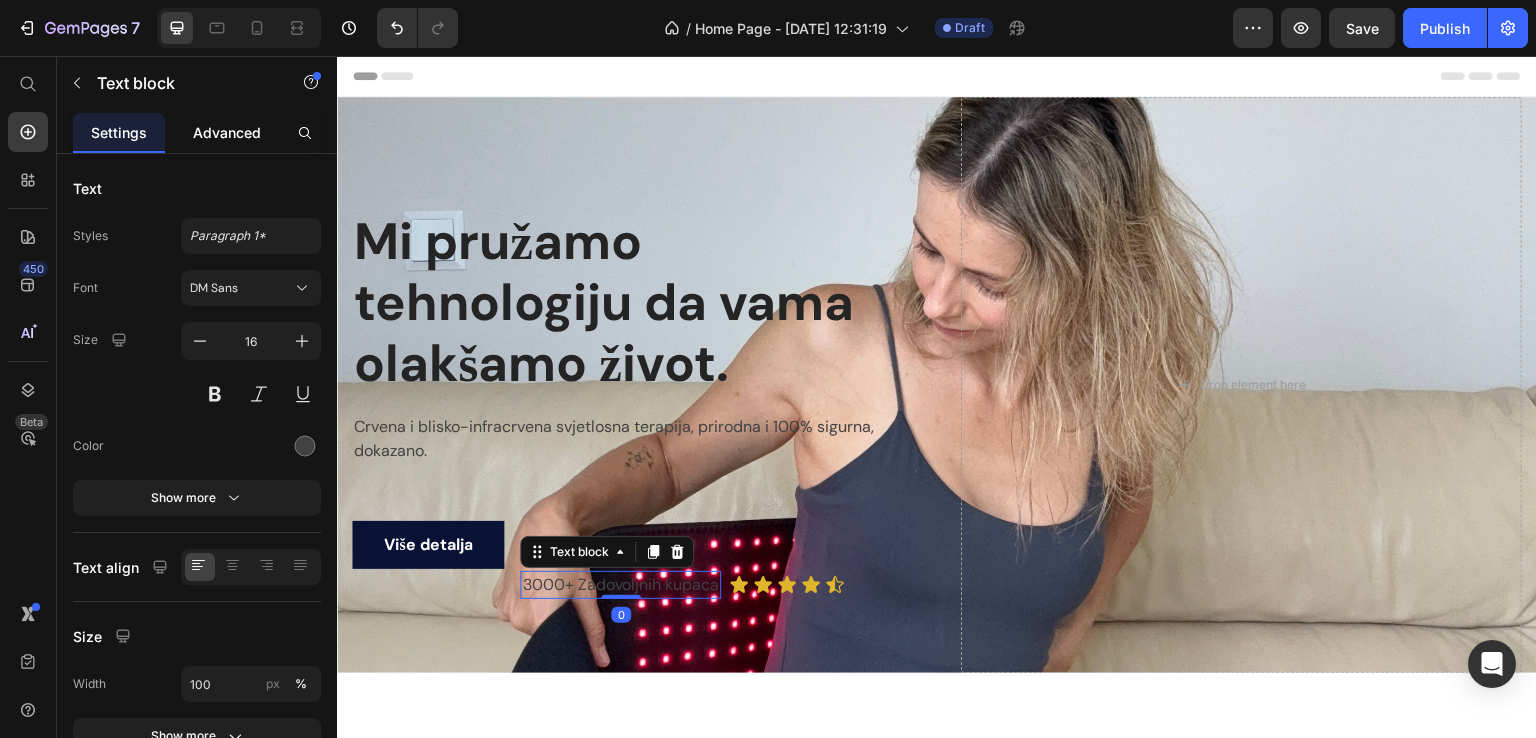 click on "Advanced" at bounding box center [227, 132] 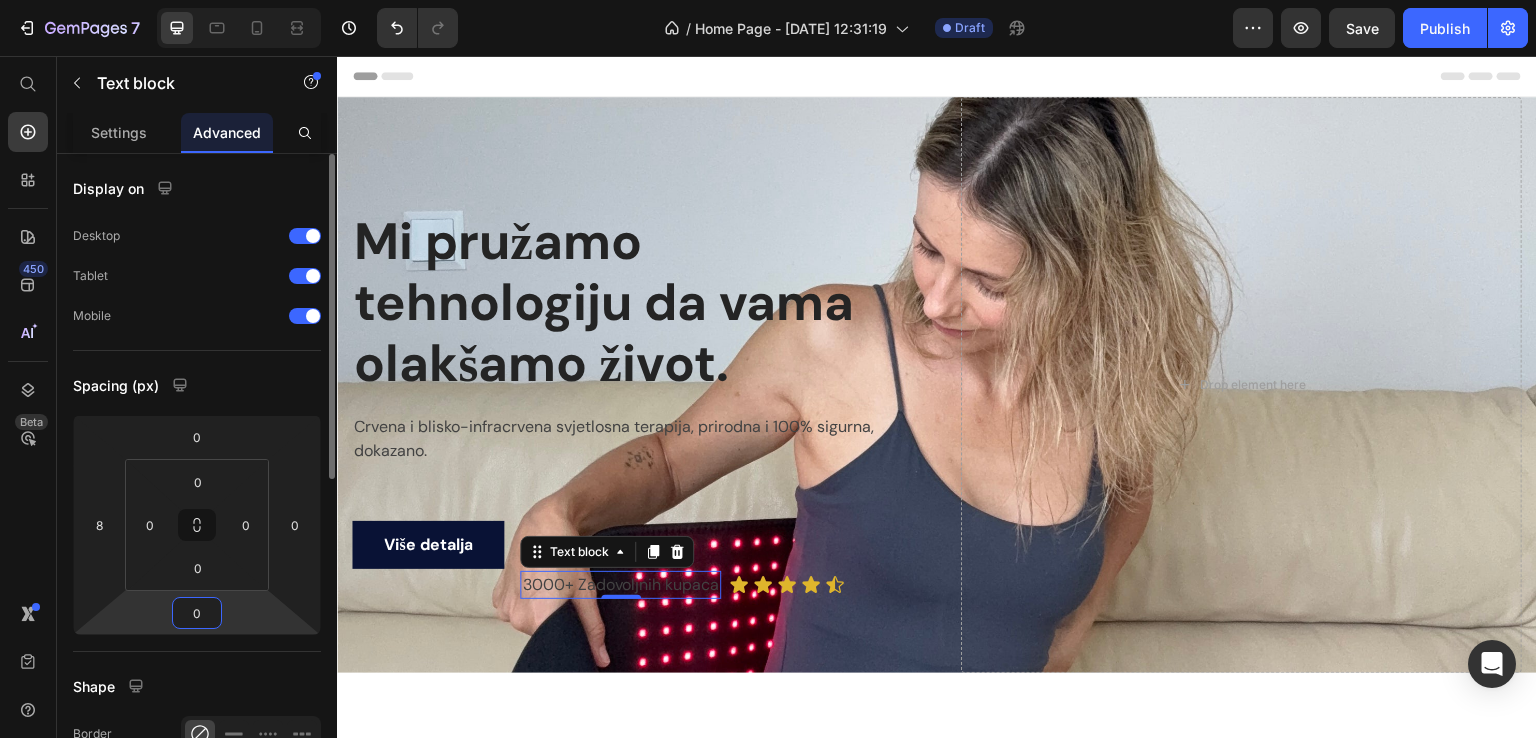 click on "0" at bounding box center [197, 613] 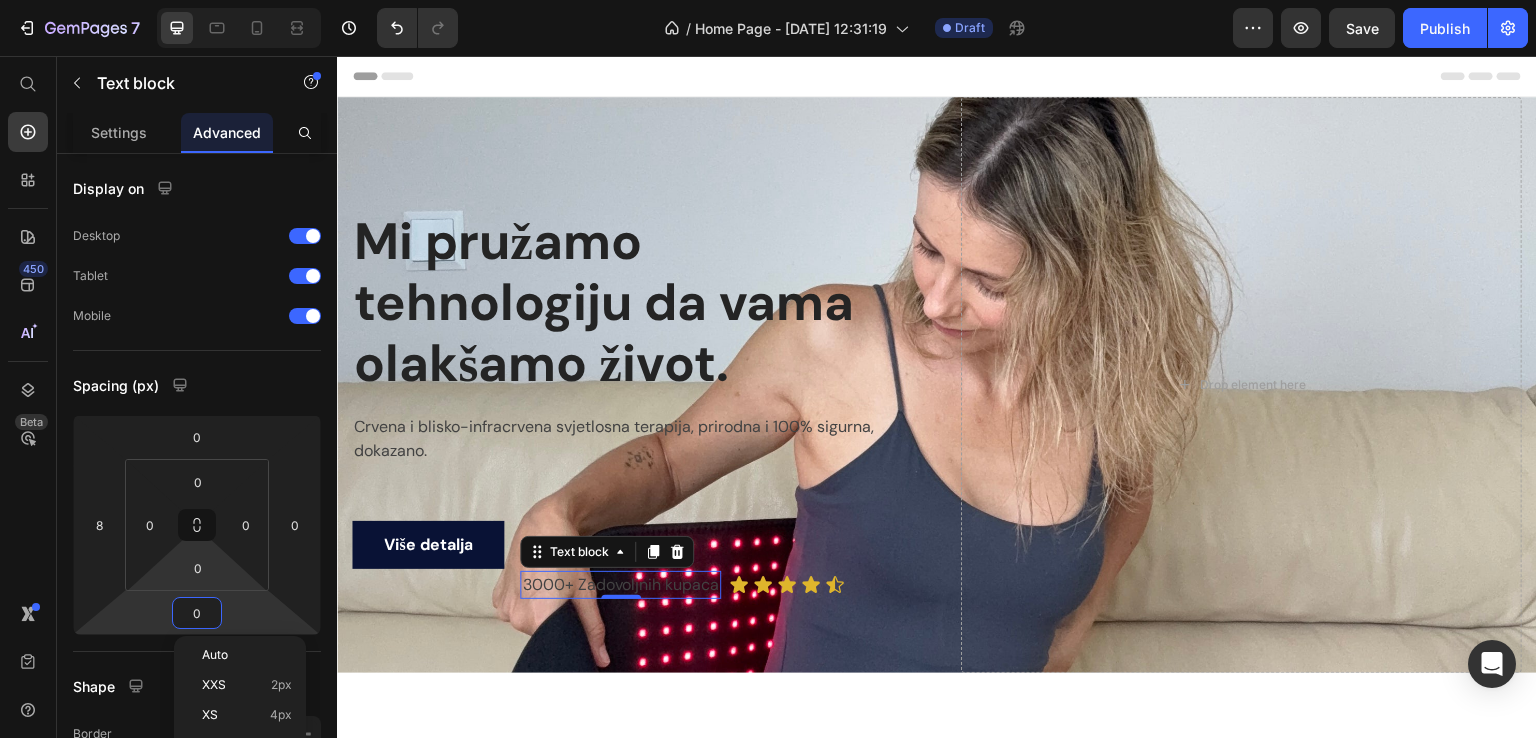 scroll, scrollTop: 266, scrollLeft: 0, axis: vertical 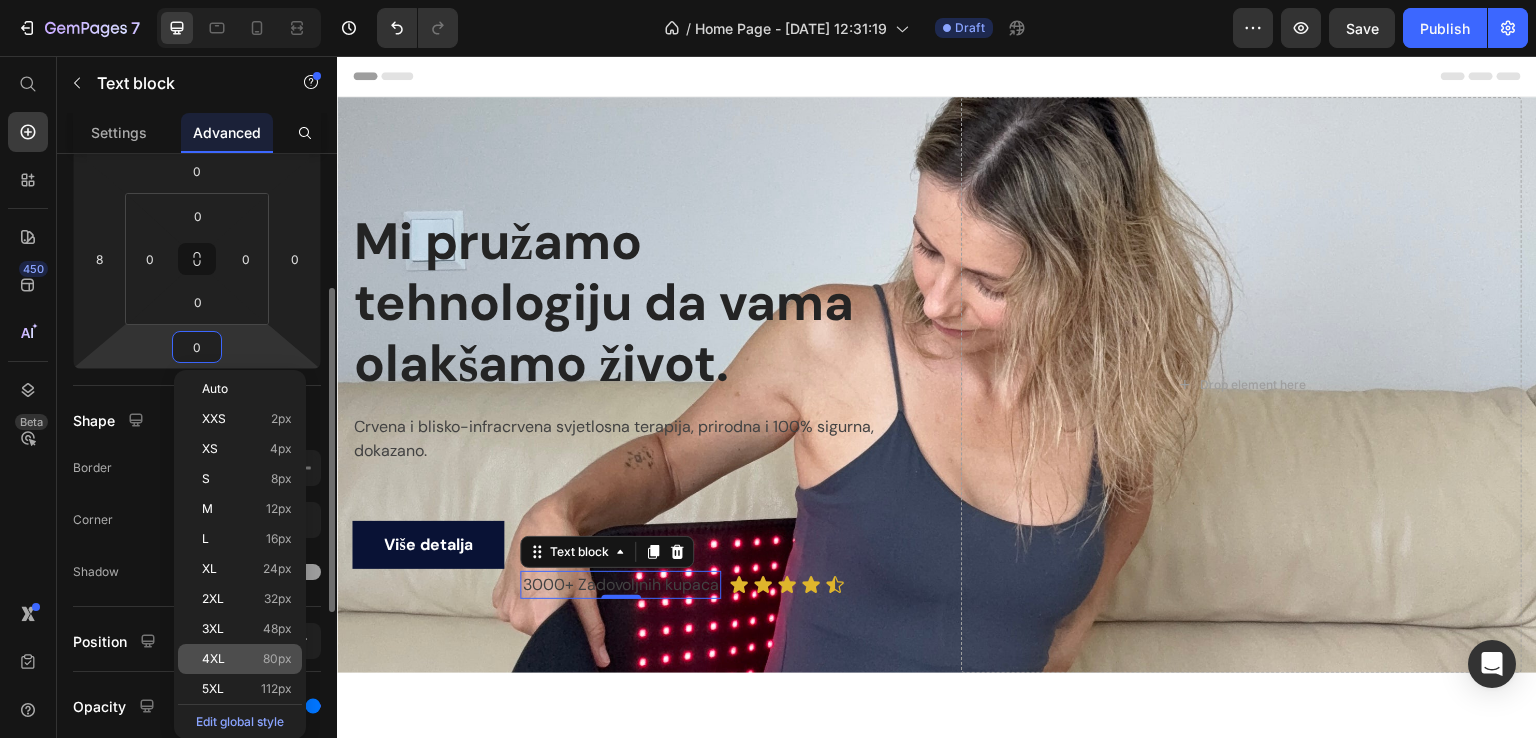 click on "4XL 80px" 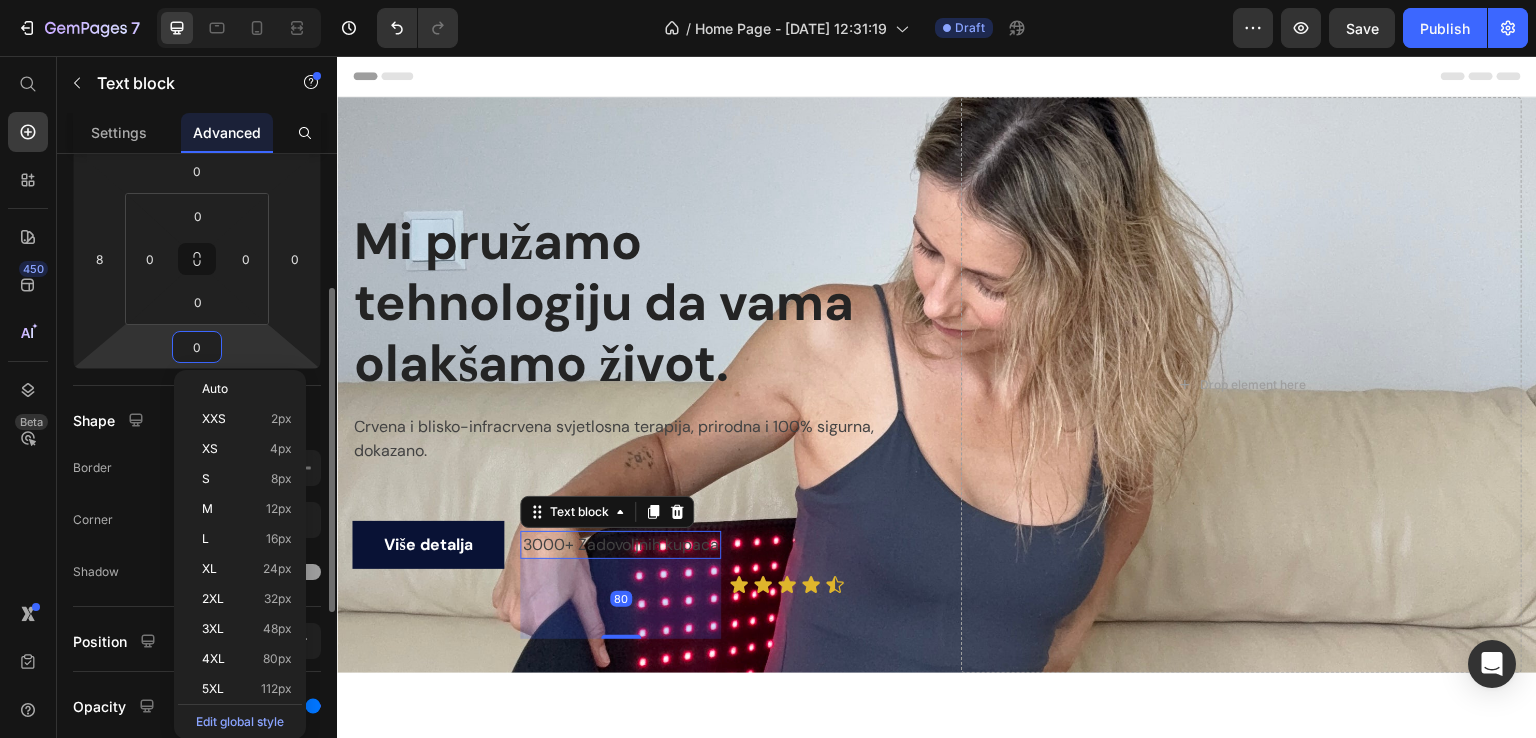 type on "80" 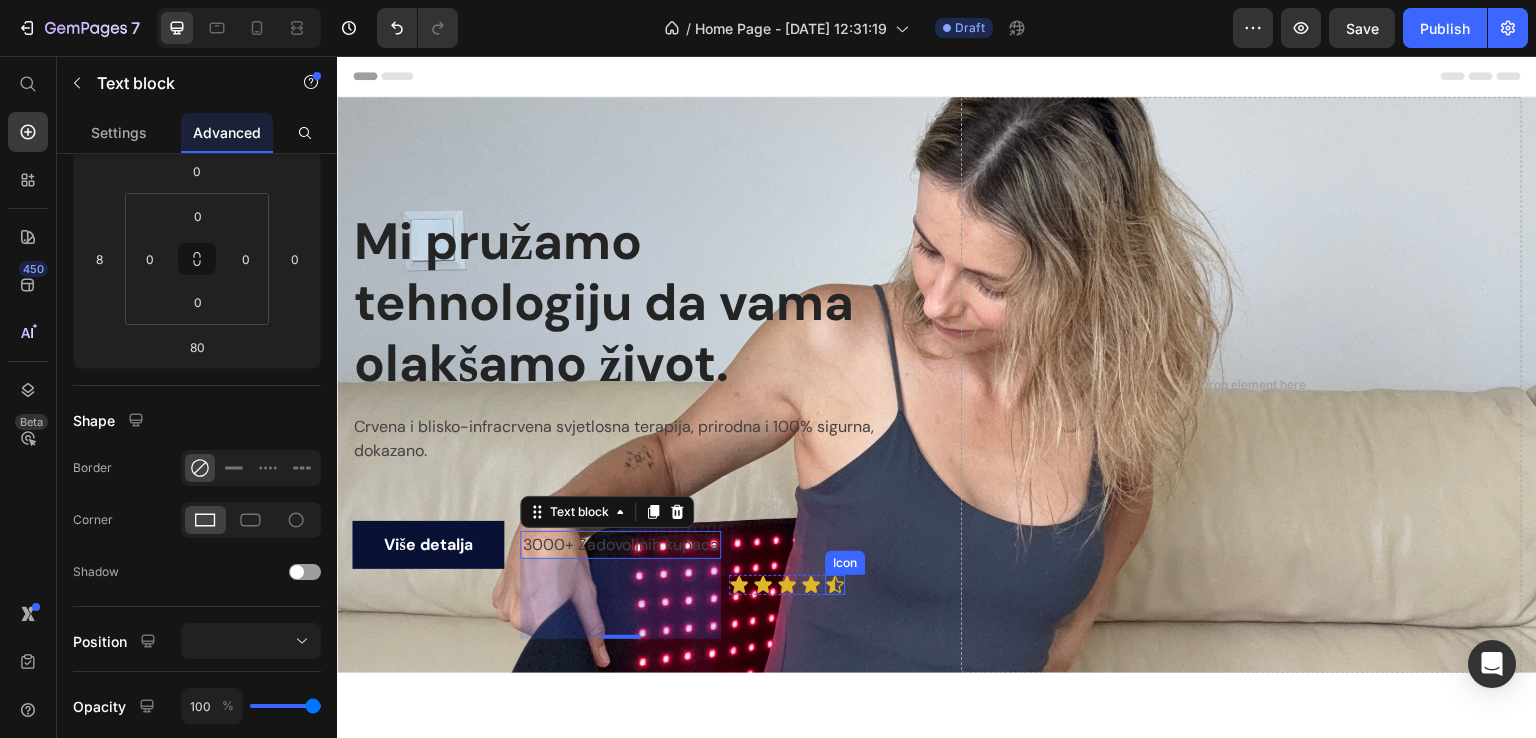 click 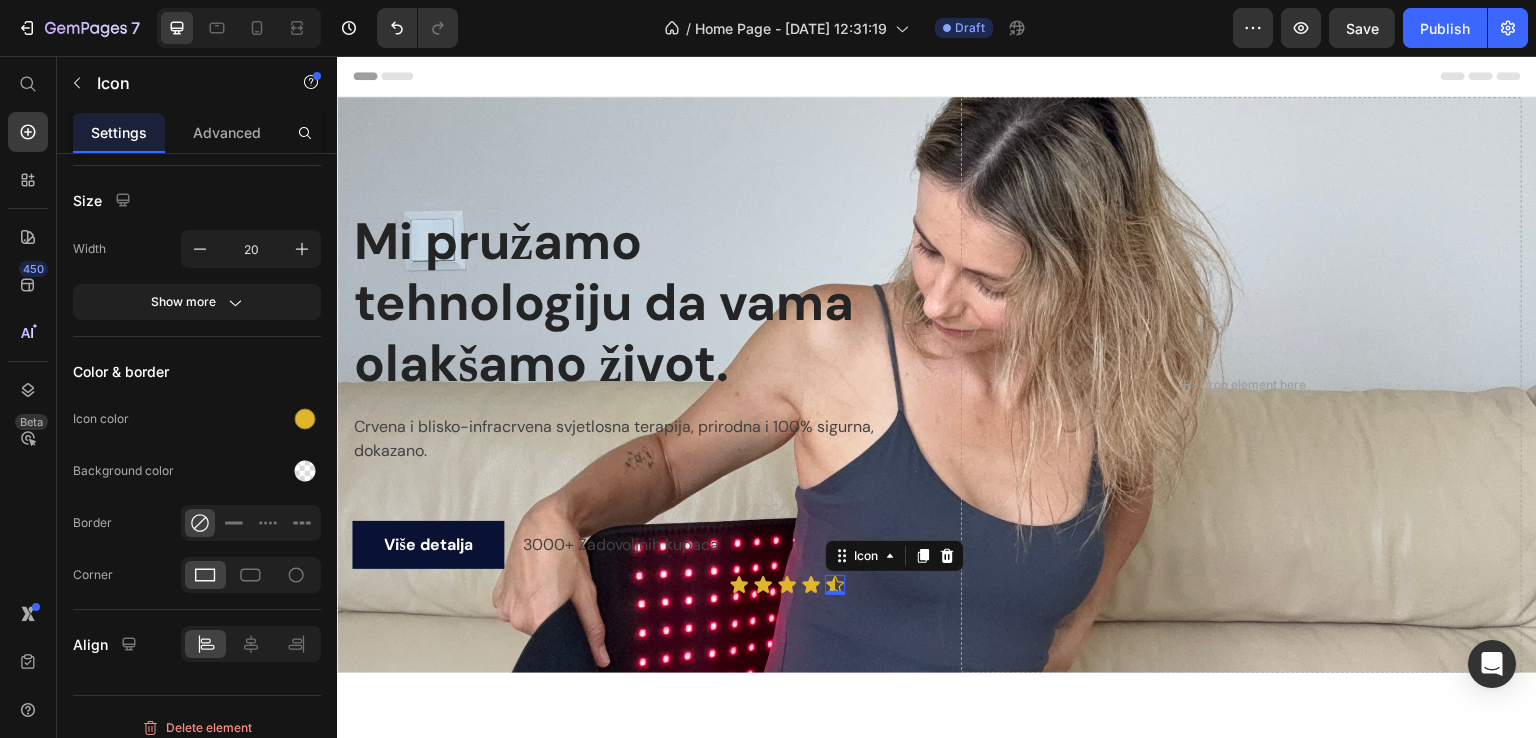 scroll, scrollTop: 0, scrollLeft: 0, axis: both 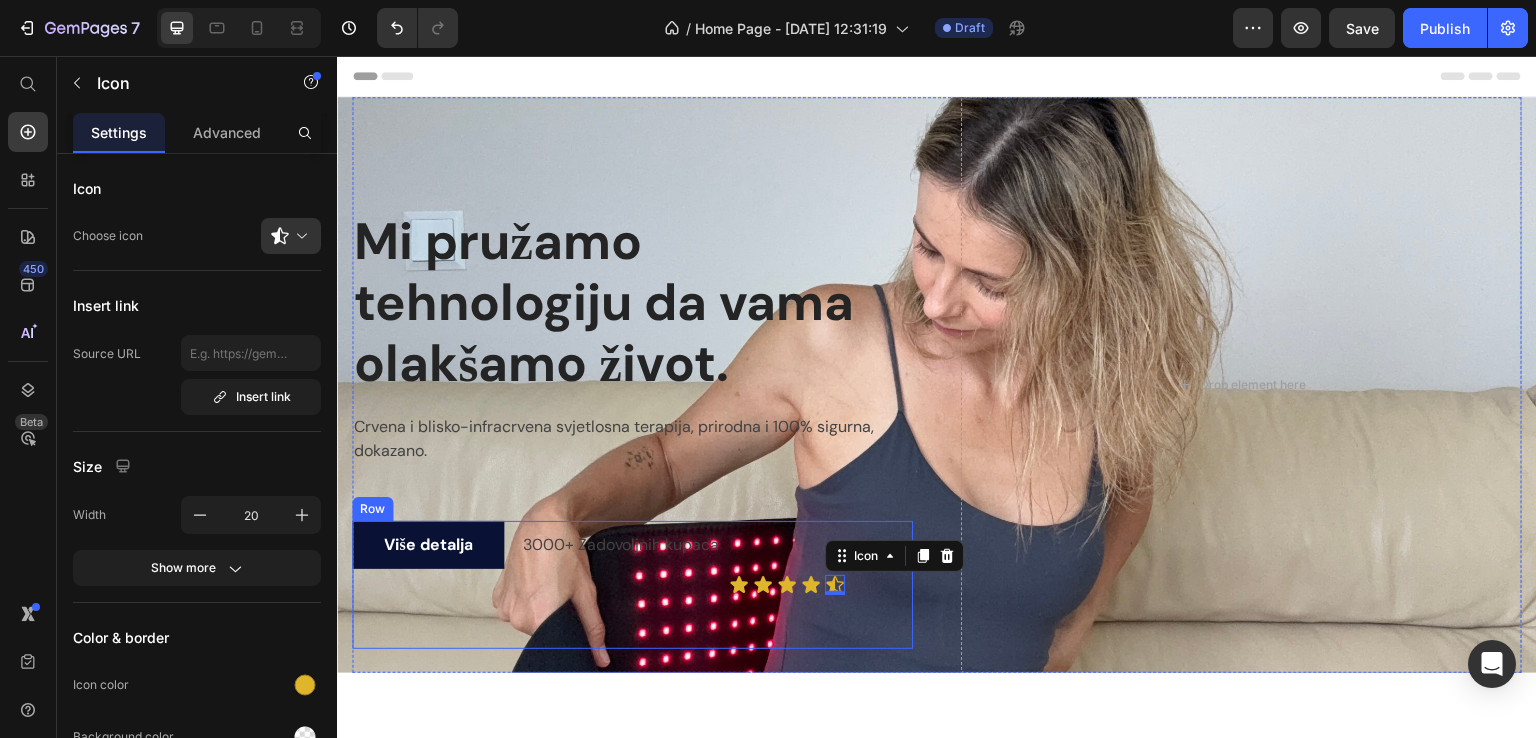 click on "Icon Icon Icon Icon Icon   0 Icon List" at bounding box center [787, 585] 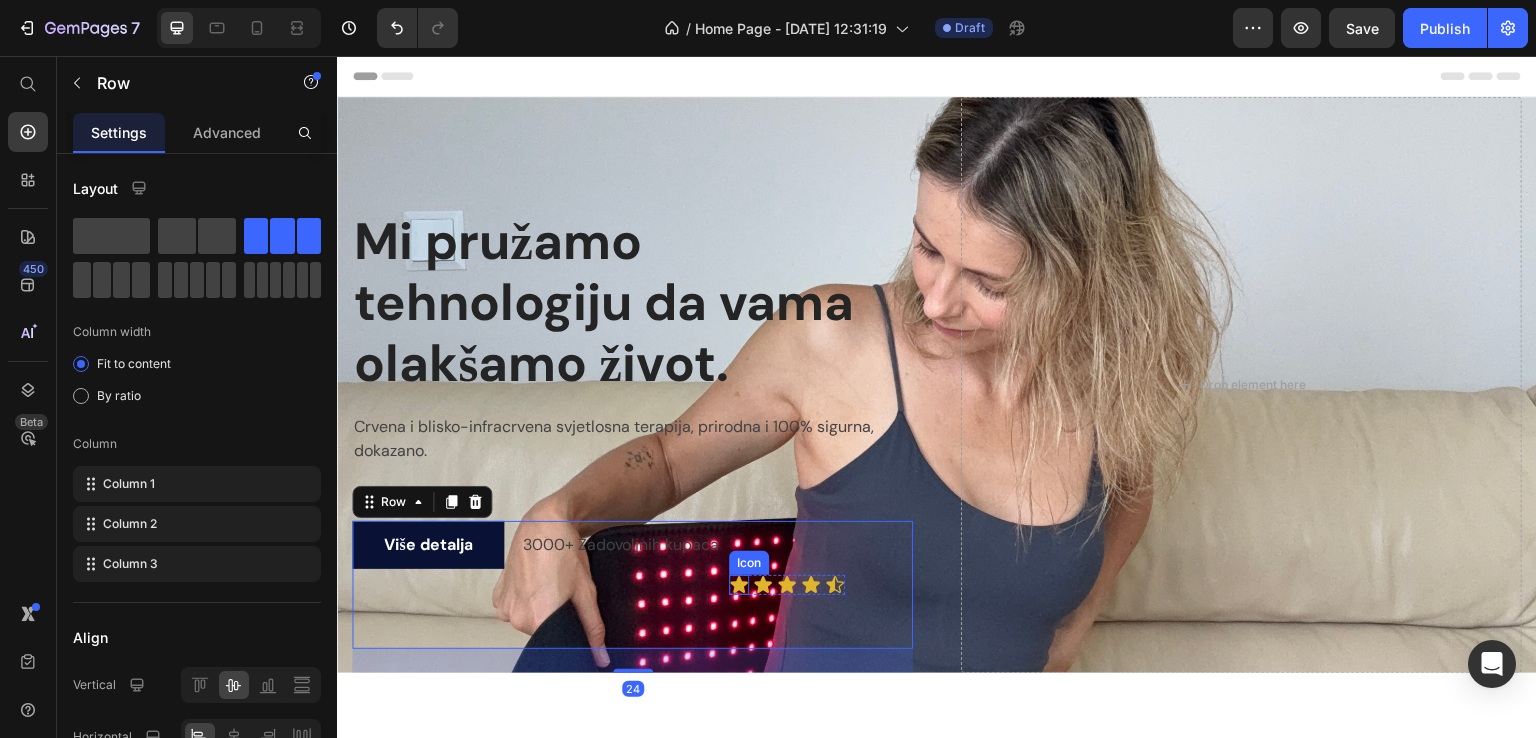 click 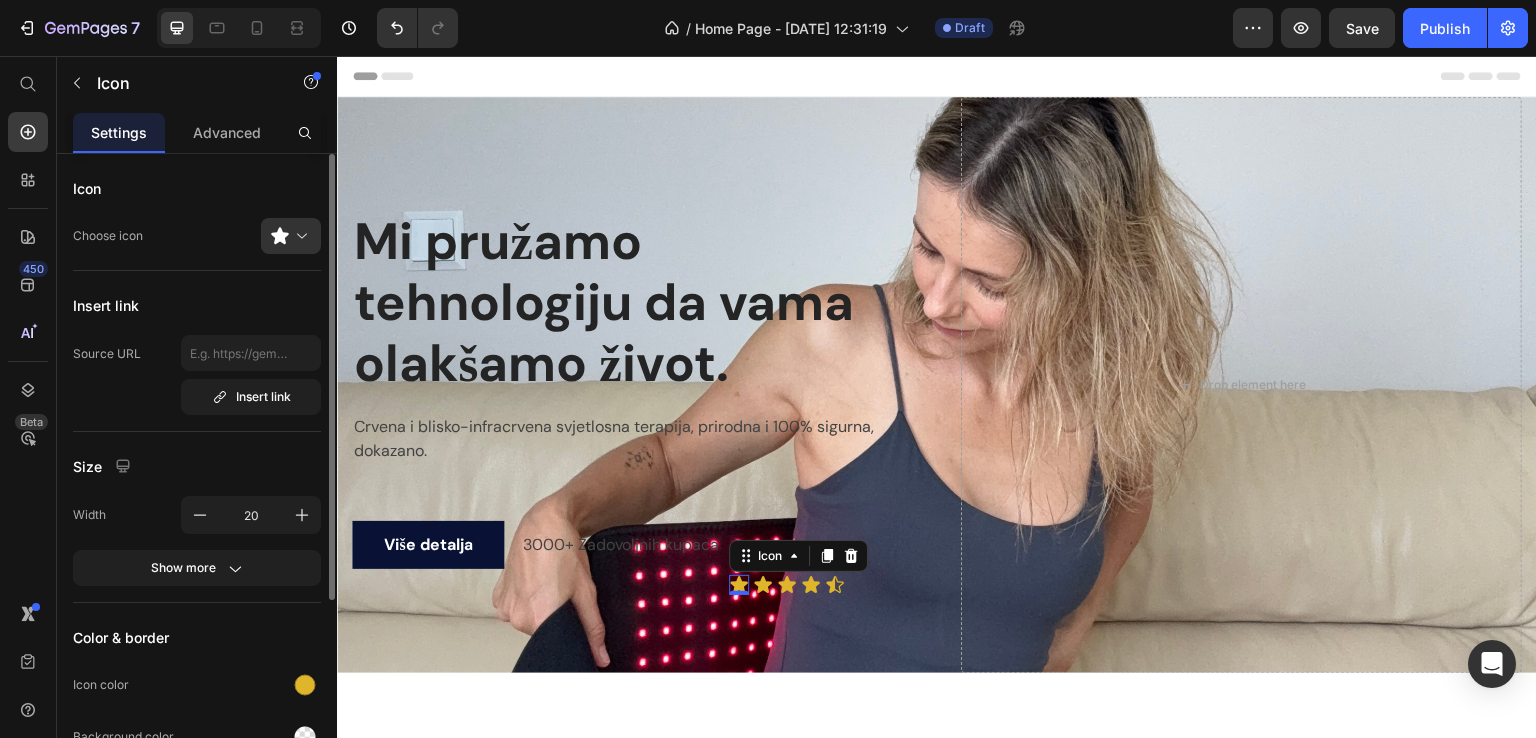 scroll, scrollTop: 280, scrollLeft: 0, axis: vertical 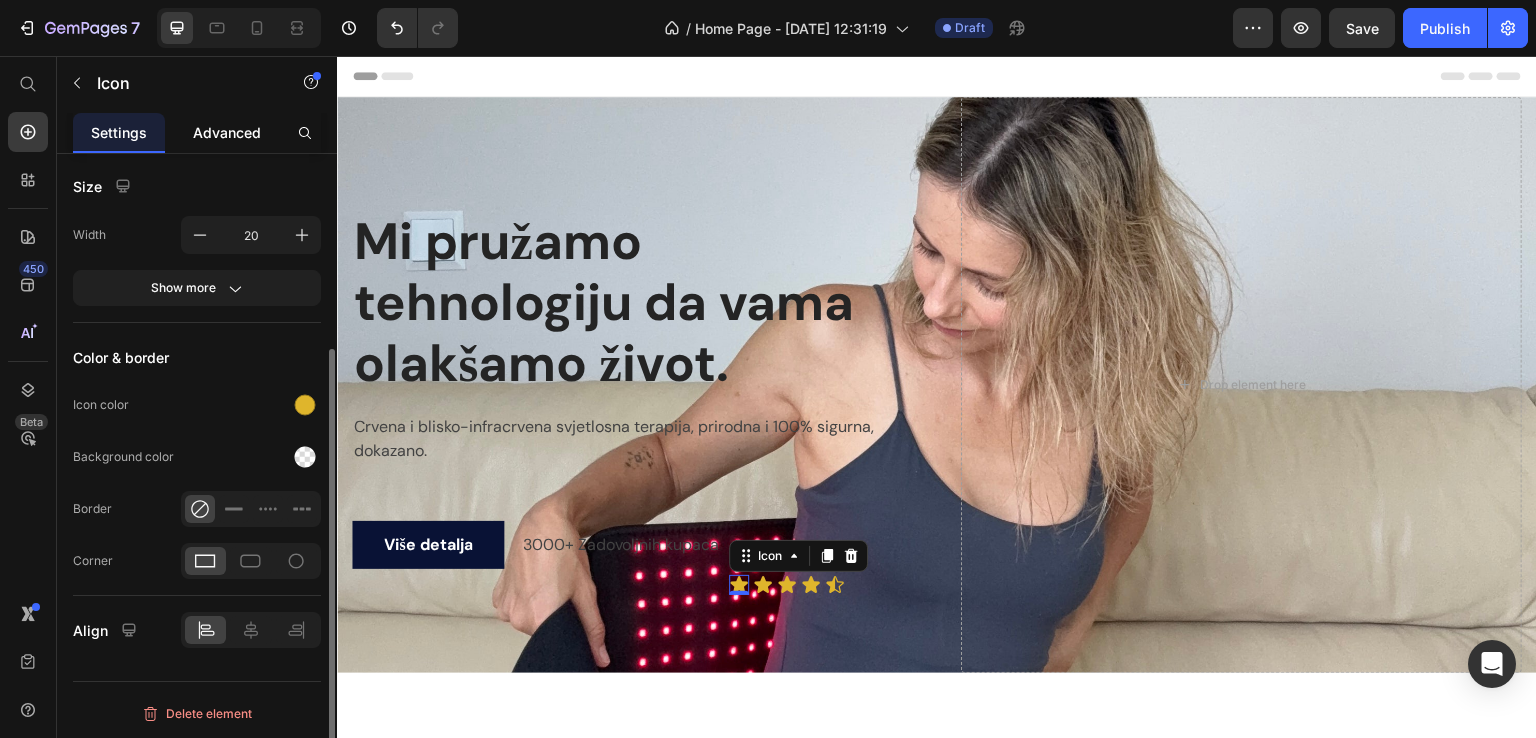 click on "Advanced" at bounding box center (227, 132) 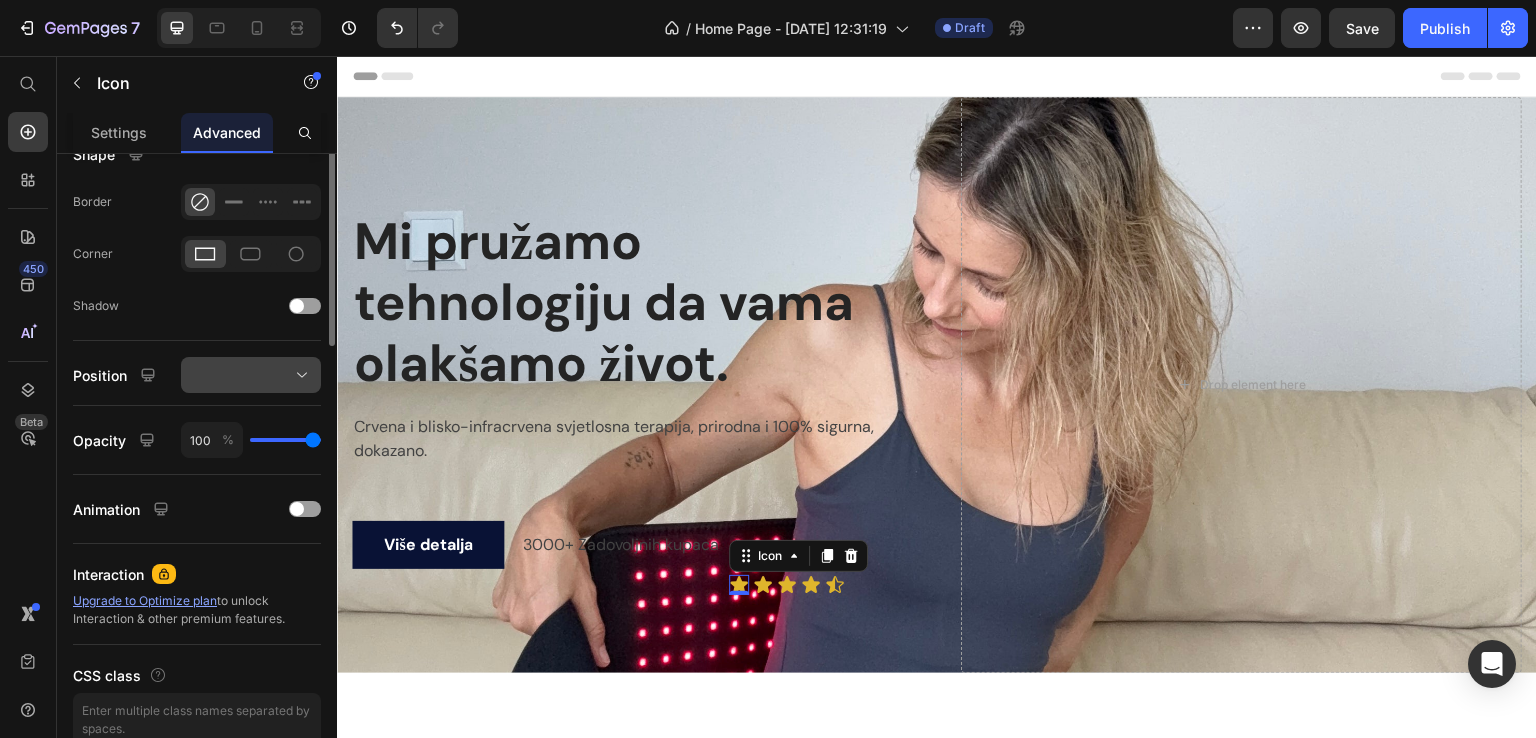 scroll, scrollTop: 266, scrollLeft: 0, axis: vertical 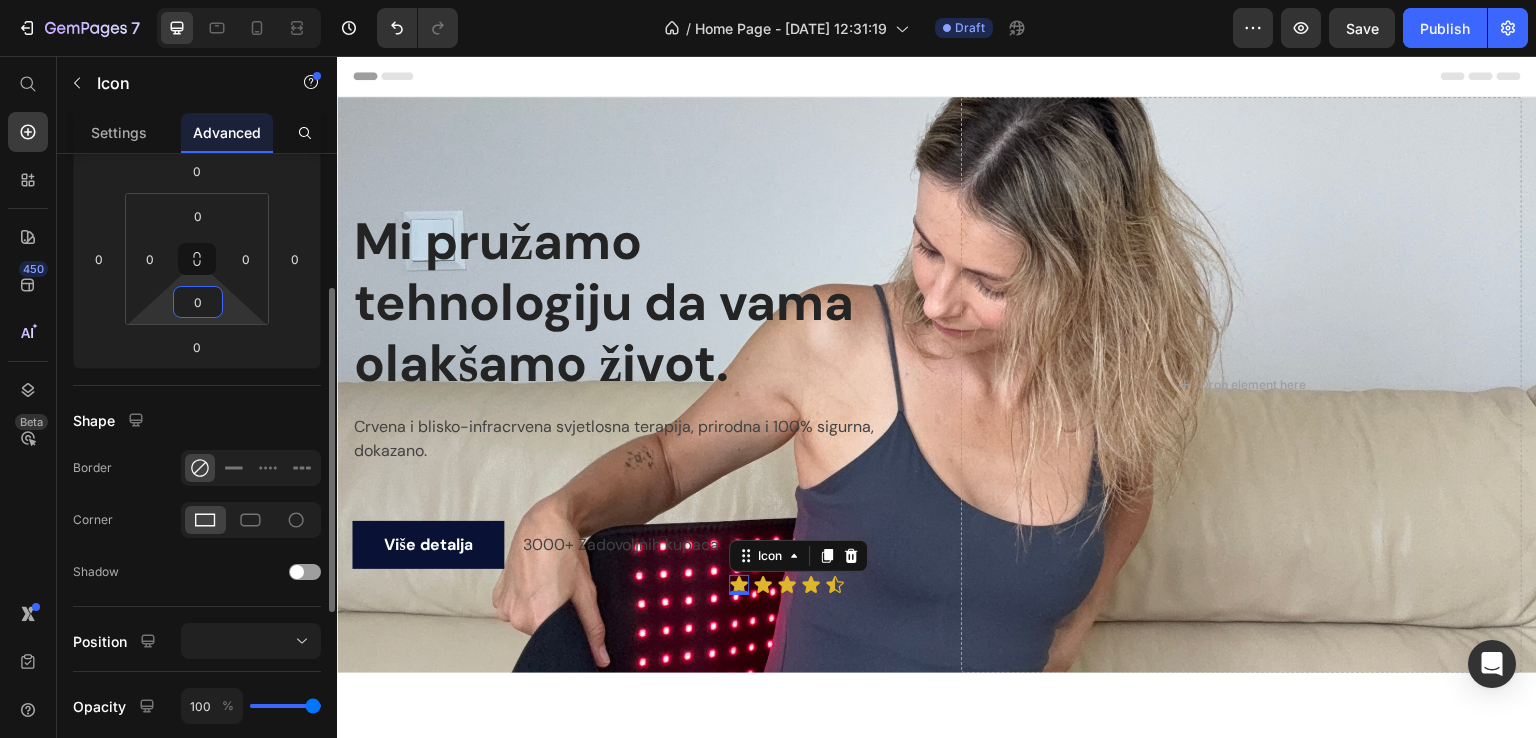 click on "0" at bounding box center [198, 302] 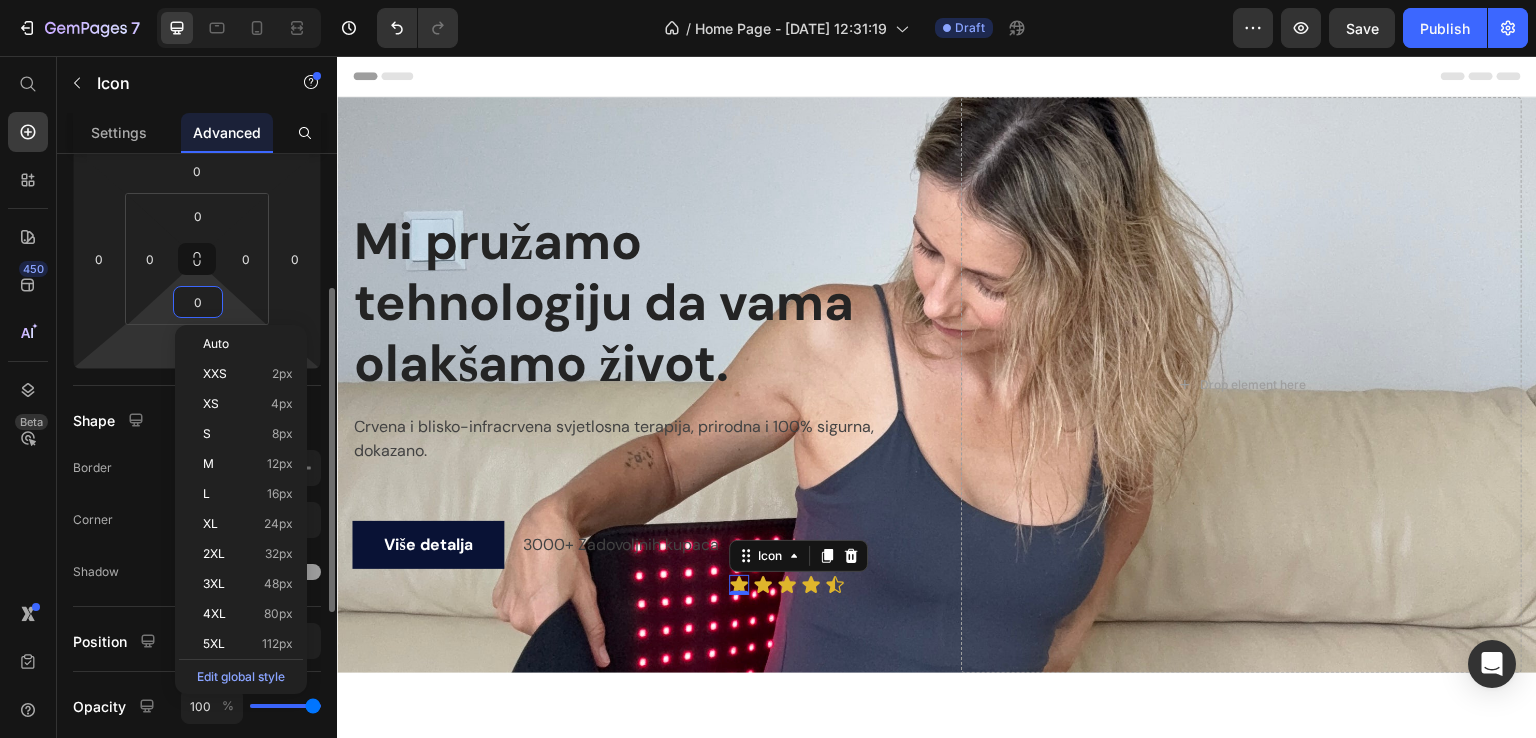 click on "7  Version history  /  Home Page - [DATE] 12:31:19 Draft Preview  Save   Publish  450 Beta Start with Sections Elements Hero Section Product Detail Brands Trusted Badges Guarantee Product Breakdown How to use Testimonials Compare Bundle FAQs Social Proof Brand Story Product List Collection Blog List Contact Sticky Add to Cart Custom Footer Browse Library 450 Layout
Row
Row
Row
Row Text
Heading
Text Block Button
Button
Button
Sticky Back to top Media
Image Image" at bounding box center (768, 0) 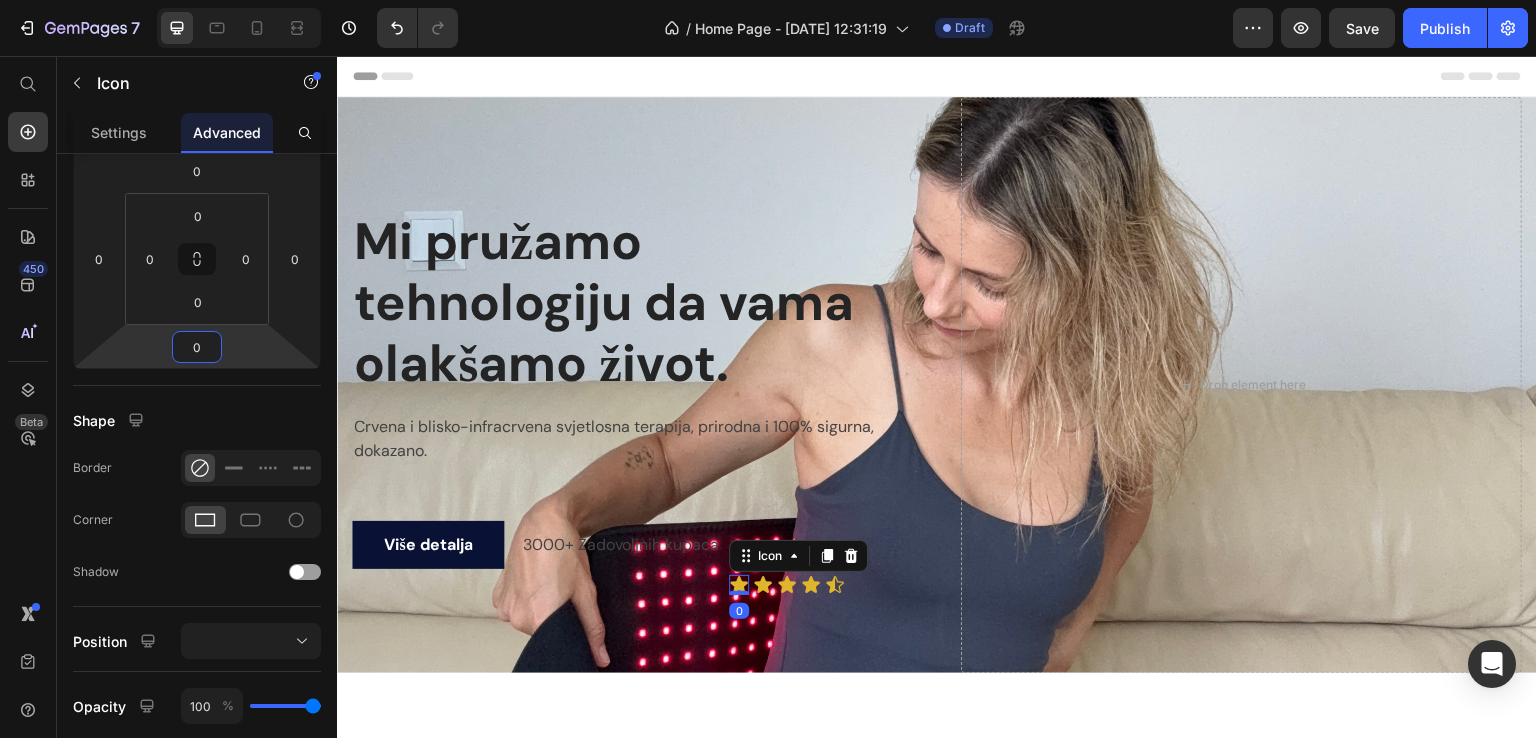 click on "0" at bounding box center (197, 347) 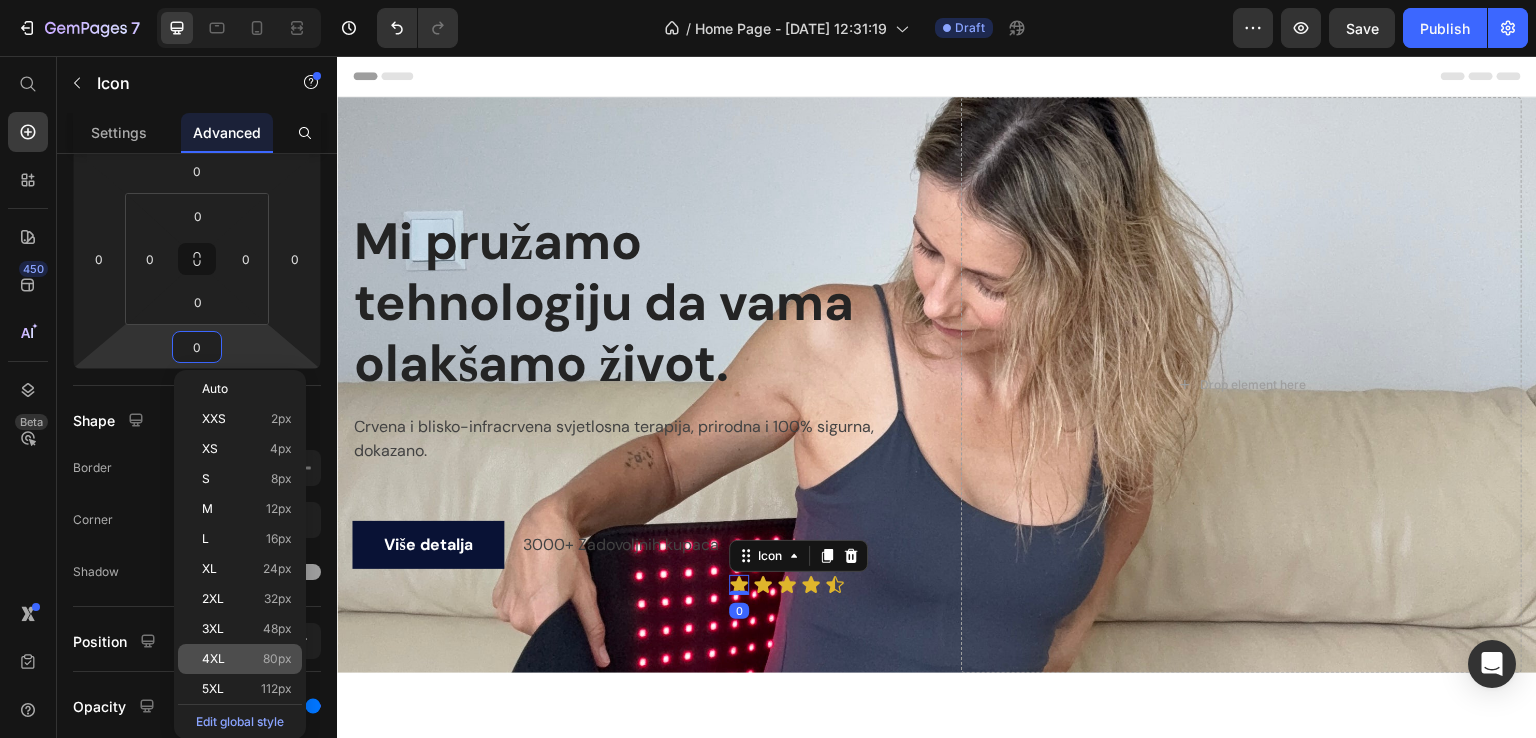 click on "4XL 80px" at bounding box center [247, 659] 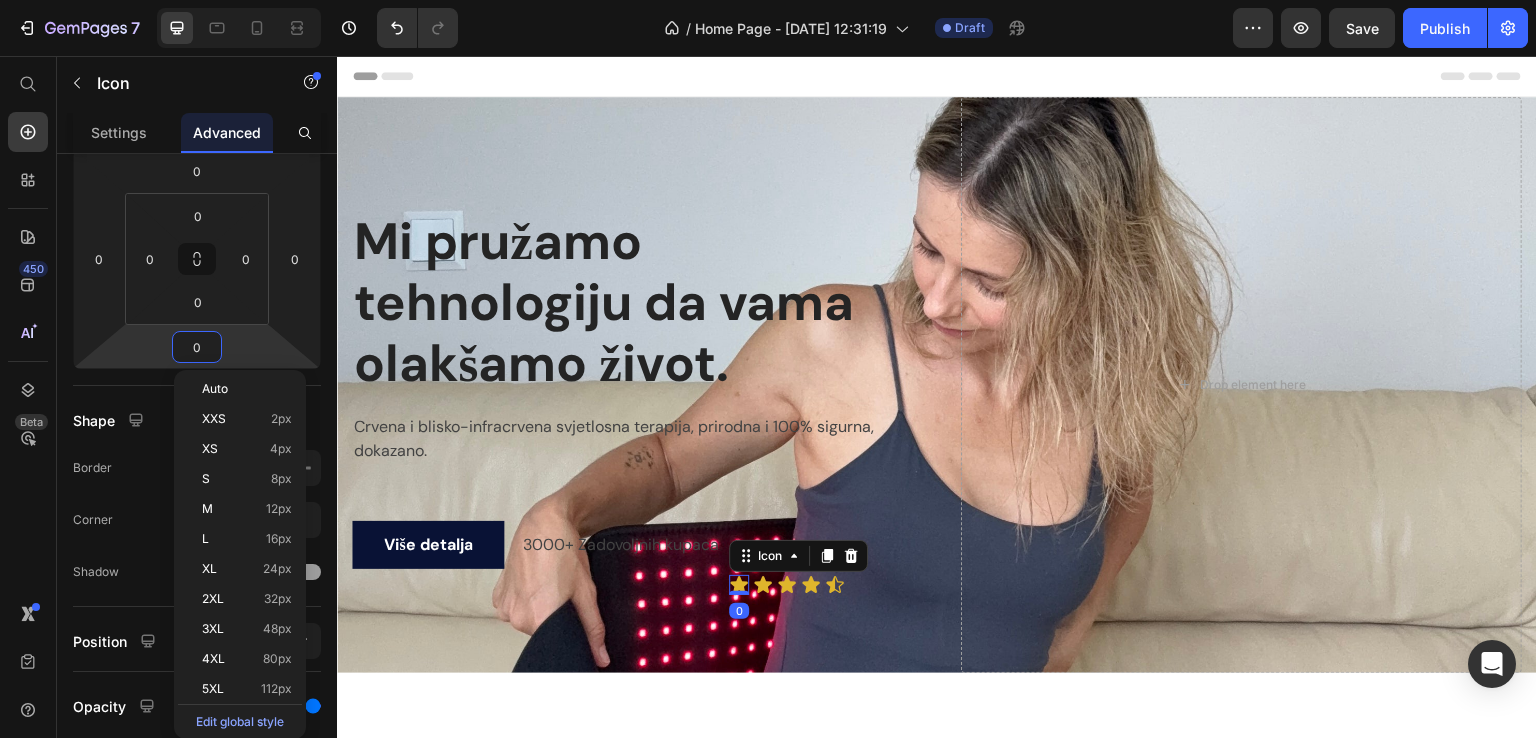 type on "80" 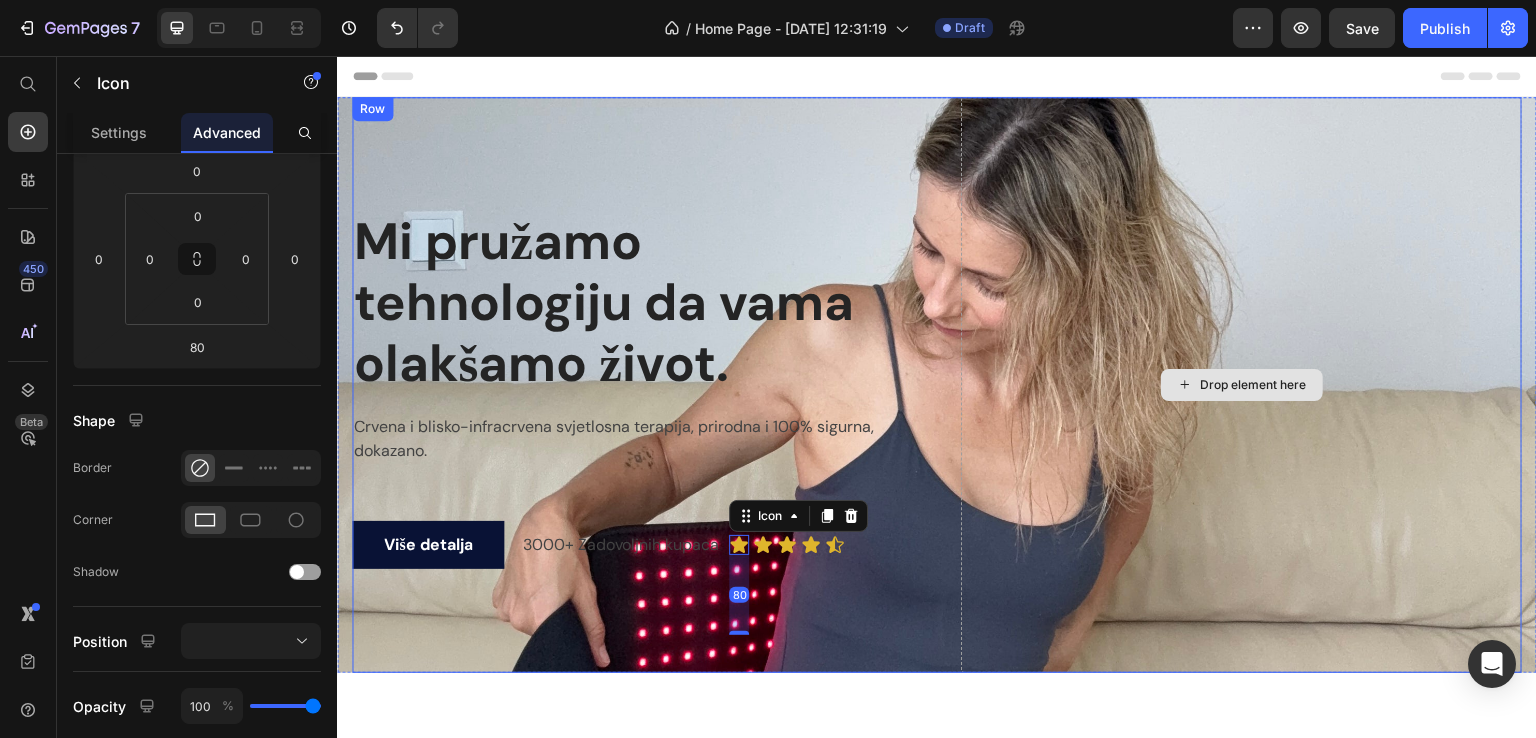 click on "Drop element here" at bounding box center (1241, 385) 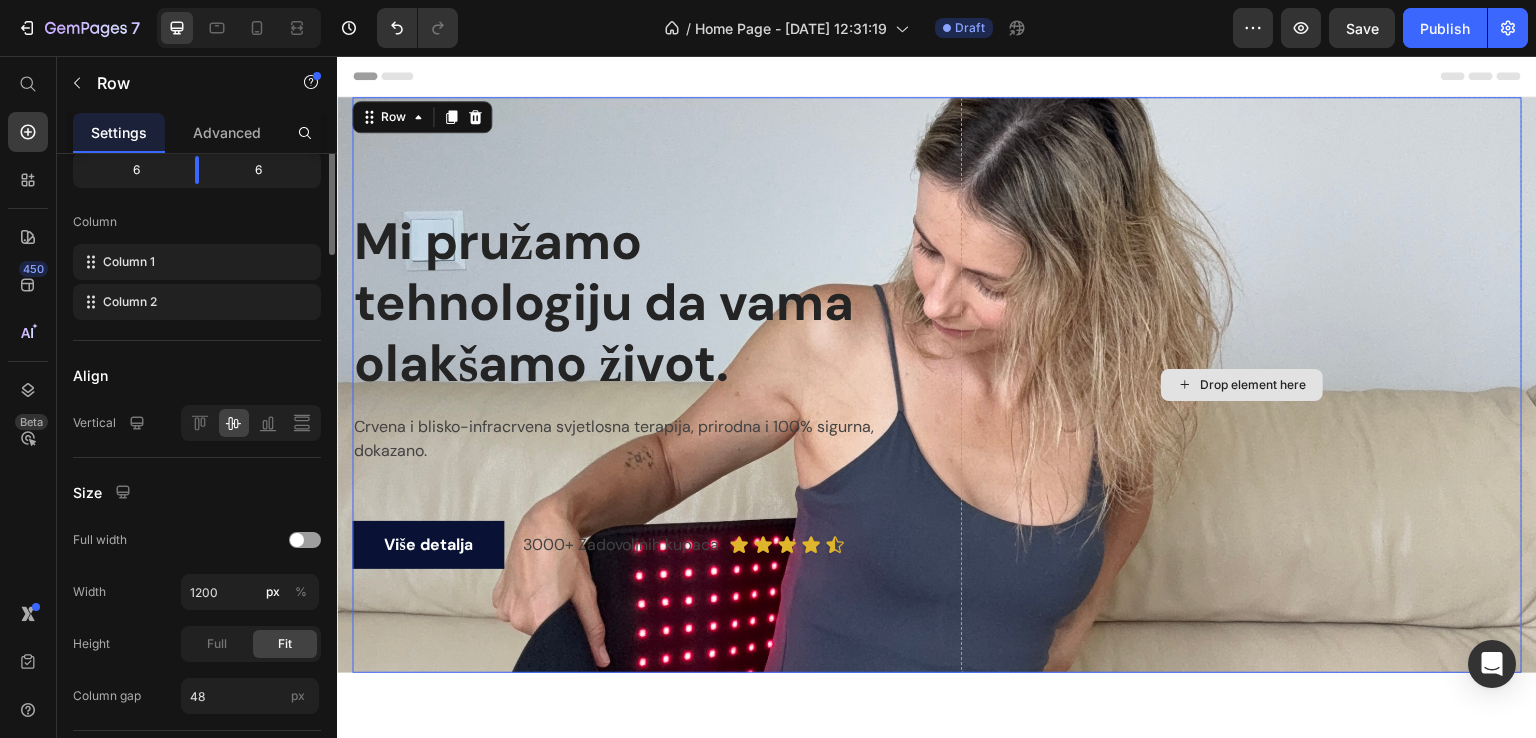 scroll, scrollTop: 0, scrollLeft: 0, axis: both 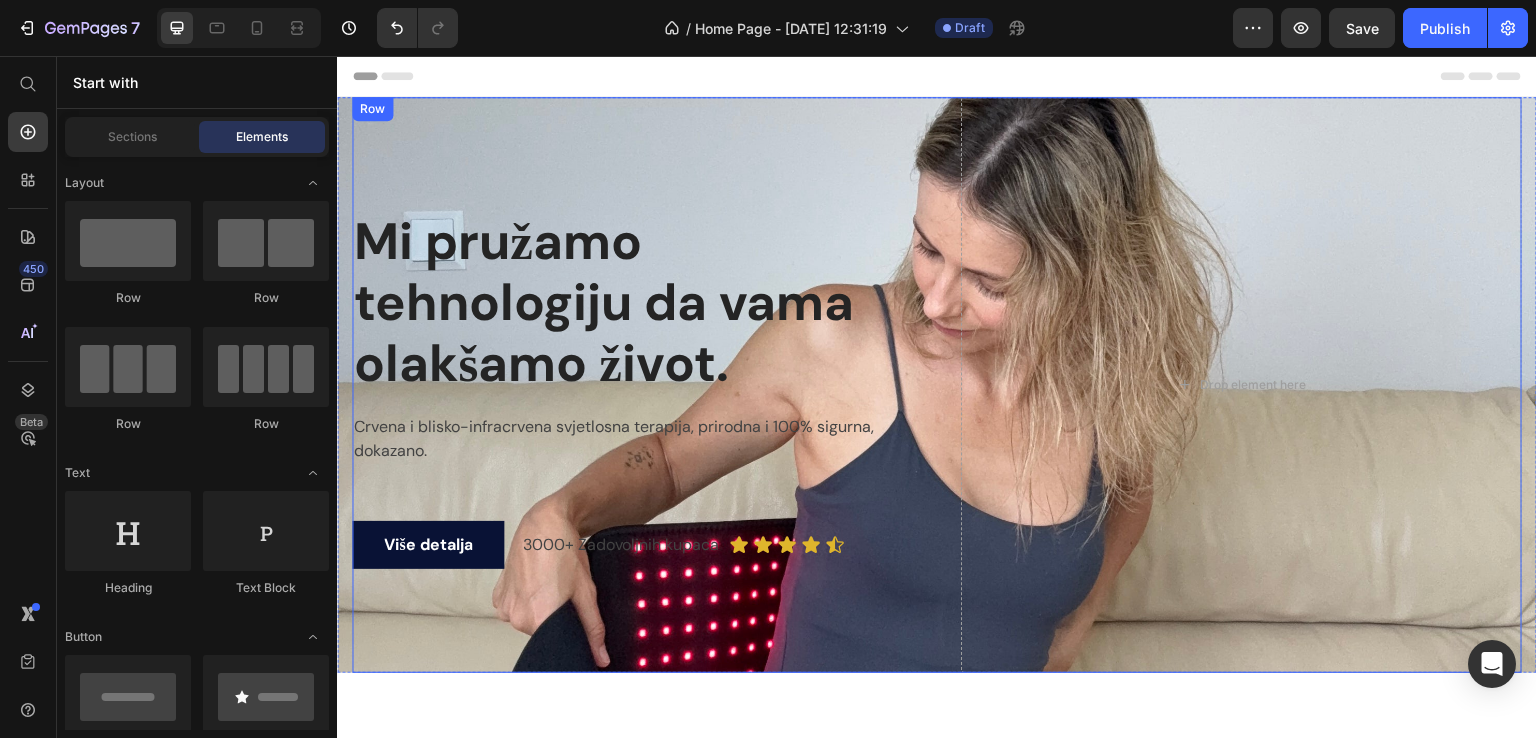click on "Mi pružamo tehnologiju da vama olakšamo život." at bounding box center [632, 303] 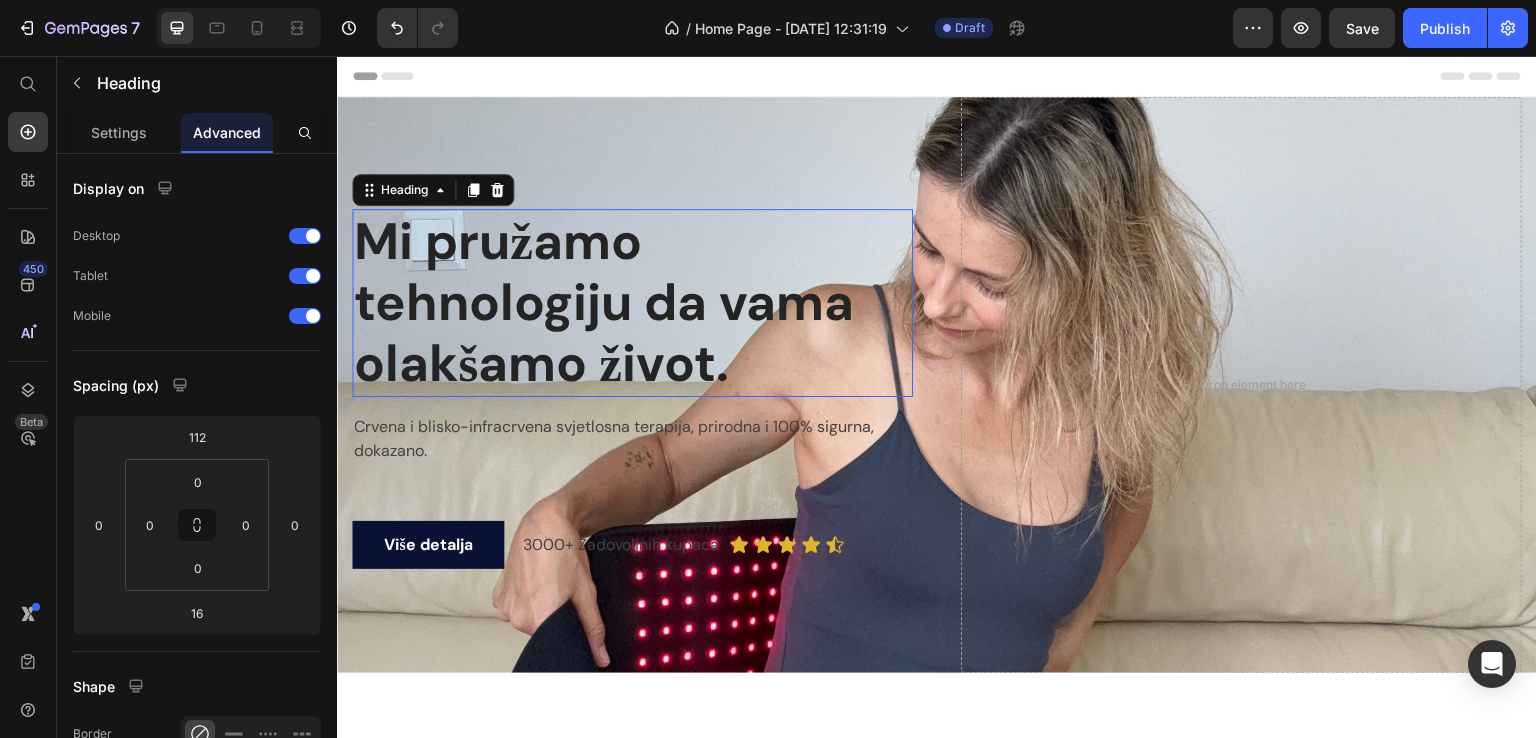 click on "Mi pružamo tehnologiju da vama olakšamo život." at bounding box center [632, 303] 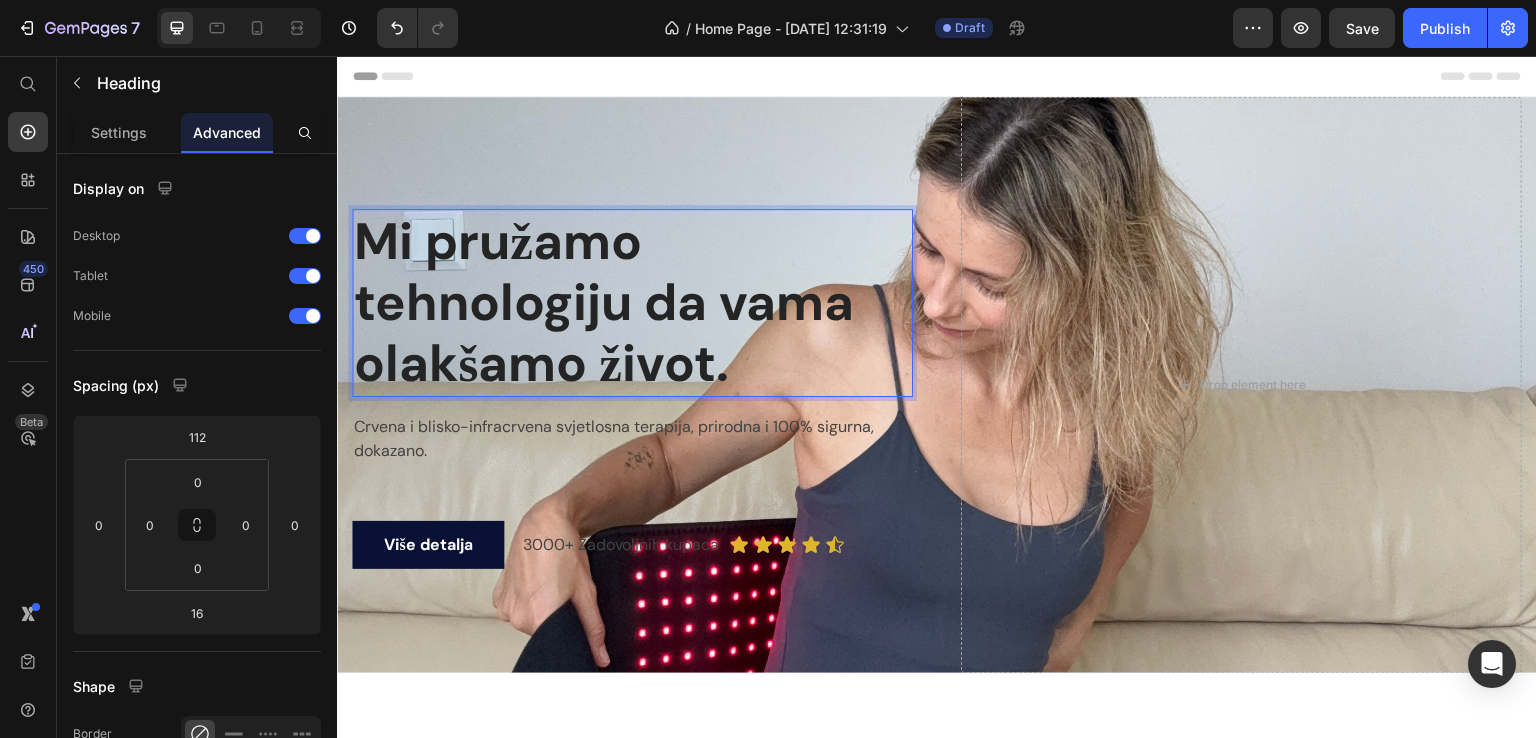 click on "Mi pružamo tehnologiju da vama olakšamo život." at bounding box center [632, 303] 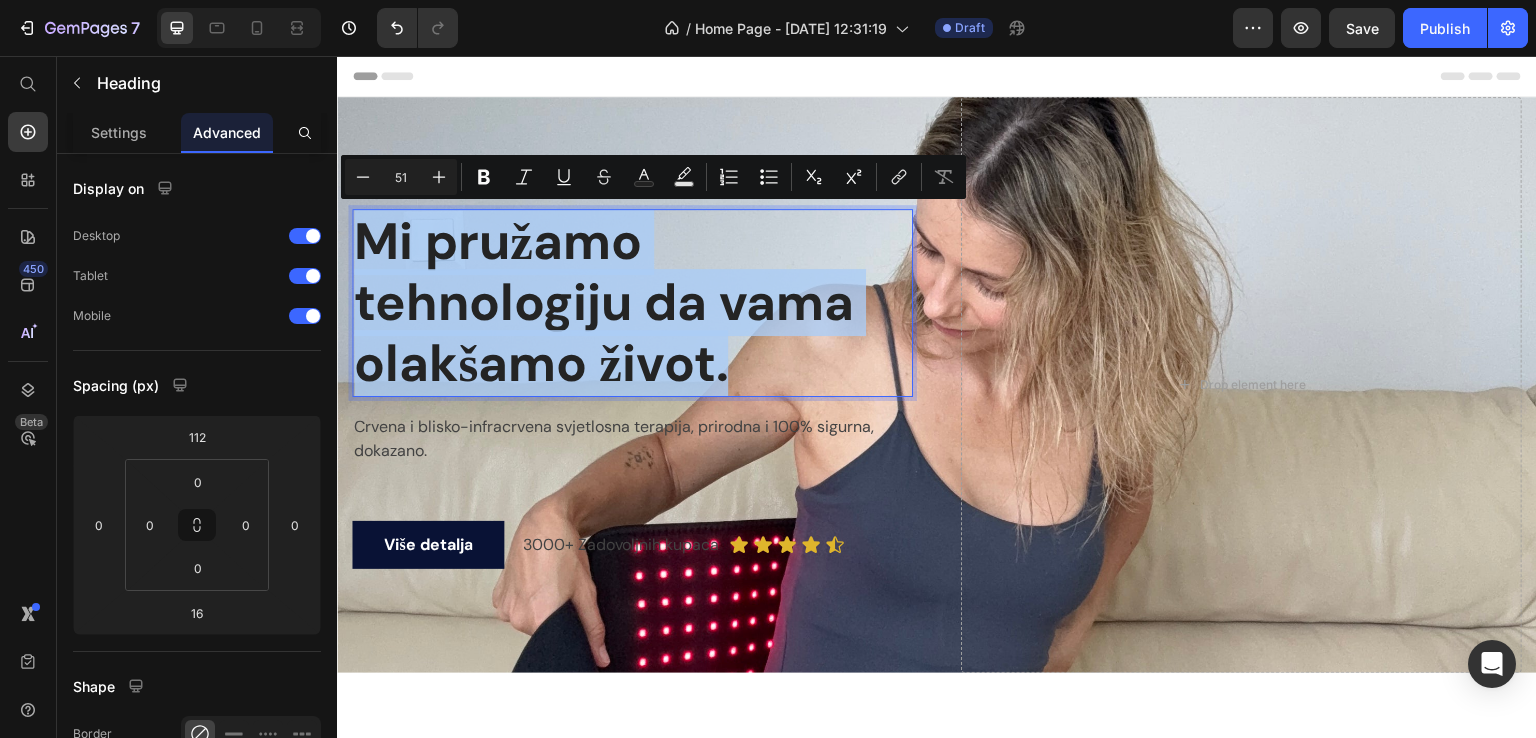 drag, startPoint x: 750, startPoint y: 366, endPoint x: 366, endPoint y: 238, distance: 404.77155 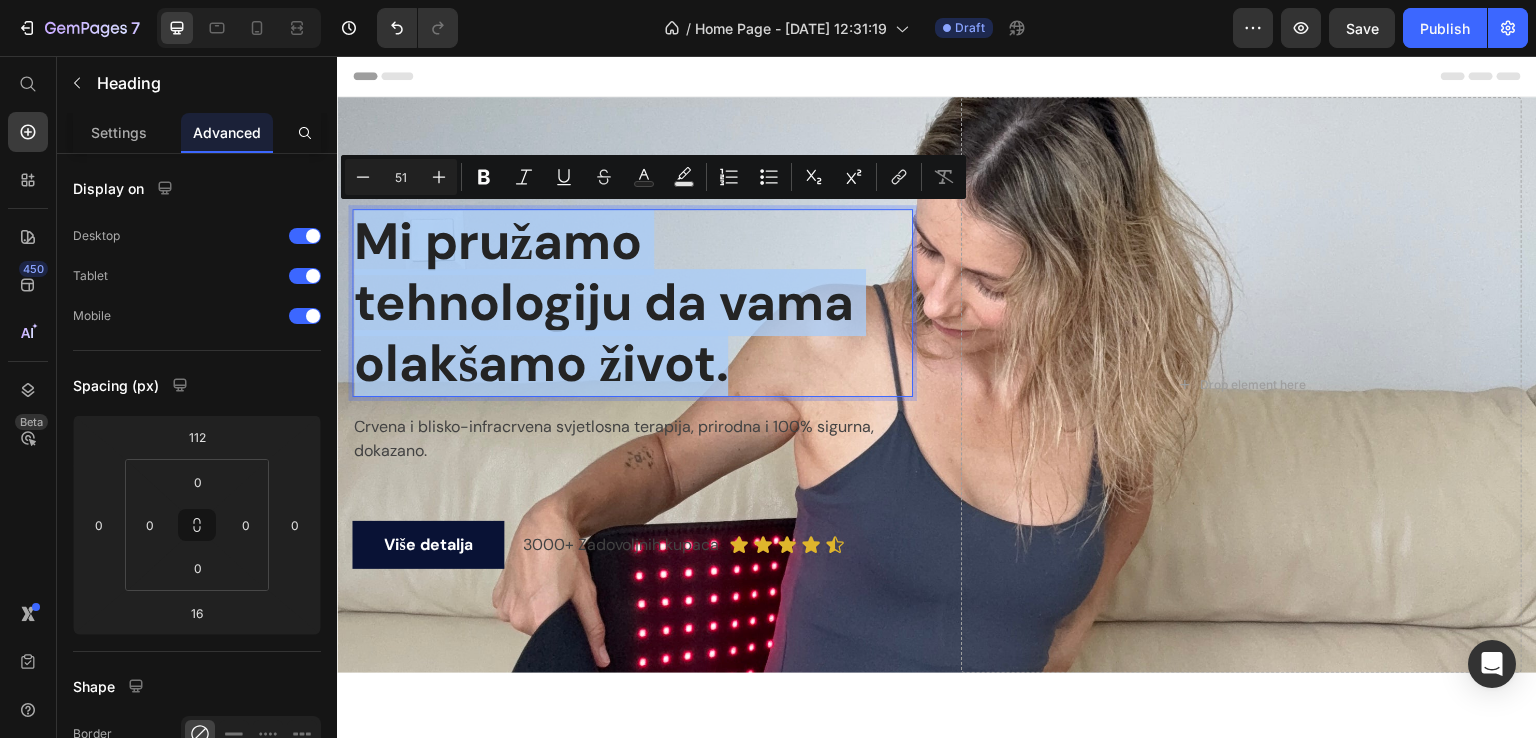 click on "Mi pružamo tehnologiju da vama olakšamo život." at bounding box center (632, 303) 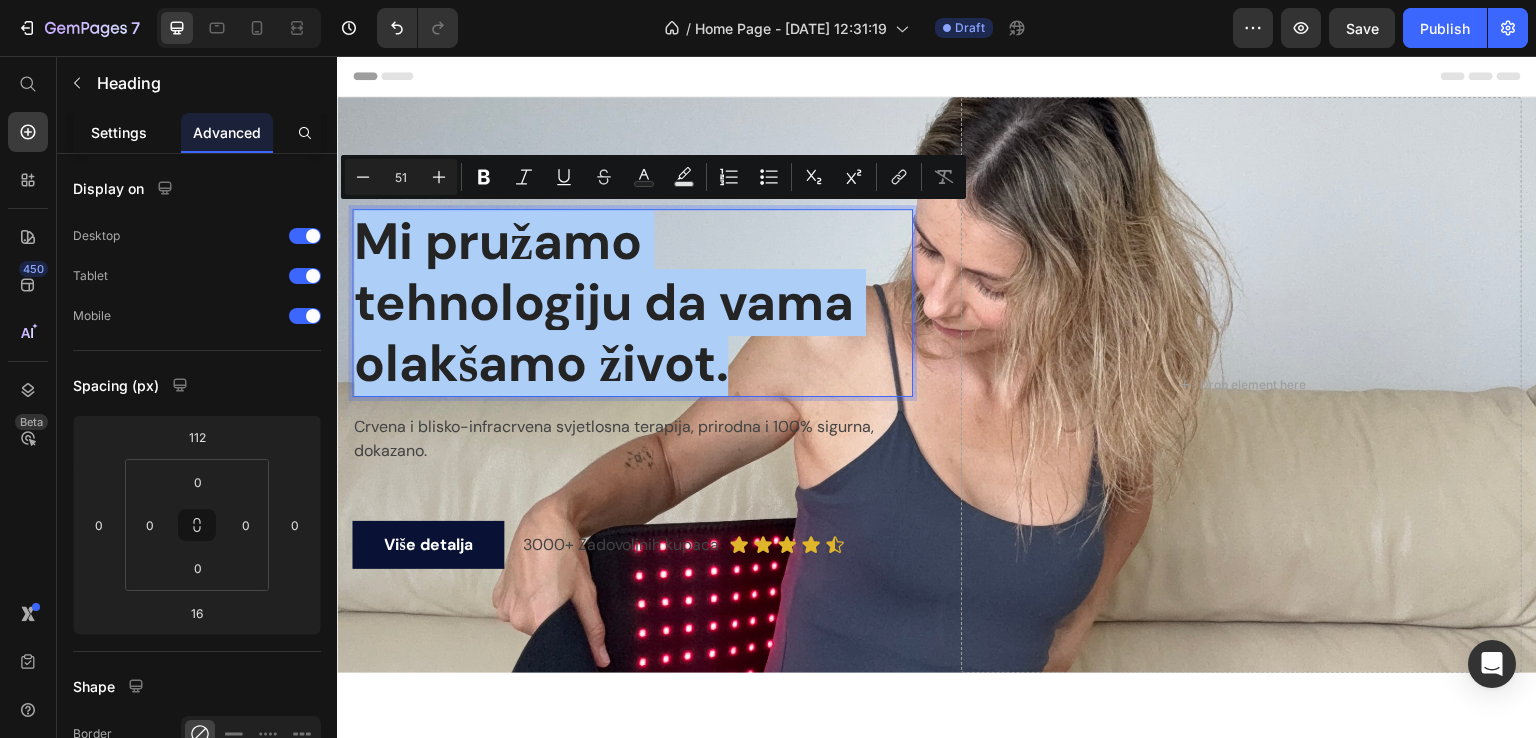 click on "Settings" at bounding box center (119, 132) 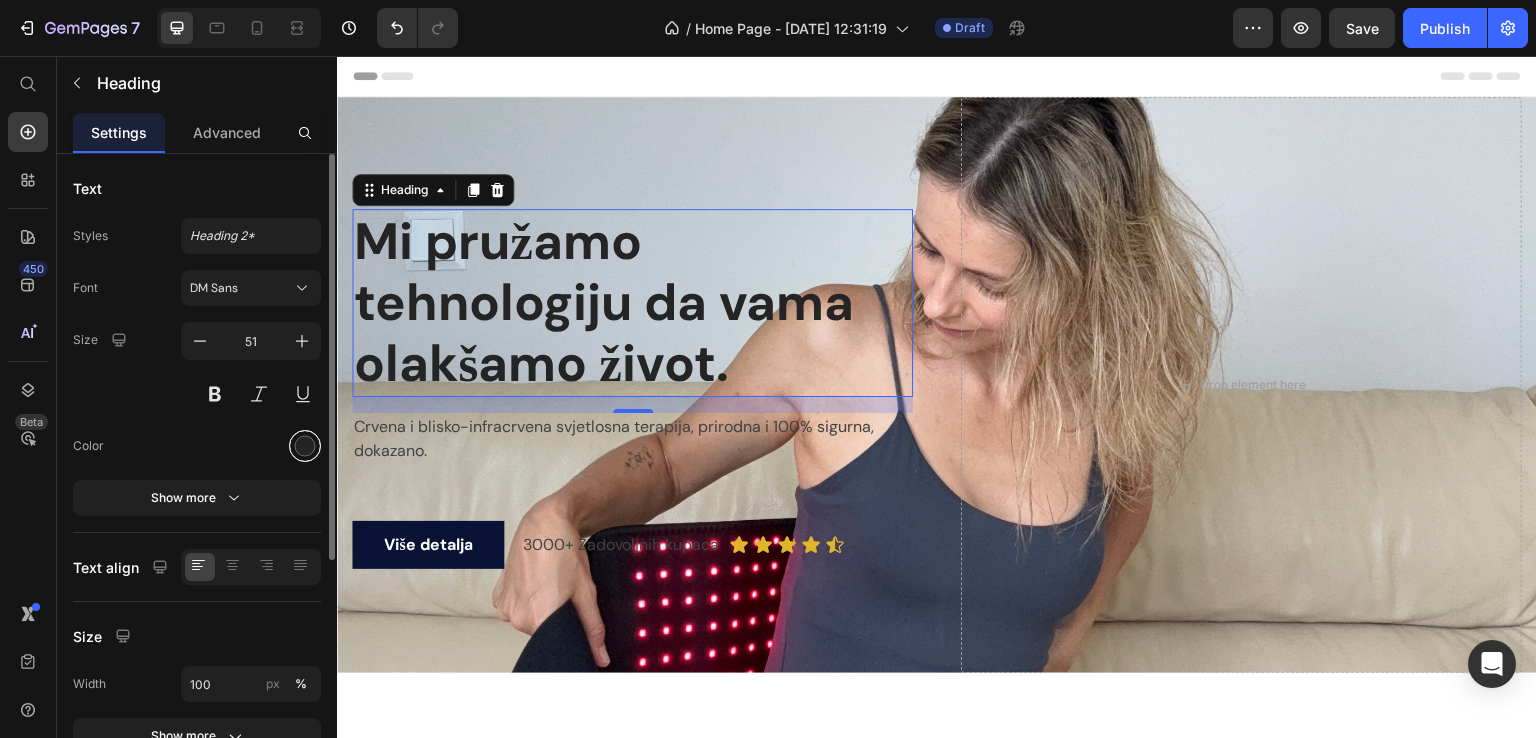 click at bounding box center [305, 446] 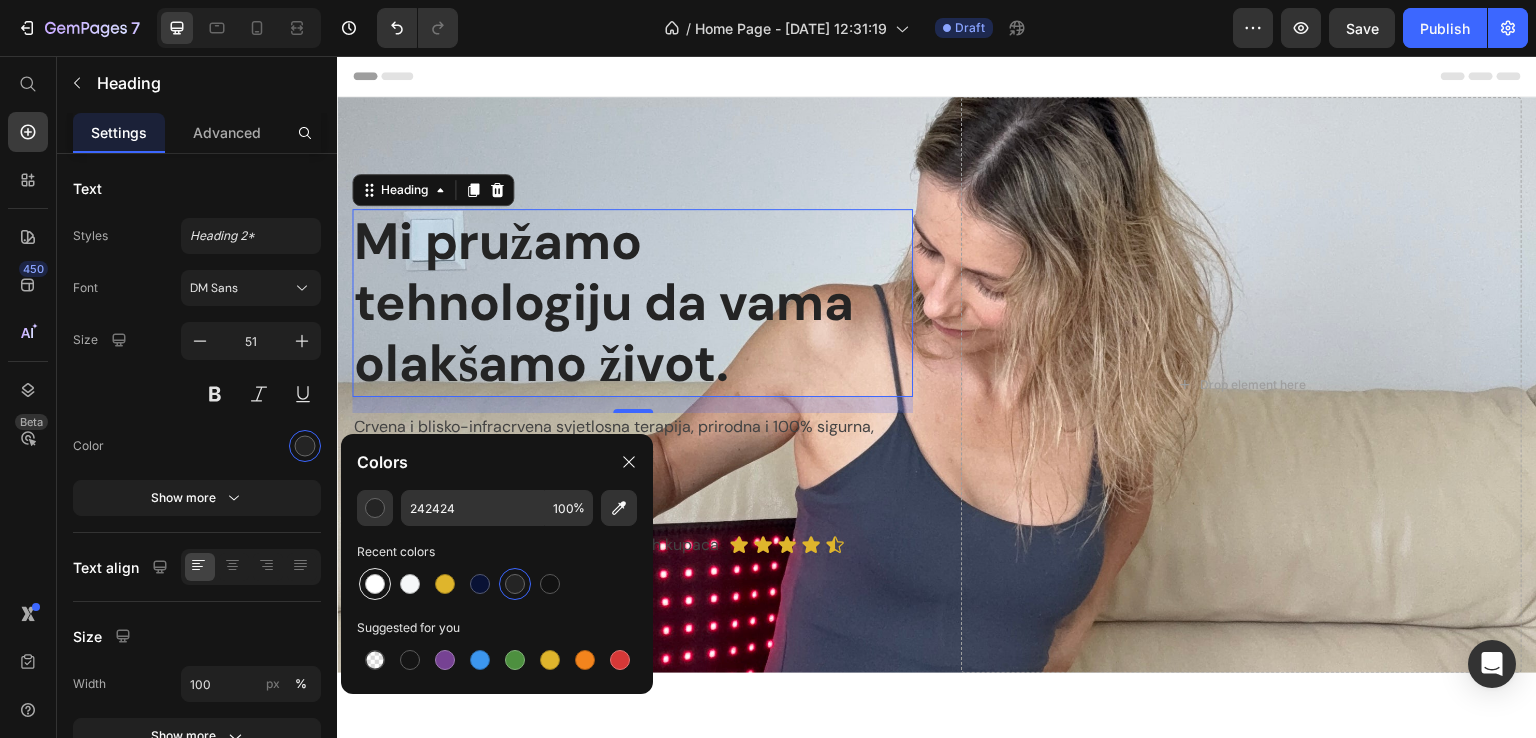 click at bounding box center [375, 584] 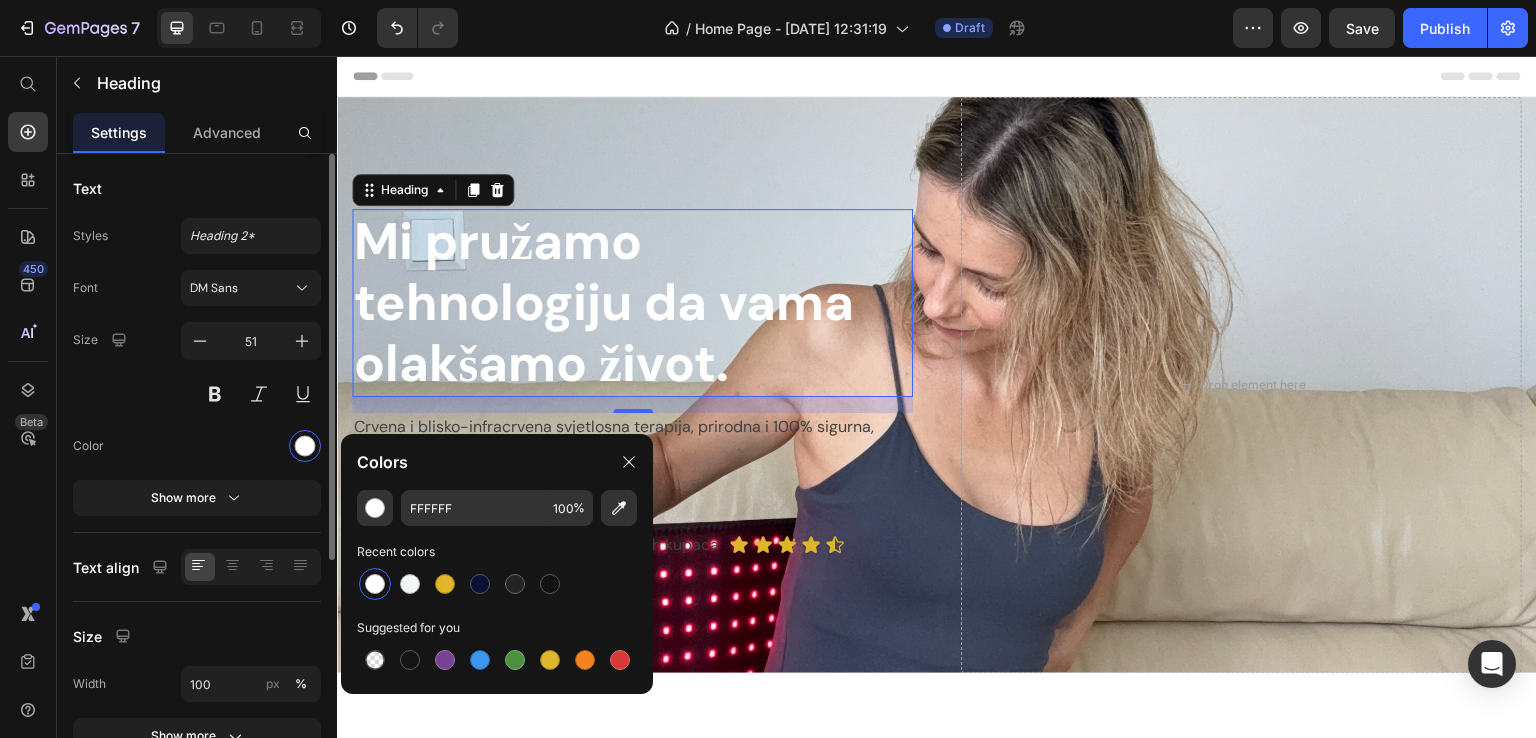 click on "Color" at bounding box center [197, 446] 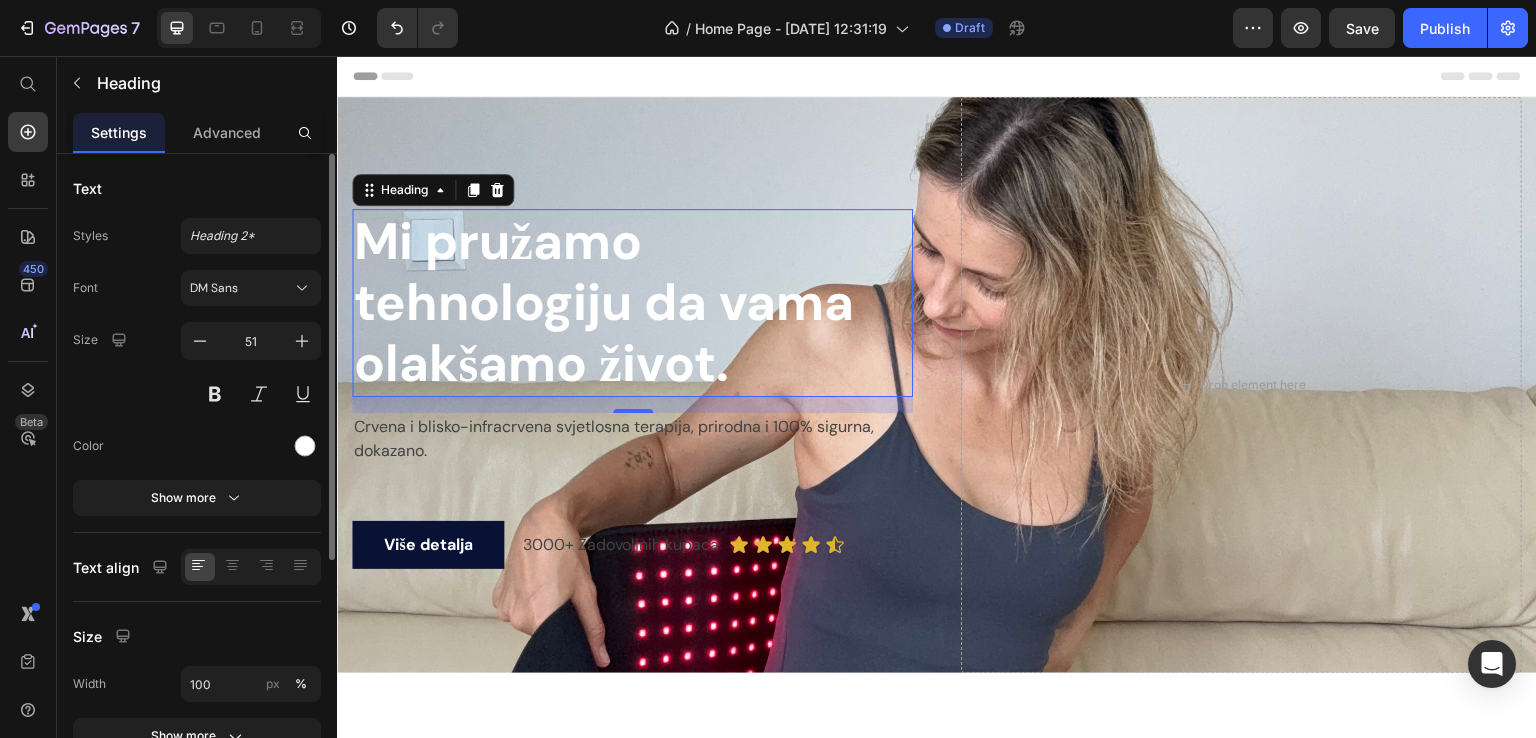 click on "Color" at bounding box center (197, 446) 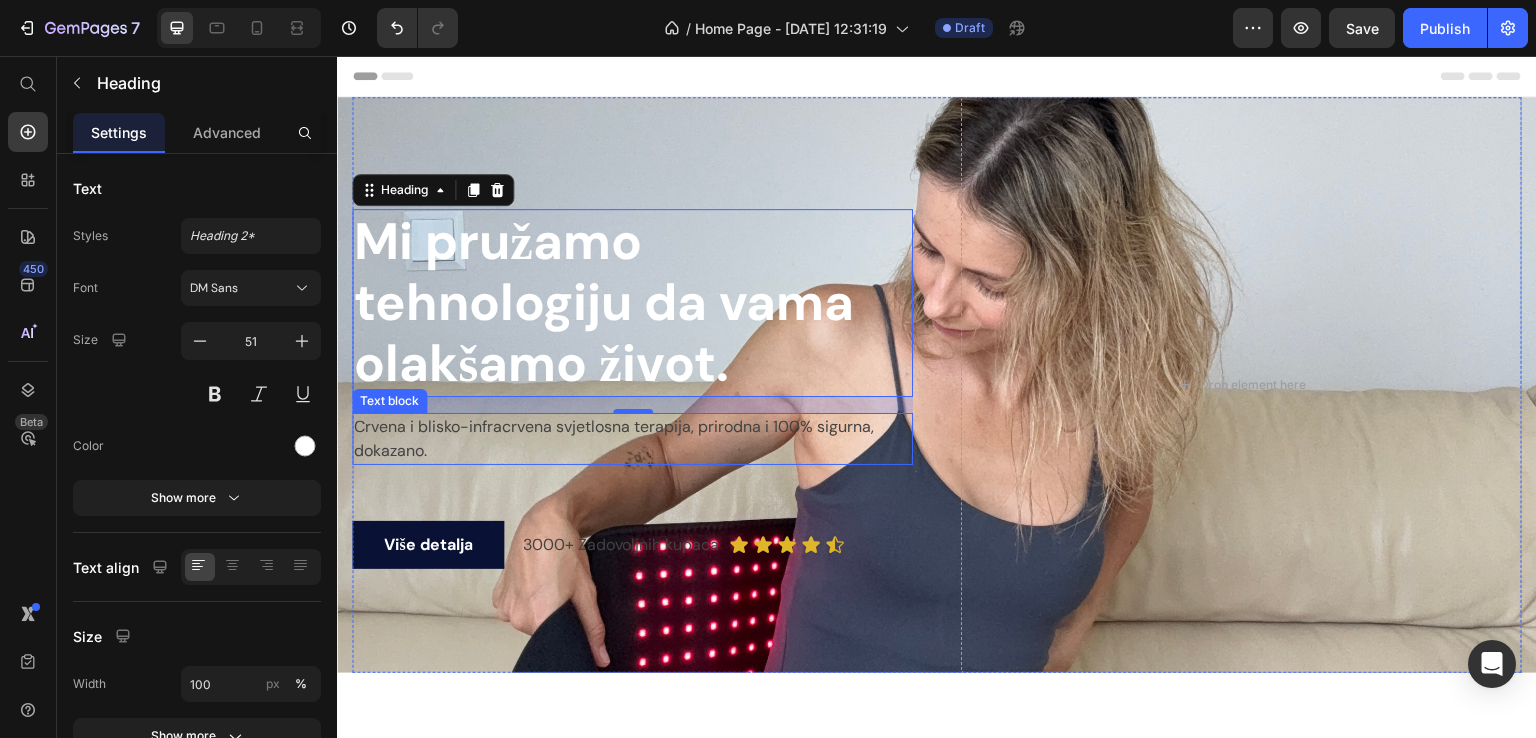 click on "Crvena i blisko-infracrvena svjetlosna terapija, prirodna i 100% sigurna, dokazano." at bounding box center [632, 439] 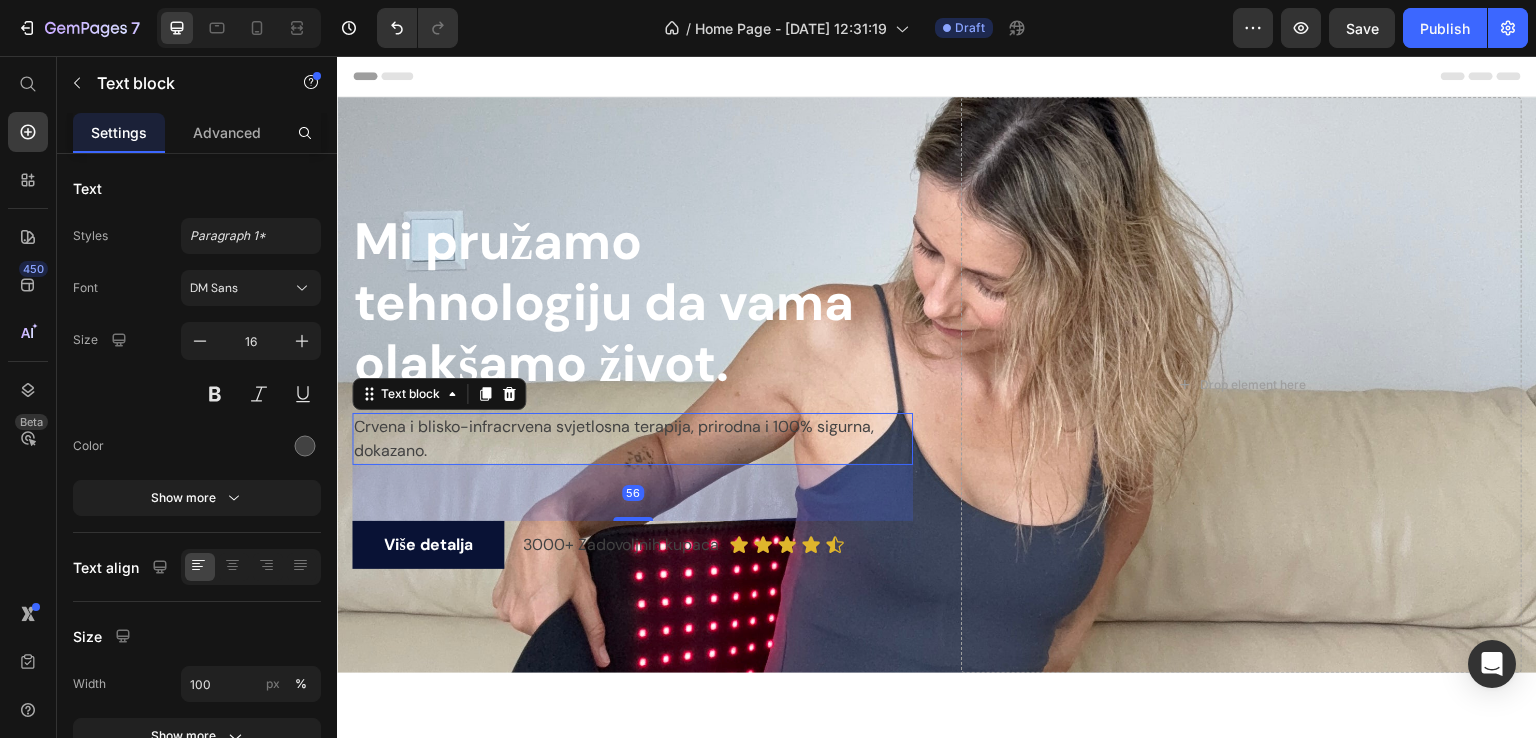 click on "Crvena i blisko-infracrvena svjetlosna terapija, prirodna i 100% sigurna, dokazano." at bounding box center (632, 439) 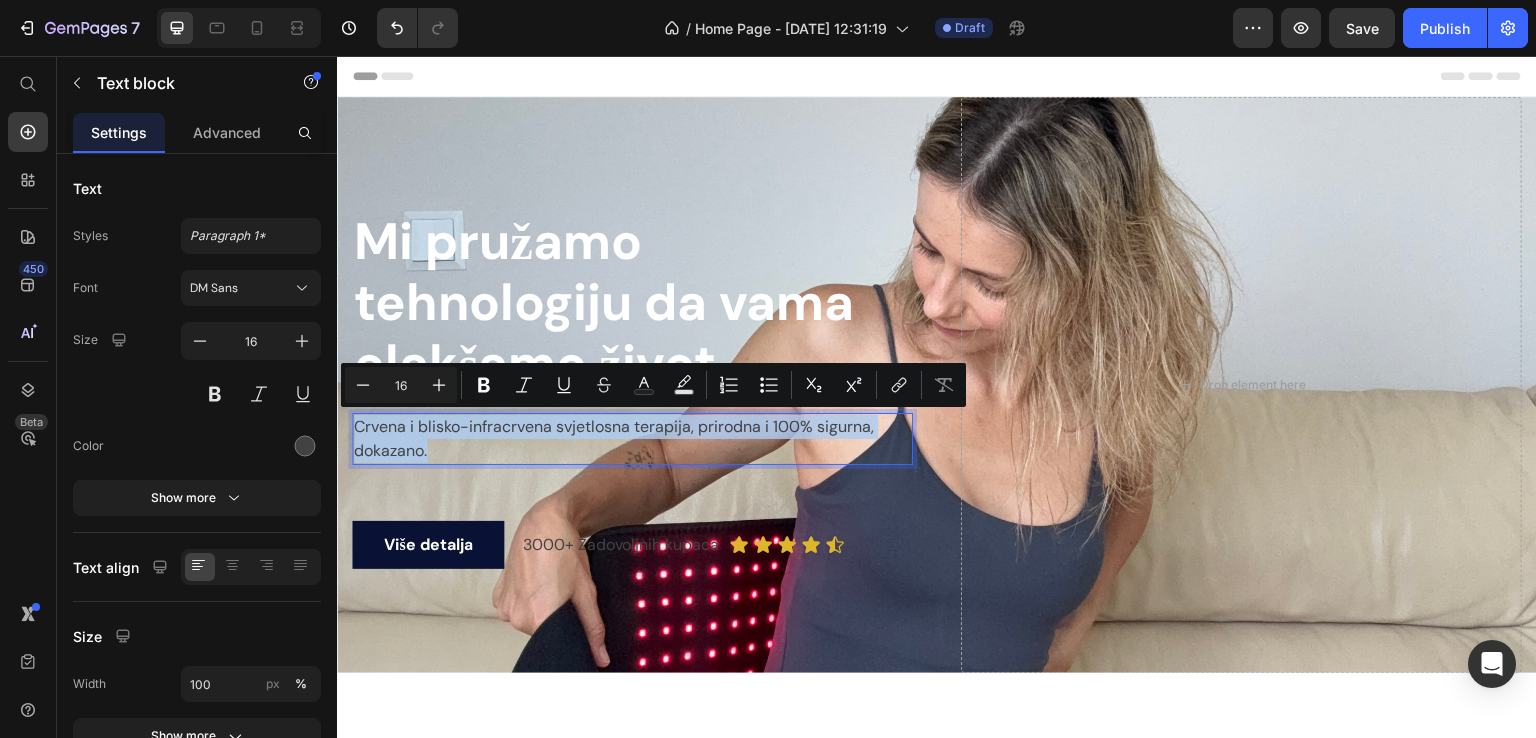 drag, startPoint x: 443, startPoint y: 452, endPoint x: 356, endPoint y: 421, distance: 92.358 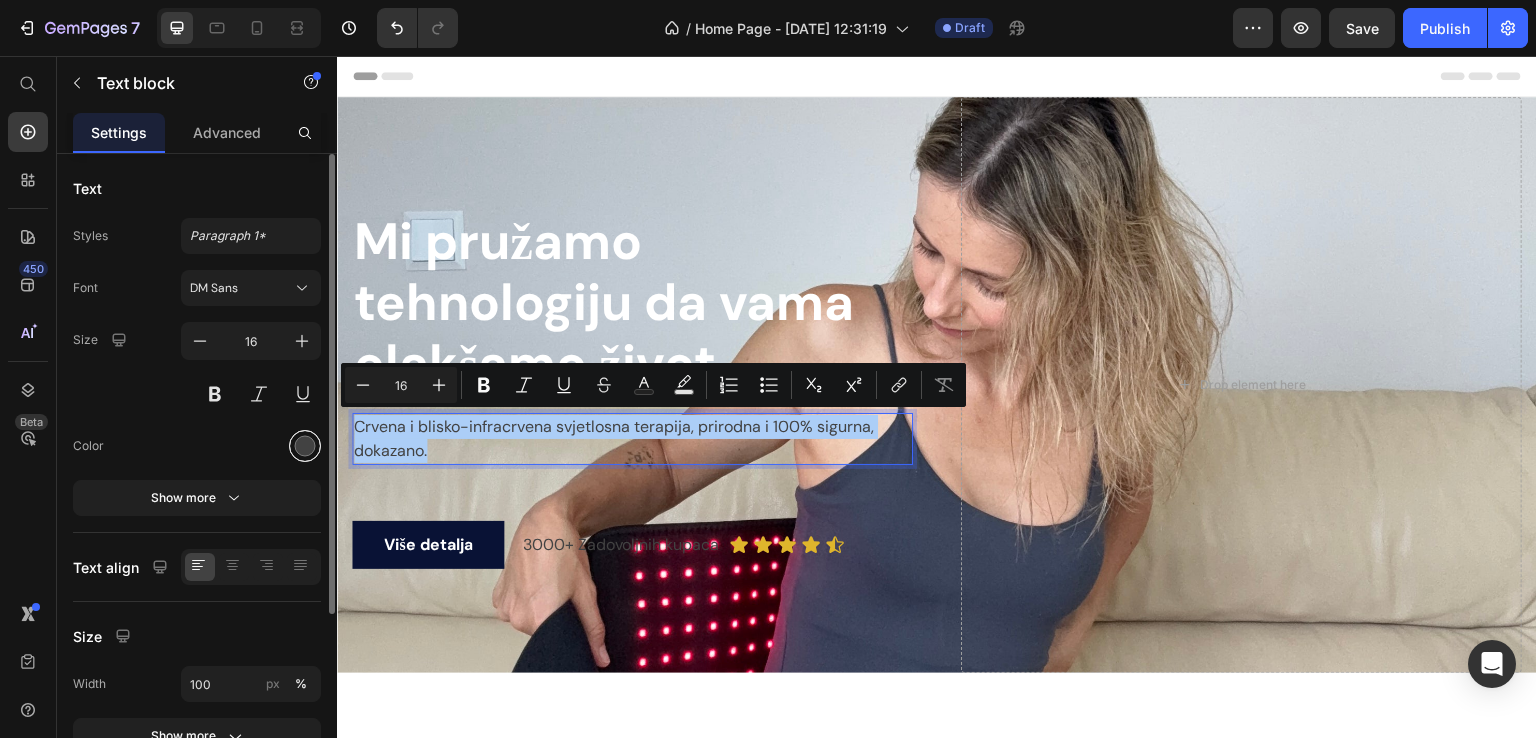 click at bounding box center (305, 446) 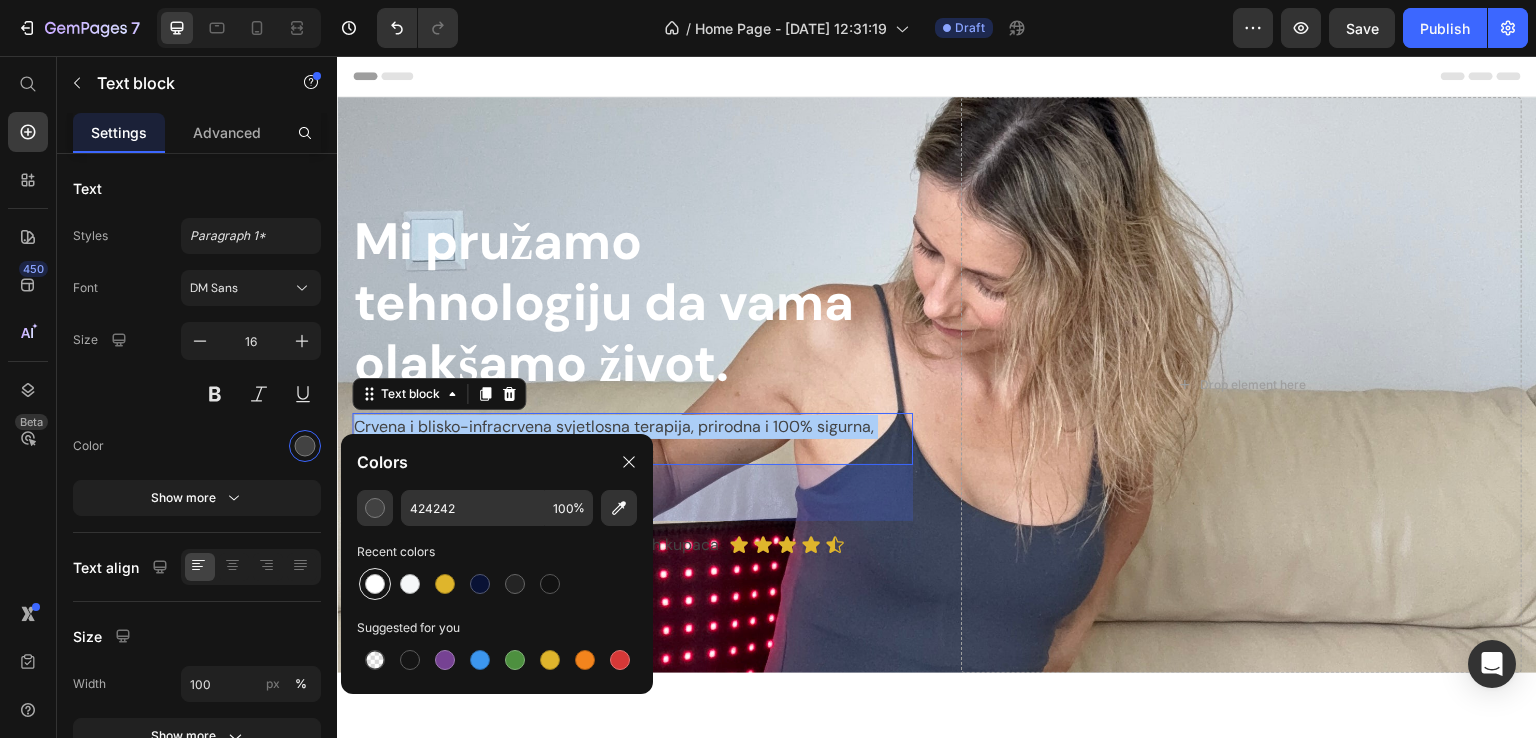 click at bounding box center (375, 584) 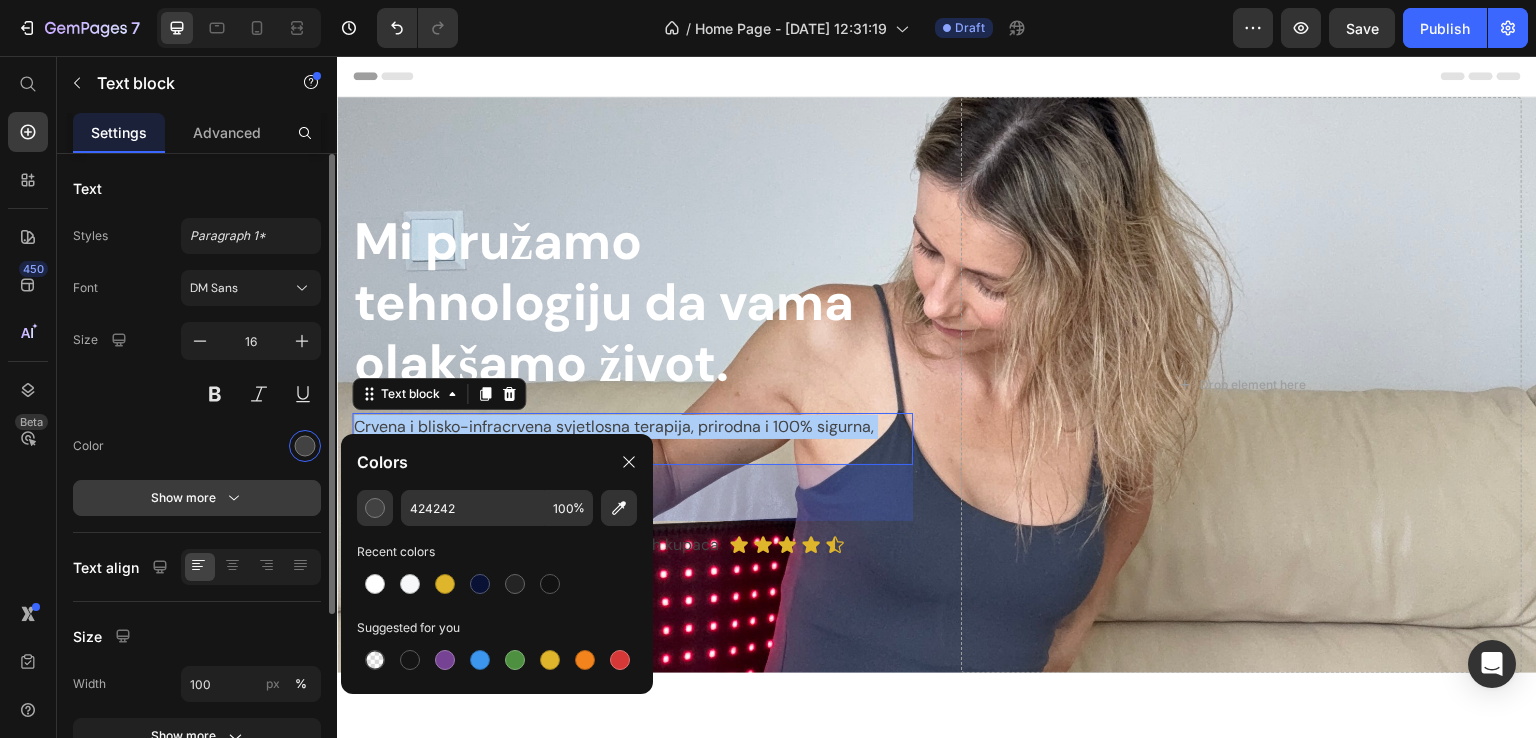 type on "FFFFFF" 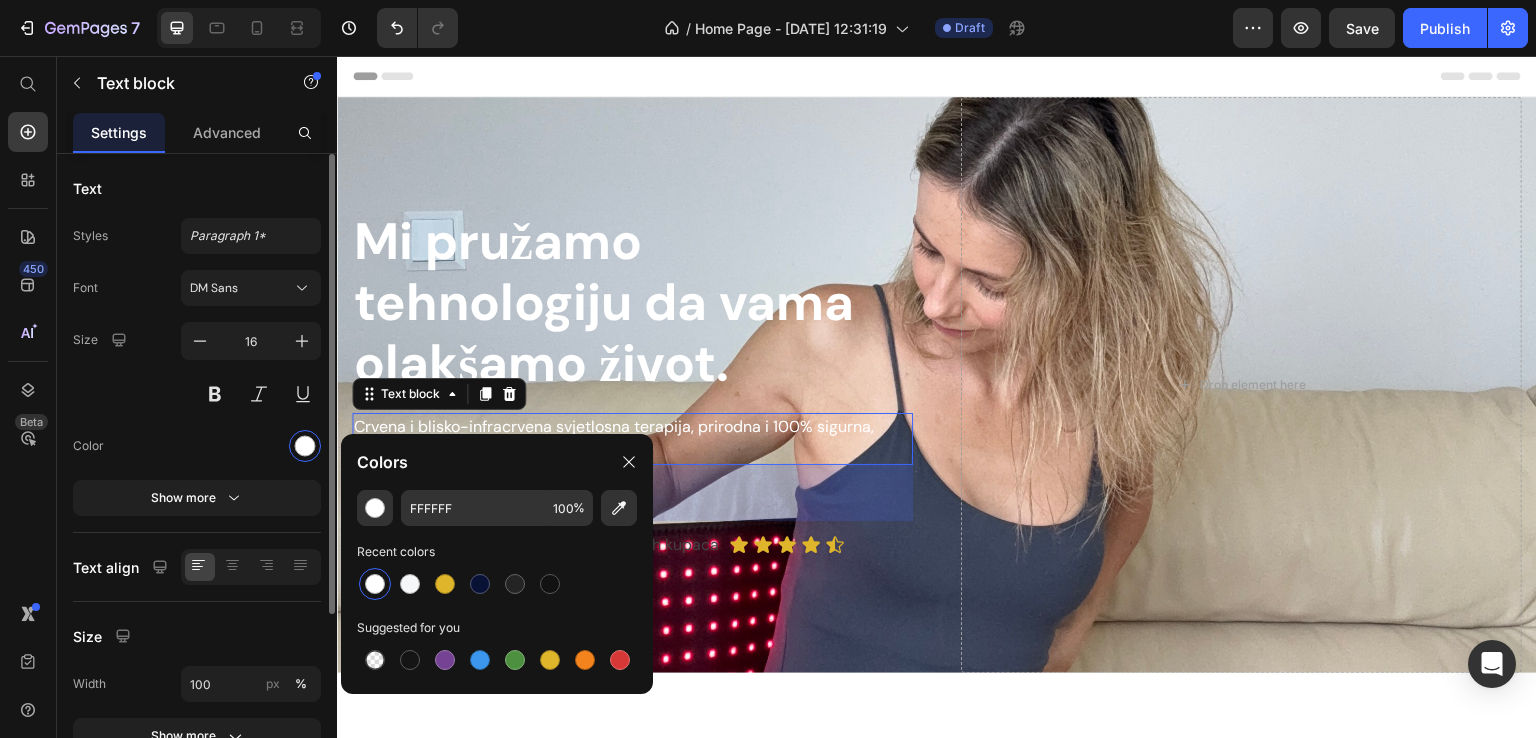 click at bounding box center (251, 446) 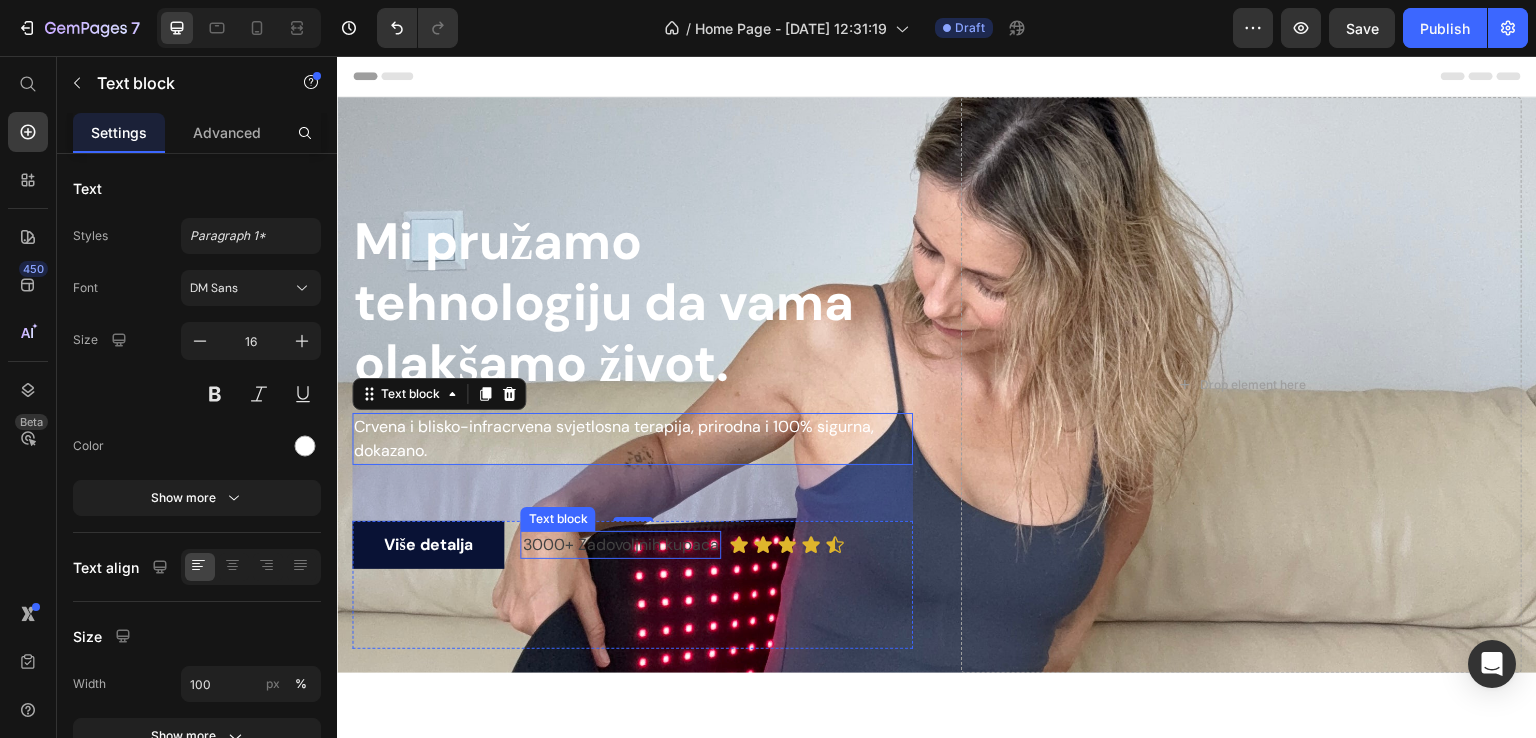 click on "3000+ Zadovoljnih kupaca" at bounding box center [620, 545] 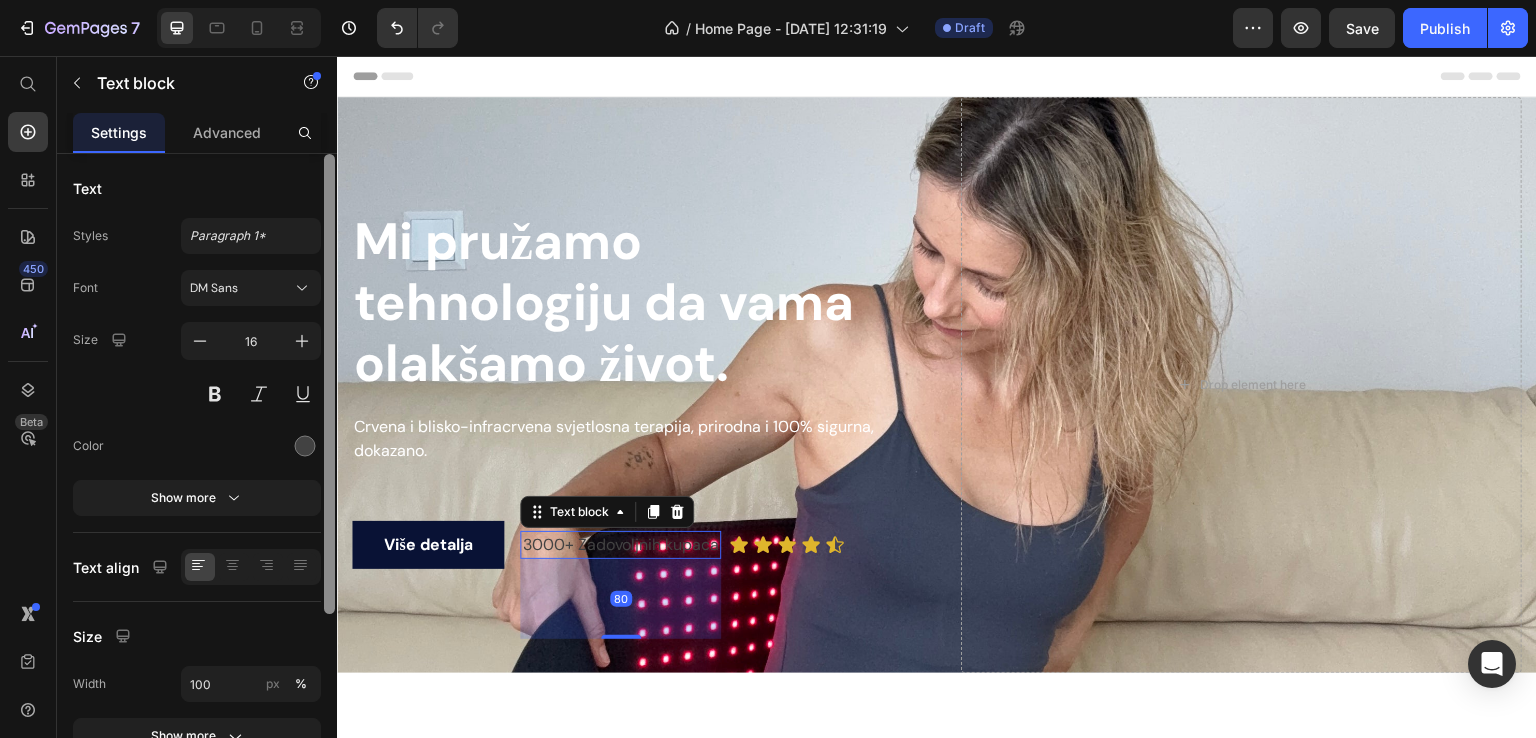 drag, startPoint x: 305, startPoint y: 441, endPoint x: 327, endPoint y: 456, distance: 26.627054 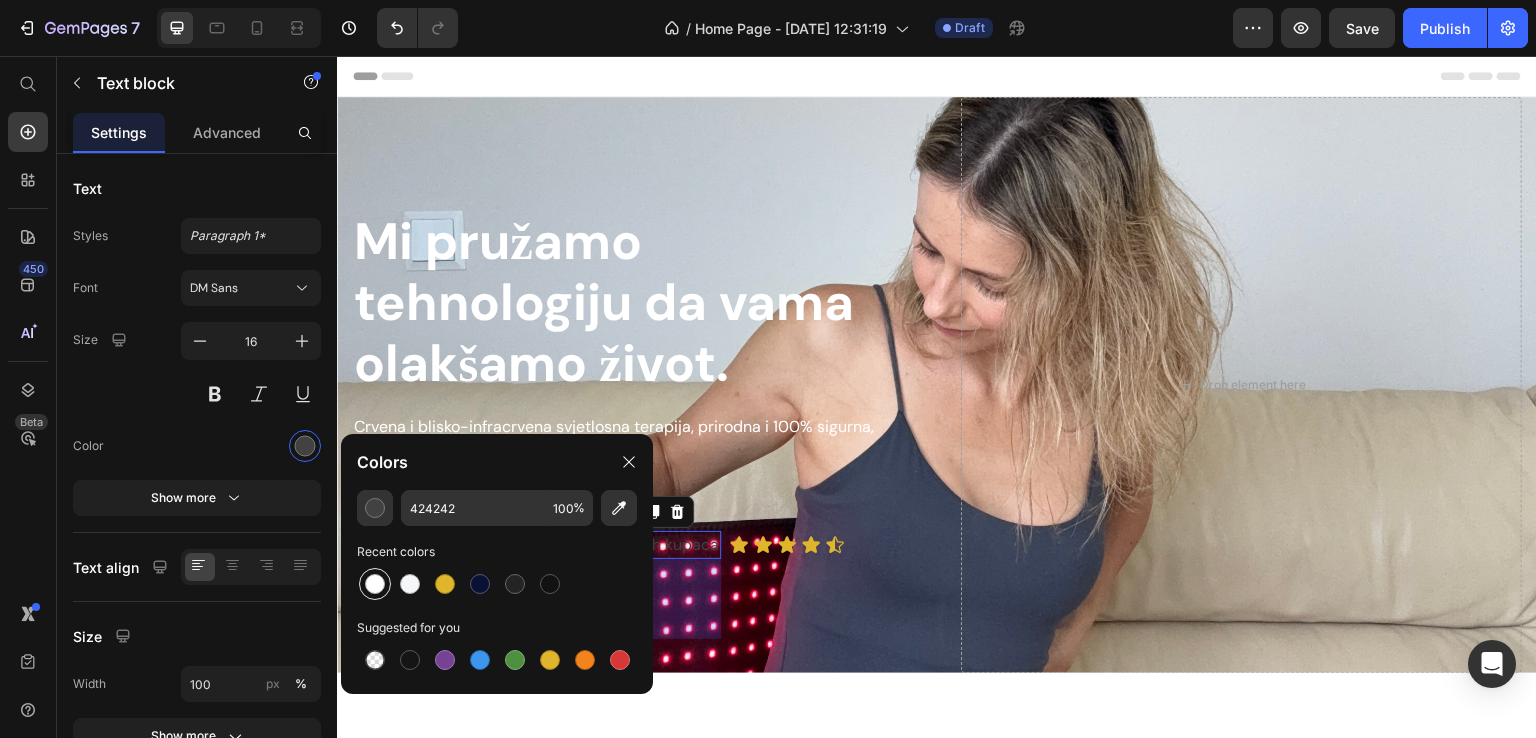 click at bounding box center (375, 584) 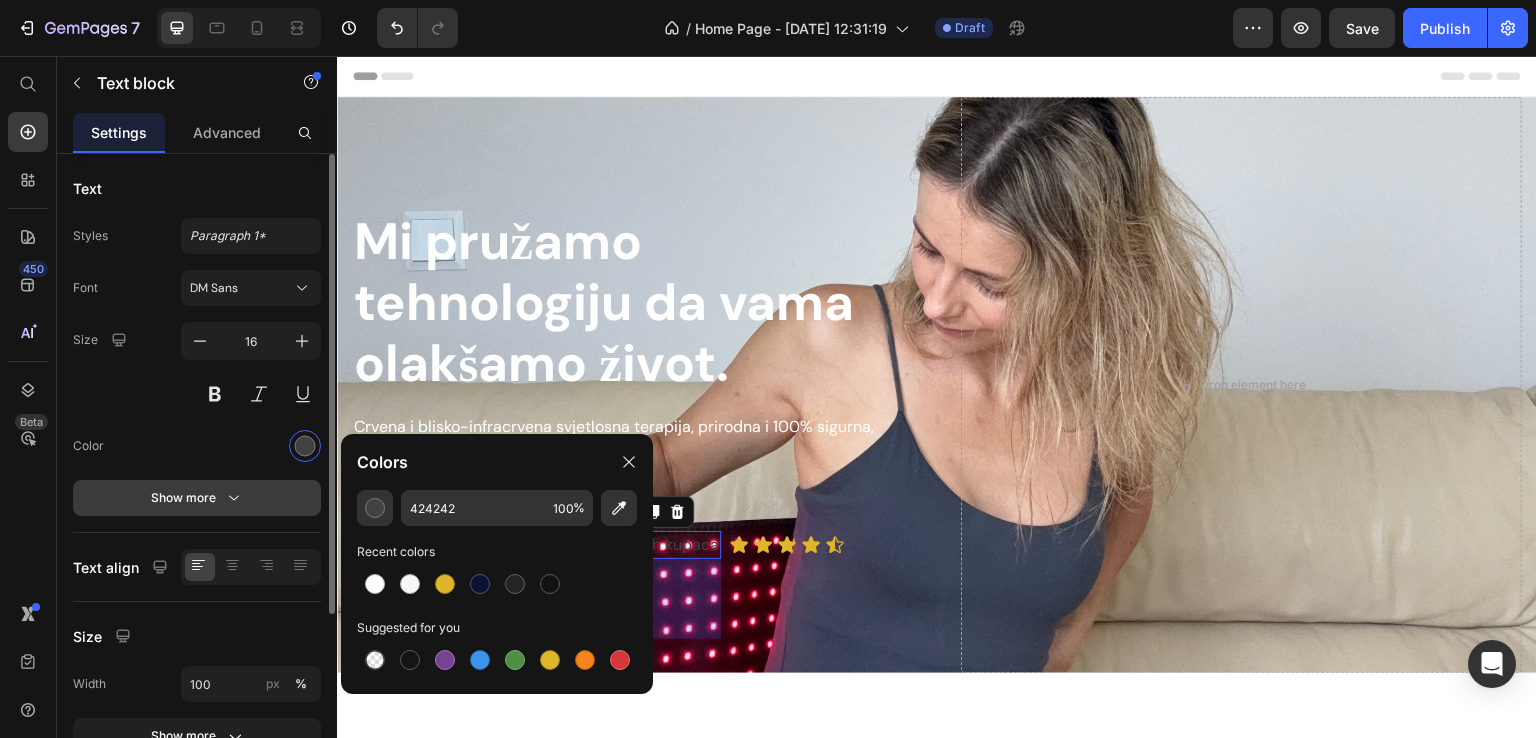 type on "FFFFFF" 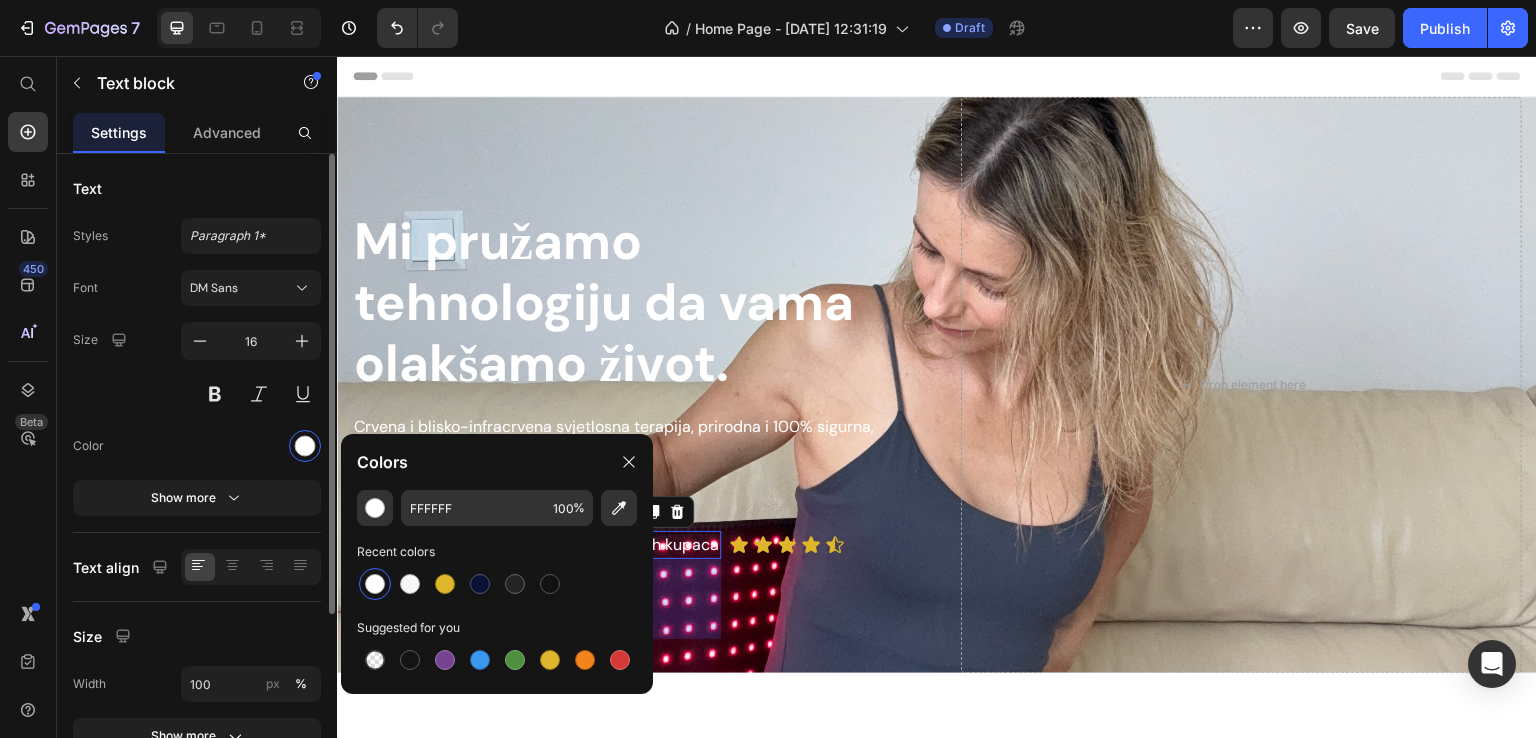 click at bounding box center [251, 446] 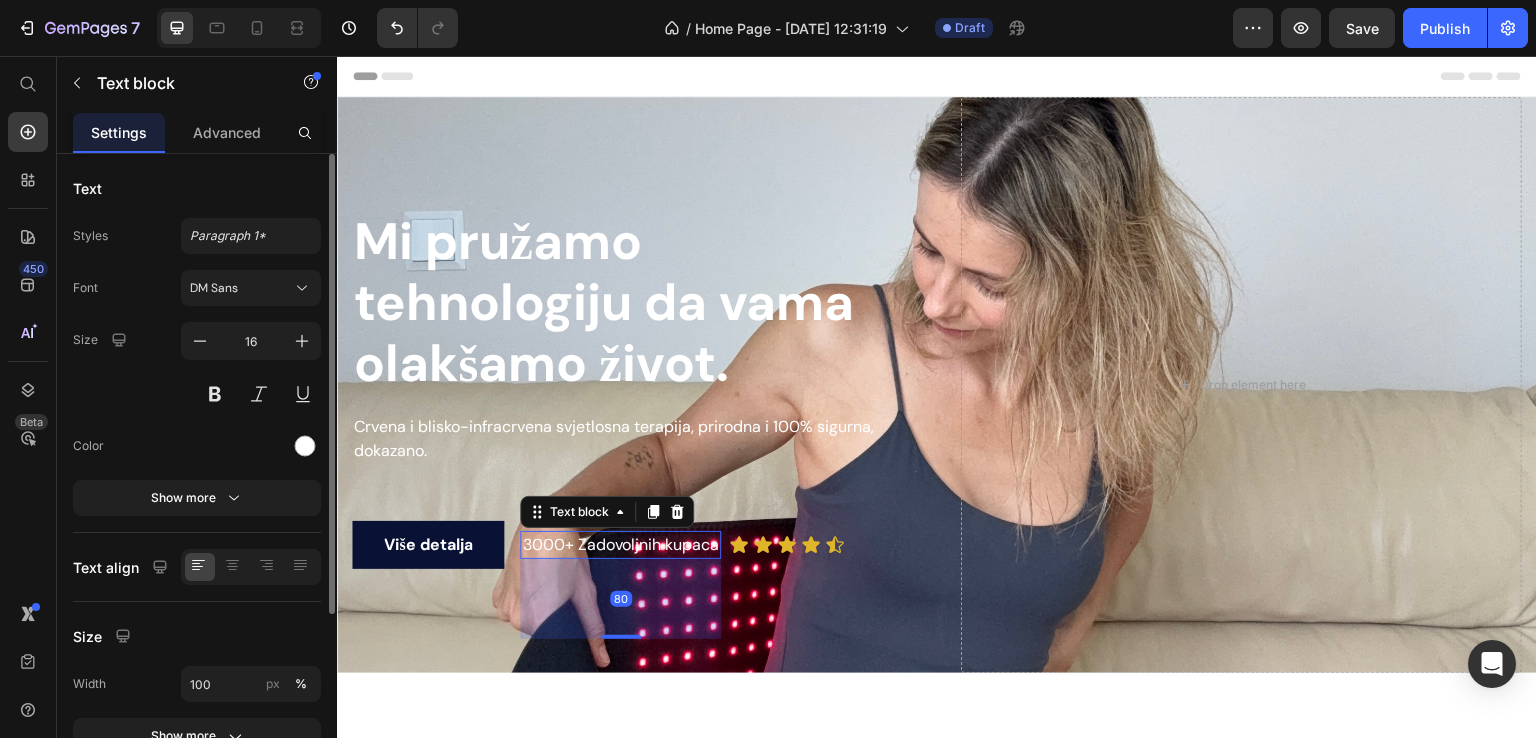 click at bounding box center [251, 446] 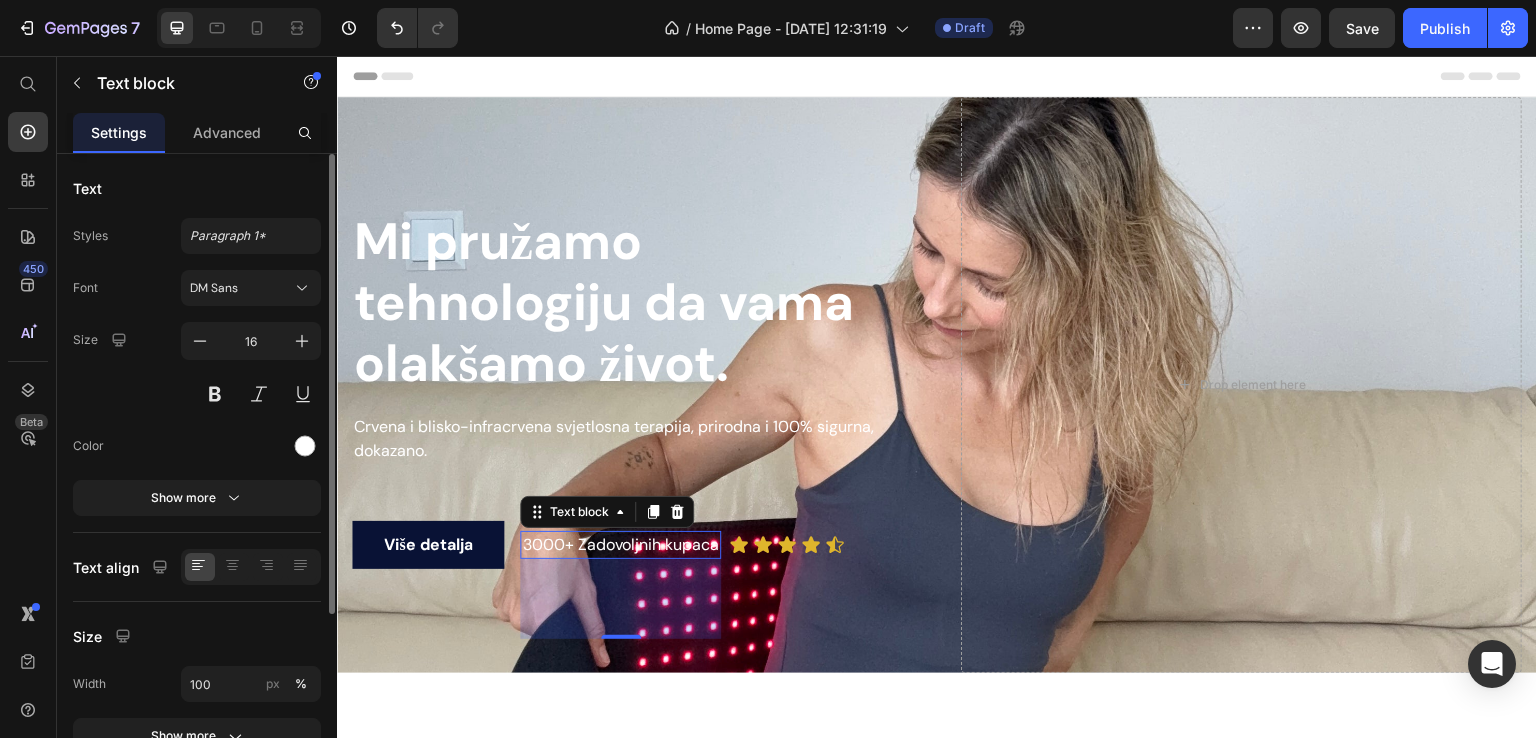 click at bounding box center [251, 446] 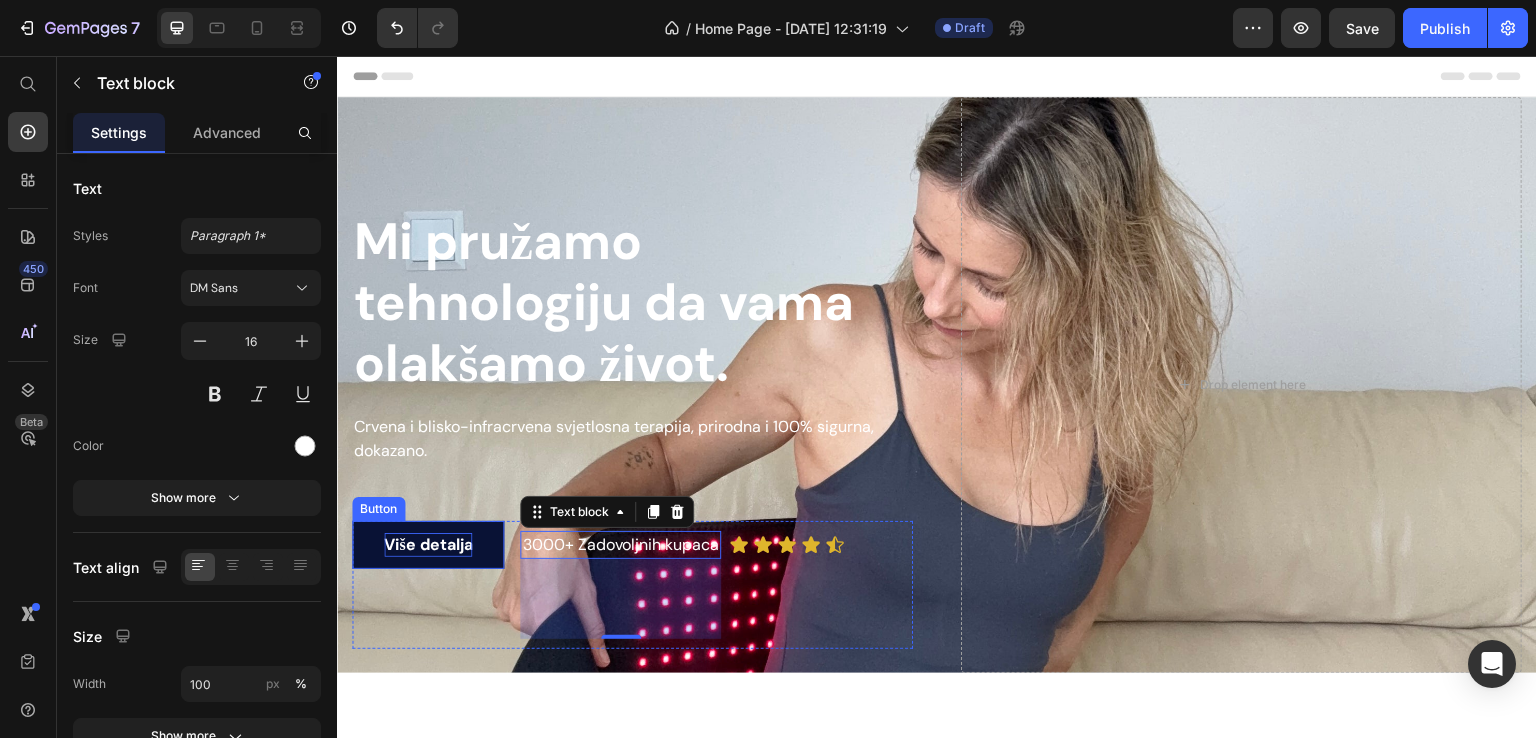 click on "Više detalja" at bounding box center [428, 545] 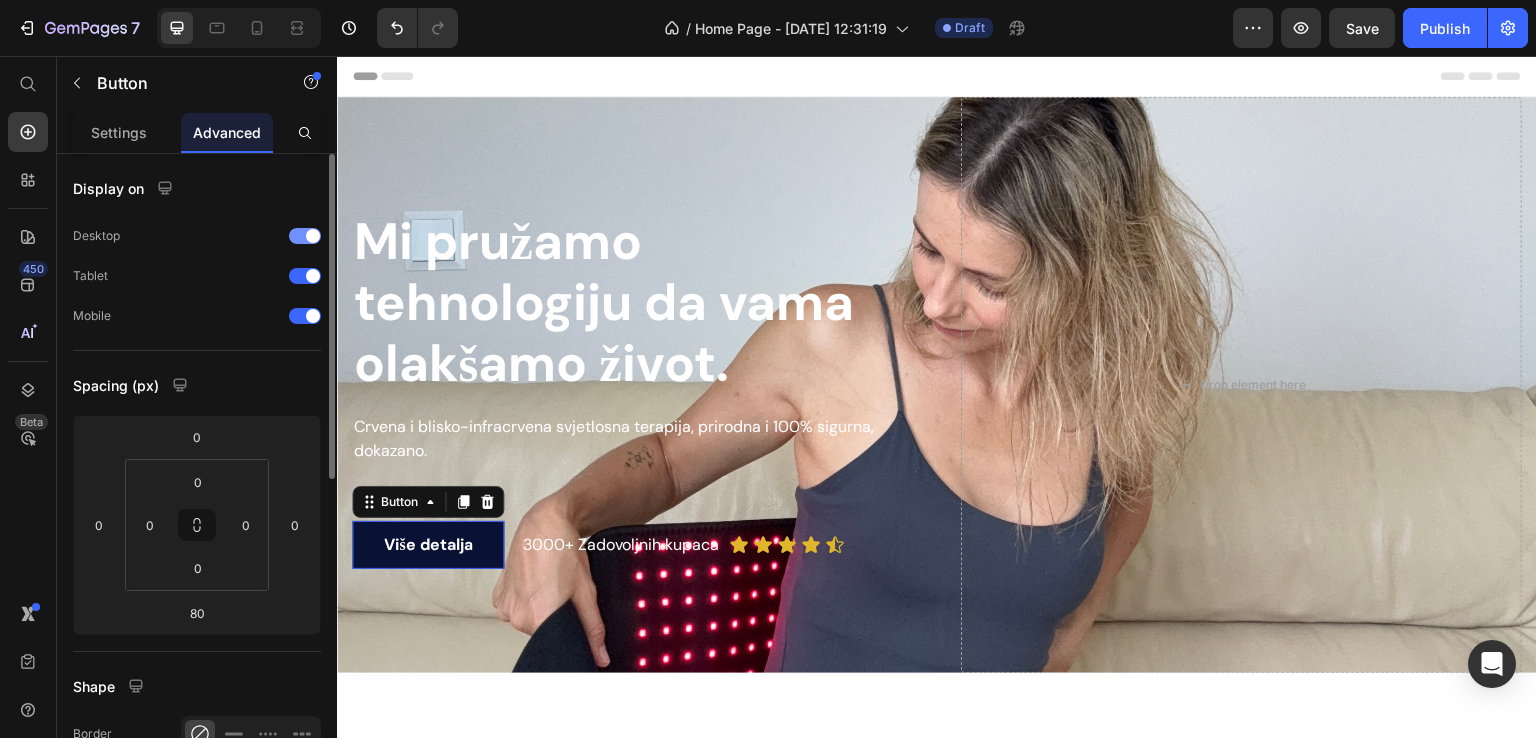 click on "Advanced" 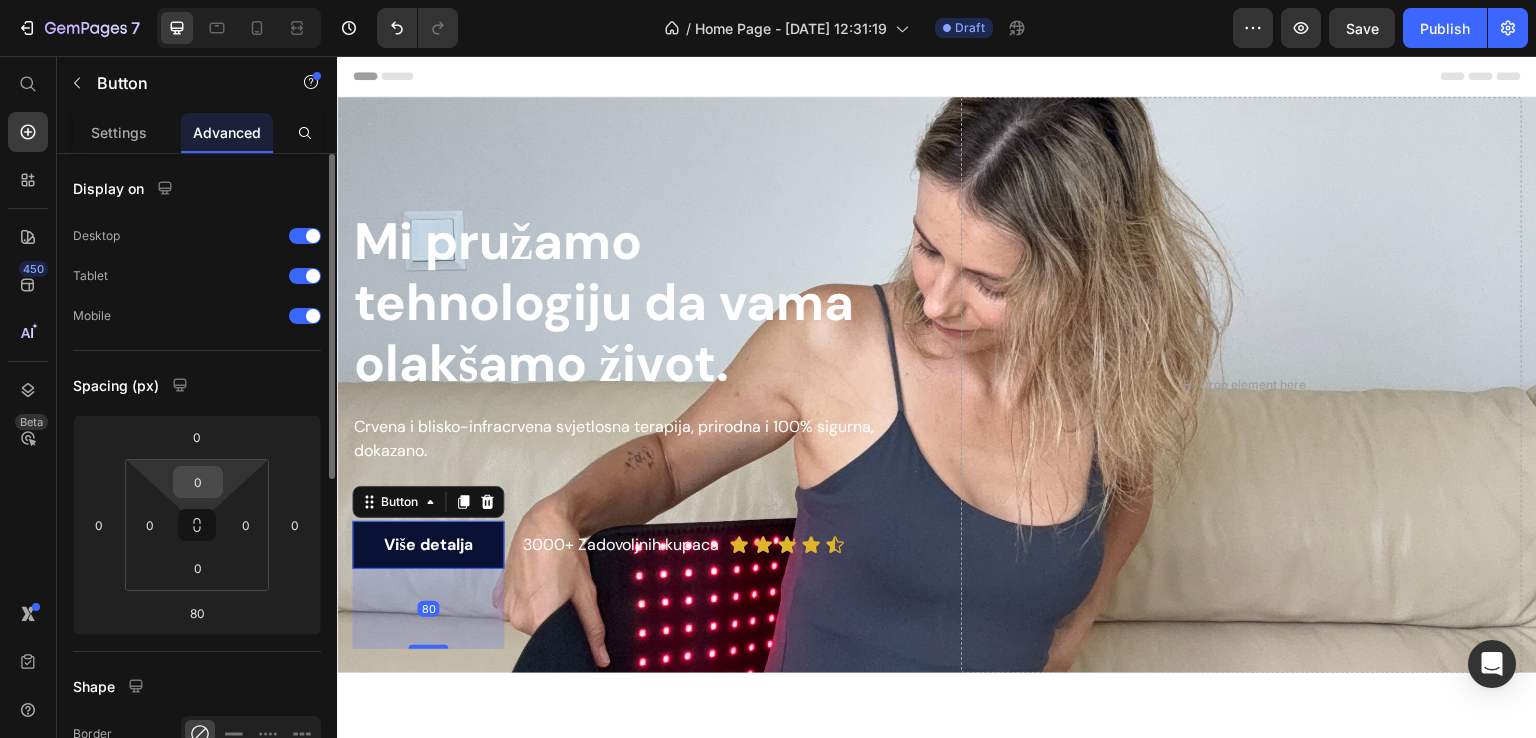 scroll, scrollTop: 266, scrollLeft: 0, axis: vertical 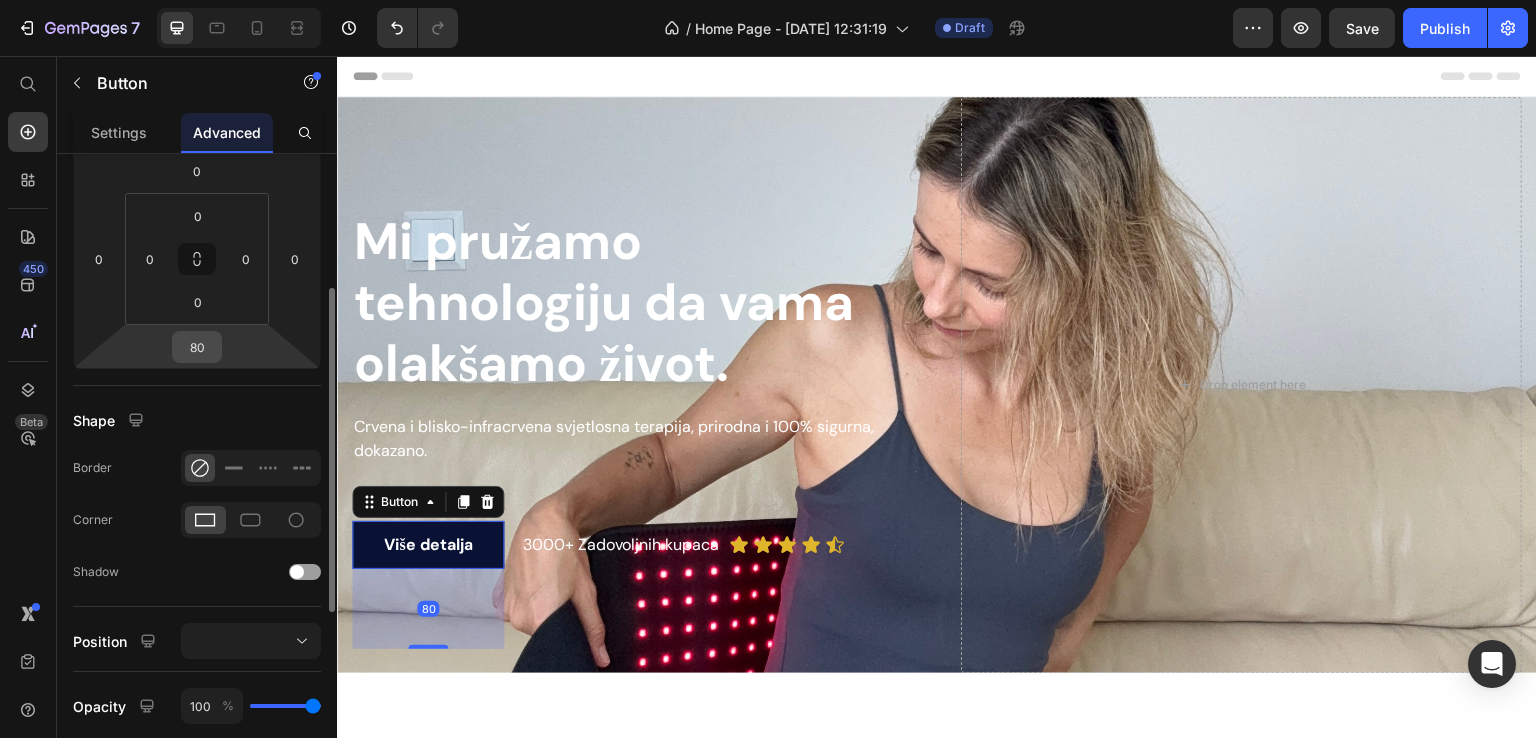 click on "80" at bounding box center [197, 347] 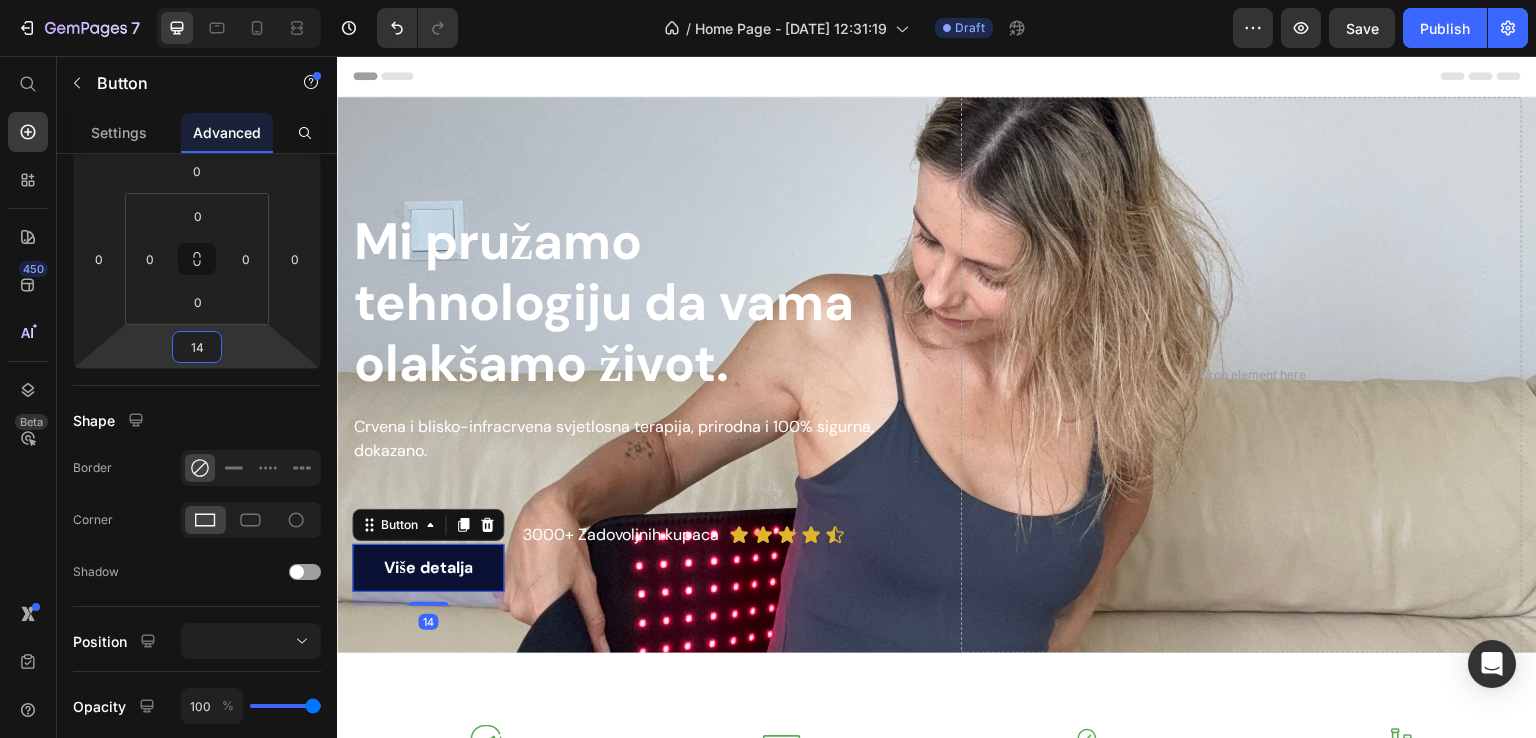 type on "140" 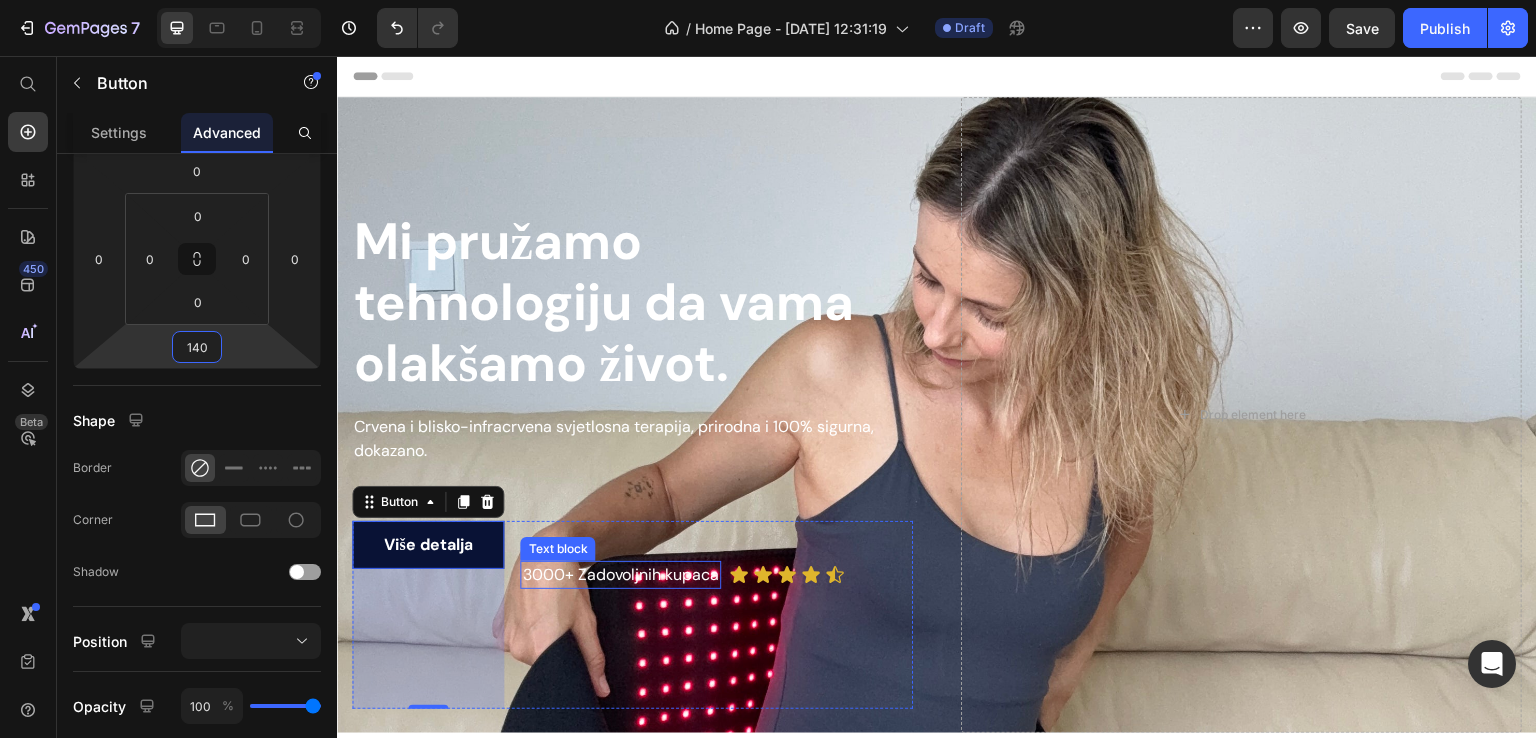 click on "3000+ Zadovoljnih kupaca" at bounding box center [620, 575] 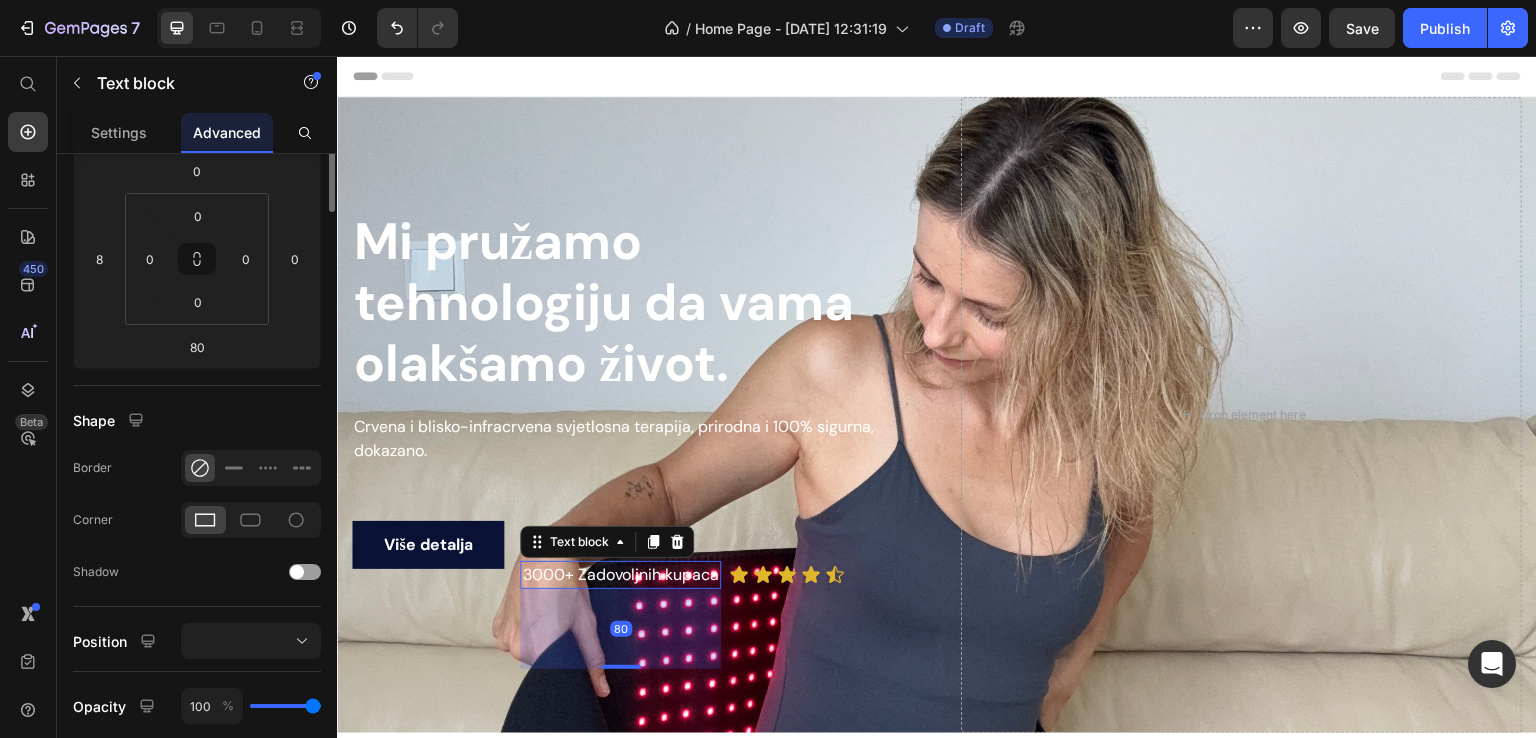 scroll, scrollTop: 0, scrollLeft: 0, axis: both 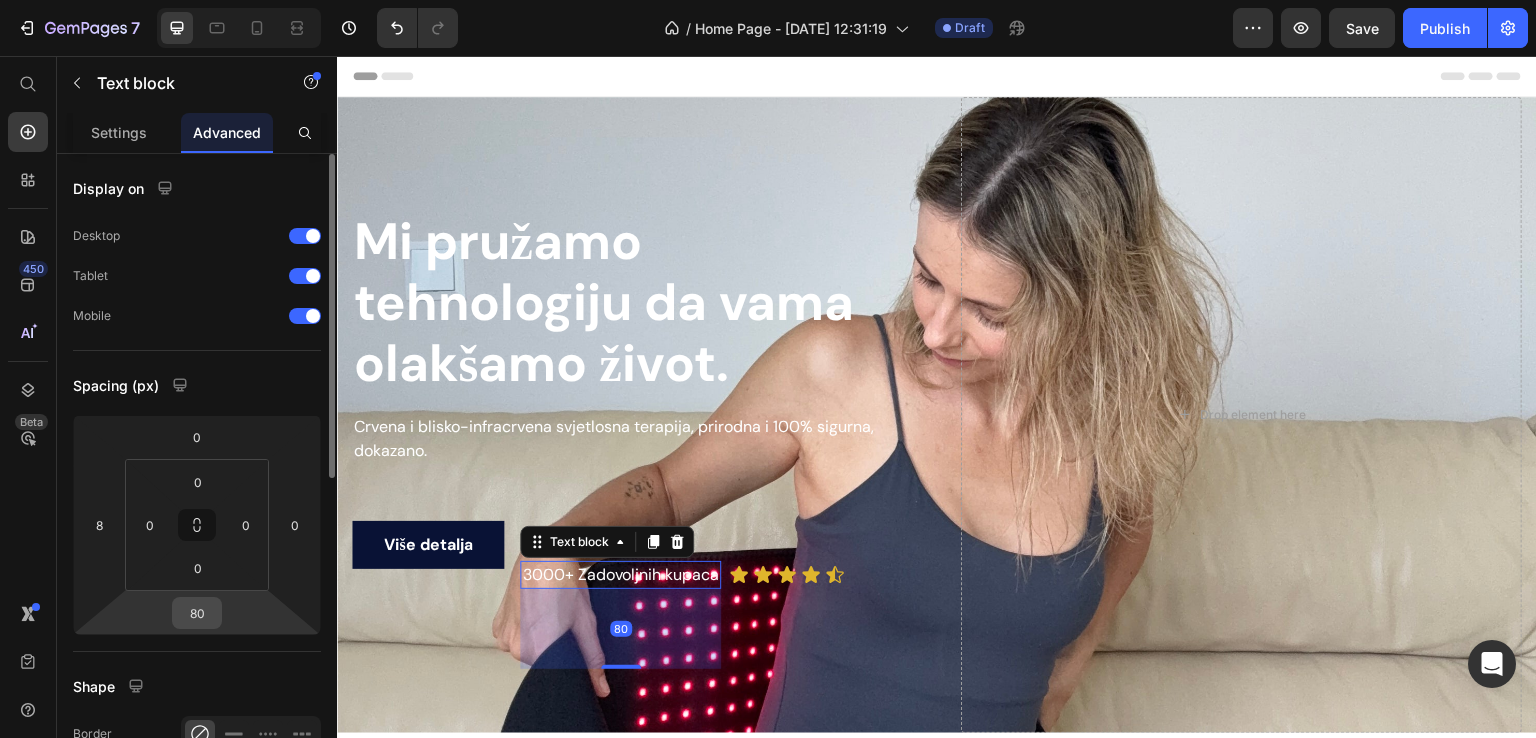 click on "80" at bounding box center (197, 613) 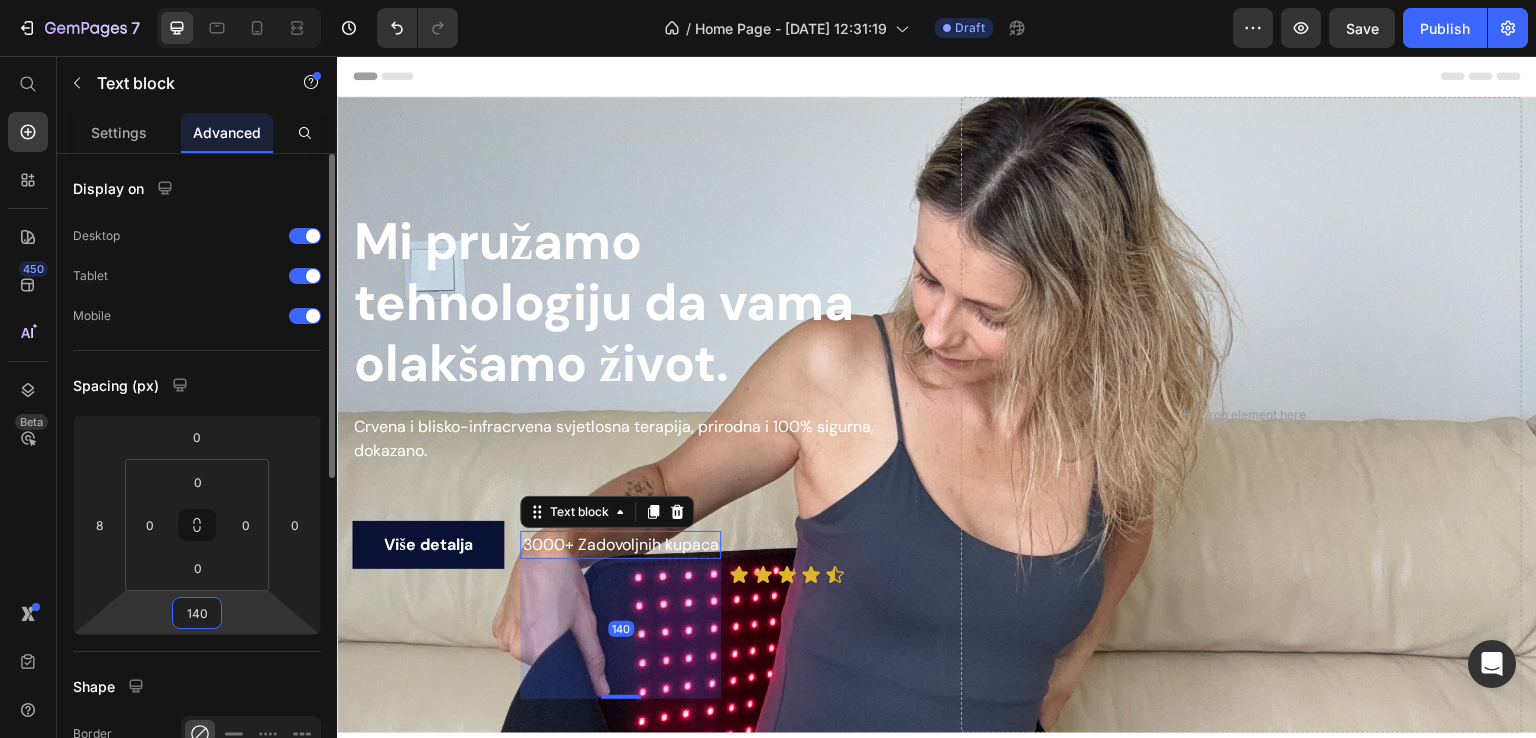 type on "140" 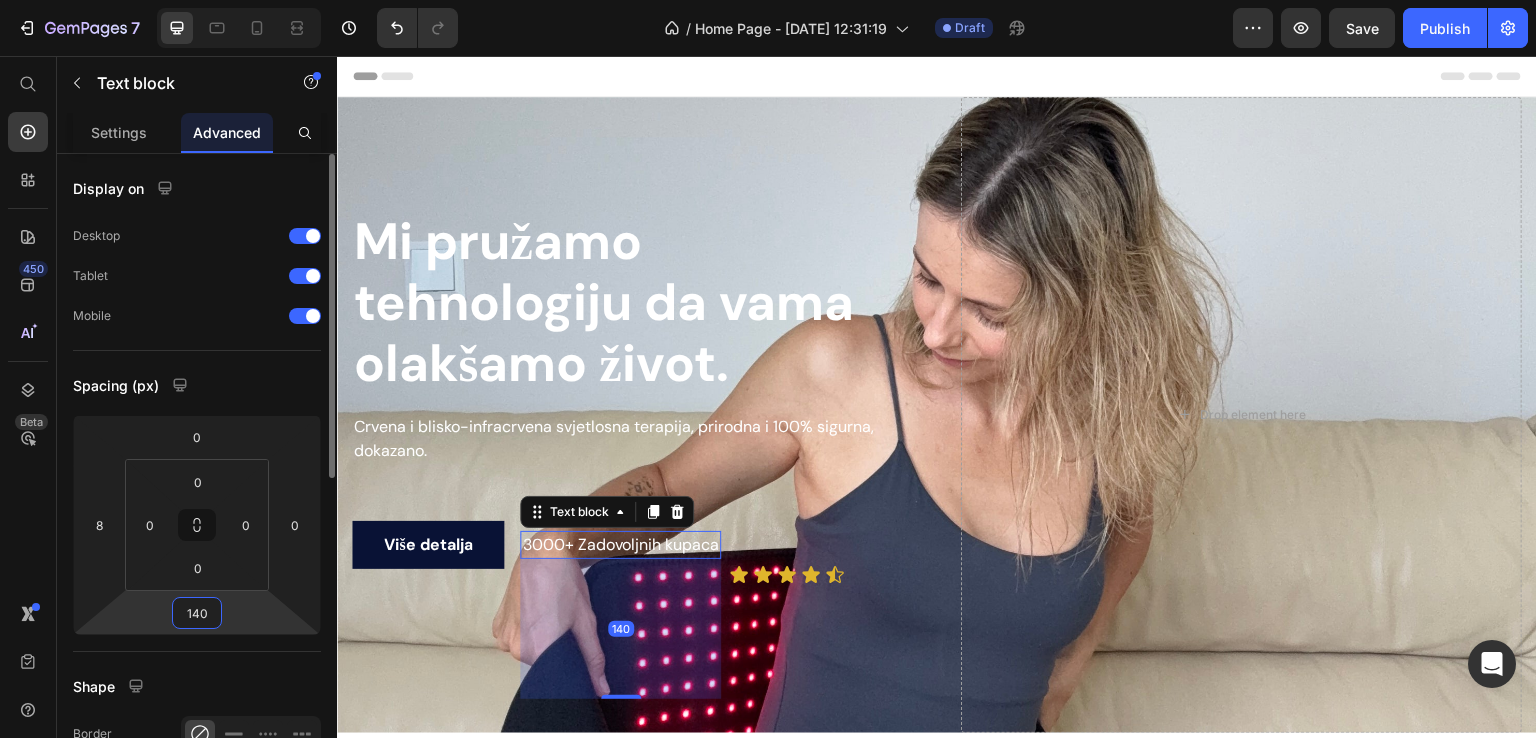 click on "Spacing (px)" at bounding box center [197, 385] 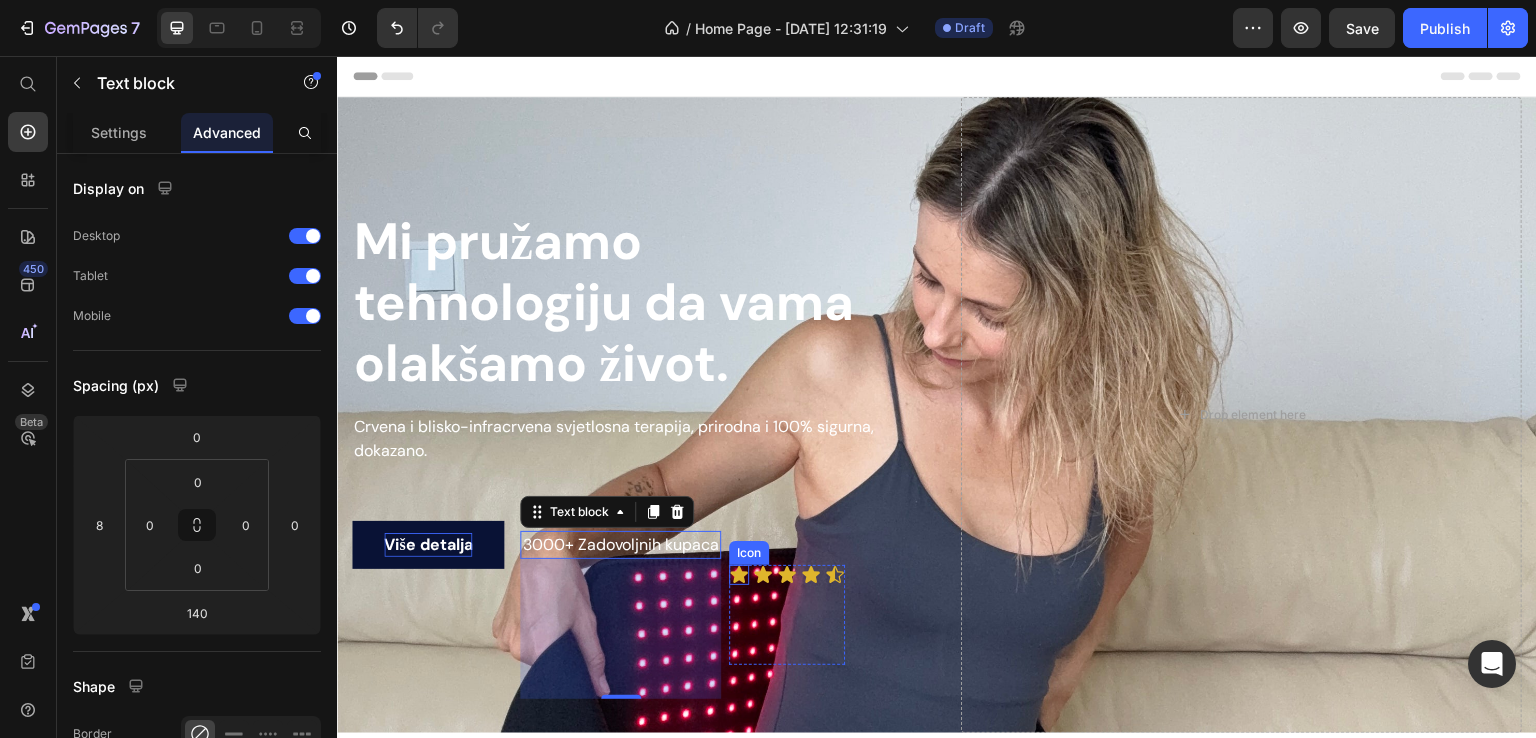 click 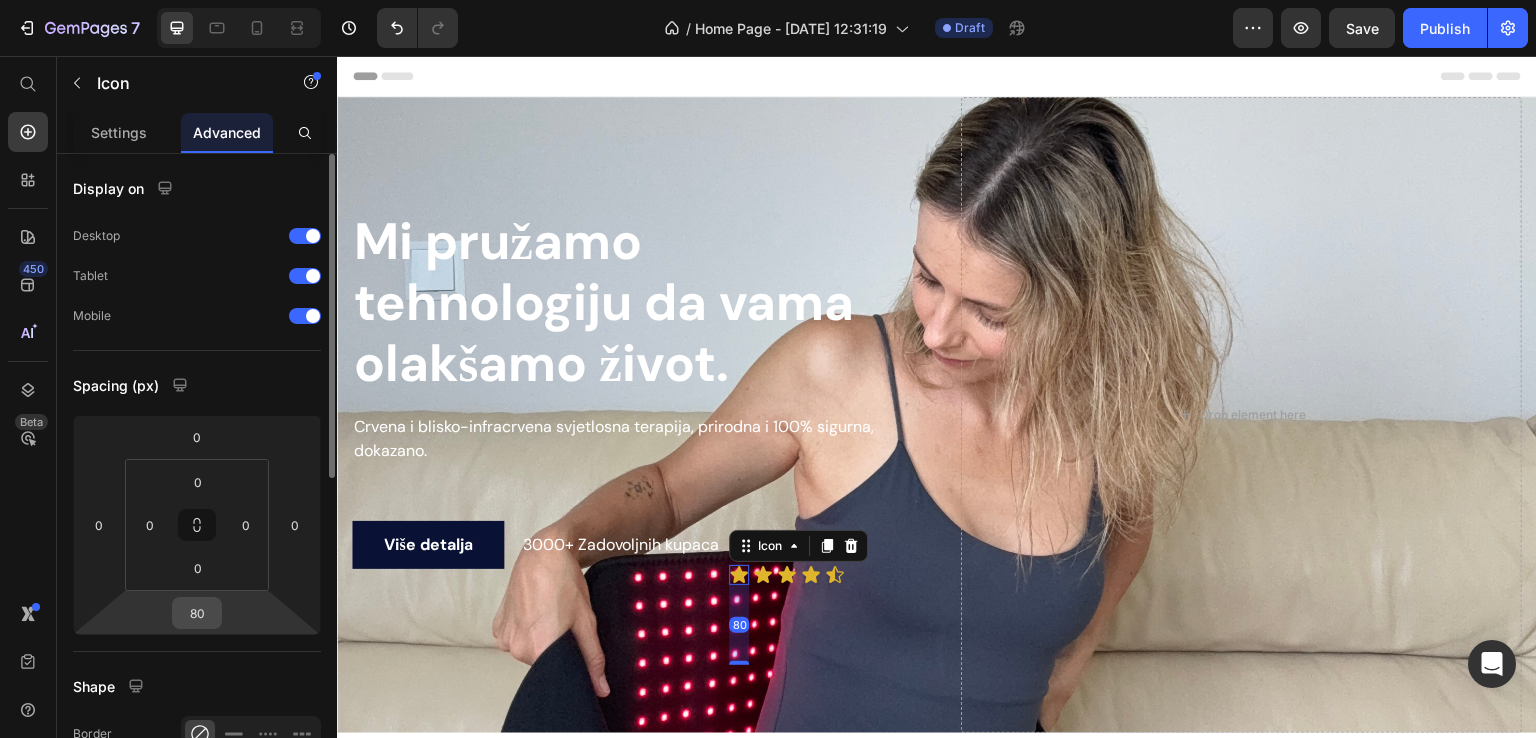 click on "80" at bounding box center [197, 613] 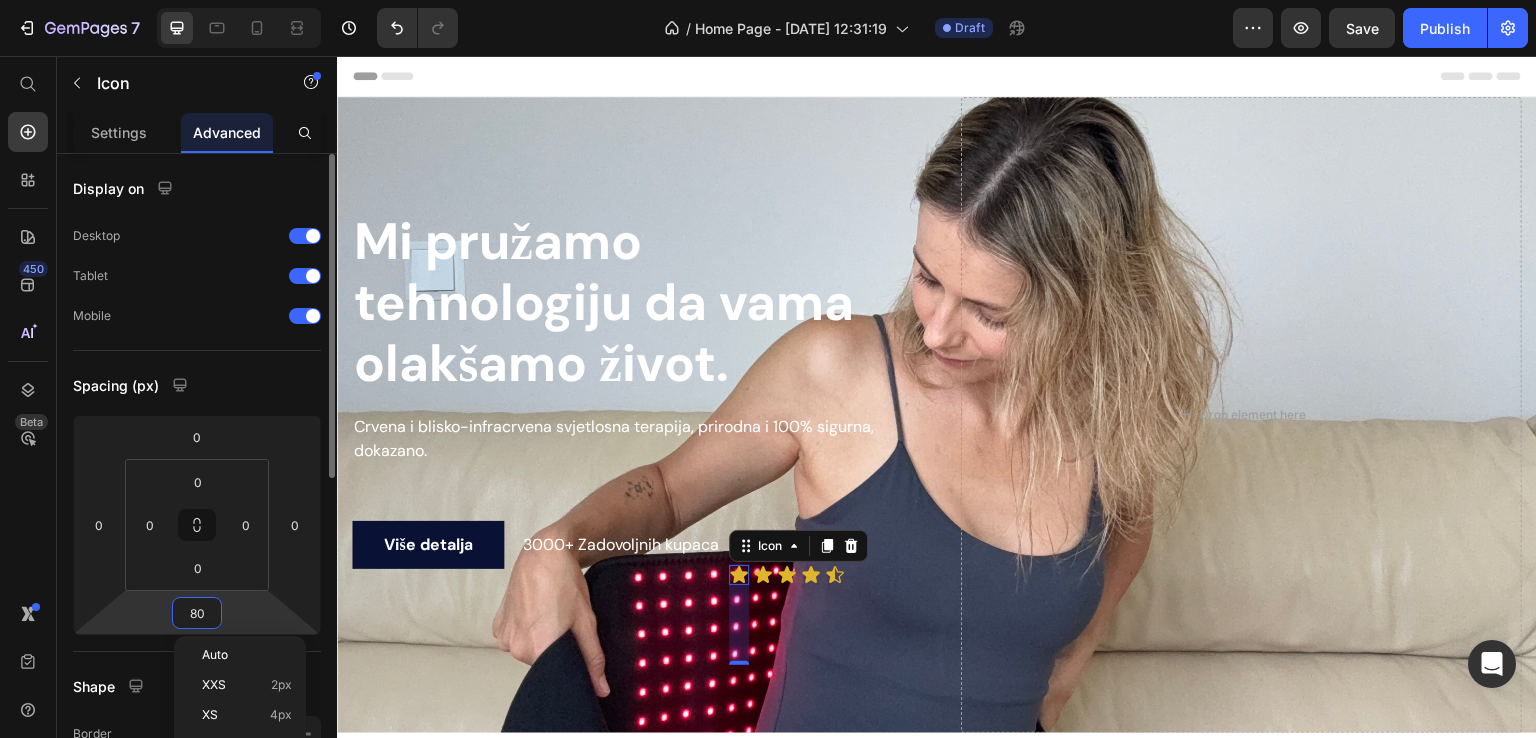 click on "80" at bounding box center [197, 613] 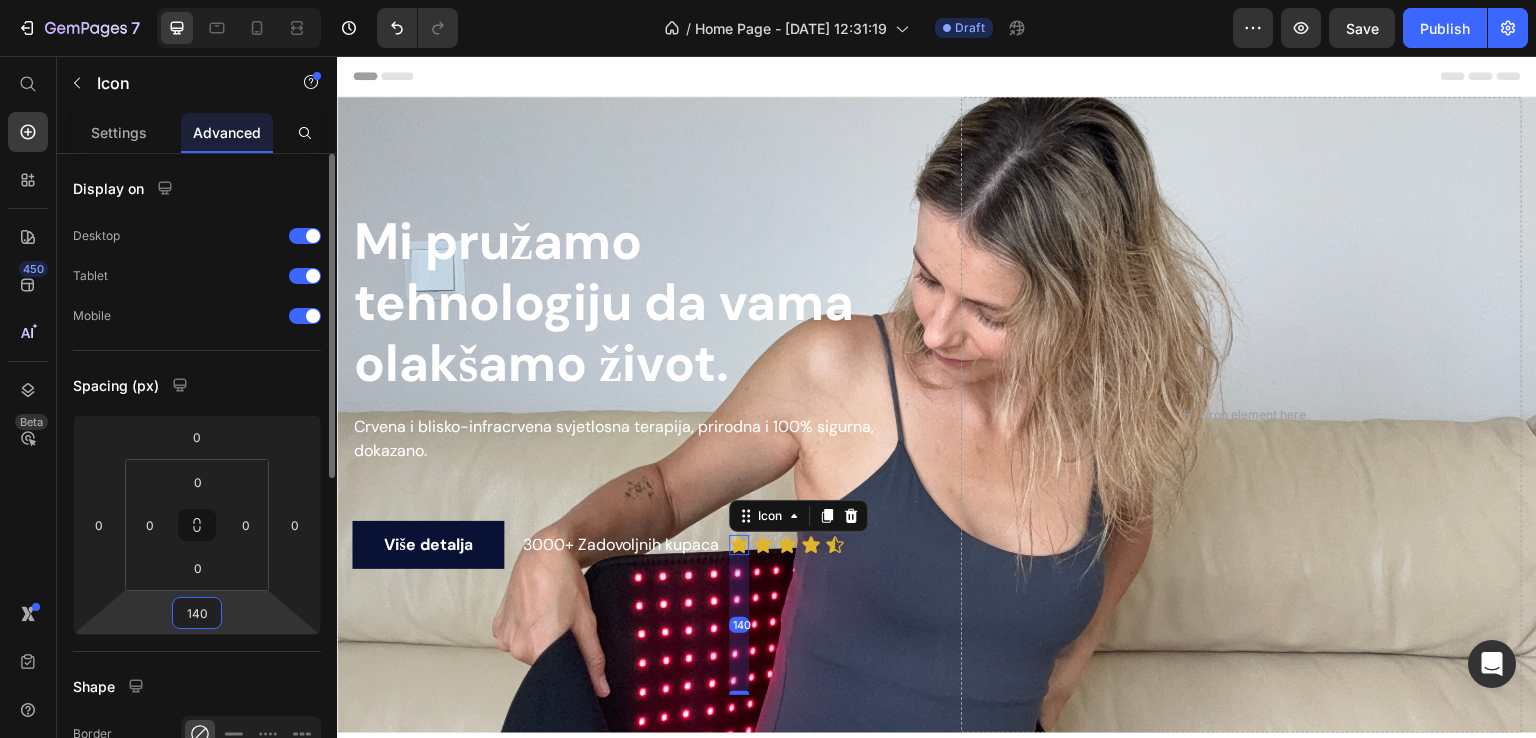 type on "140" 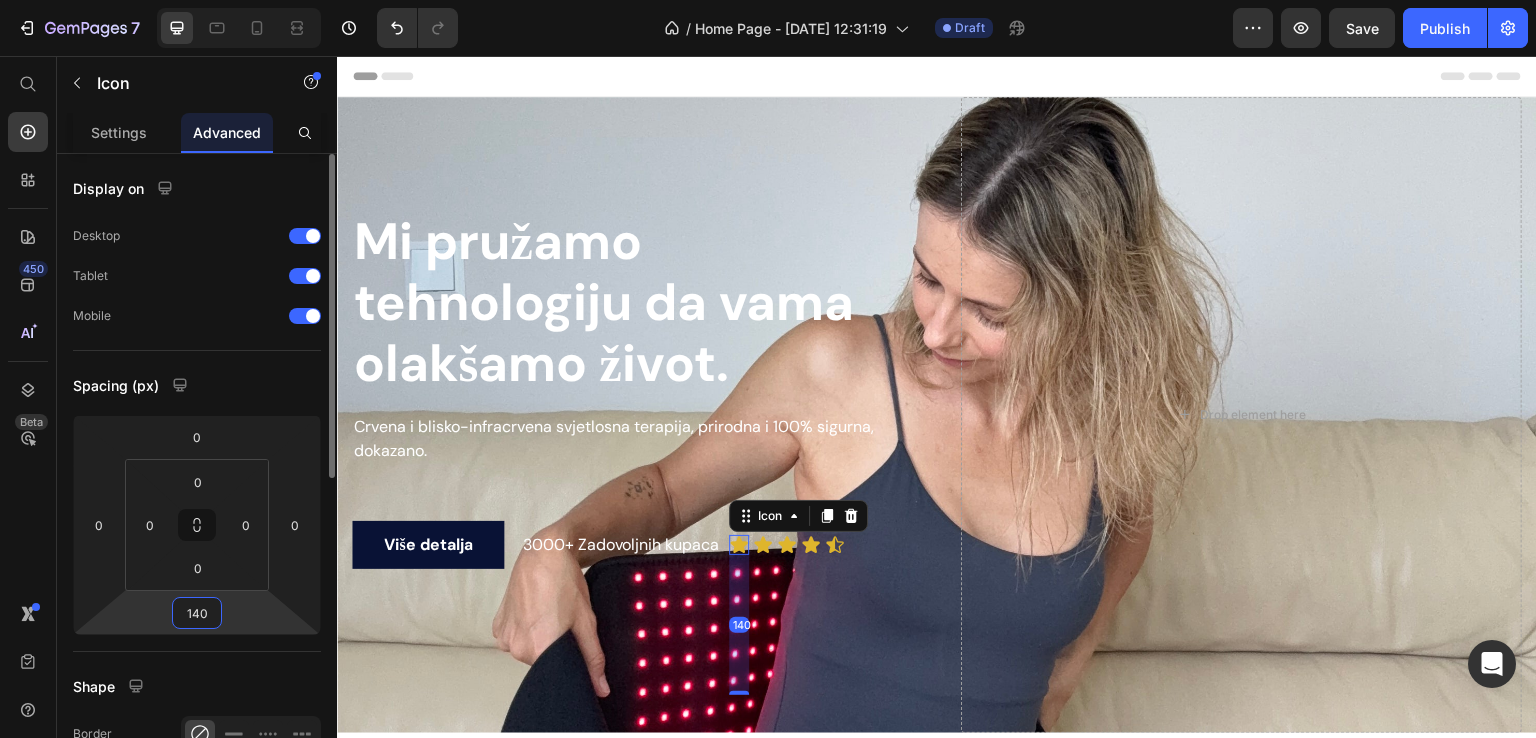 click on "Spacing (px)" at bounding box center [197, 385] 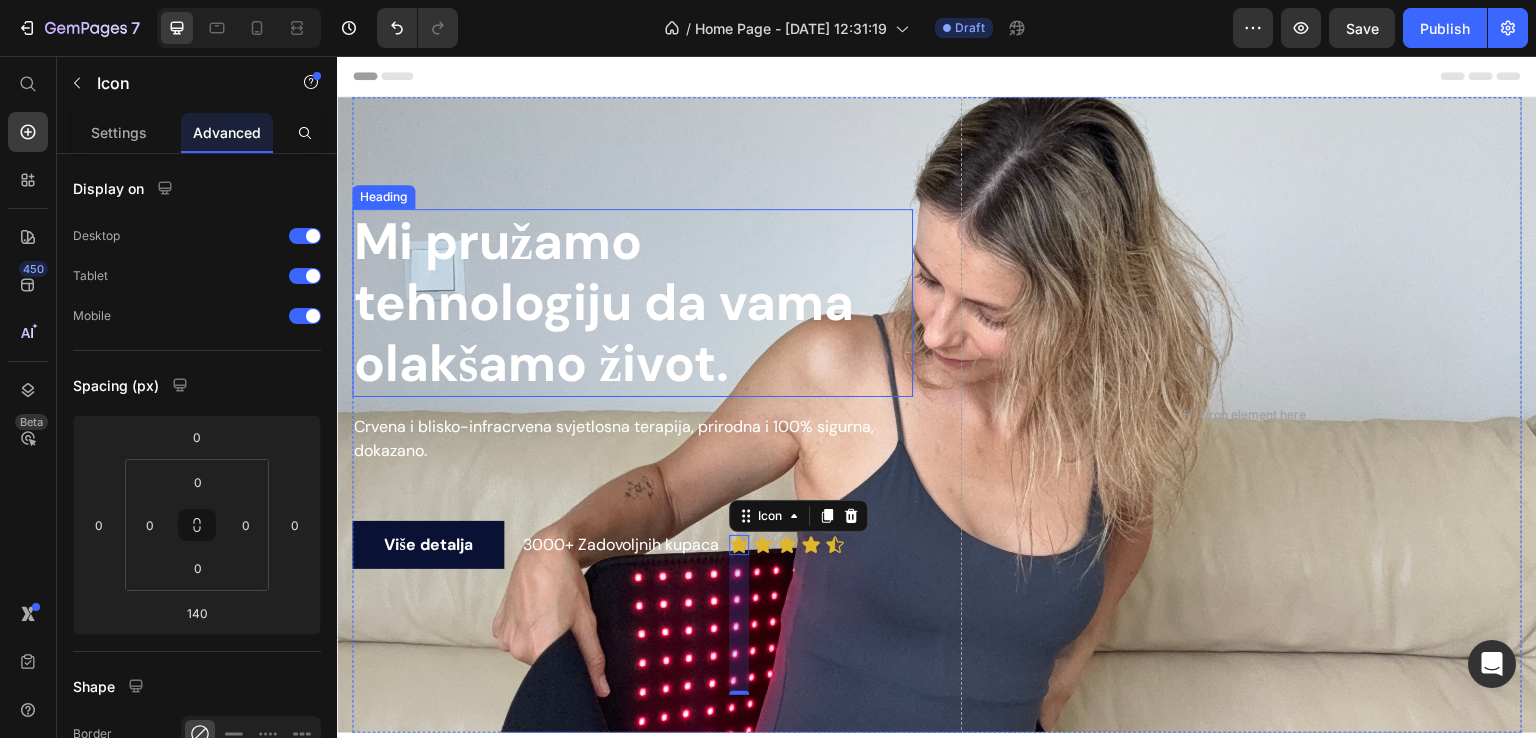 click on "Mi pružamo tehnologiju da vama olakšamo život." at bounding box center [632, 303] 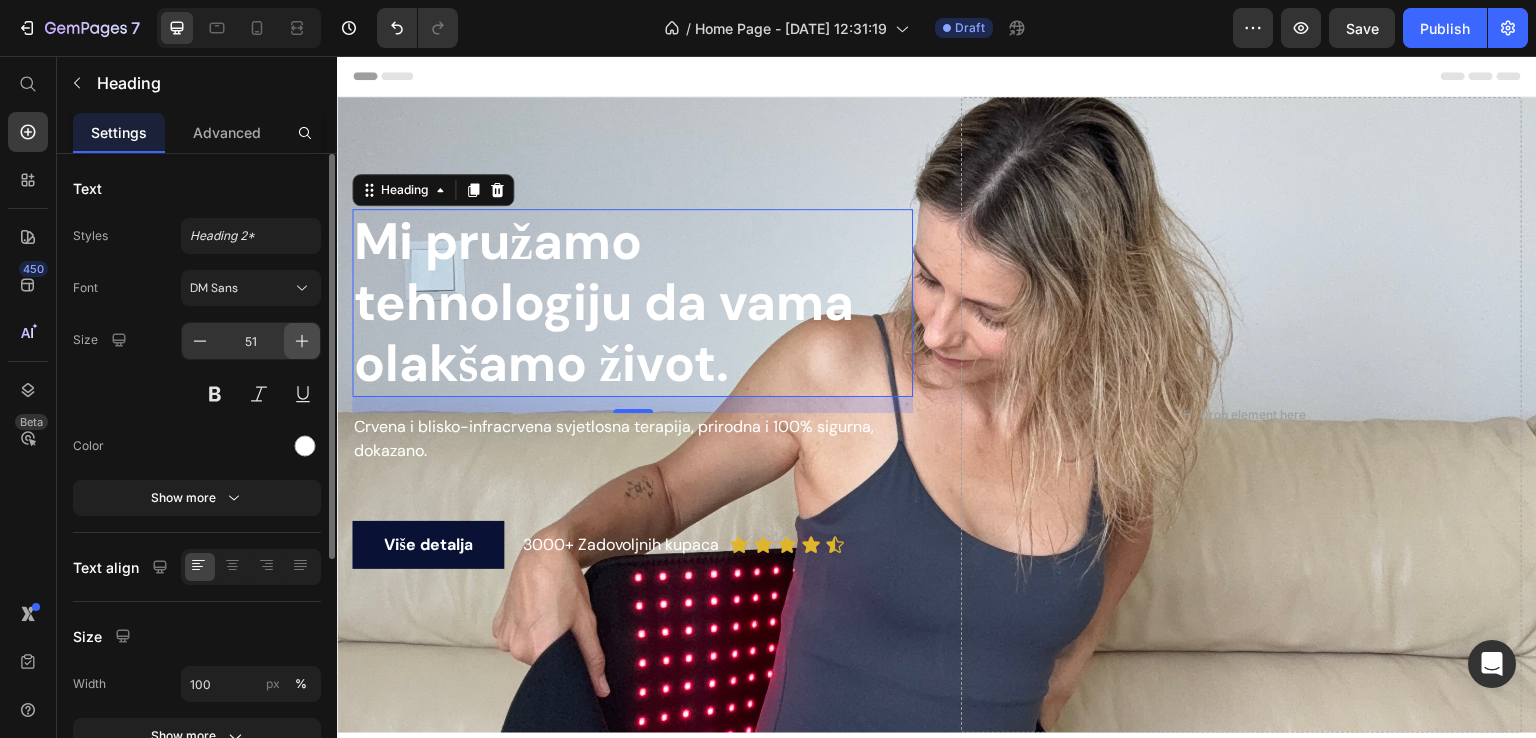 click 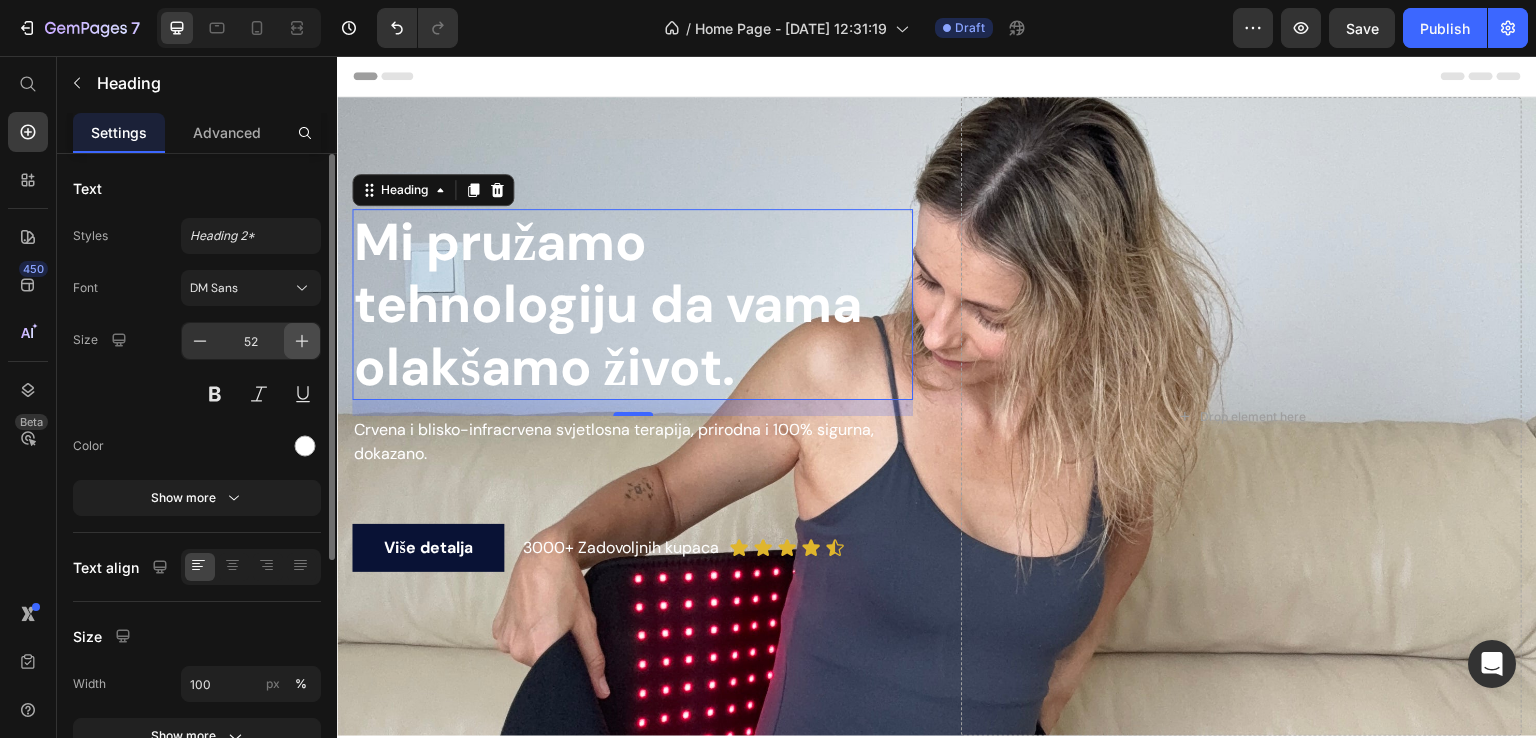 click 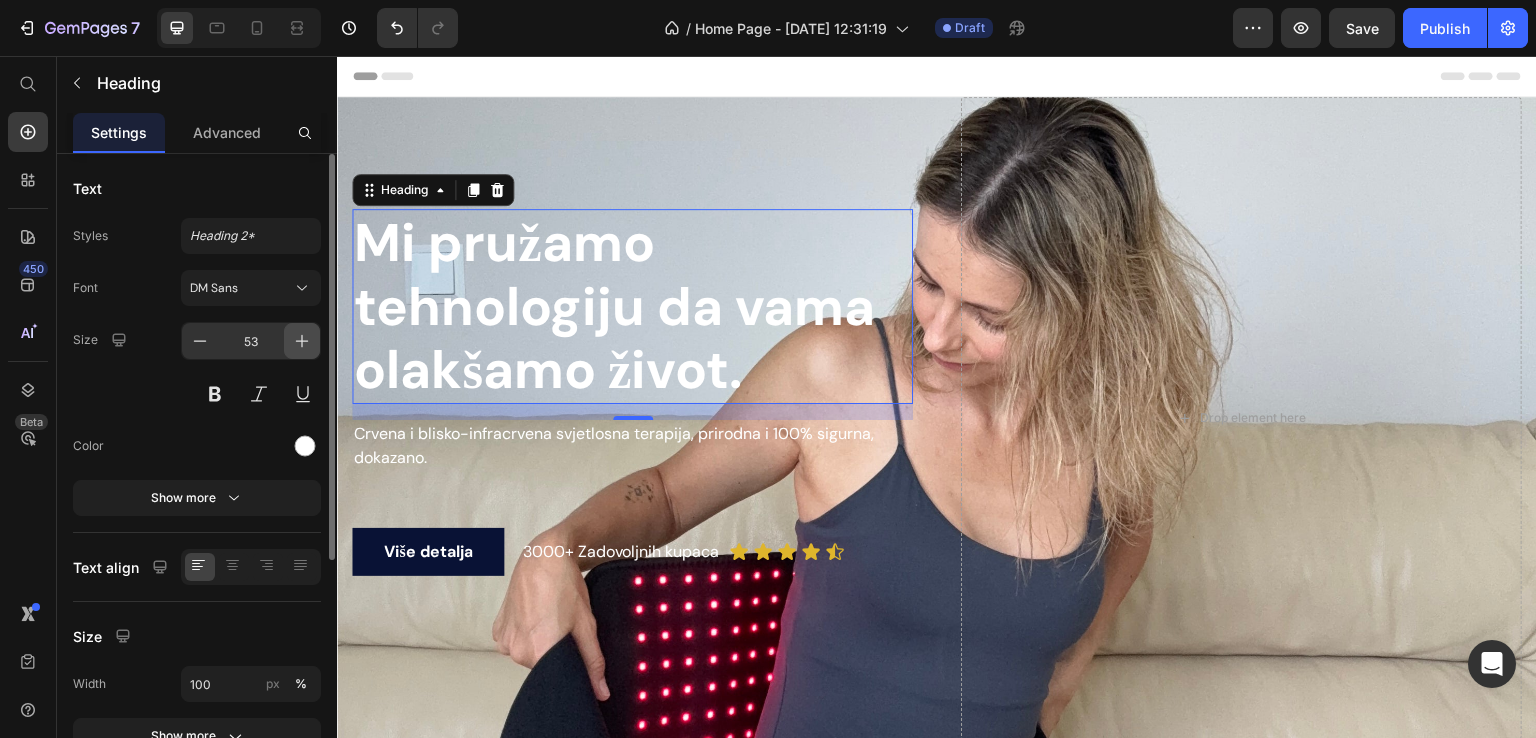 click 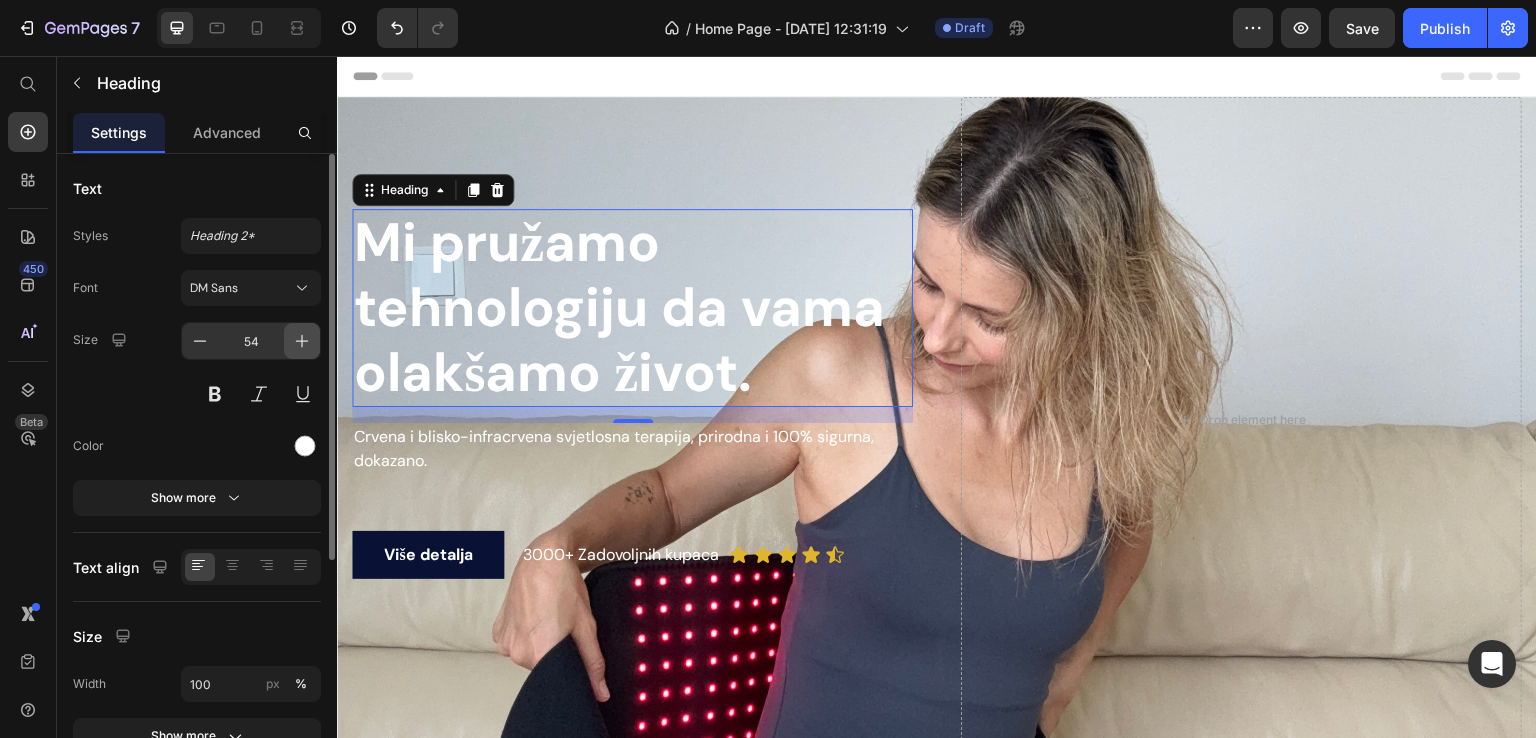 click 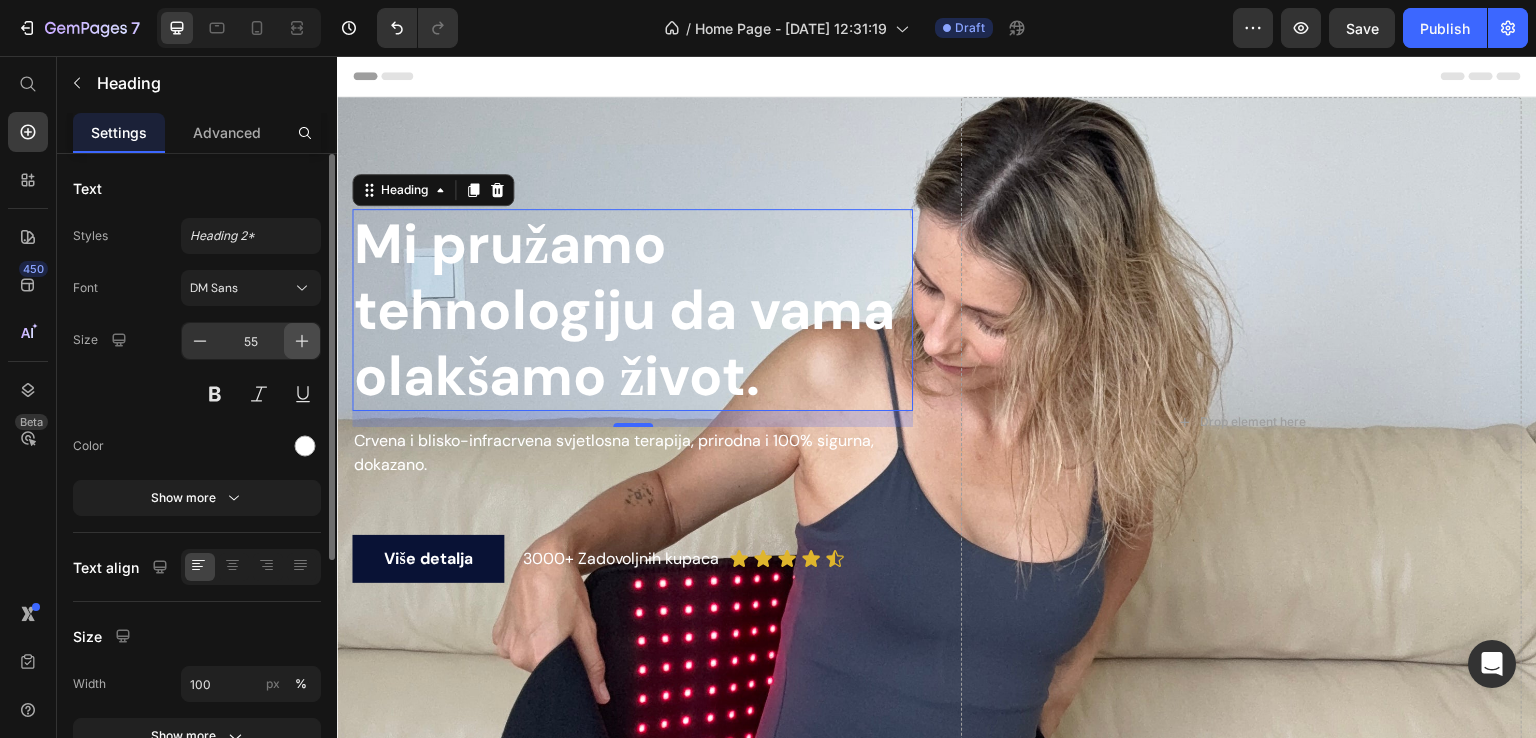 click 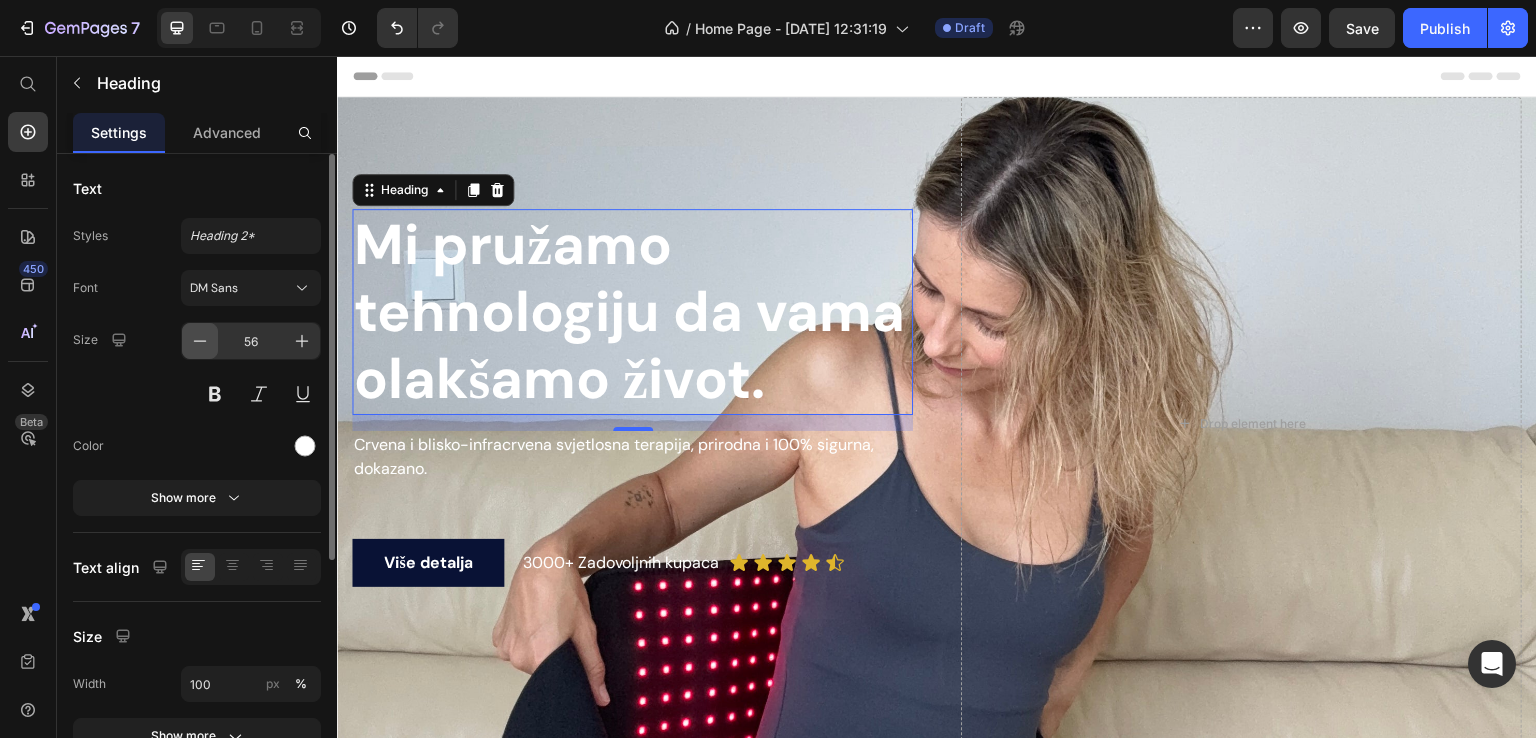 click 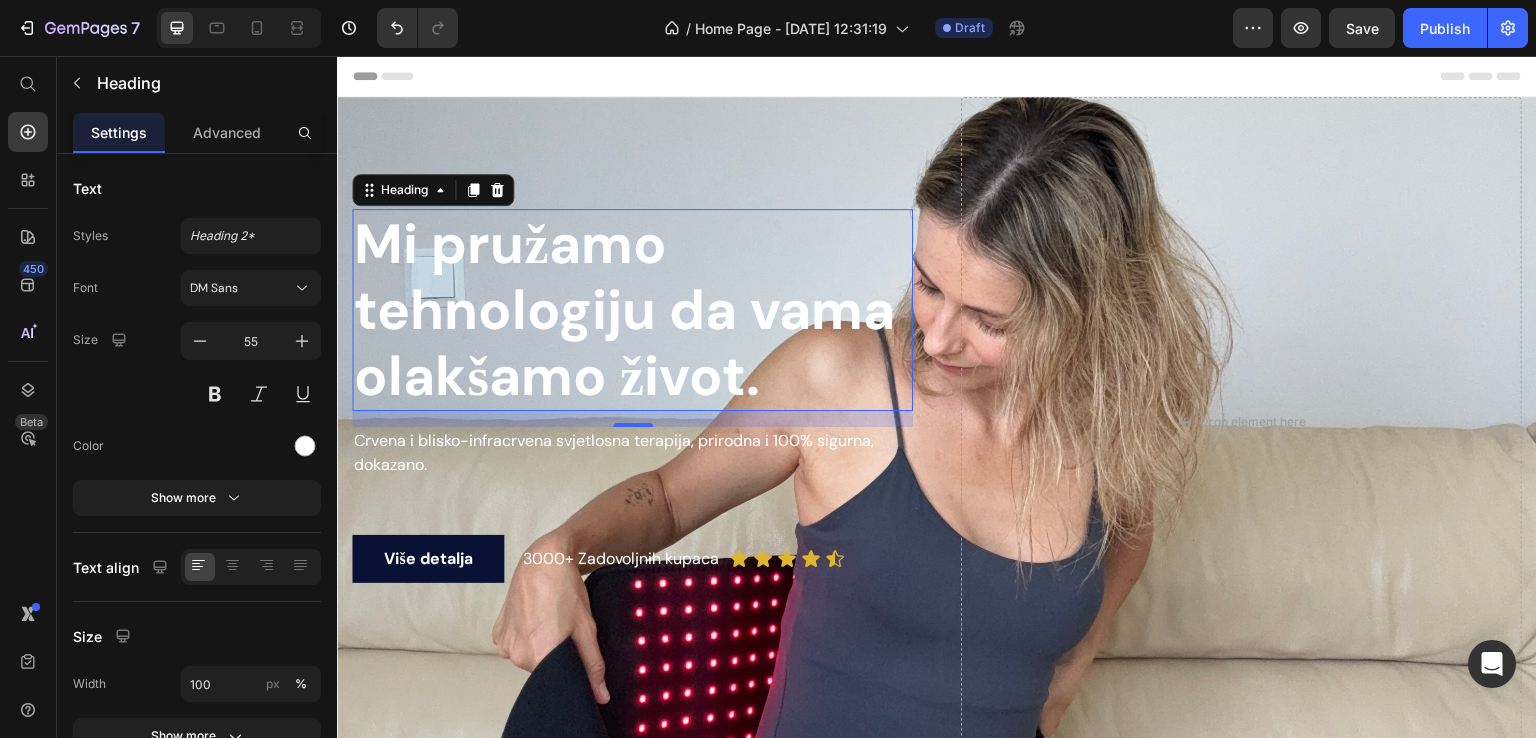 click on "Drop element here" at bounding box center (1241, 422) 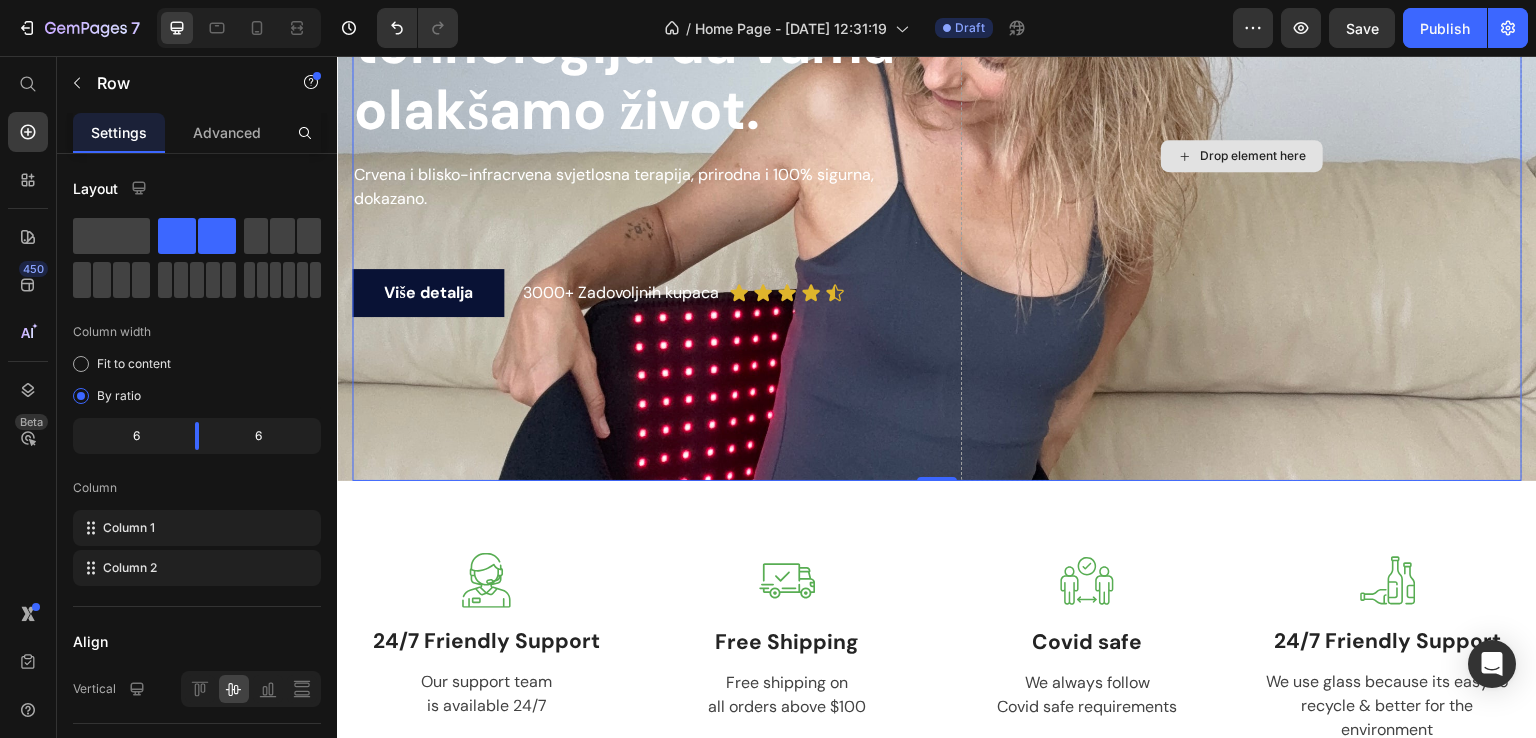 scroll, scrollTop: 533, scrollLeft: 0, axis: vertical 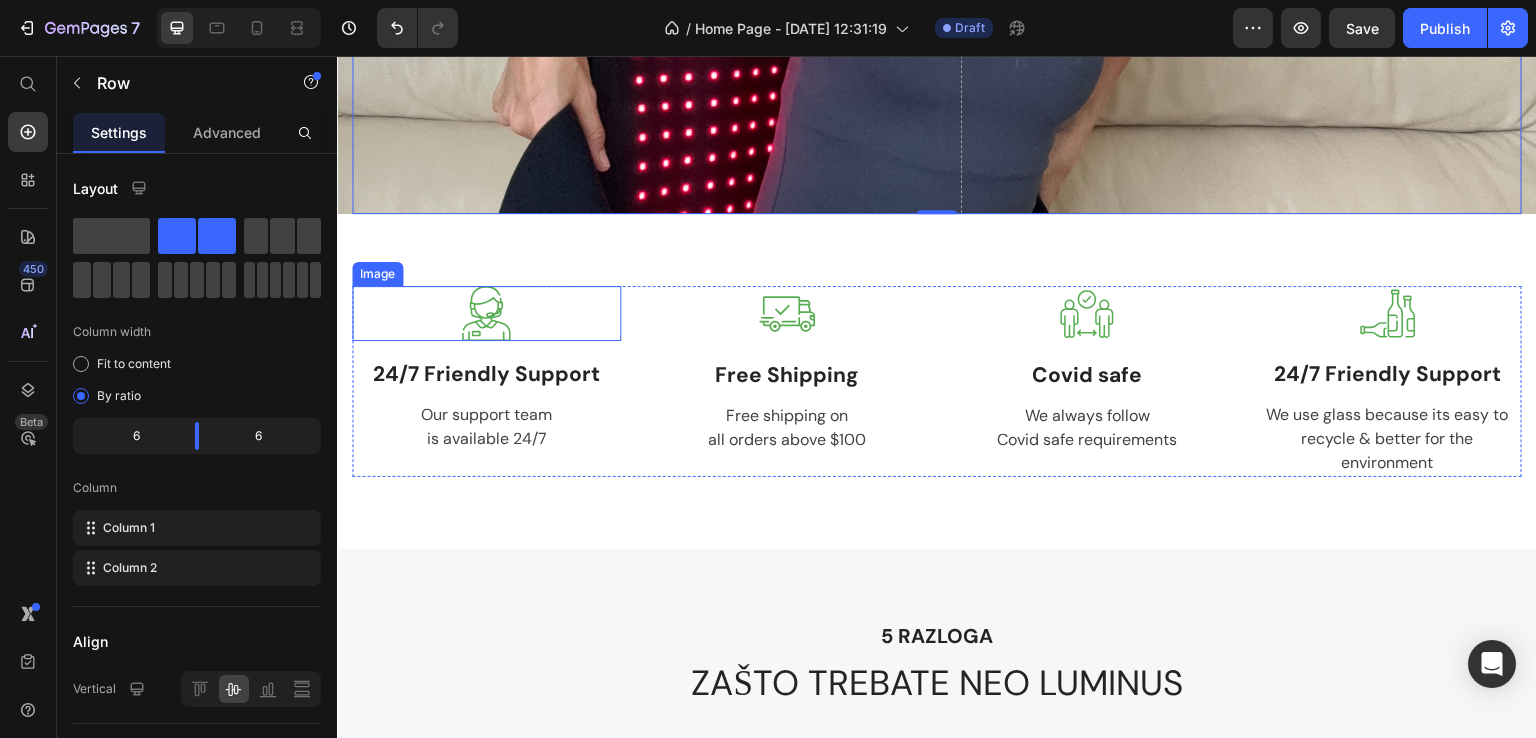 click at bounding box center (486, 313) 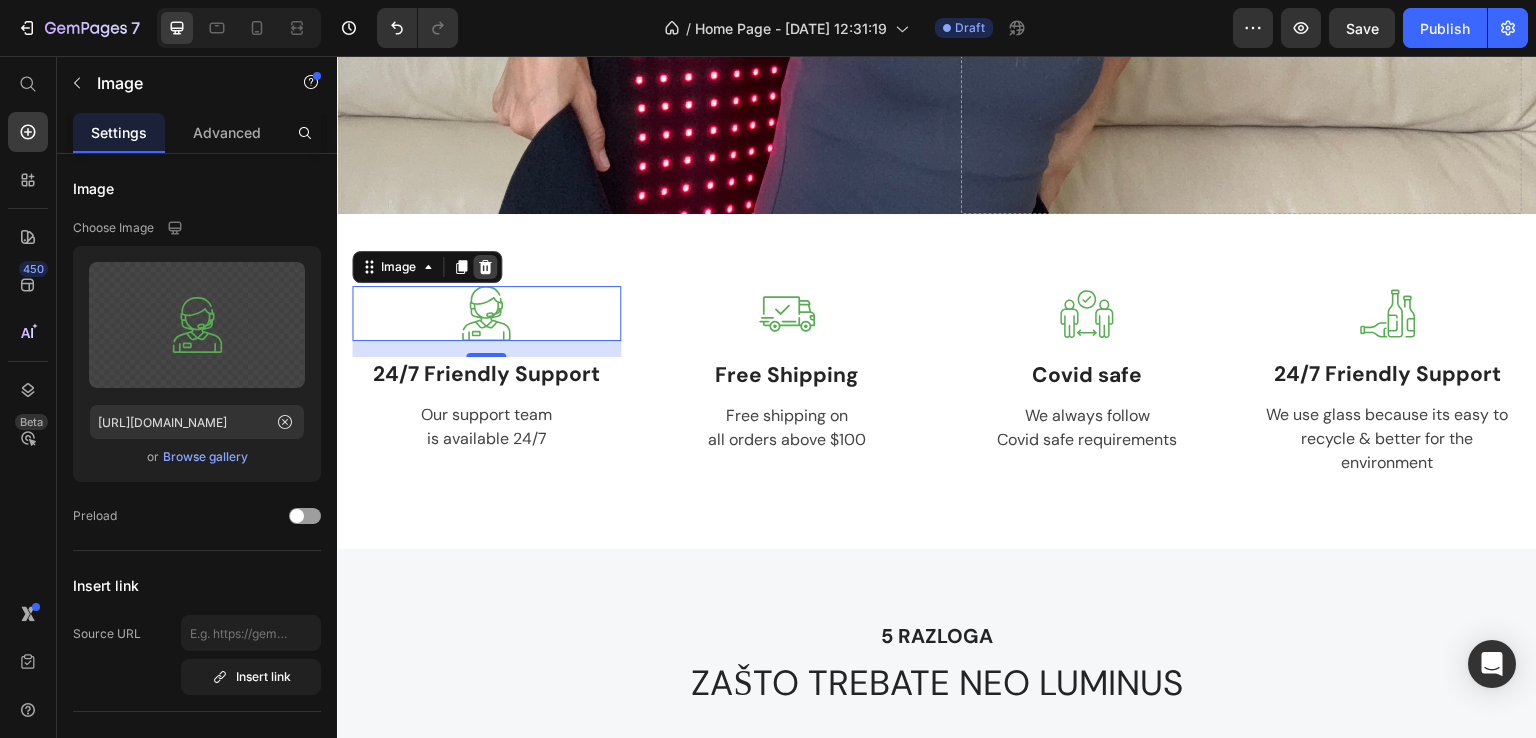click 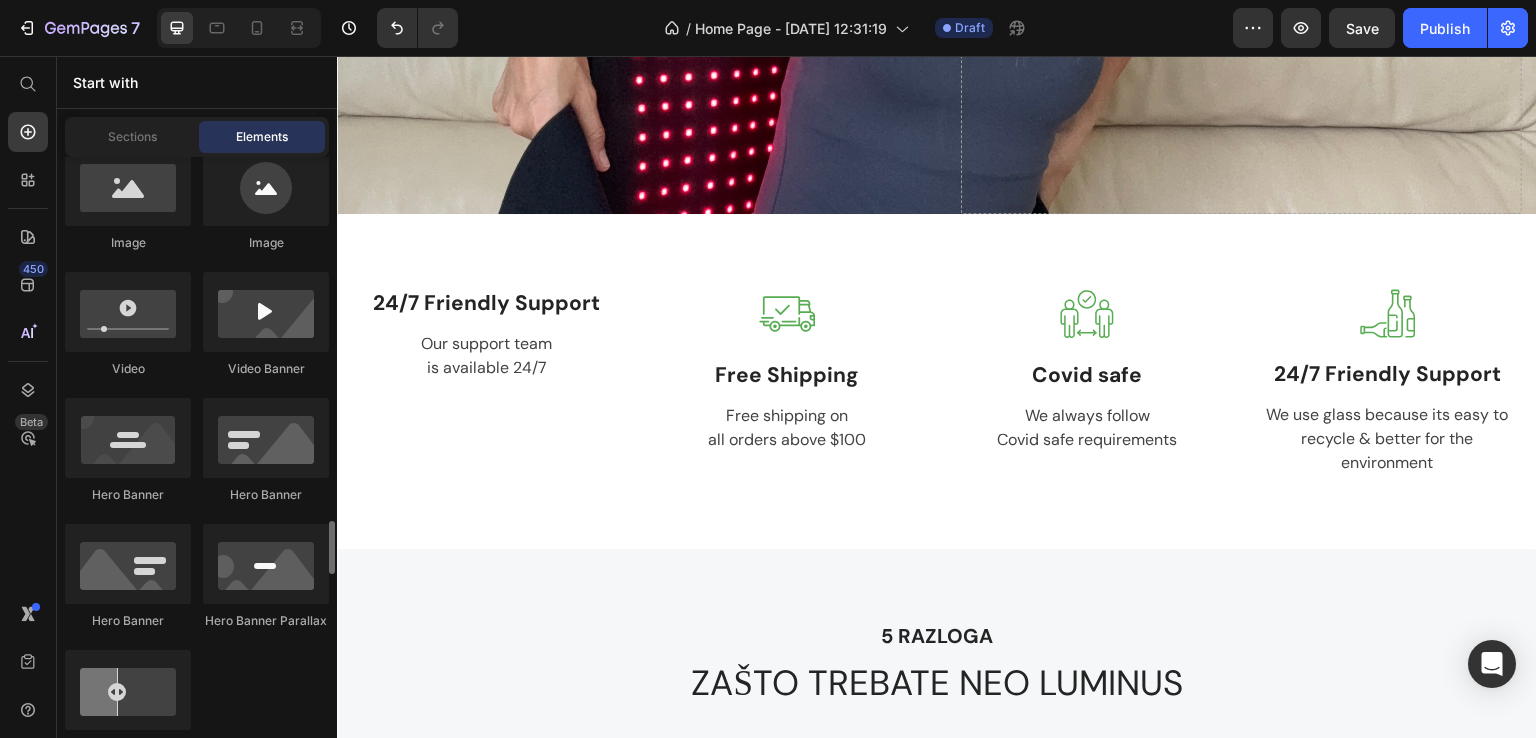 scroll, scrollTop: 1065, scrollLeft: 0, axis: vertical 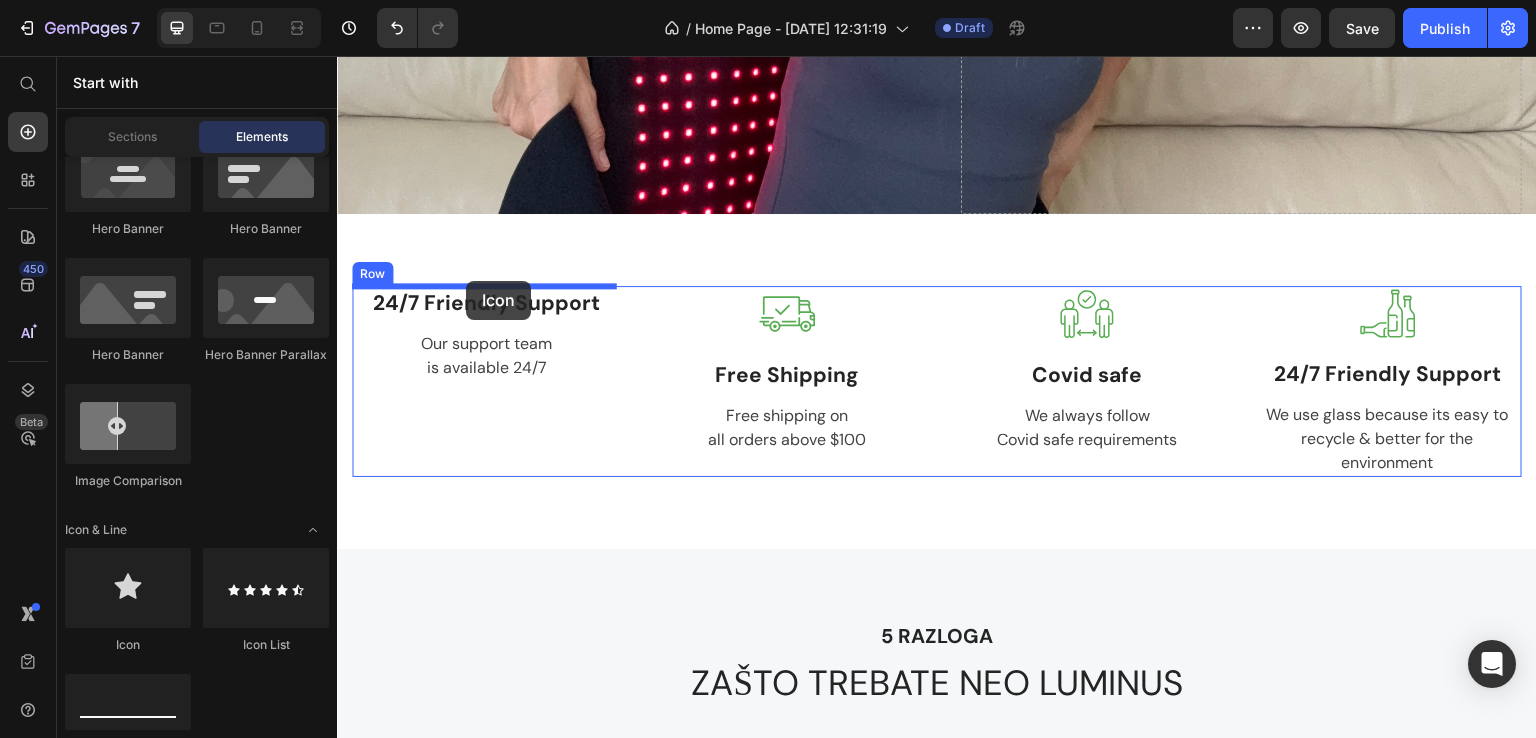 drag, startPoint x: 564, startPoint y: 564, endPoint x: 466, endPoint y: 281, distance: 299.48788 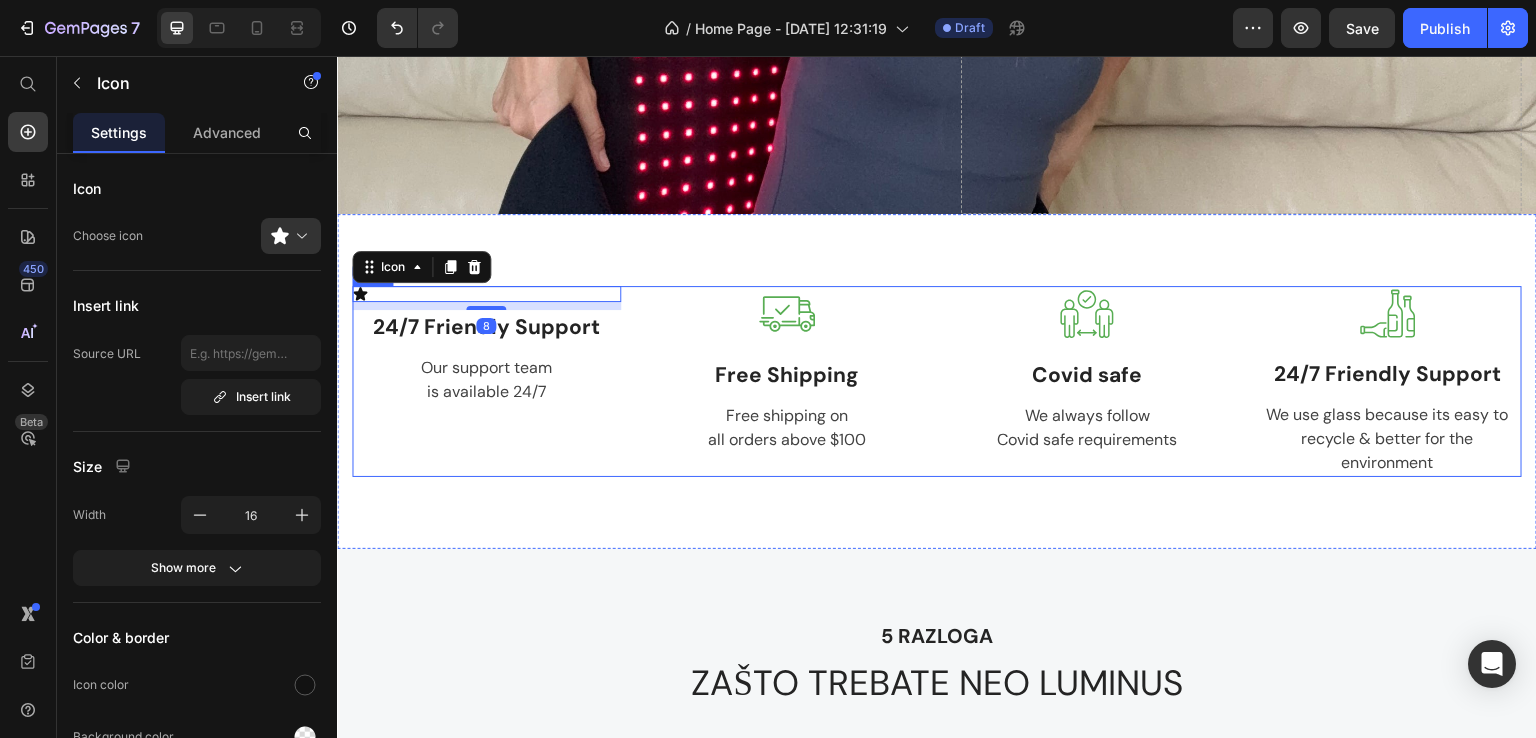 click on "Icon   8 24/7 Friendly Support Text block Our support team is available 24/7 Text block" at bounding box center (486, 381) 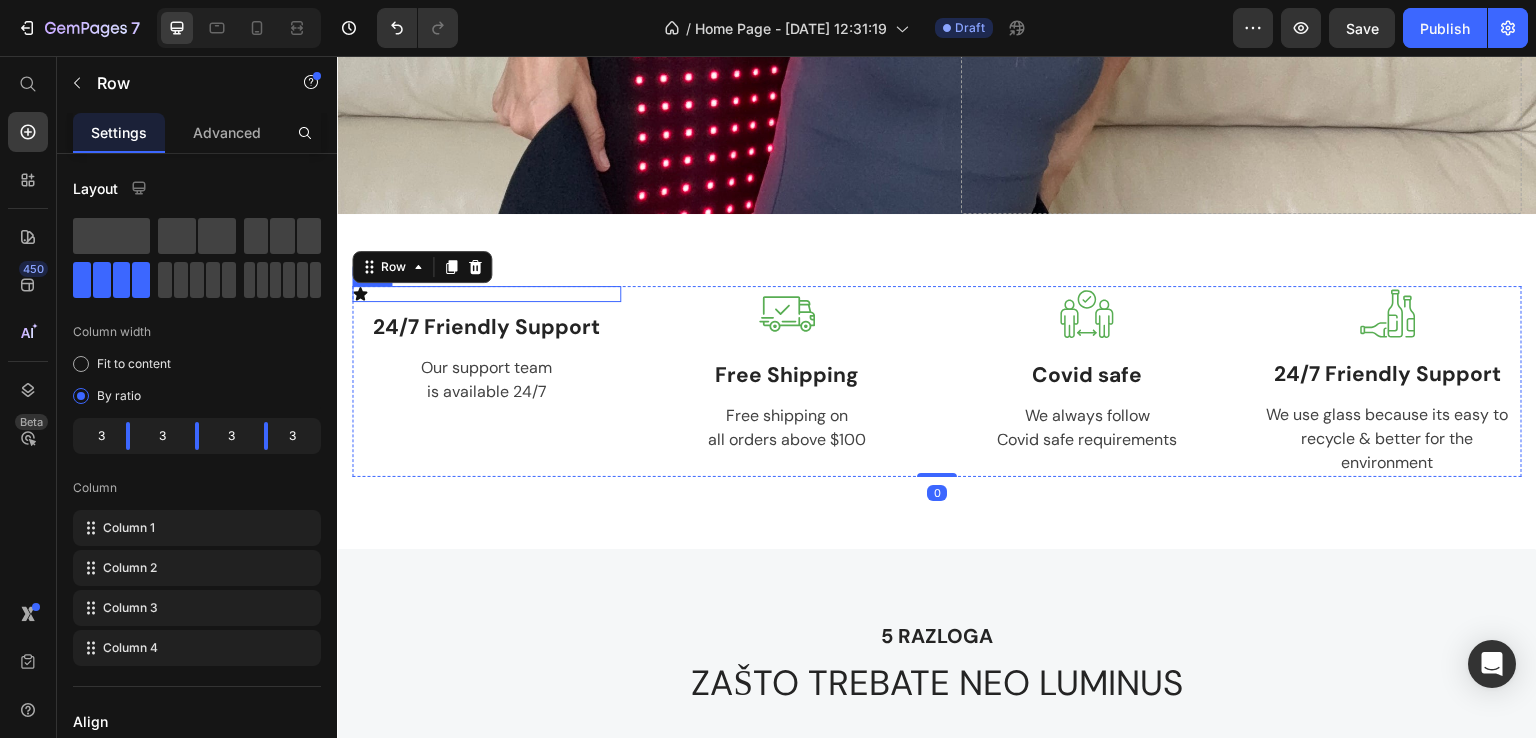 click on "Icon" at bounding box center [486, 294] 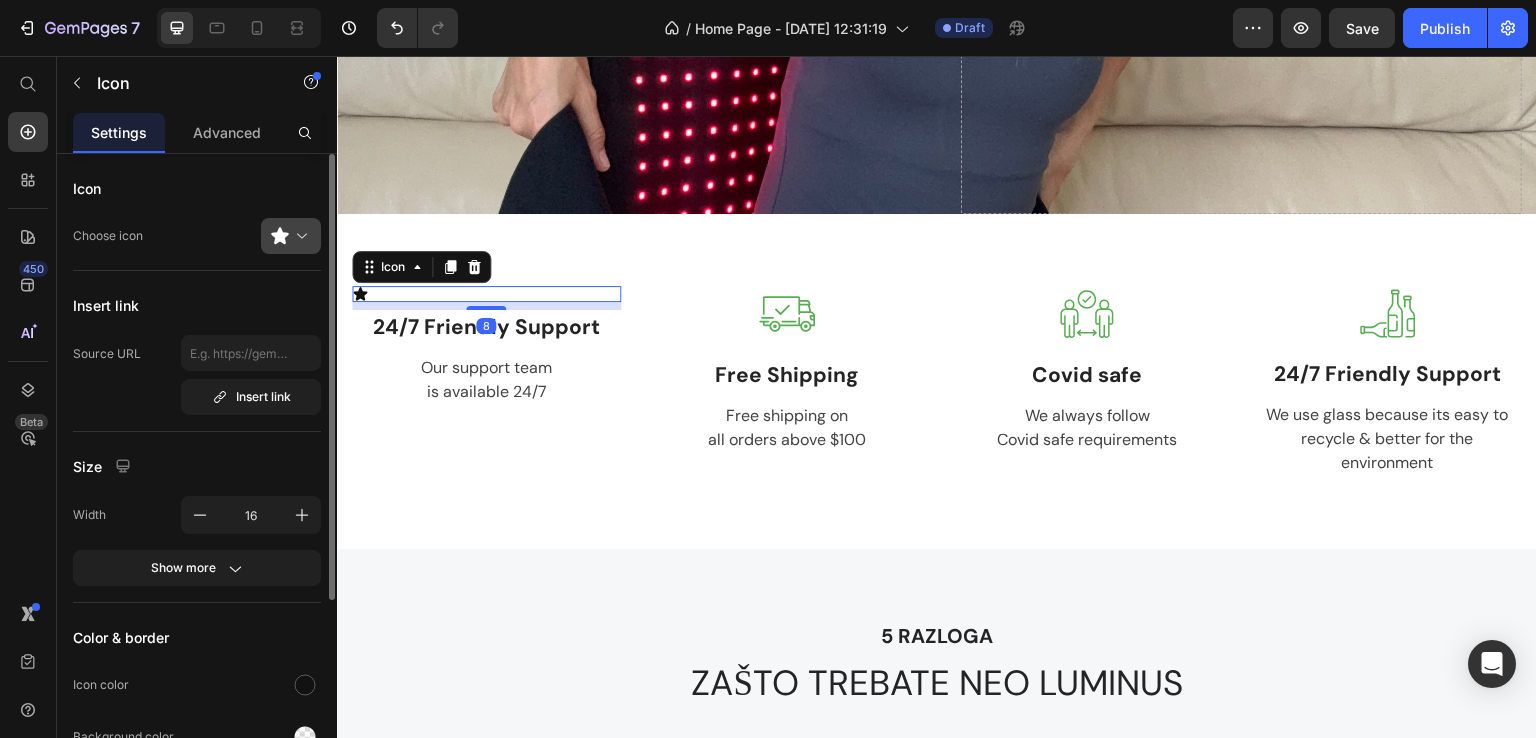 click at bounding box center (299, 236) 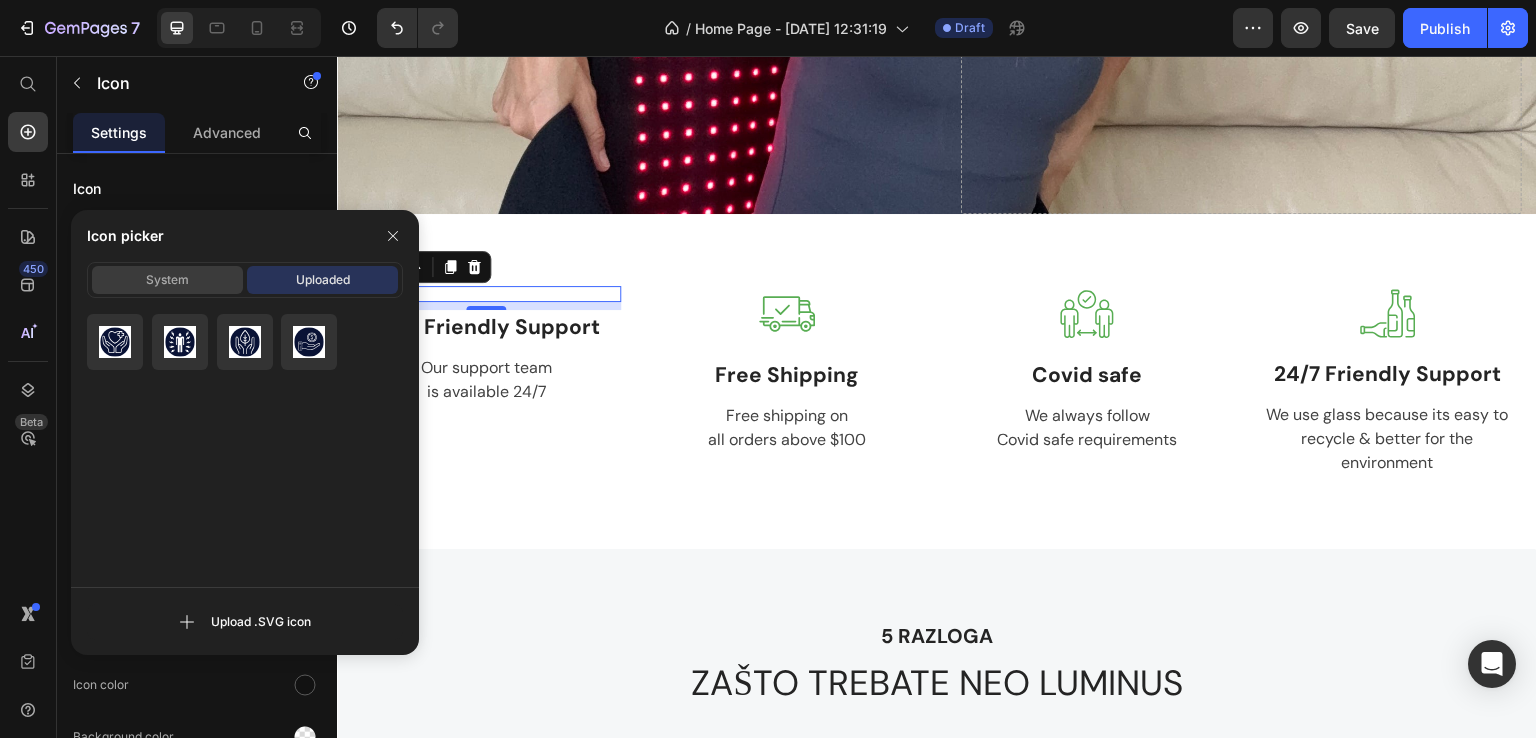 click on "System" at bounding box center [167, 280] 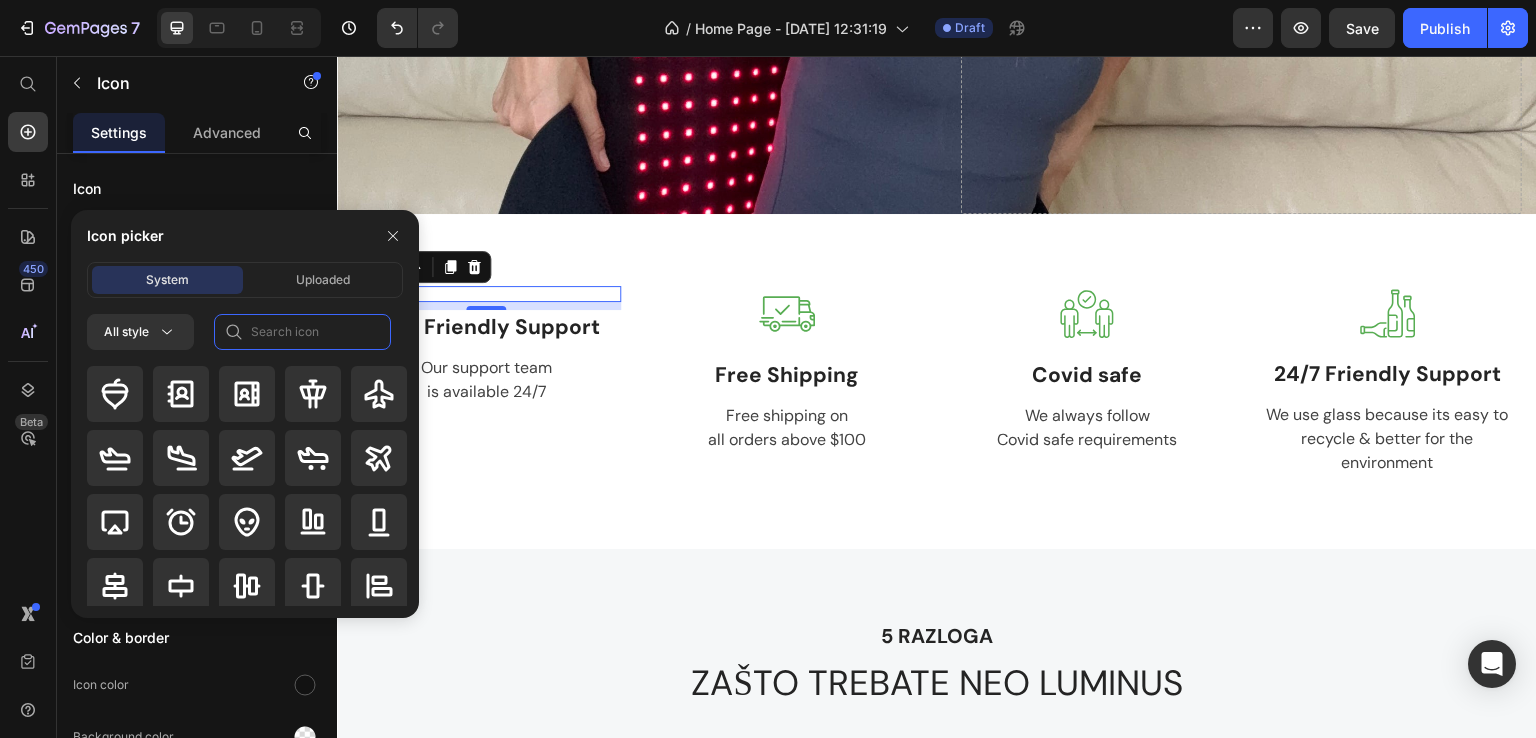 click 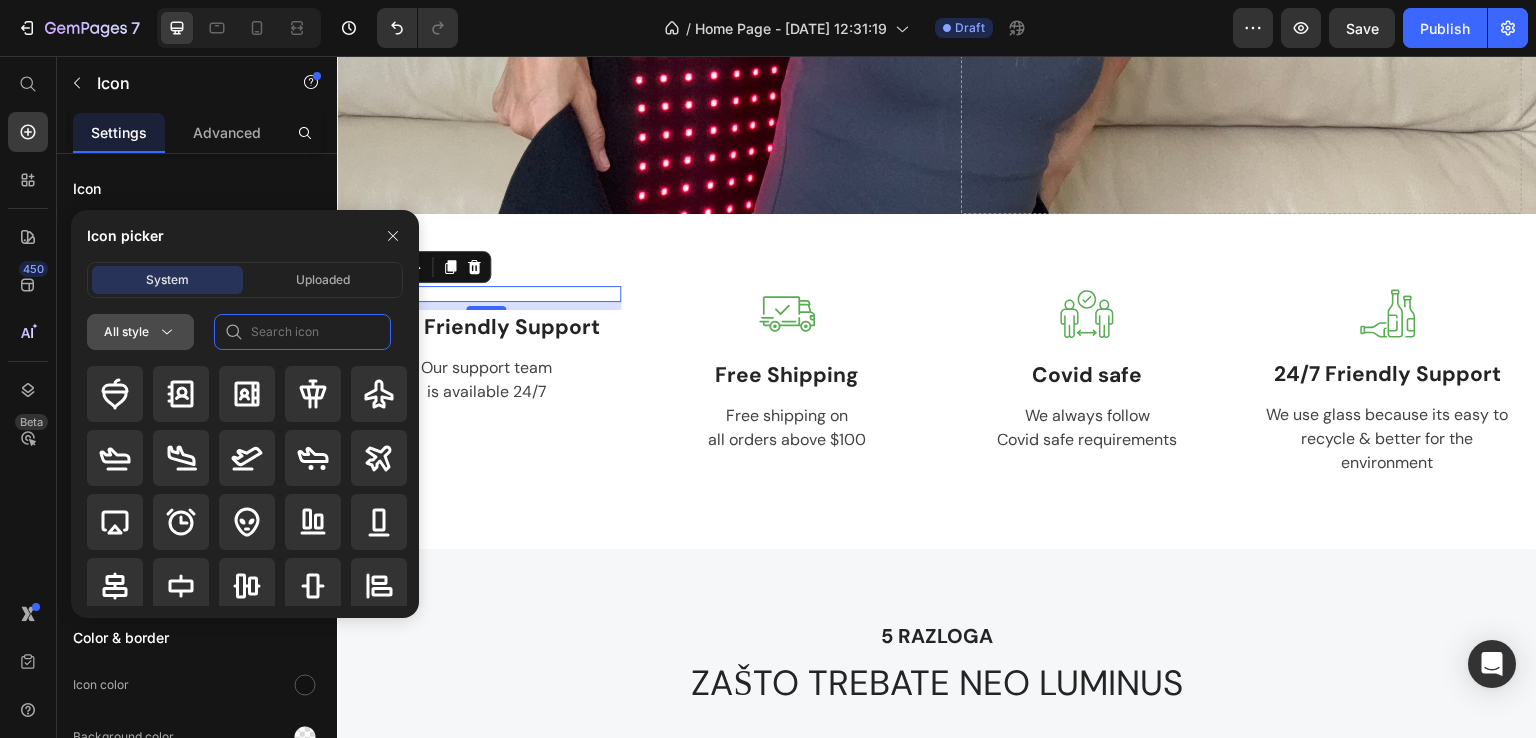 click on "All style" at bounding box center (140, 332) 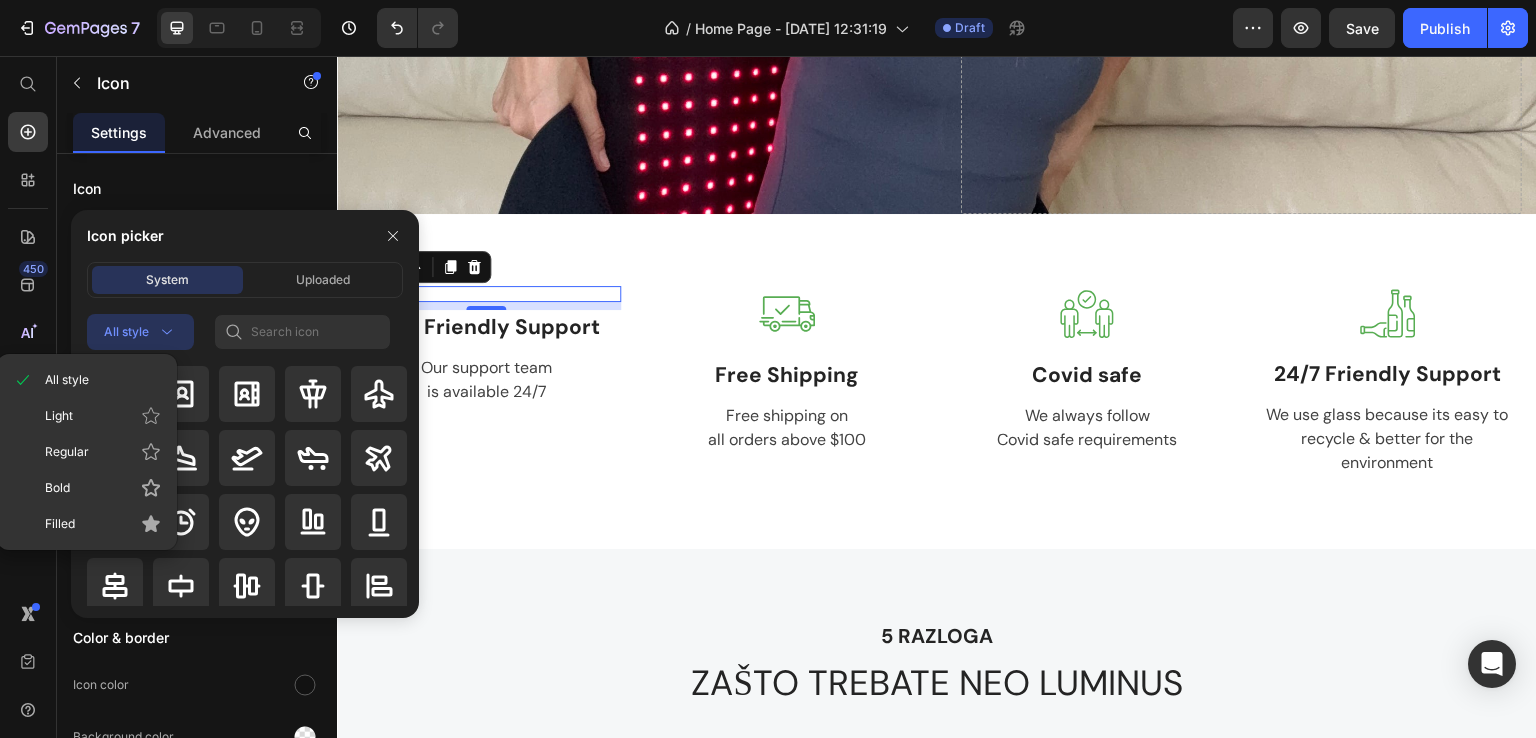 click 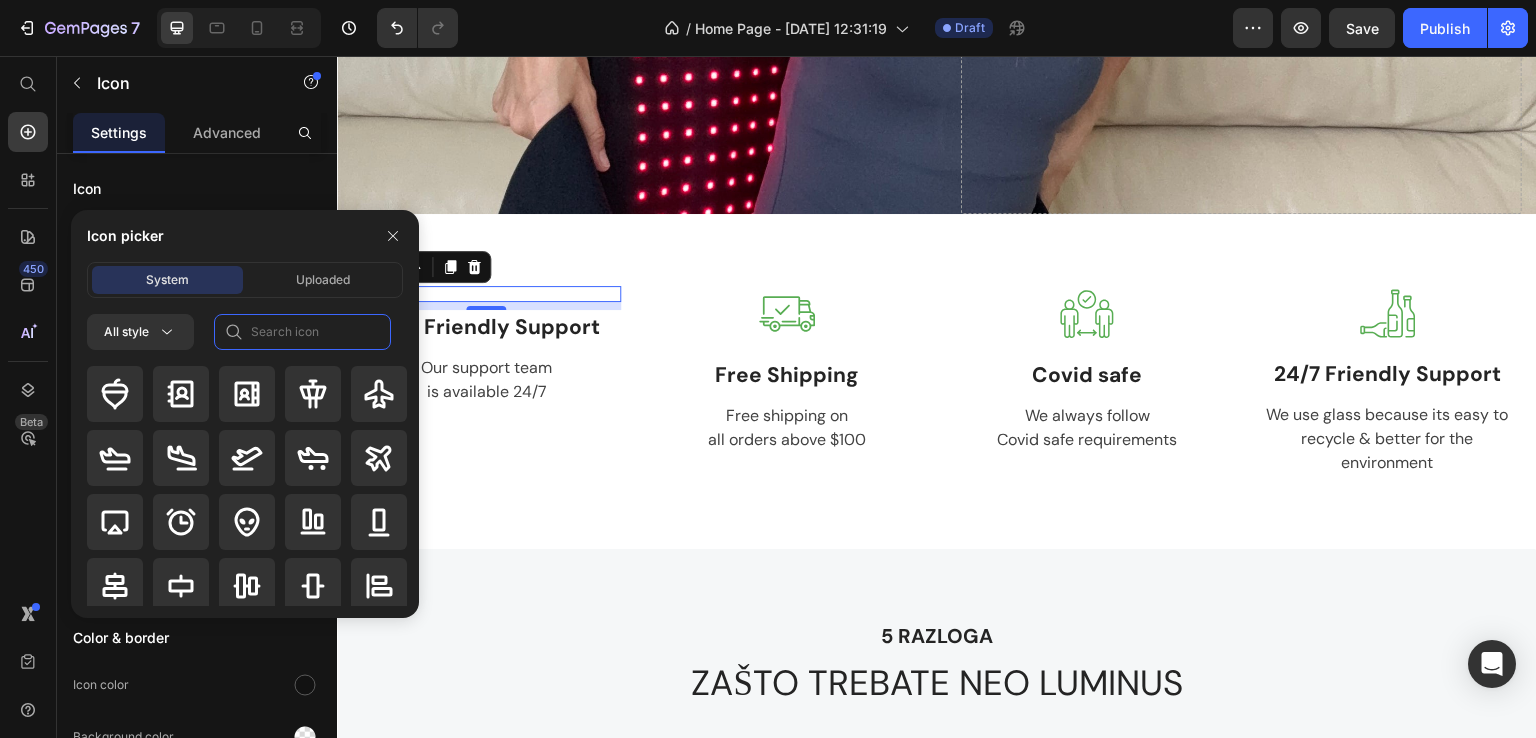 click 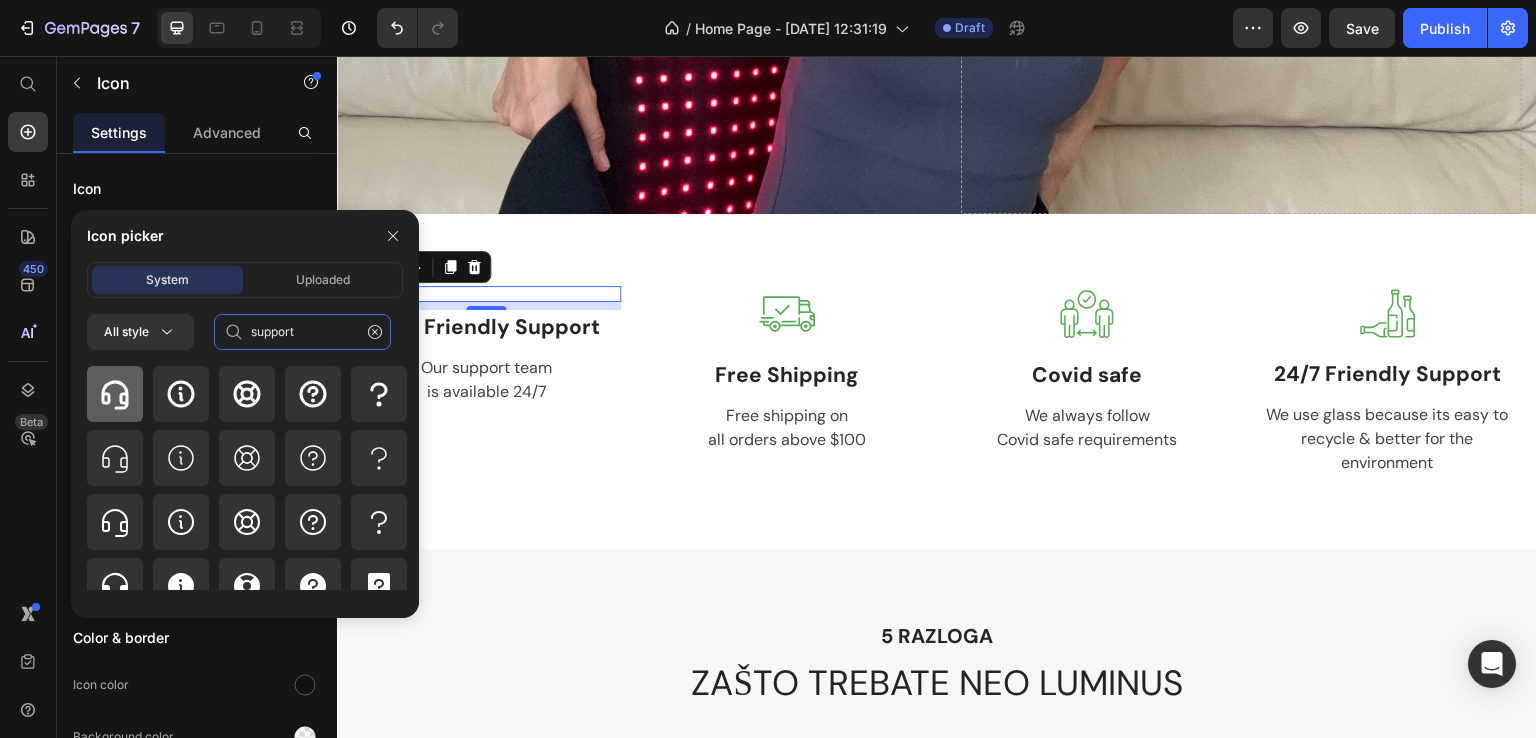 type on "support" 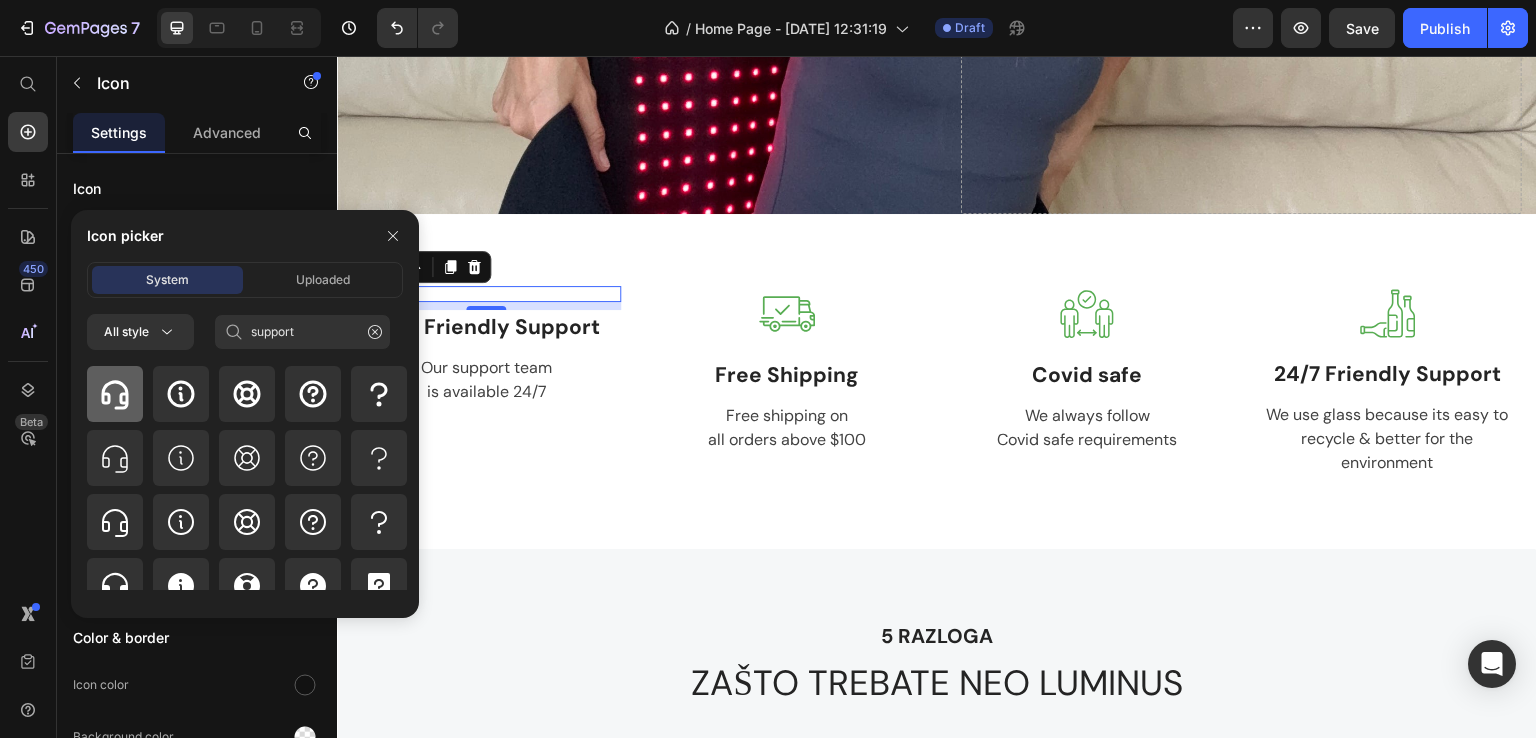 click 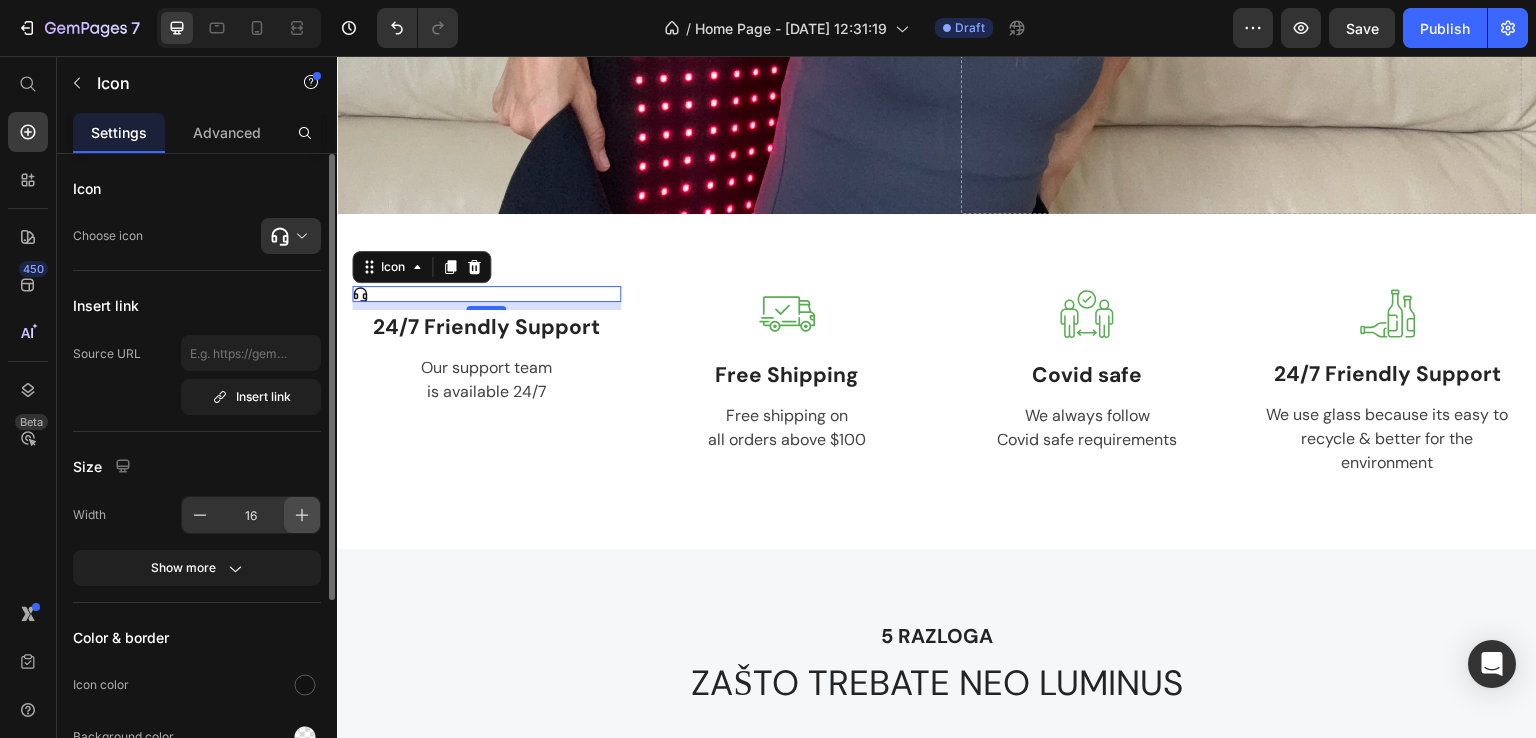 click 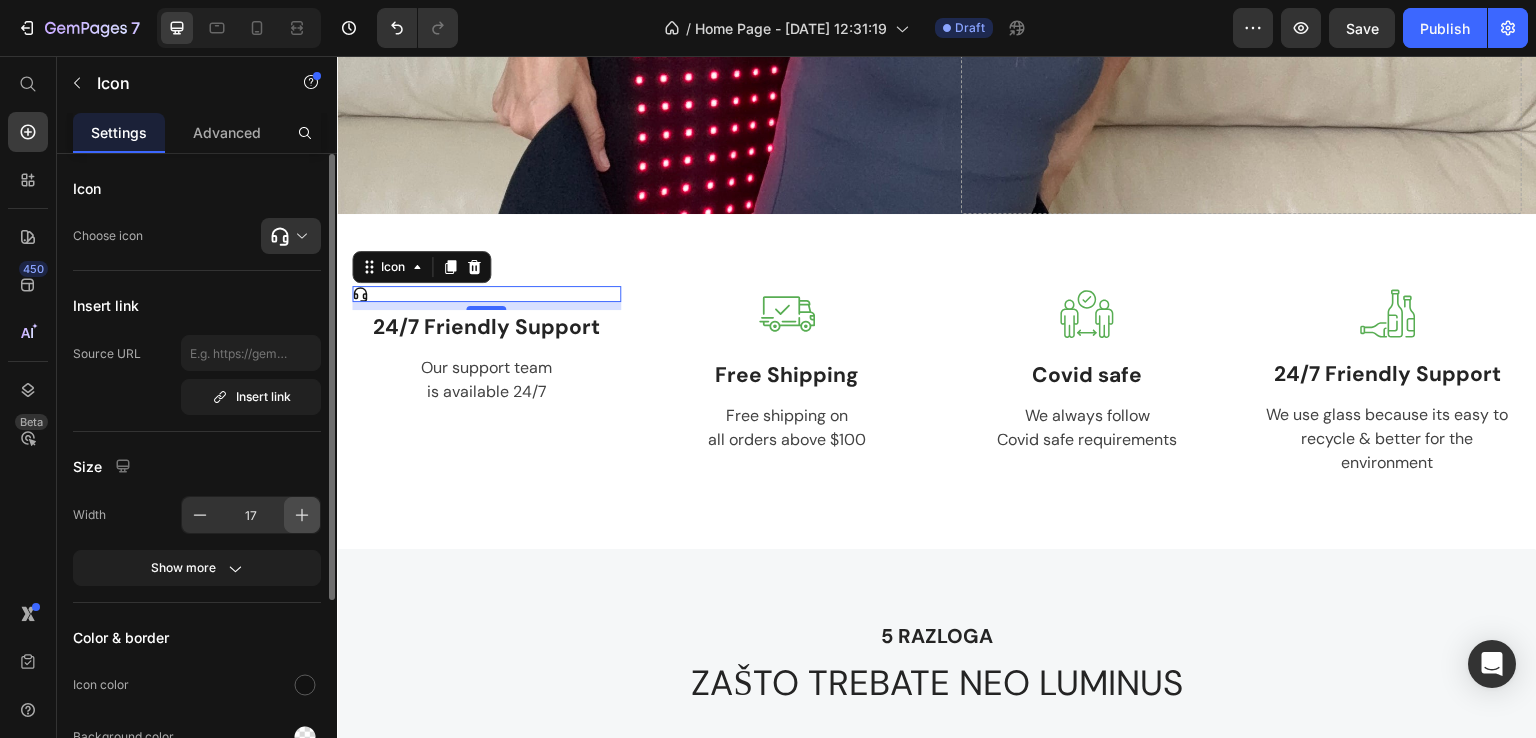 click 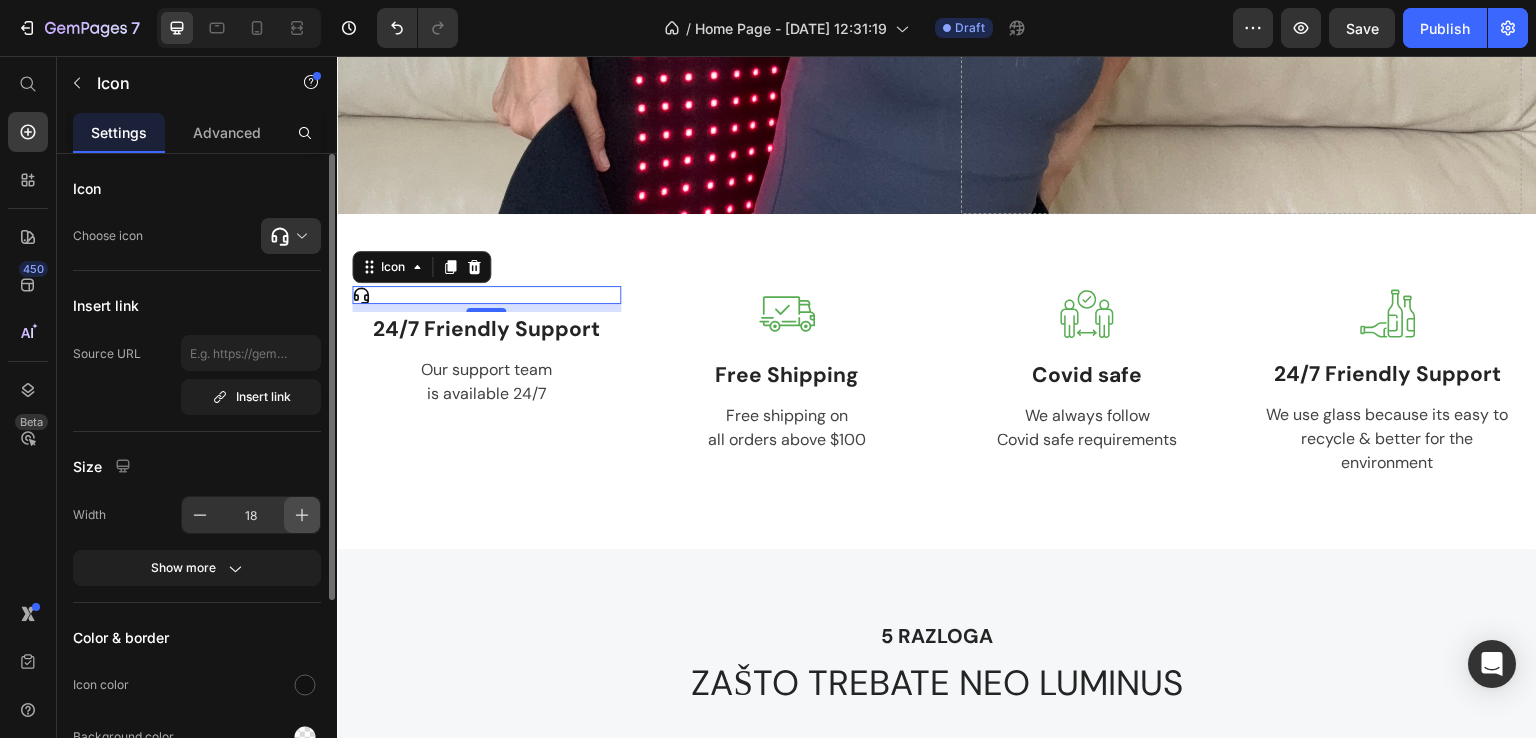 click 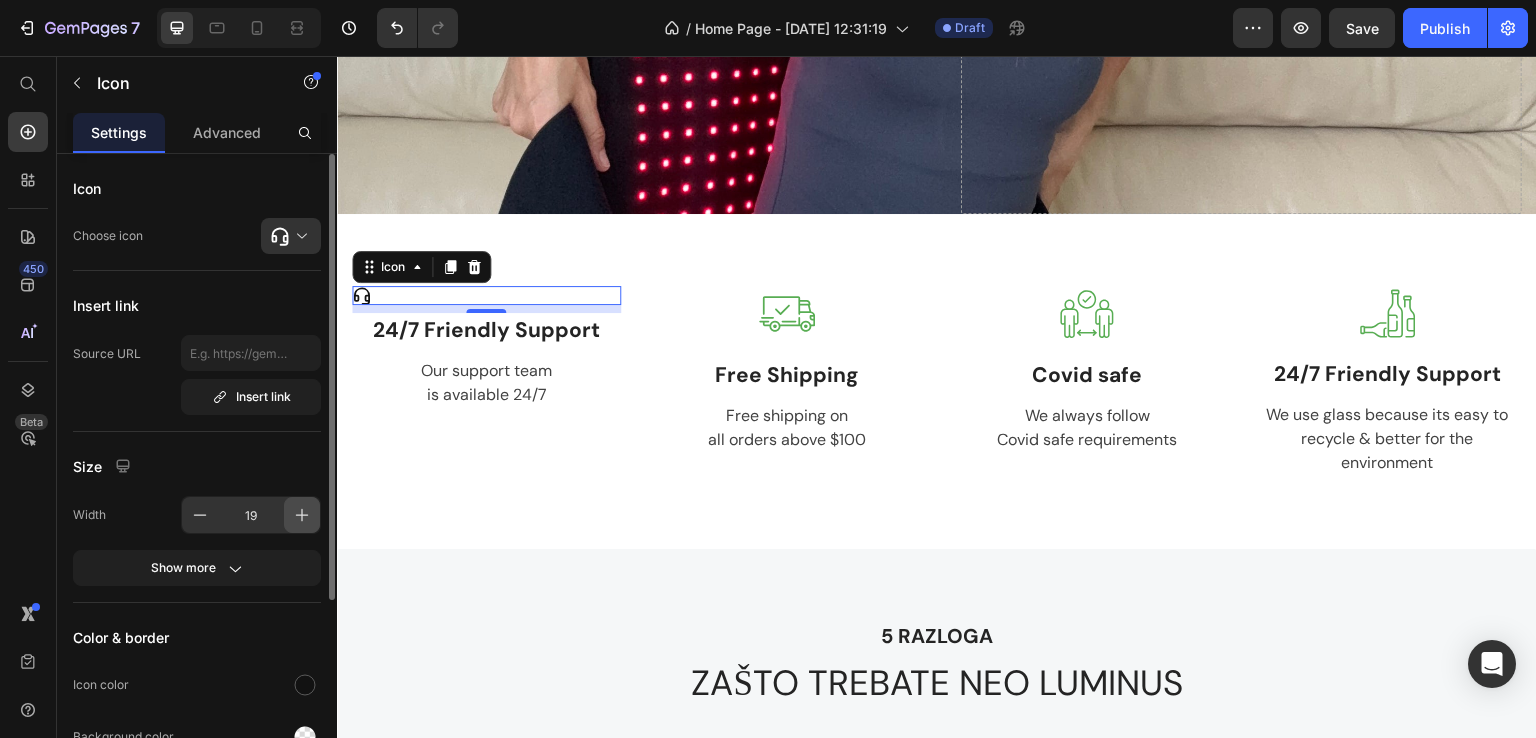 click 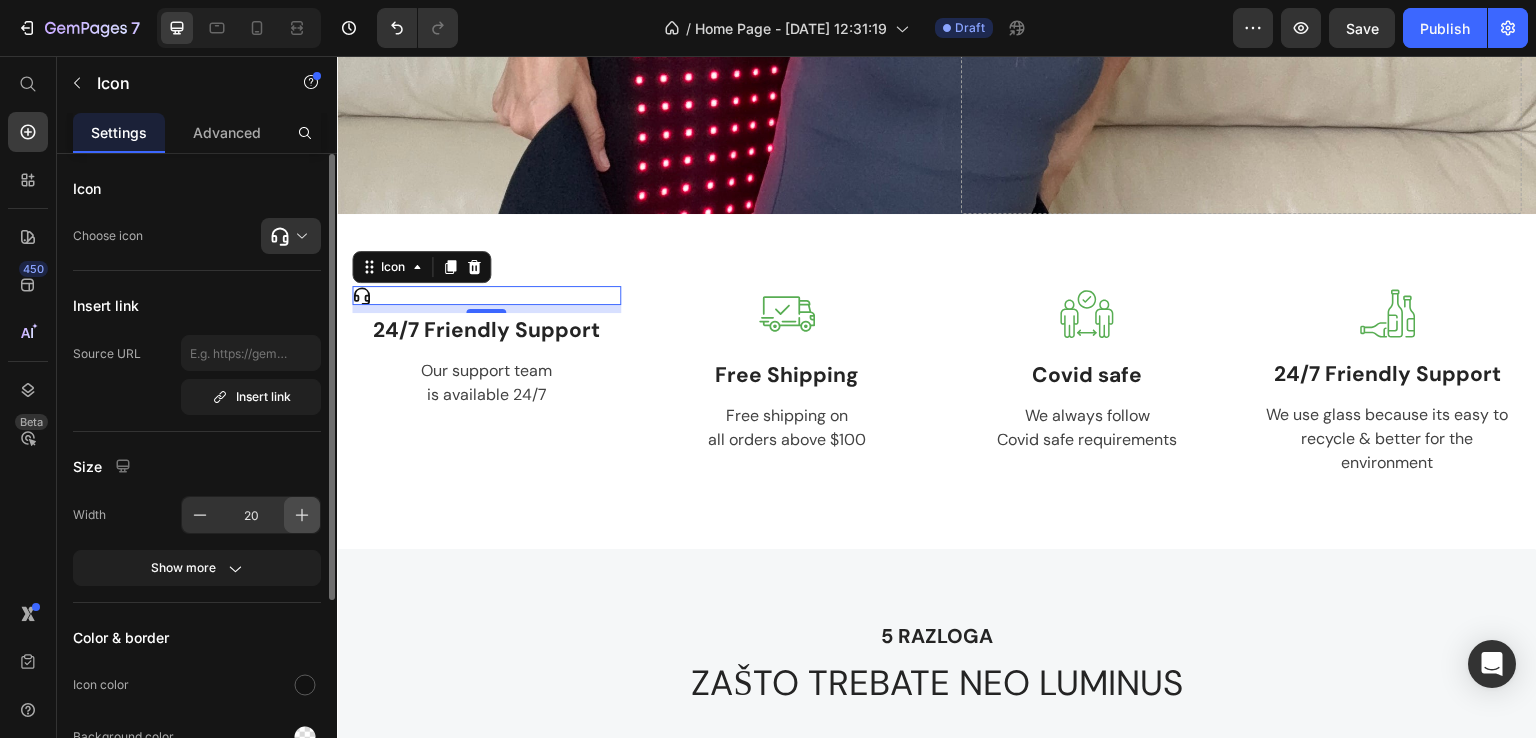 click 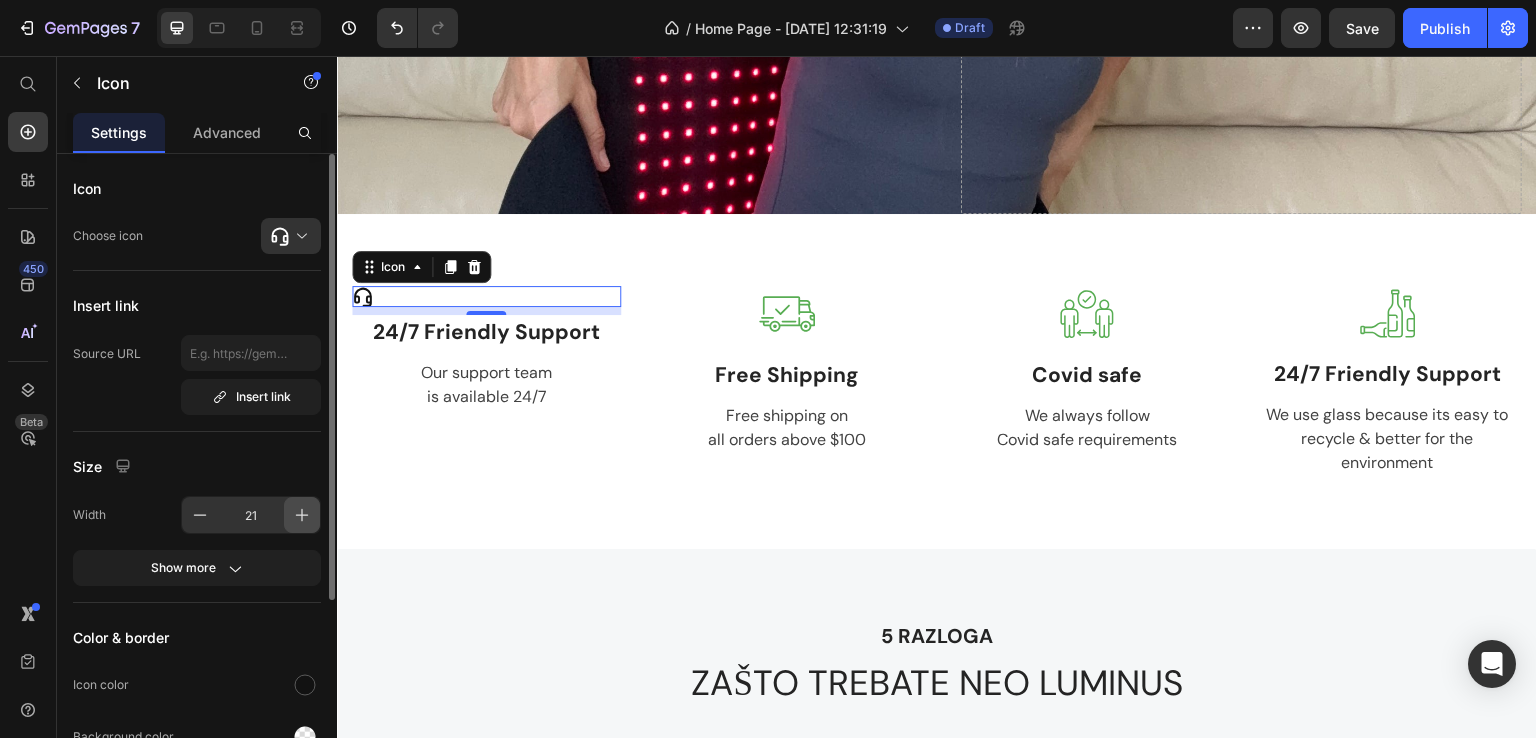click 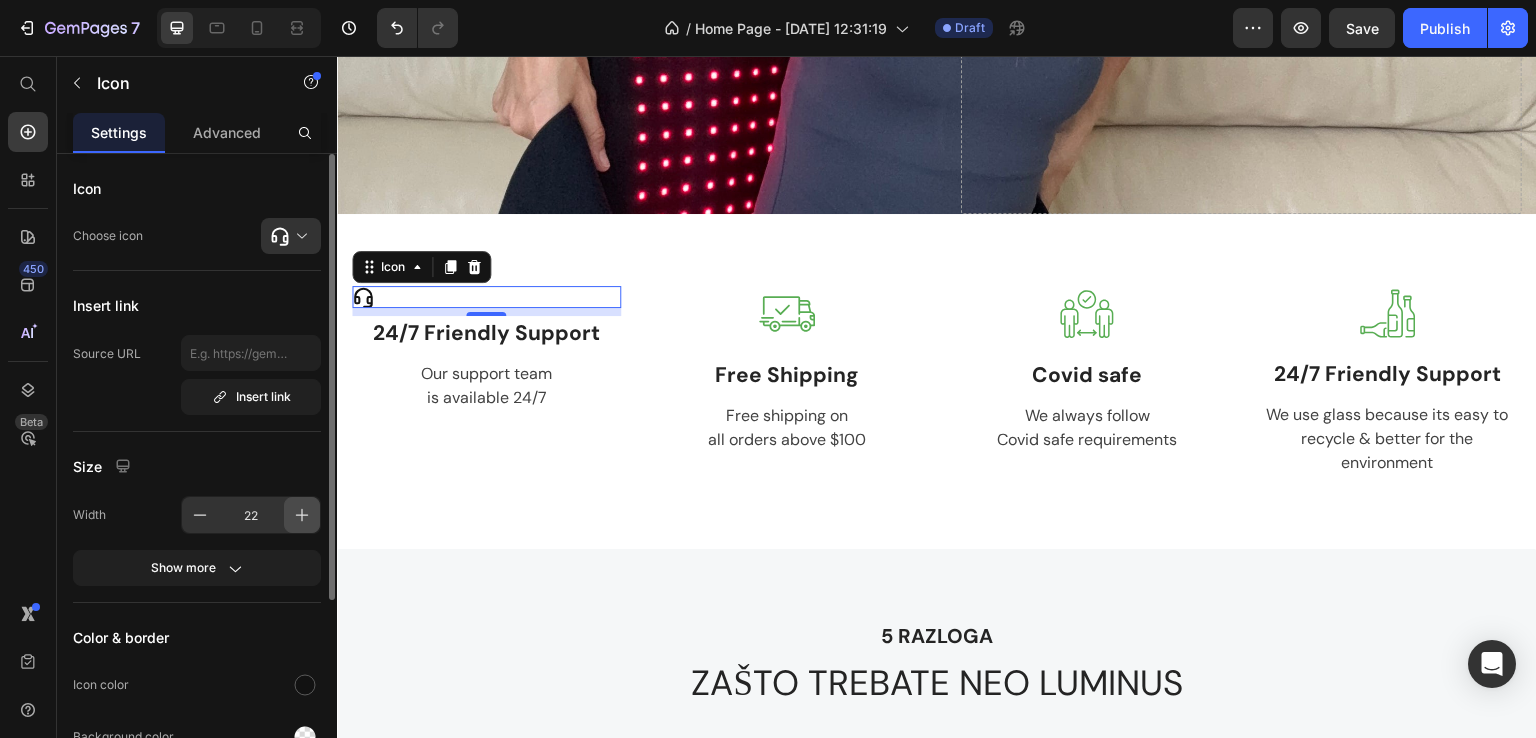 click 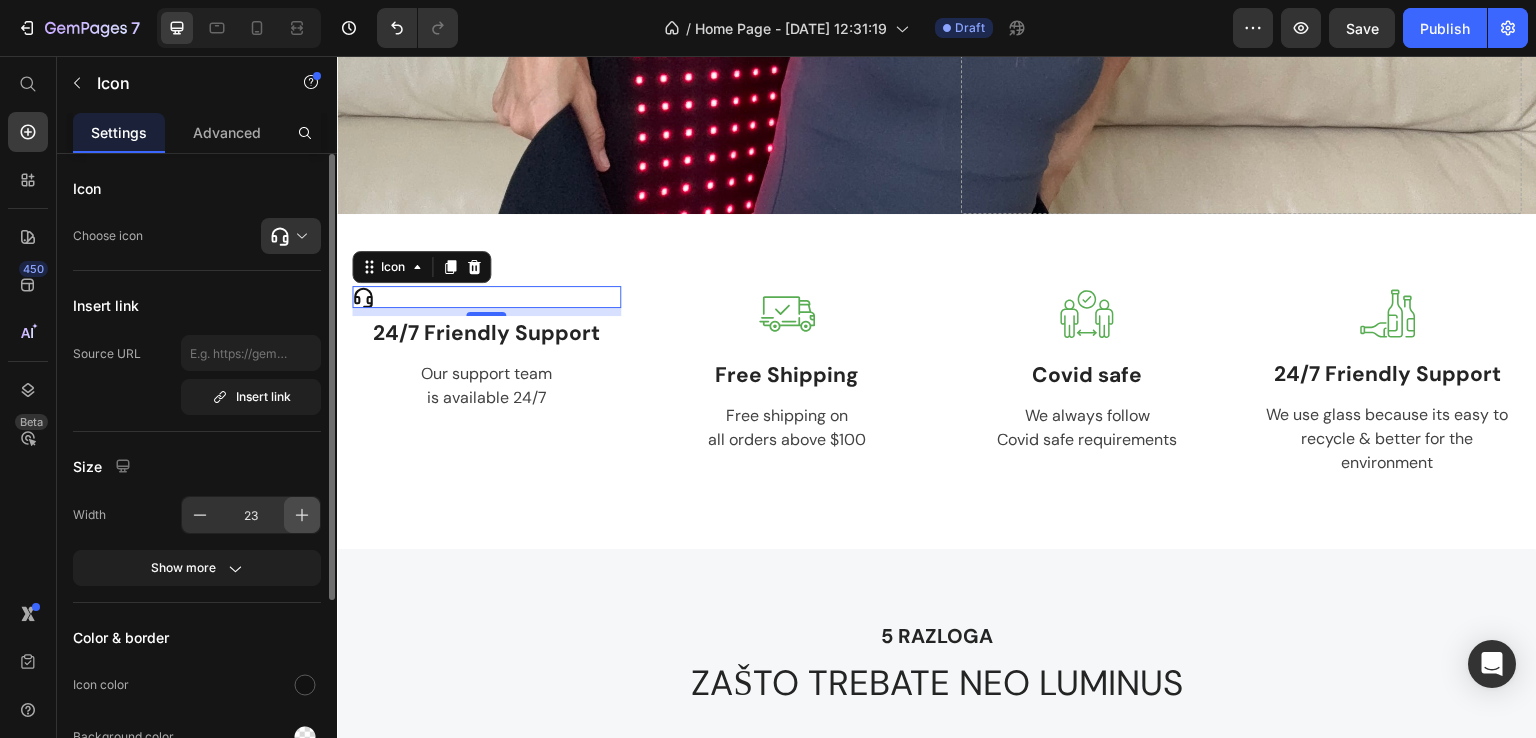 click 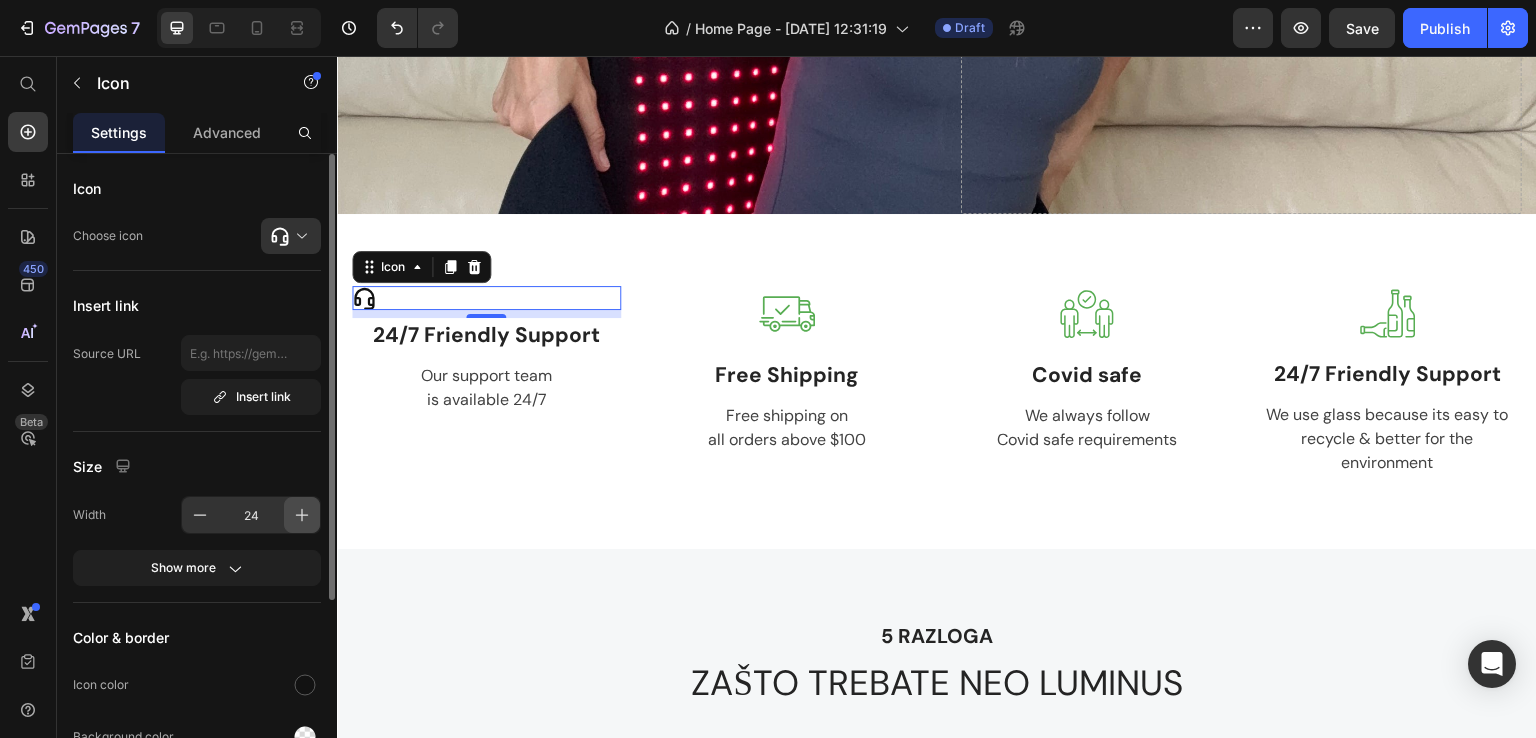 click 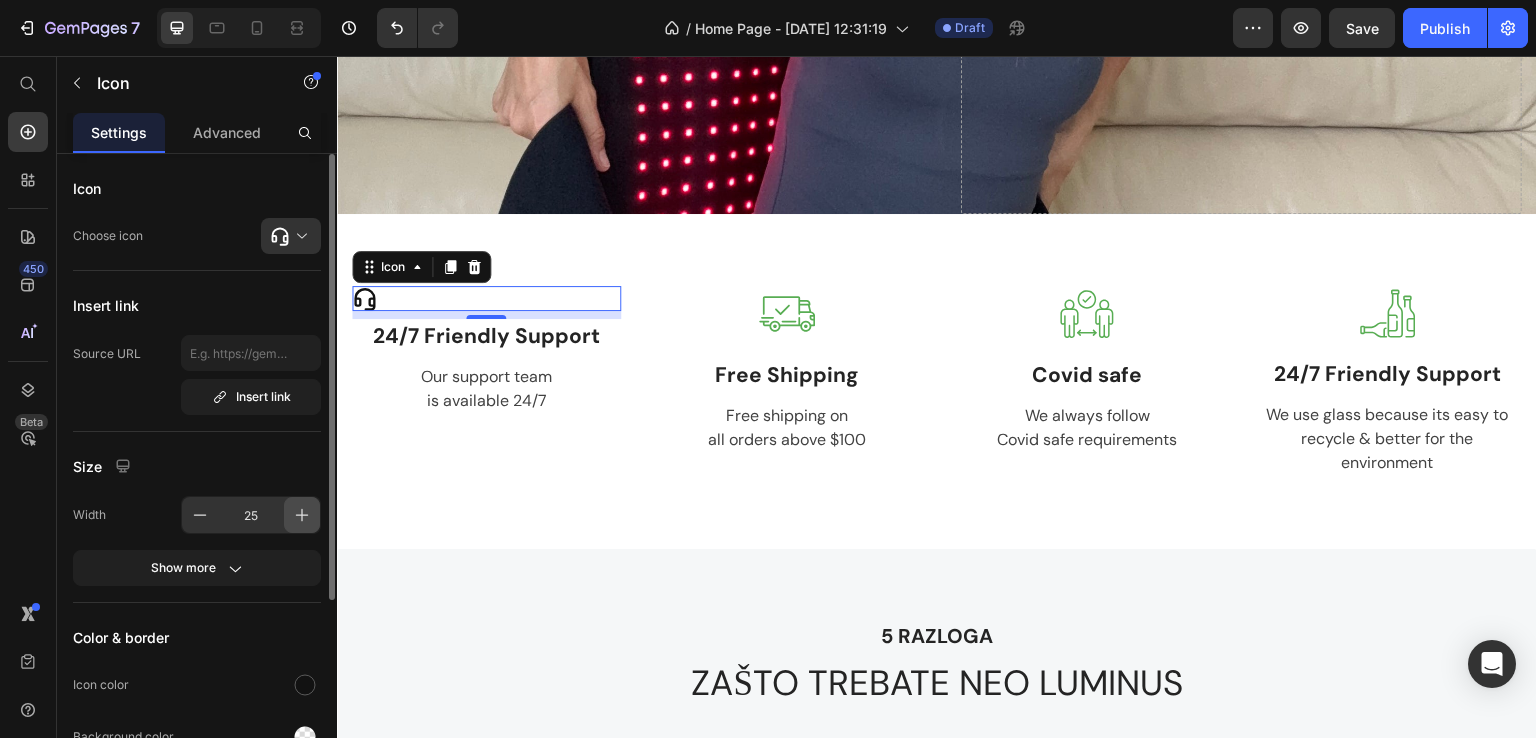 click 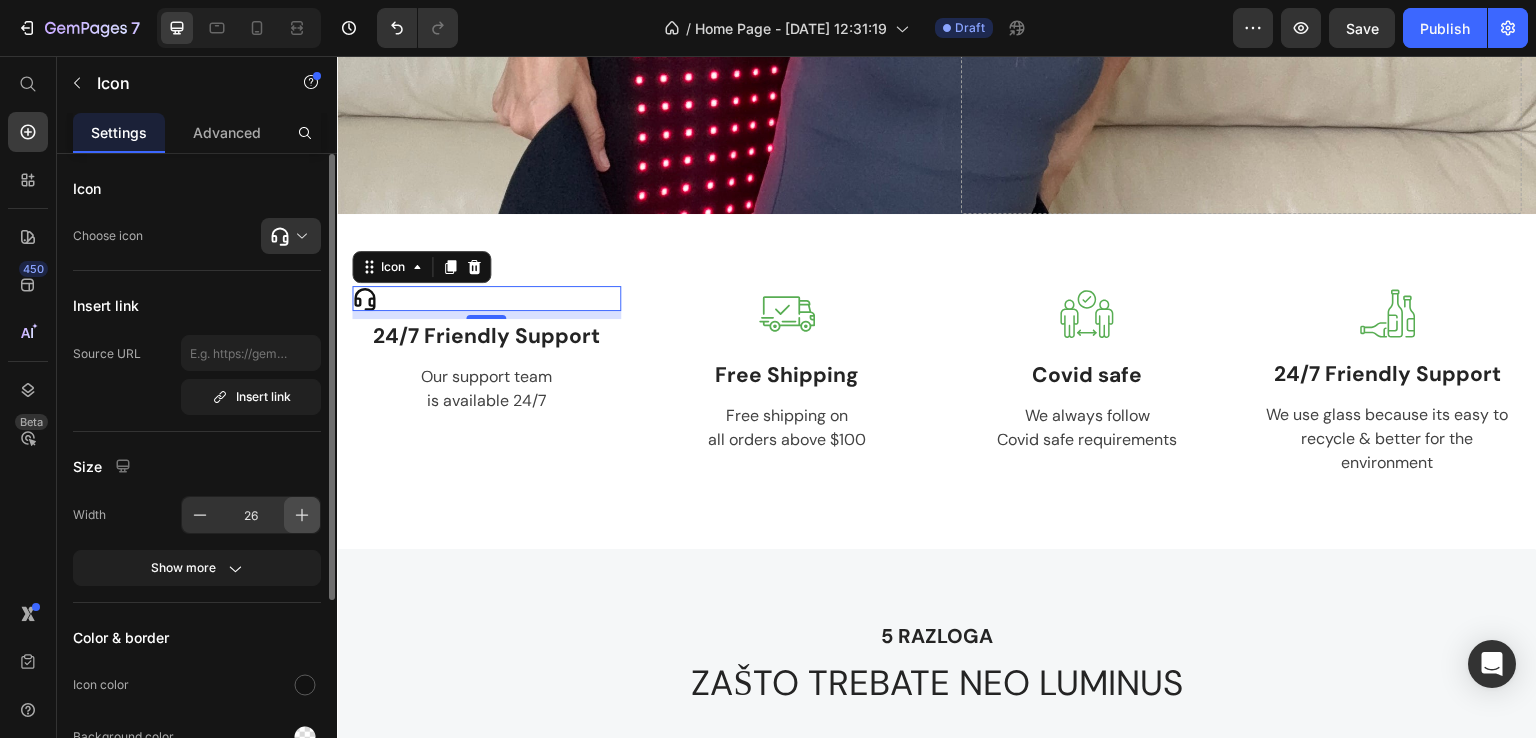click 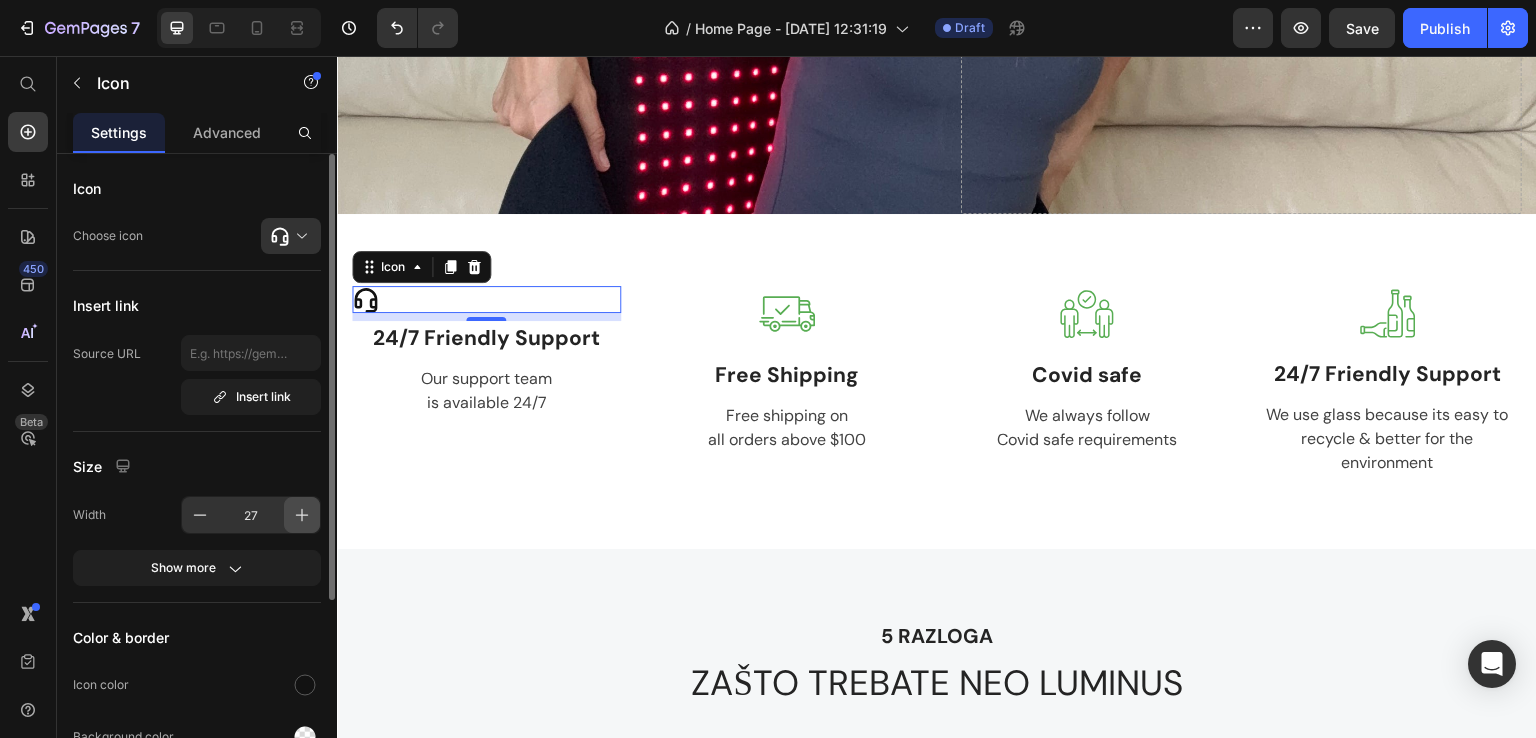 click 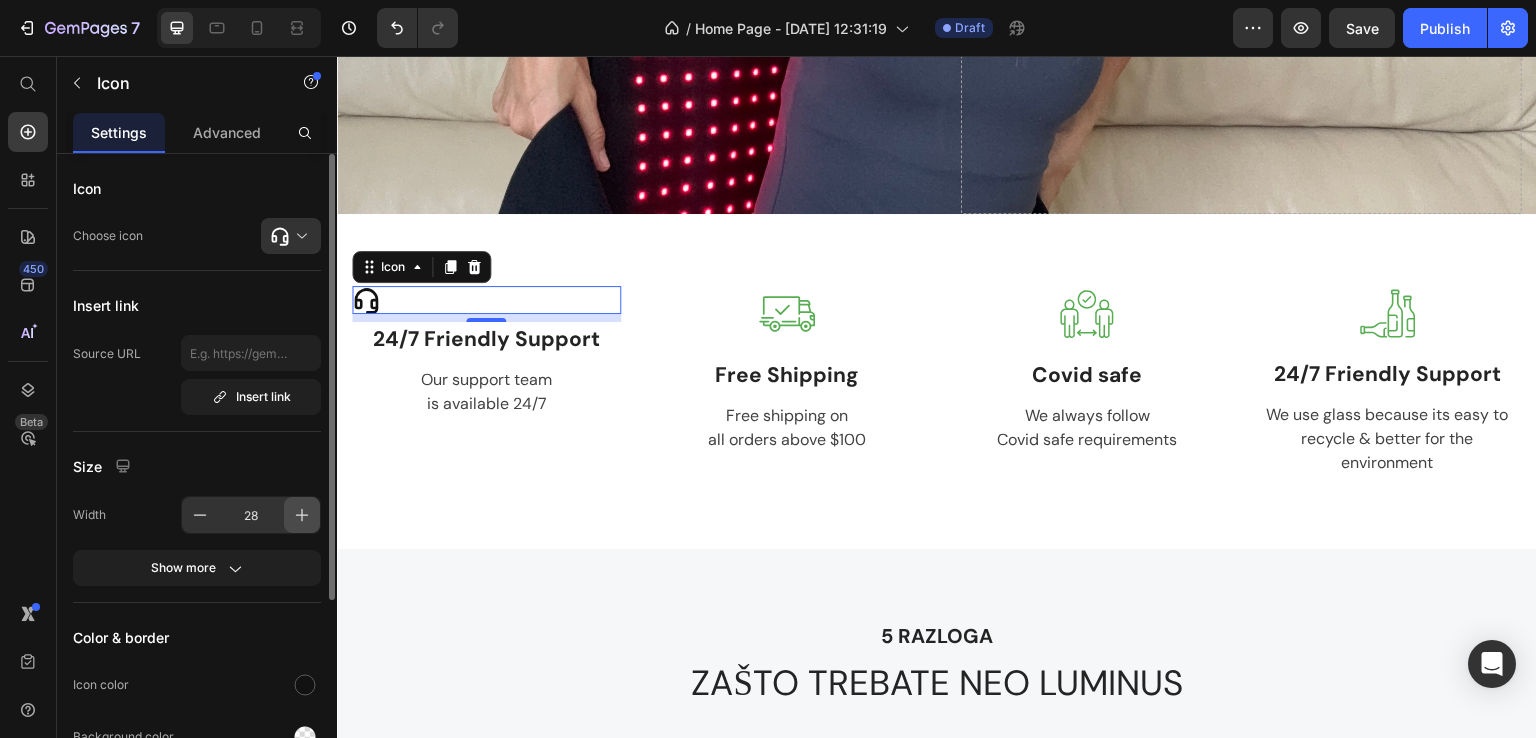 click 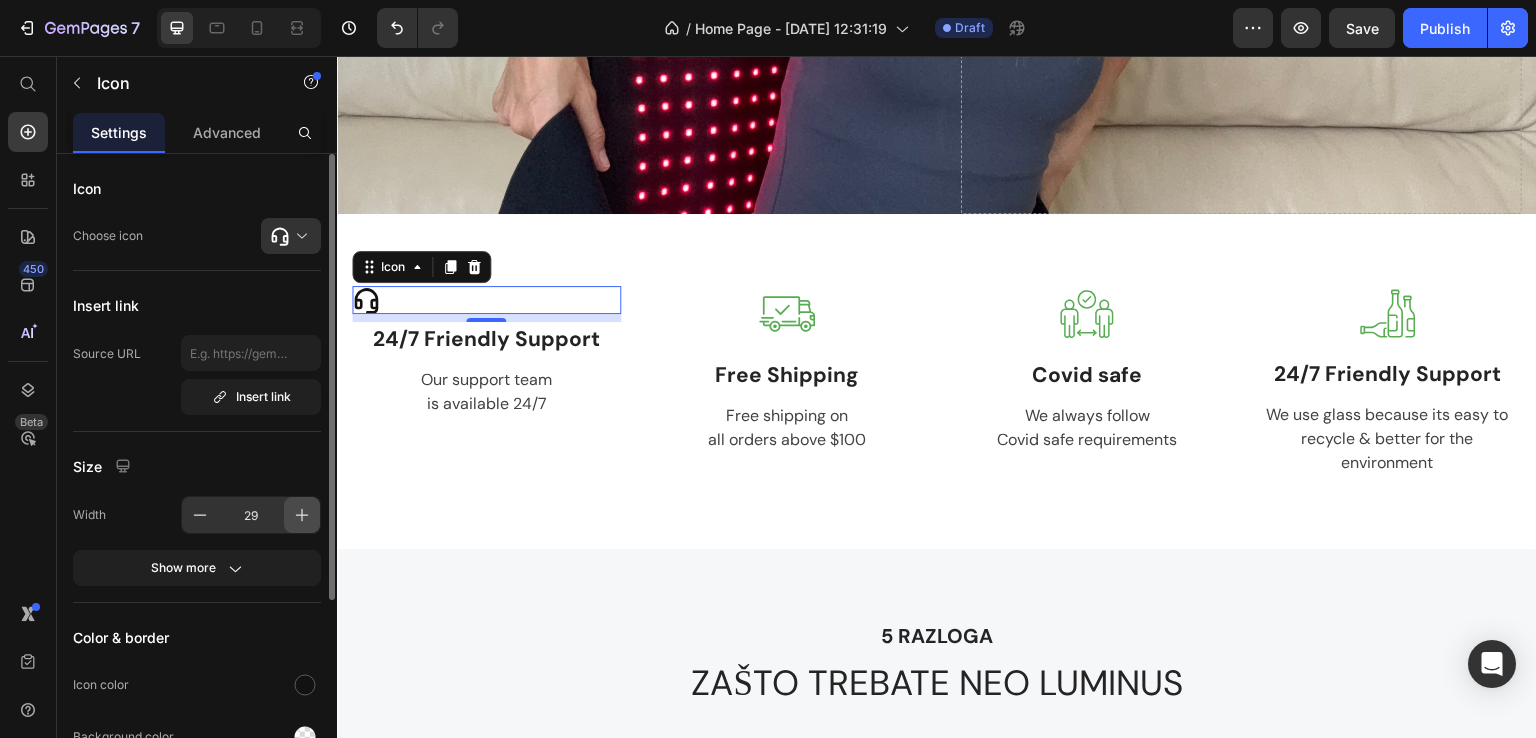 click 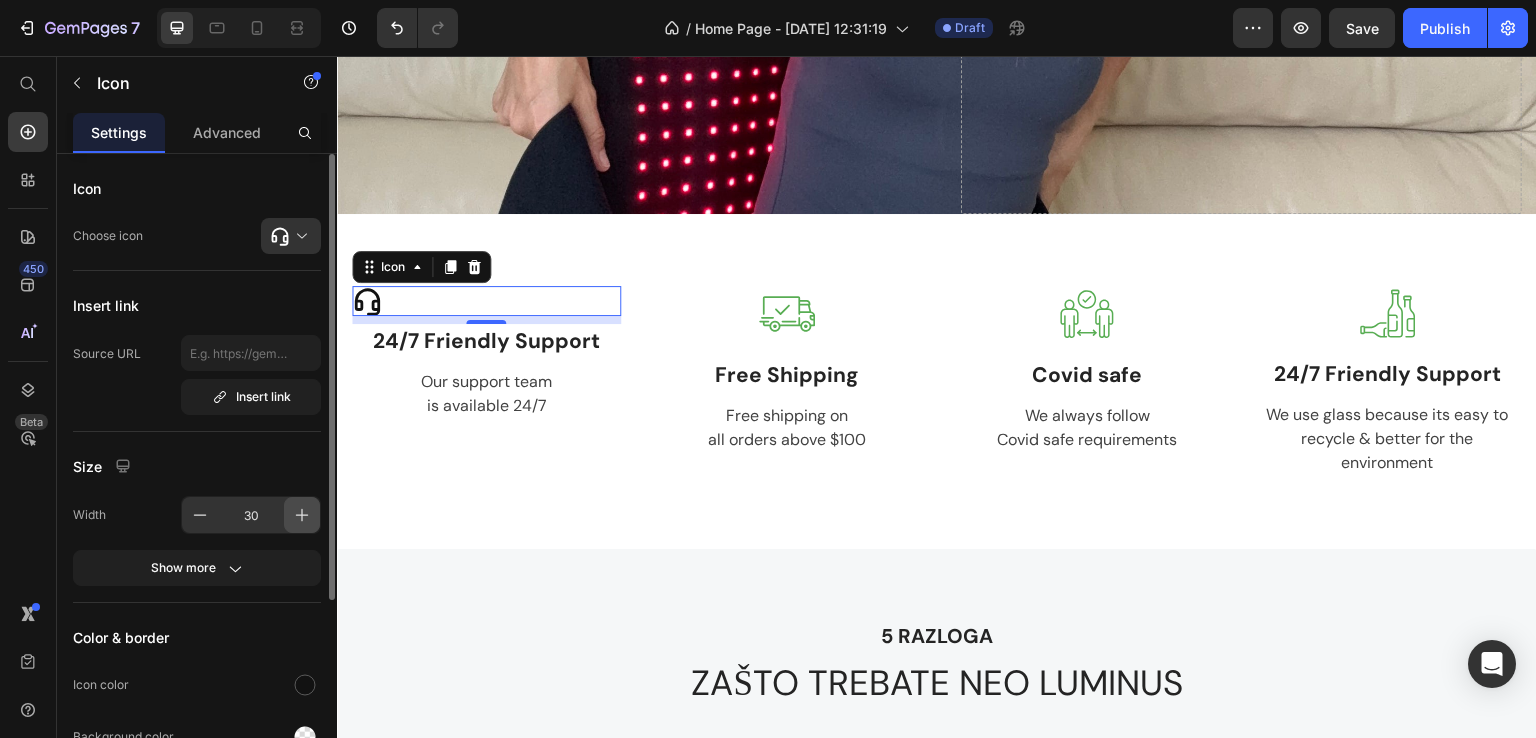 click 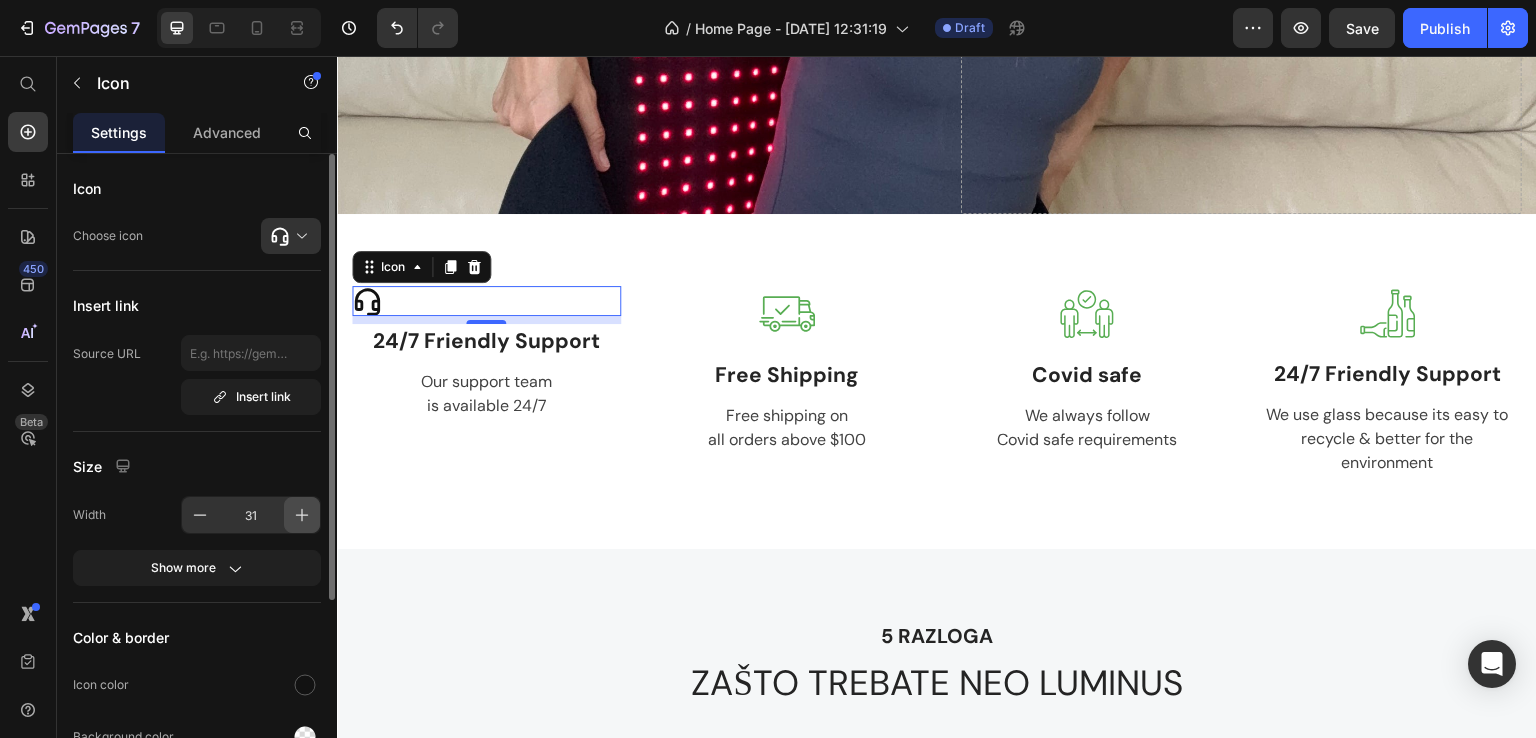 click 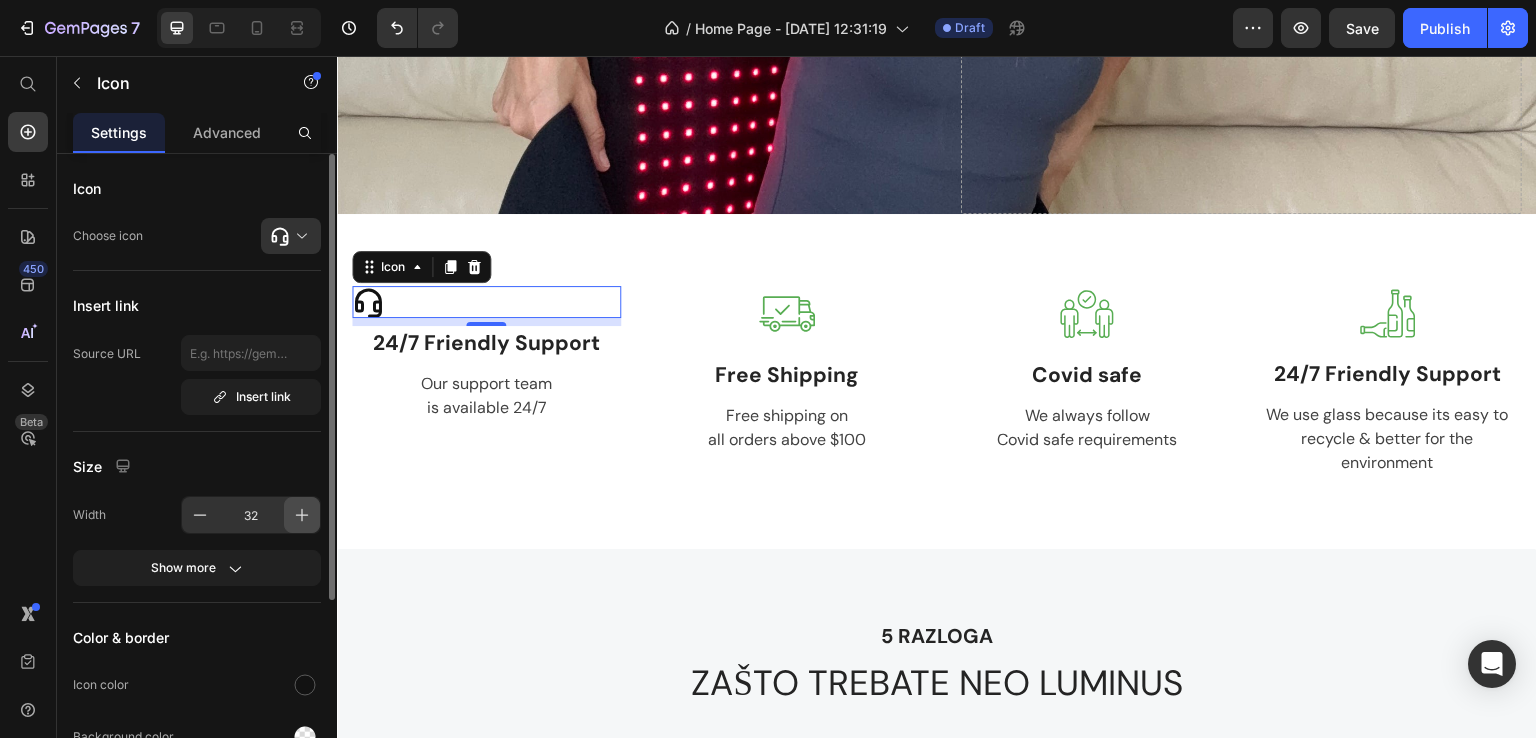 click 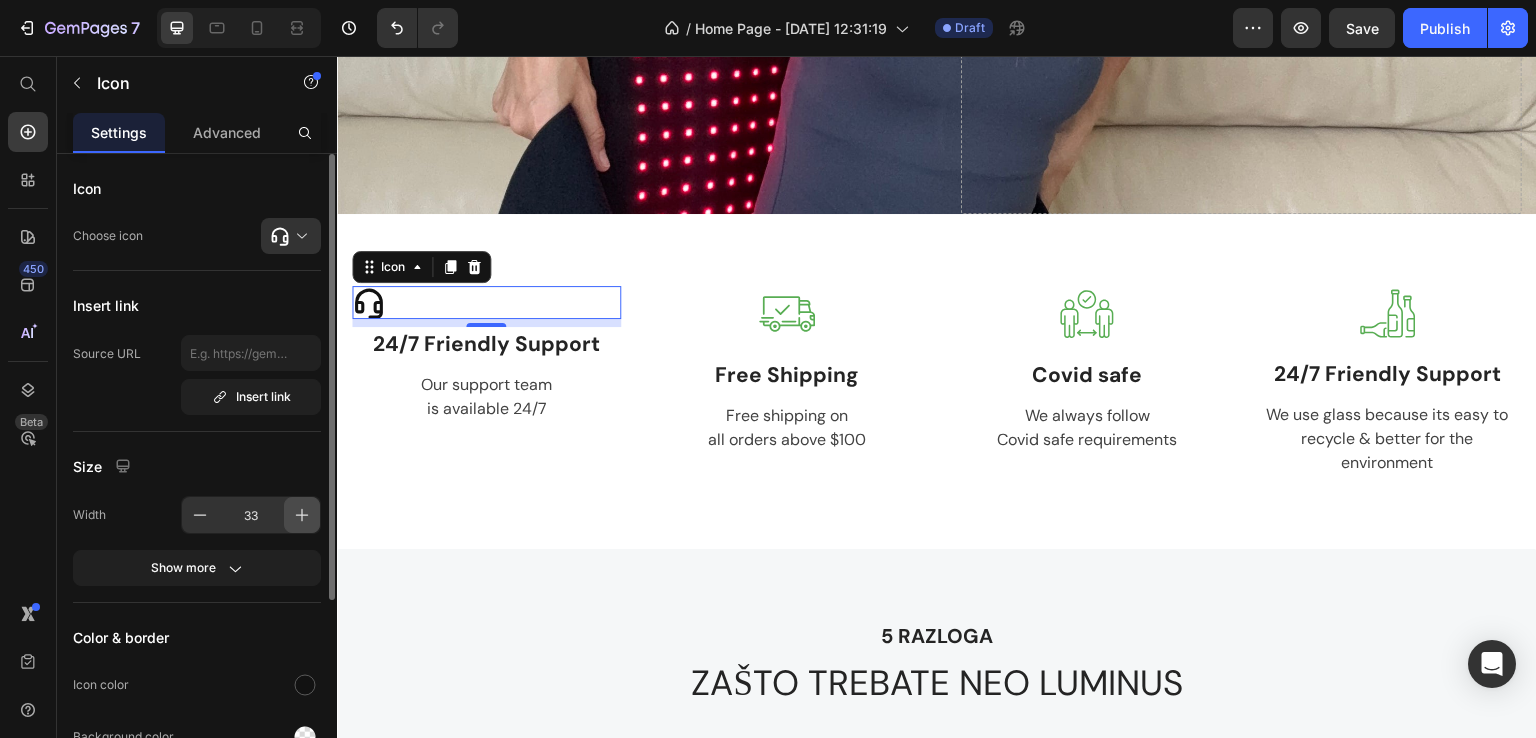click 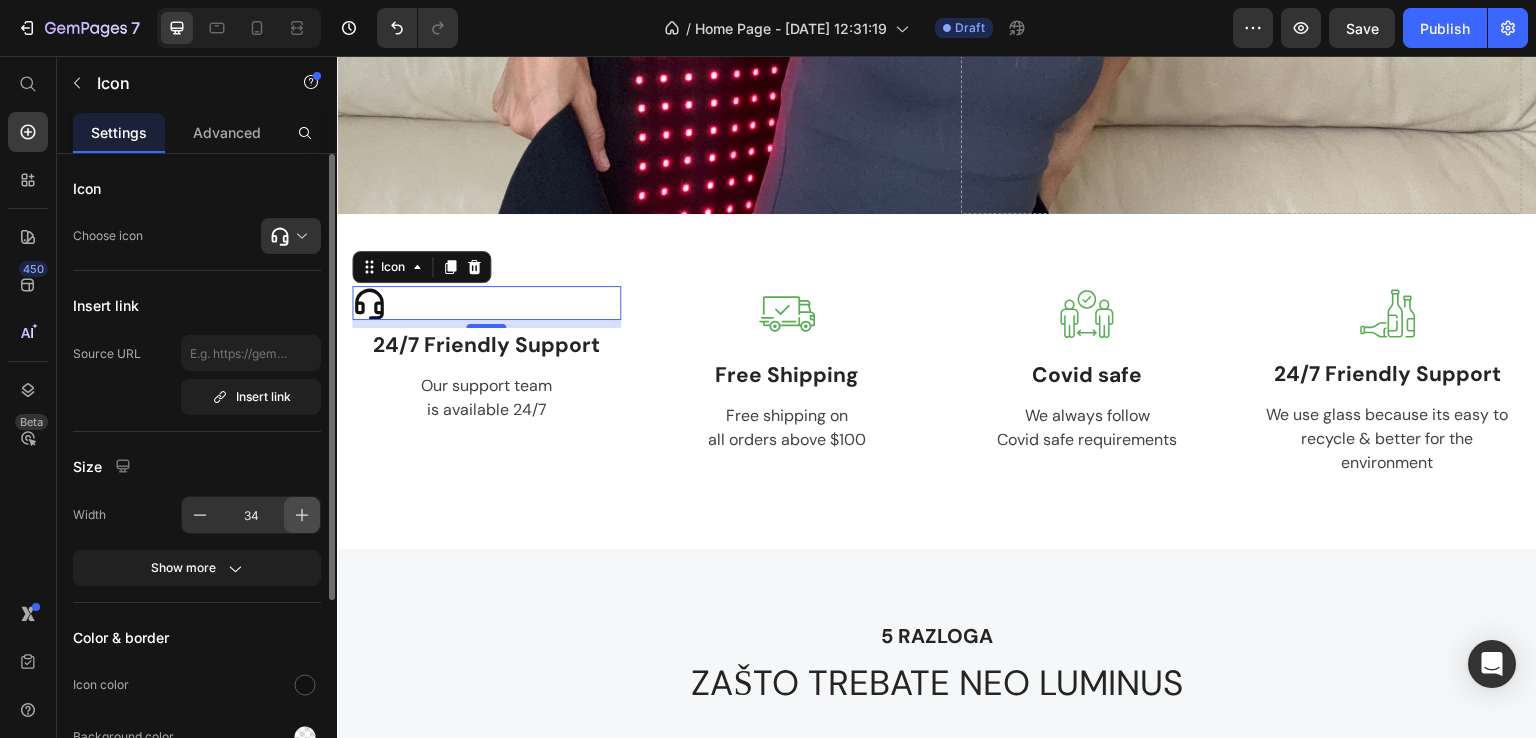 click 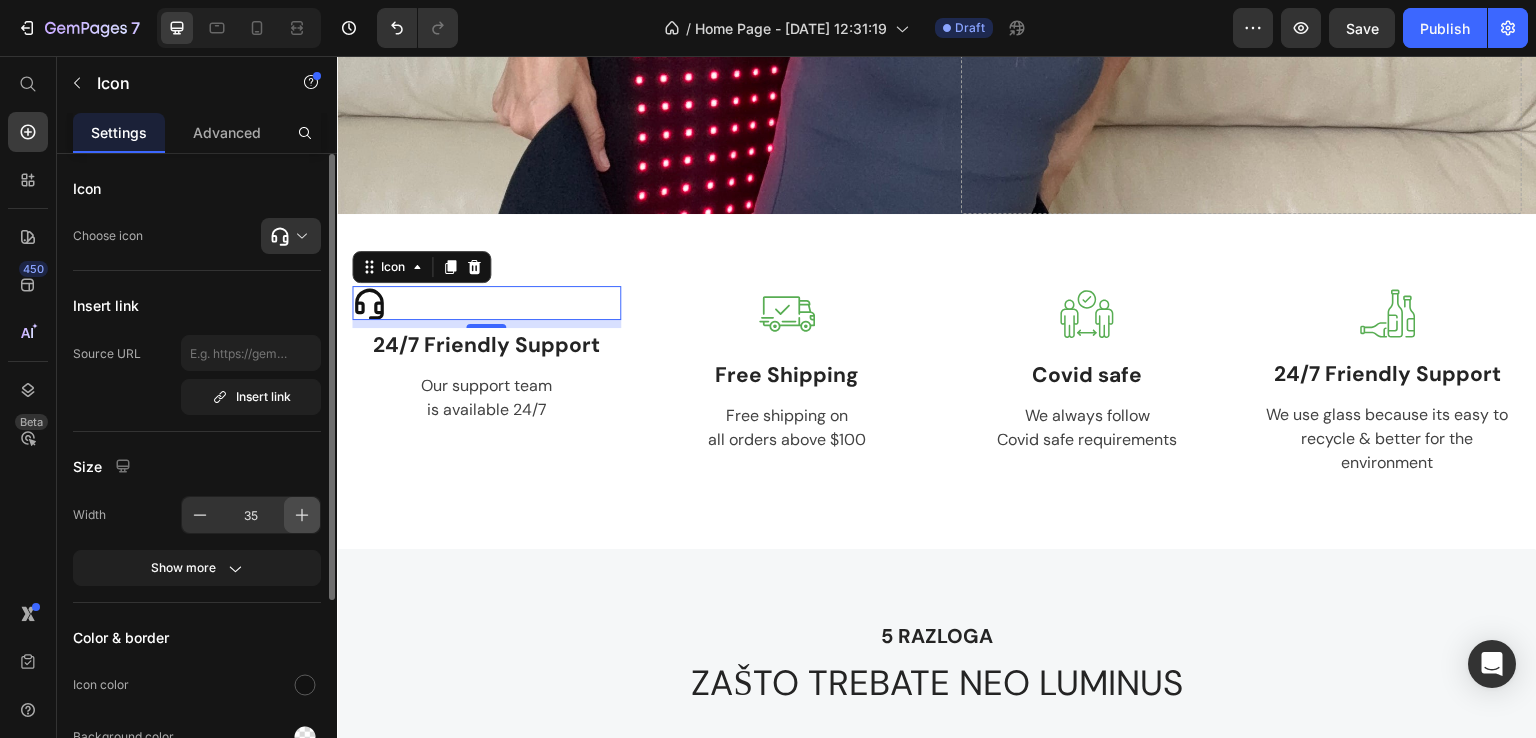click 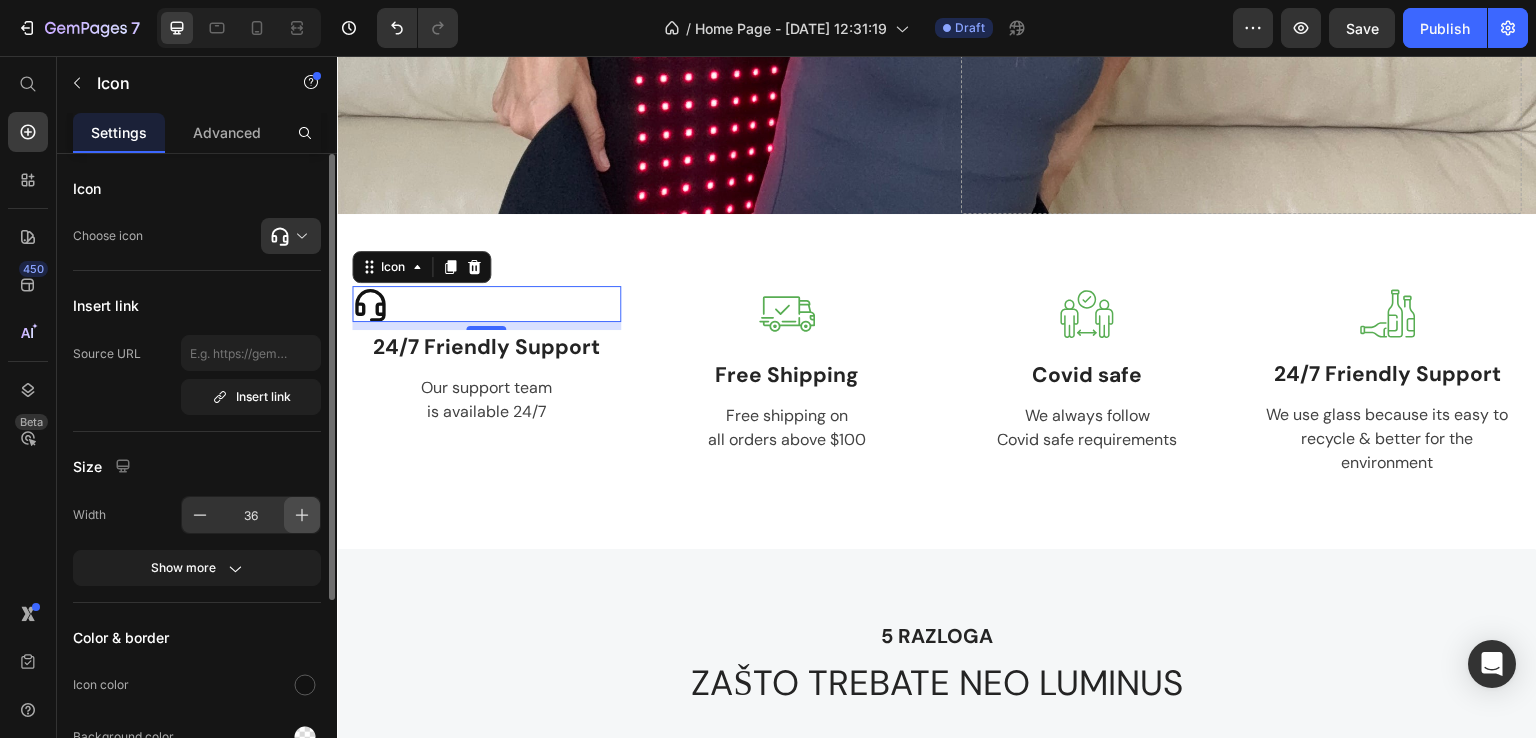 click 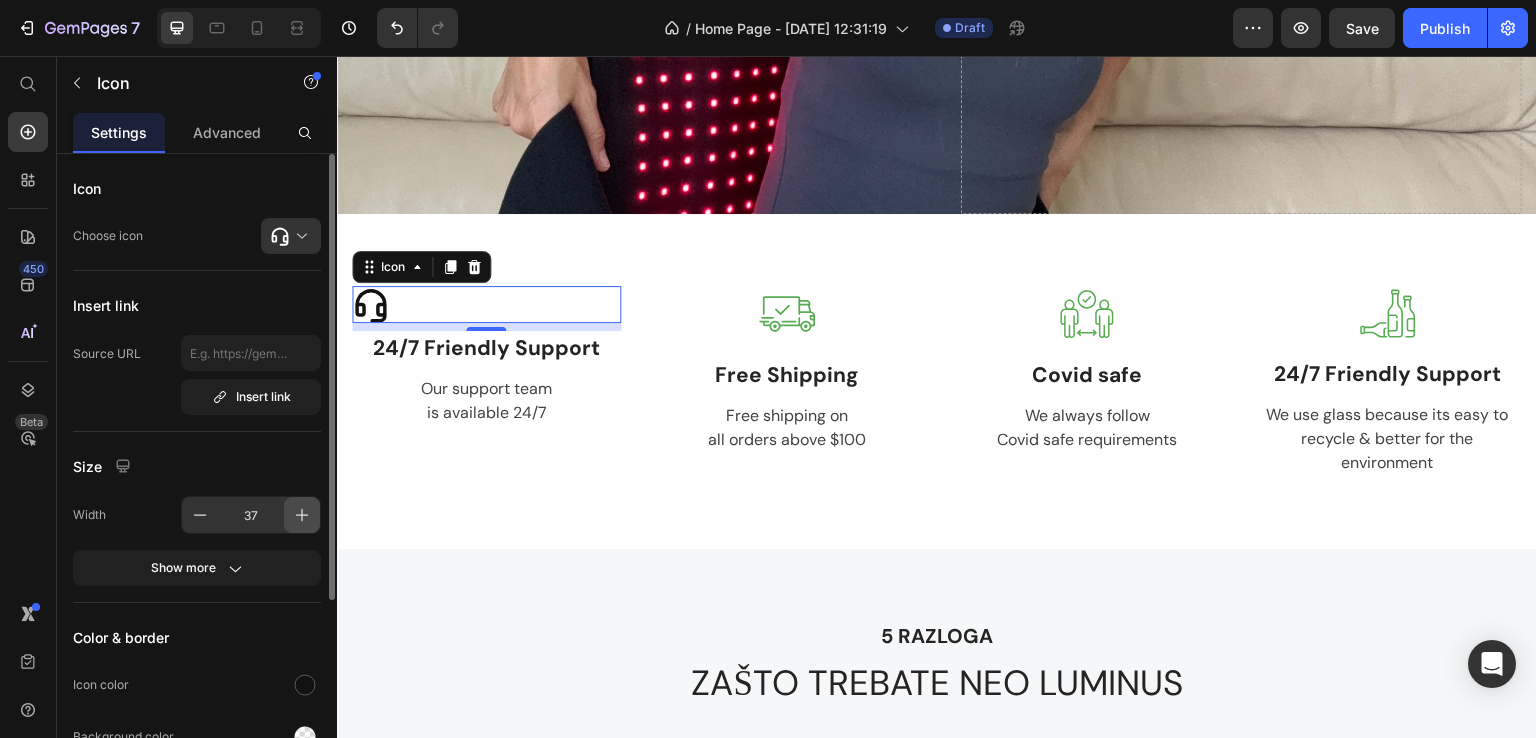 click 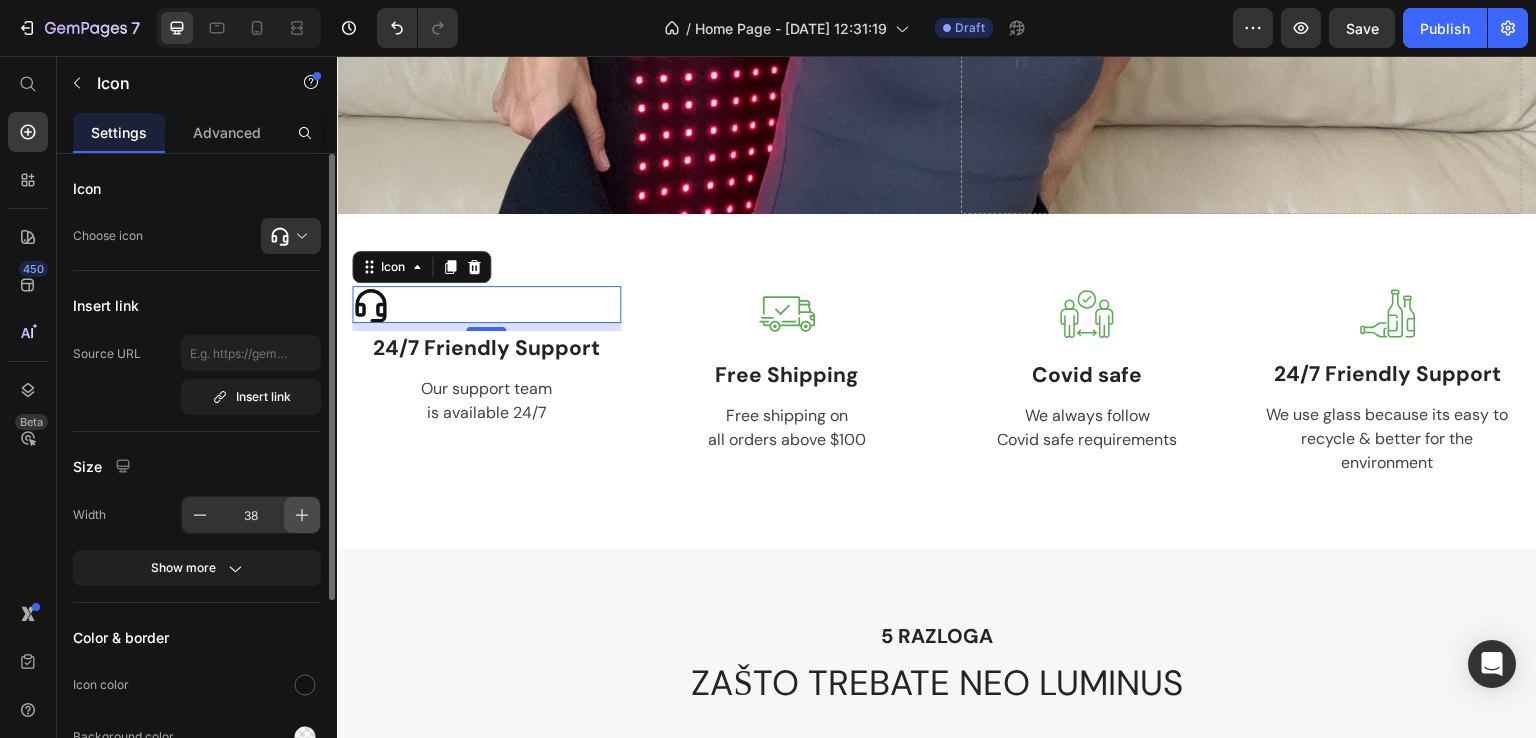 click 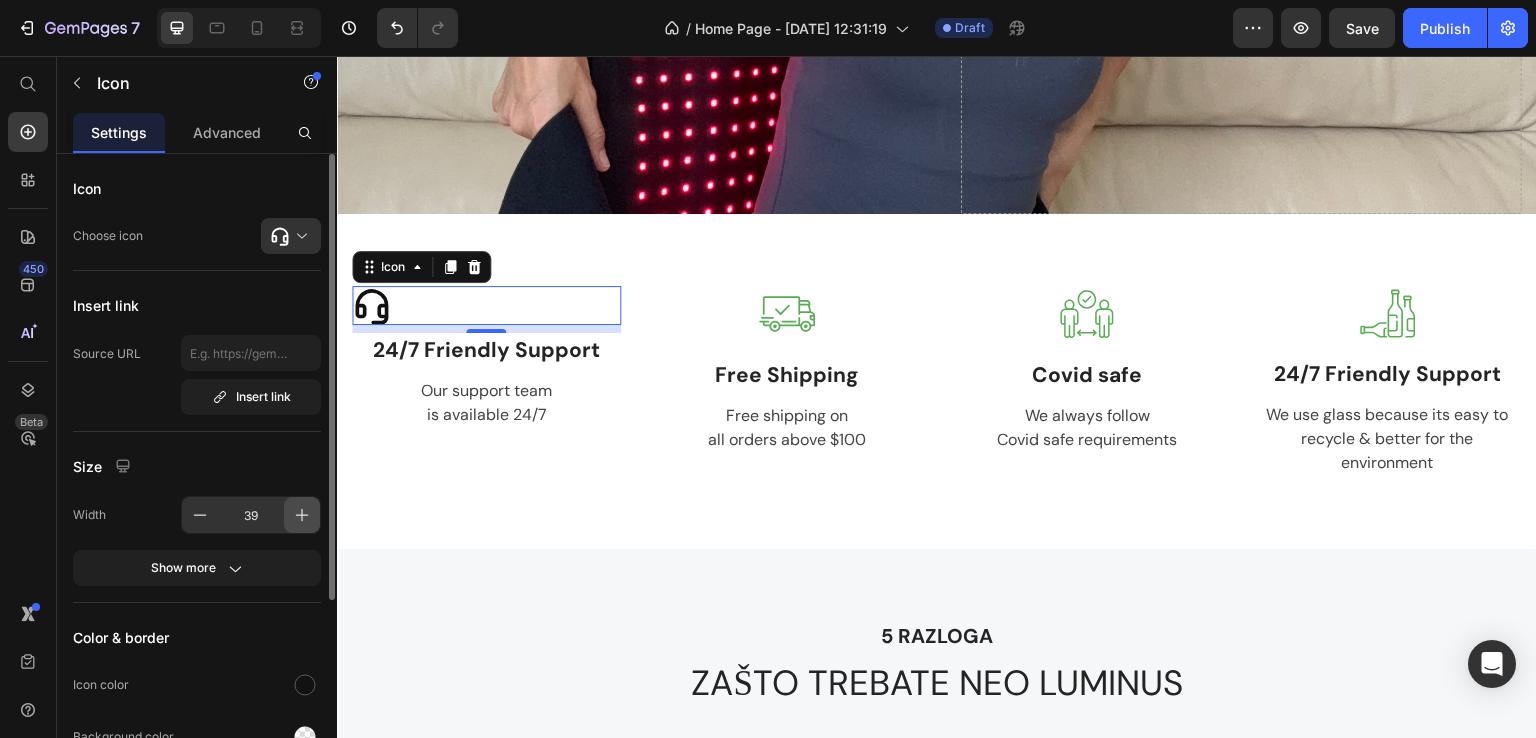 click 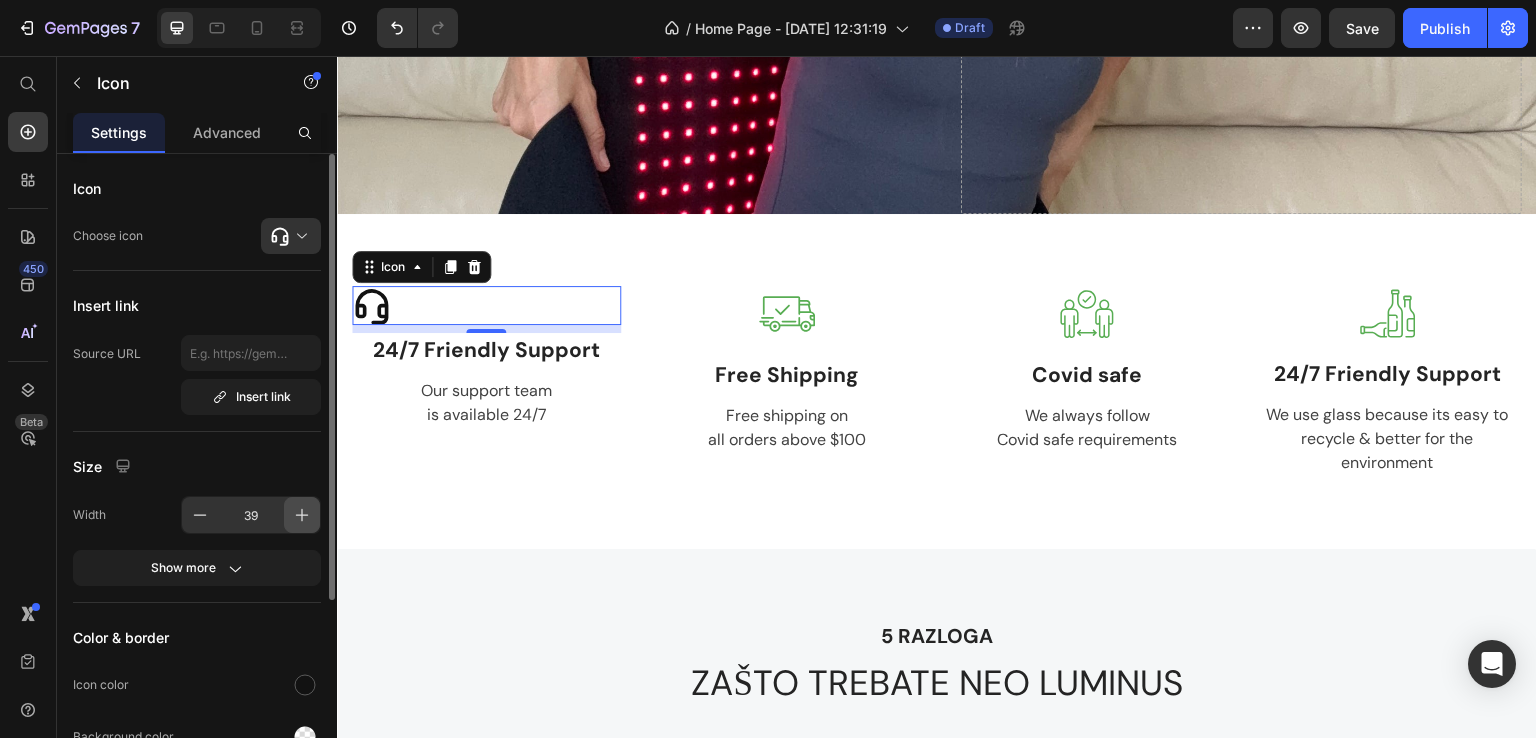 type on "40" 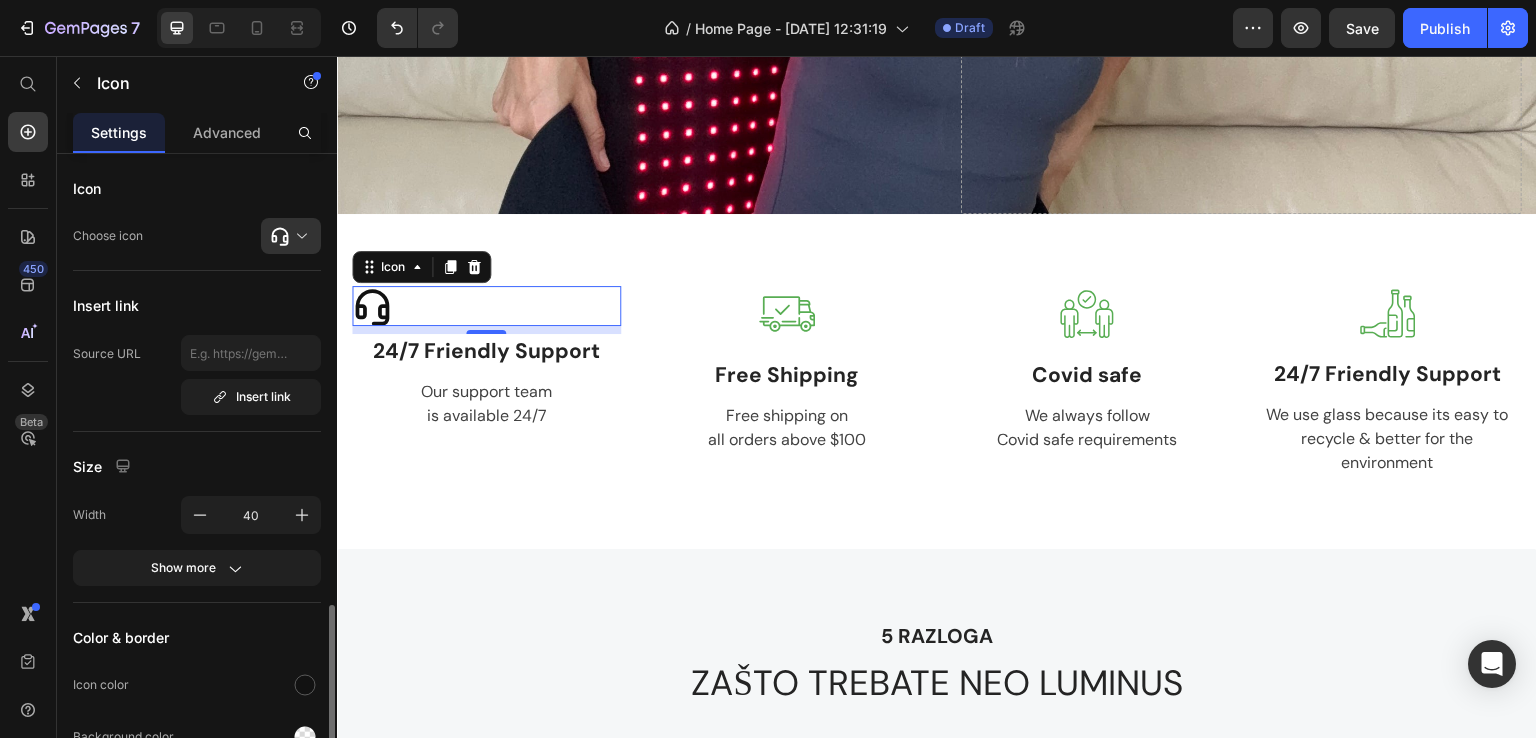 scroll, scrollTop: 280, scrollLeft: 0, axis: vertical 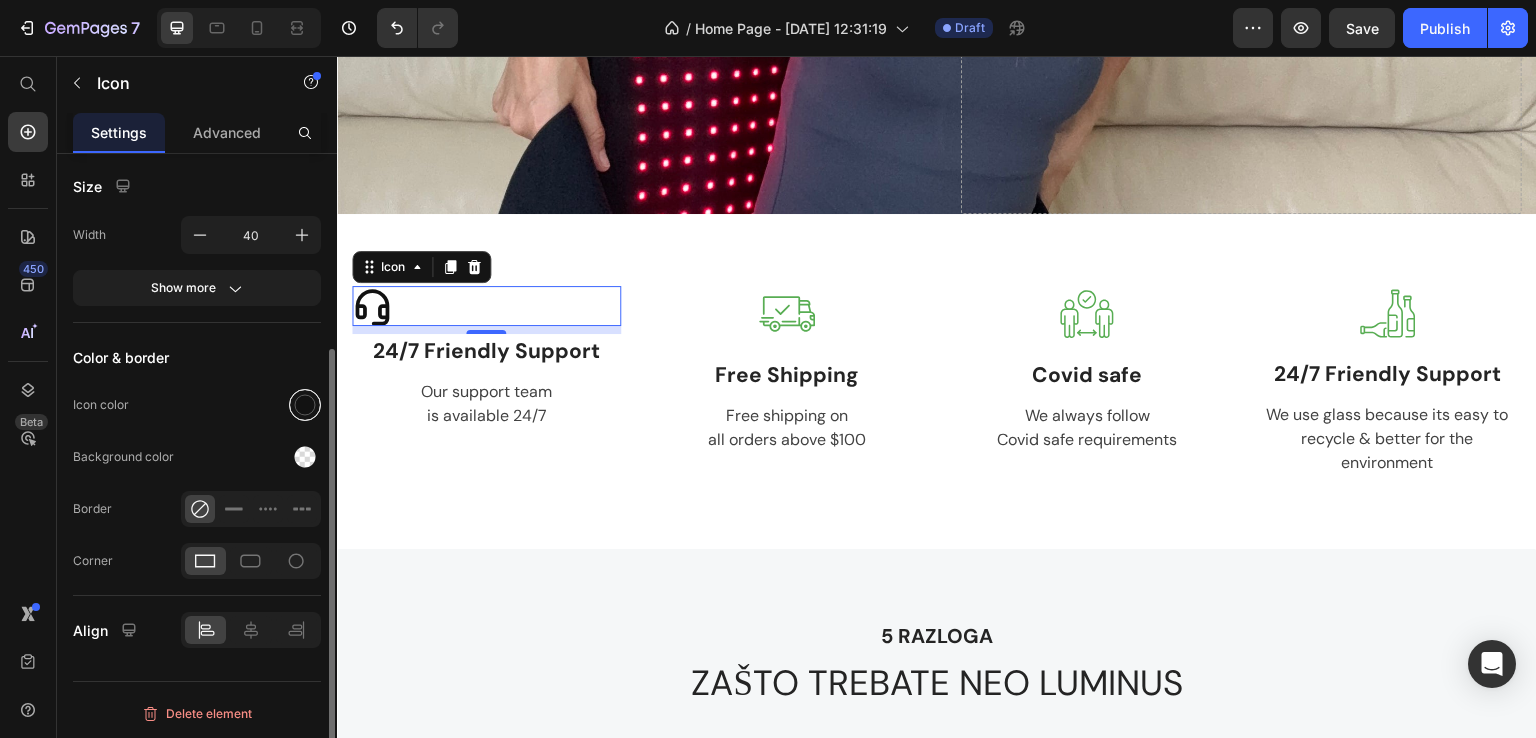 click at bounding box center [305, 405] 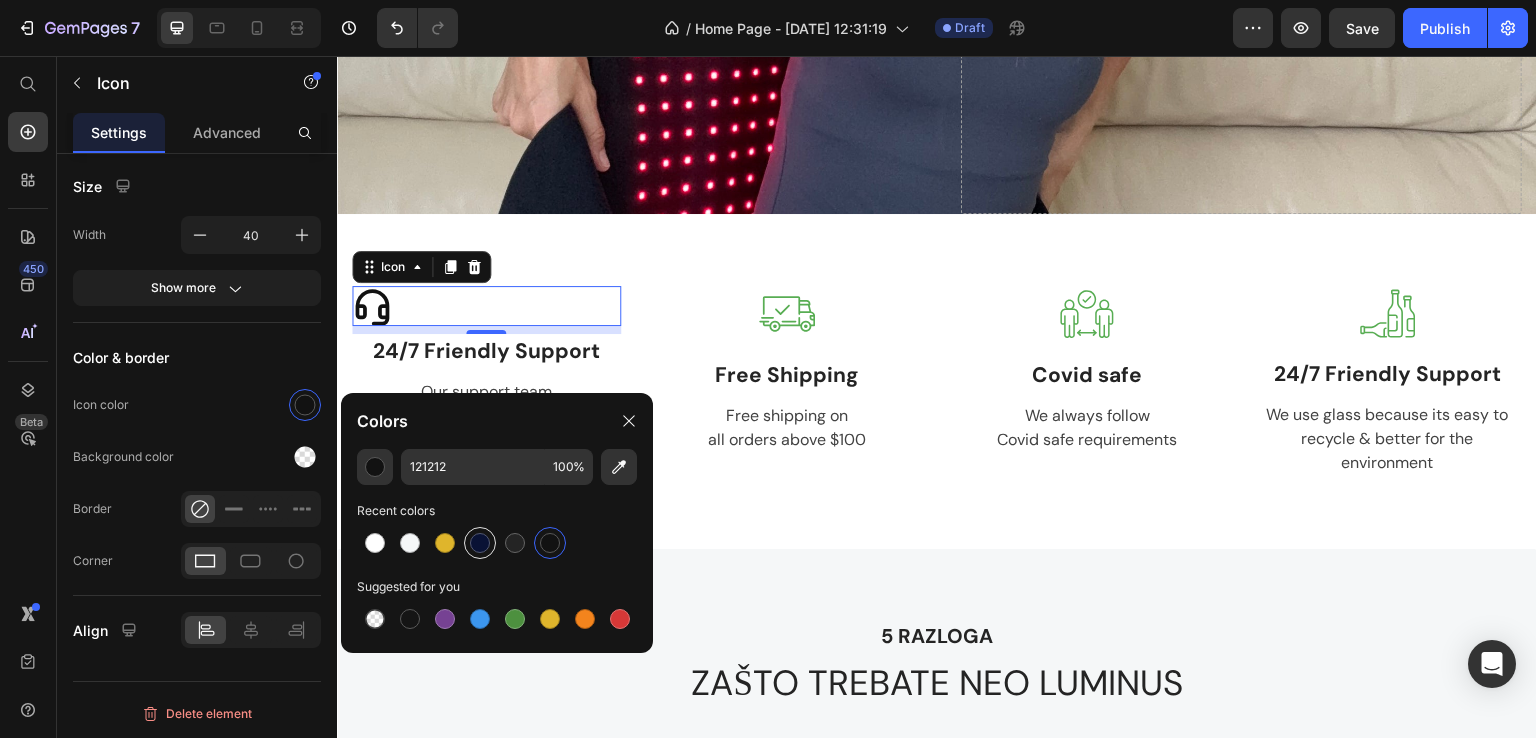click at bounding box center (480, 543) 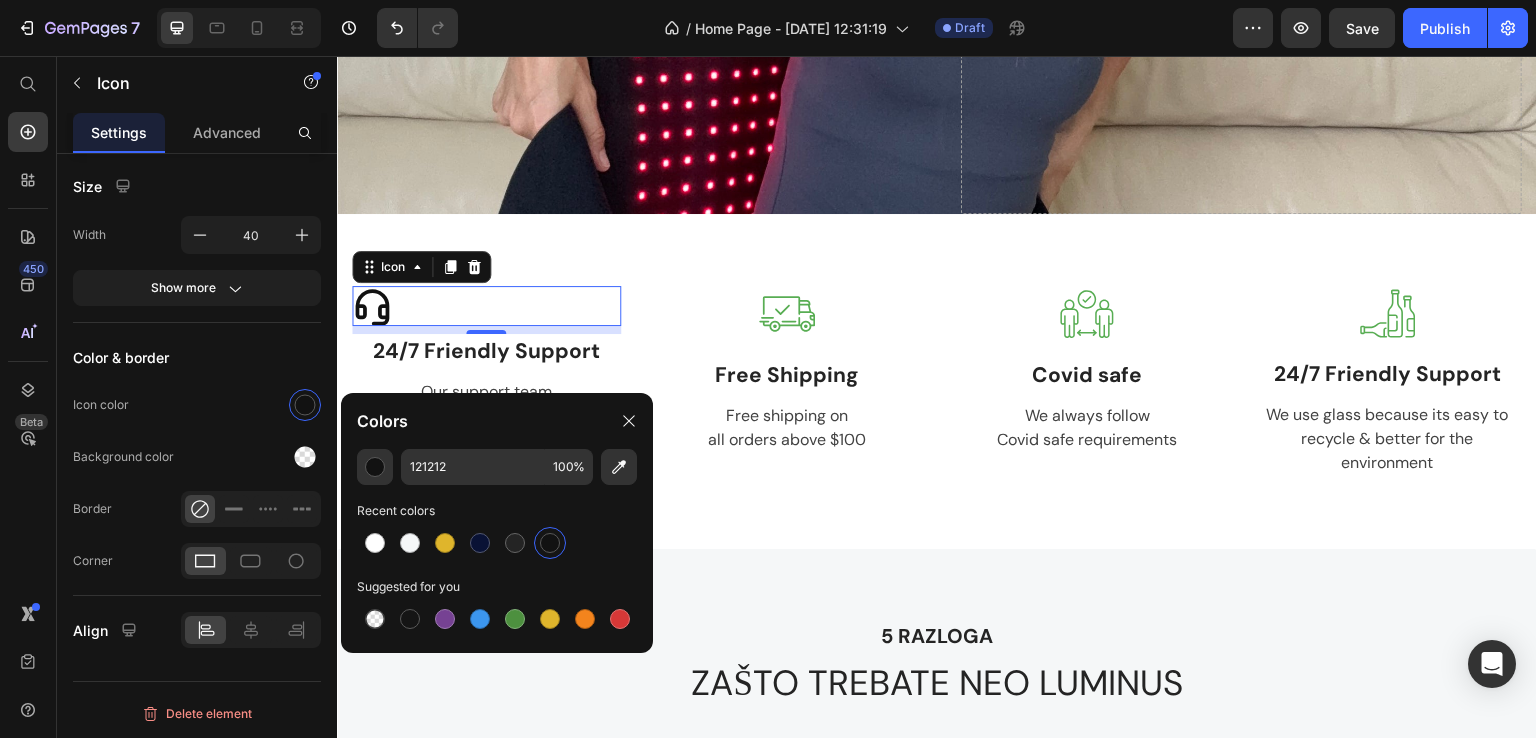 type on "091235" 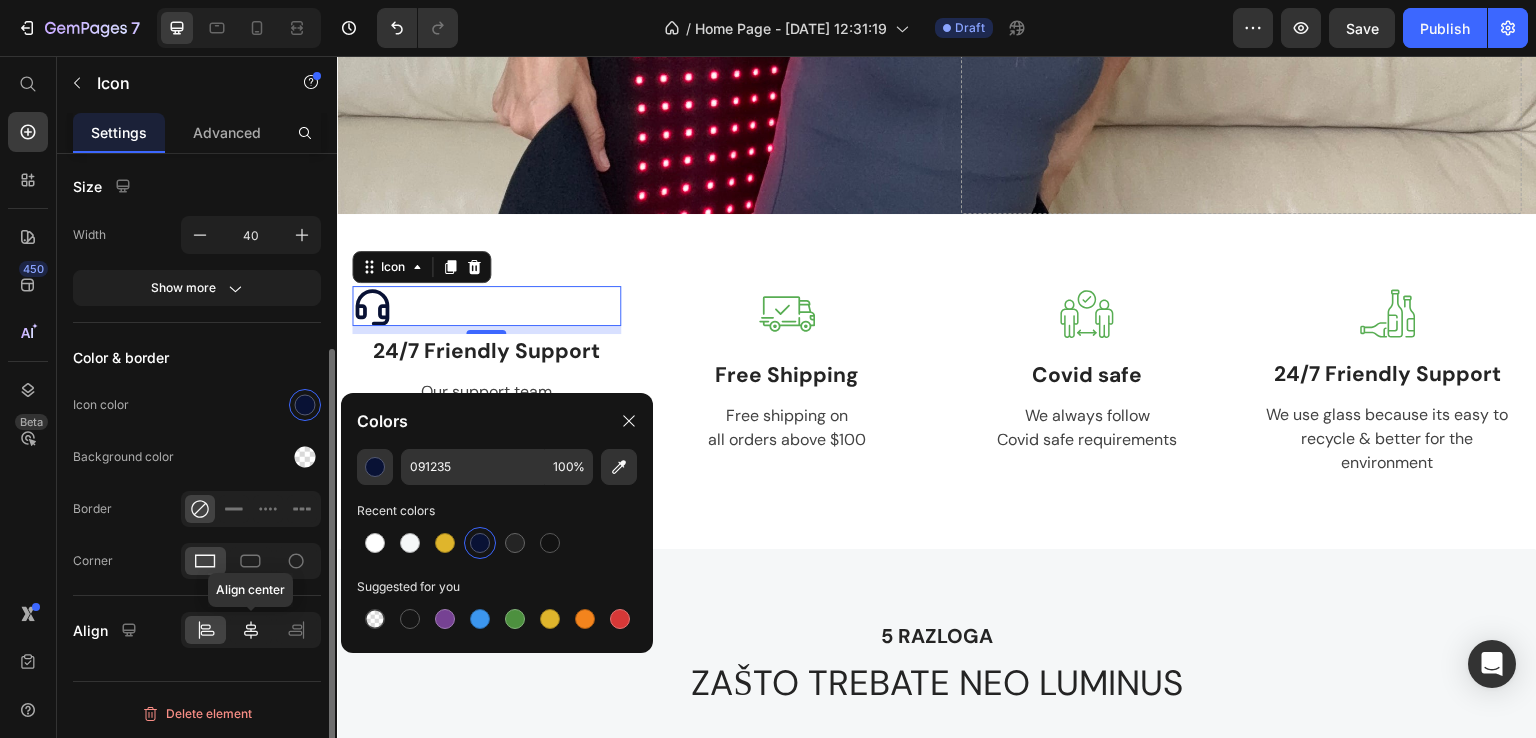 click 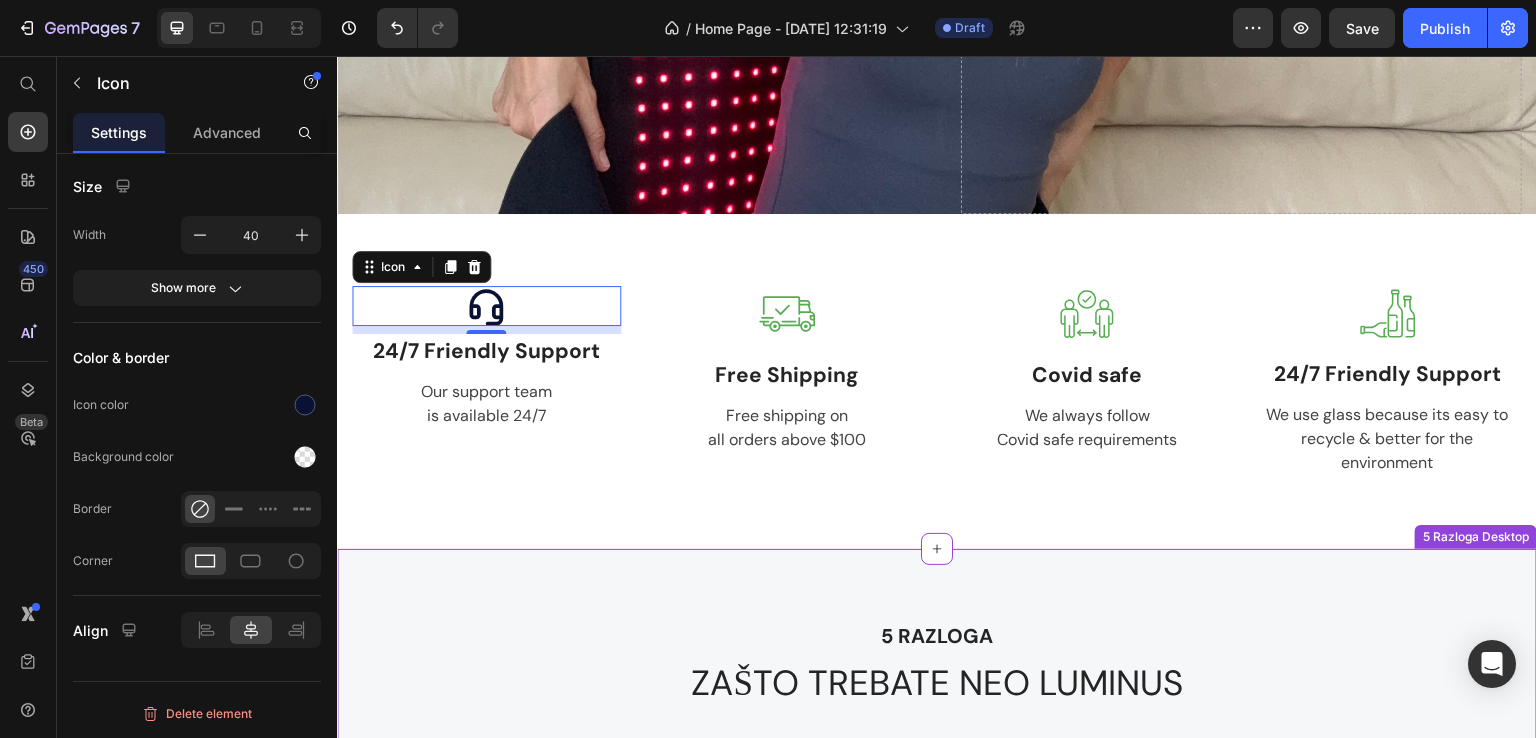 click on "5 RAZLOGA Text Block ZAŠTO TREBATE NEO LUMINUS Heading Row Image Bolji san Text block Nema više neprospavanih noći, budite se puni energije i spremni za novi [PERSON_NAME] Text block Row Image Prirodno rješenje Text block Štetne tablete mogu samo sakriti simptome boli, dok terapija crvenim svjetlom i blisko-infracrvenim svjetlom i cilja na zglobove i mišiće na izvoru stanica Text block Row Image Bolja pokretljivost Text block Postanite mobilniji, budite u mogućnosti raditi ono što volite, ne dopustite da bol kontrolira vaš život Text block Row Image Vrijeme i novac Text block Uštedite vrijeme i novac na skupim tretmanima i klinikama, učinite to iz svog doma Text block Row Image Unikatno Text block Samo ova terapija može izlječiti bol, trajno rješenje za vaše tegobe Text block Row Row 5 Razloga Desktop" at bounding box center (937, 927) 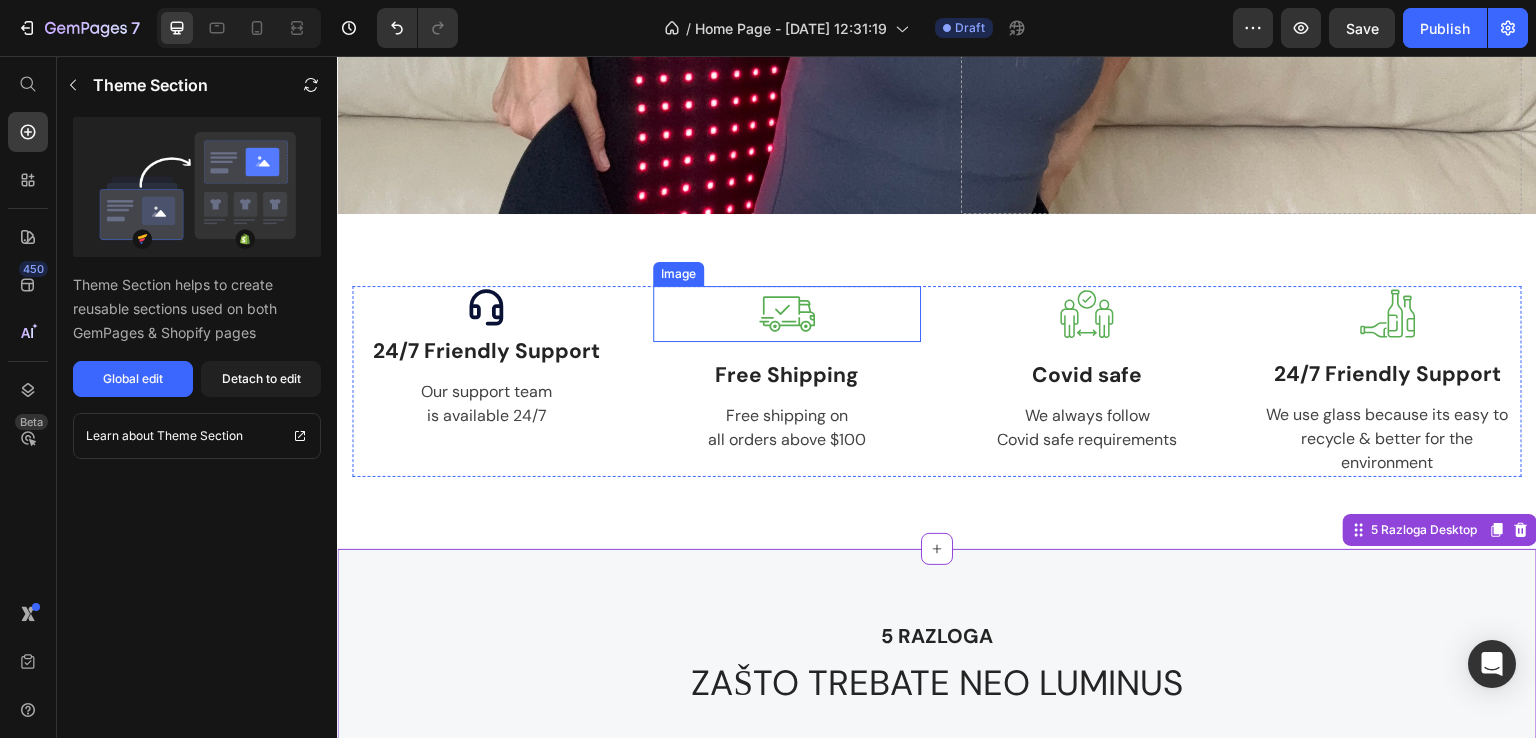 click at bounding box center (787, 314) 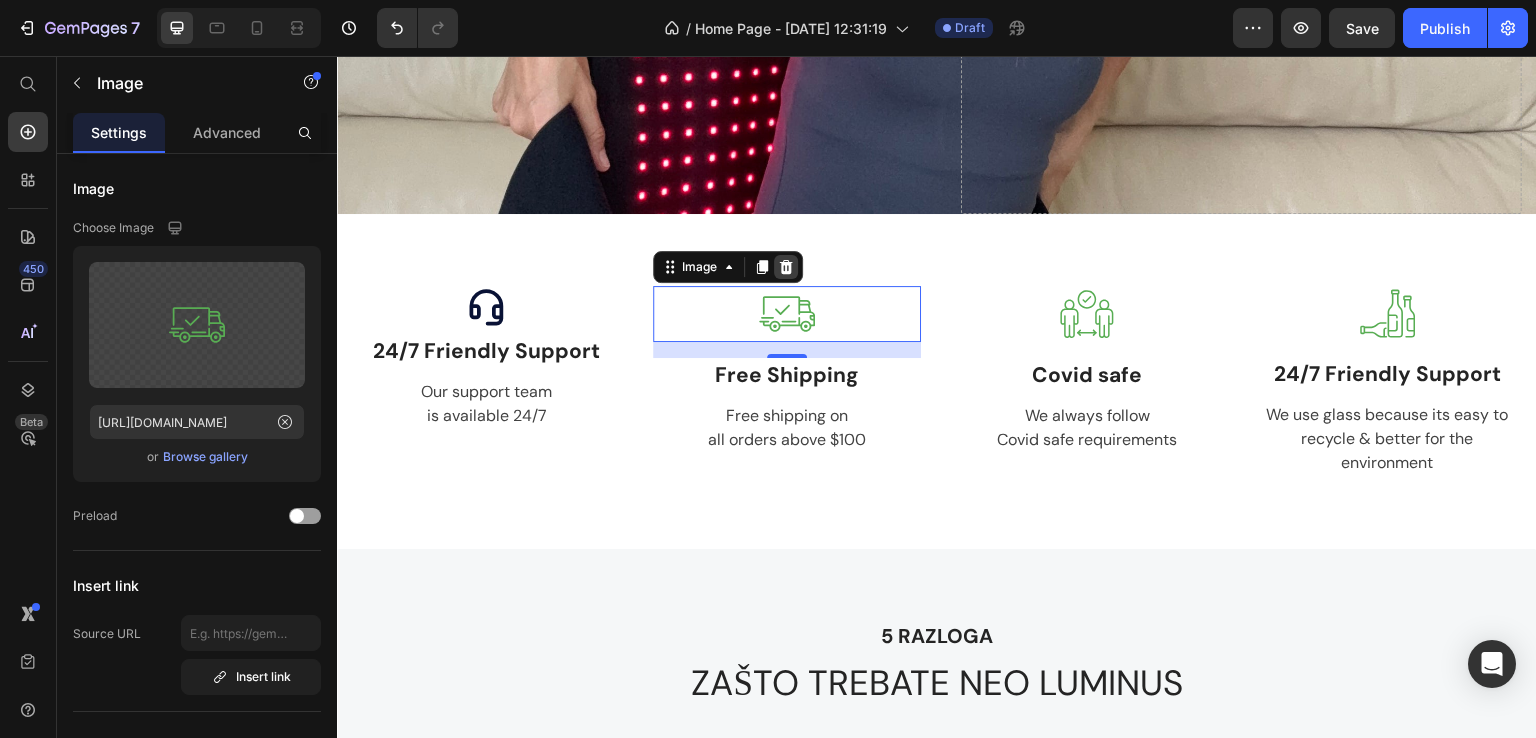 click 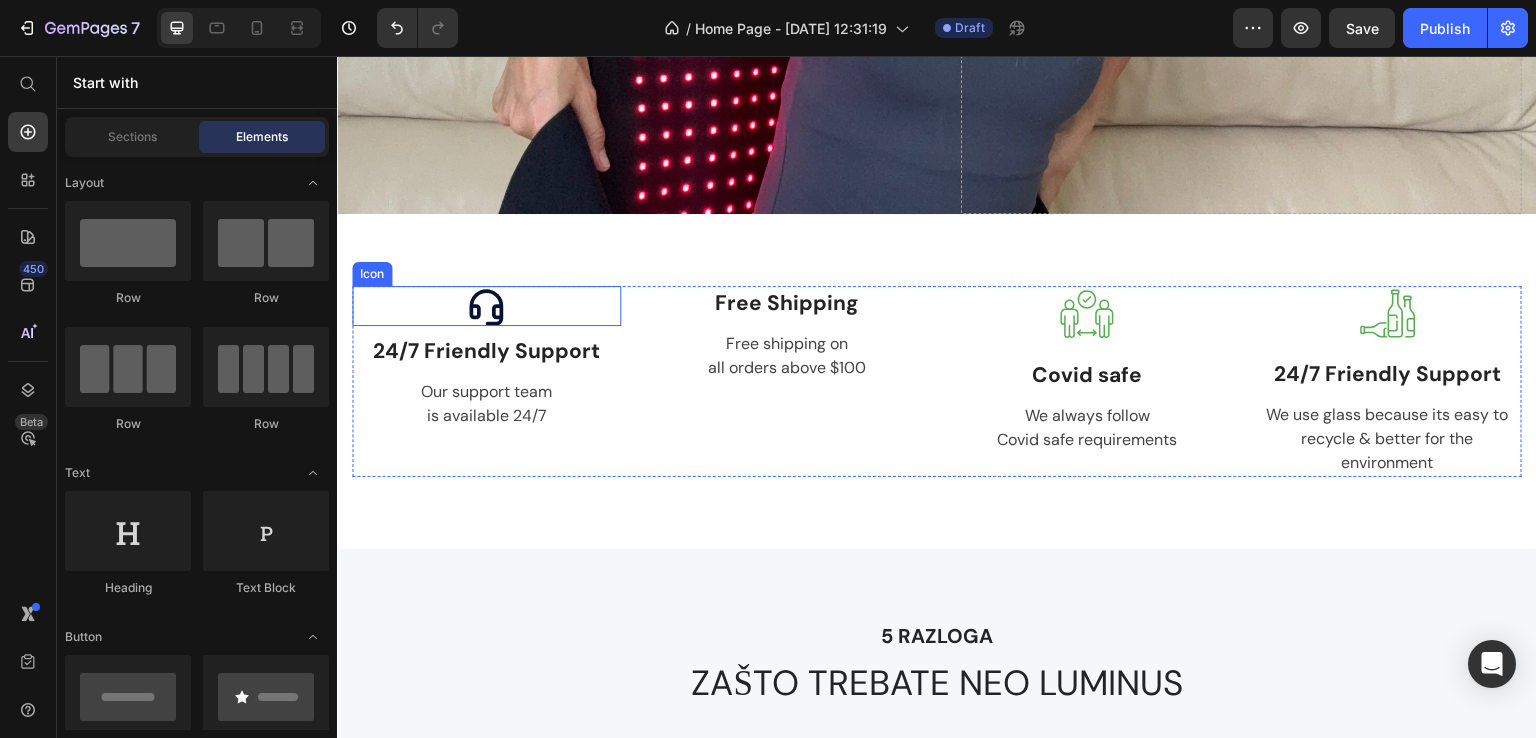 click 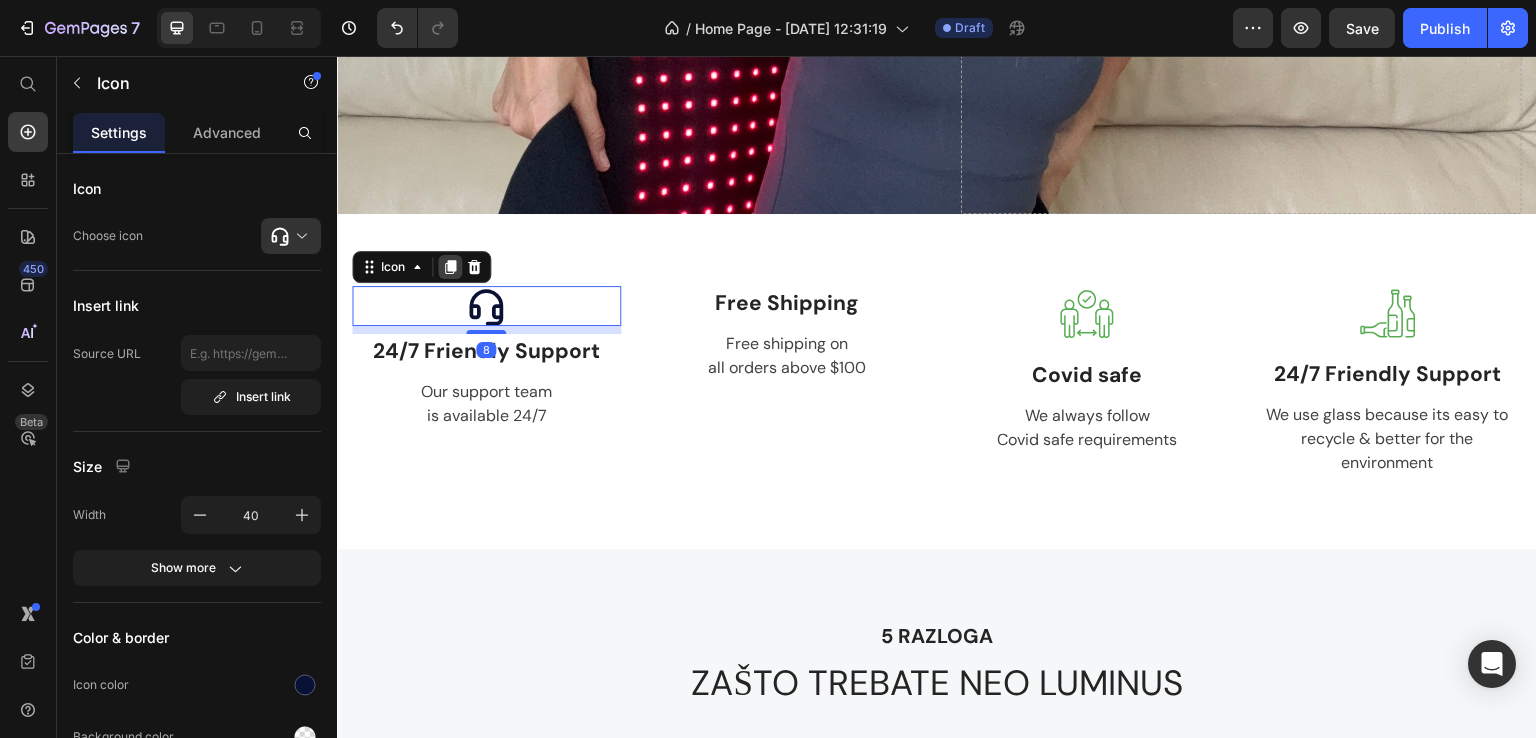 click 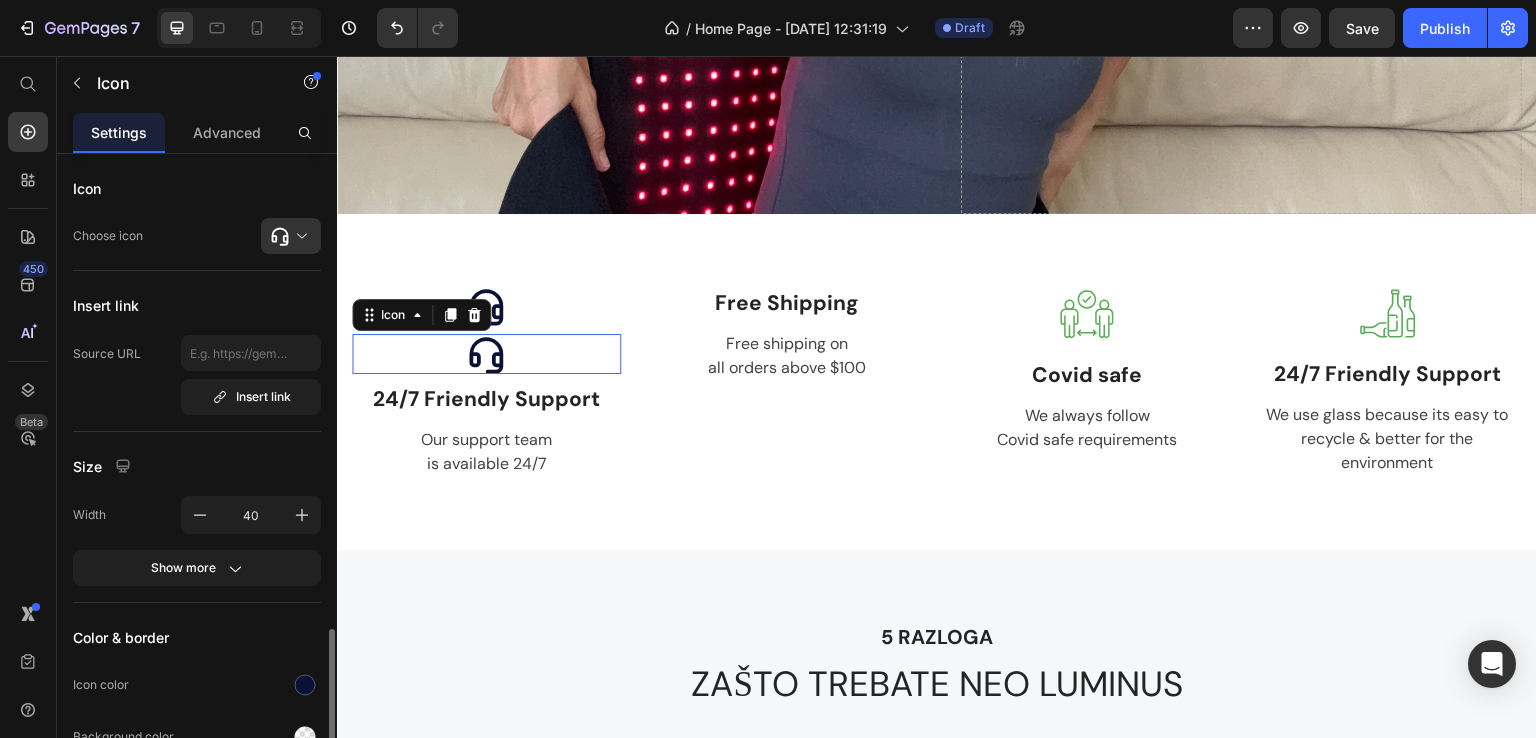 scroll, scrollTop: 280, scrollLeft: 0, axis: vertical 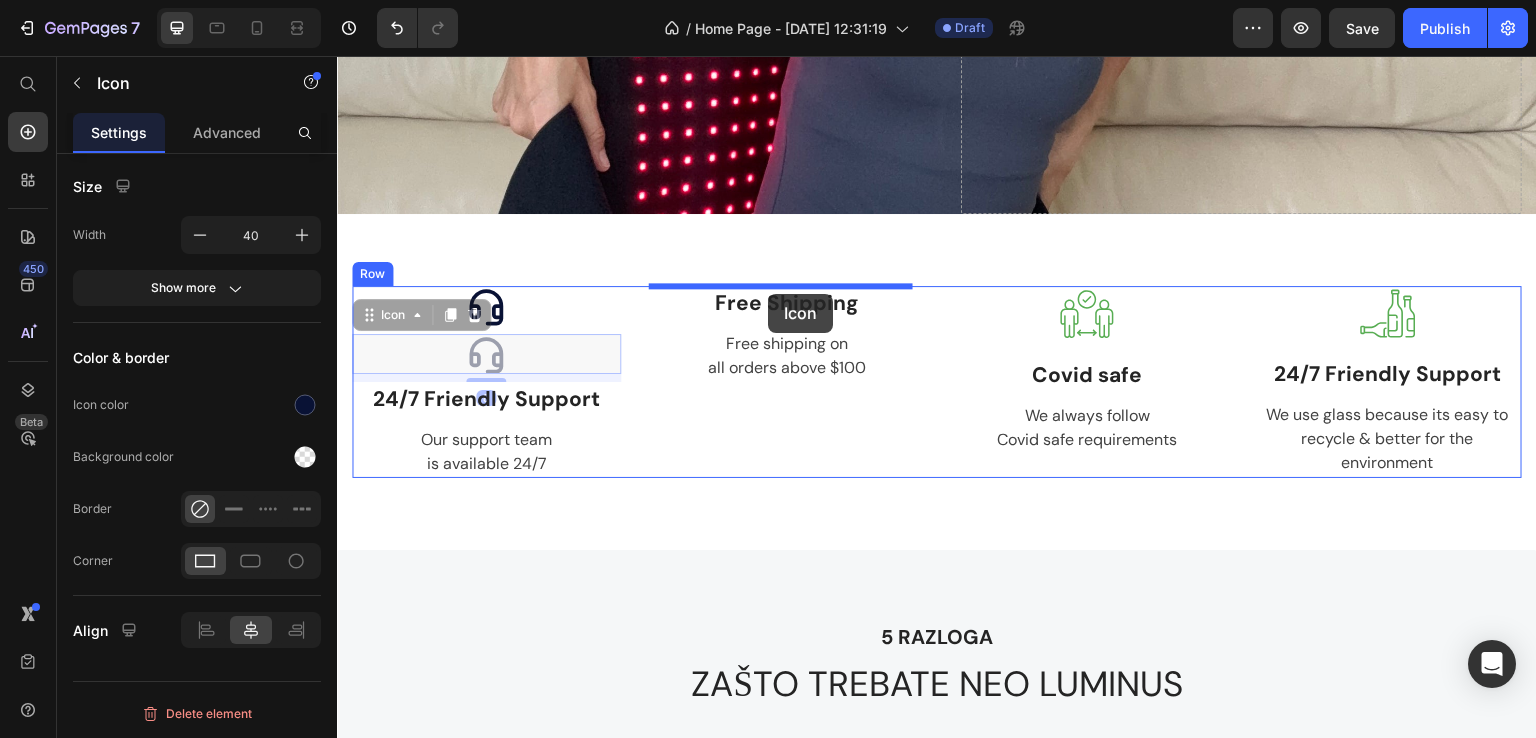 drag, startPoint x: 372, startPoint y: 314, endPoint x: 768, endPoint y: 294, distance: 396.50473 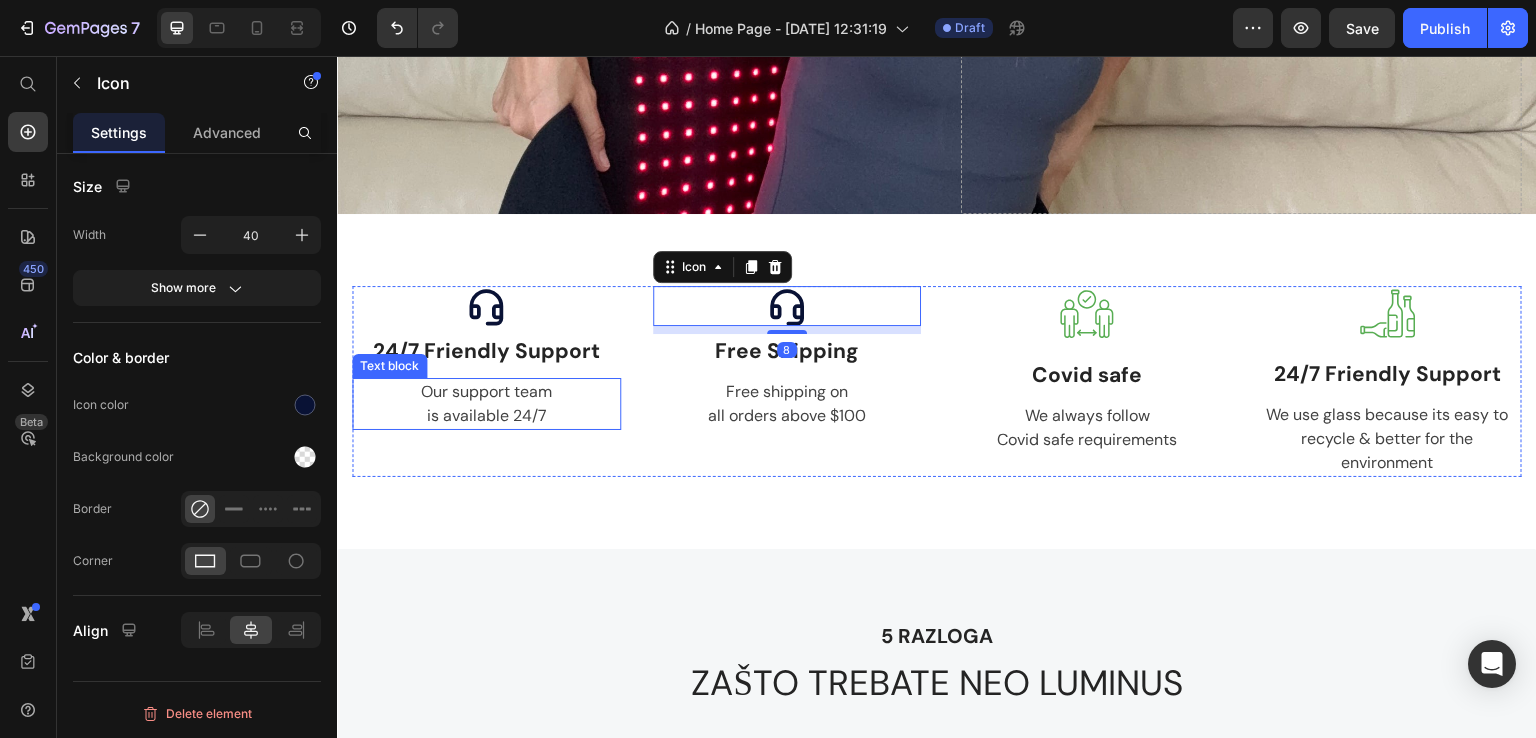 click on "24/7 Friendly Support" at bounding box center (486, 352) 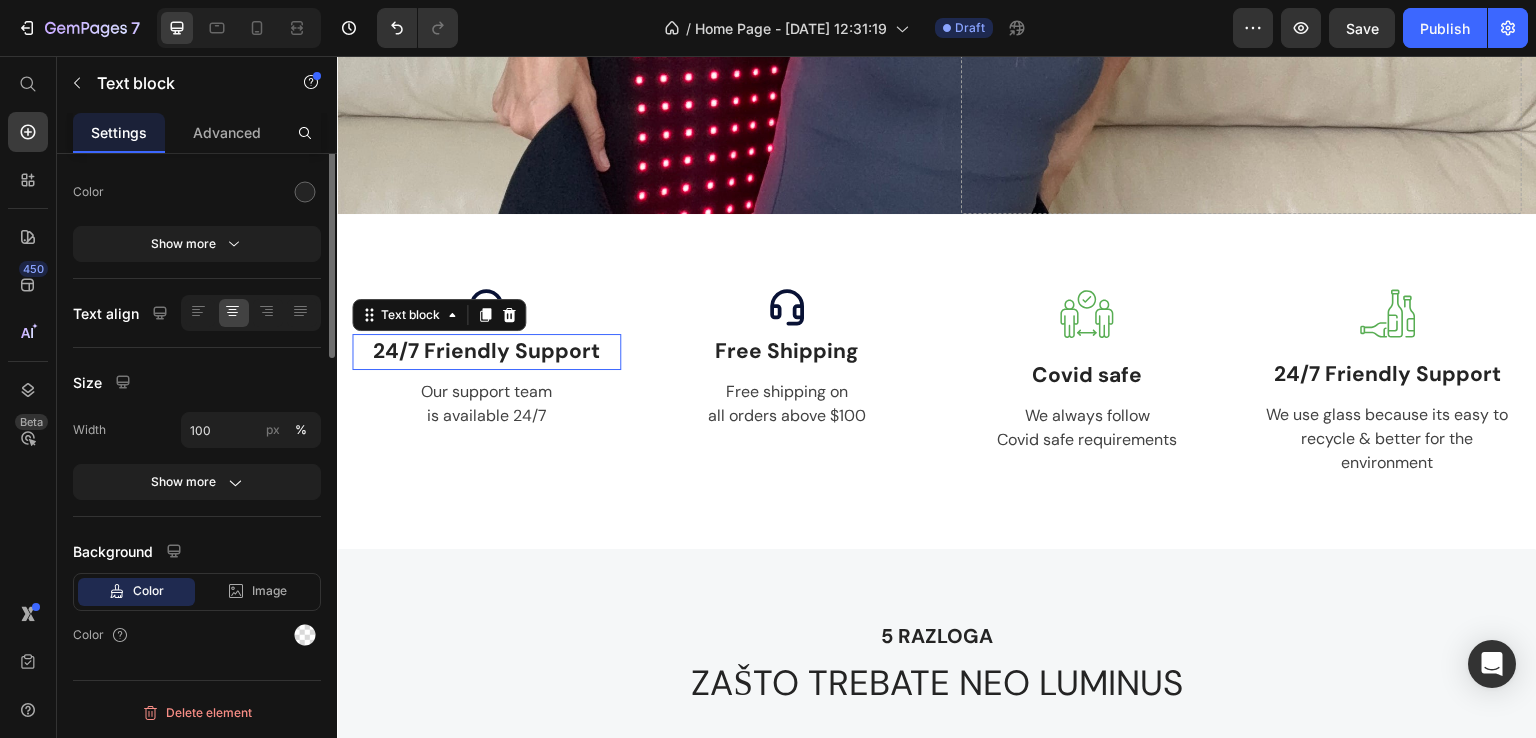 scroll, scrollTop: 0, scrollLeft: 0, axis: both 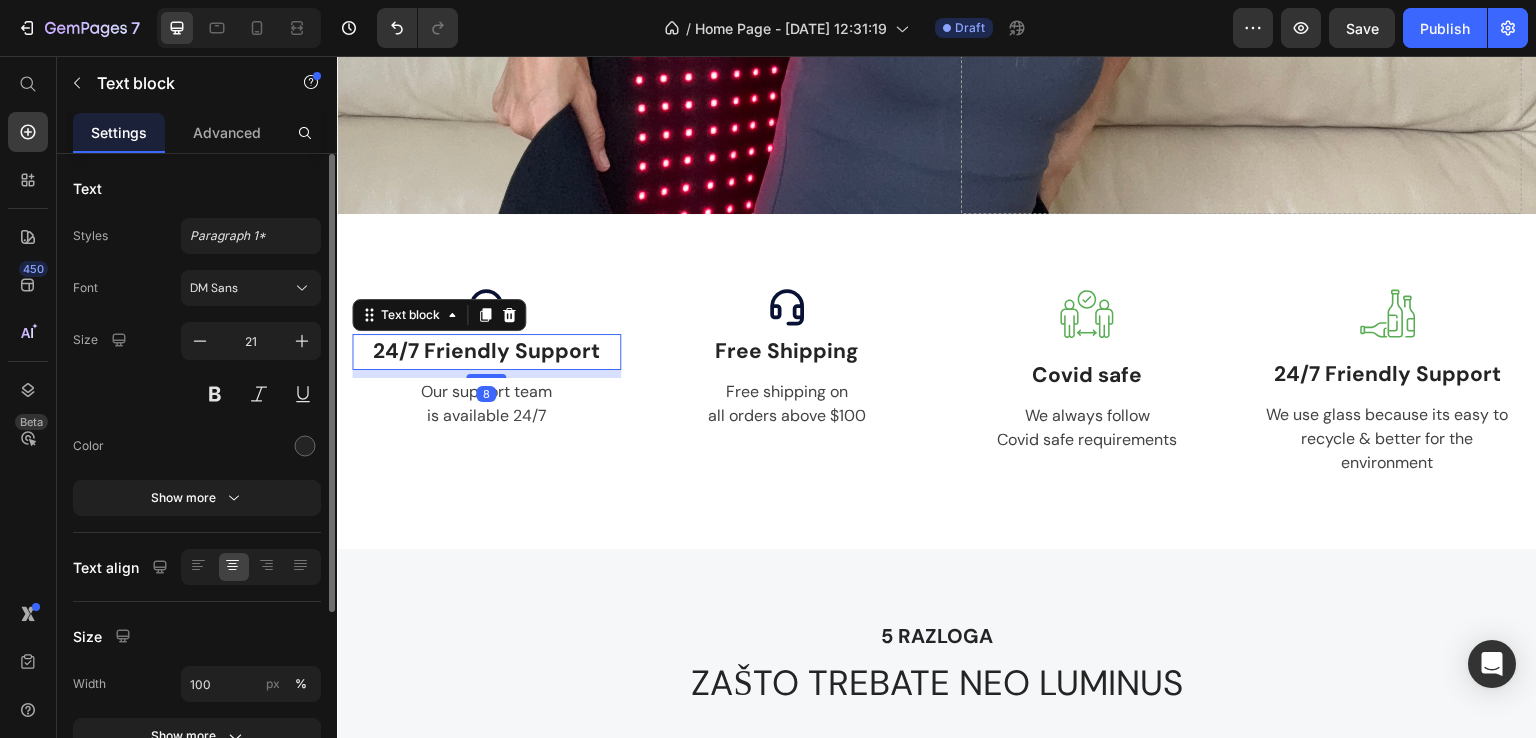 click on "24/7 Friendly Support" at bounding box center (486, 352) 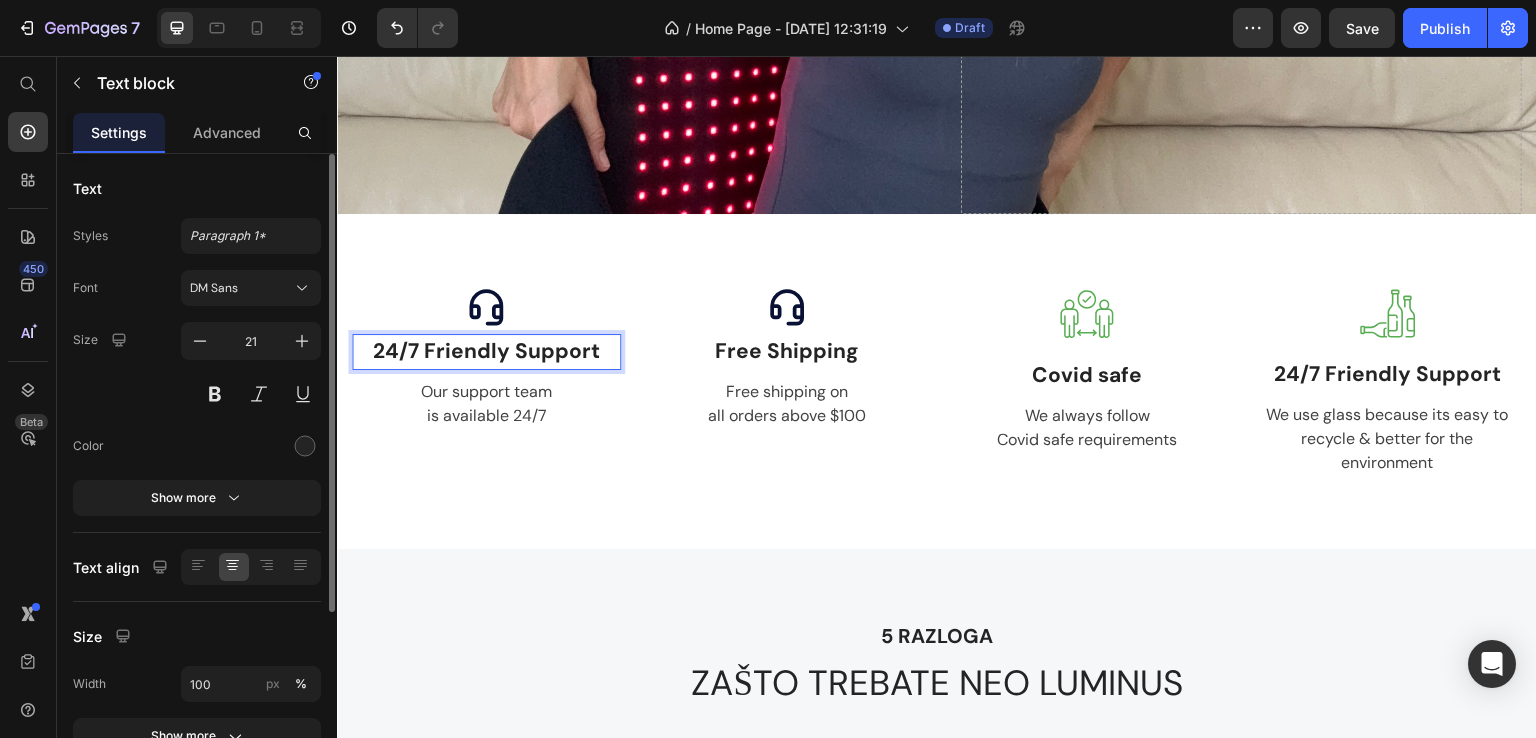 click on "24/7 Friendly Support" at bounding box center (486, 352) 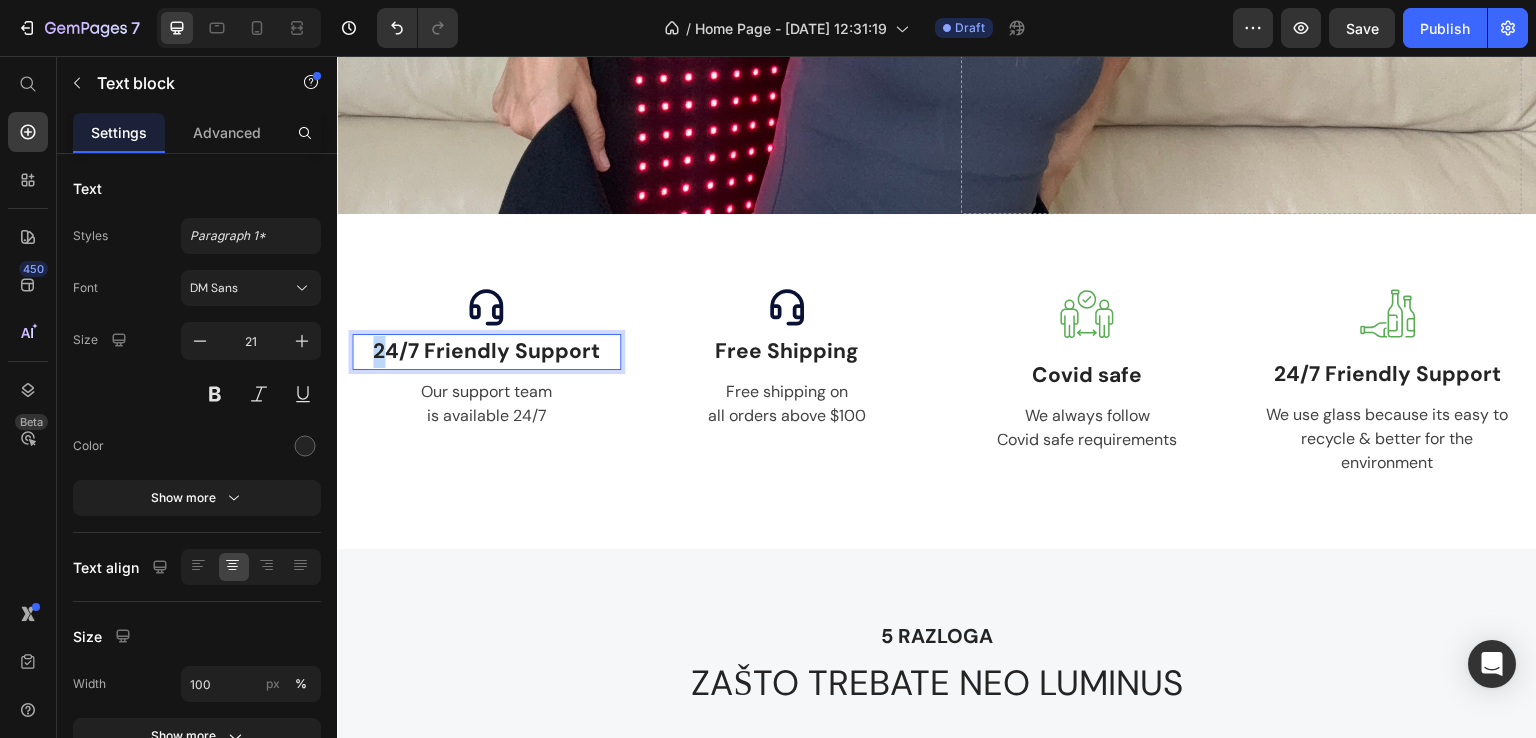 drag, startPoint x: 367, startPoint y: 348, endPoint x: 379, endPoint y: 349, distance: 12.0415945 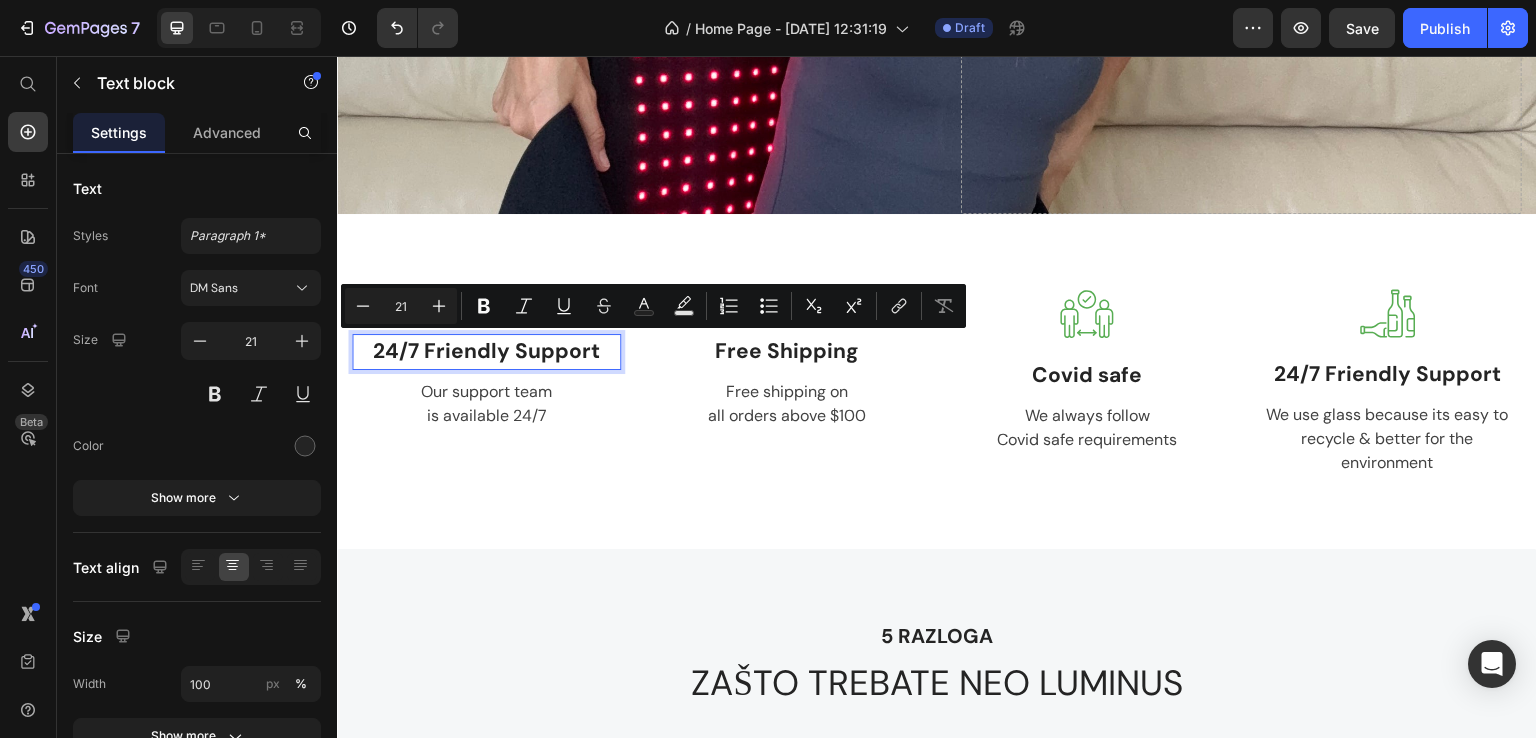 click on "24/7 Friendly Support" at bounding box center [486, 352] 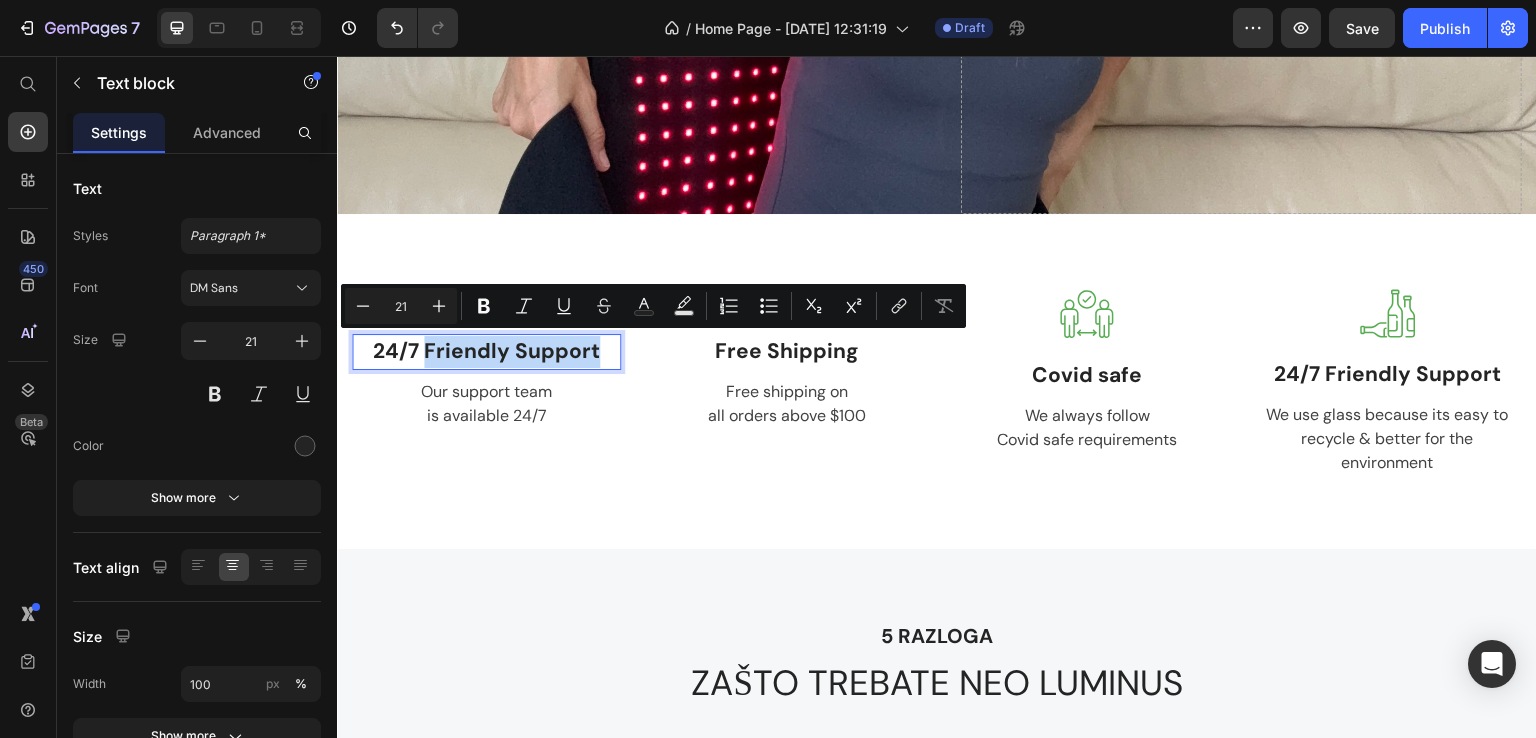 drag, startPoint x: 424, startPoint y: 352, endPoint x: 597, endPoint y: 358, distance: 173.10402 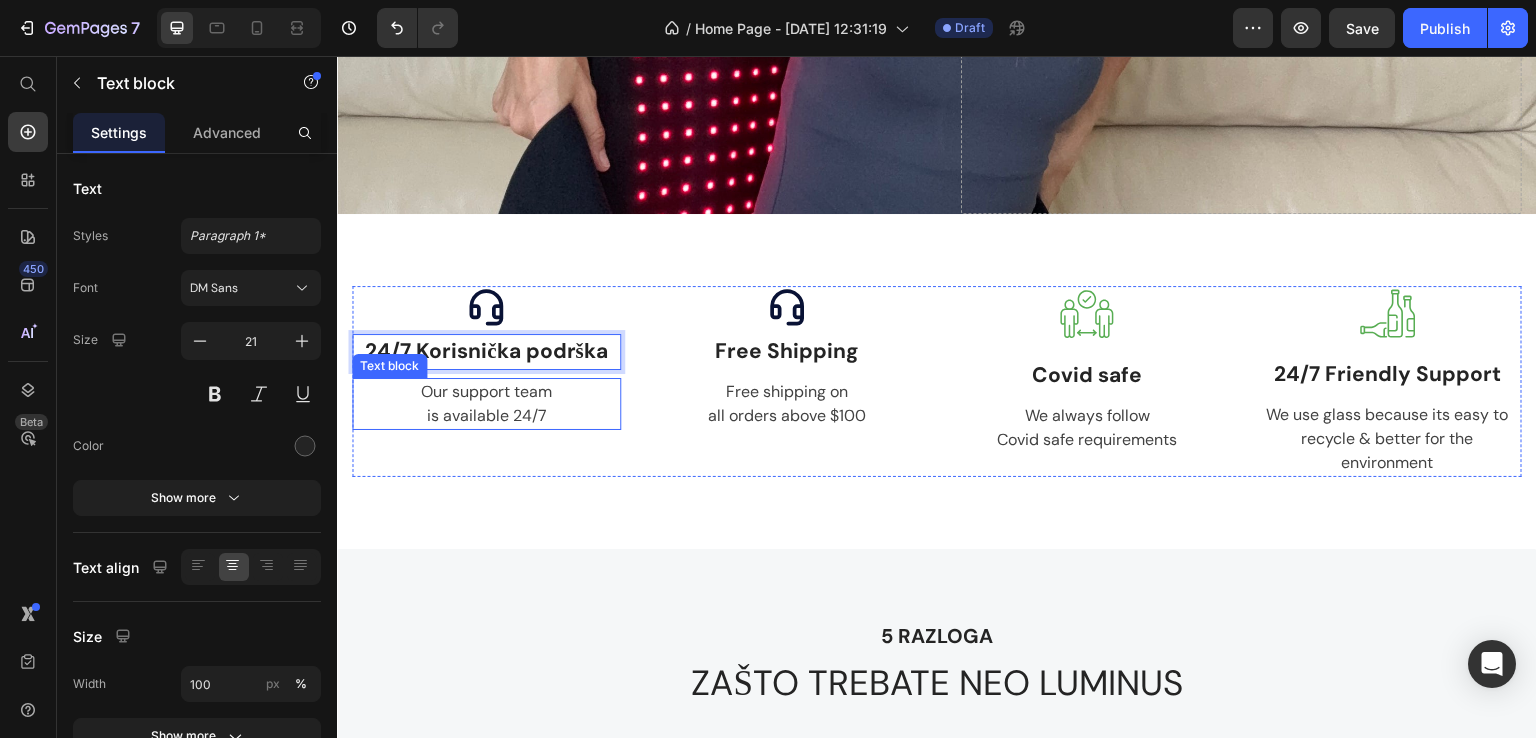 click on "Our support team is available 24/7" at bounding box center (486, 404) 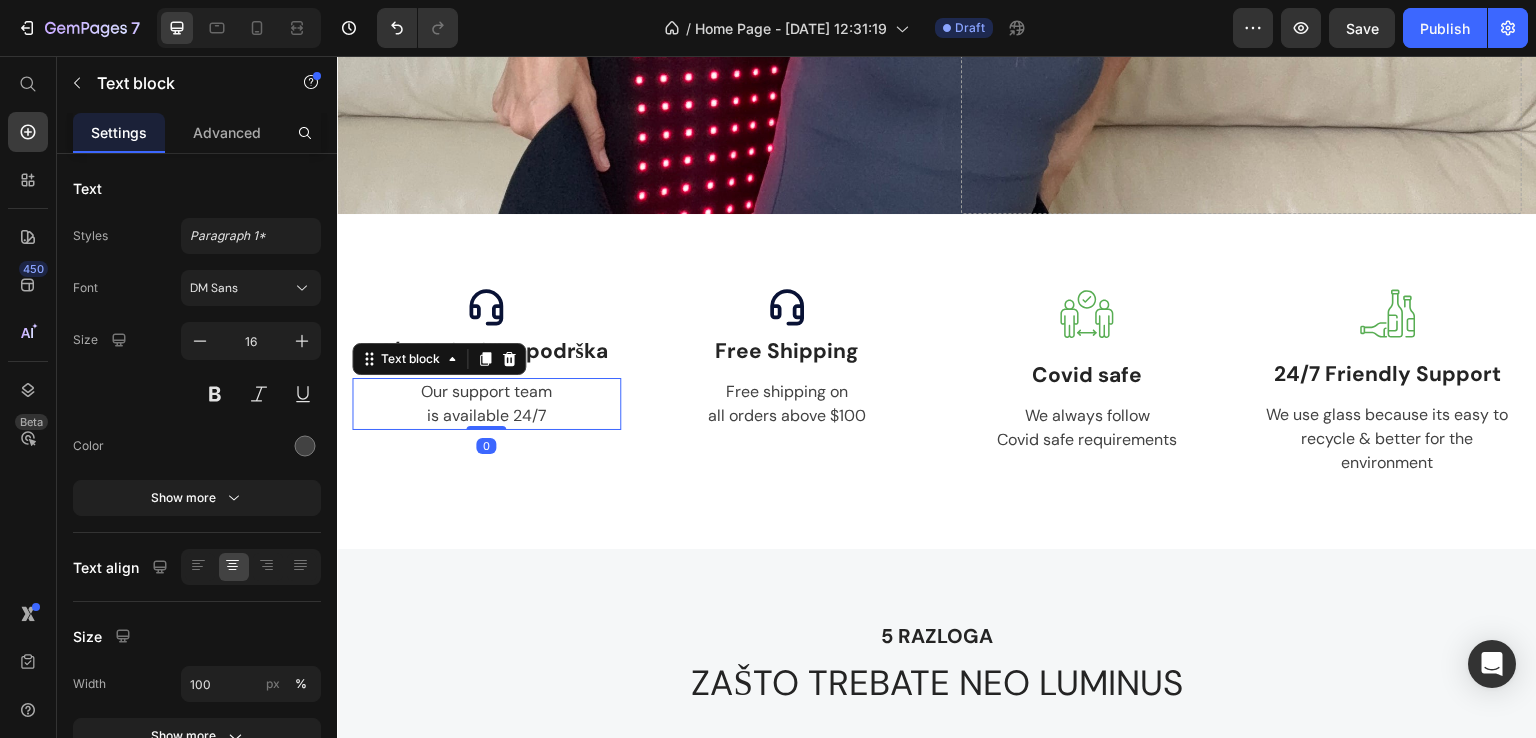 click on "Our support team is available 24/7" at bounding box center [486, 404] 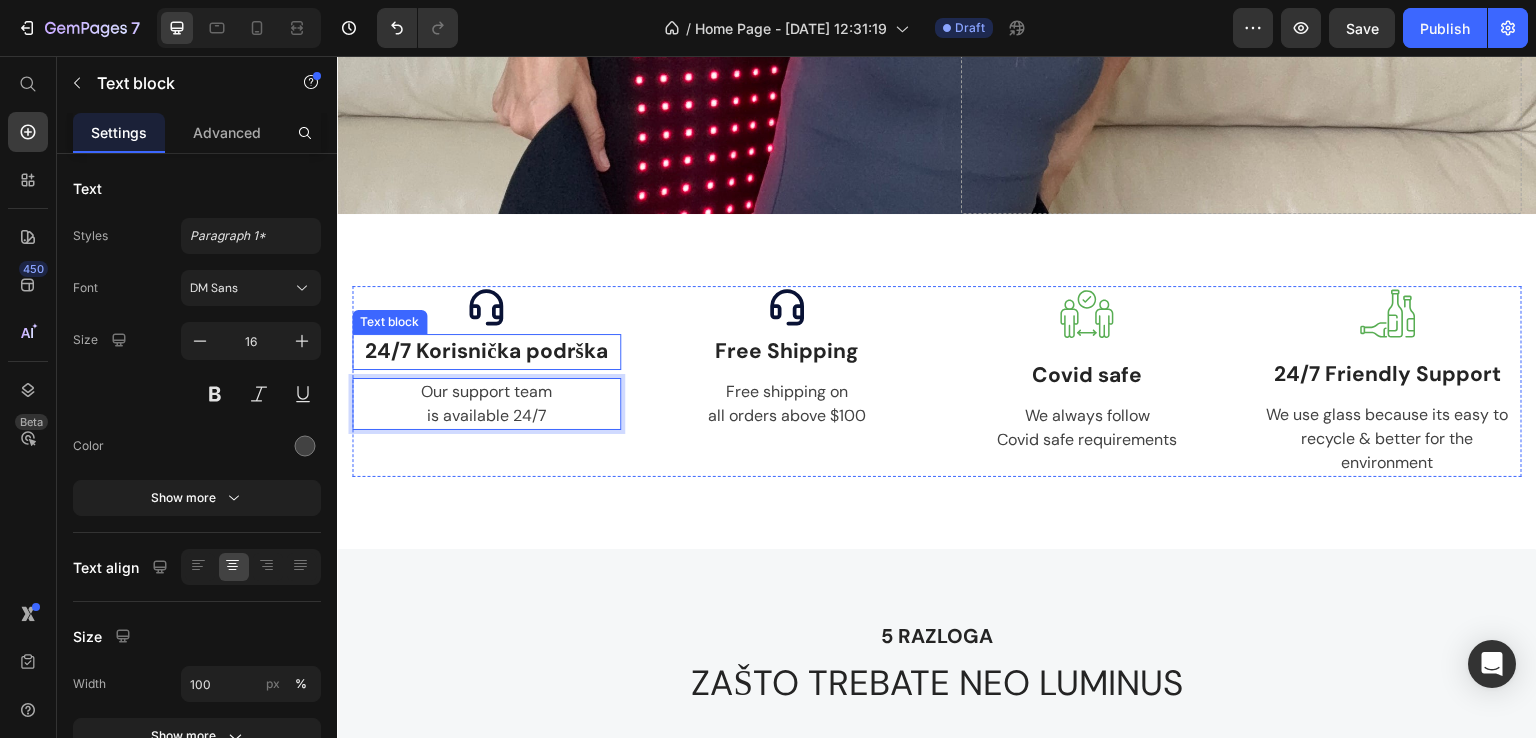 click on "24/7 Korisnička podrška" at bounding box center (486, 352) 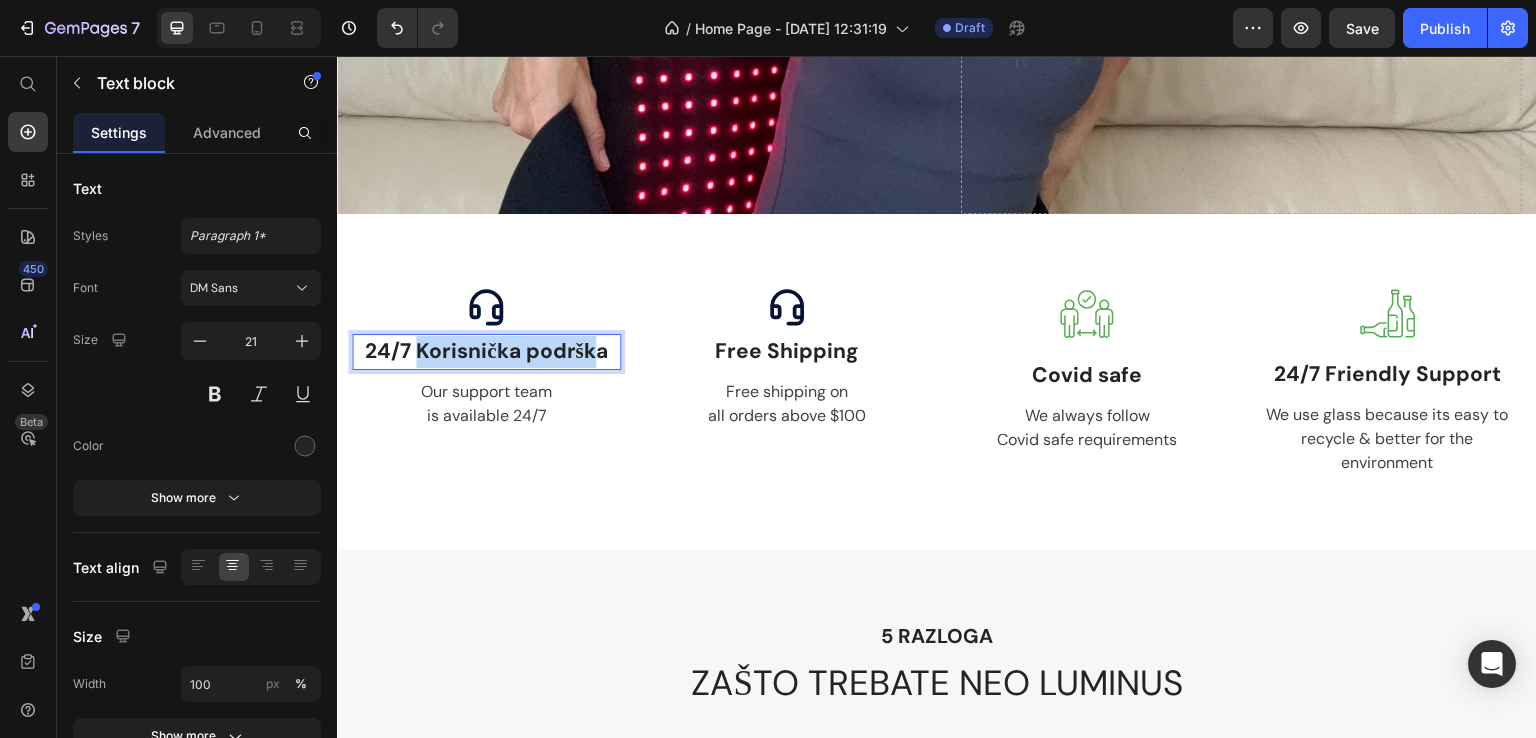 drag, startPoint x: 413, startPoint y: 349, endPoint x: 593, endPoint y: 354, distance: 180.06943 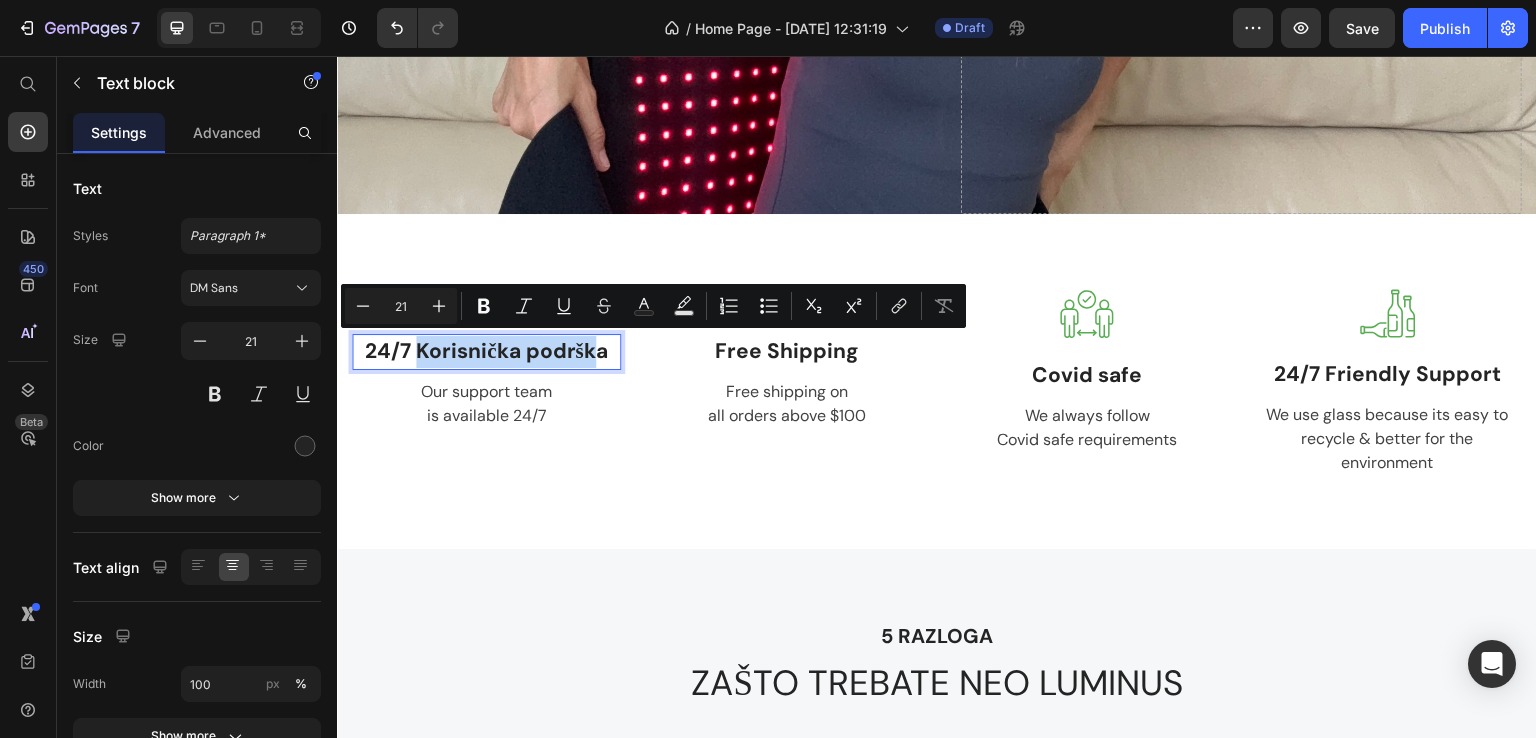 click on "24/7 Korisnička podrška" at bounding box center (486, 352) 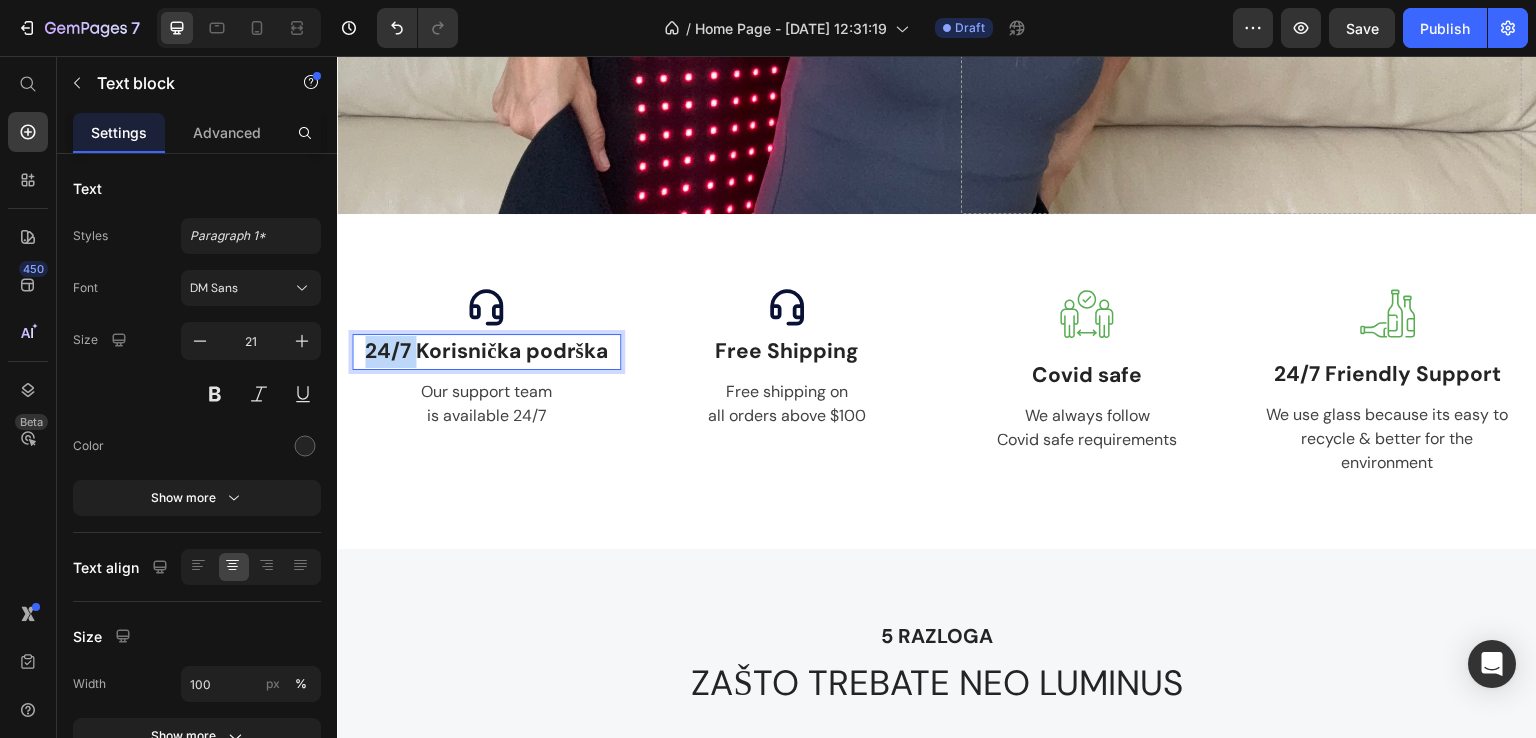 drag, startPoint x: 414, startPoint y: 350, endPoint x: 351, endPoint y: 364, distance: 64.53681 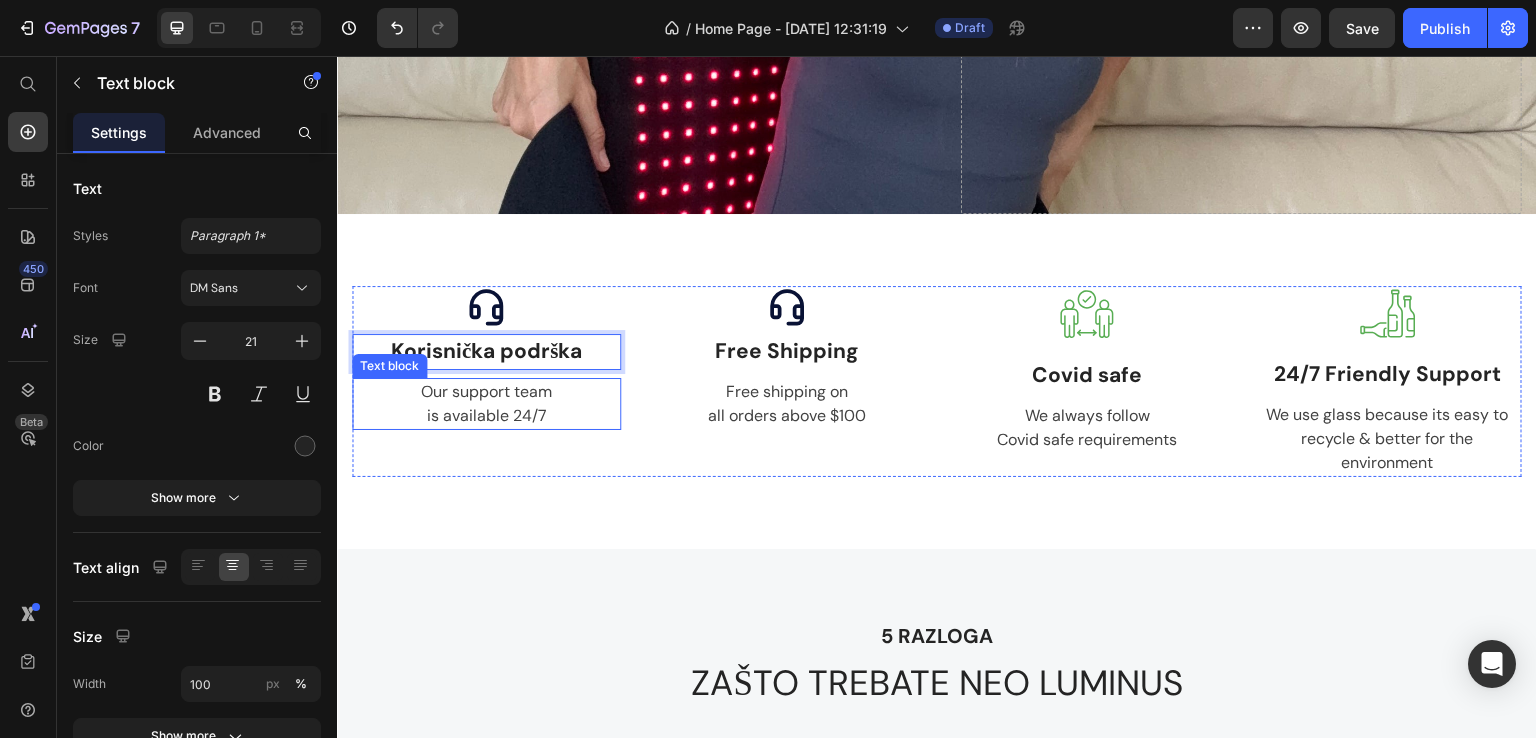 click on "Our support team is available 24/7" at bounding box center (486, 404) 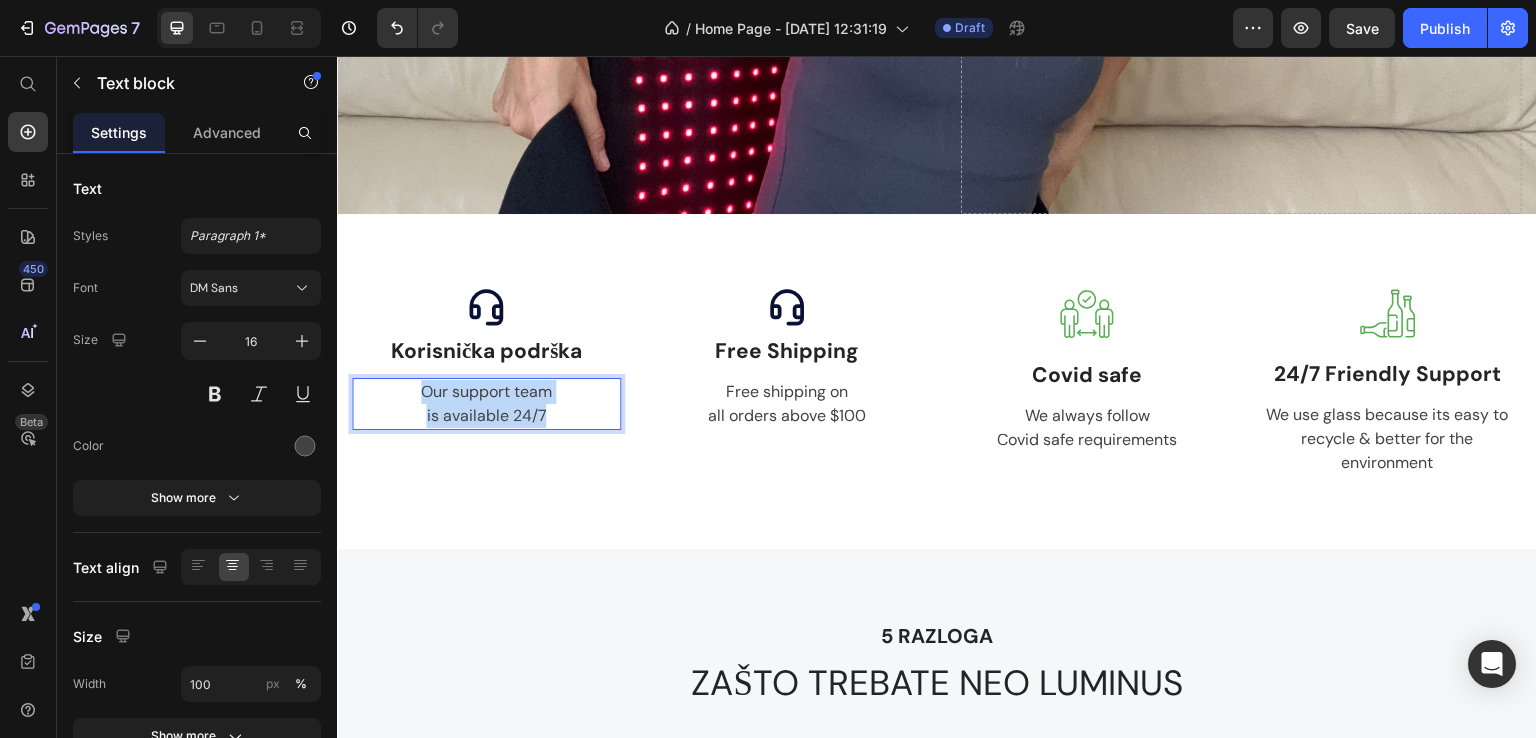 drag, startPoint x: 528, startPoint y: 406, endPoint x: 417, endPoint y: 387, distance: 112.61439 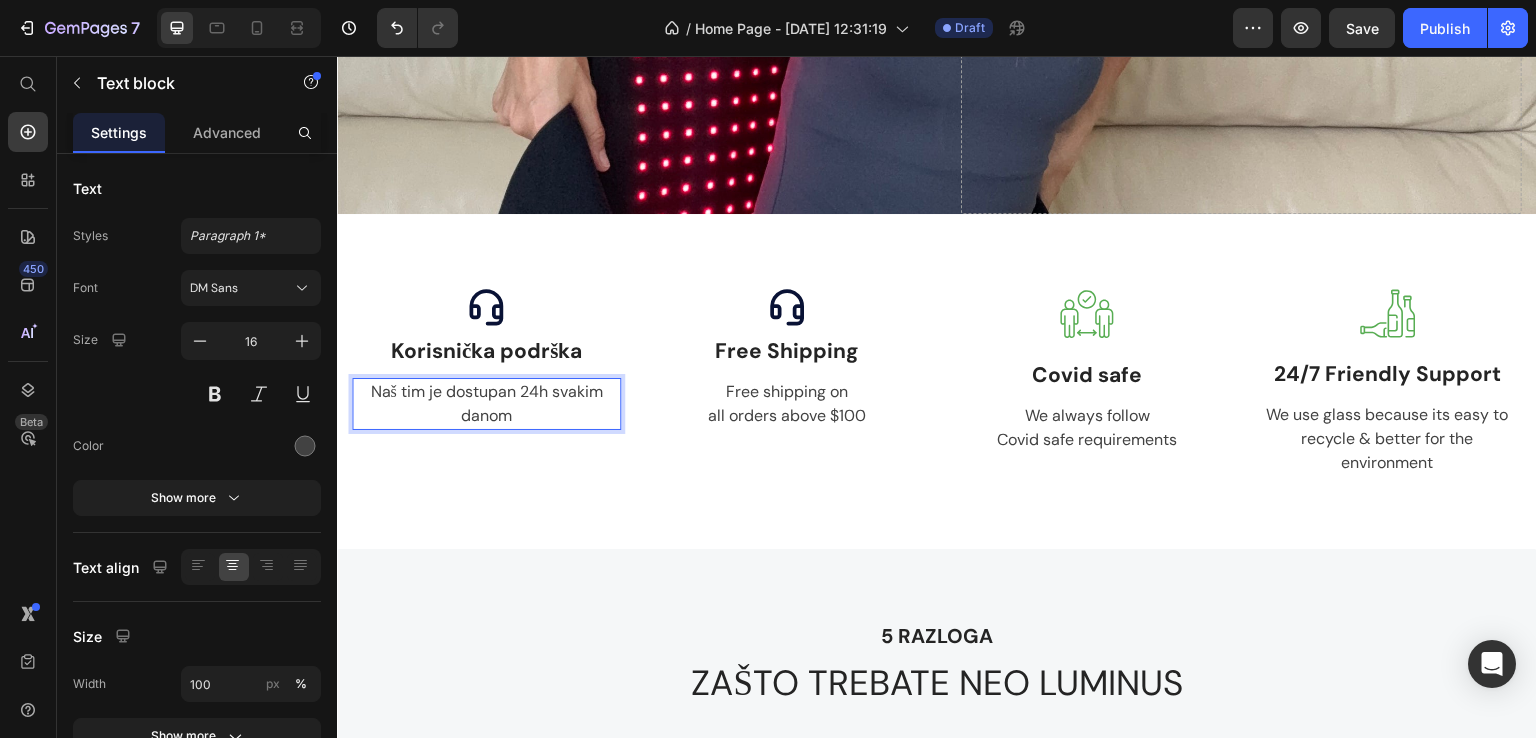 click on "Naš tim je dostupan 24h svakim danom" at bounding box center (486, 404) 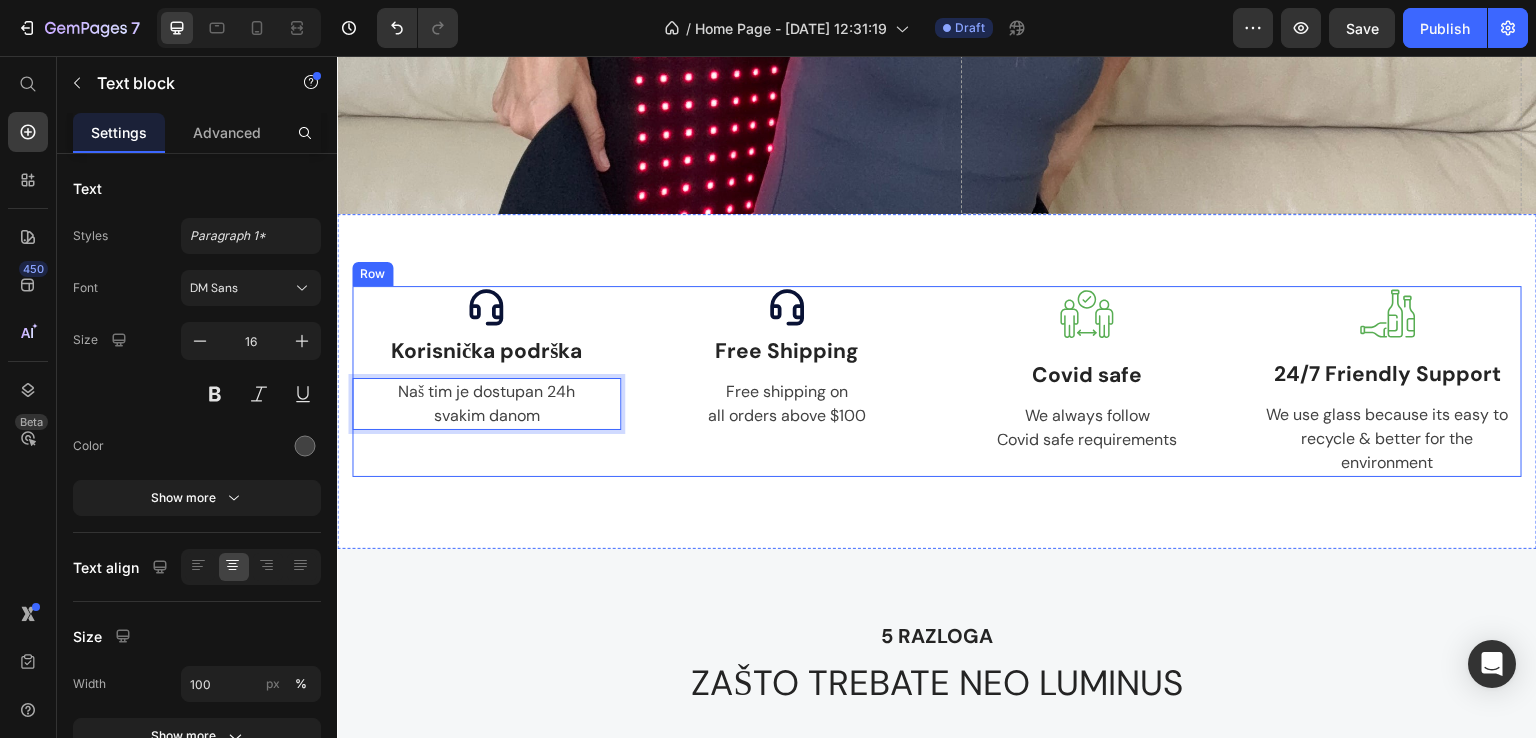 click on "Icon Korisnička podrška Text block Naš [PERSON_NAME] je dostupan 24h svakim danom Text block   0" at bounding box center (486, 381) 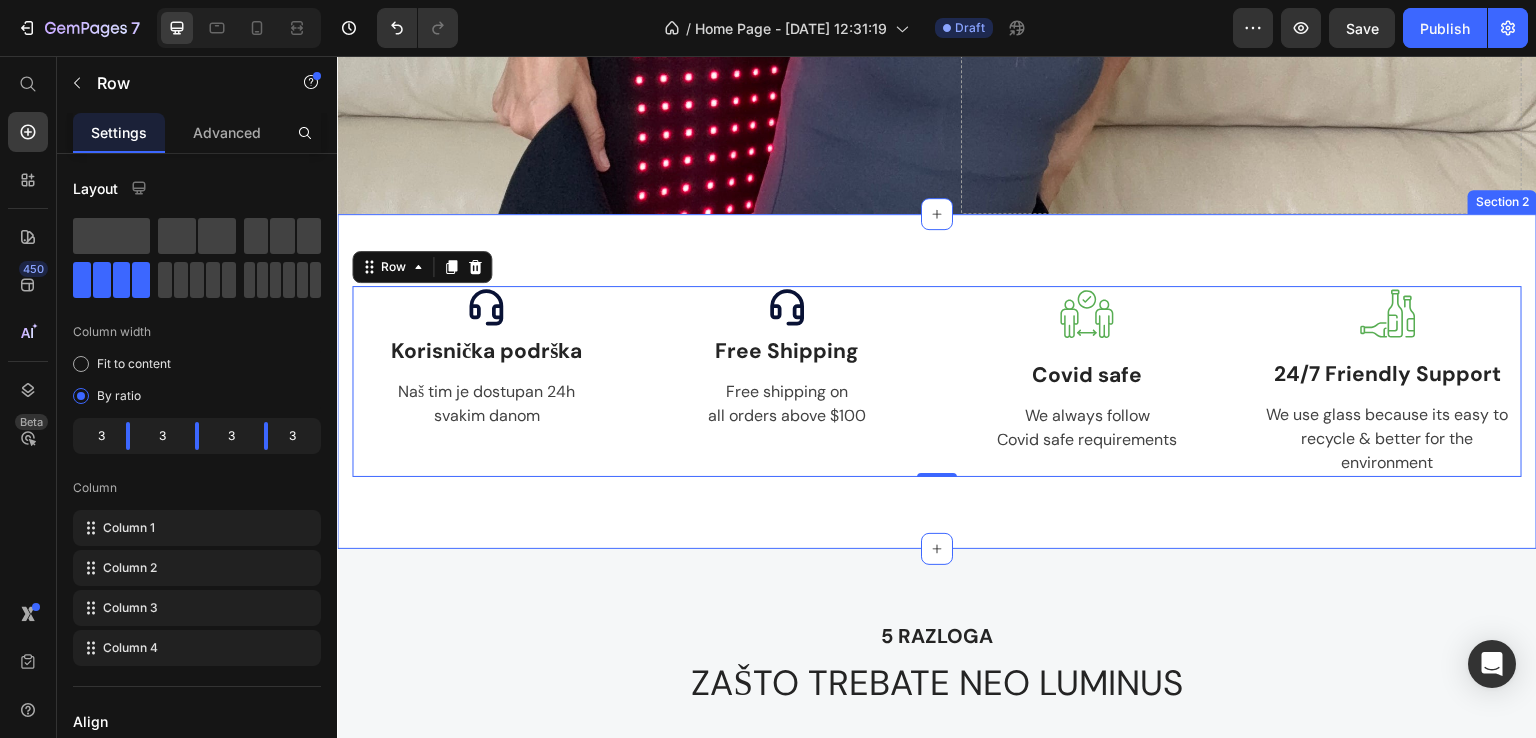 click on "Icon Korisnička podrška Text block Naš [PERSON_NAME] je dostupan 24h svakim danom Text block
Icon Free Shipping Text block Free shipping on all orders above $100 Text block Image Covid safe Text block We always follow Covid safe requirements Text block Image 24/7 Friendly Support Text block We use glass because its easy to recycle & better for the environment Text block Row   0 Section 2" at bounding box center [937, 381] 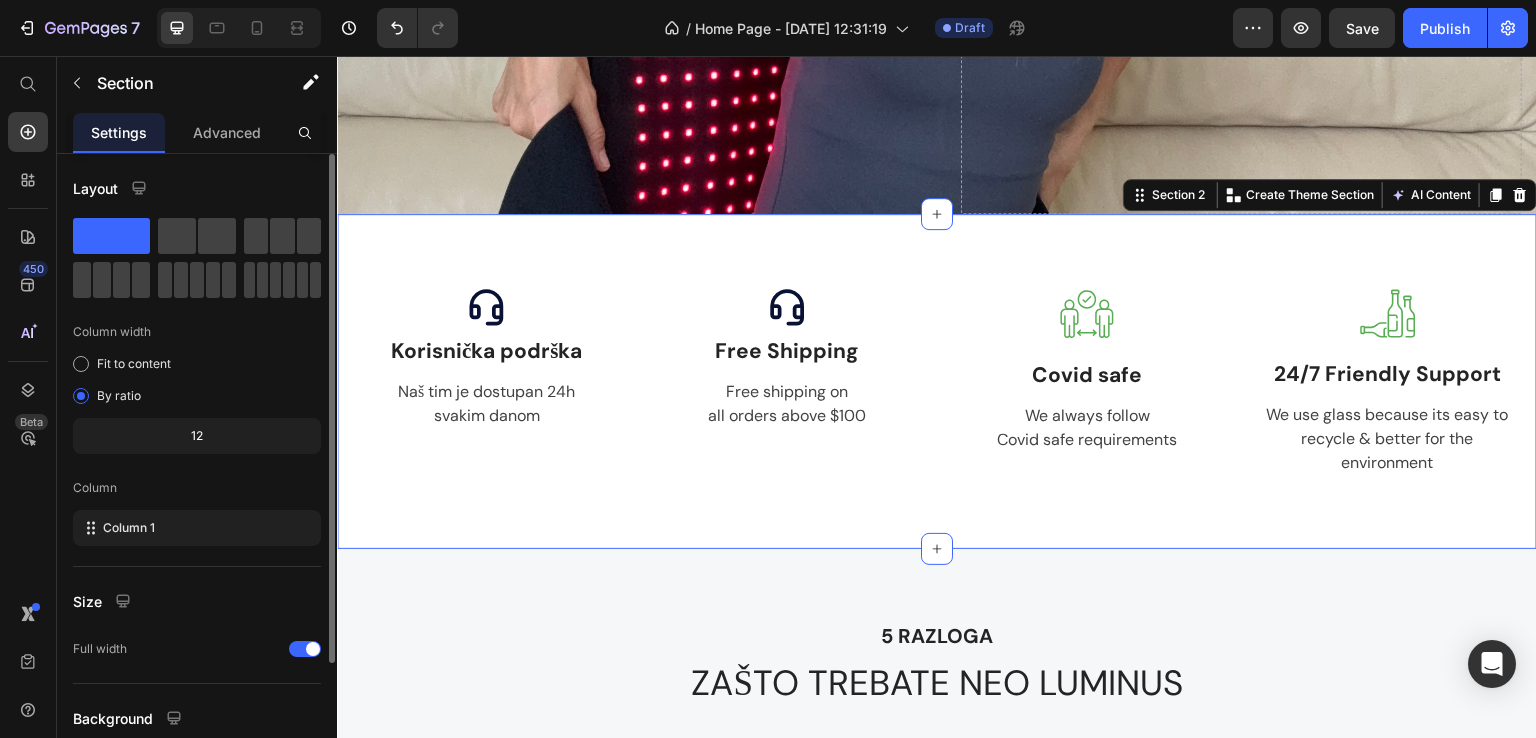 drag, startPoint x: 217, startPoint y: 128, endPoint x: 199, endPoint y: 390, distance: 262.61758 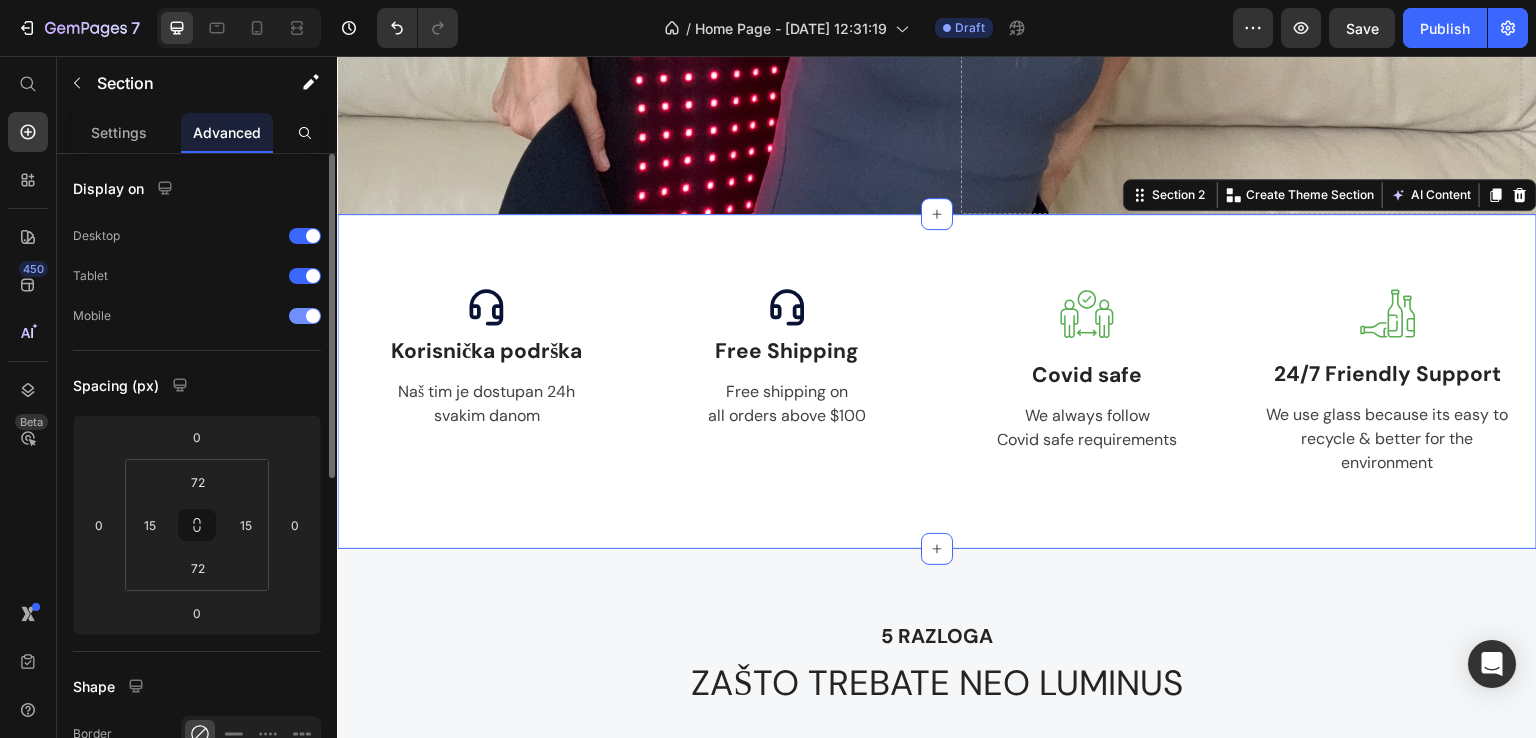 scroll, scrollTop: 266, scrollLeft: 0, axis: vertical 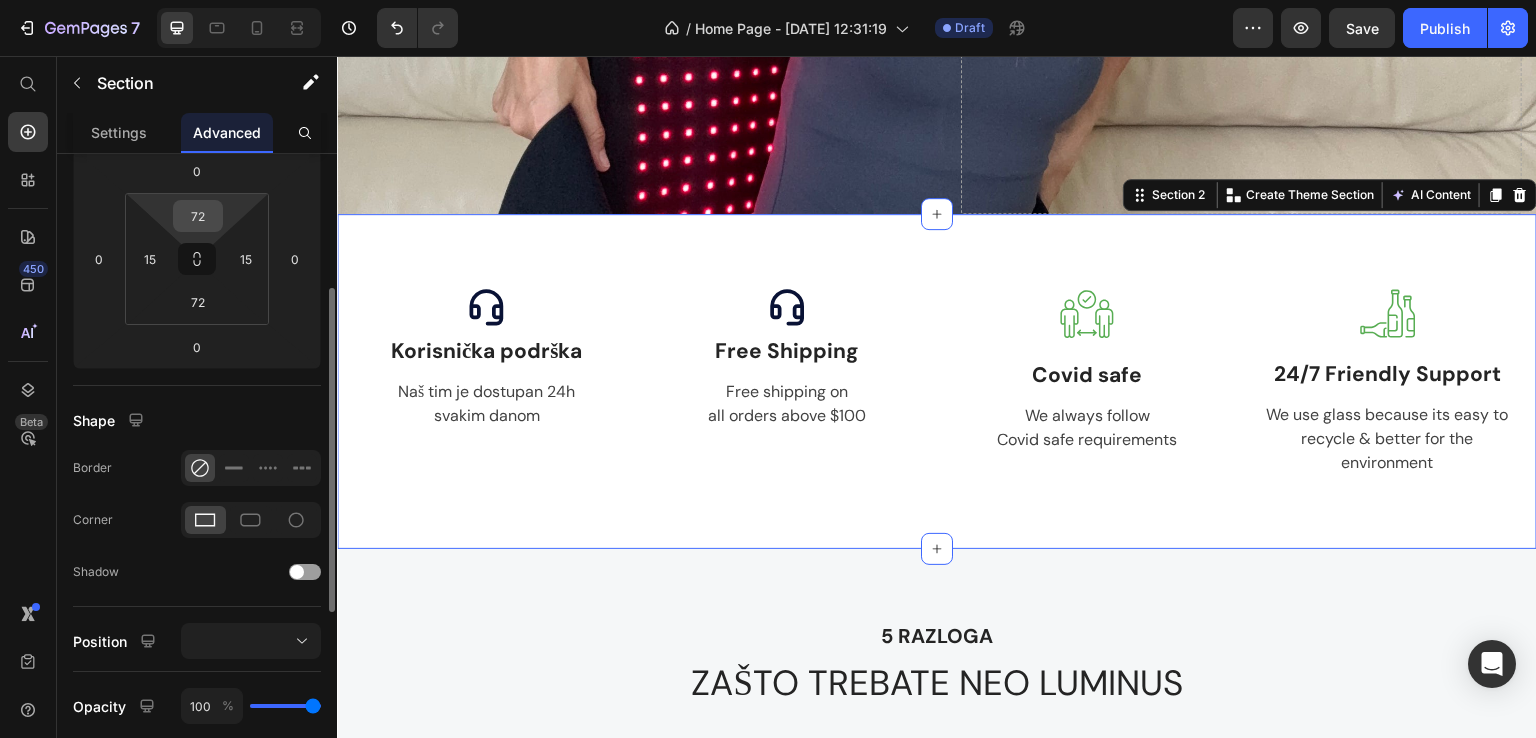 click on "72" at bounding box center [198, 216] 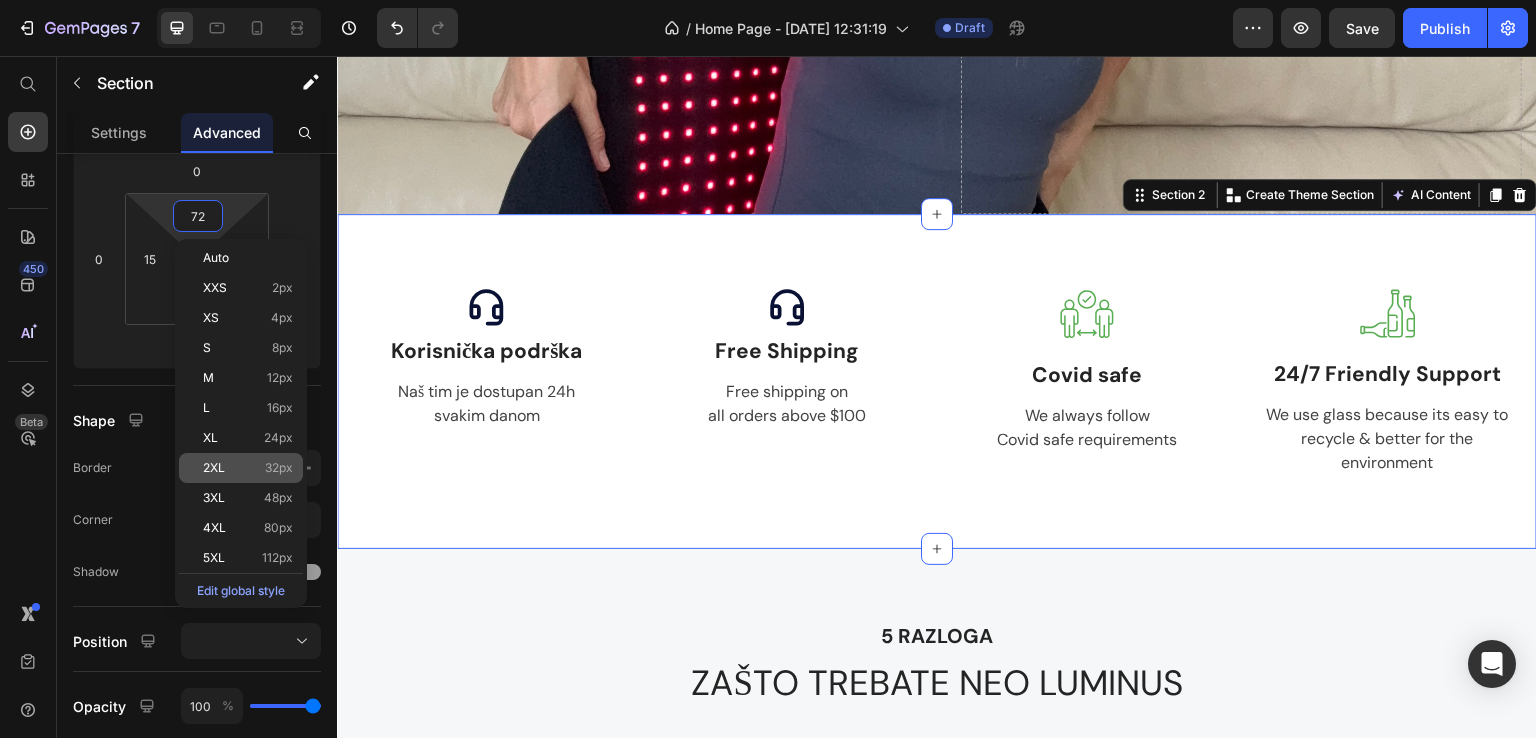 click on "2XL 32px" 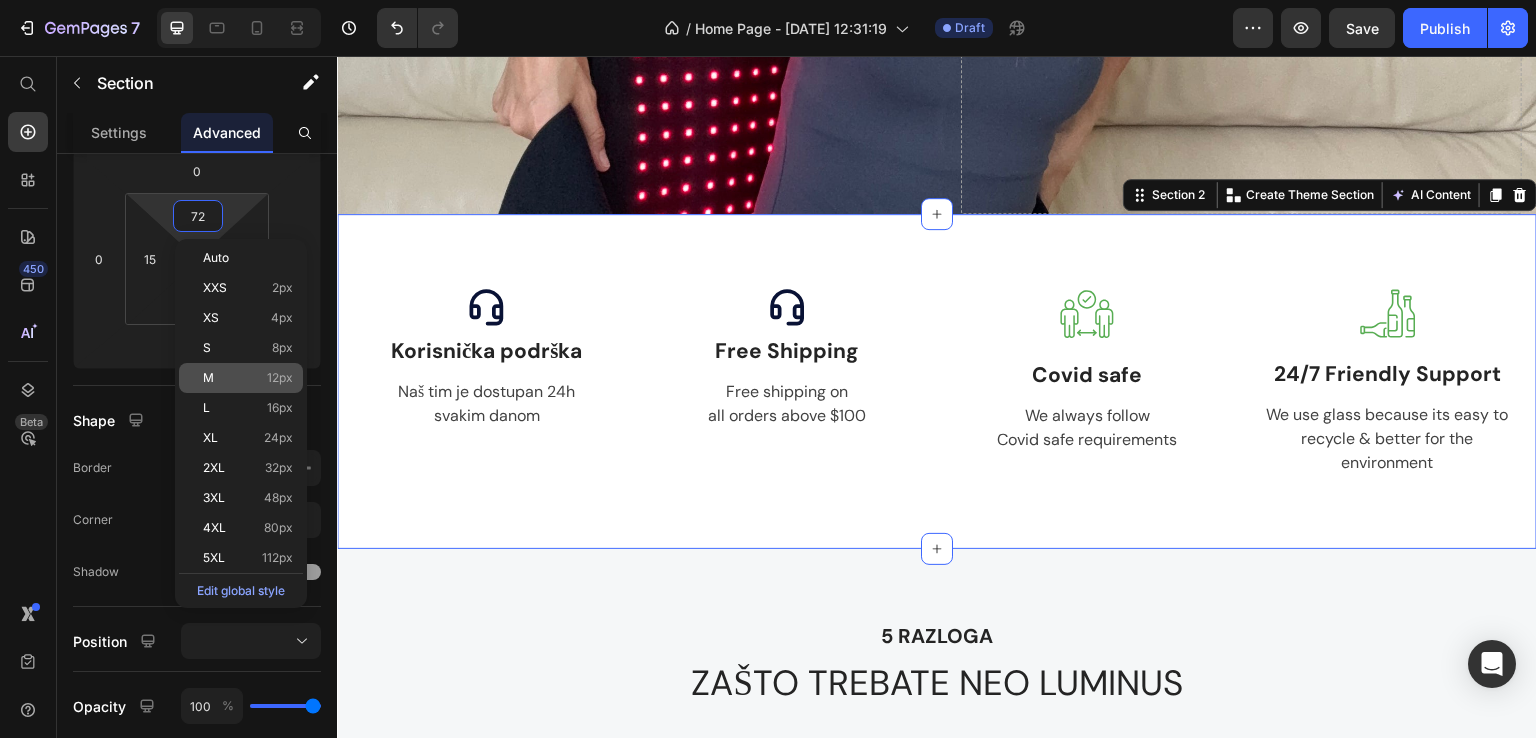 type on "32" 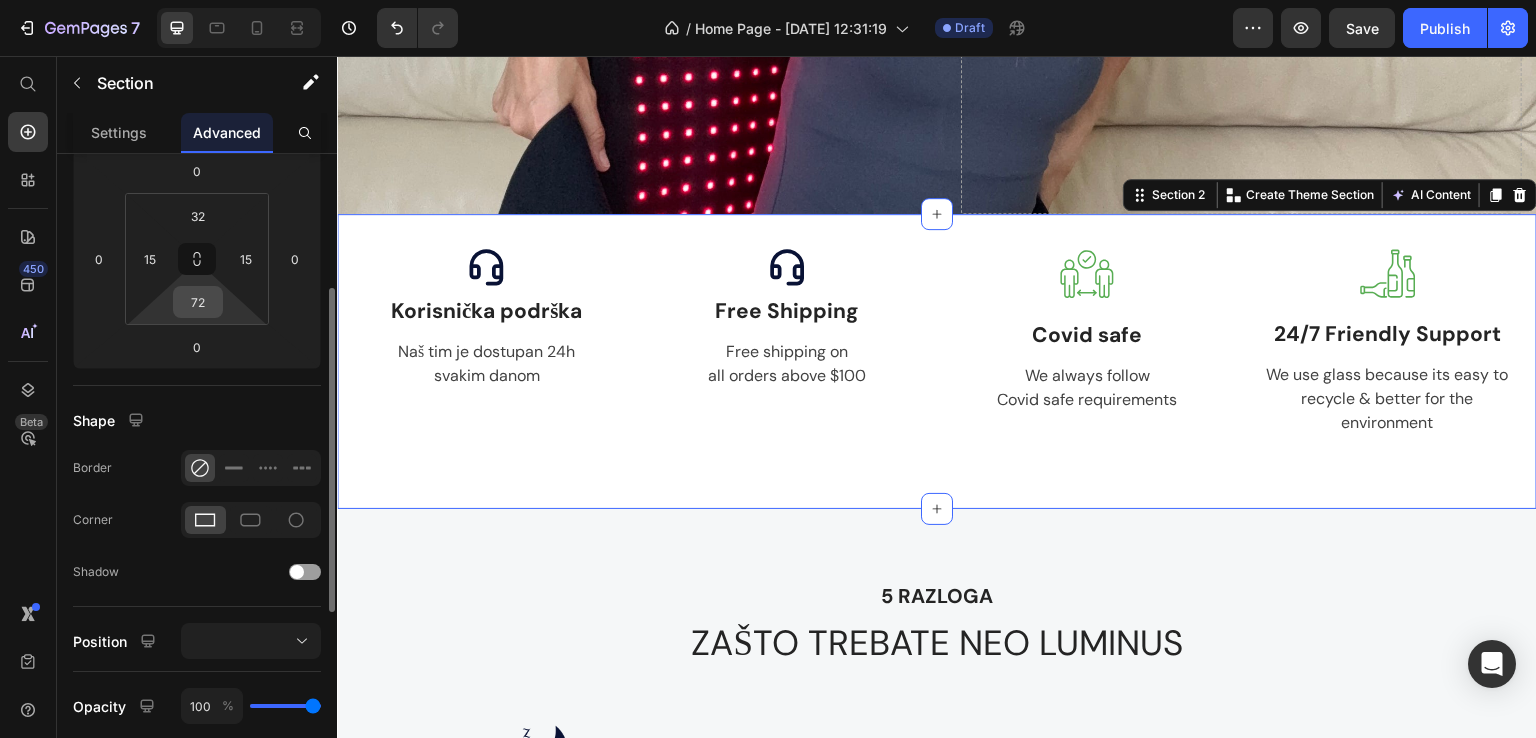 click on "72" at bounding box center [198, 302] 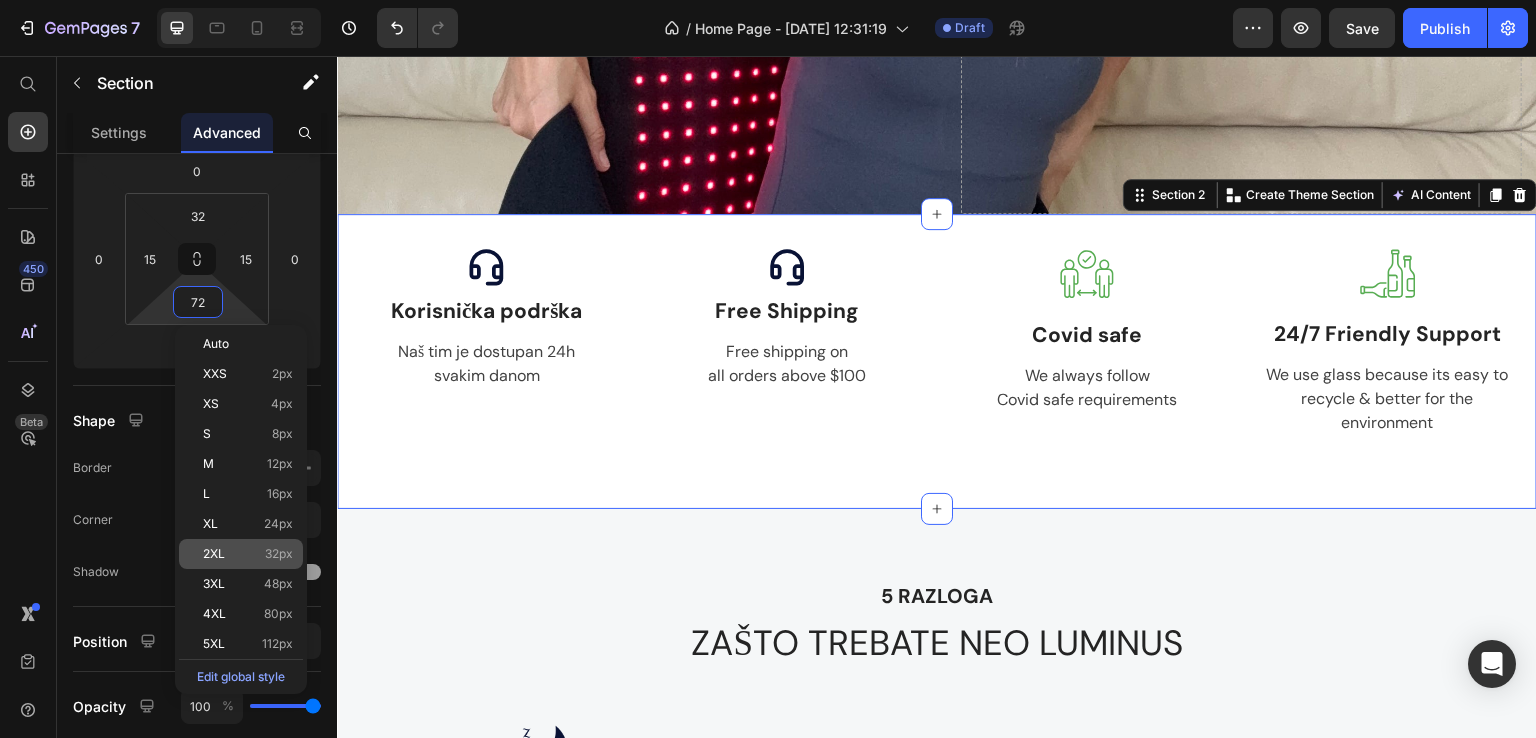 click on "2XL 32px" at bounding box center (248, 554) 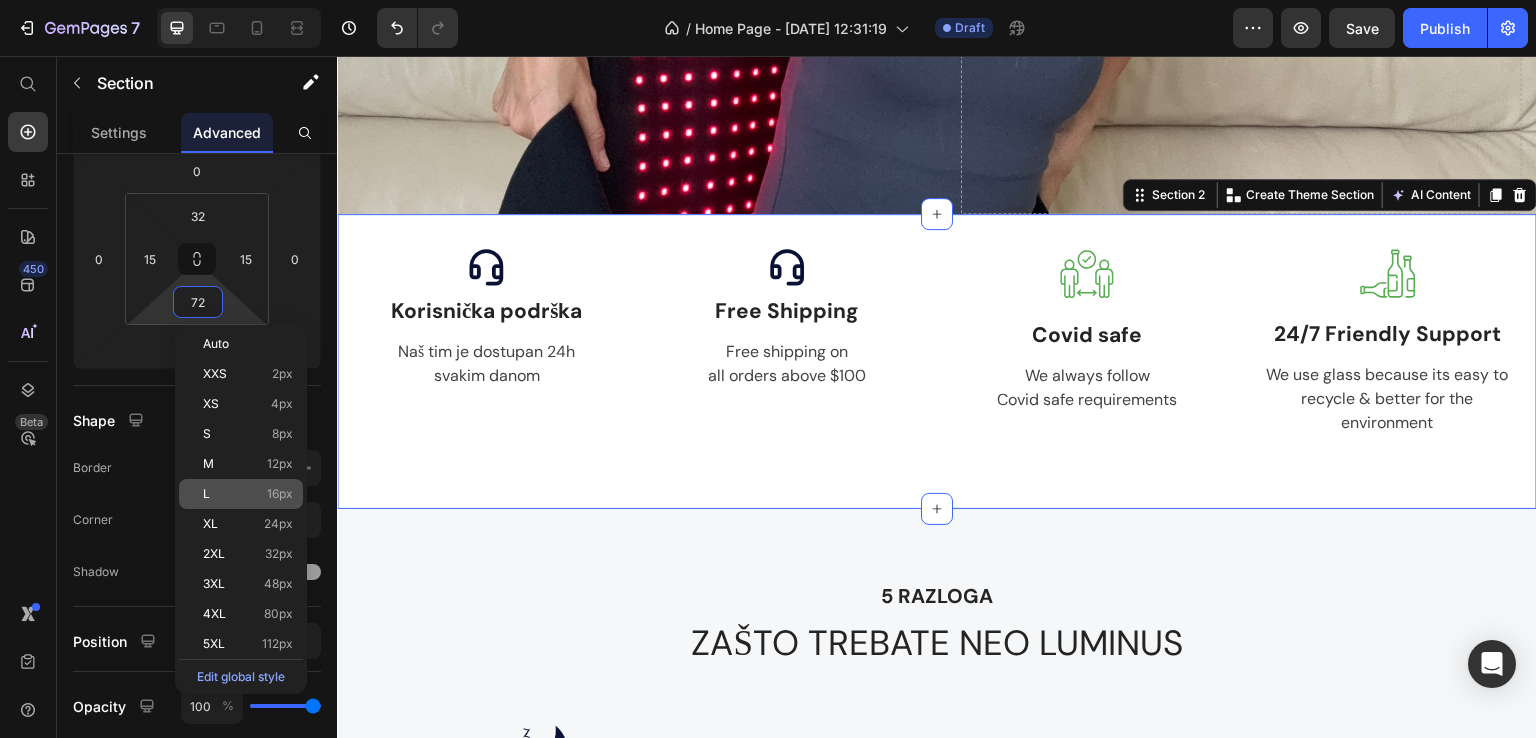 type on "32" 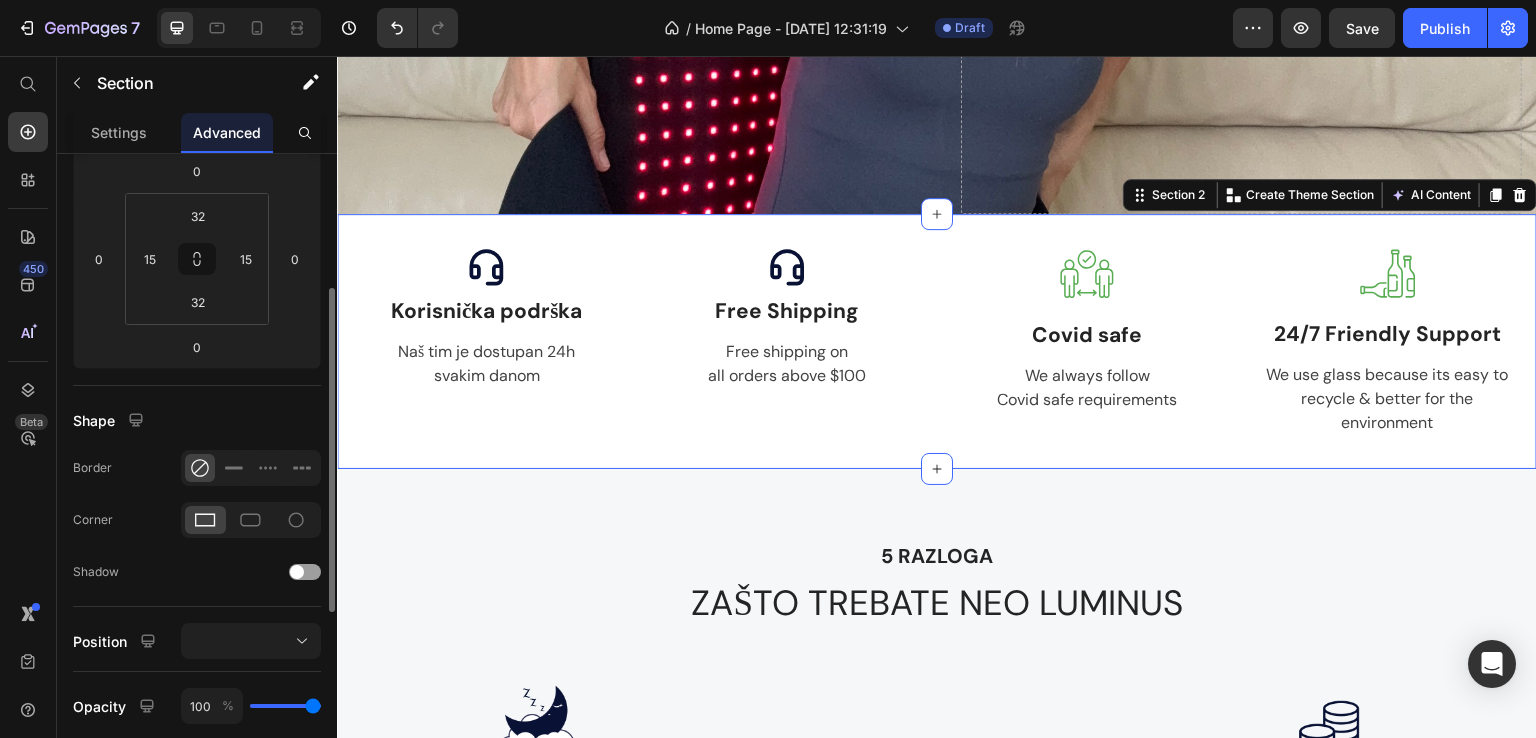 click on "Spacing (px) 0 0 0 0 32 15 32 15" 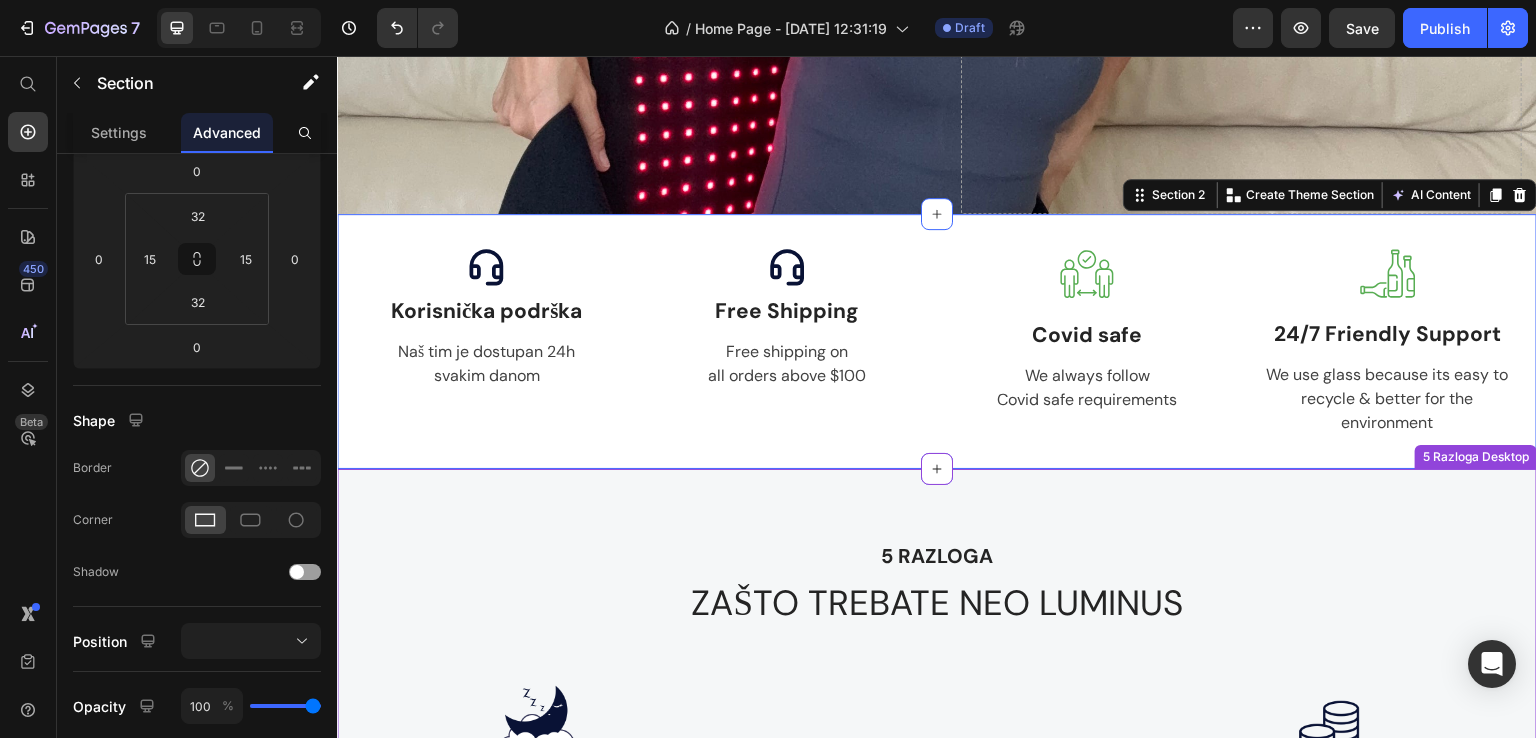 click on "5 RAZLOGA Text Block ZAŠTO TREBATE NEO LUMINUS Heading Row Image Bolji san Text block Nema više neprospavanih noći, budite se puni energije i spremni za novi [PERSON_NAME] Text block Row Image Prirodno rješenje Text block Štetne tablete mogu samo sakriti simptome boli, dok terapija crvenim svjetlom i blisko-infracrvenim svjetlom i cilja na zglobove i mišiće na izvoru stanica Text block Row Image Bolja pokretljivost Text block Postanite mobilniji, budite u mogućnosti raditi ono što volite, ne dopustite da bol kontrolira vaš život Text block Row Image Vrijeme i novac Text block Uštedite vrijeme i novac na skupim tretmanima i klinikama, učinite to iz svog doma Text block Row Image Unikatno Text block Samo ova terapija može izlječiti bol, trajno rješenje za vaše tegobe Text block Row Row" at bounding box center (937, 847) 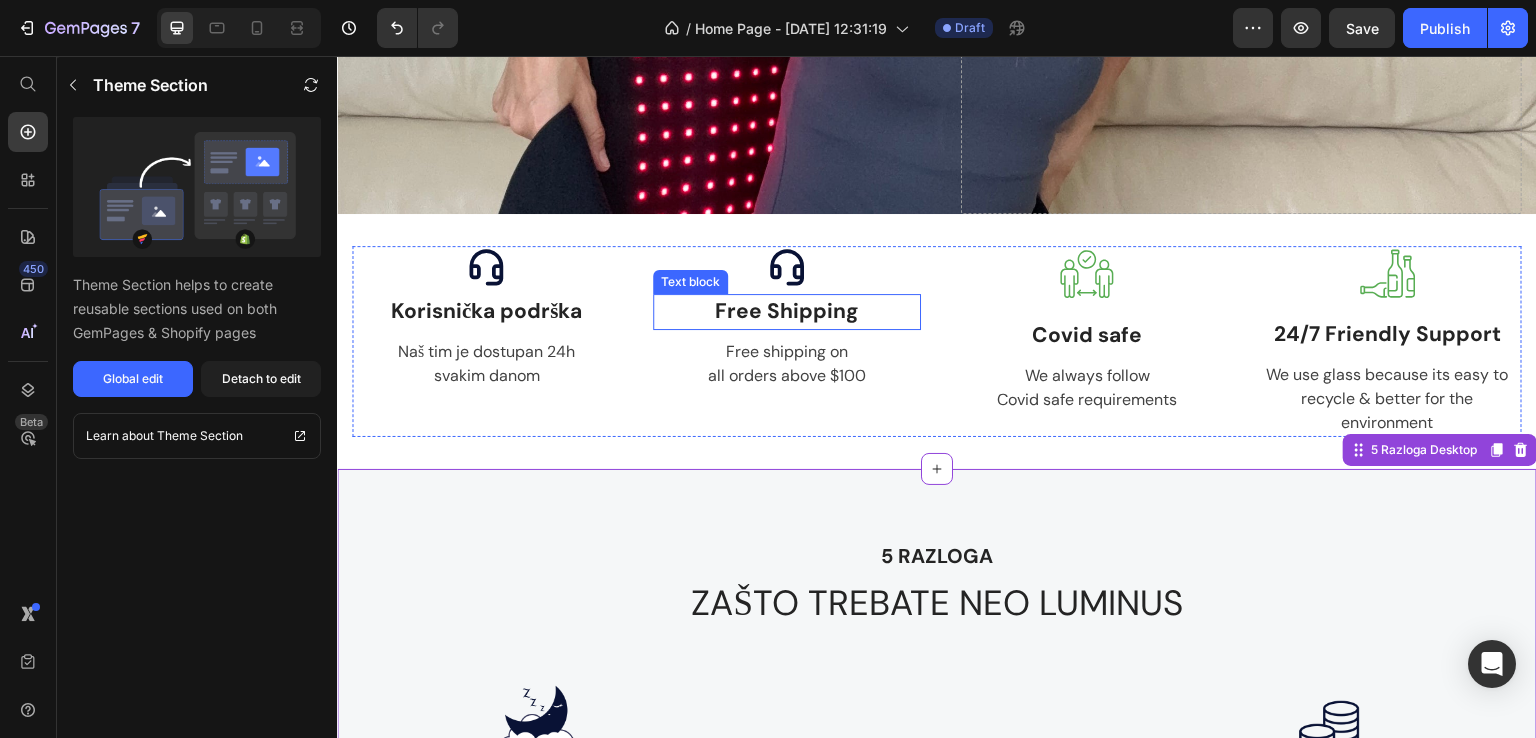 click on "Free Shipping" at bounding box center [787, 312] 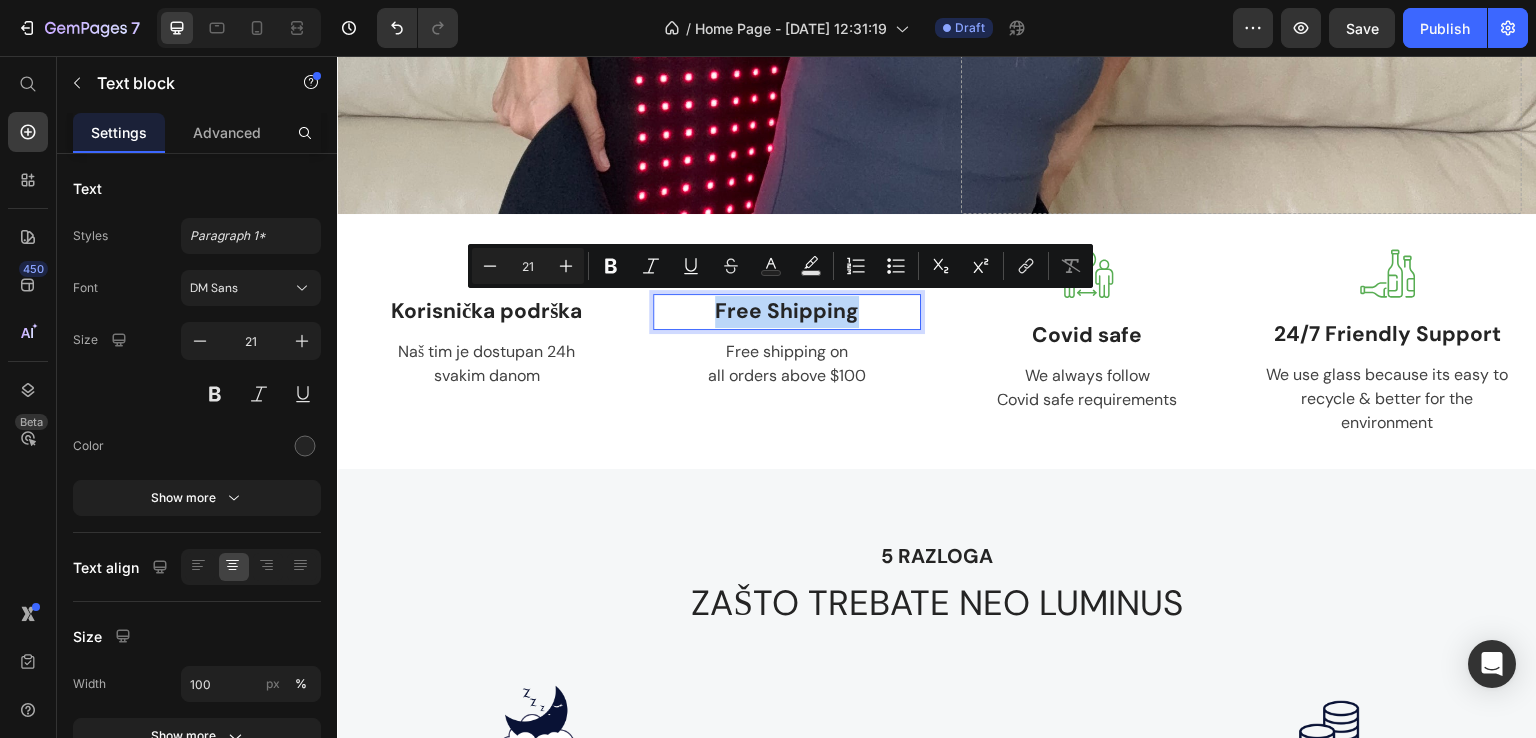 drag, startPoint x: 709, startPoint y: 314, endPoint x: 846, endPoint y: 316, distance: 137.0146 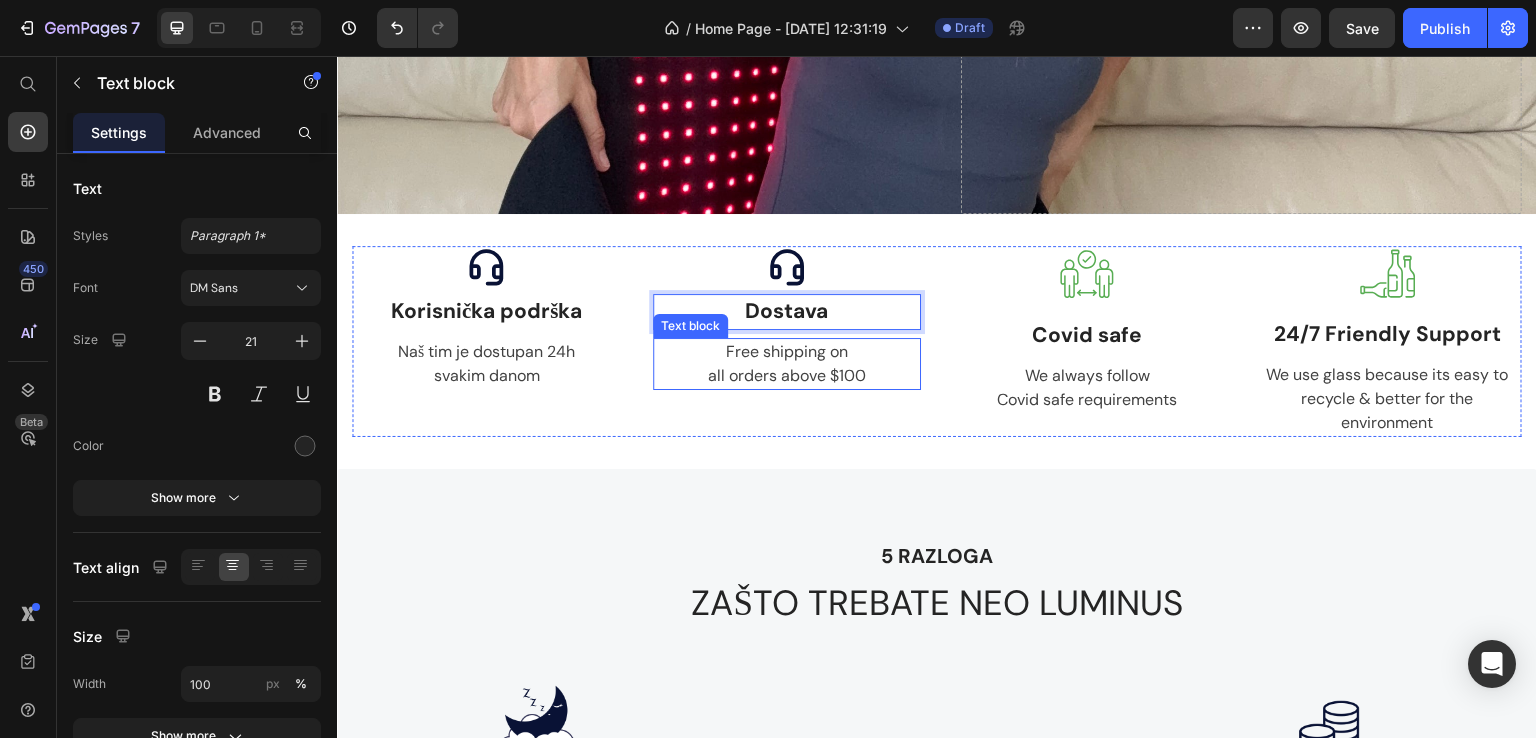 click on "Free shipping on all orders above $100" at bounding box center (787, 364) 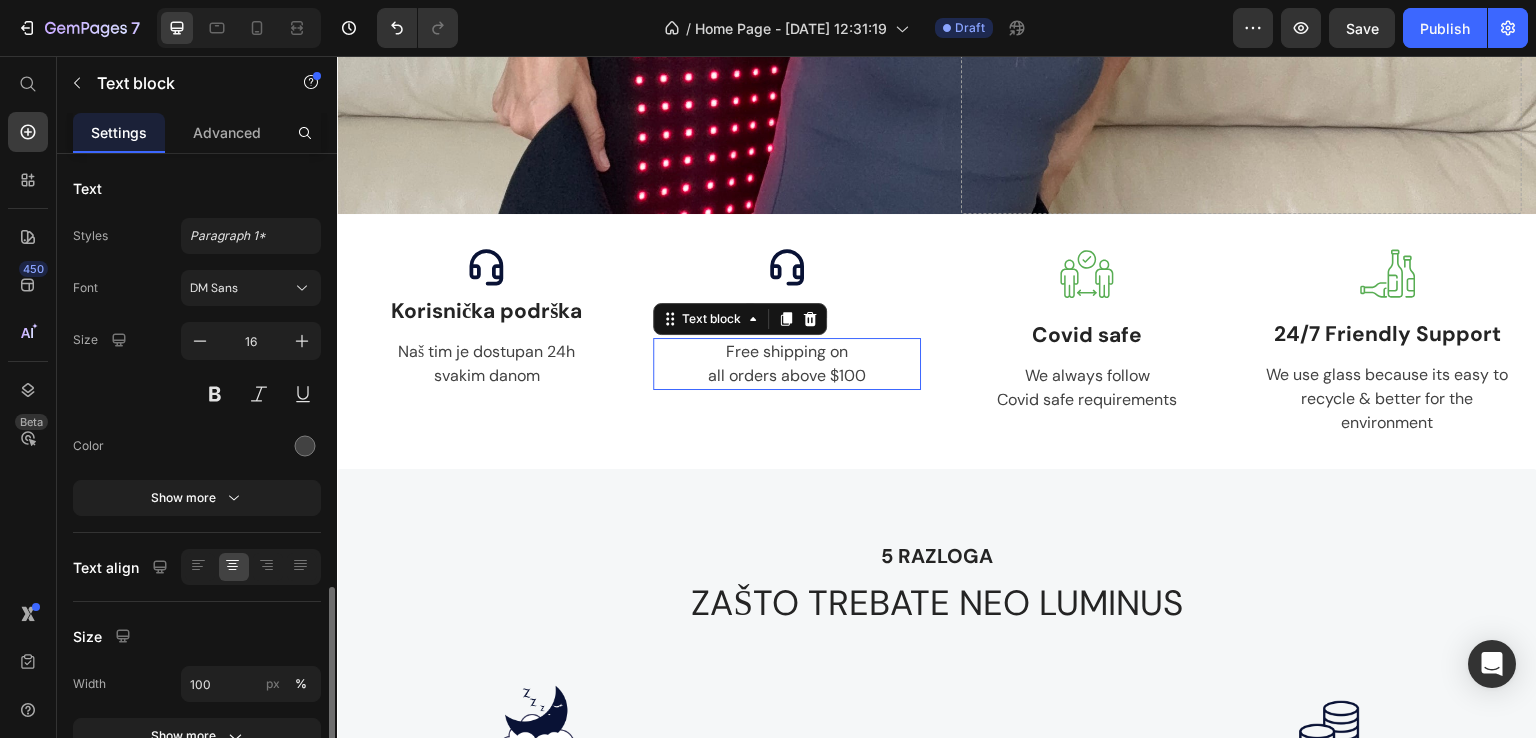 scroll, scrollTop: 252, scrollLeft: 0, axis: vertical 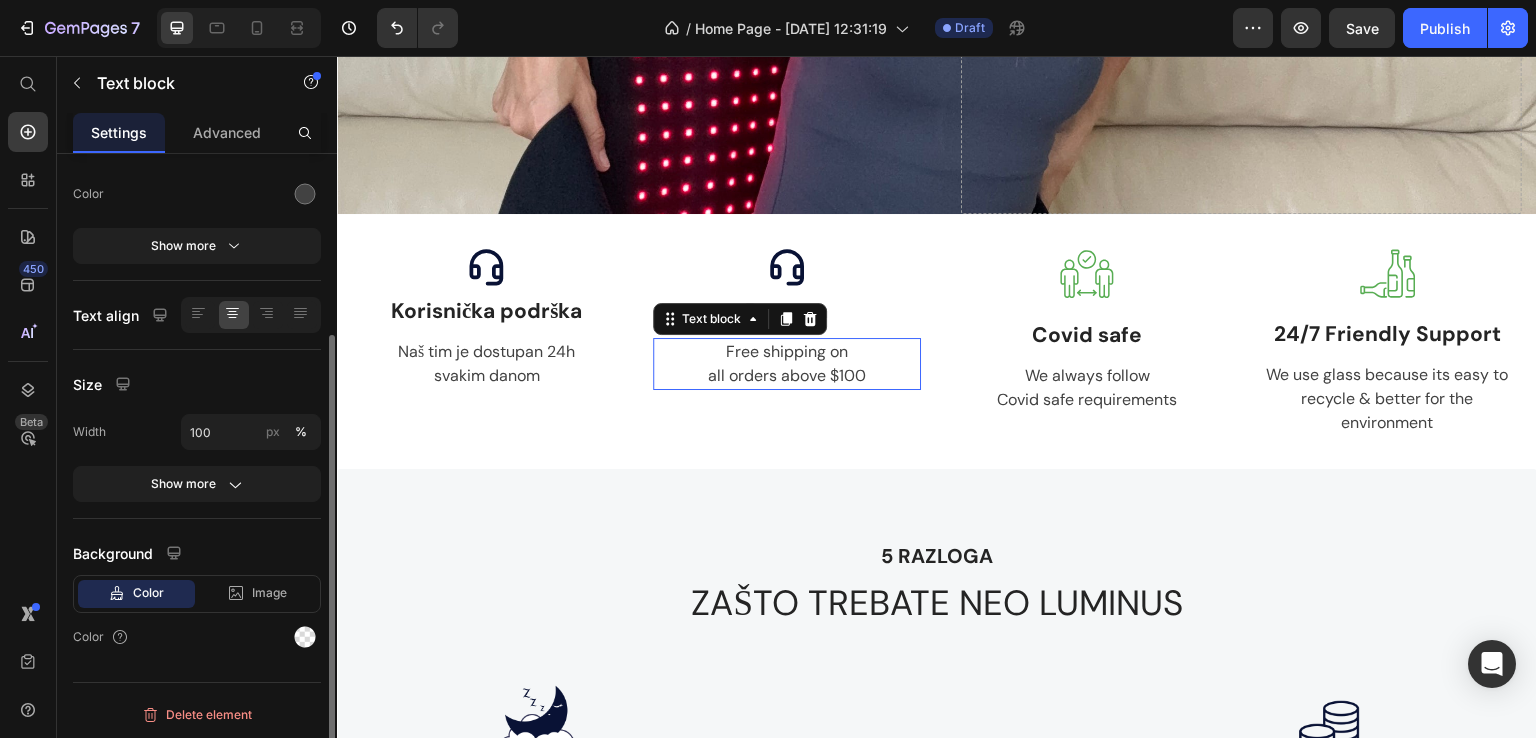 click on "Free shipping on all orders above $100" at bounding box center [787, 364] 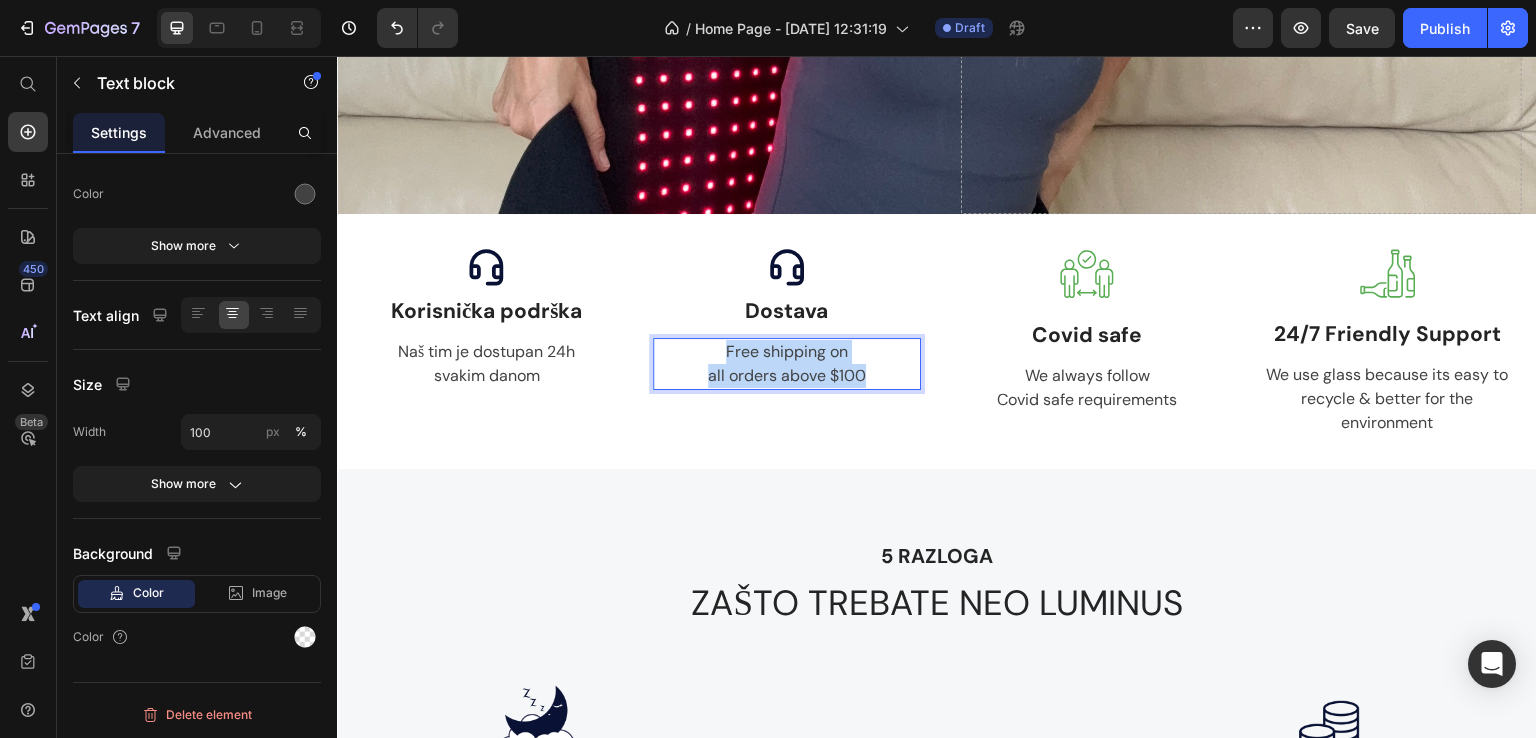 drag, startPoint x: 858, startPoint y: 375, endPoint x: 703, endPoint y: 344, distance: 158.06961 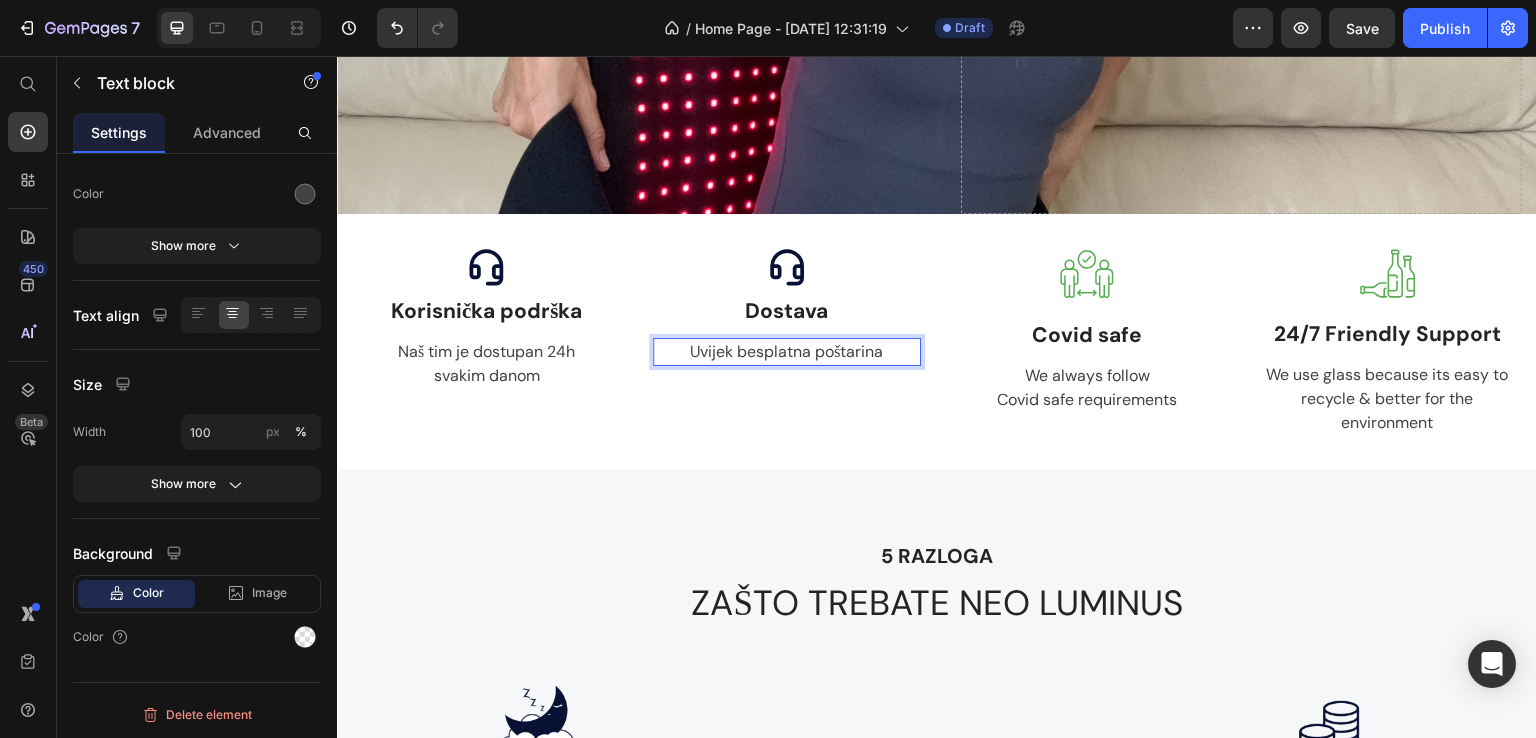 click on "Uvijek besplatna poštarina" at bounding box center [787, 352] 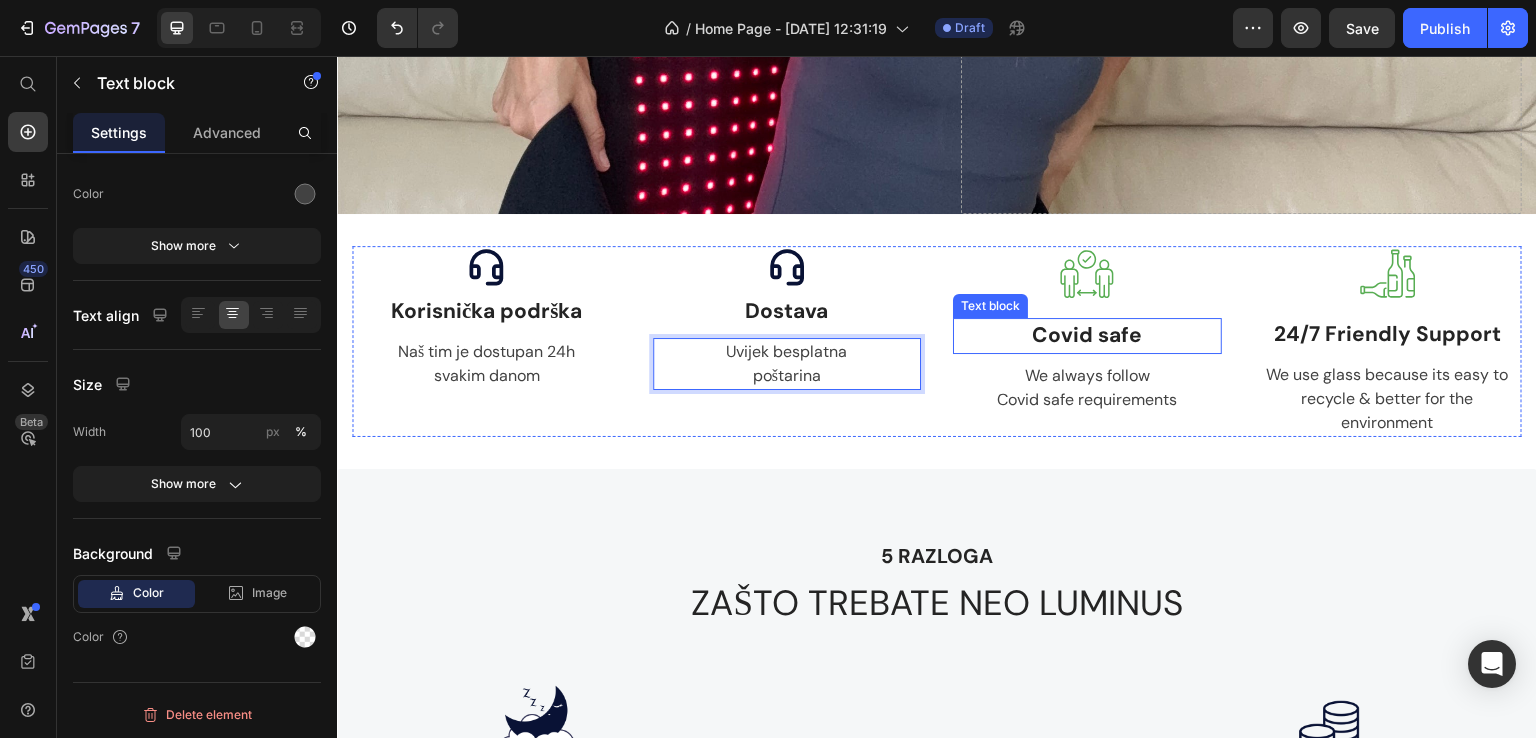 click on "Covid safe" at bounding box center [1087, 336] 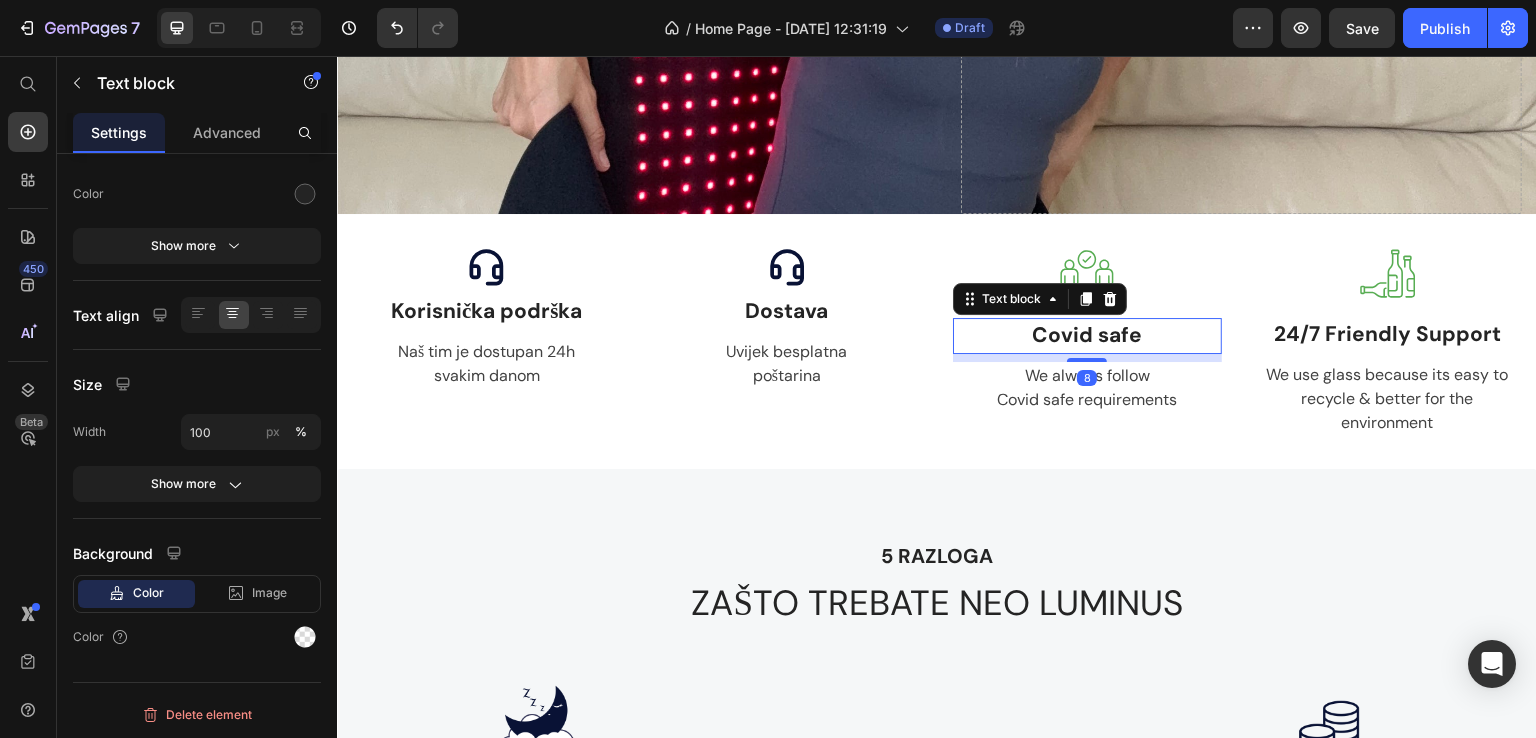 click on "Covid safe" at bounding box center [1087, 336] 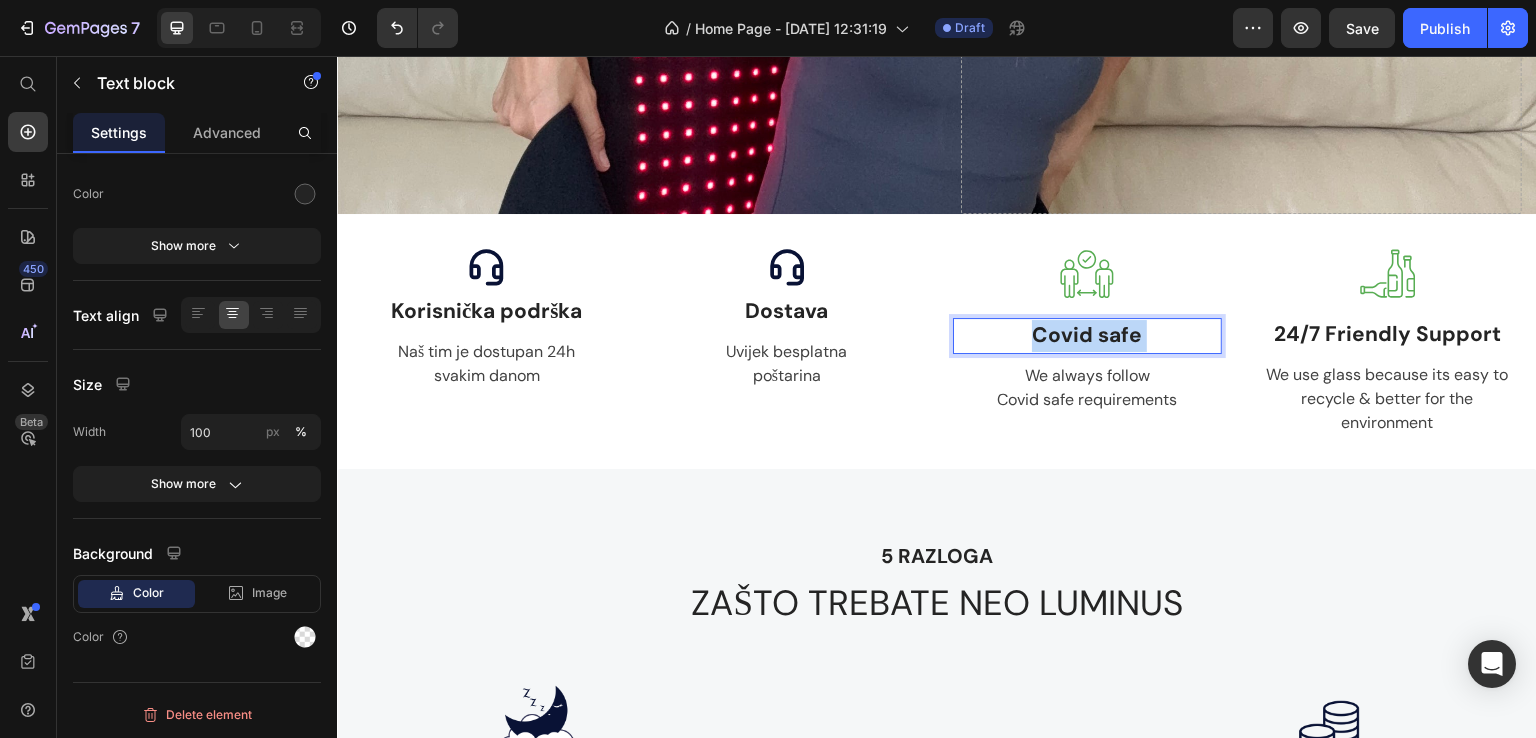 drag, startPoint x: 1136, startPoint y: 332, endPoint x: 1119, endPoint y: 331, distance: 17.029387 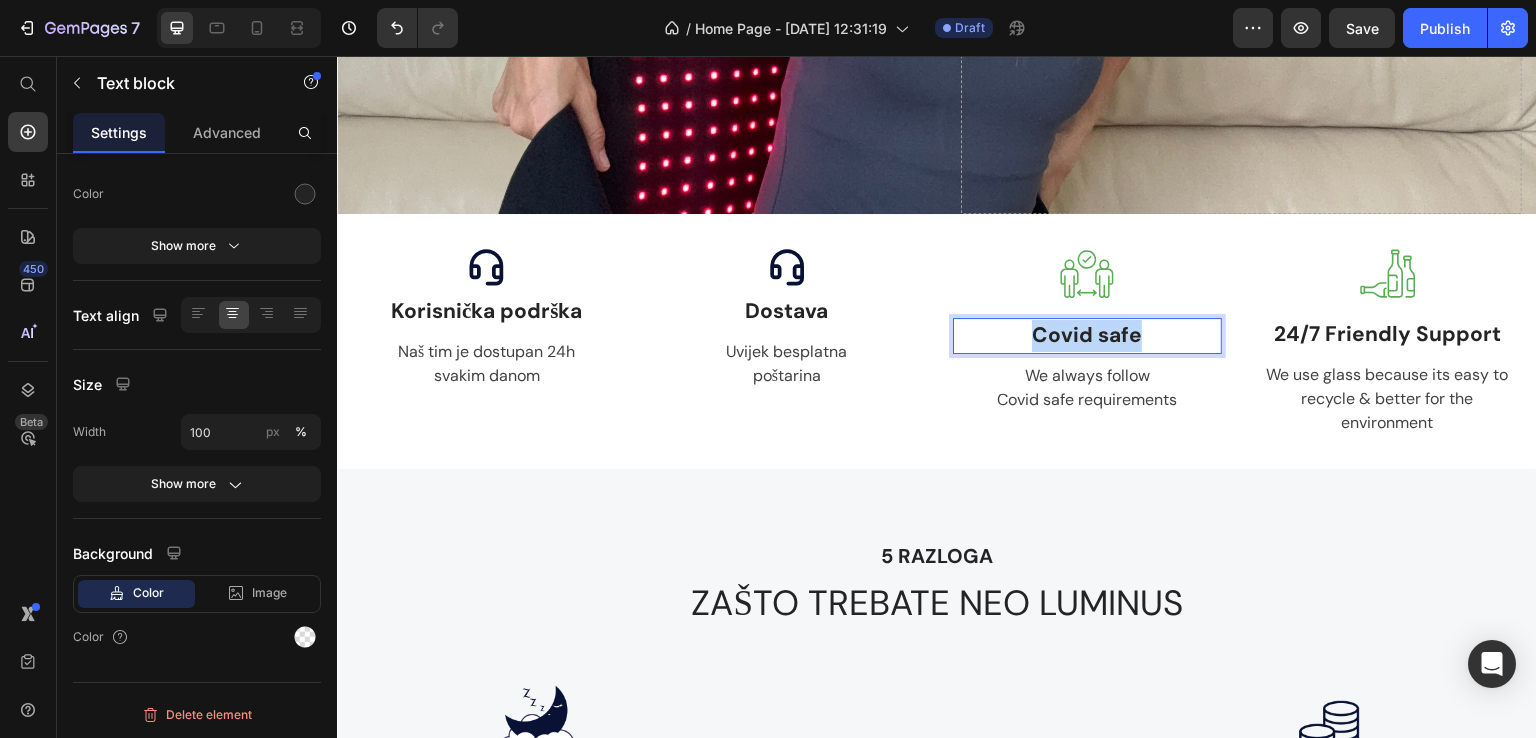 drag, startPoint x: 1132, startPoint y: 338, endPoint x: 1015, endPoint y: 341, distance: 117.03845 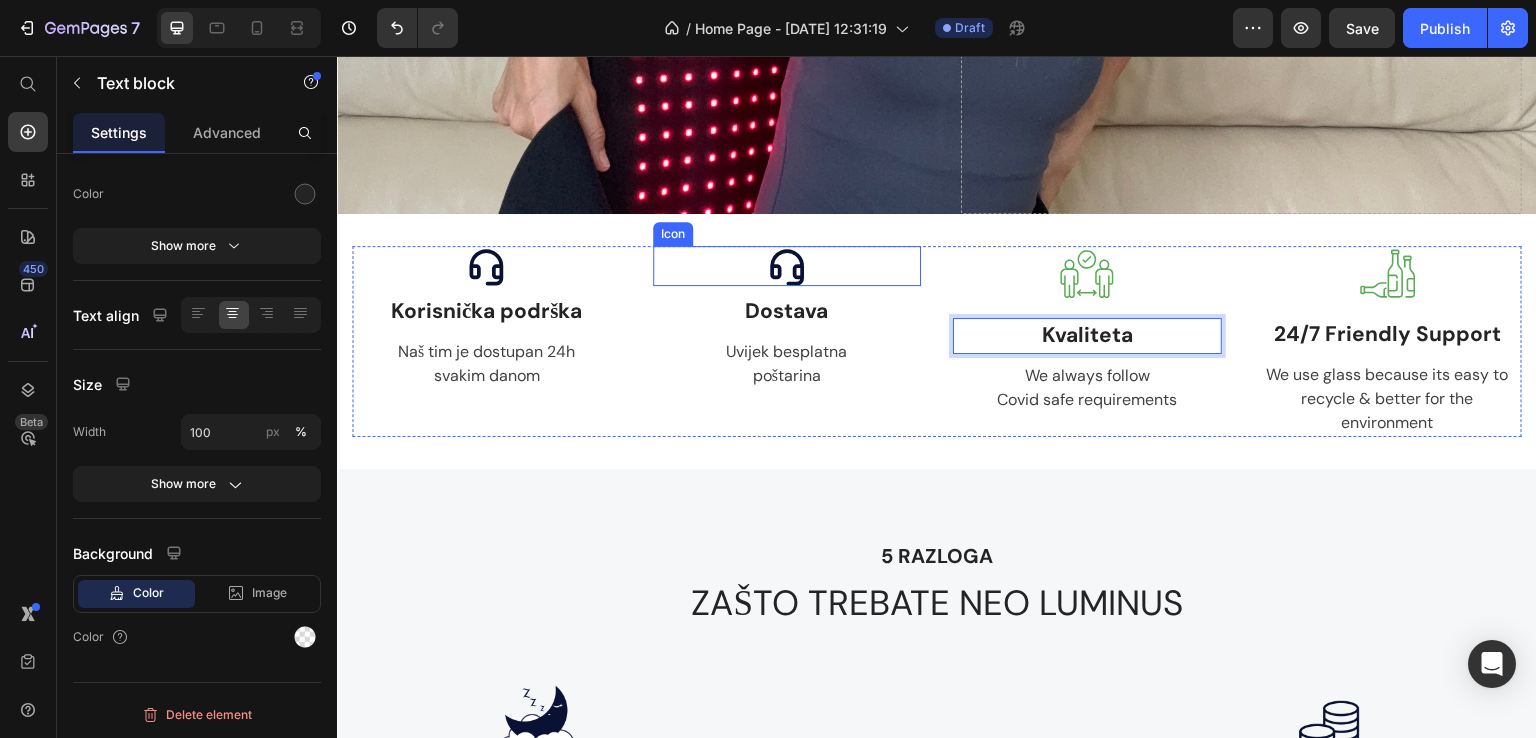 click 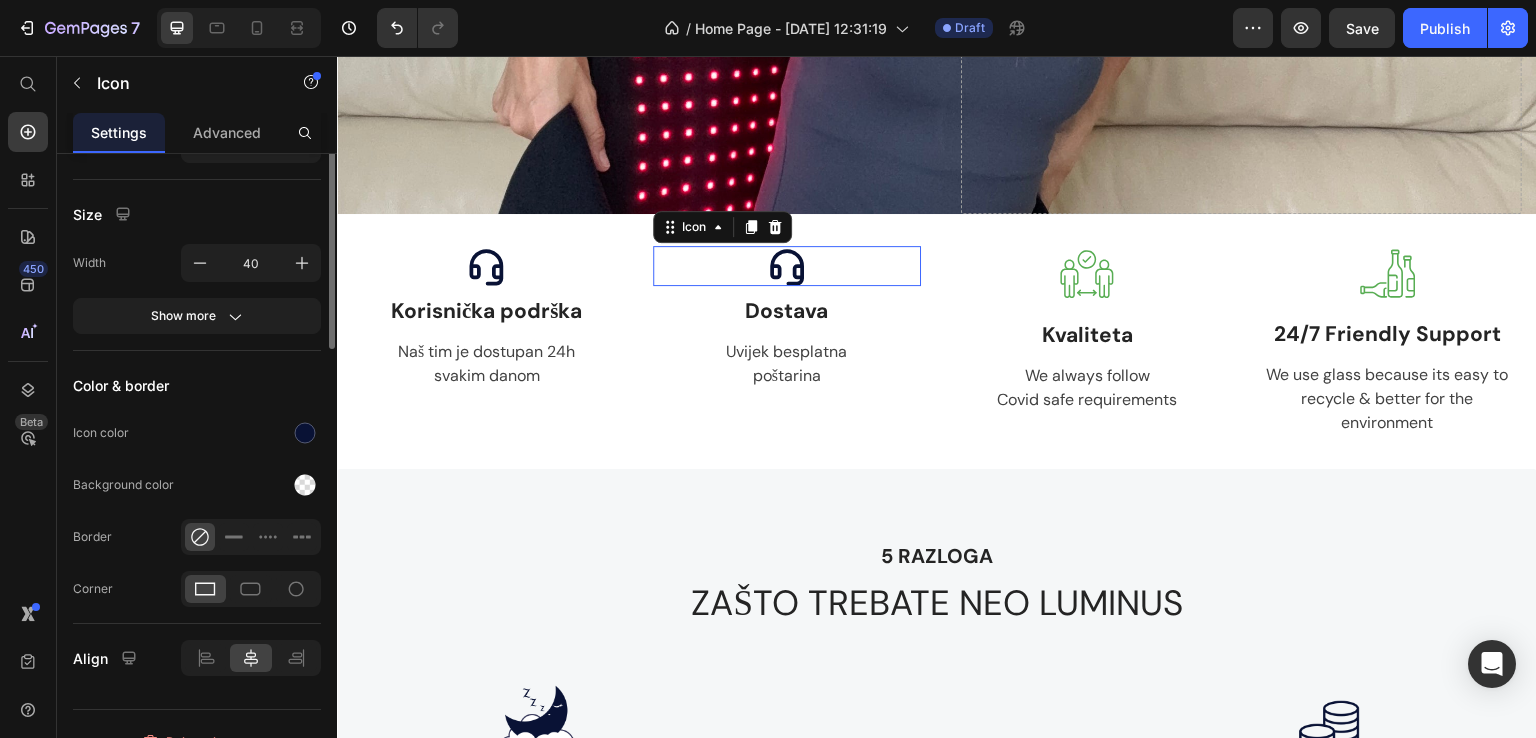scroll, scrollTop: 0, scrollLeft: 0, axis: both 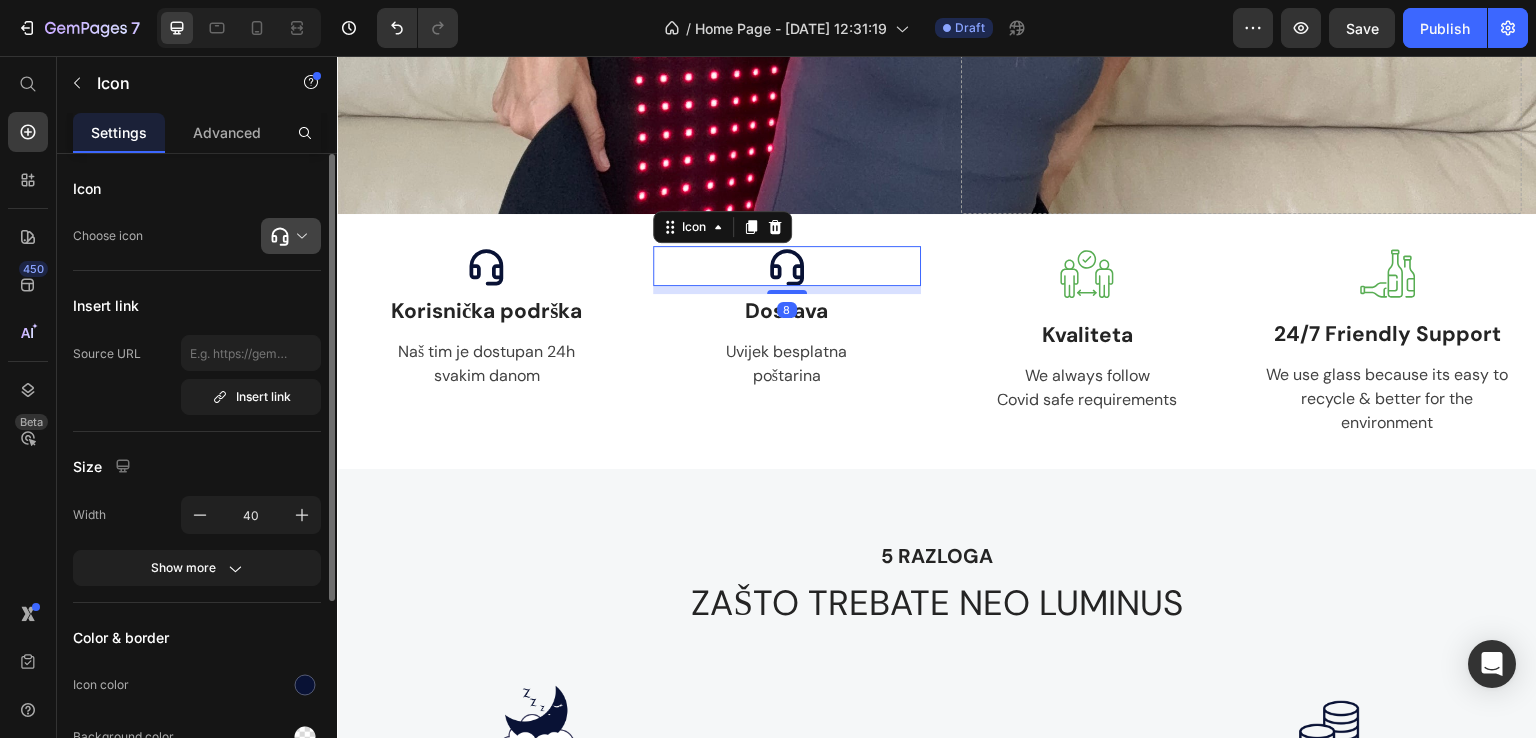 click at bounding box center [299, 236] 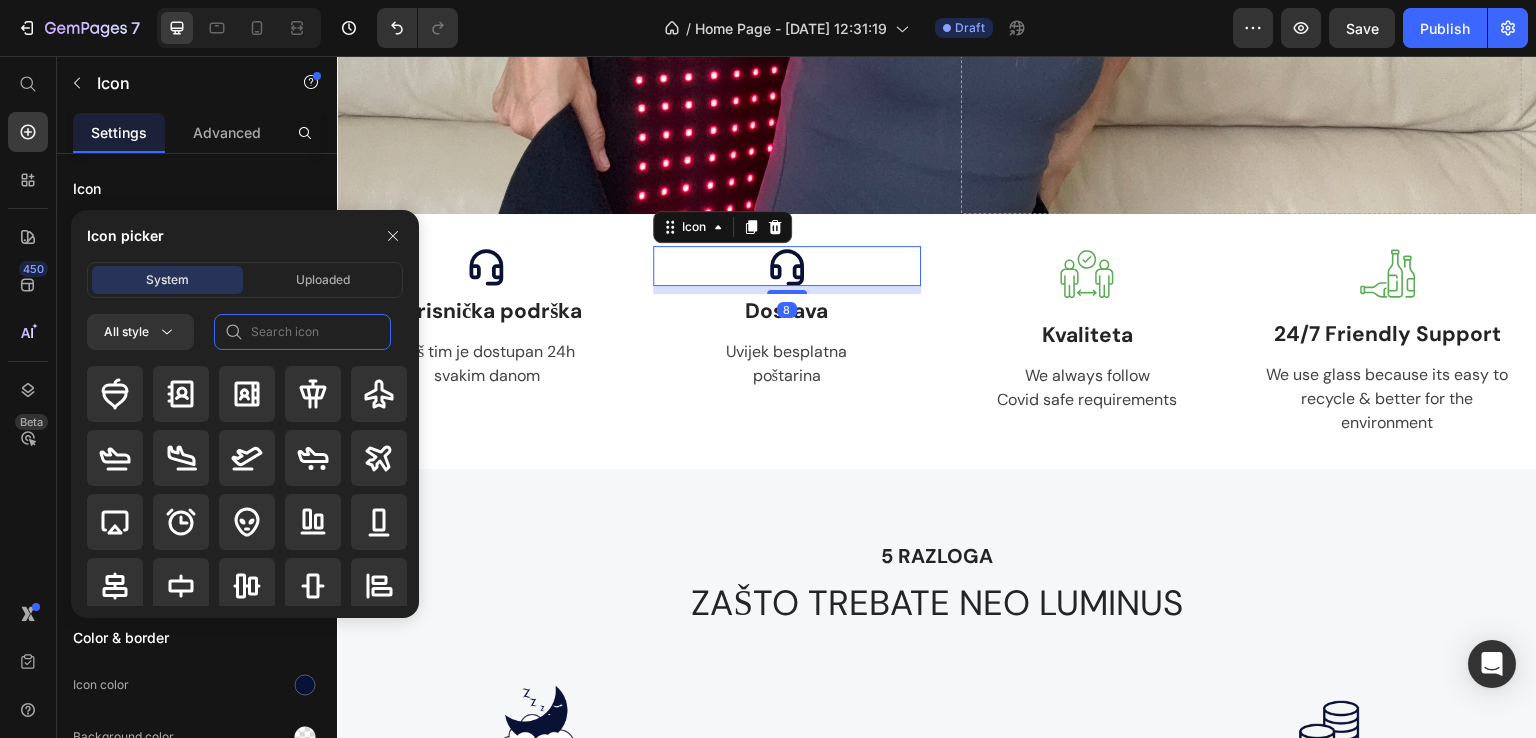 click 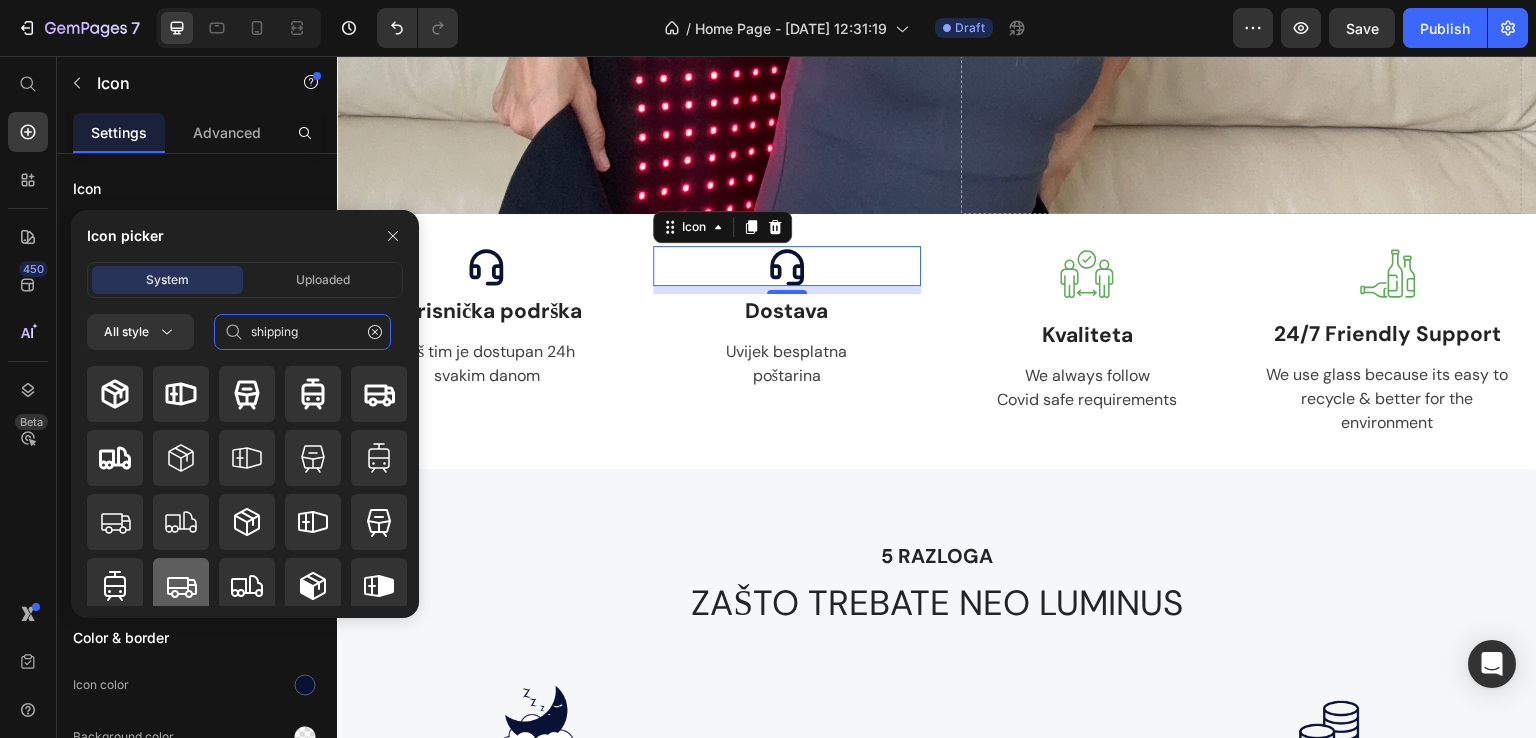 type on "shipping" 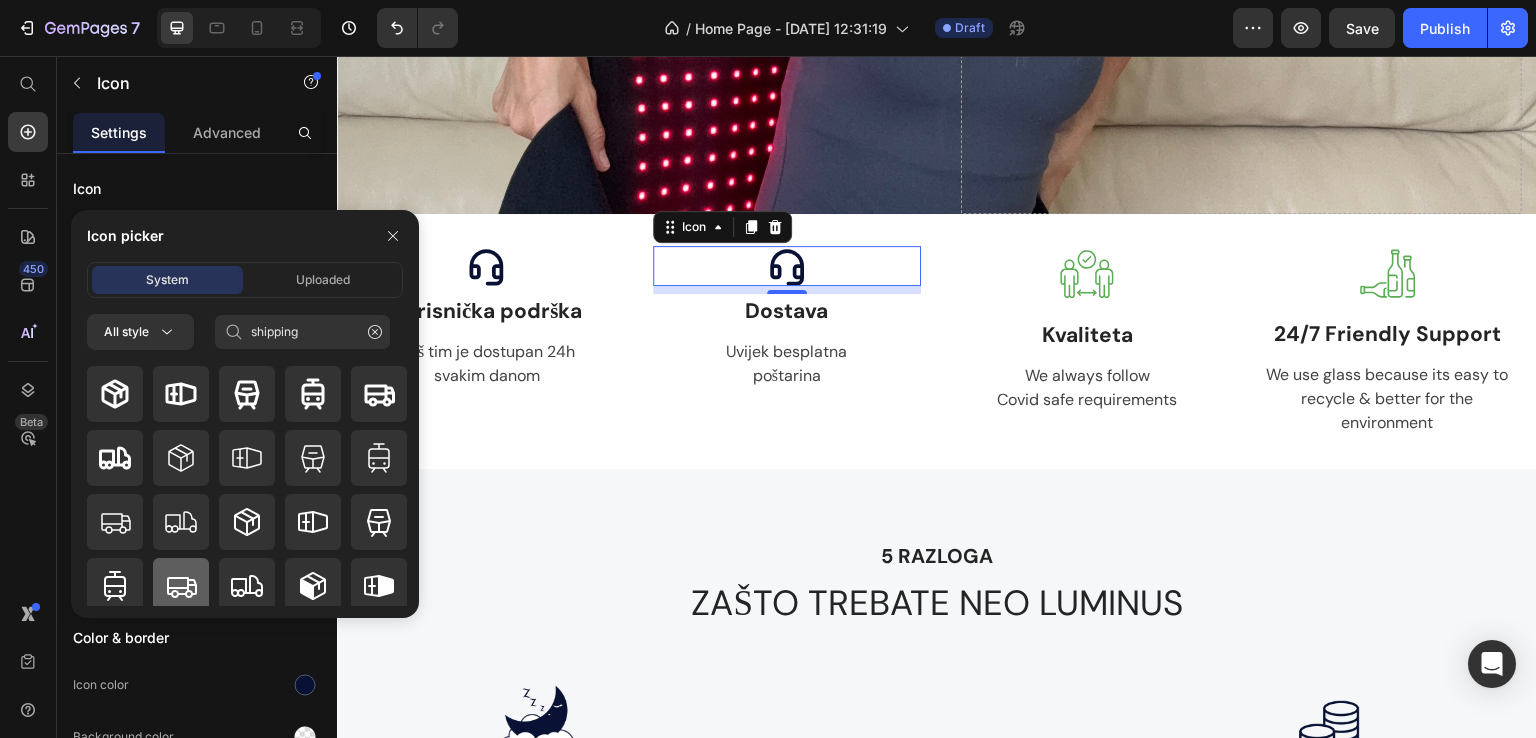 click 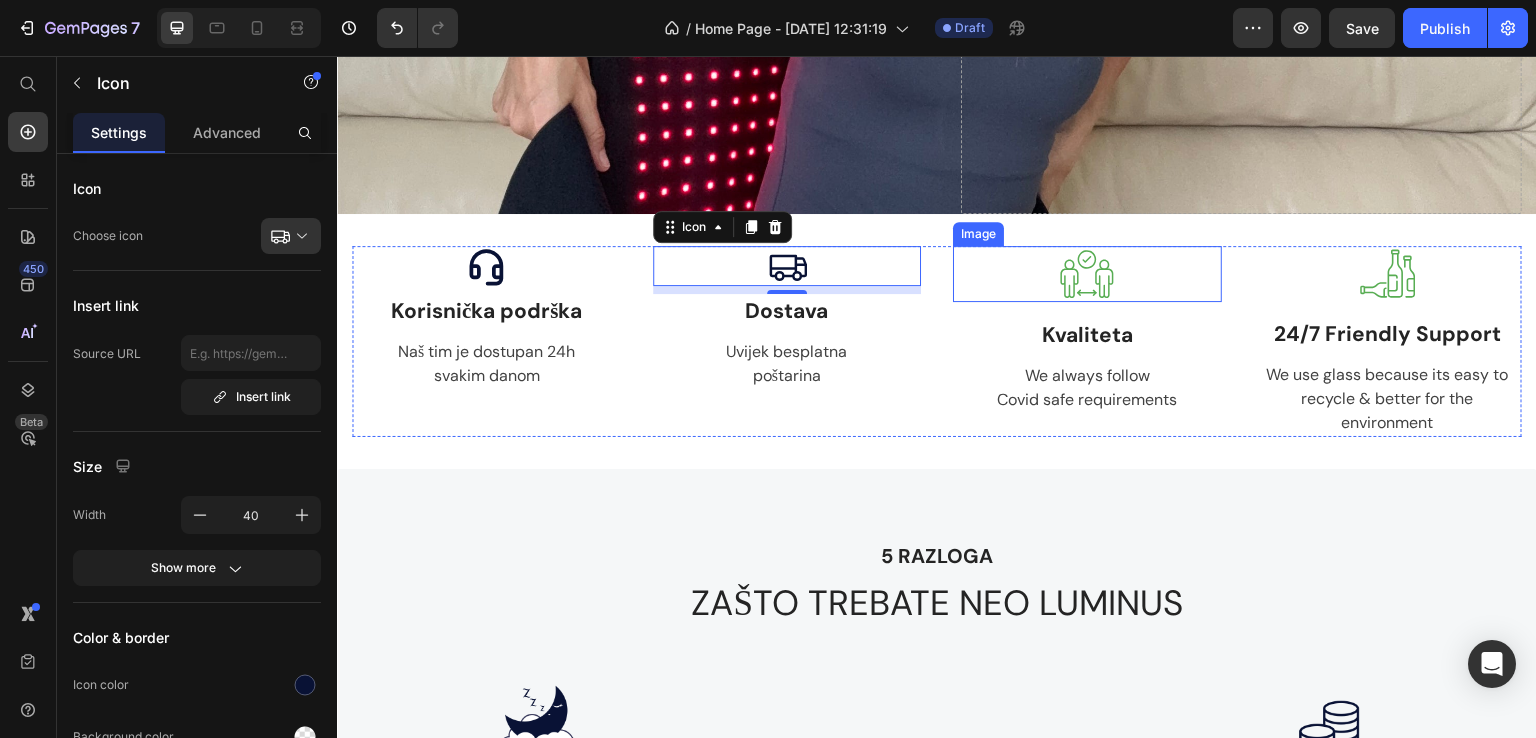 click at bounding box center [1087, 274] 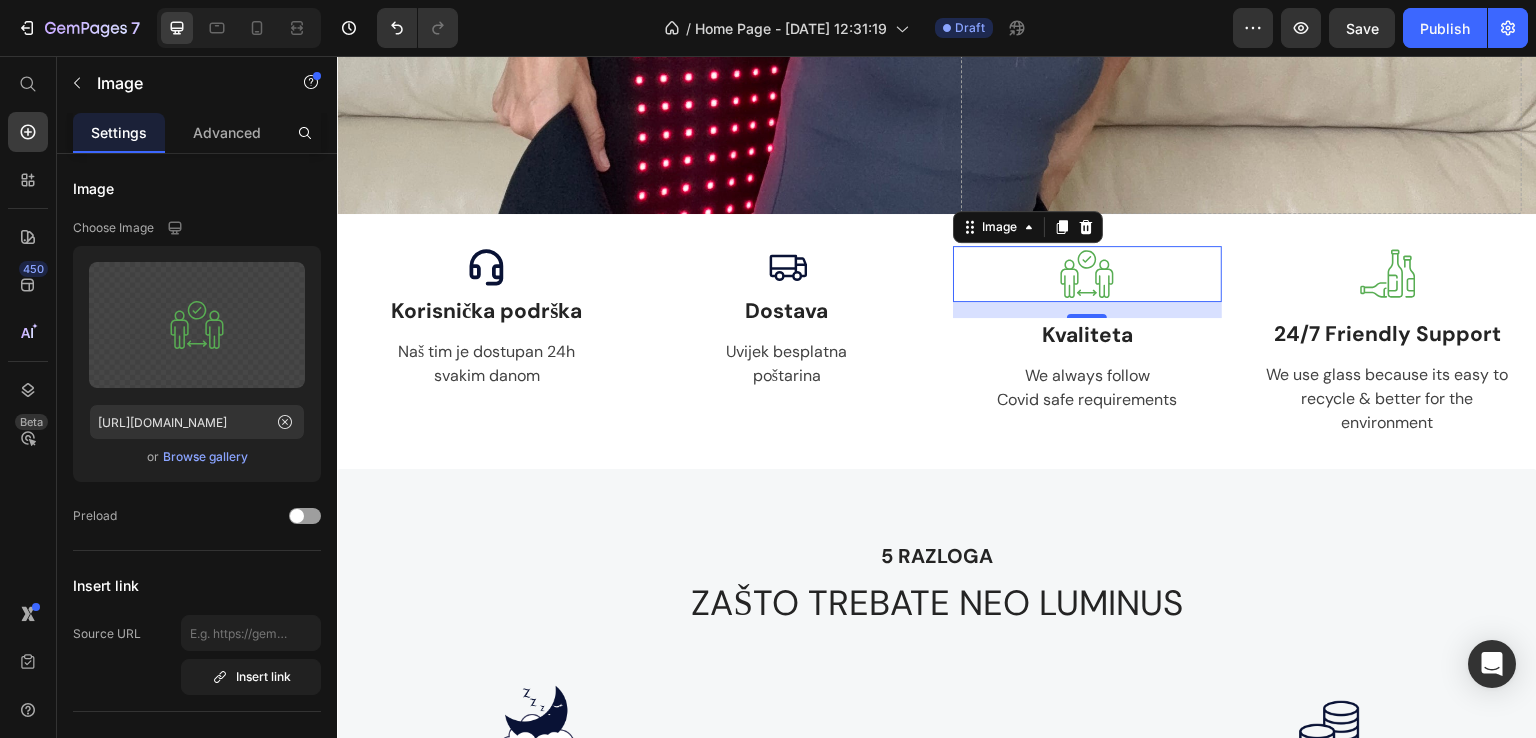 click 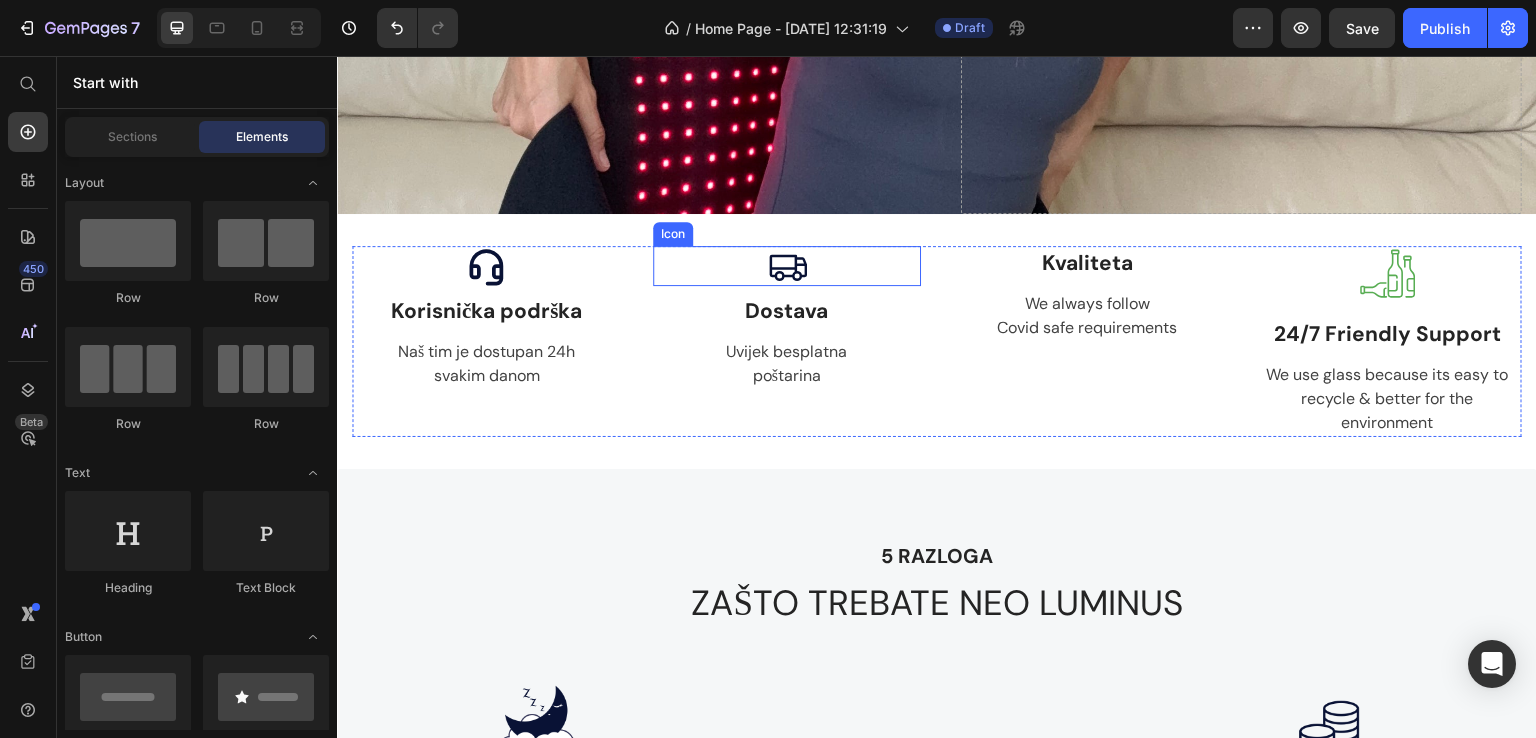 click 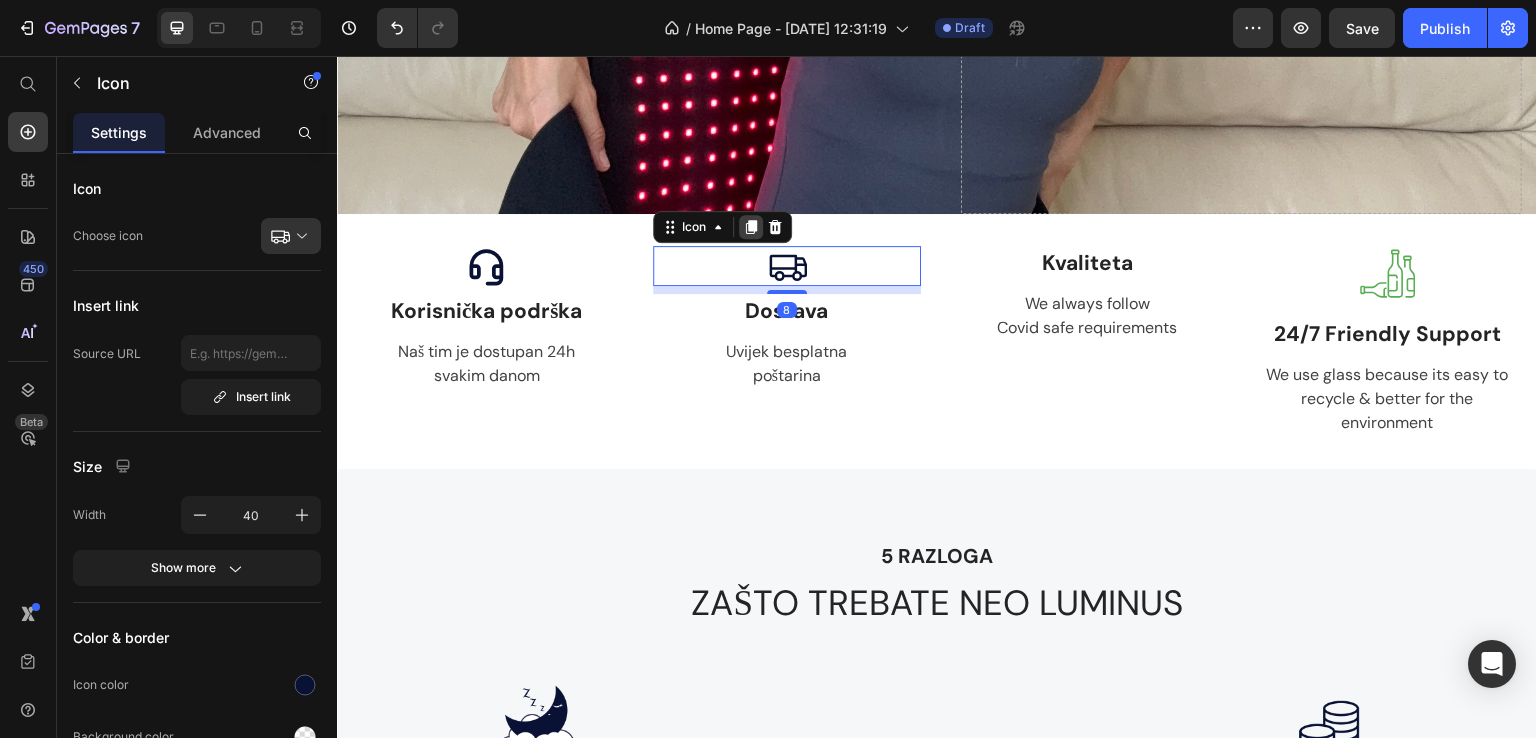 click 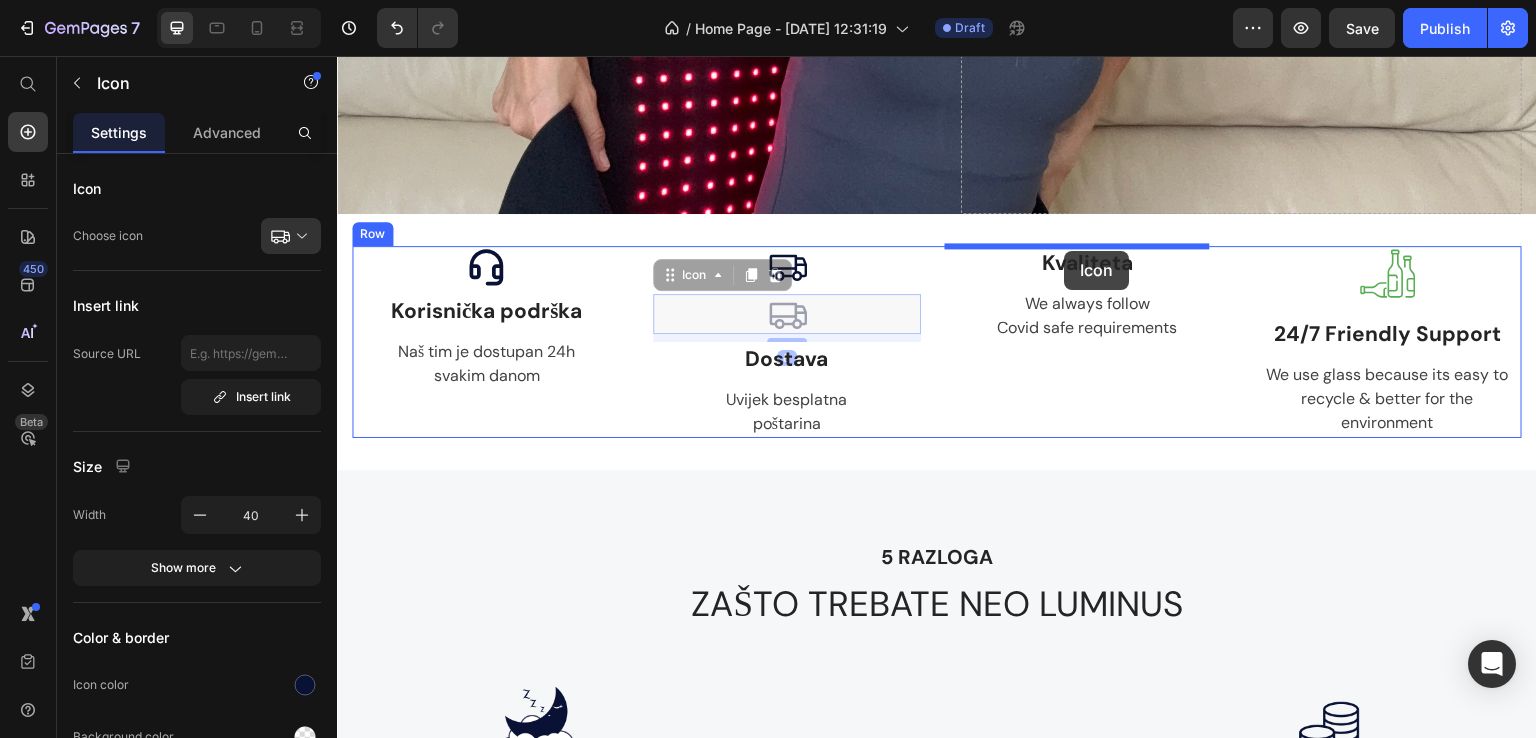 drag, startPoint x: 673, startPoint y: 281, endPoint x: 1065, endPoint y: 251, distance: 393.14627 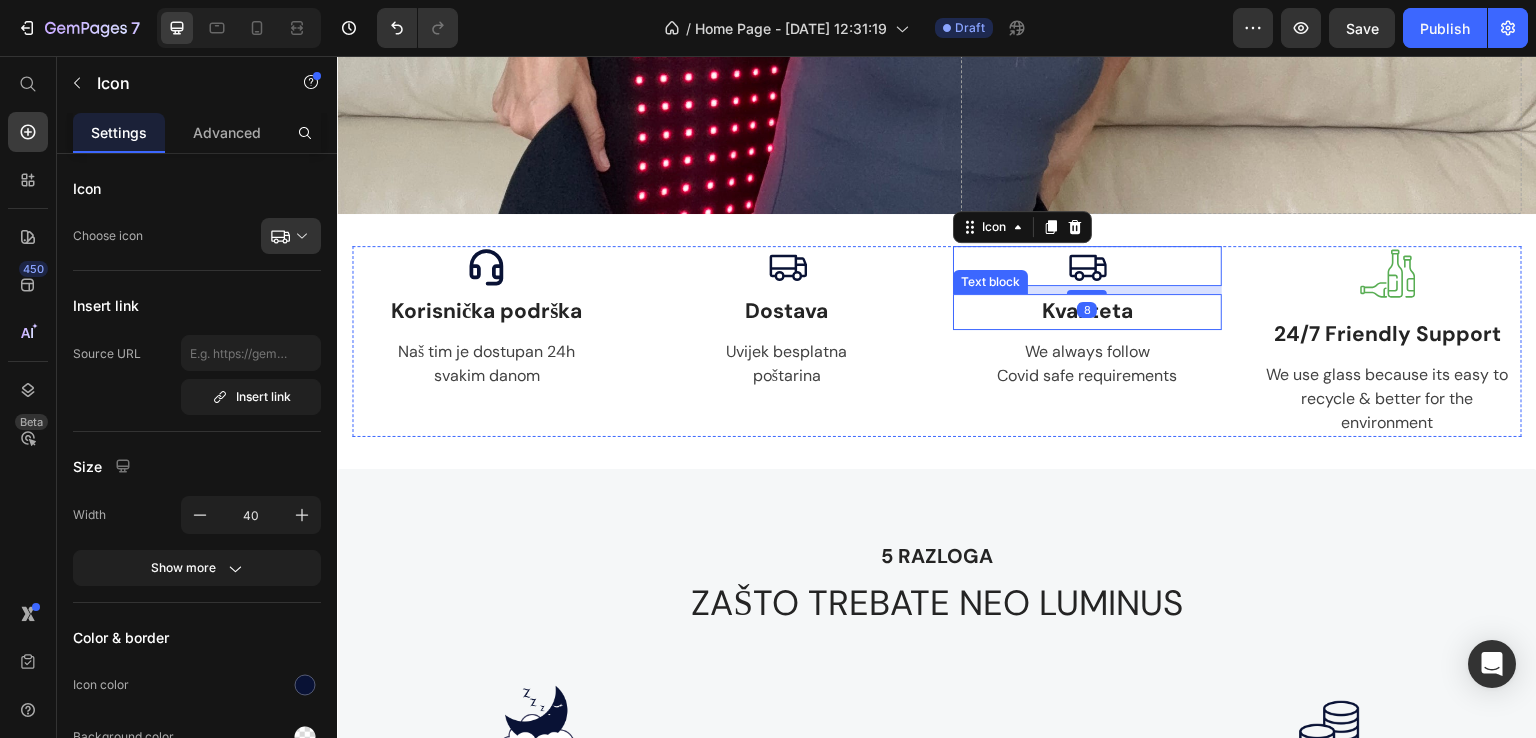 click on "Kvaliteta" at bounding box center [1087, 312] 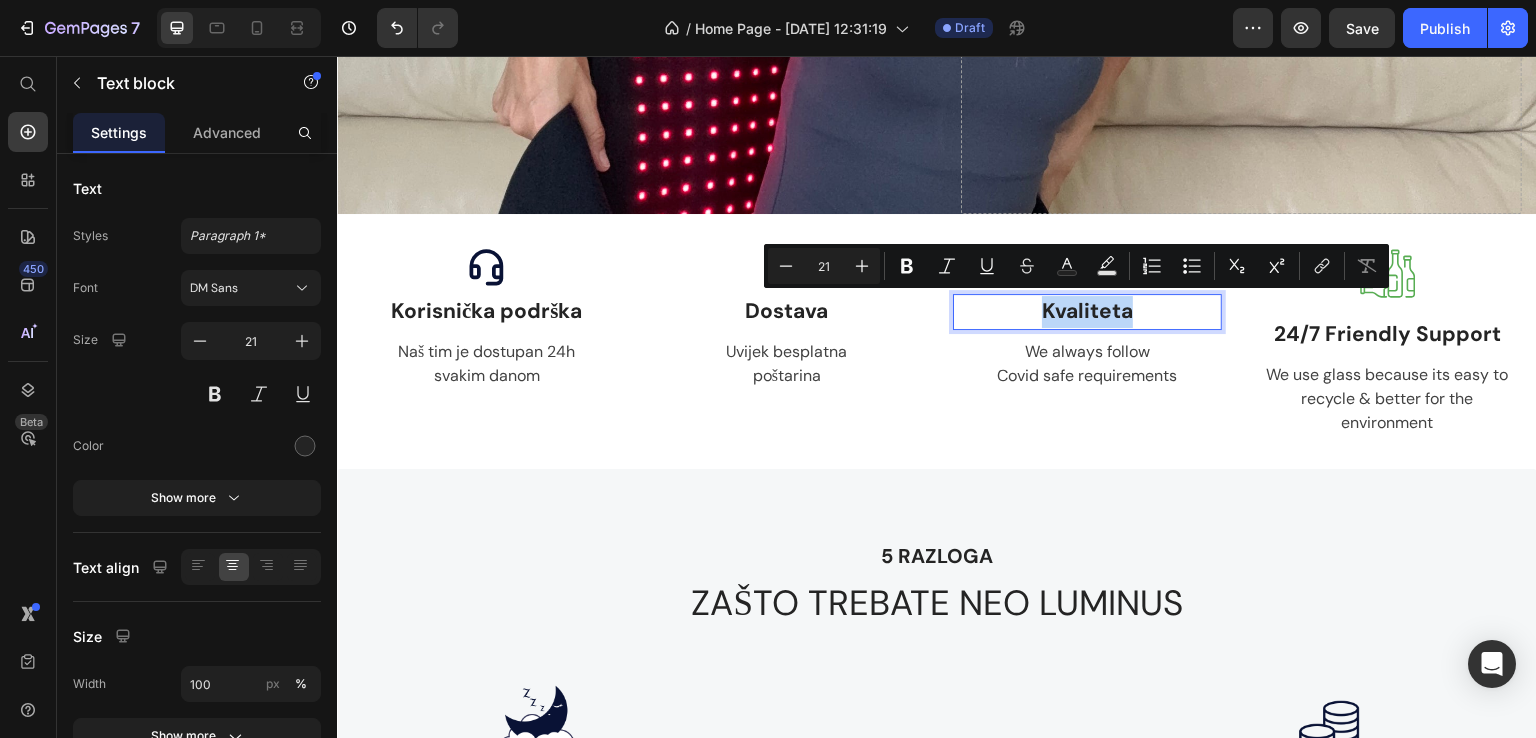 drag, startPoint x: 1033, startPoint y: 318, endPoint x: 1117, endPoint y: 309, distance: 84.48077 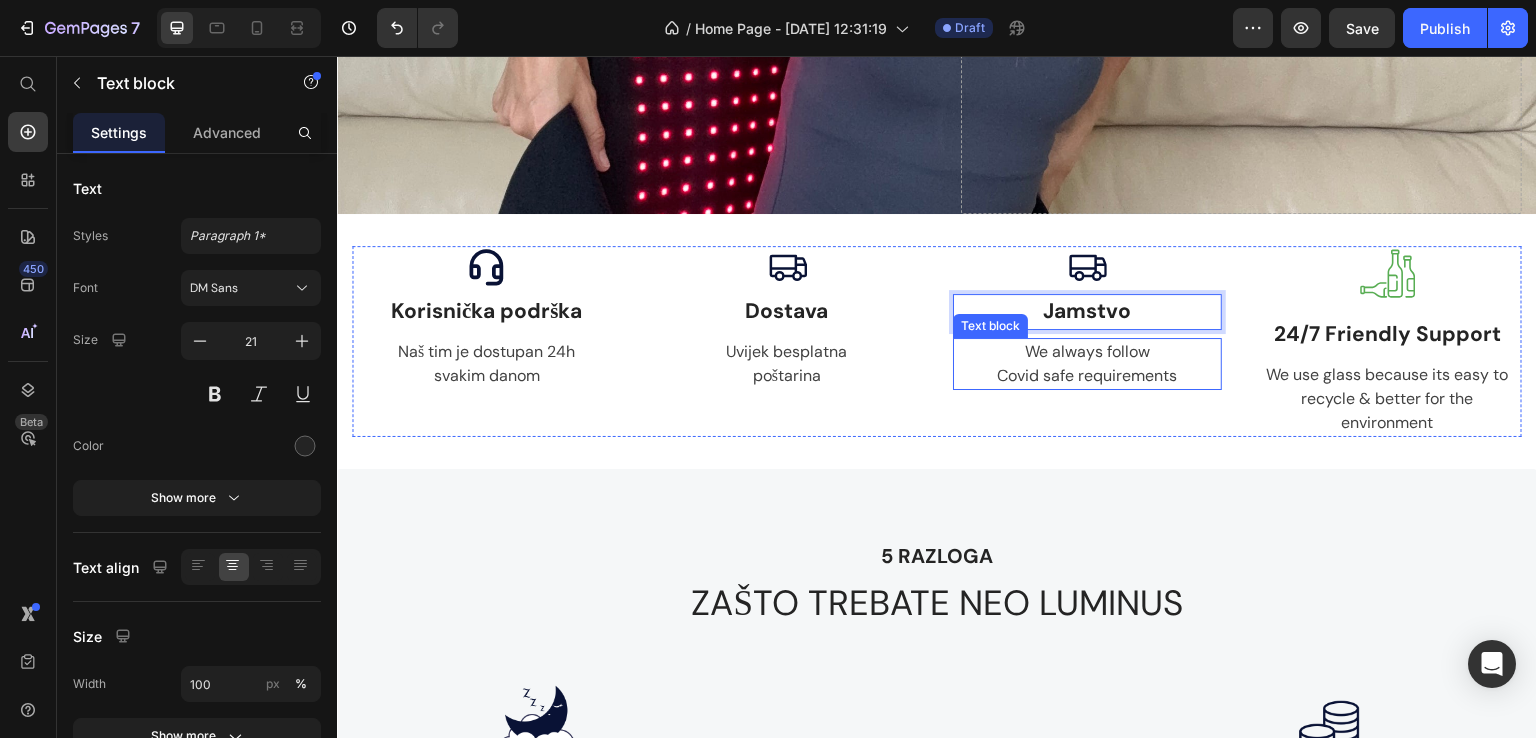 click on "We always follow Covid safe requirements" at bounding box center [1087, 364] 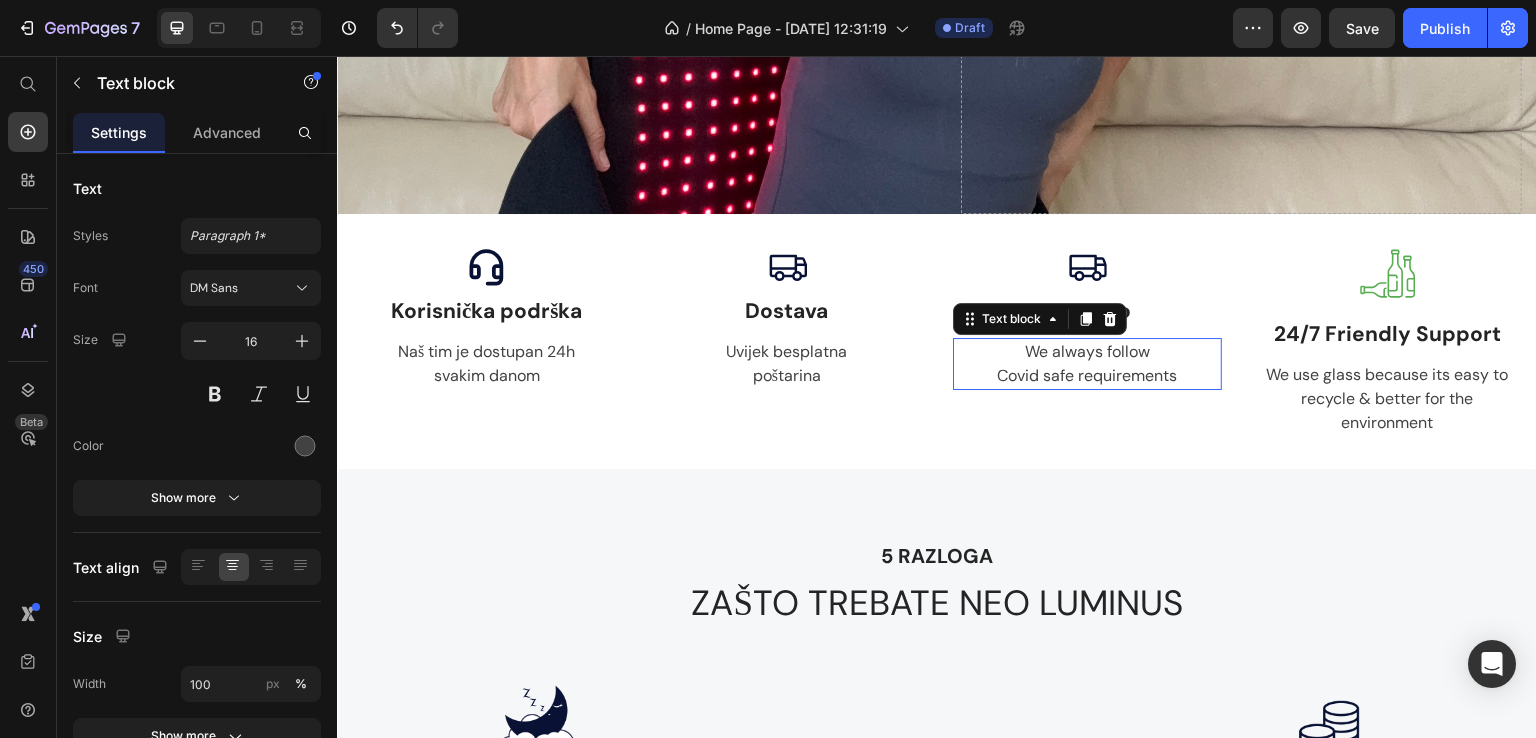 click on "We always follow Covid safe requirements" at bounding box center (1087, 364) 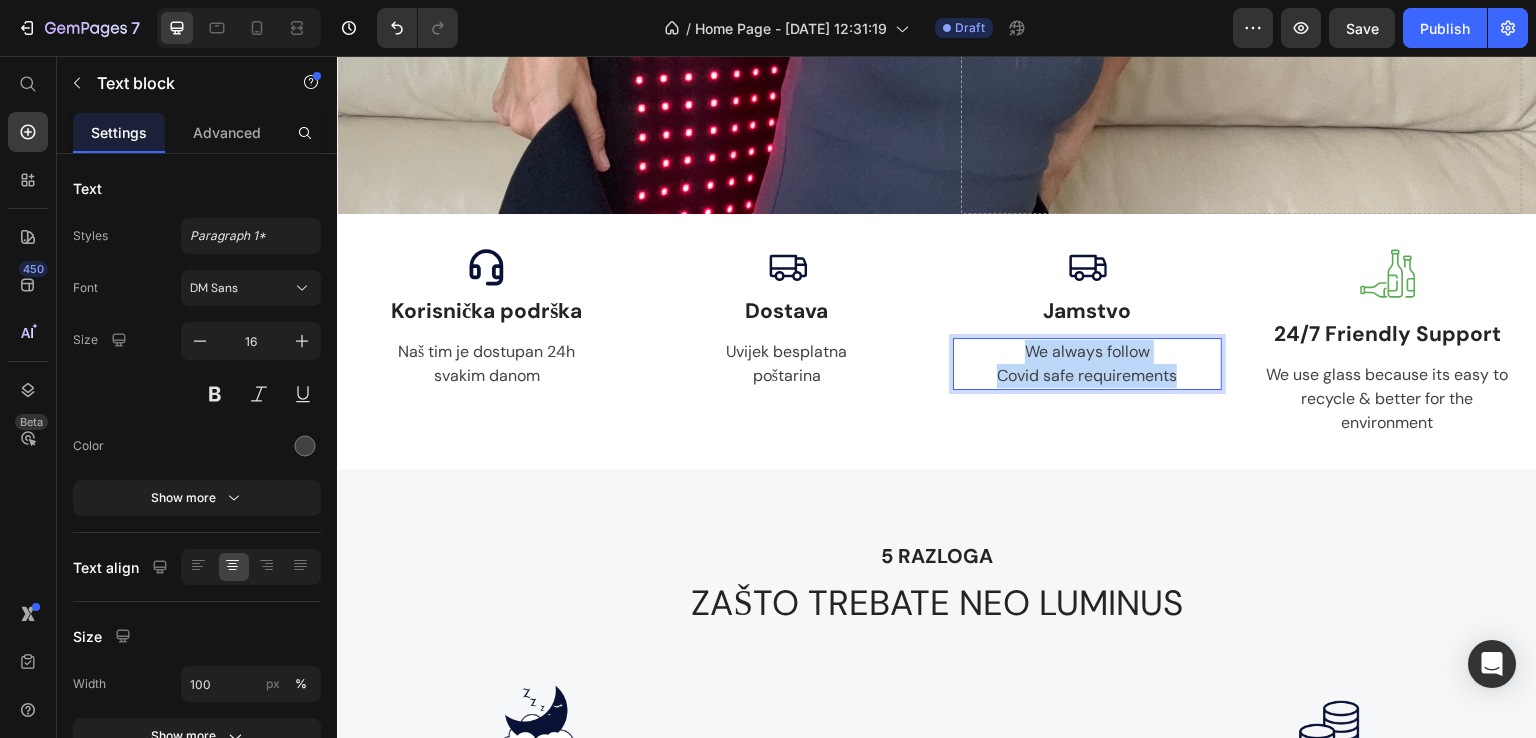 drag, startPoint x: 1184, startPoint y: 377, endPoint x: 1018, endPoint y: 344, distance: 169.24834 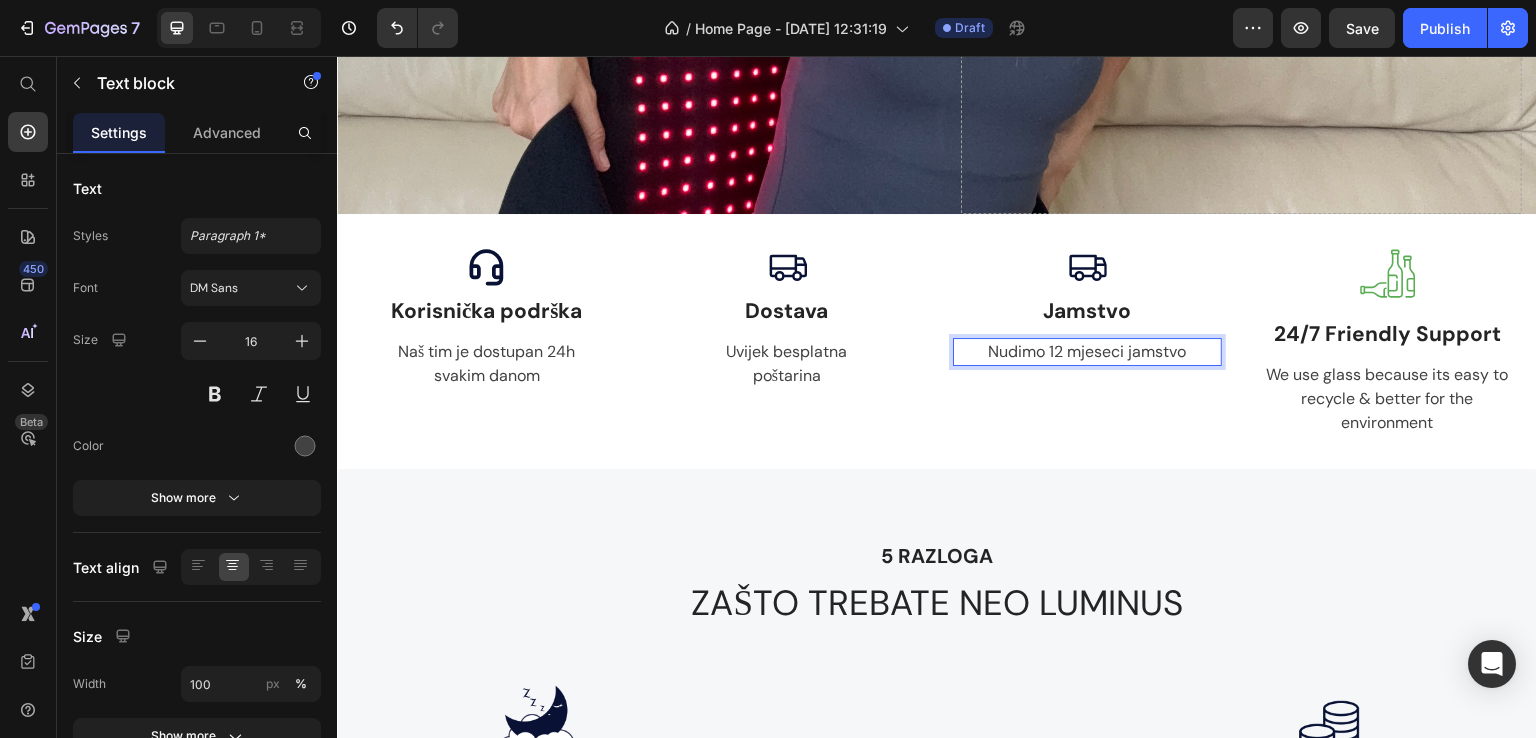 drag, startPoint x: 1118, startPoint y: 350, endPoint x: 1197, endPoint y: 364, distance: 80.23092 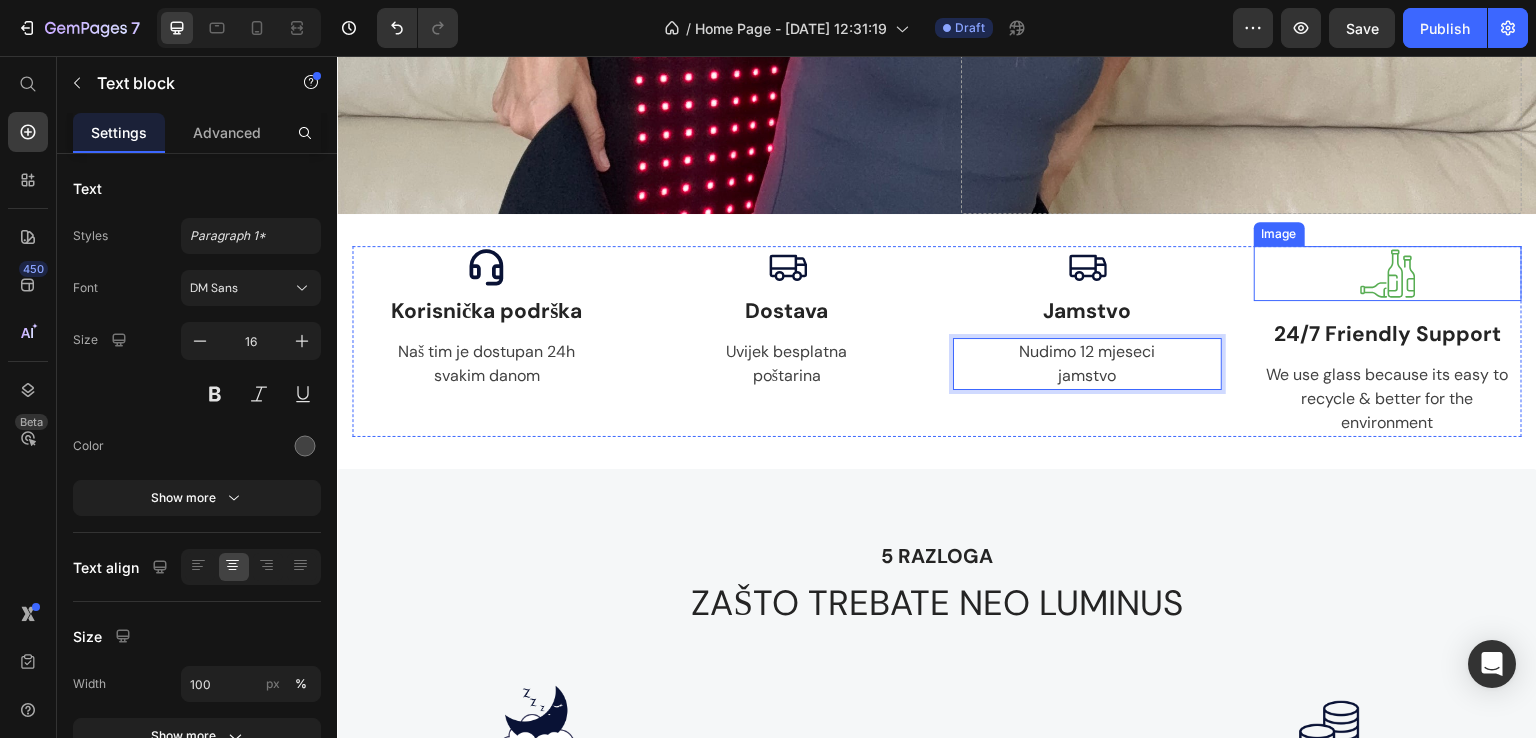 click at bounding box center [1388, 273] 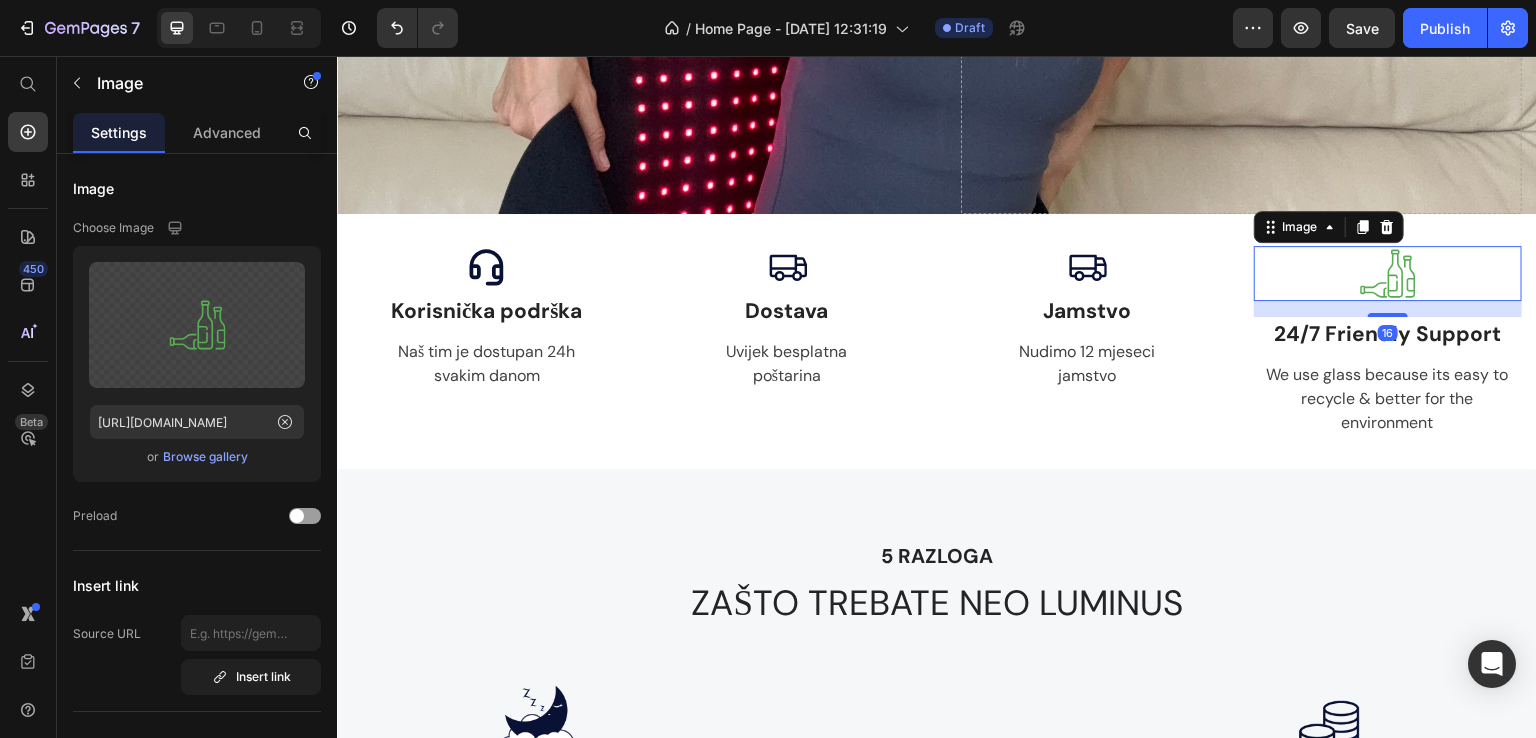 drag, startPoint x: 1380, startPoint y: 230, endPoint x: 1118, endPoint y: 268, distance: 264.7414 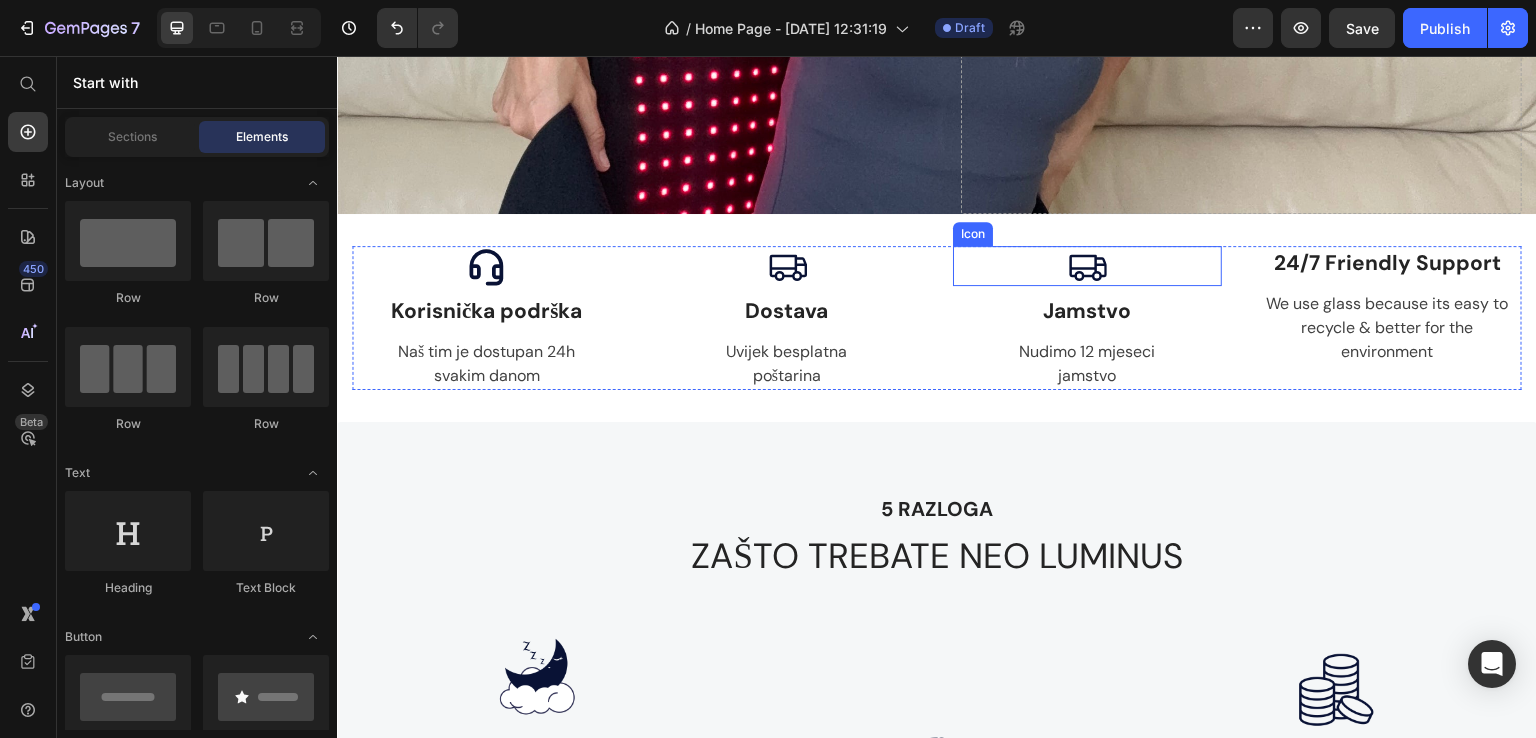 click 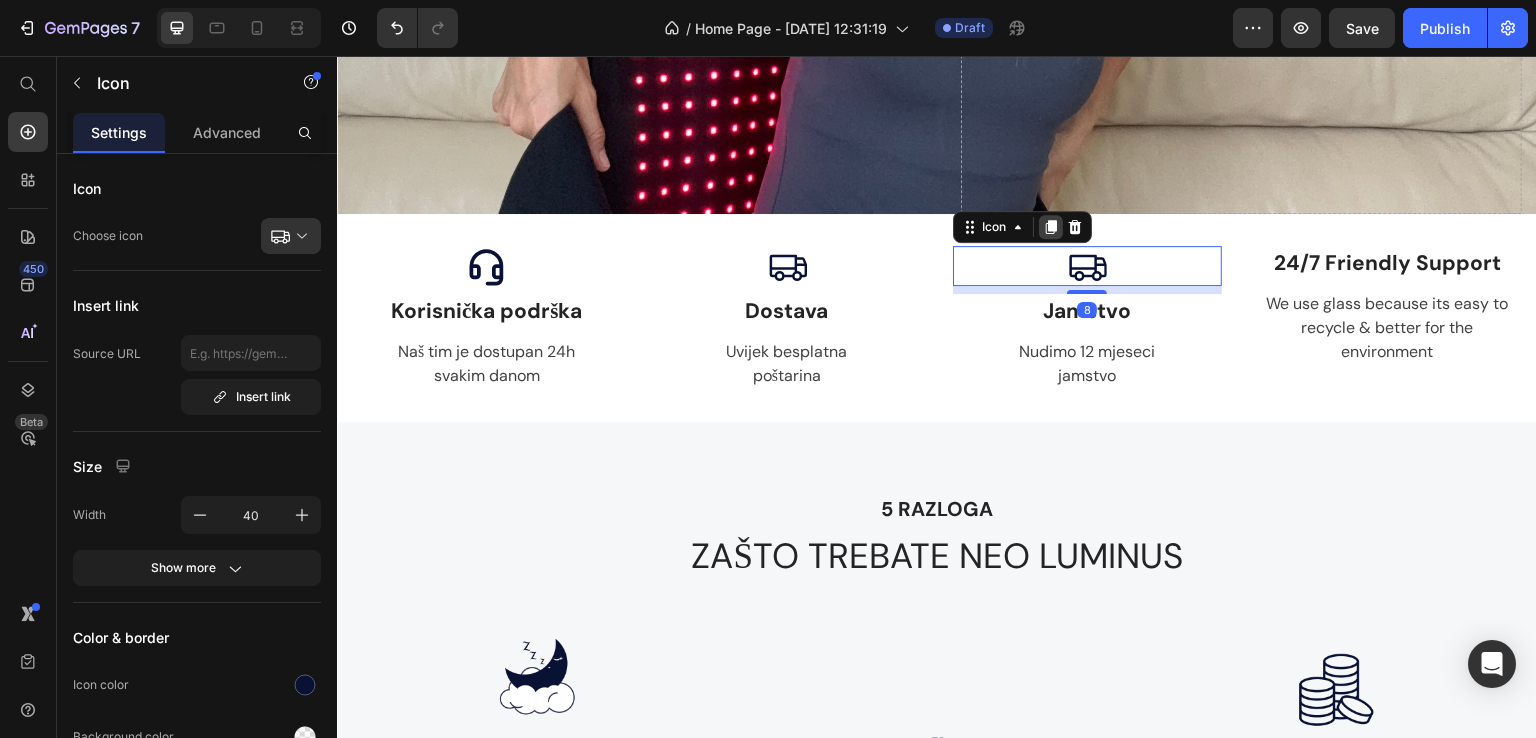 click 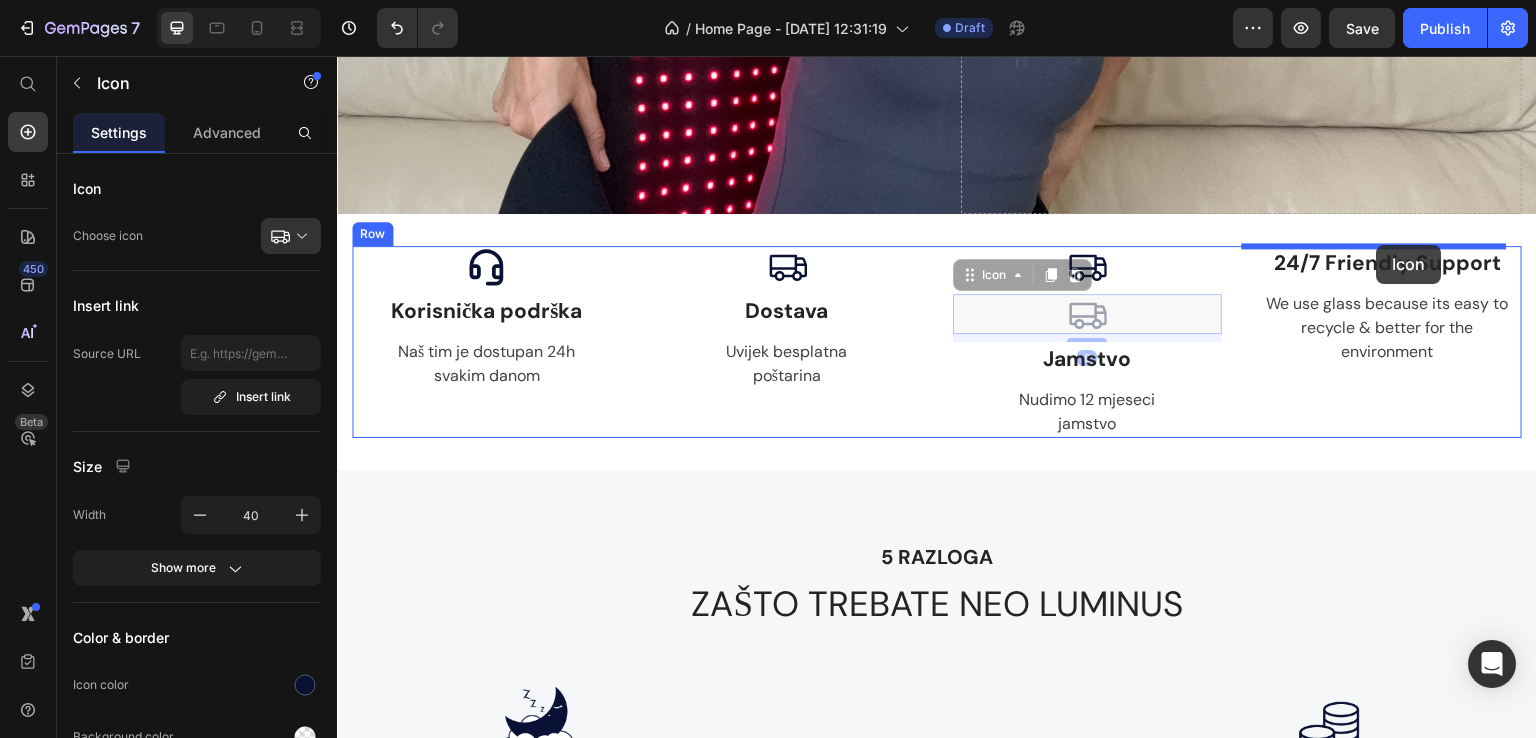 drag, startPoint x: 962, startPoint y: 278, endPoint x: 1347, endPoint y: 244, distance: 386.49838 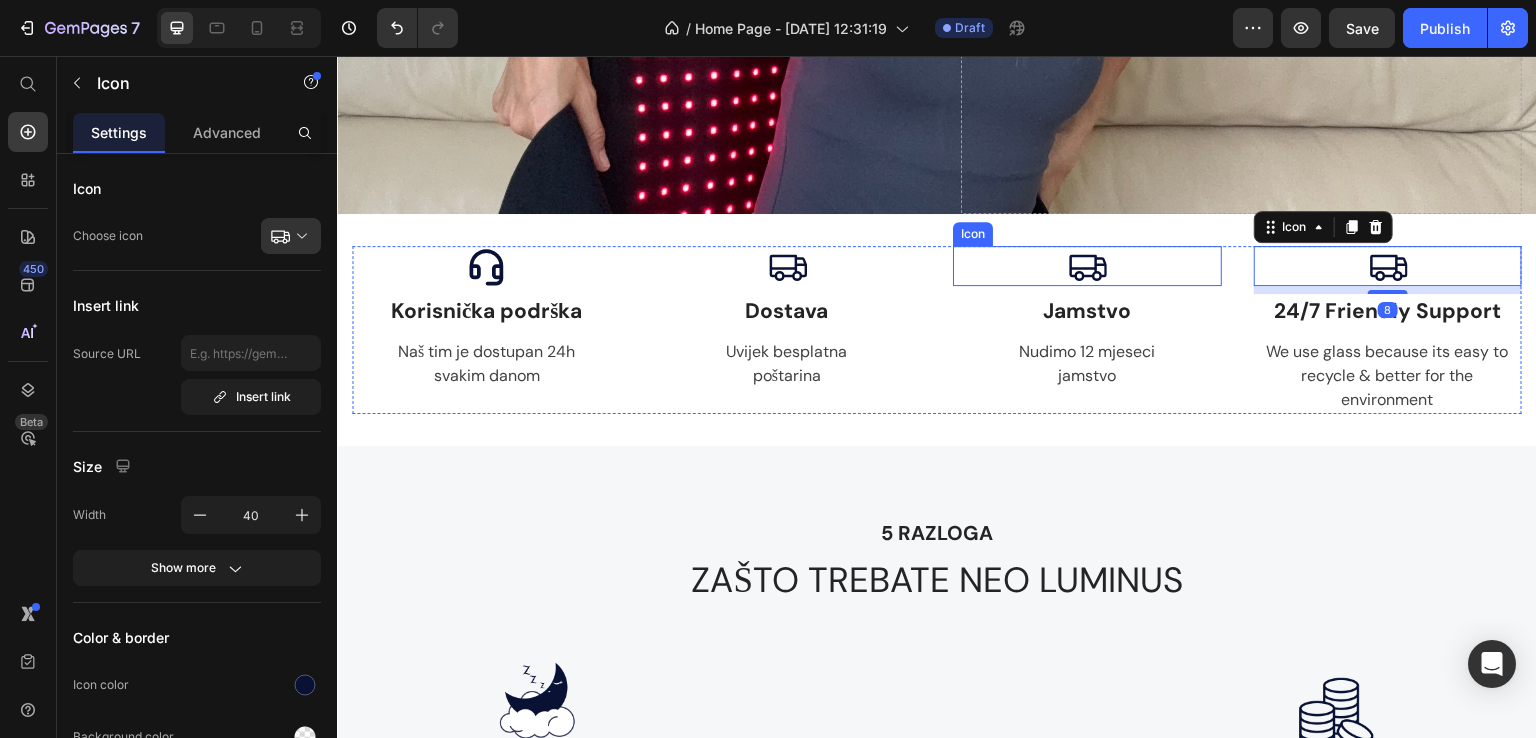 click 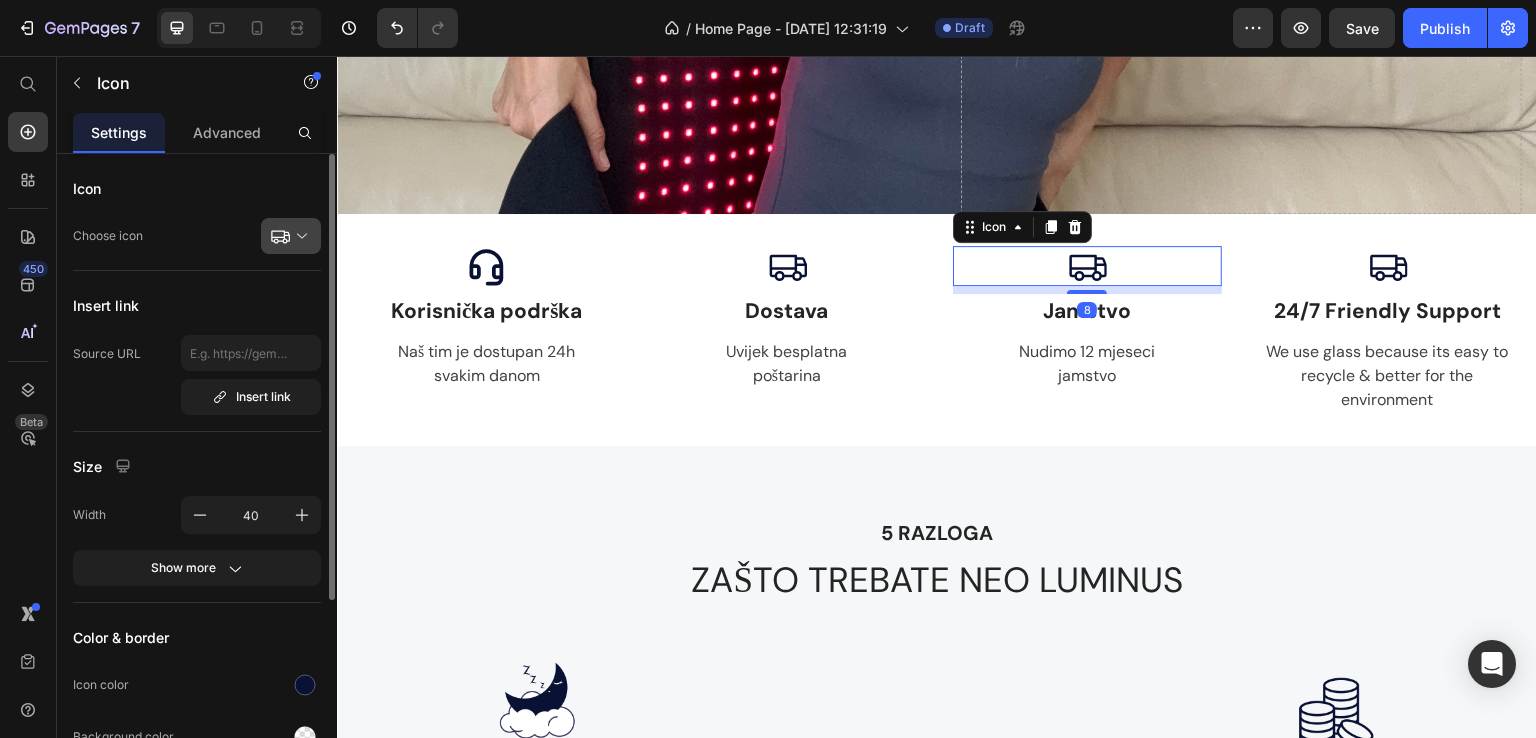 click at bounding box center (299, 236) 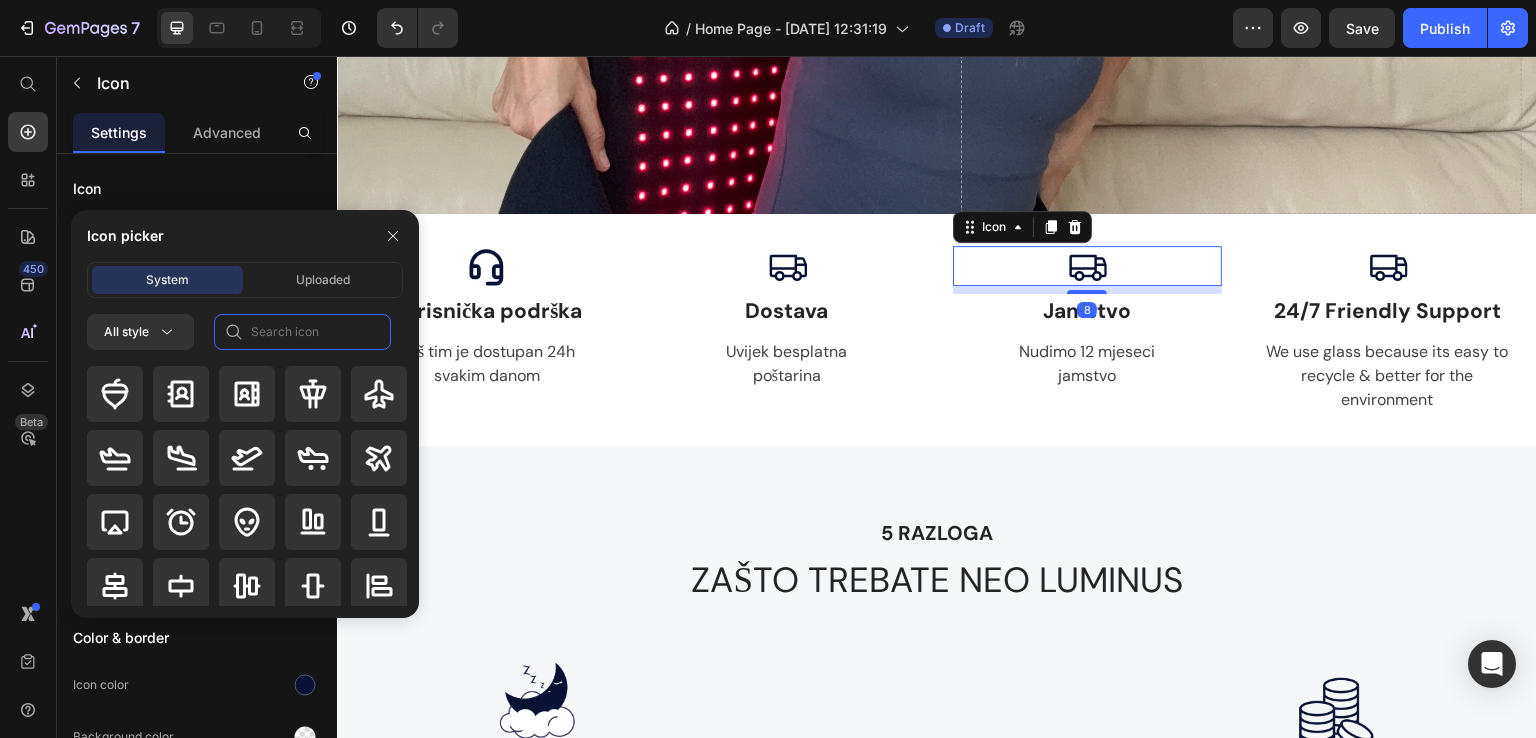 click 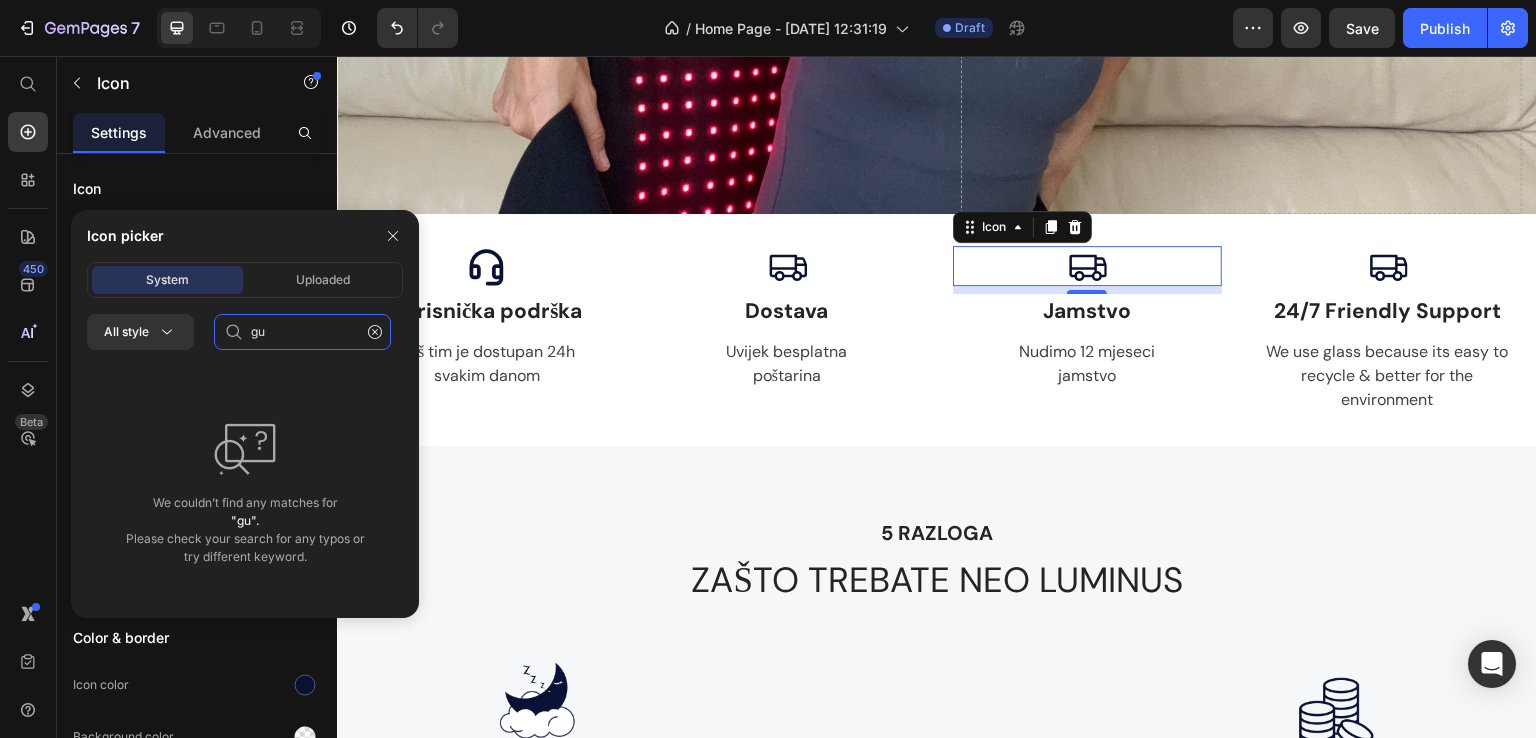 type on "g" 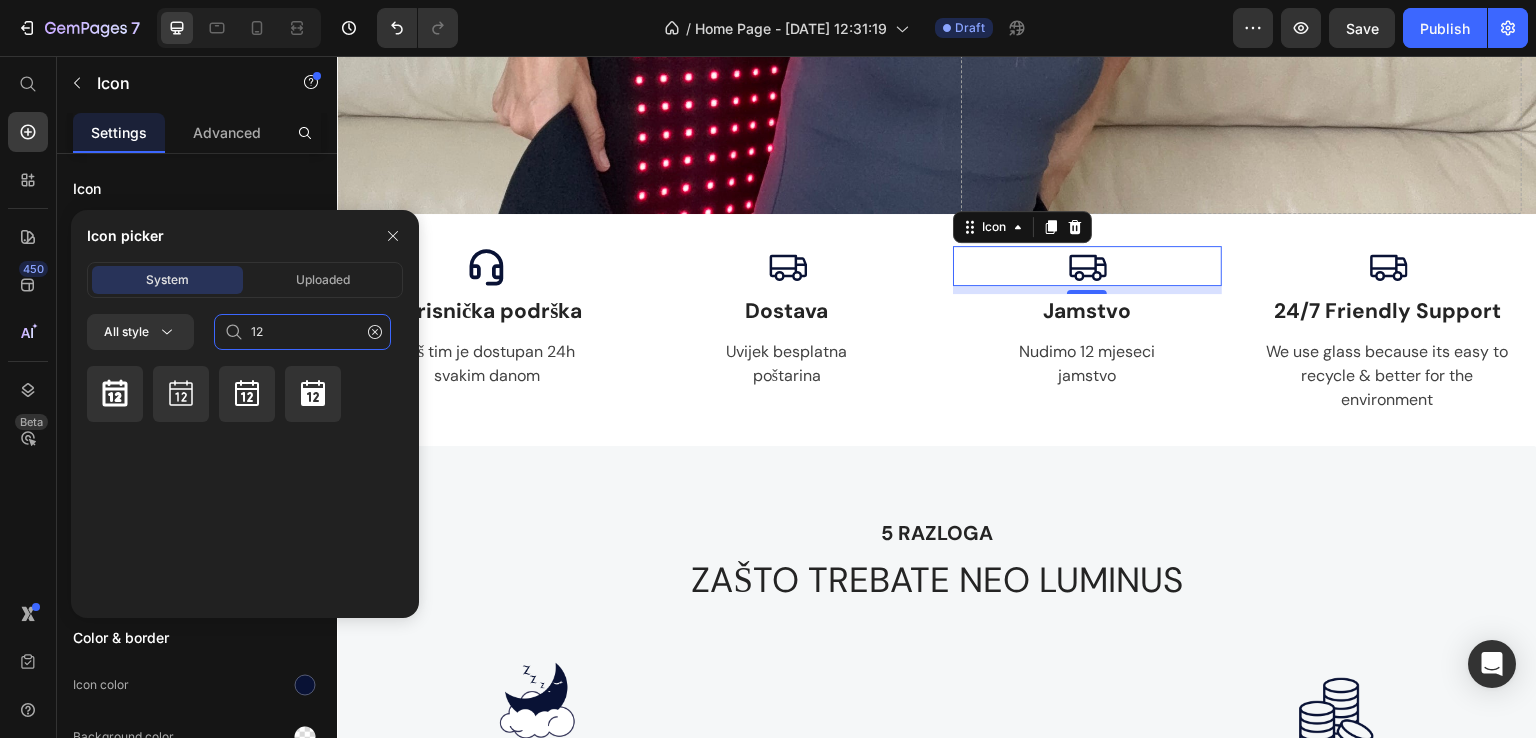 type on "1" 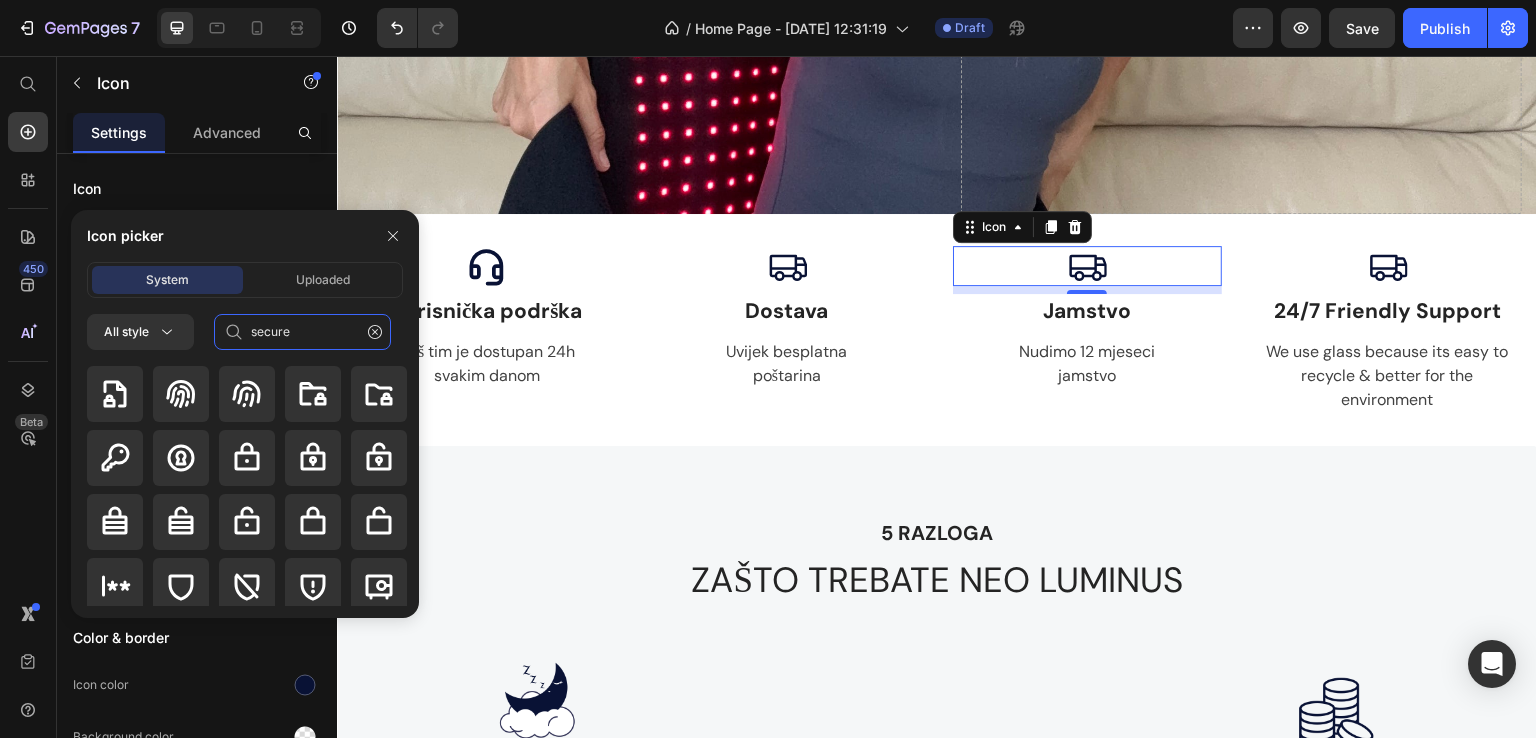 type on "secure" 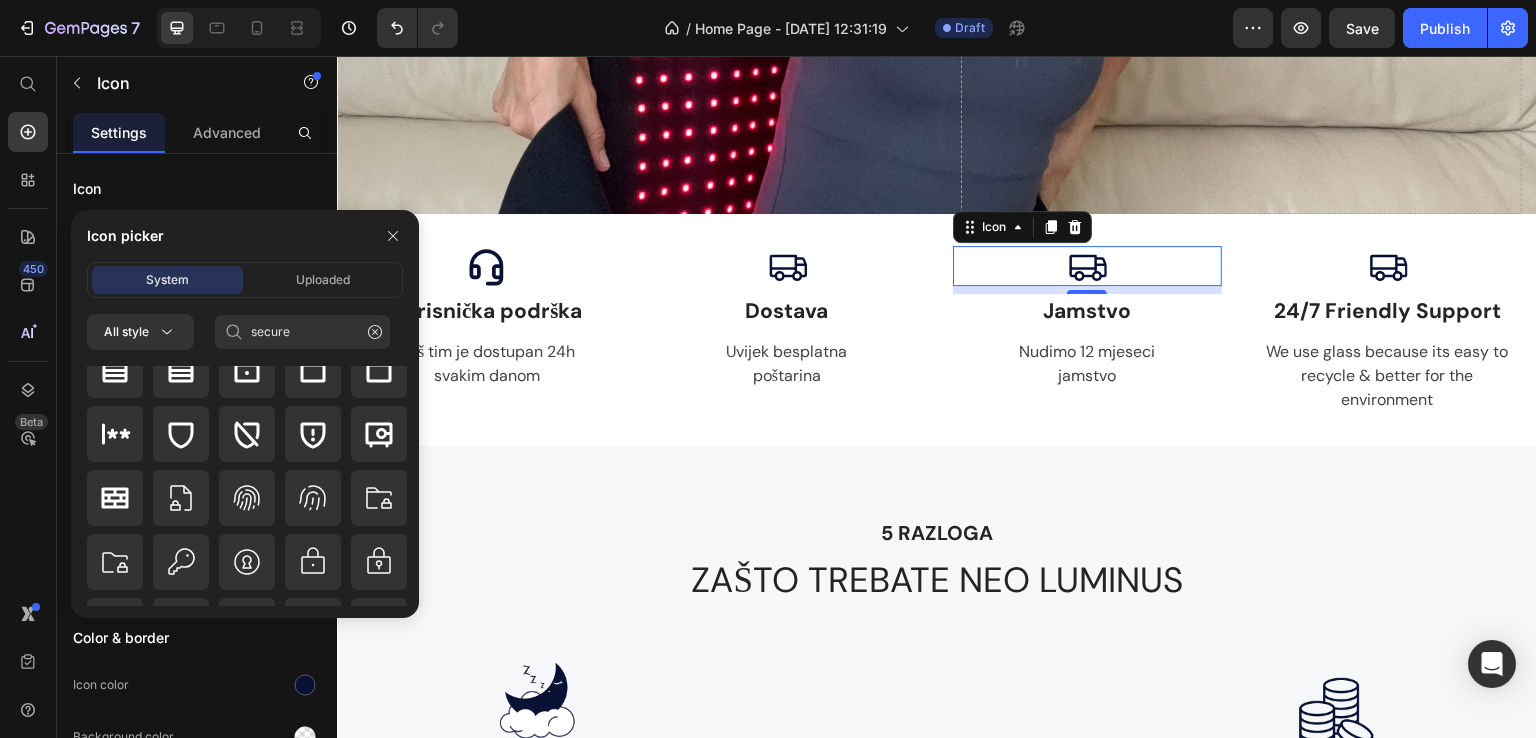 scroll, scrollTop: 165, scrollLeft: 0, axis: vertical 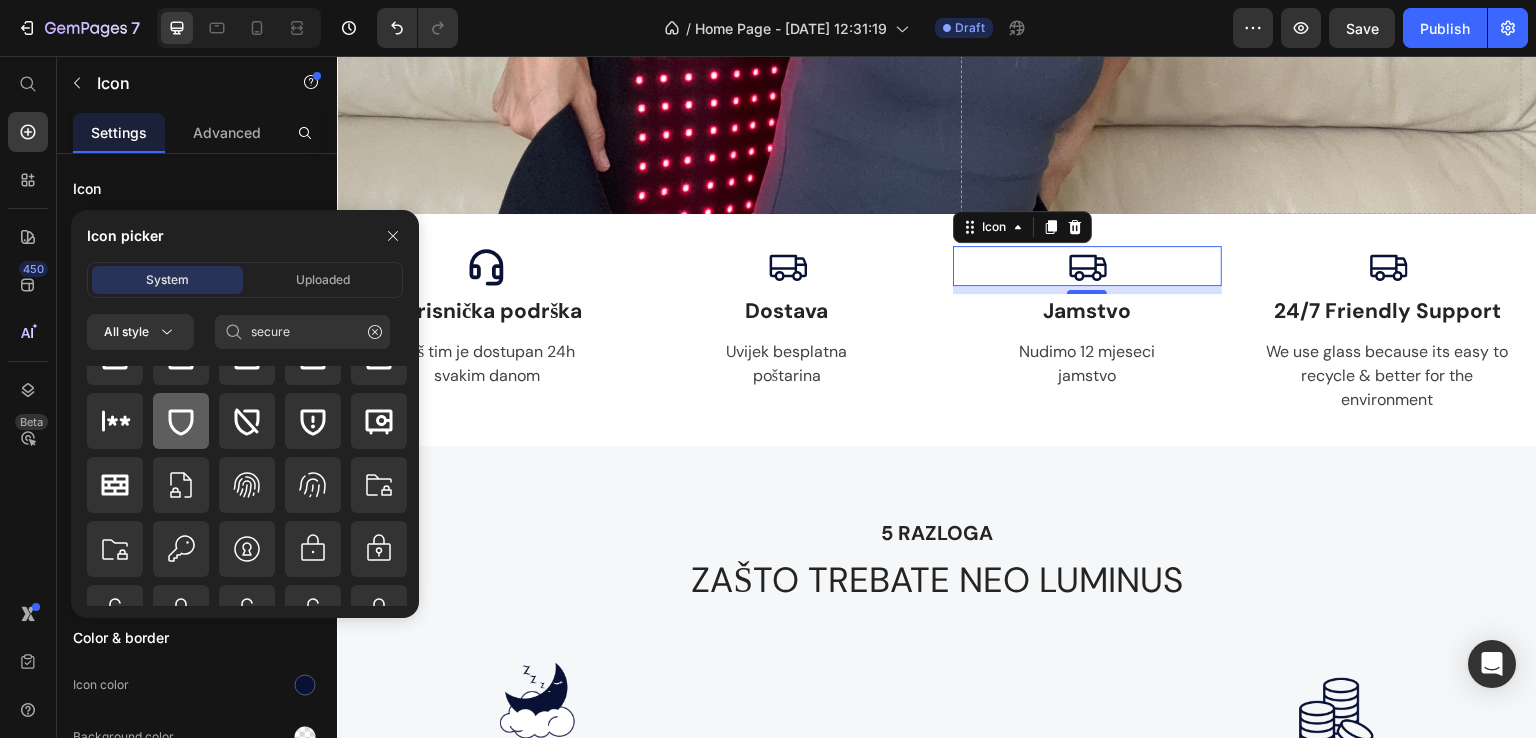 click 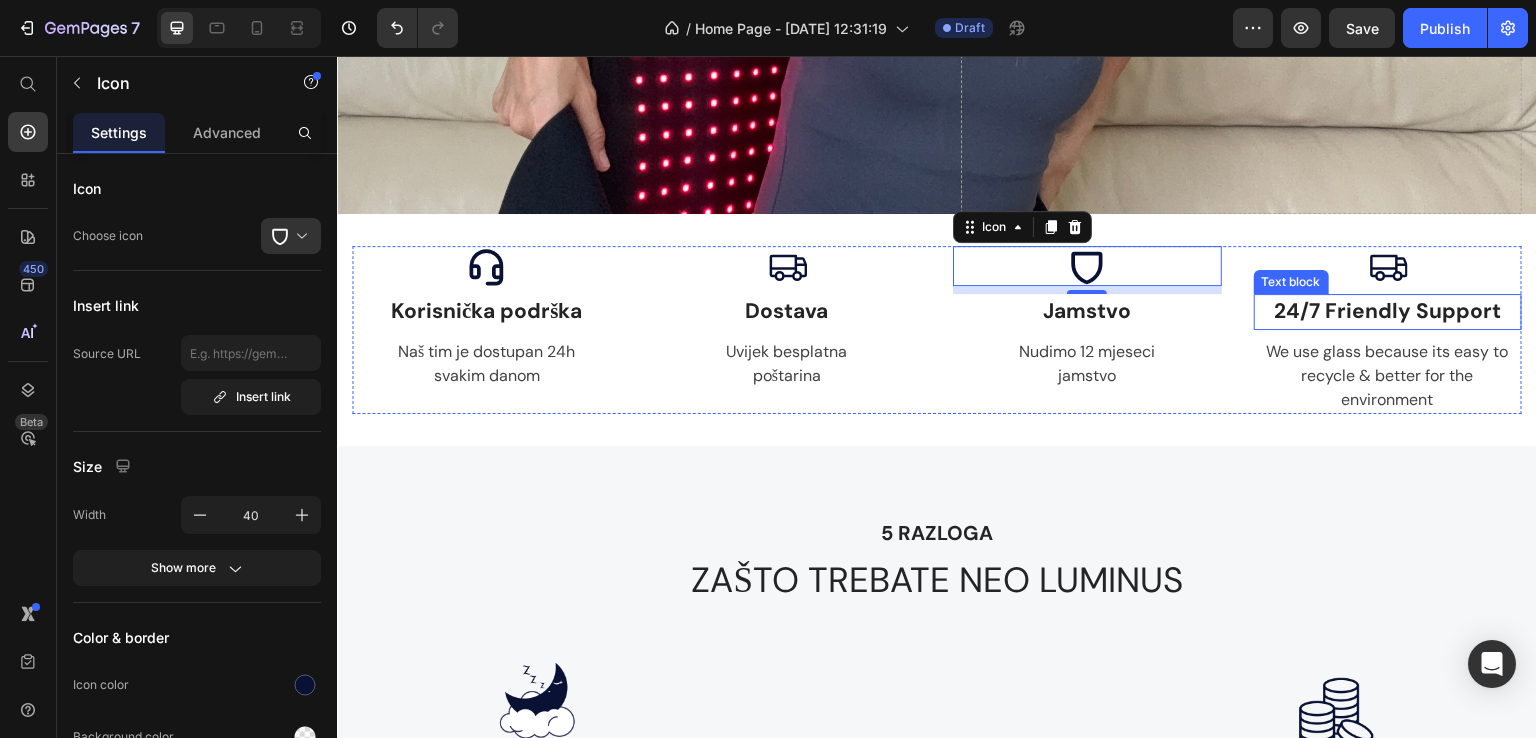 click on "24/7 Friendly Support" at bounding box center [1388, 312] 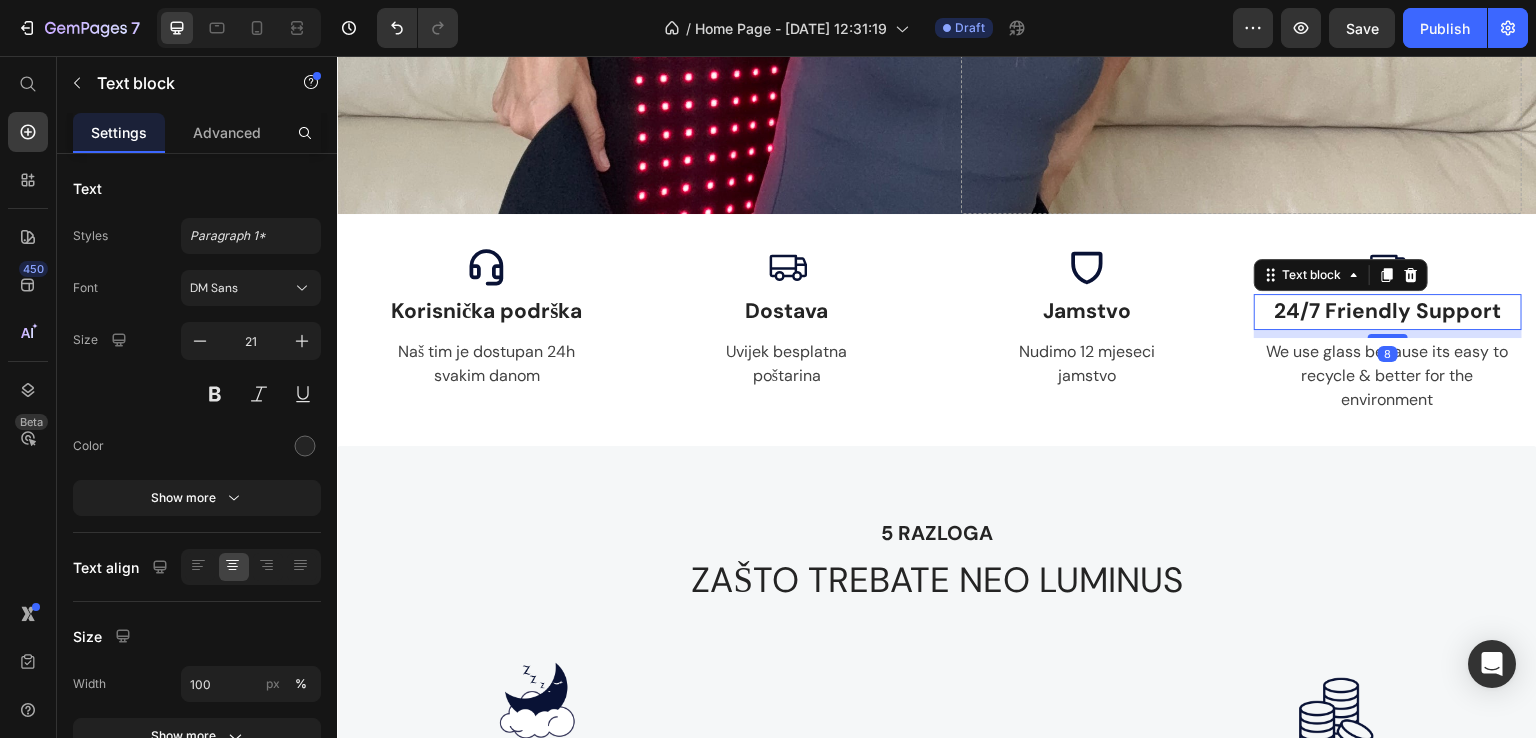 click on "24/7 Friendly Support" at bounding box center [1388, 312] 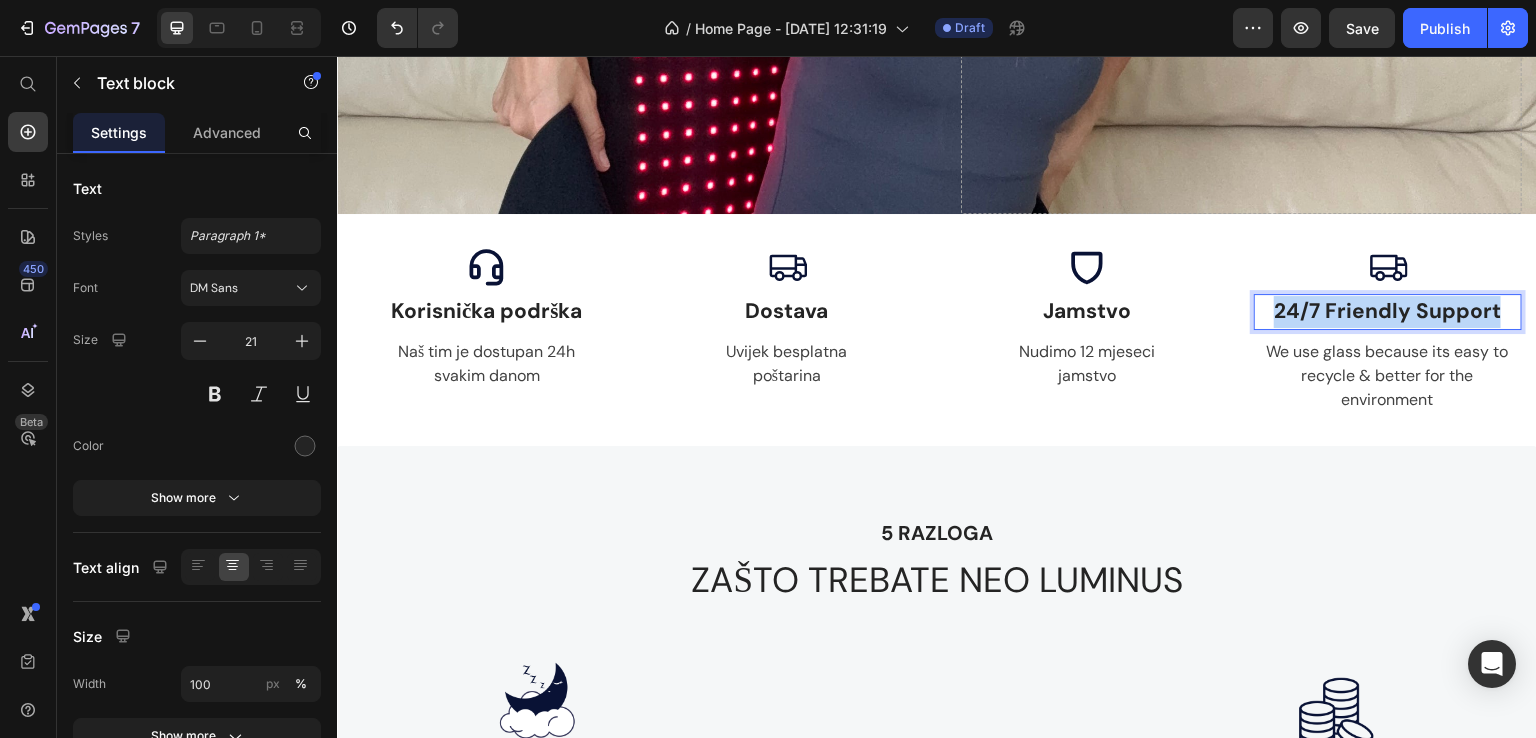 drag, startPoint x: 1291, startPoint y: 310, endPoint x: 1469, endPoint y: 301, distance: 178.22739 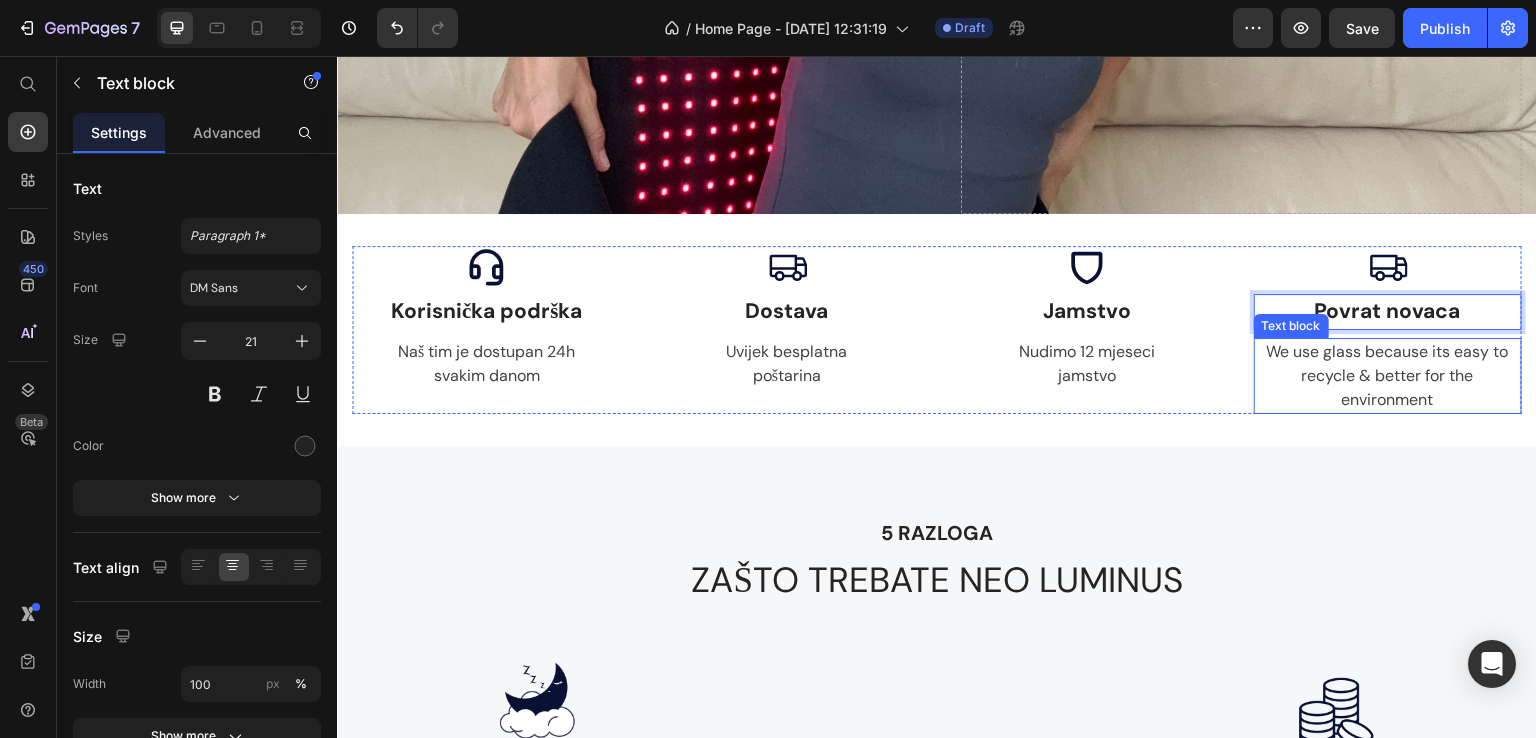 click on "We use glass because its easy to recycle & better for the environment" at bounding box center (1388, 376) 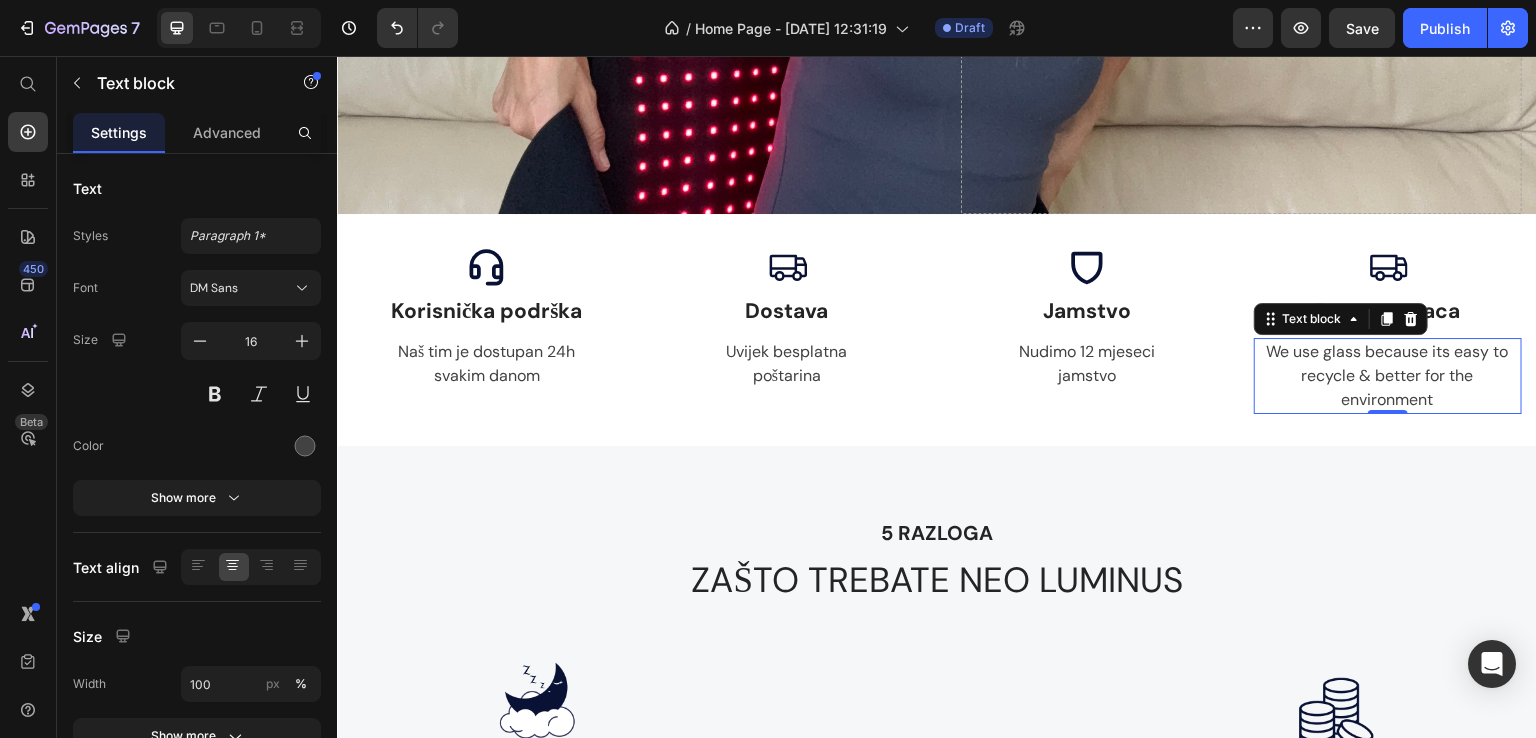 click on "We use glass because its easy to recycle & better for the environment" at bounding box center [1388, 376] 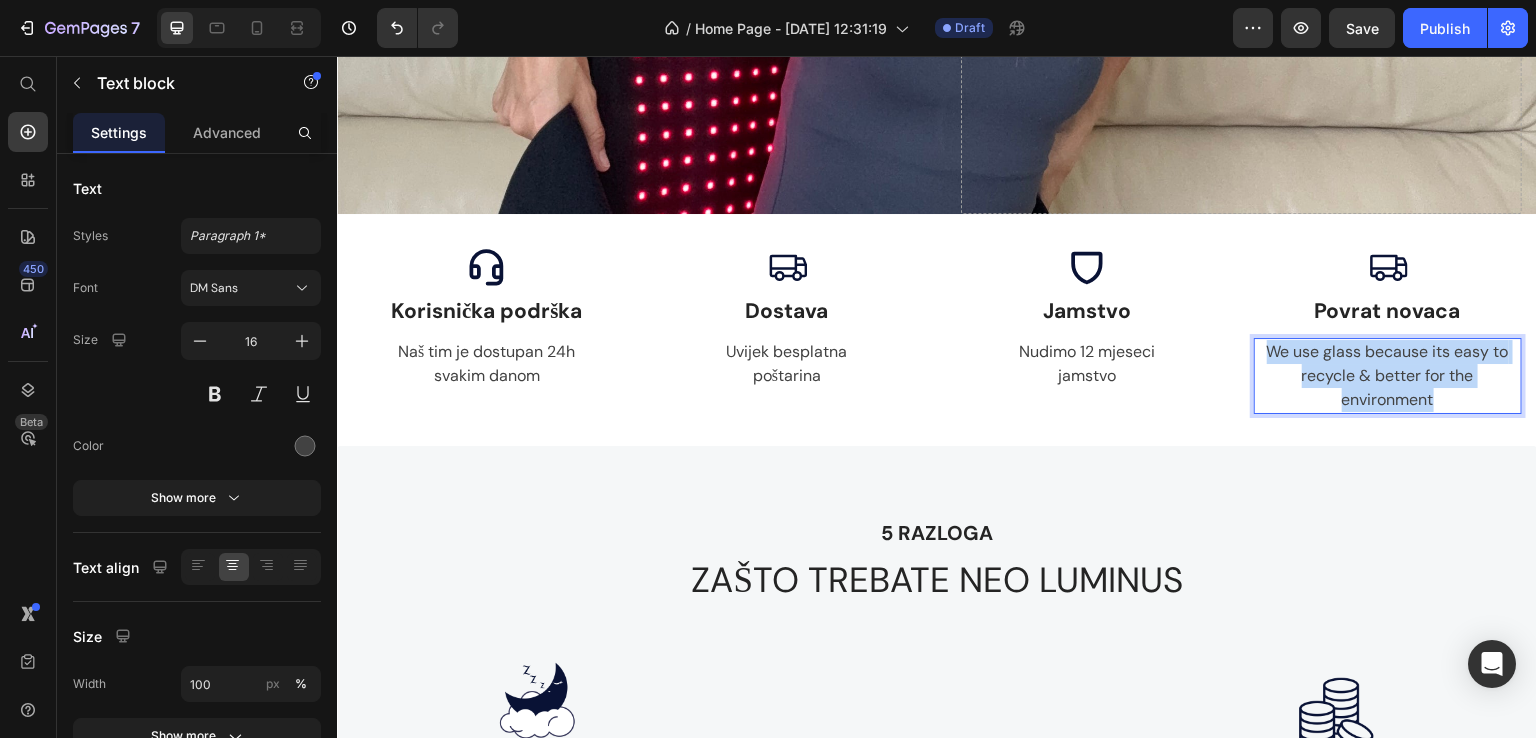 drag, startPoint x: 1411, startPoint y: 395, endPoint x: 1252, endPoint y: 351, distance: 164.97575 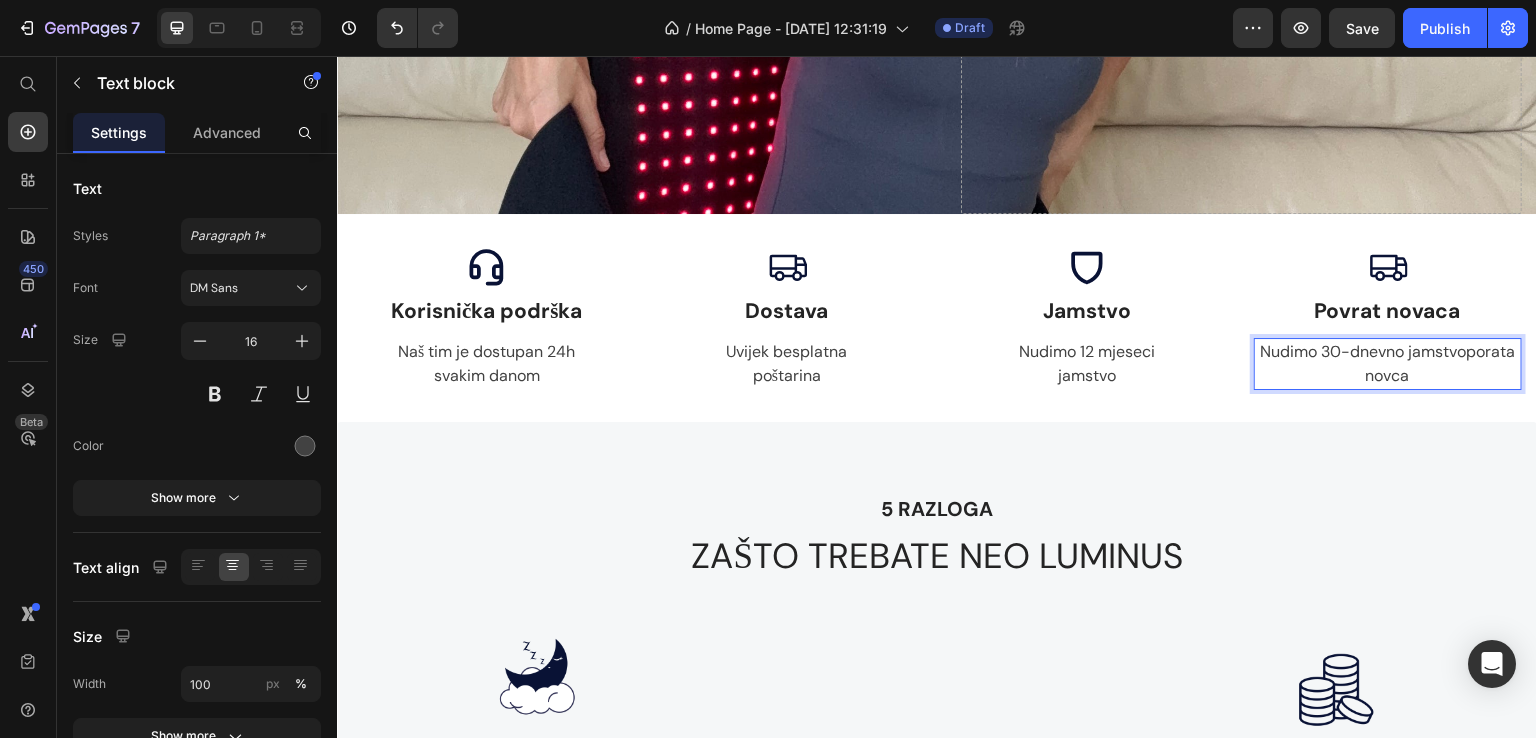 click on "Nudimo 30-dnevno jamstvoporata novca" at bounding box center [1388, 364] 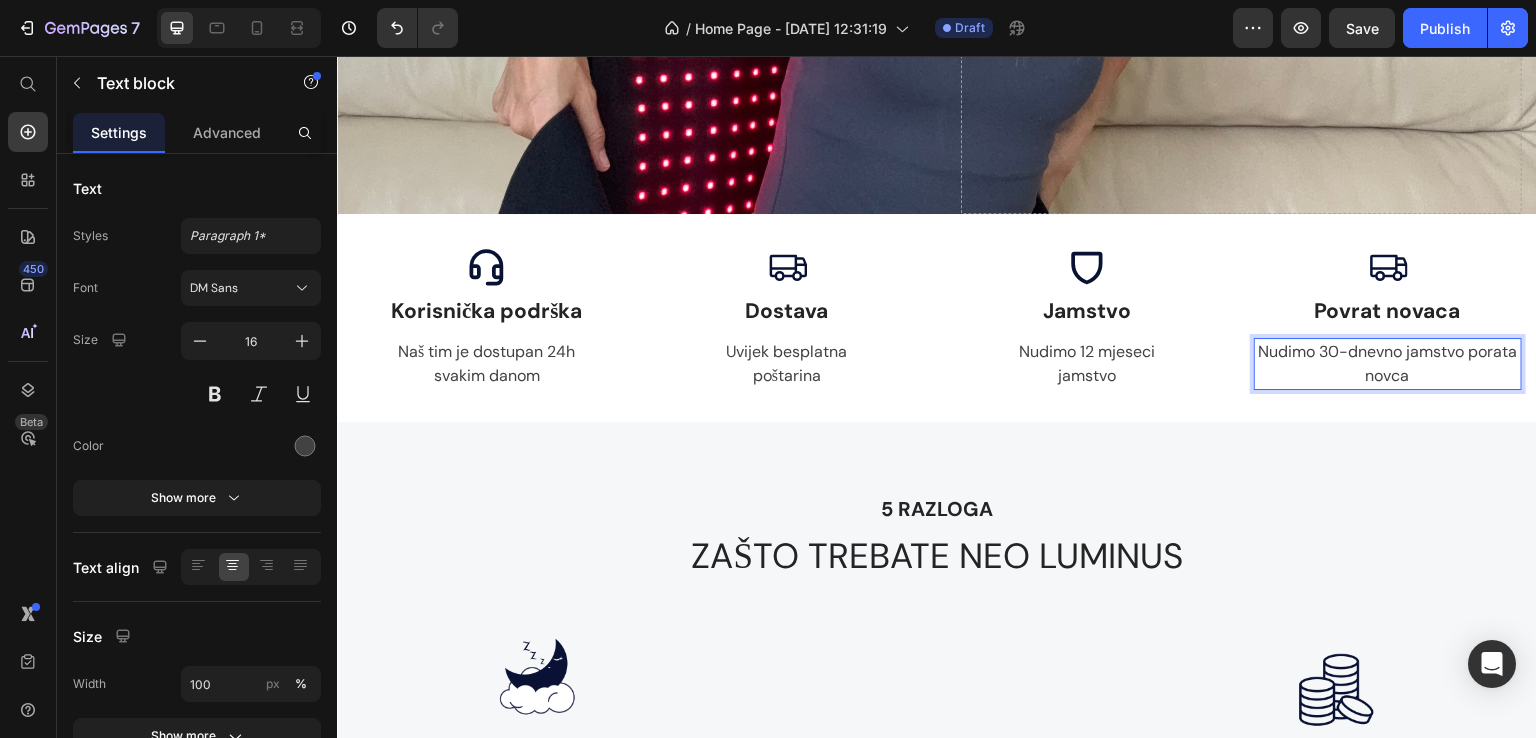 click on "Nudimo 30-dnevno jamstvo porata novca" at bounding box center [1388, 364] 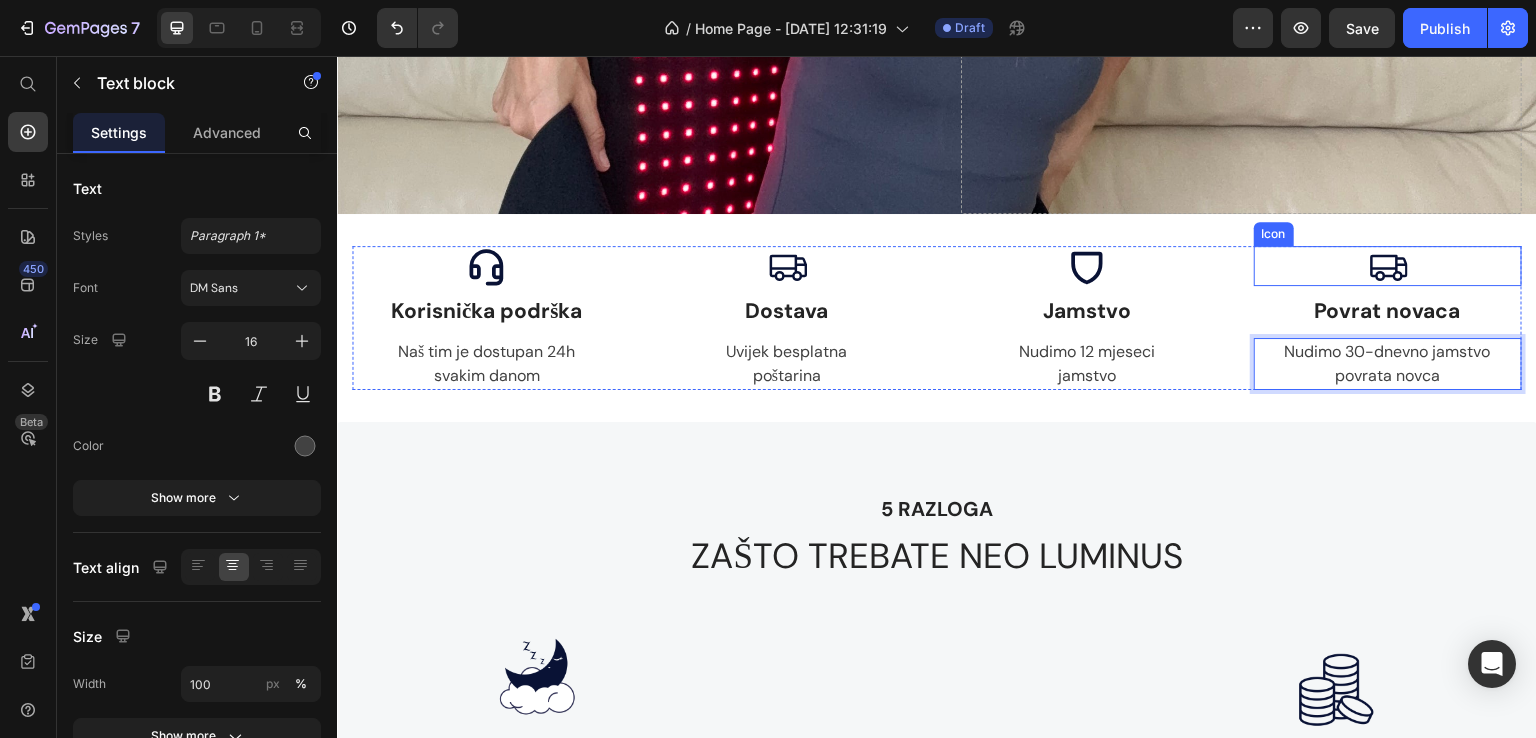 click 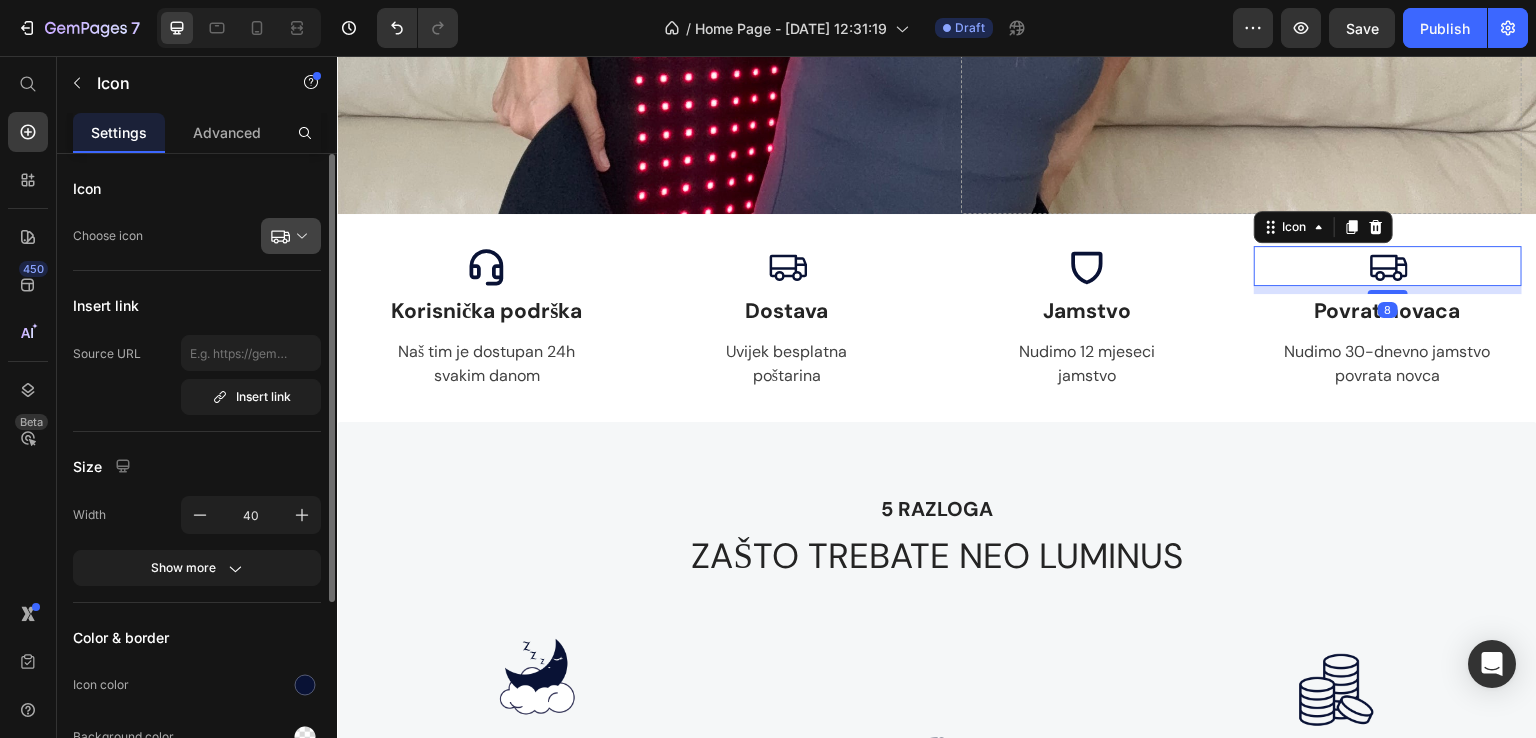 click at bounding box center (299, 236) 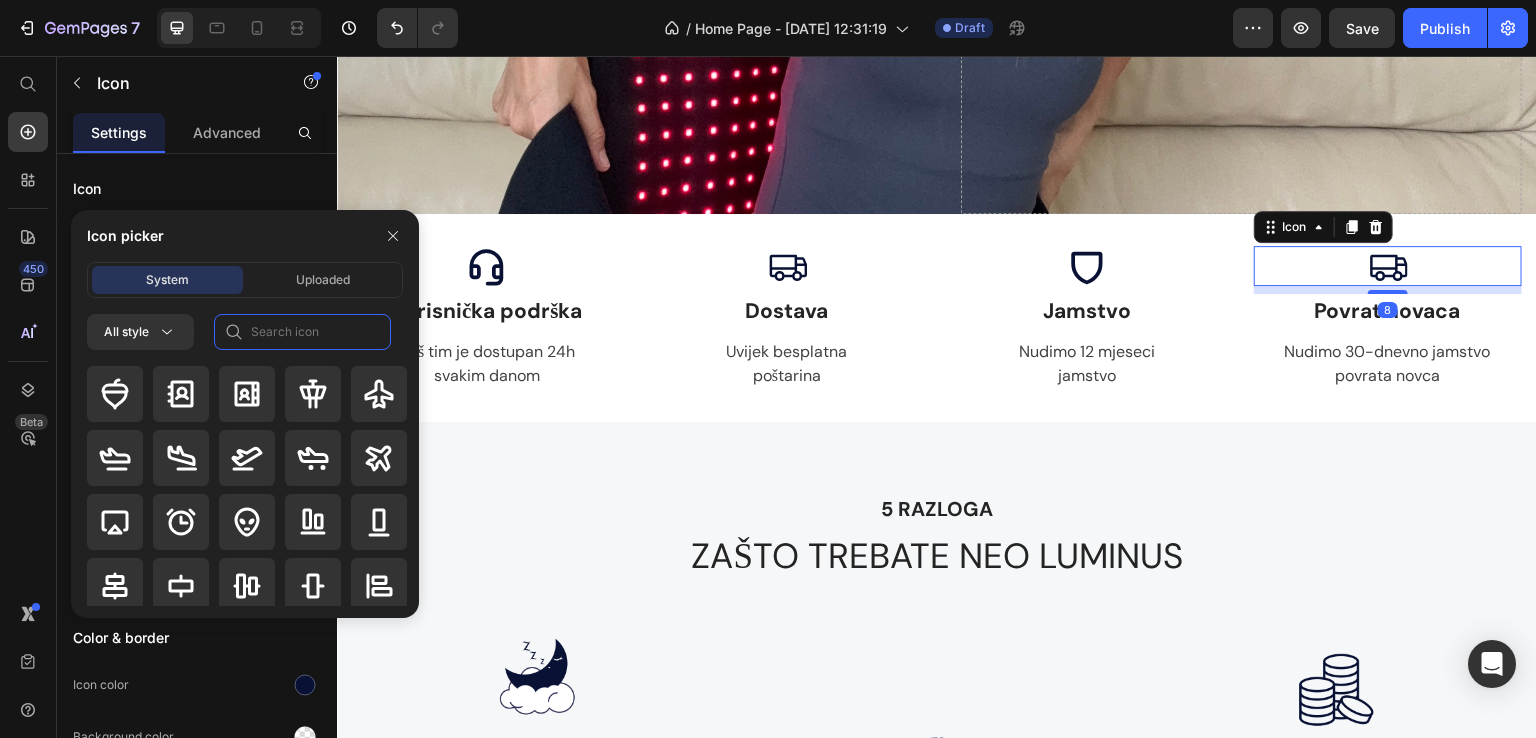 click 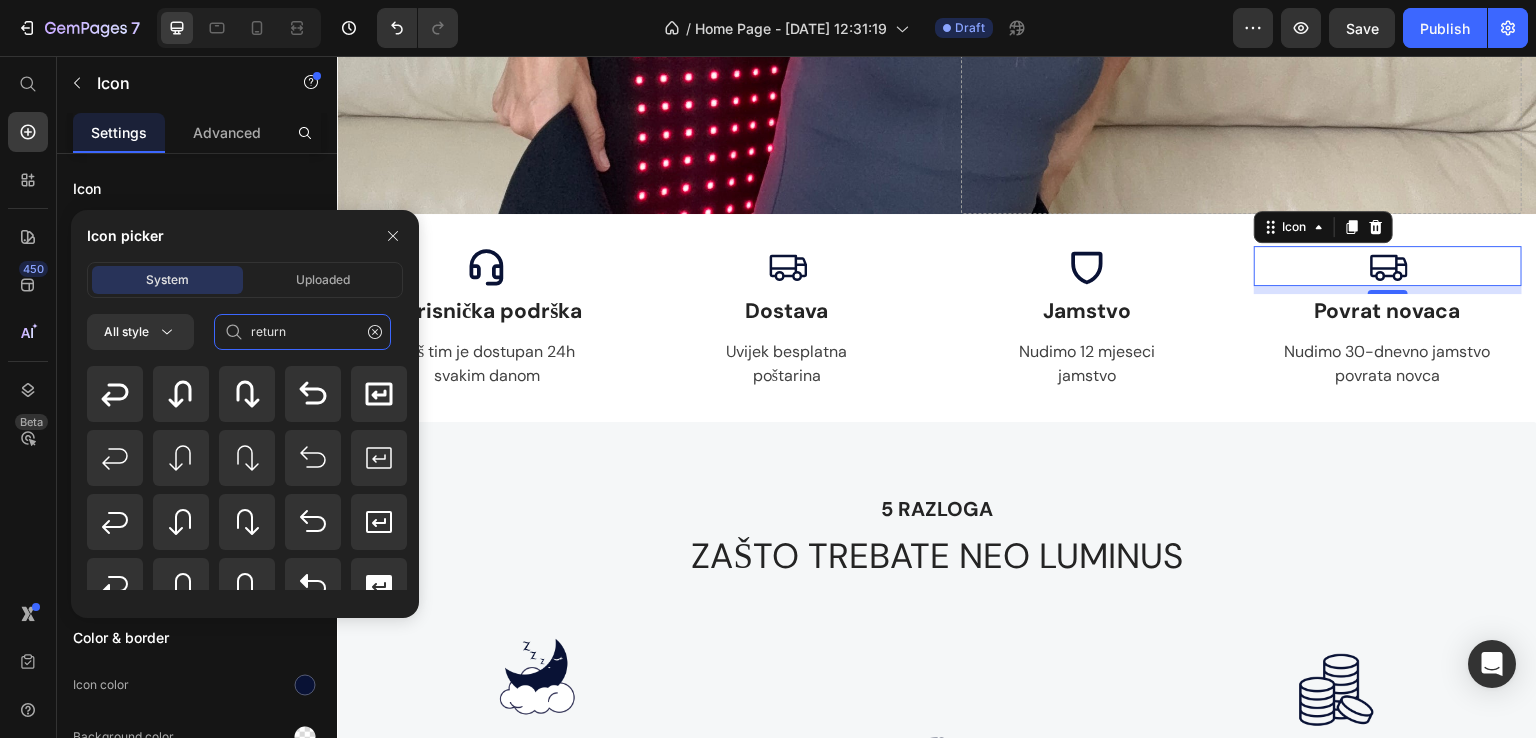 type on "return" 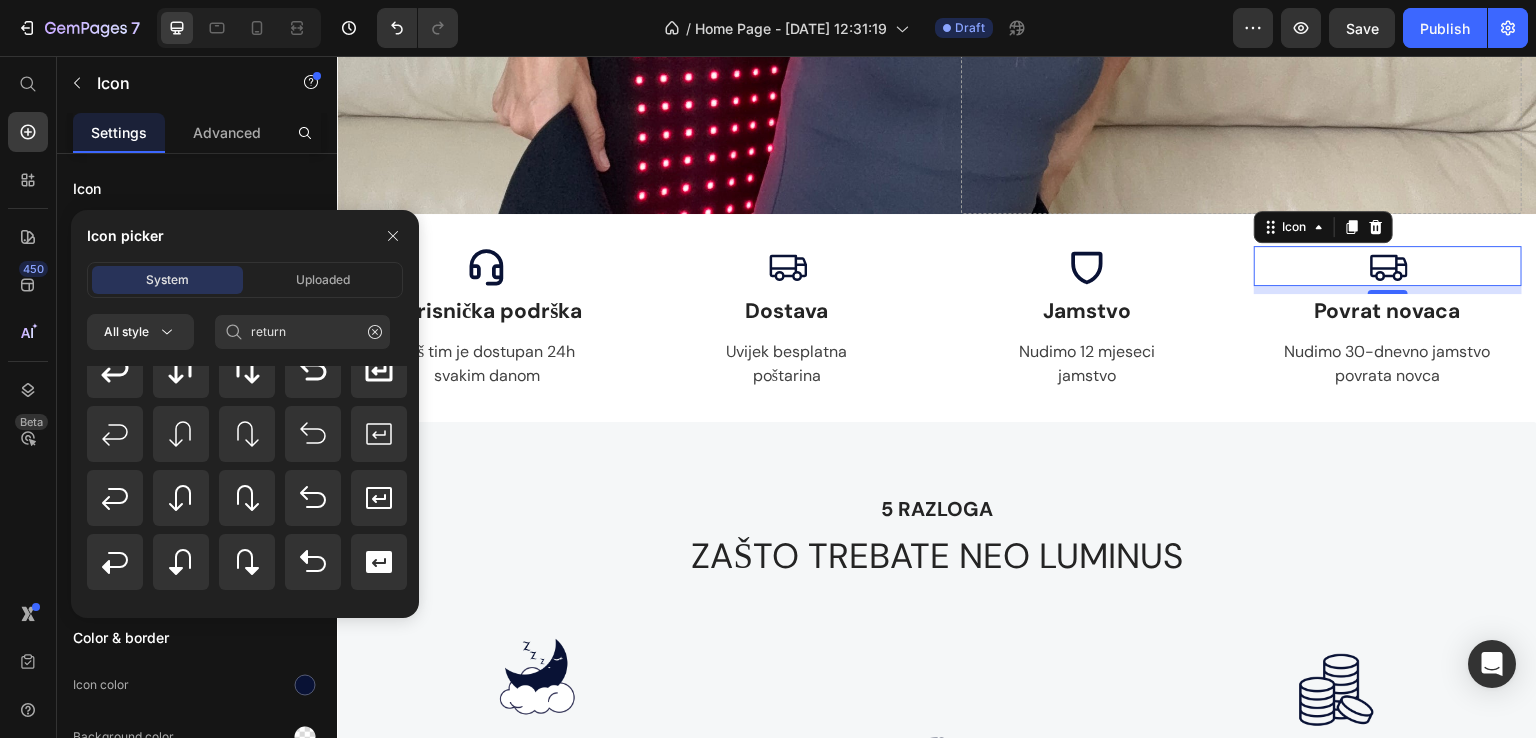 scroll, scrollTop: 0, scrollLeft: 0, axis: both 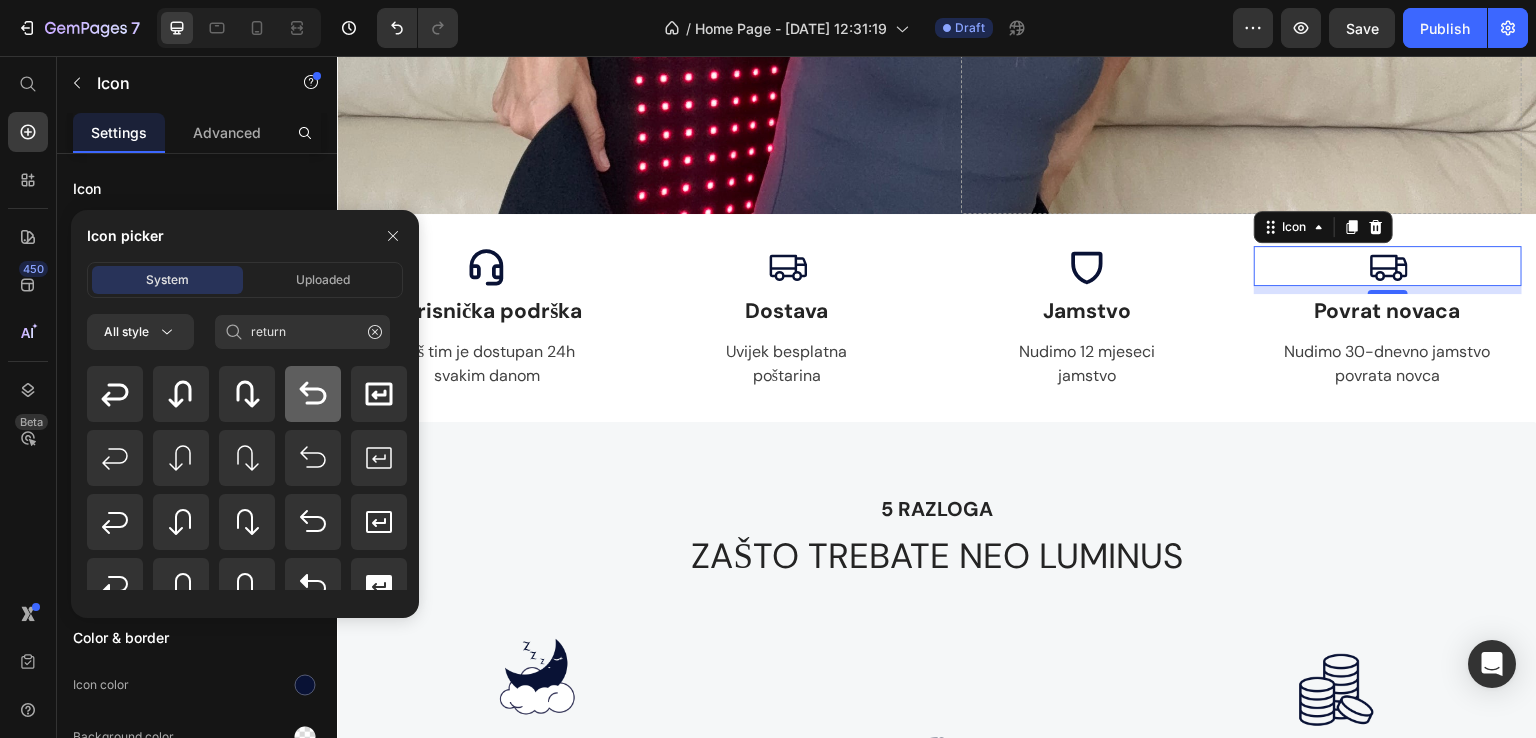 click 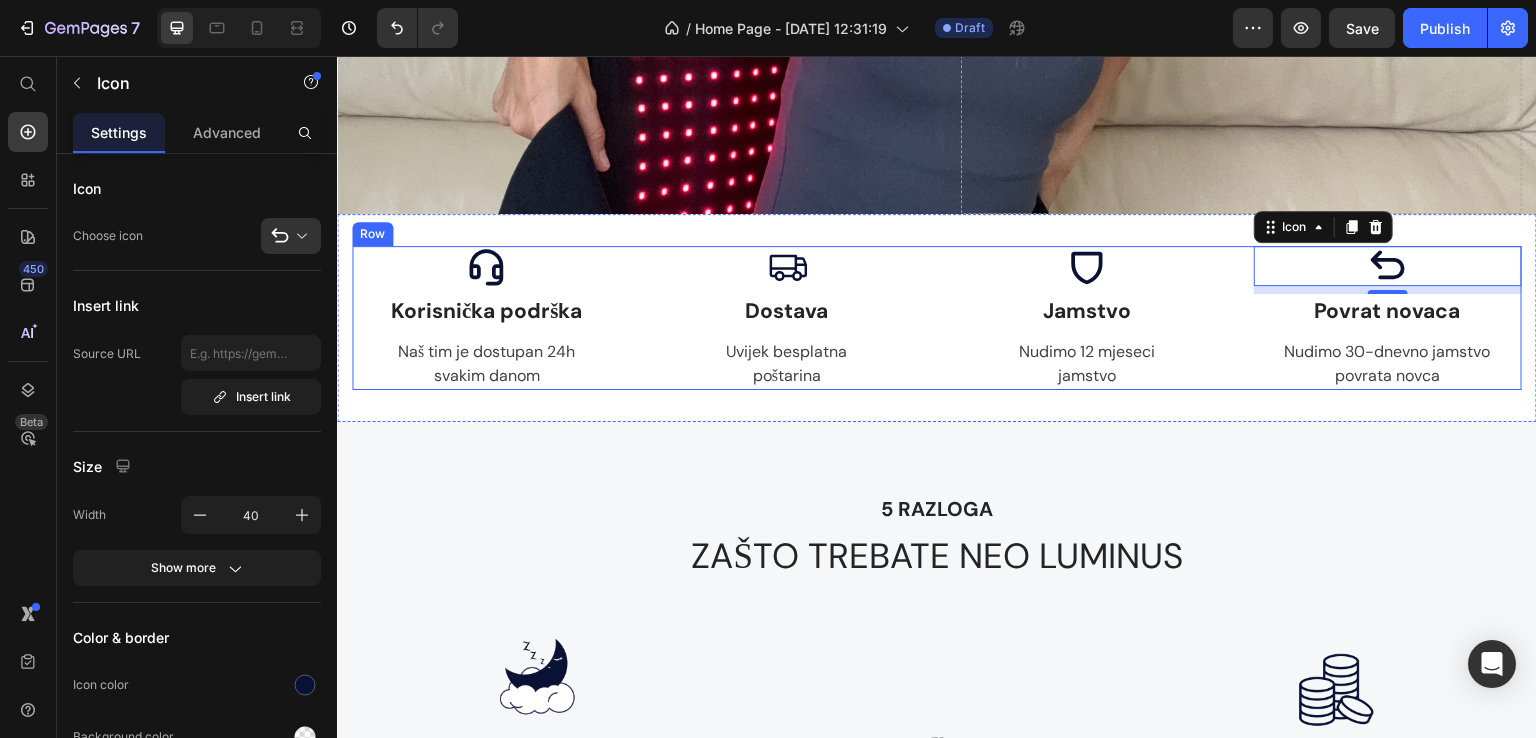 click 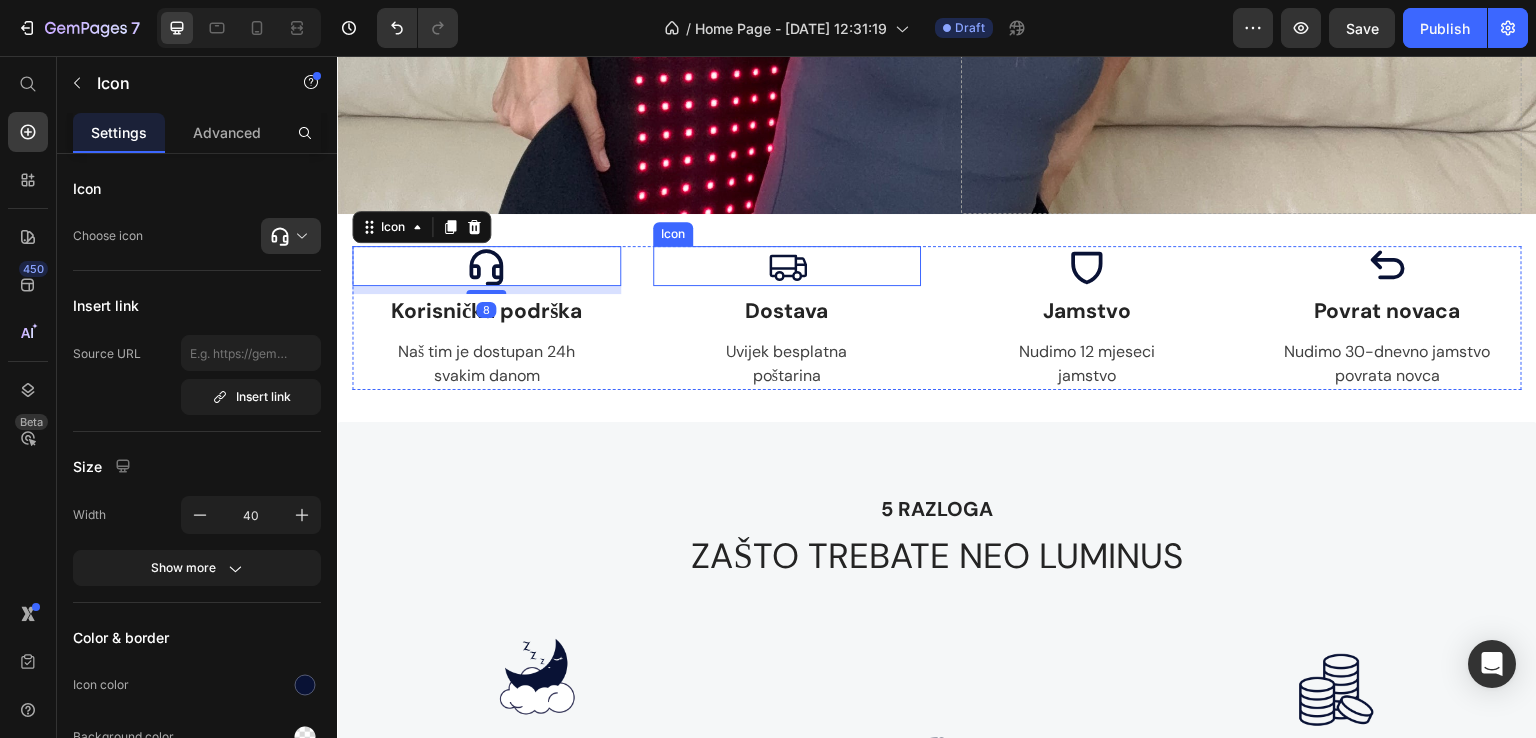 click 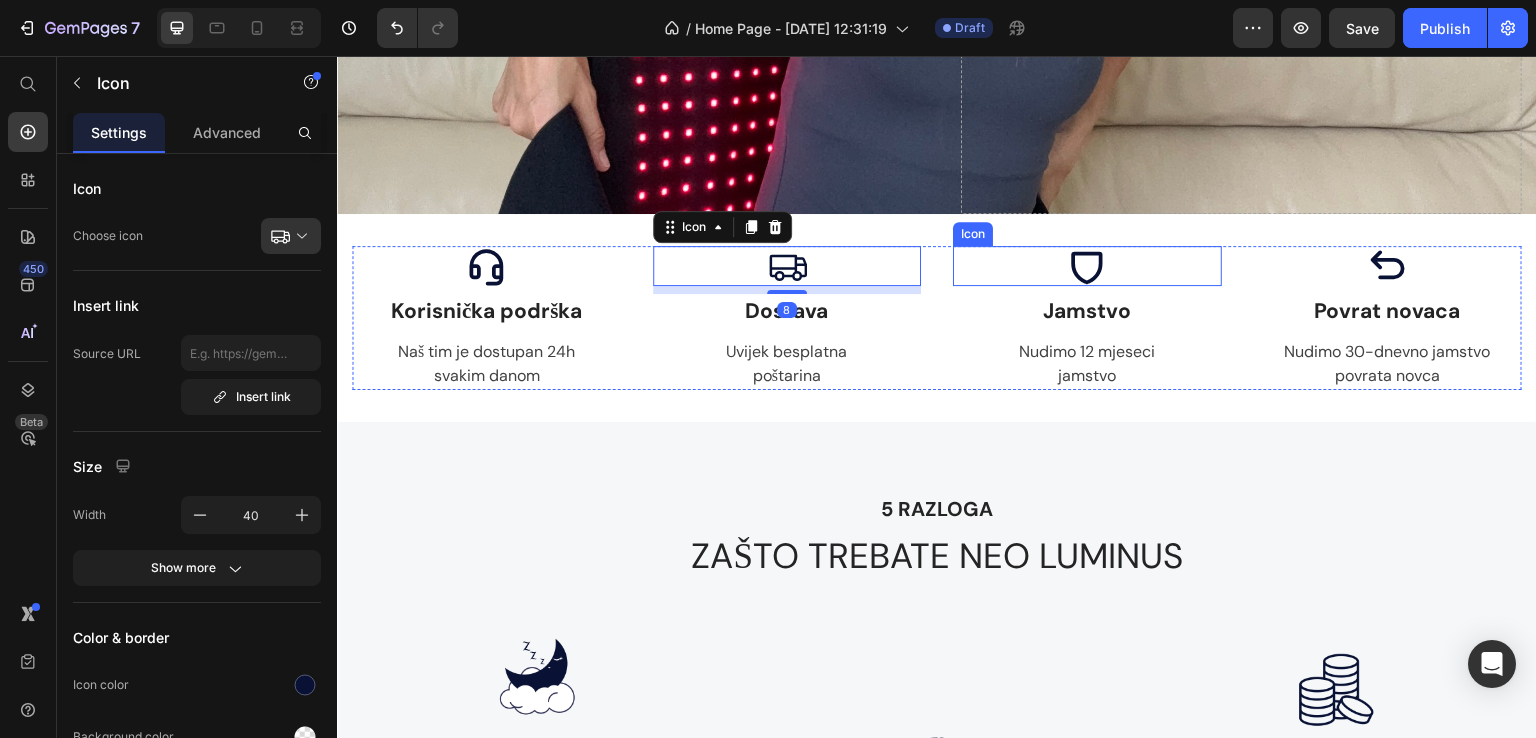click 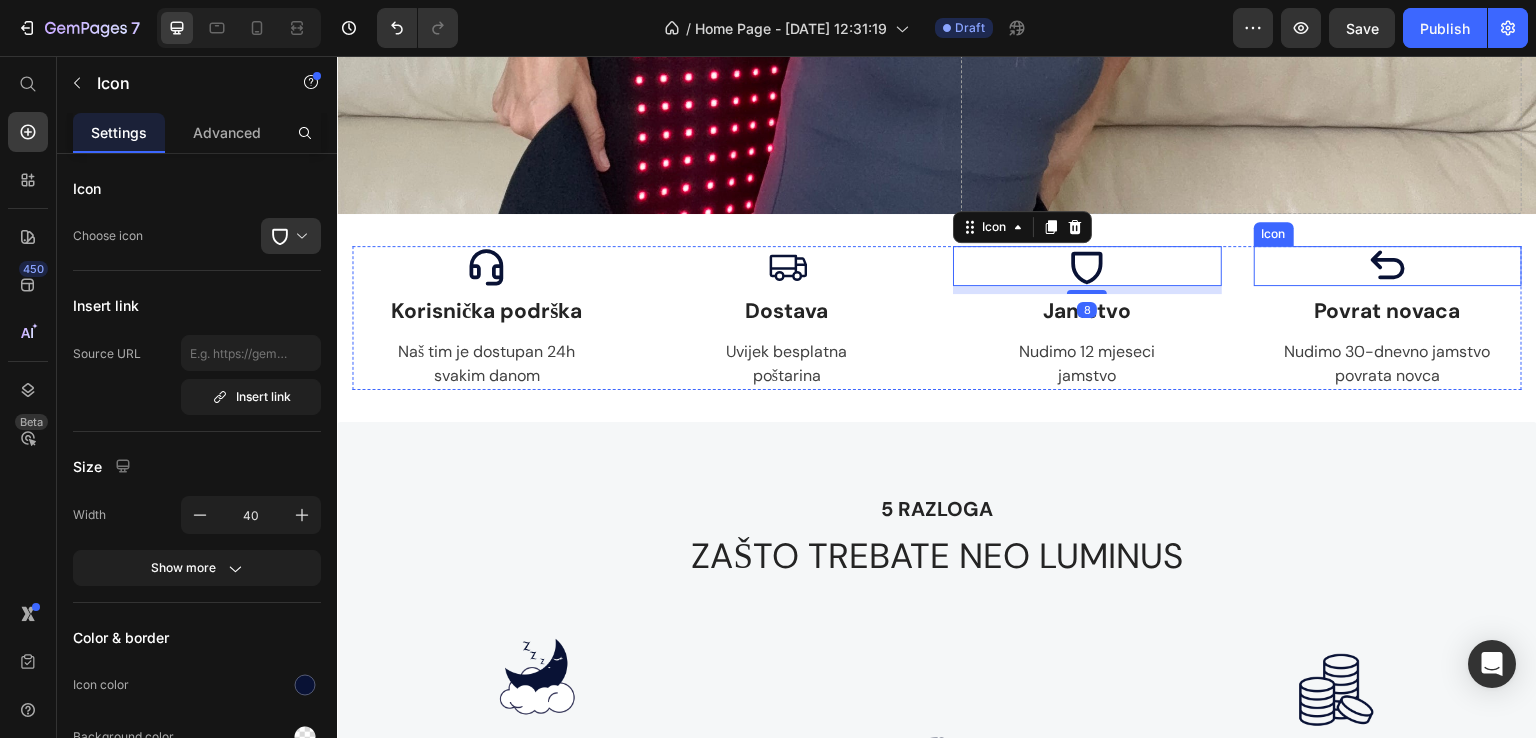 click 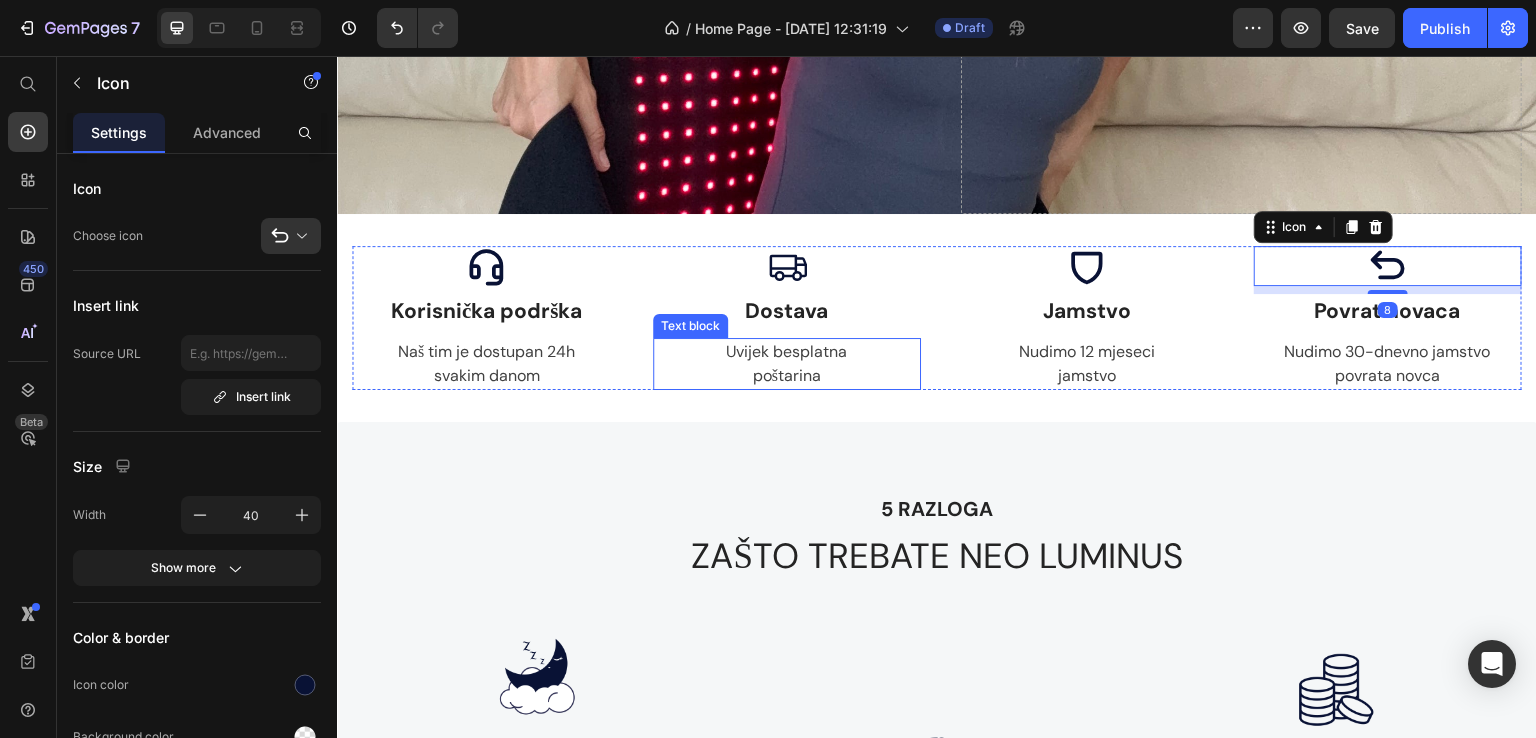 scroll, scrollTop: 0, scrollLeft: 0, axis: both 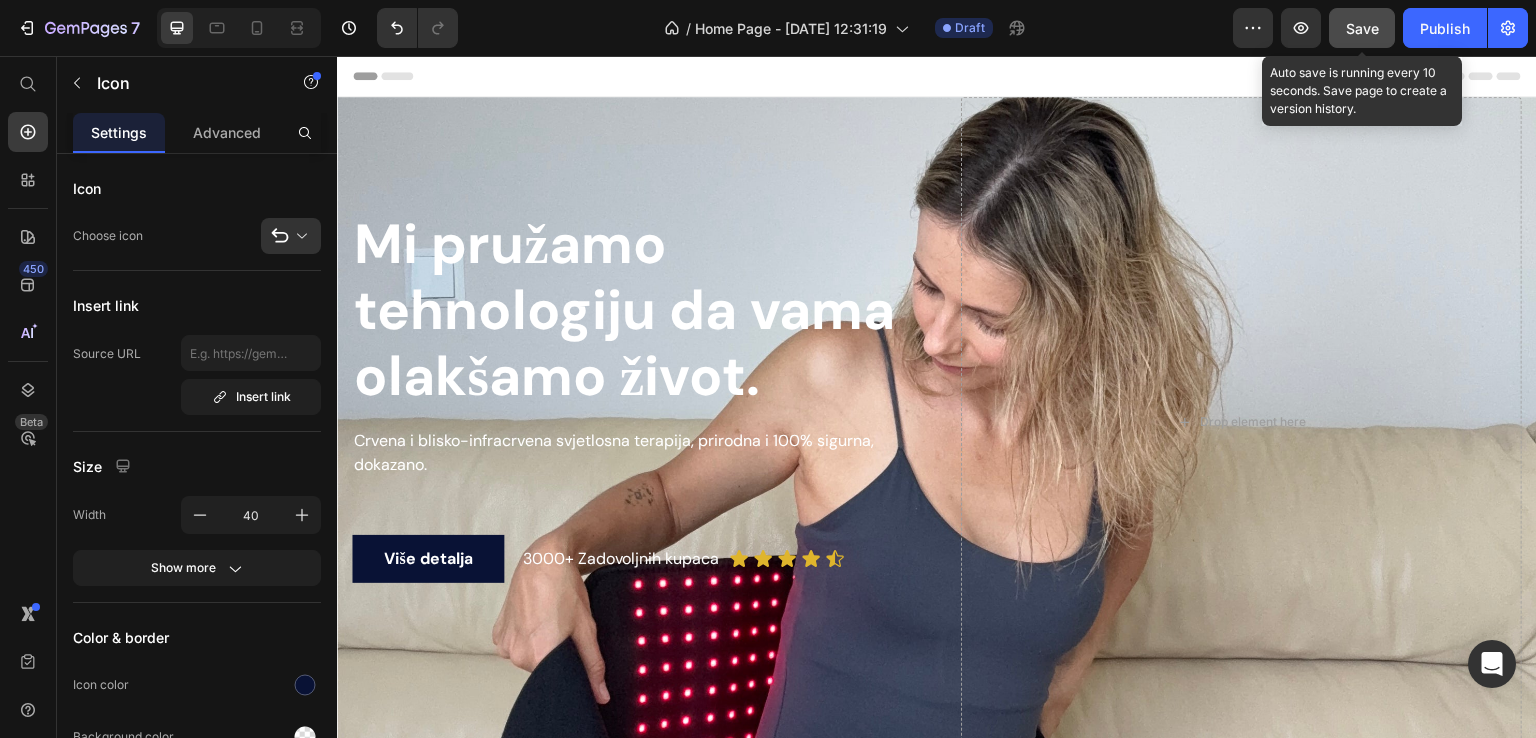 click on "Save" 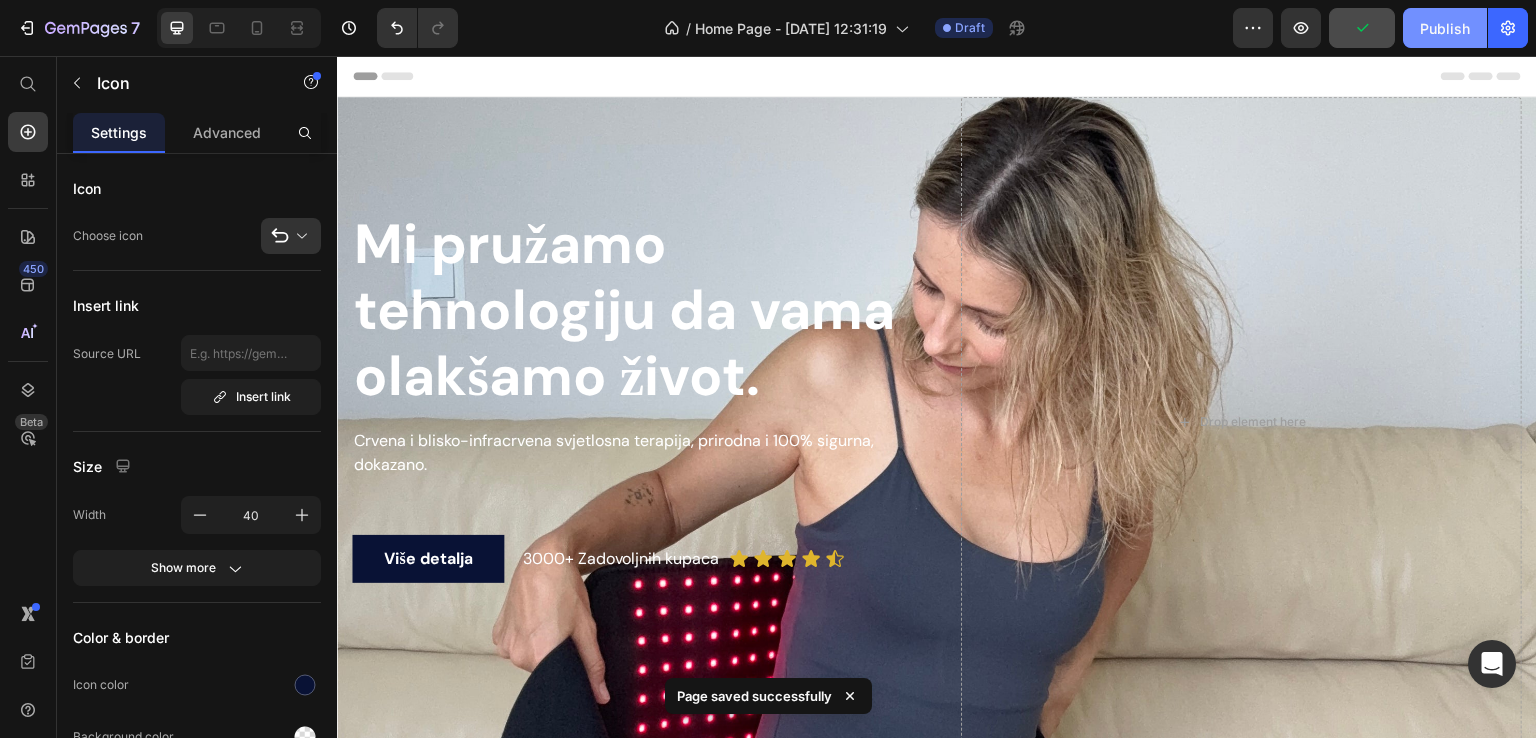 click on "Publish" at bounding box center (1445, 28) 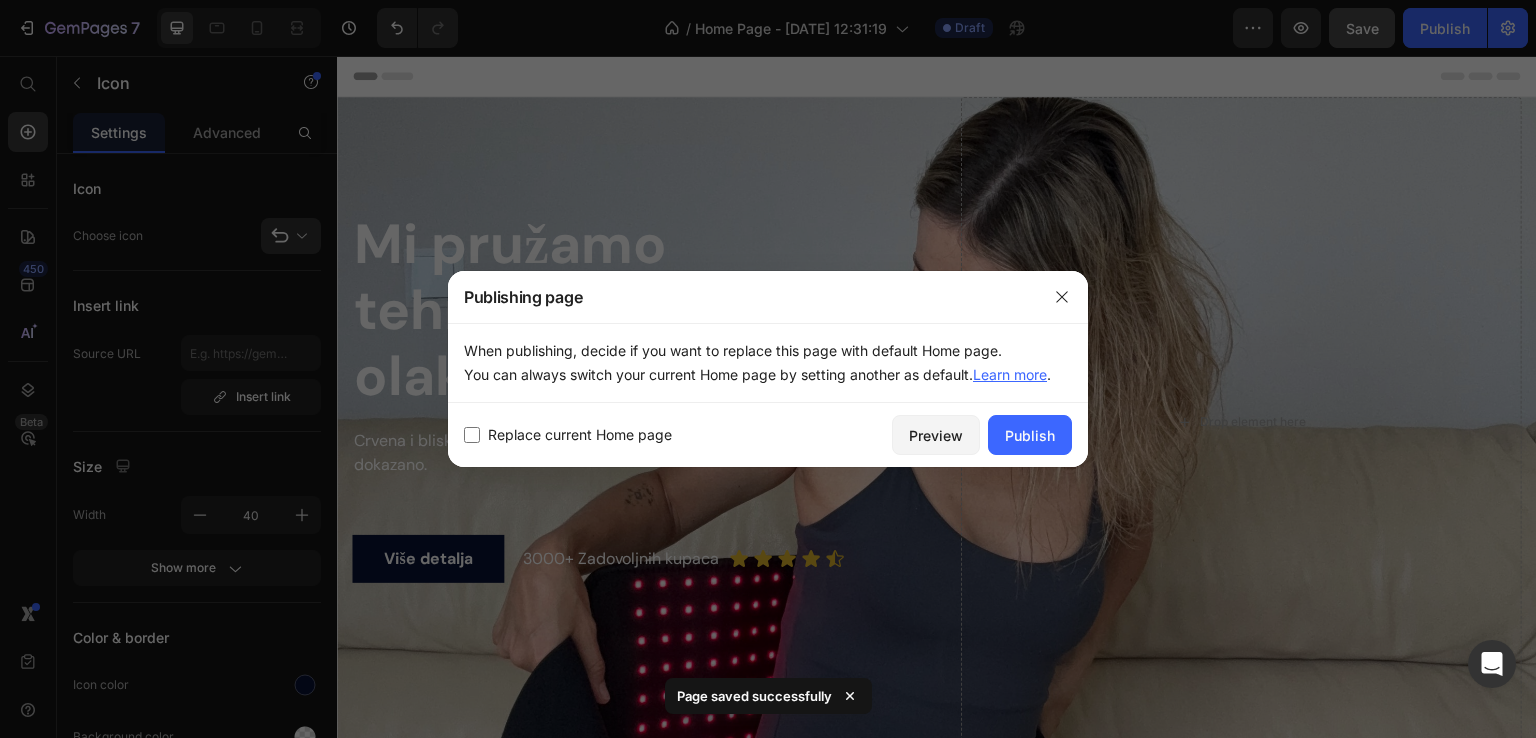 click on "Replace current Home page" at bounding box center [580, 435] 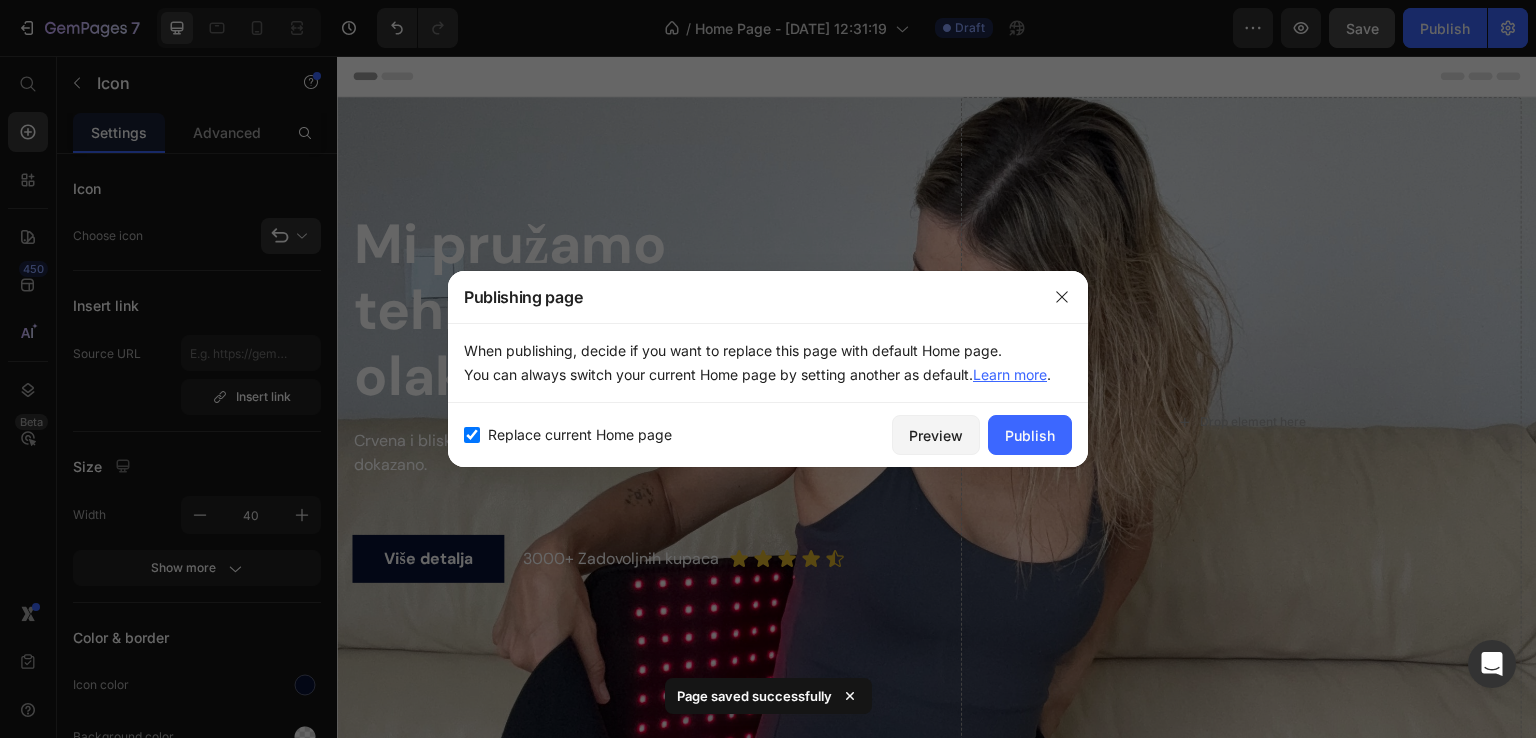 checkbox on "true" 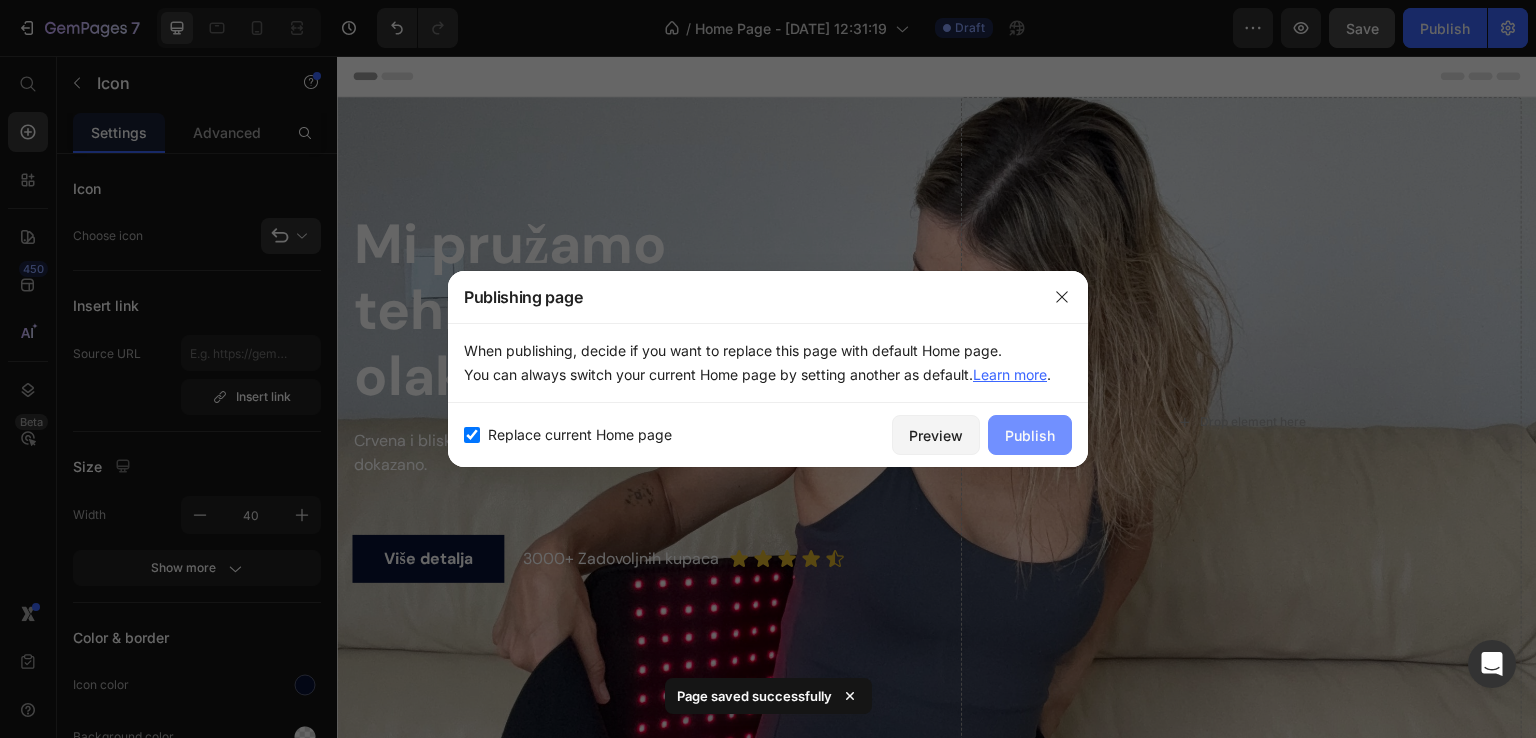 click on "Publish" at bounding box center (1030, 435) 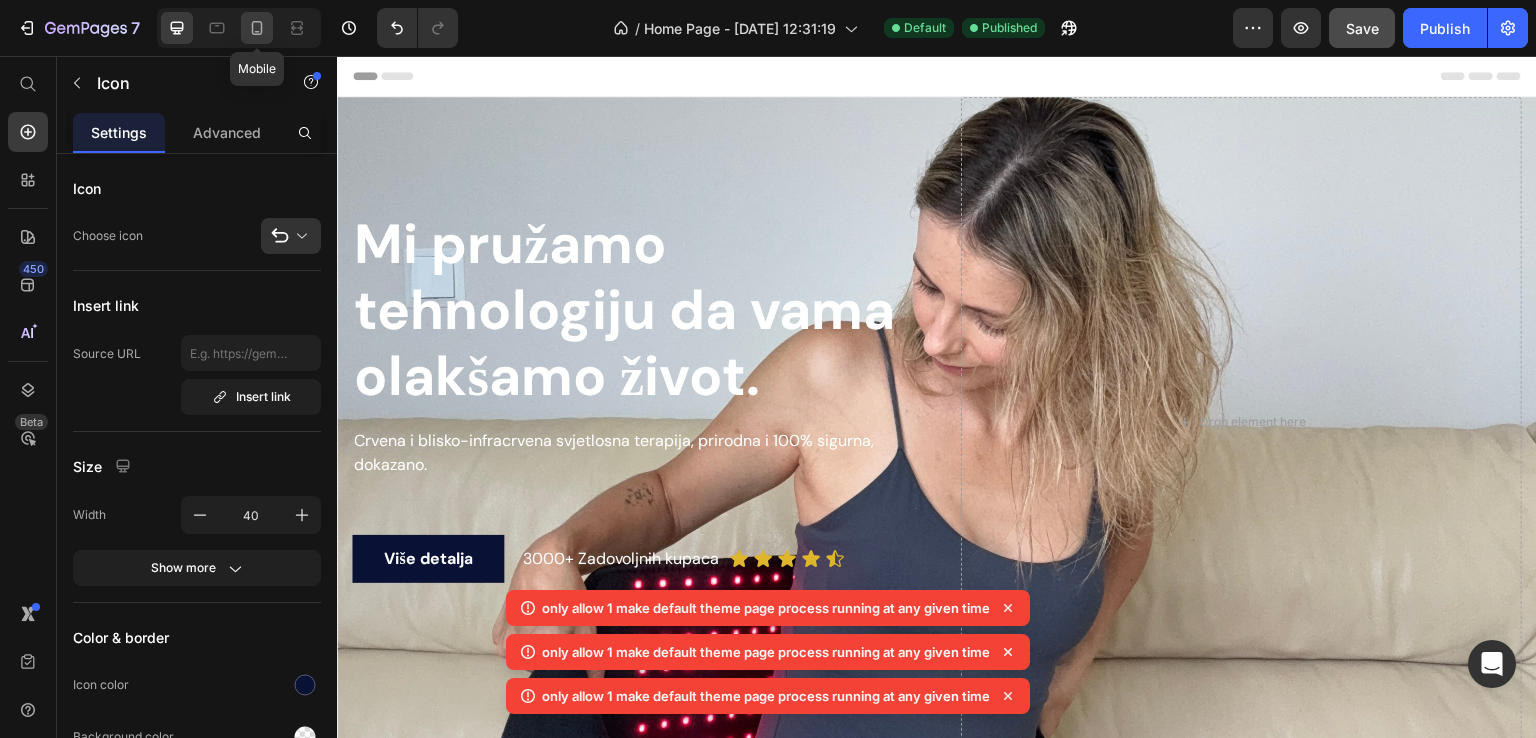 drag, startPoint x: 263, startPoint y: 36, endPoint x: 46, endPoint y: 119, distance: 232.33167 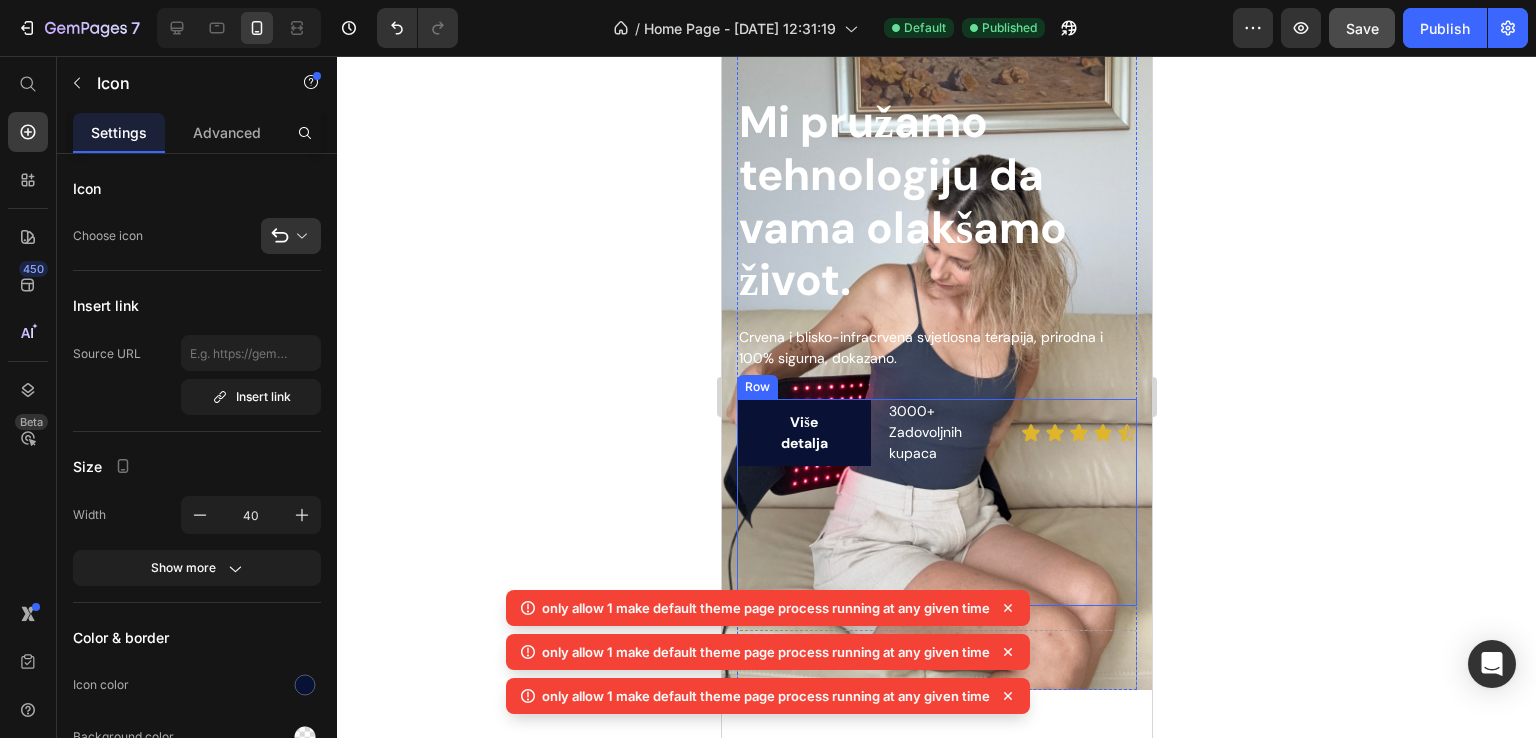 scroll, scrollTop: 1290, scrollLeft: 0, axis: vertical 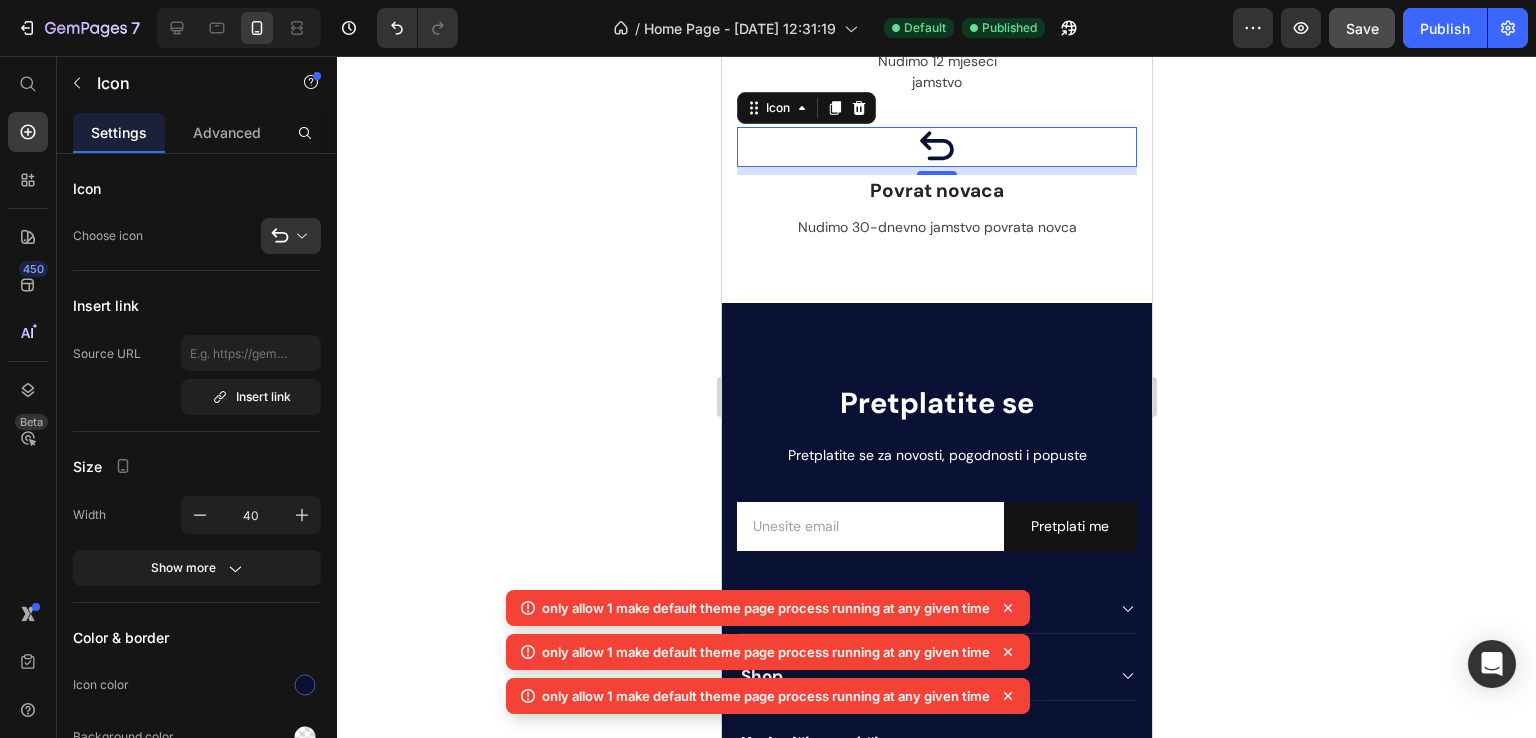 click 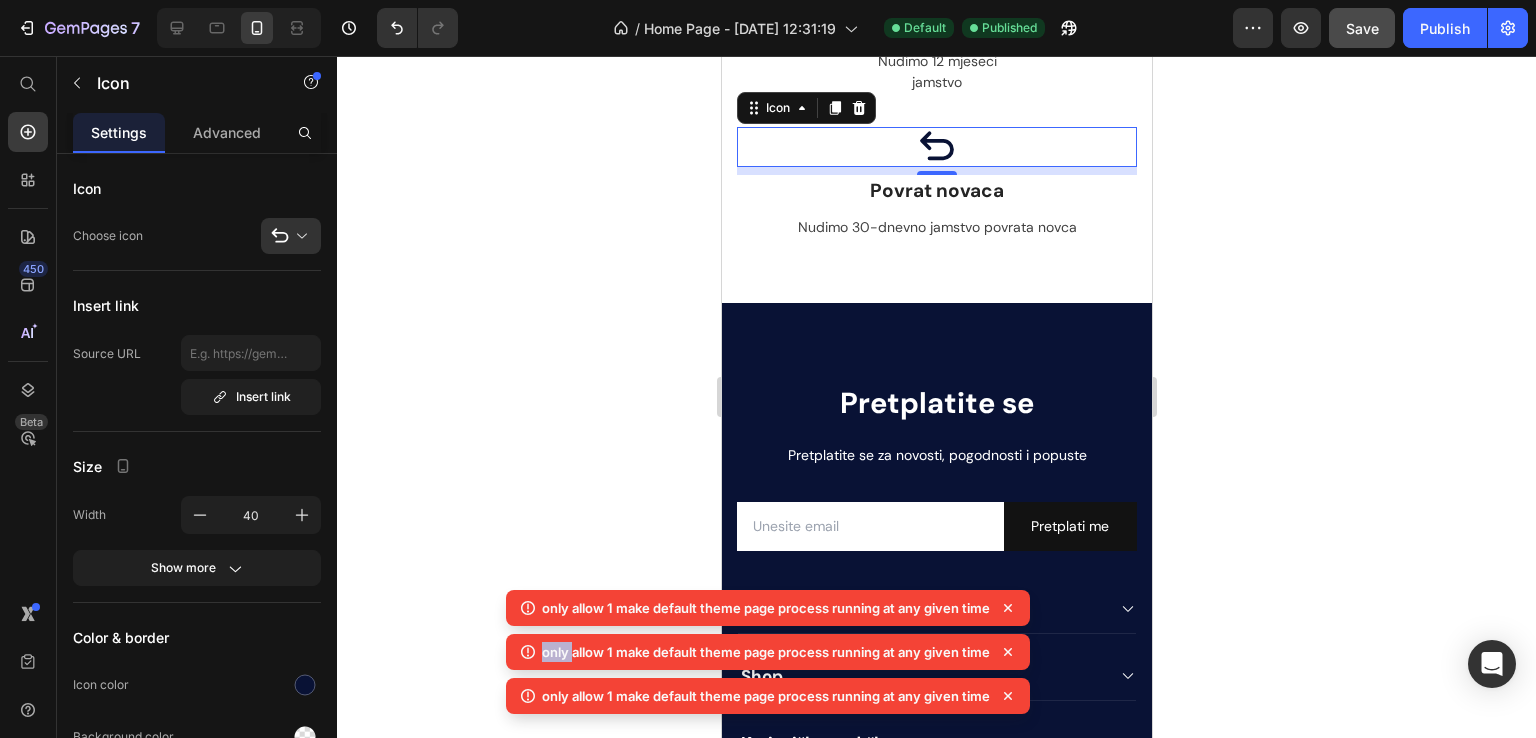click 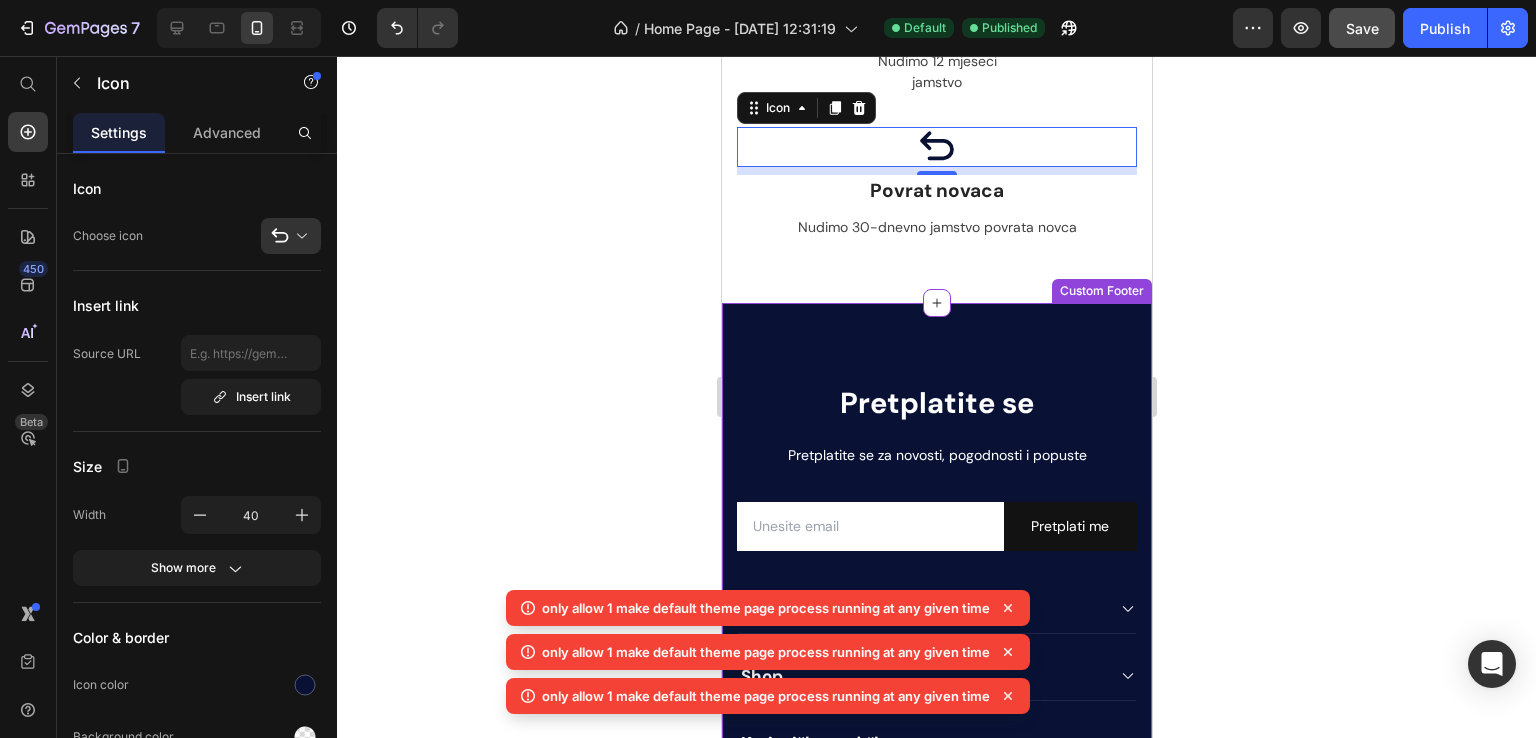 click 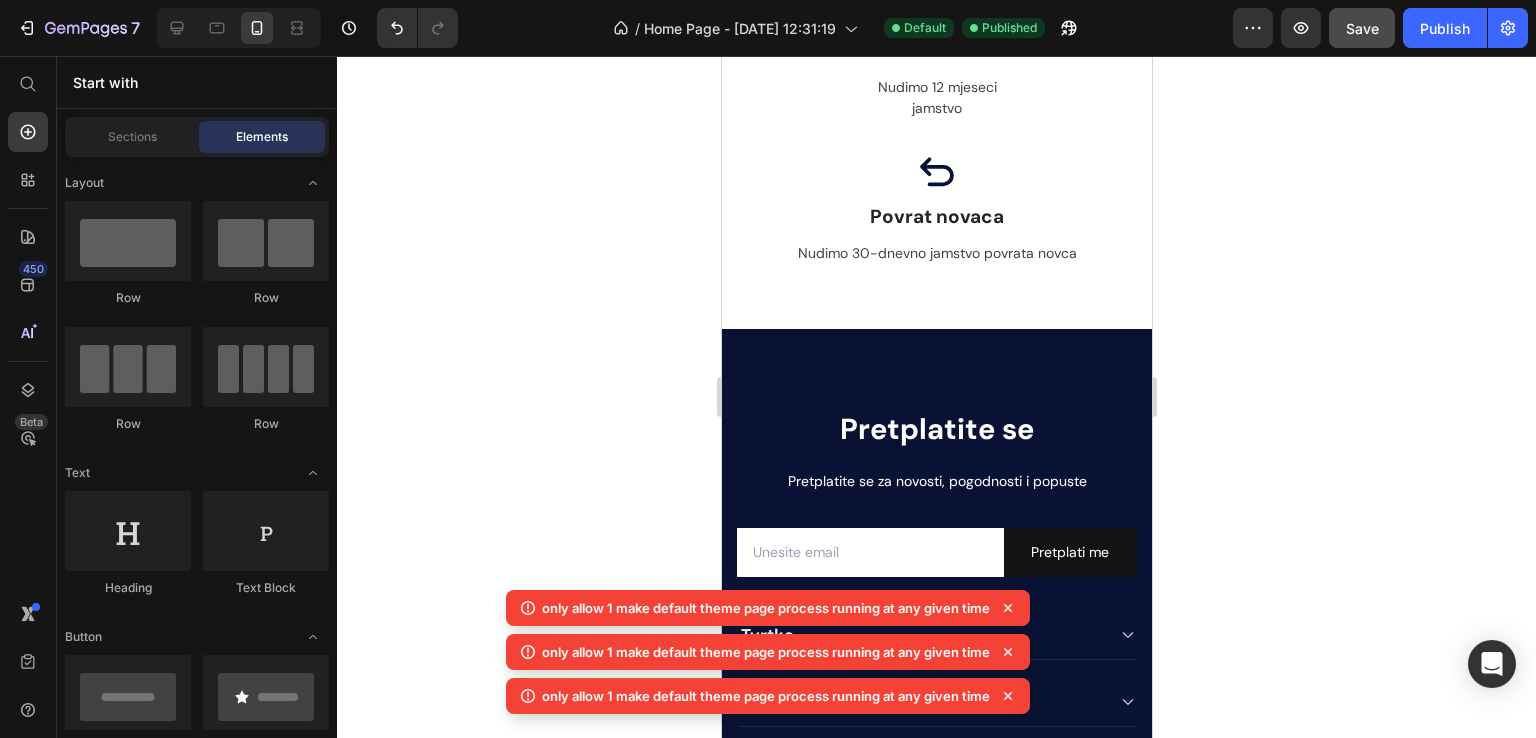 scroll, scrollTop: 0, scrollLeft: 0, axis: both 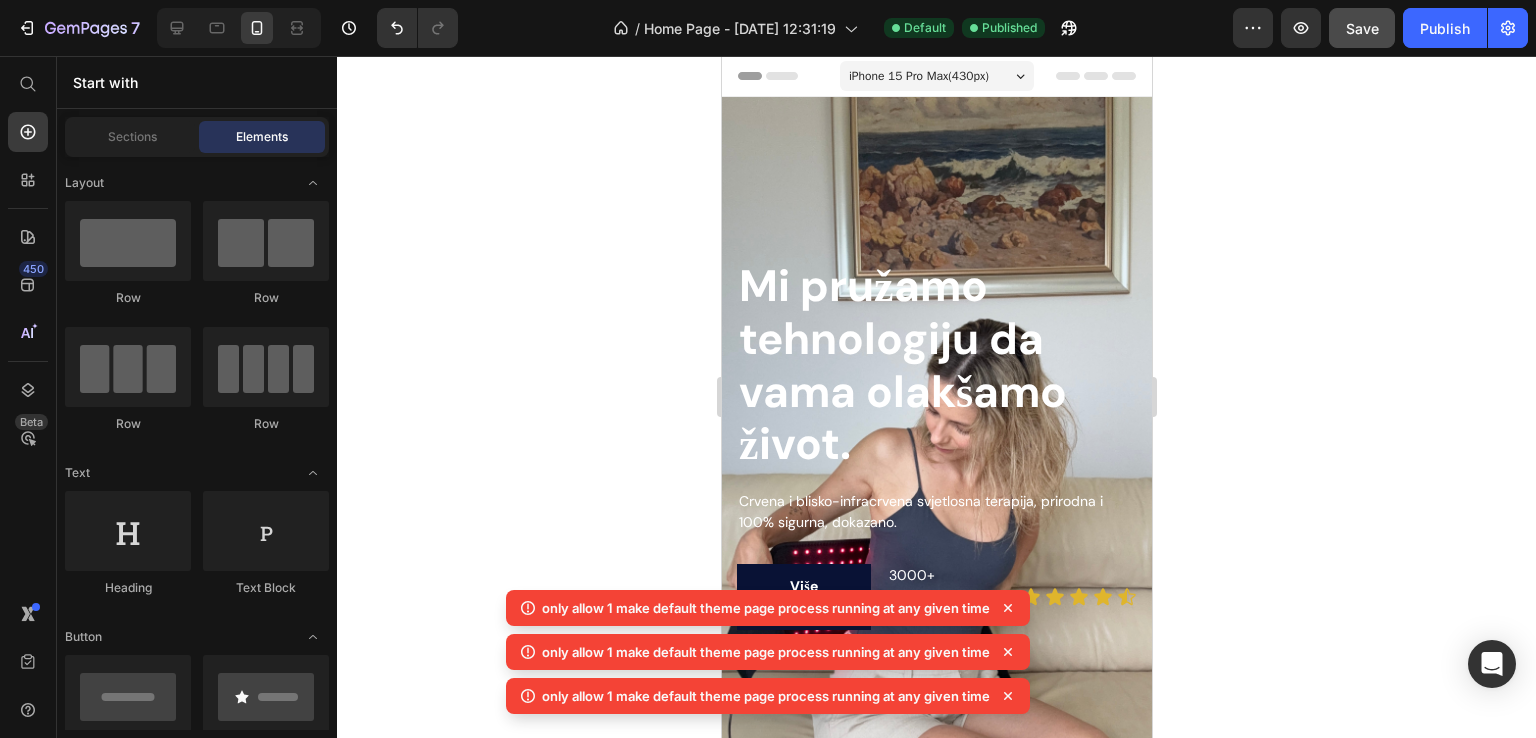 drag, startPoint x: 1144, startPoint y: 481, endPoint x: 1873, endPoint y: 155, distance: 798.57184 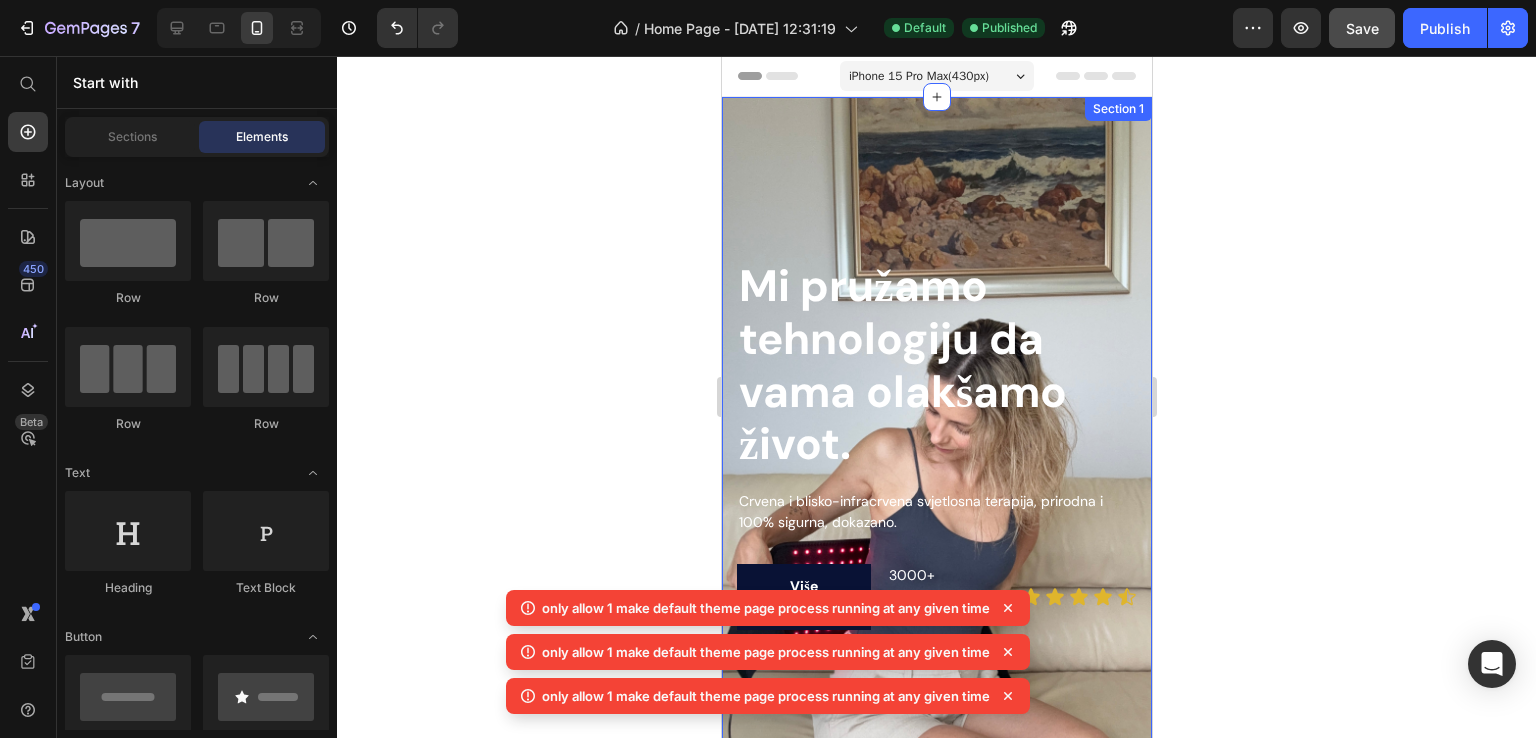 click on "Mi pružamo tehnologiju da vama olakšamo život. Heading Crvena i blisko-infracrvena svjetlosna terapija, prirodna i 100% sigurna, dokazano. Text block Više detalja Button 3000+ Zadovoljnih kupaca Text block Icon Icon Icon Icon Icon Icon List Row
Drop element here Row Section 1" at bounding box center [936, 475] 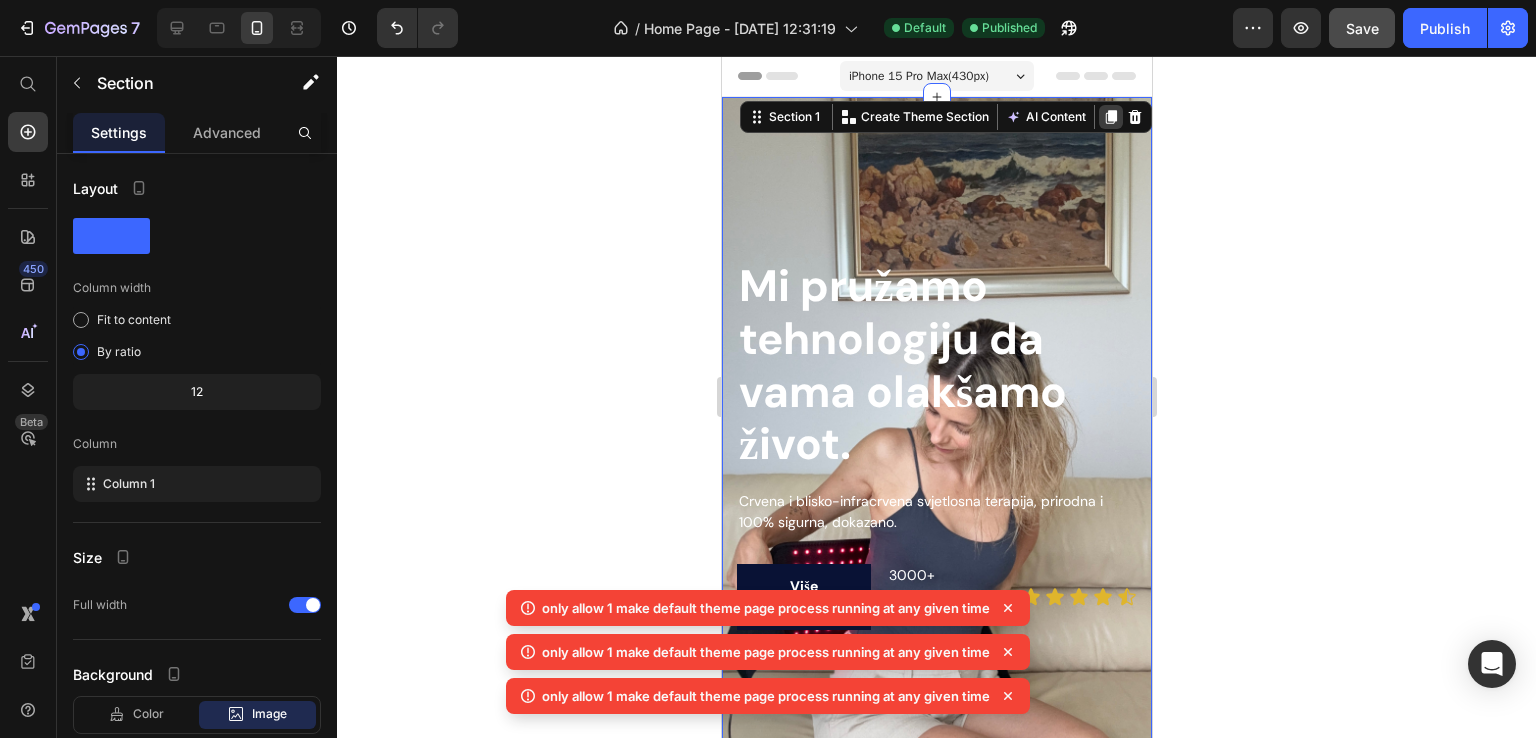 click 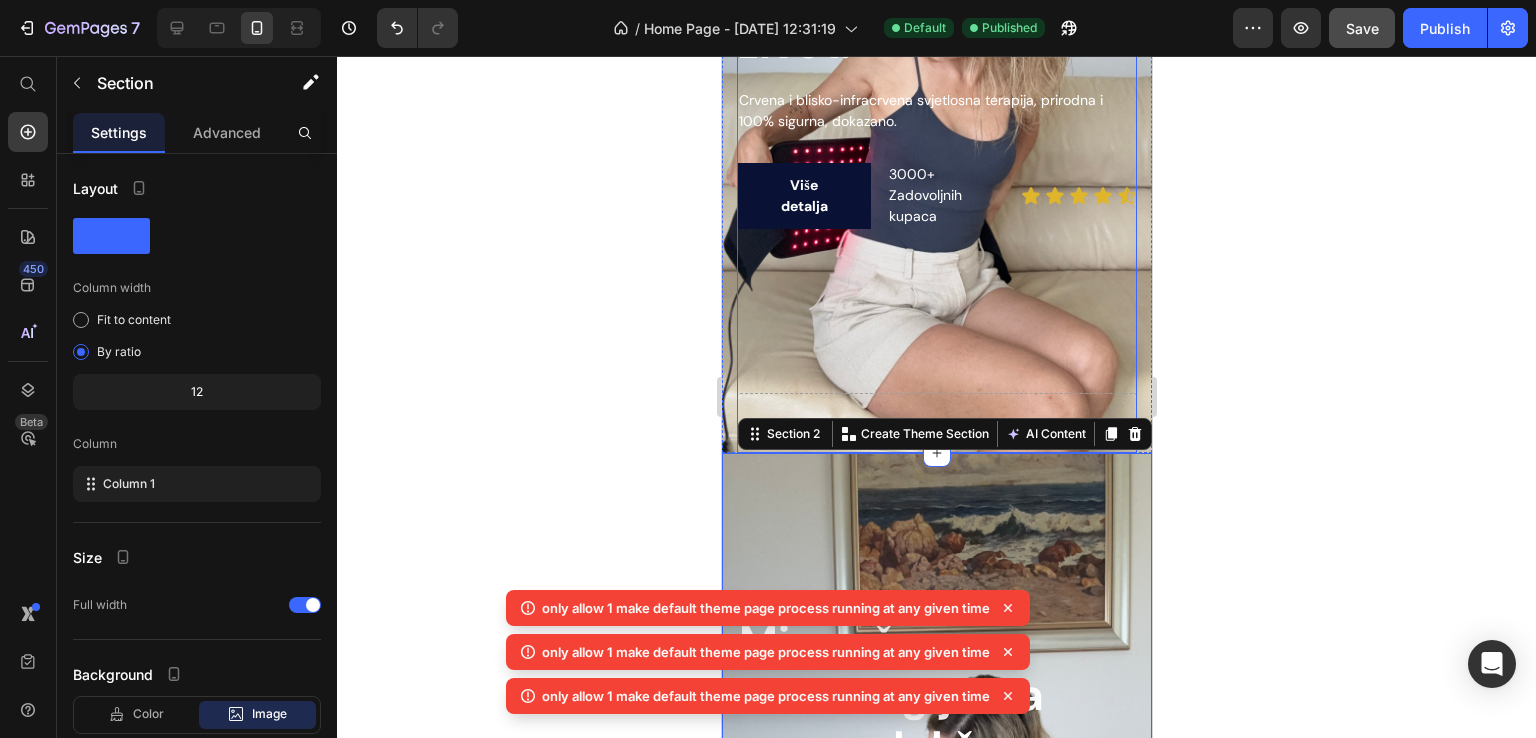 scroll, scrollTop: 728, scrollLeft: 0, axis: vertical 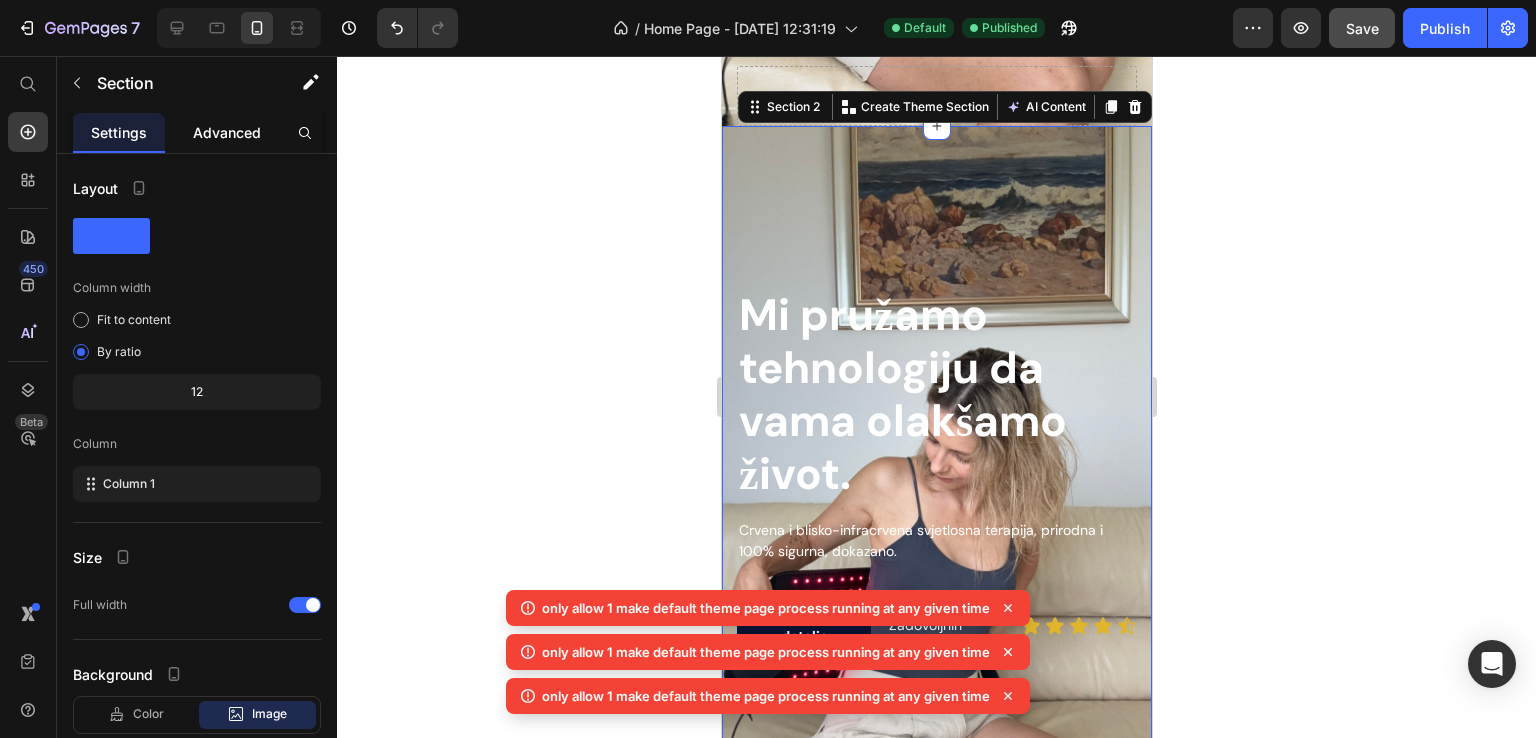 click on "Advanced" at bounding box center (227, 132) 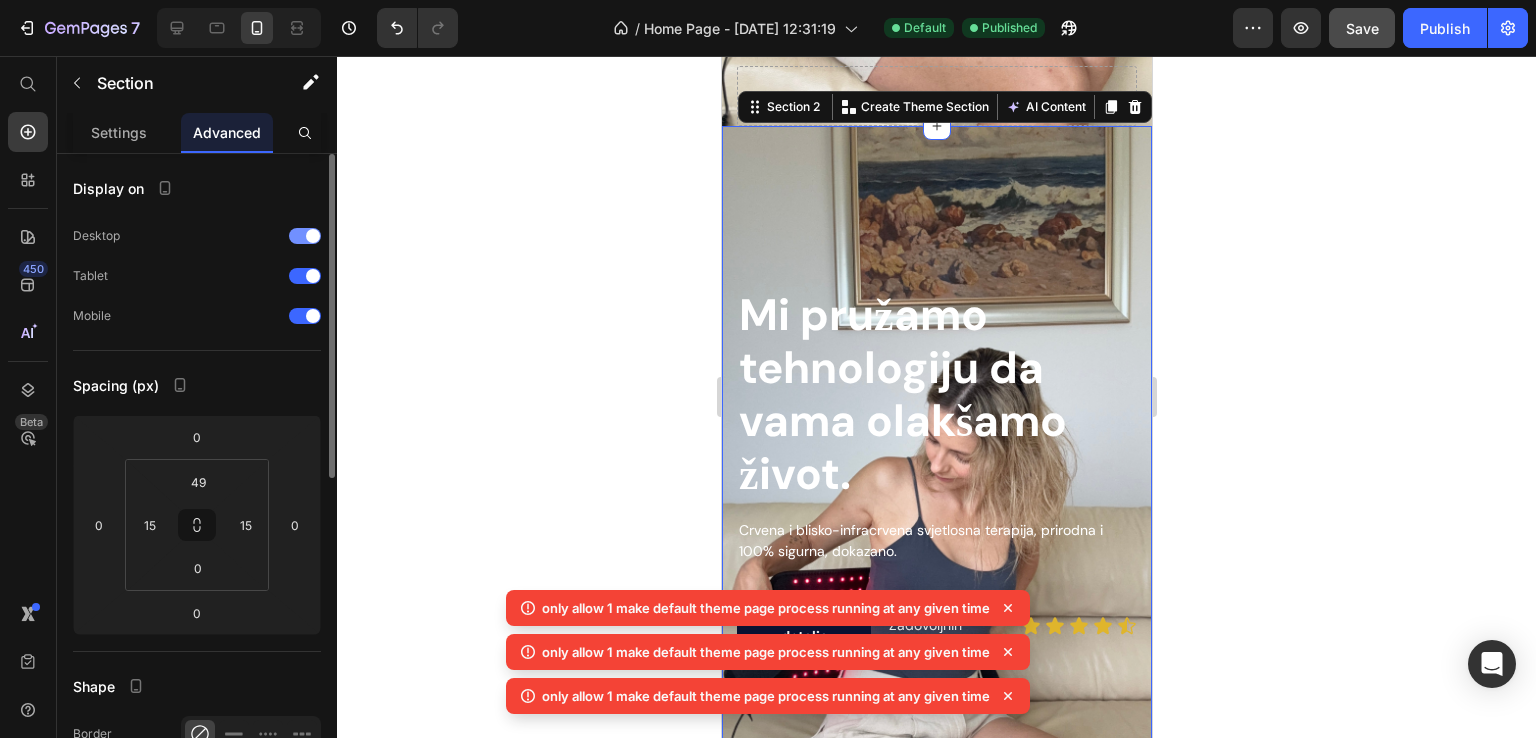 click at bounding box center (305, 236) 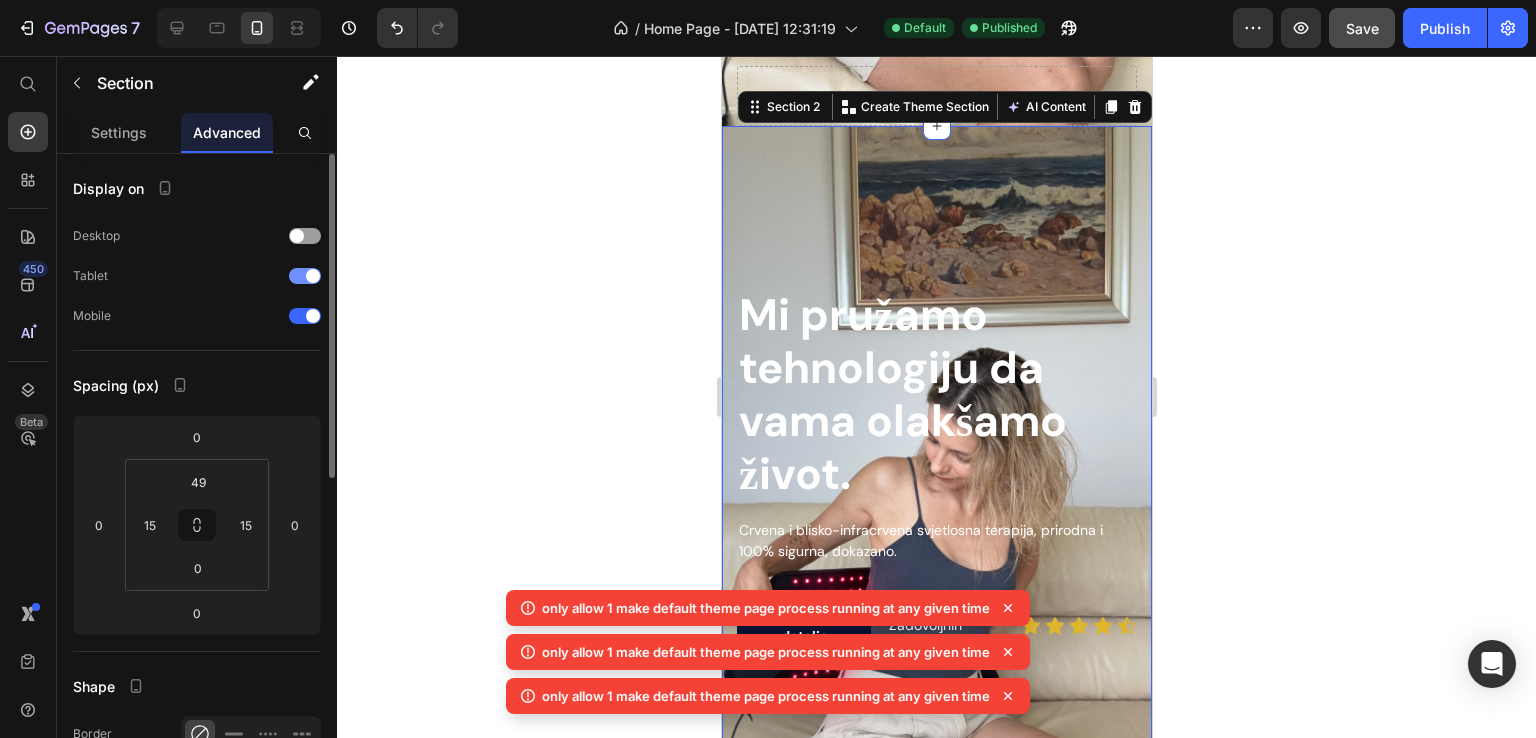 click at bounding box center (305, 276) 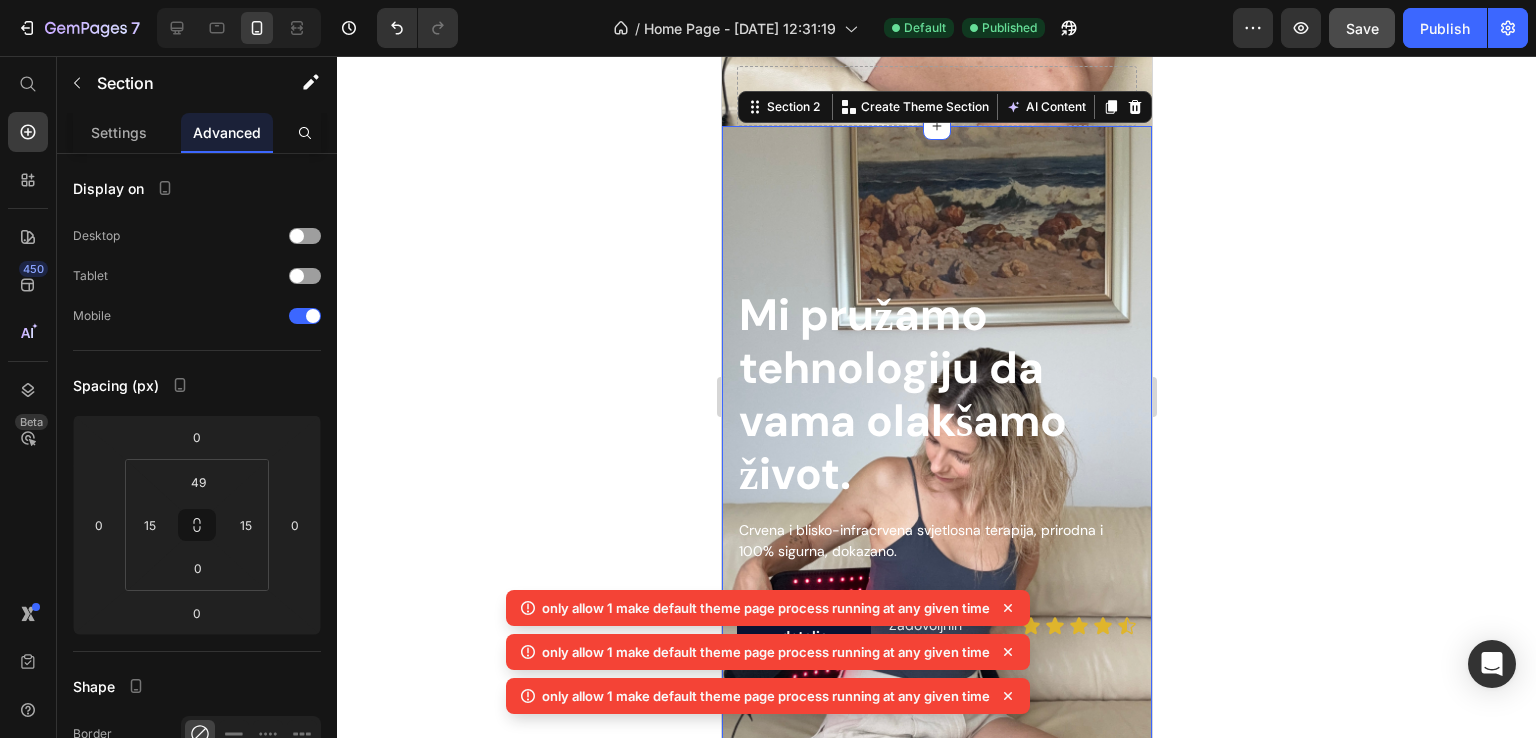 click 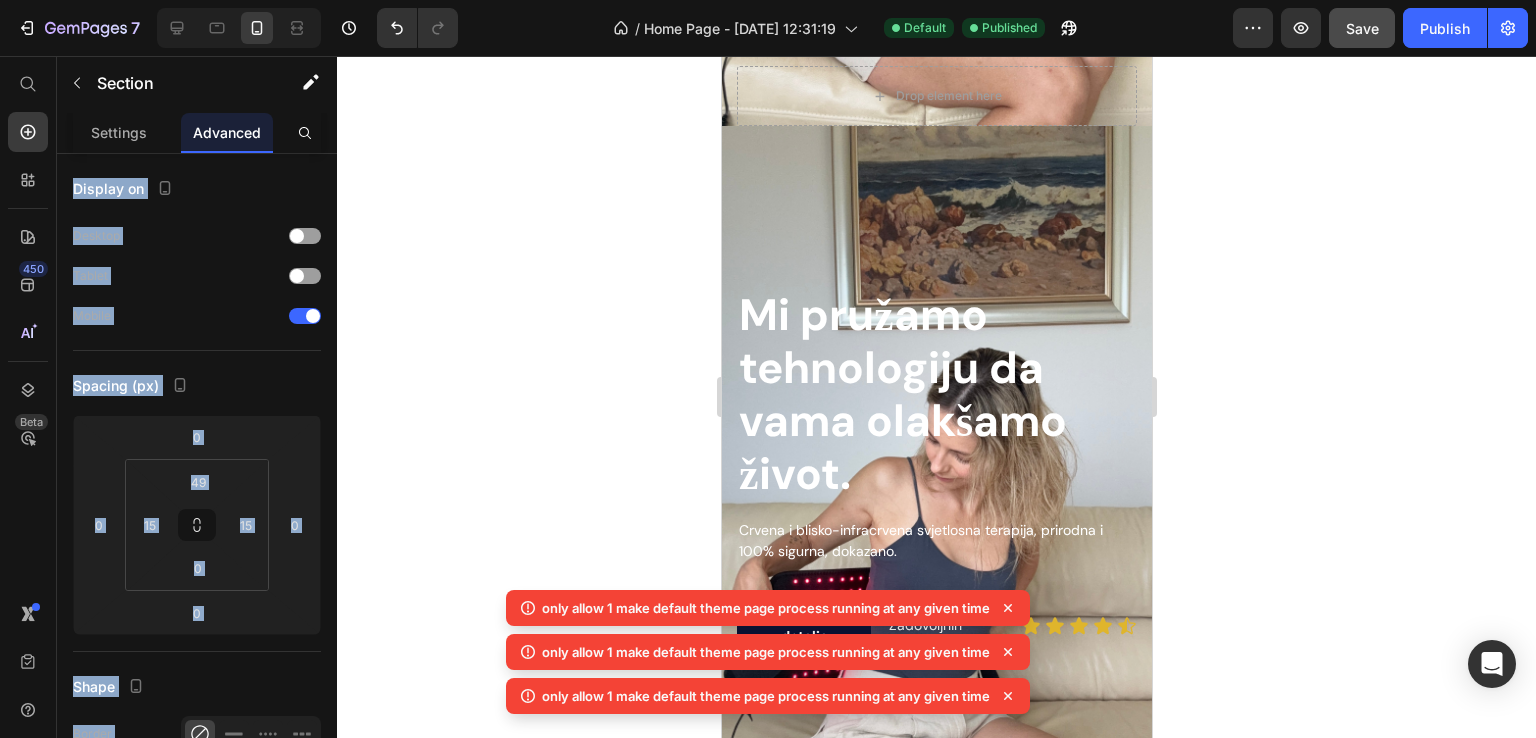 click 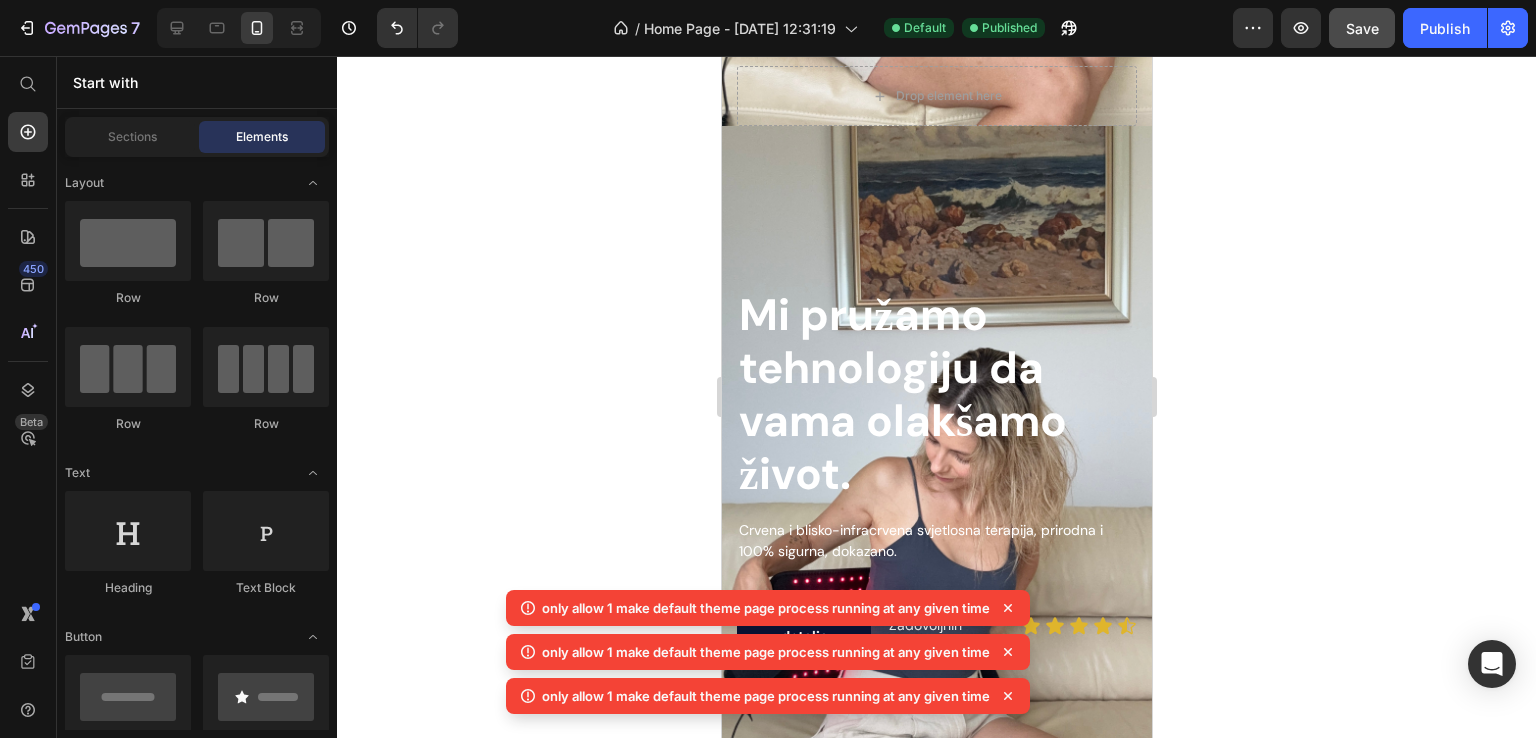 click 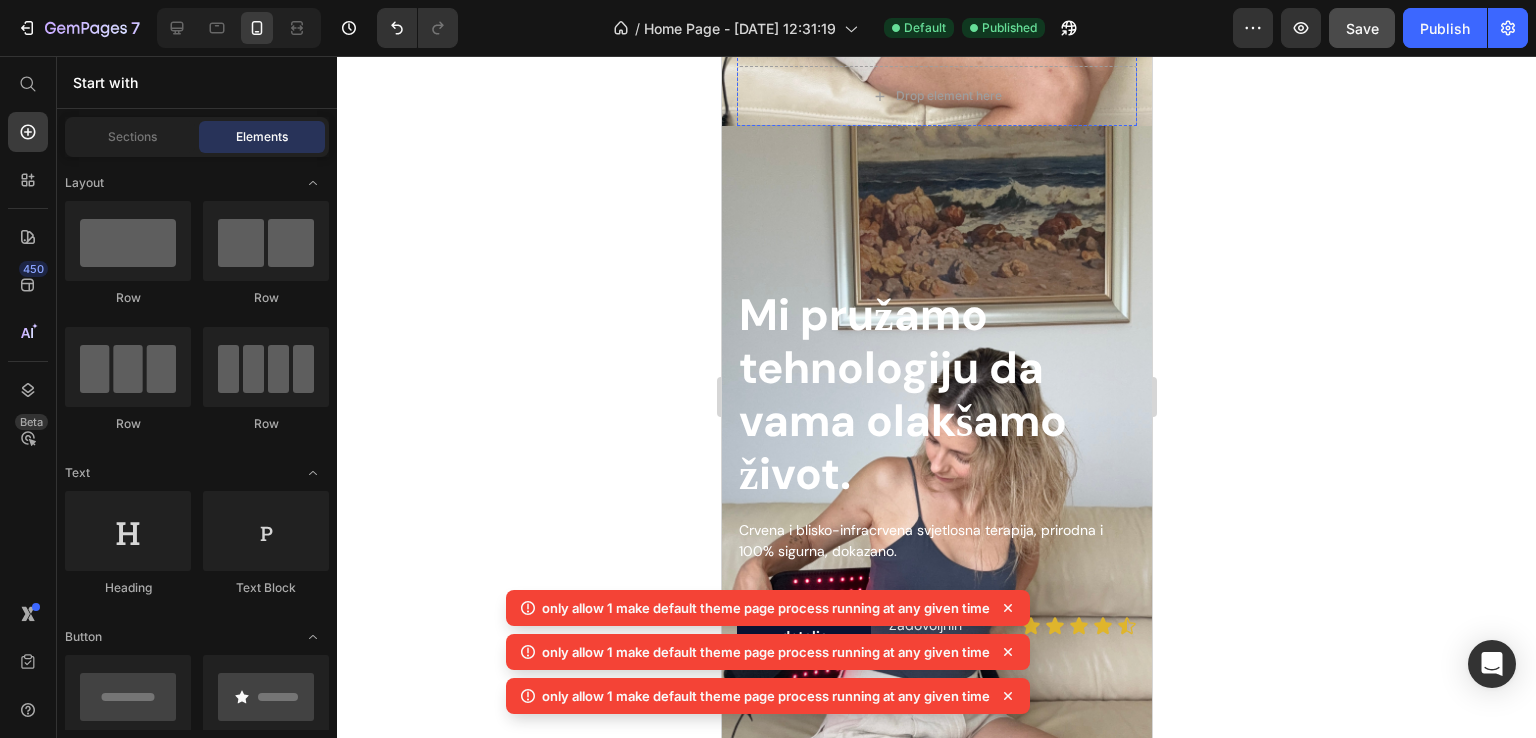 scroll, scrollTop: 0, scrollLeft: 0, axis: both 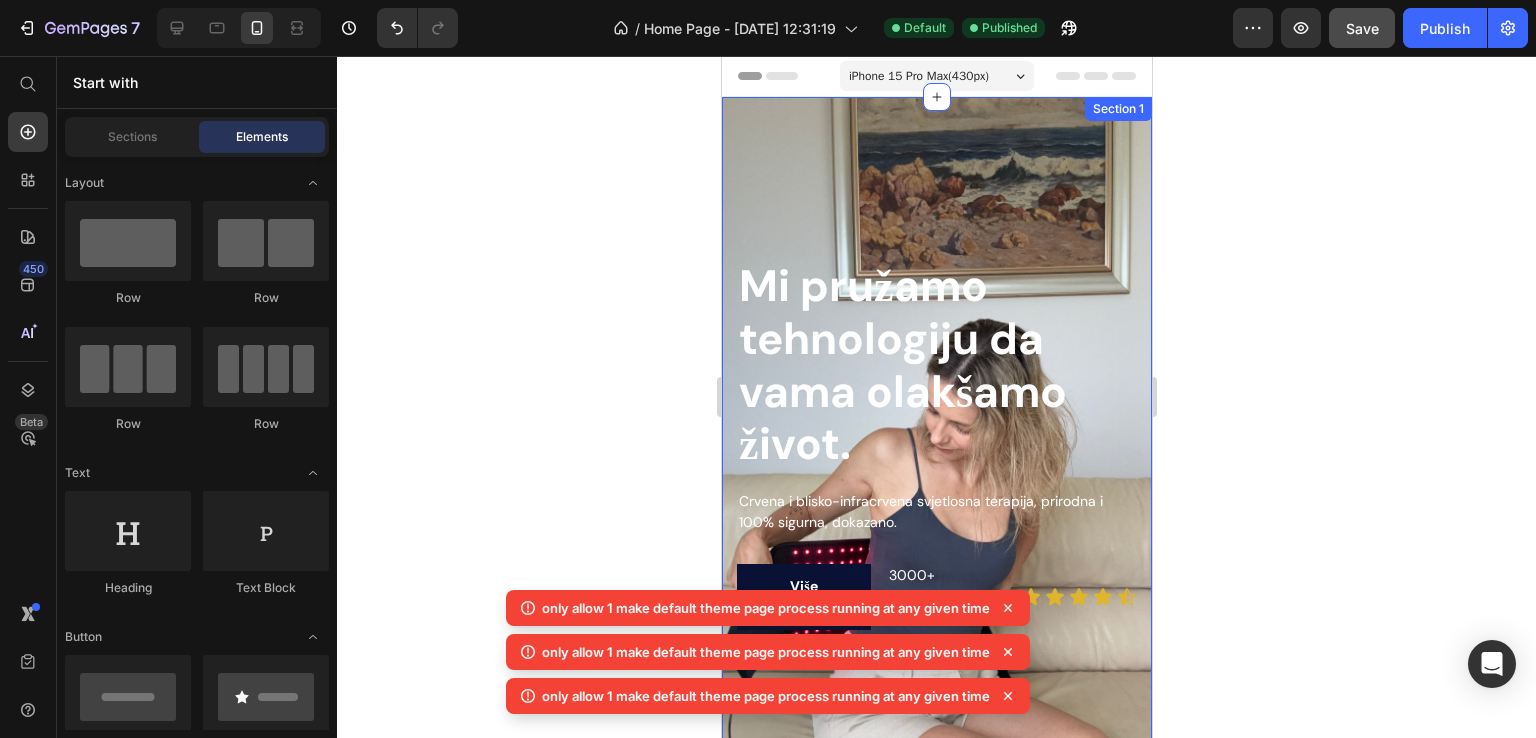 click on "Mi pružamo tehnologiju da vama olakšamo život. Heading Crvena i blisko-infracrvena svjetlosna terapija, prirodna i 100% sigurna, dokazano. Text block Više detalja Button 3000+ Zadovoljnih kupaca Text block Icon Icon Icon Icon Icon Icon List Row
Drop element here Row Section 1" at bounding box center (936, 475) 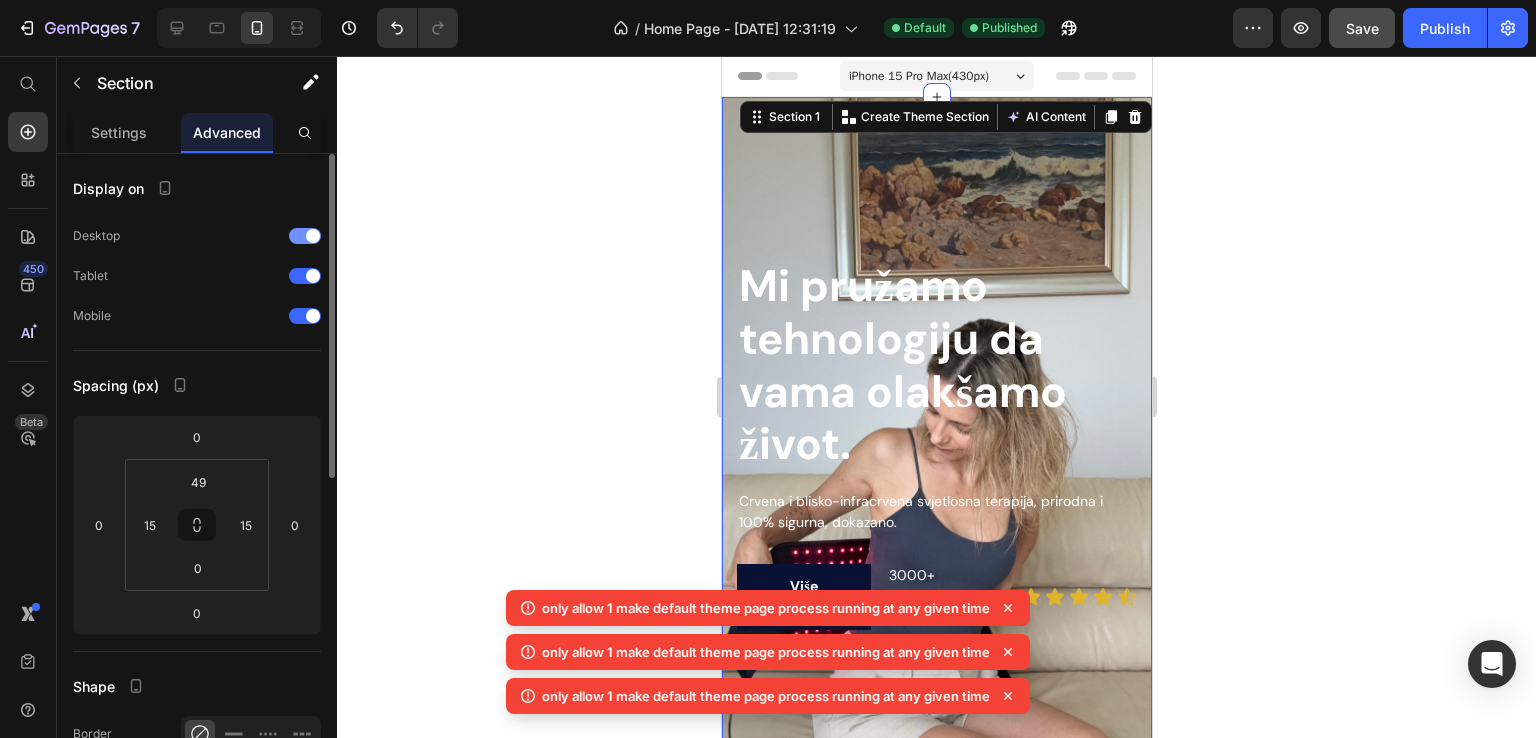 click at bounding box center (305, 236) 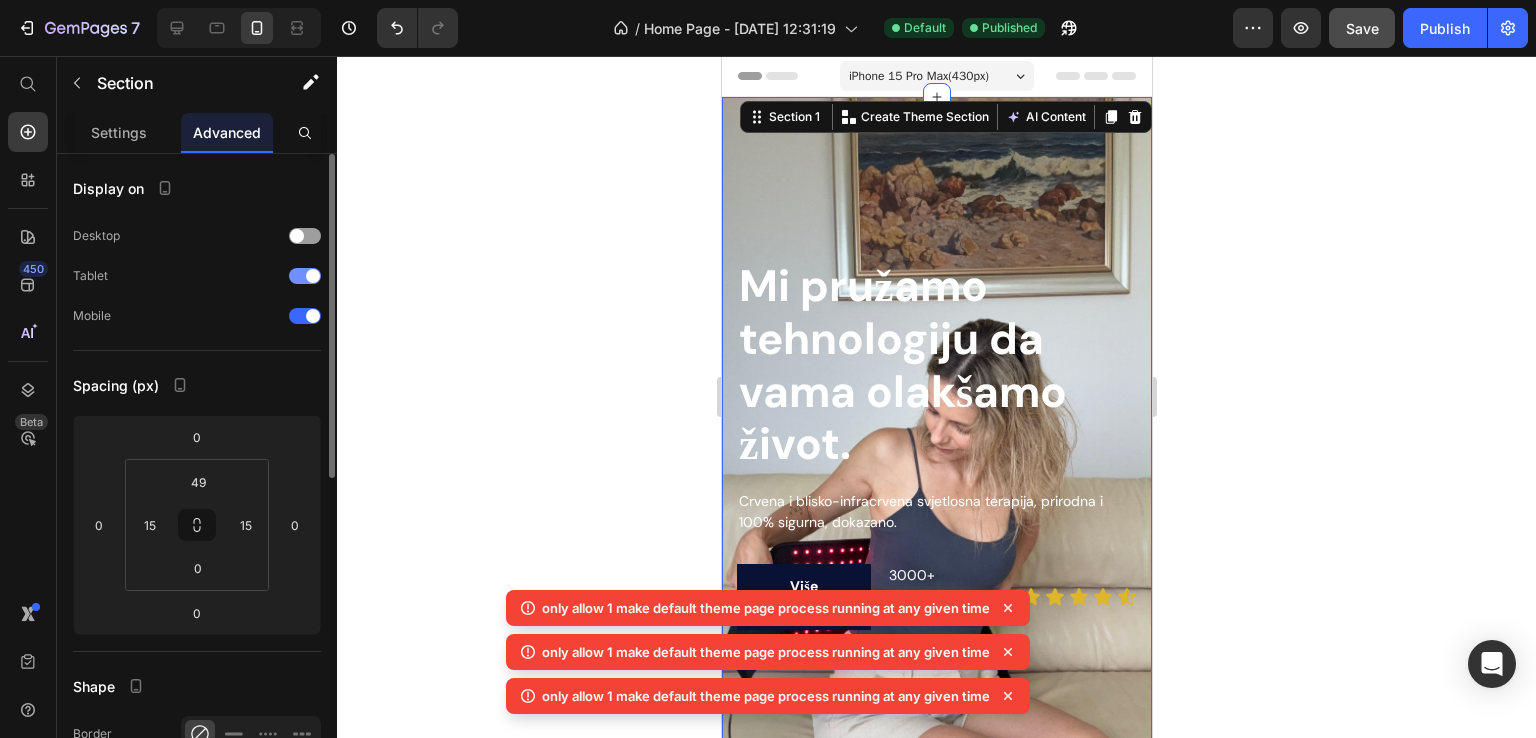 click at bounding box center (305, 276) 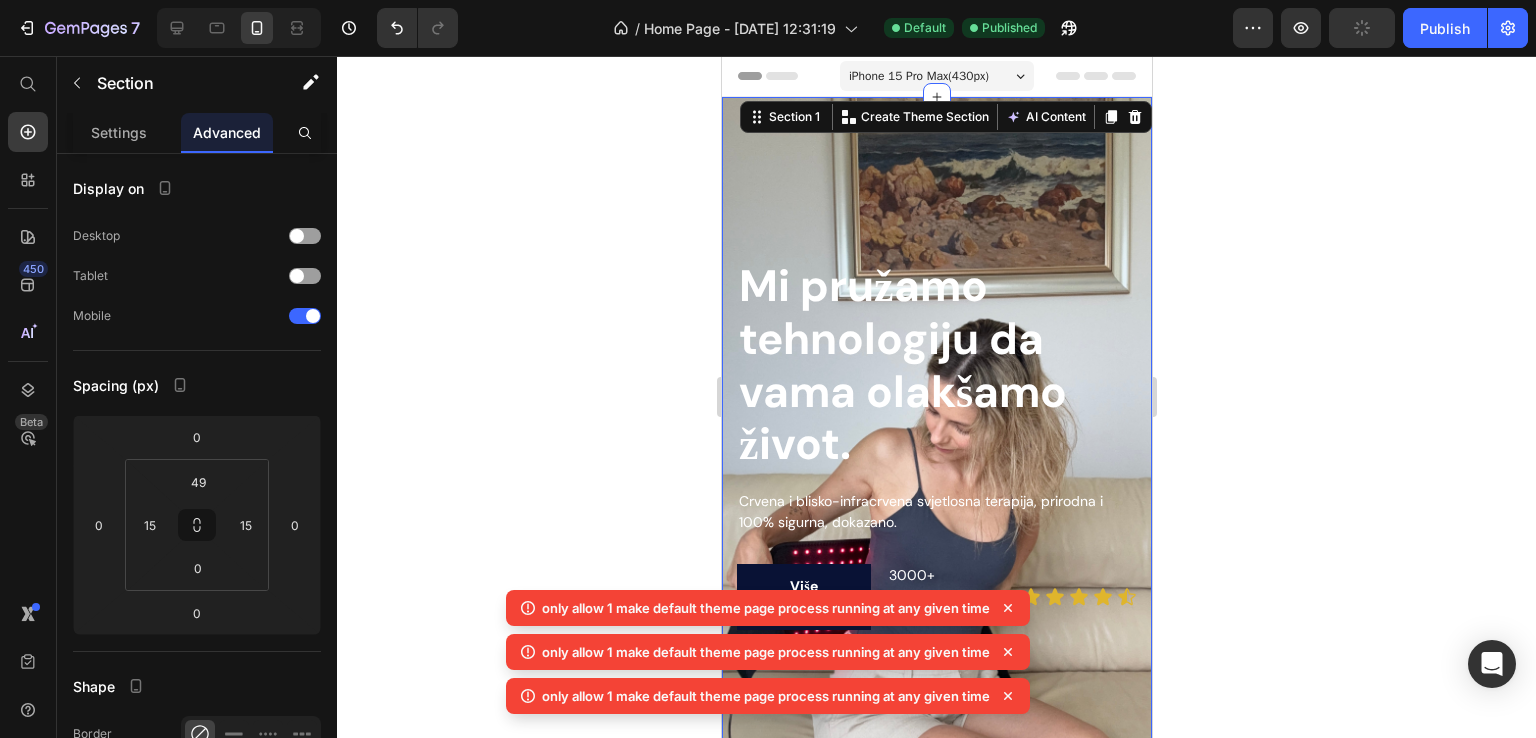 click 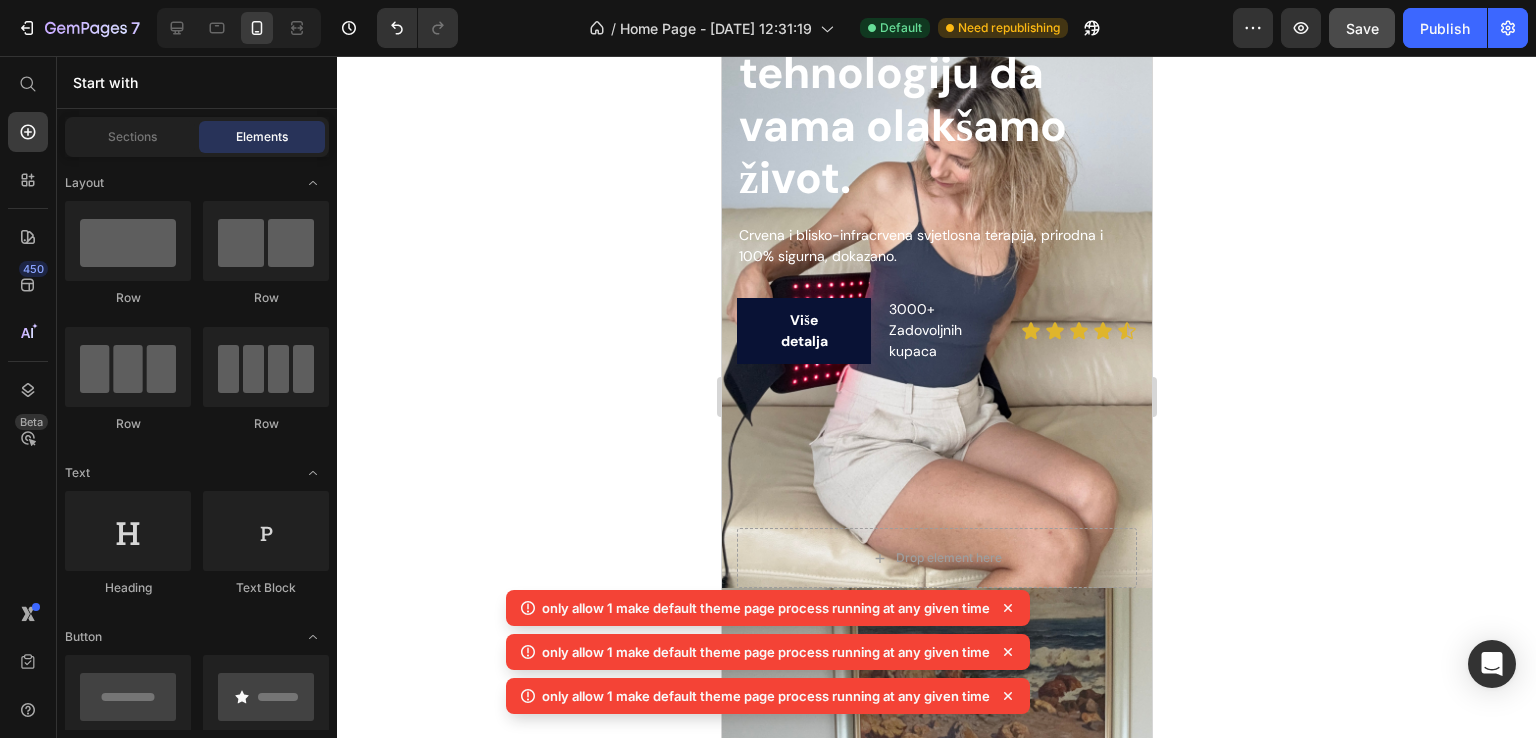 scroll, scrollTop: 0, scrollLeft: 0, axis: both 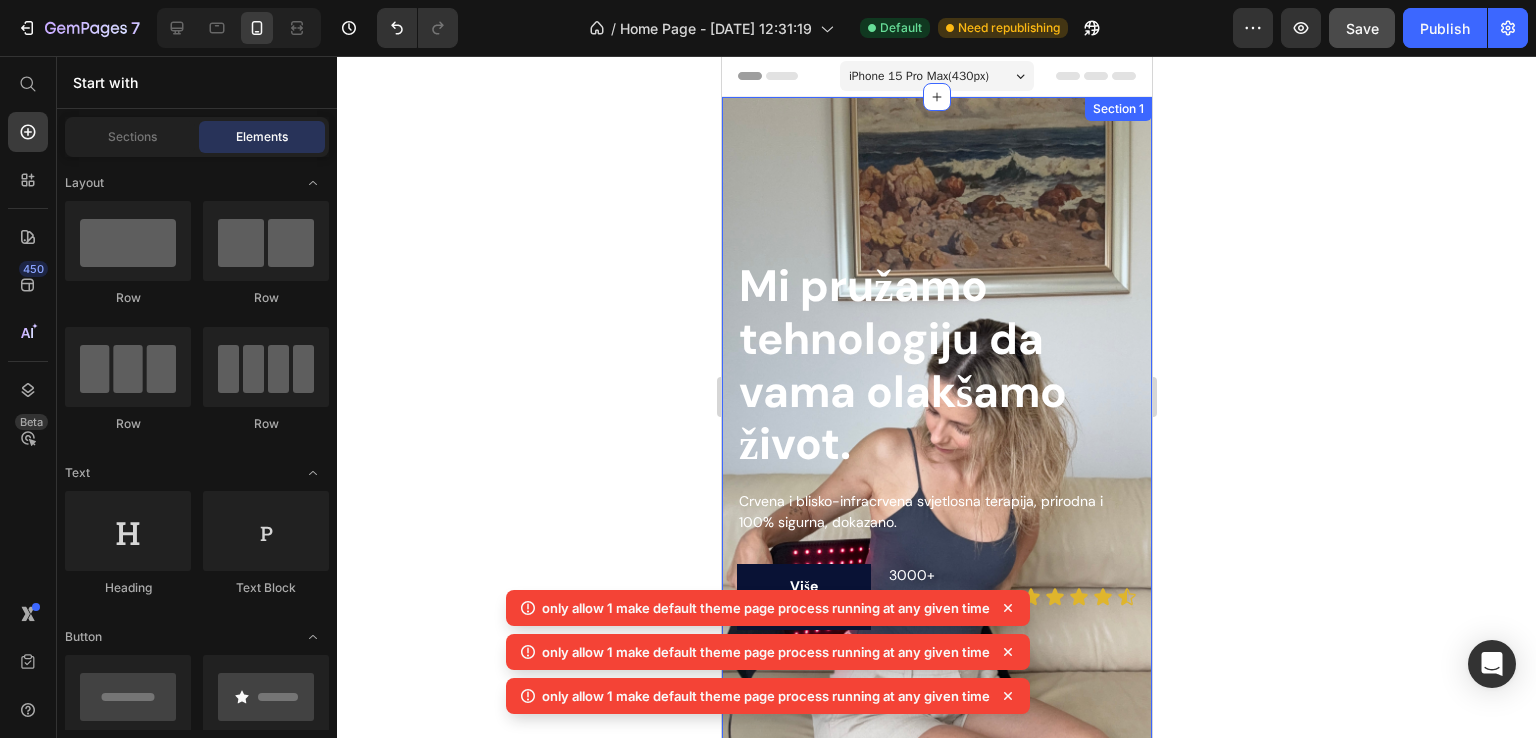 click on "Section 1" at bounding box center [1117, 109] 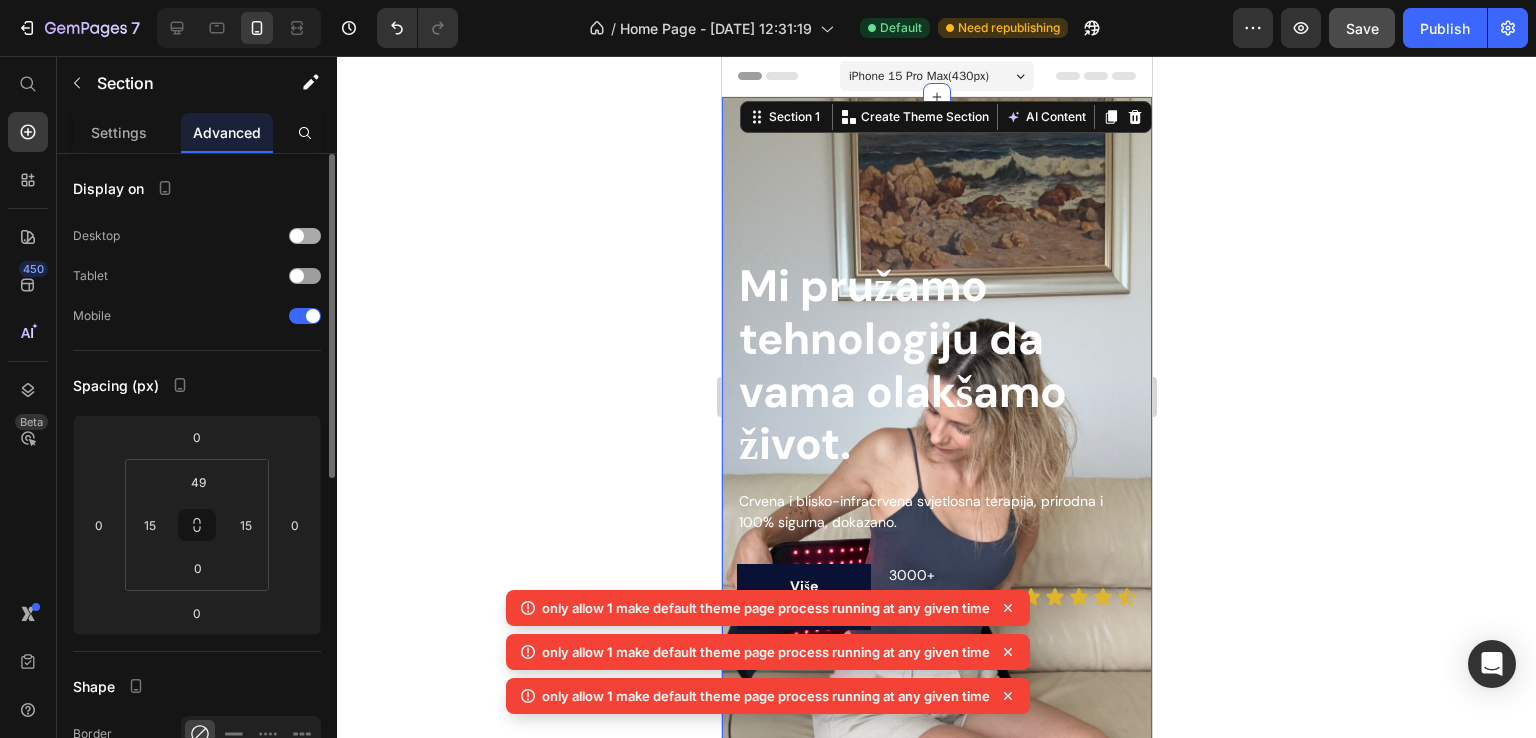 click at bounding box center [305, 236] 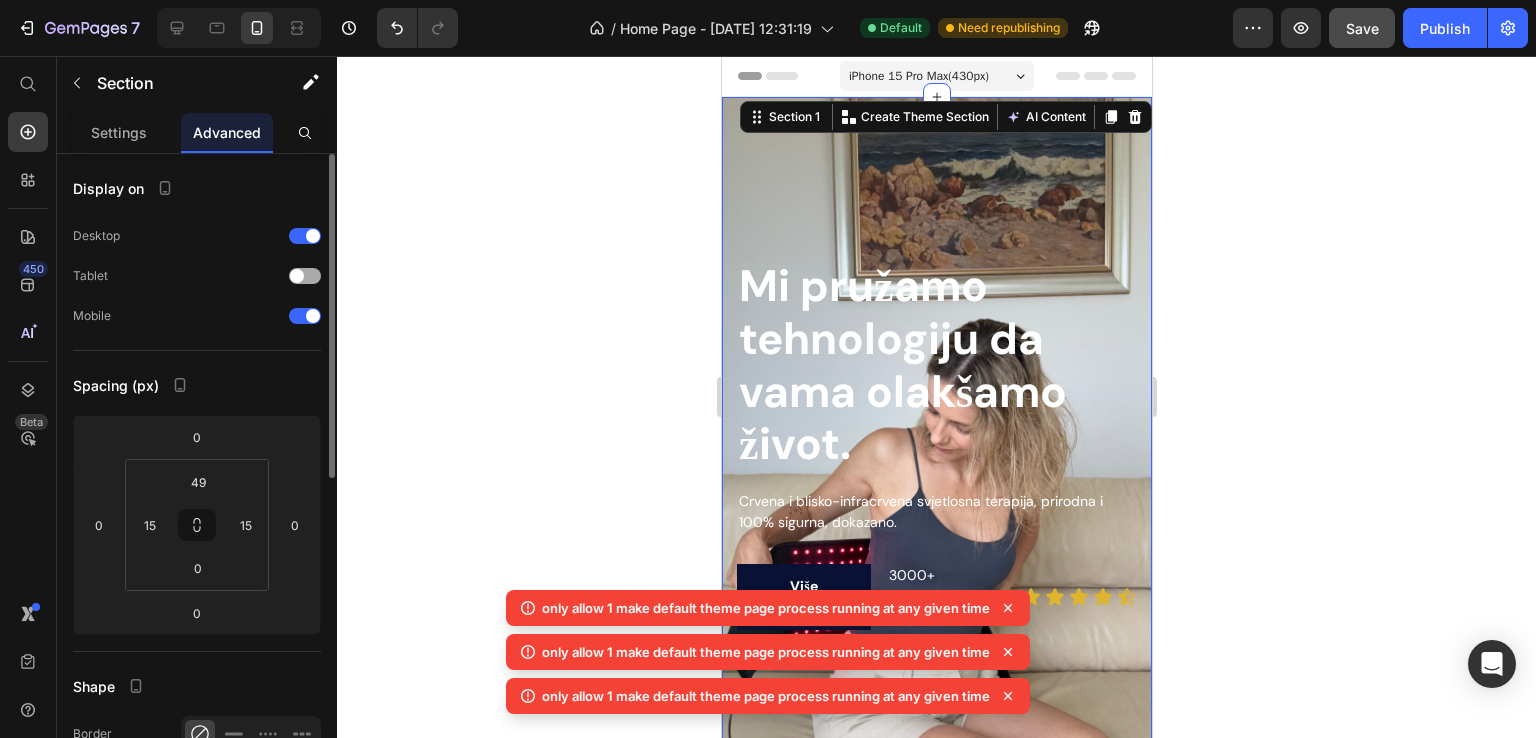 click at bounding box center (305, 276) 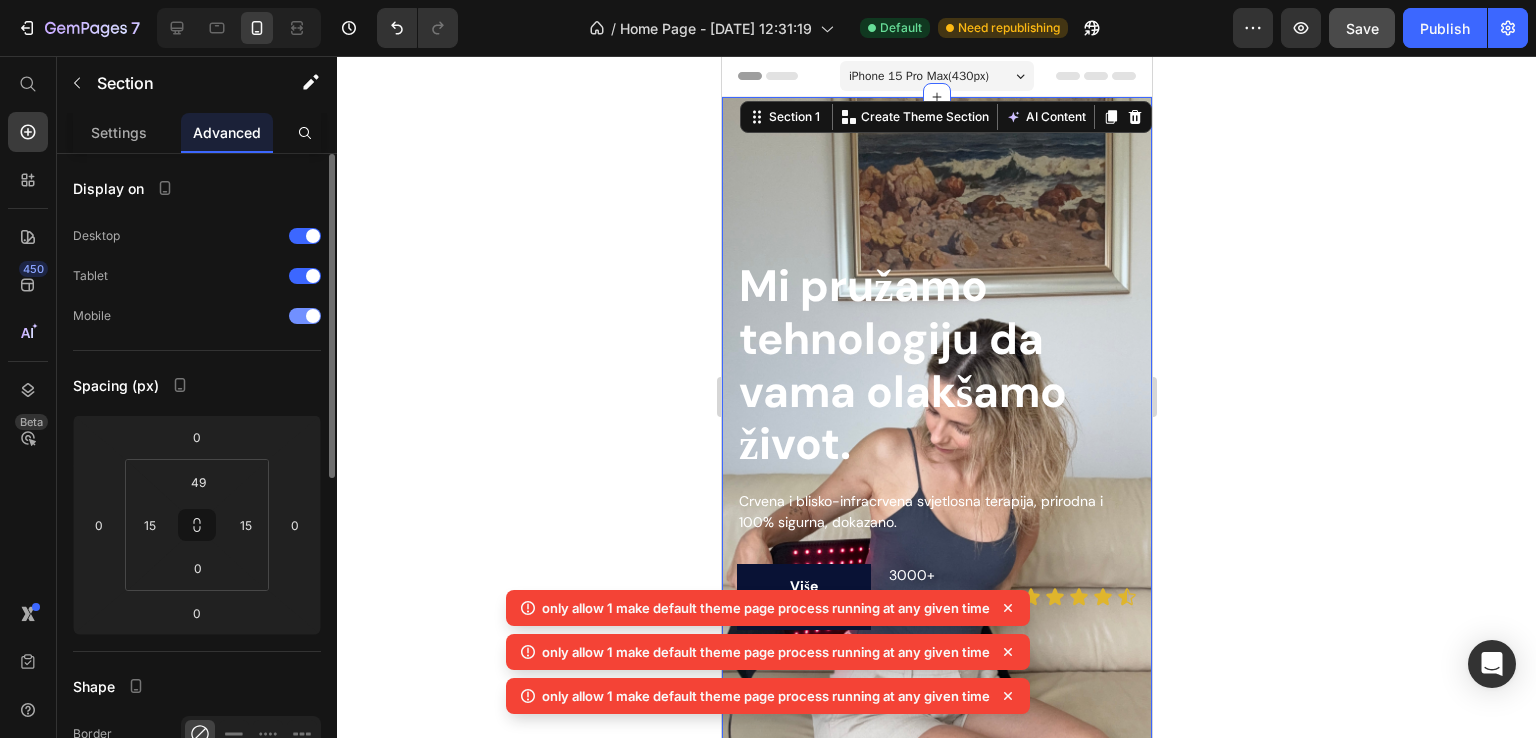click at bounding box center (305, 316) 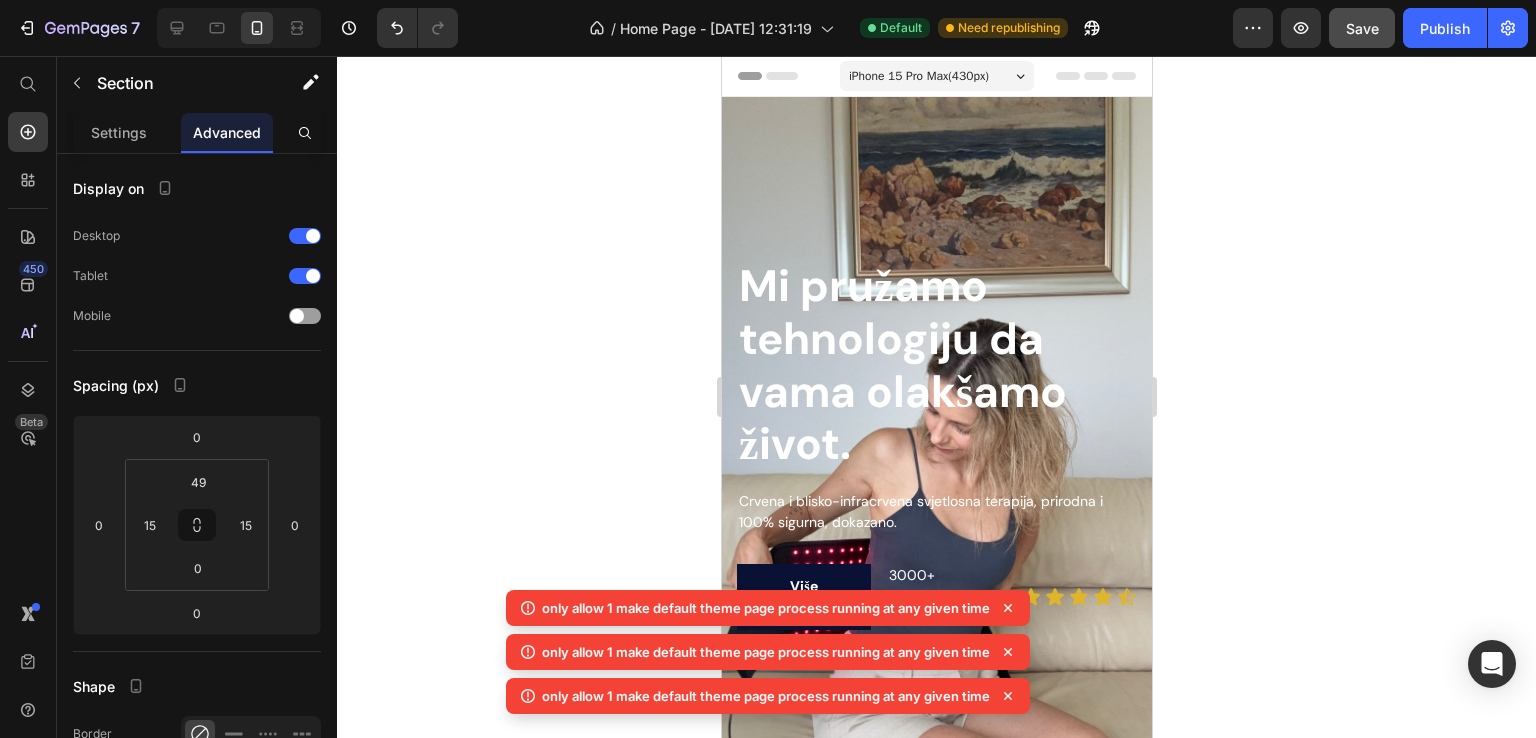 click 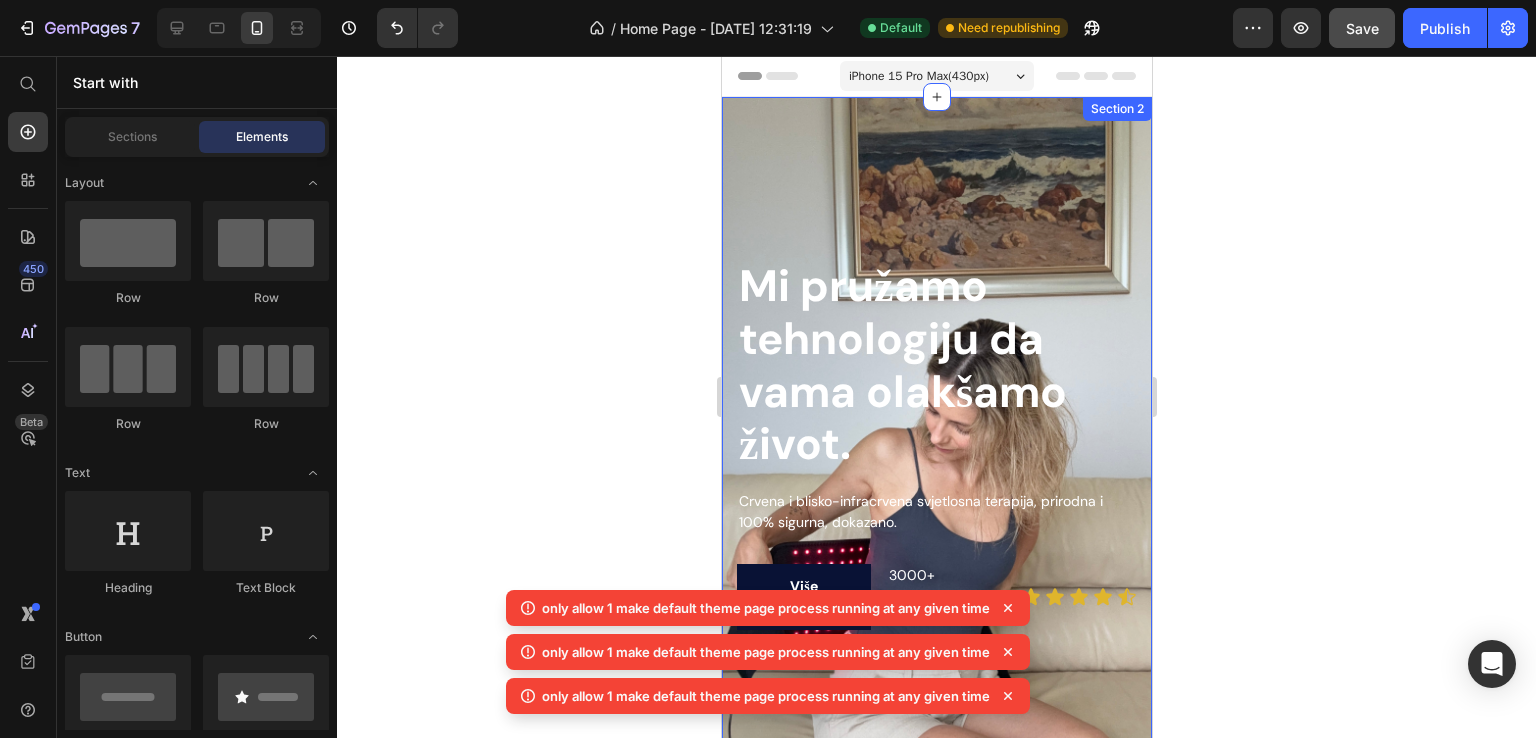 click on "Mi pružamo tehnologiju da vama olakšamo život. Heading Crvena i blisko-infracrvena svjetlosna terapija, prirodna i 100% sigurna, dokazano. Text block Više detalja Button 3000+ Zadovoljnih kupaca Text block Icon Icon Icon Icon Icon Icon List Row
Drop element here Row Section 2" at bounding box center (936, 475) 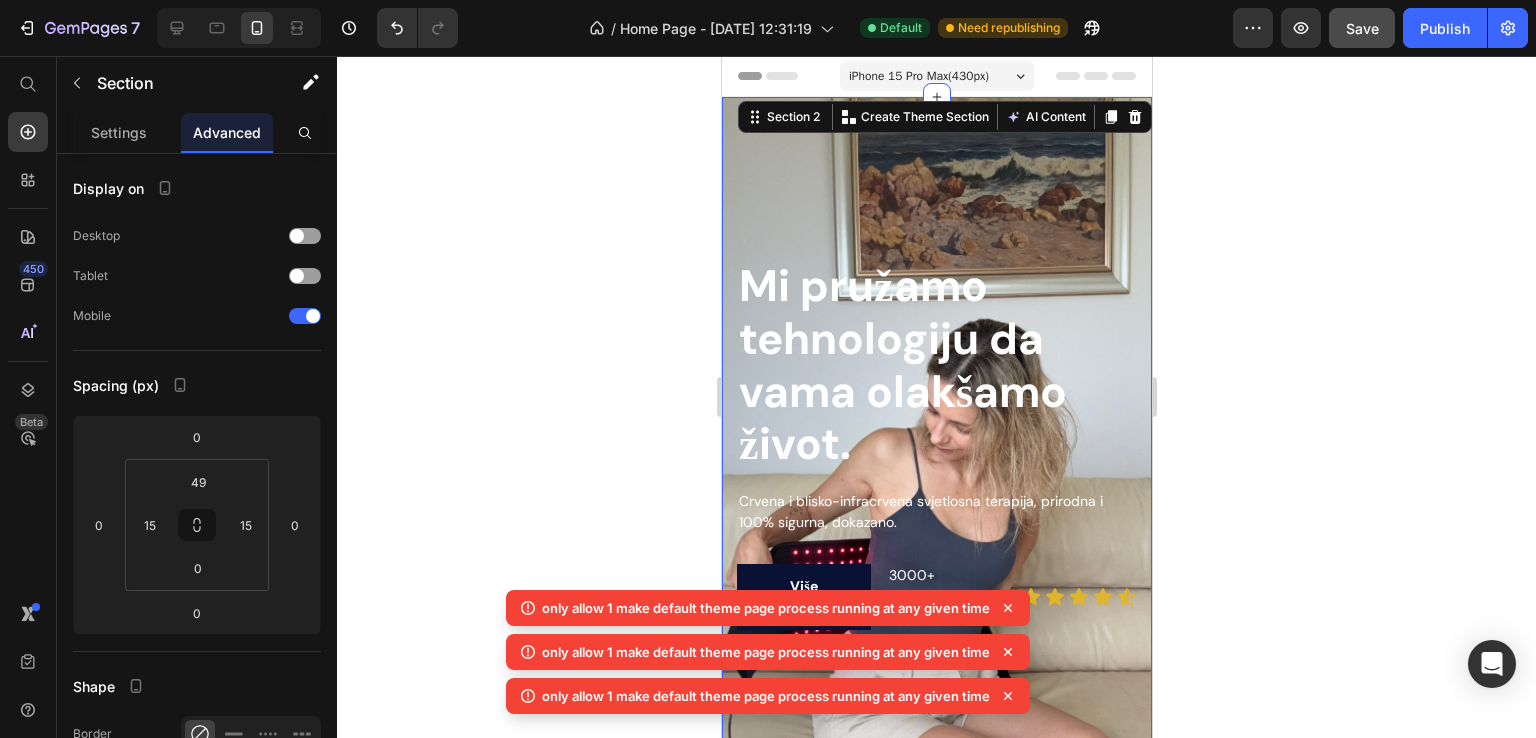 drag, startPoint x: 1280, startPoint y: 131, endPoint x: 1201, endPoint y: 126, distance: 79.15807 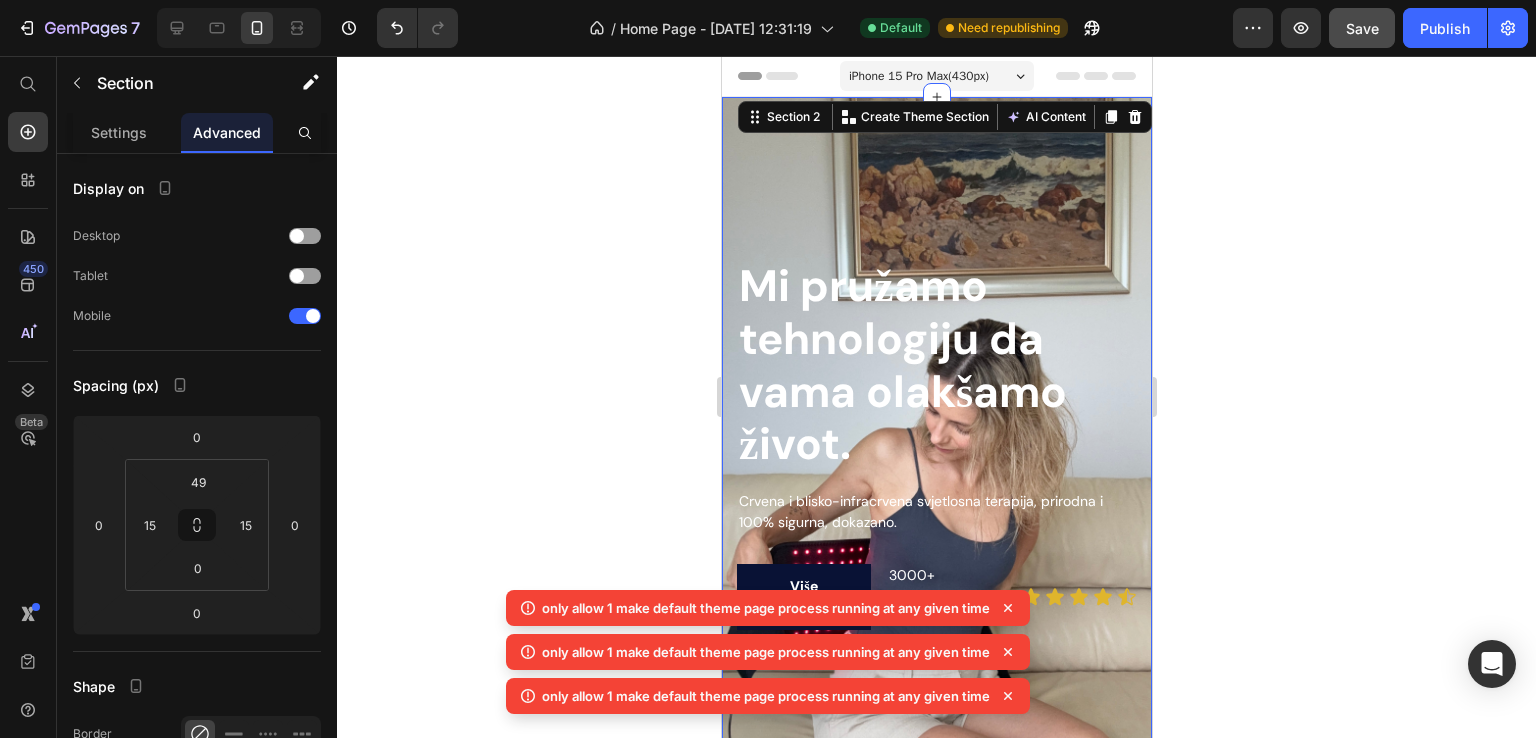 click 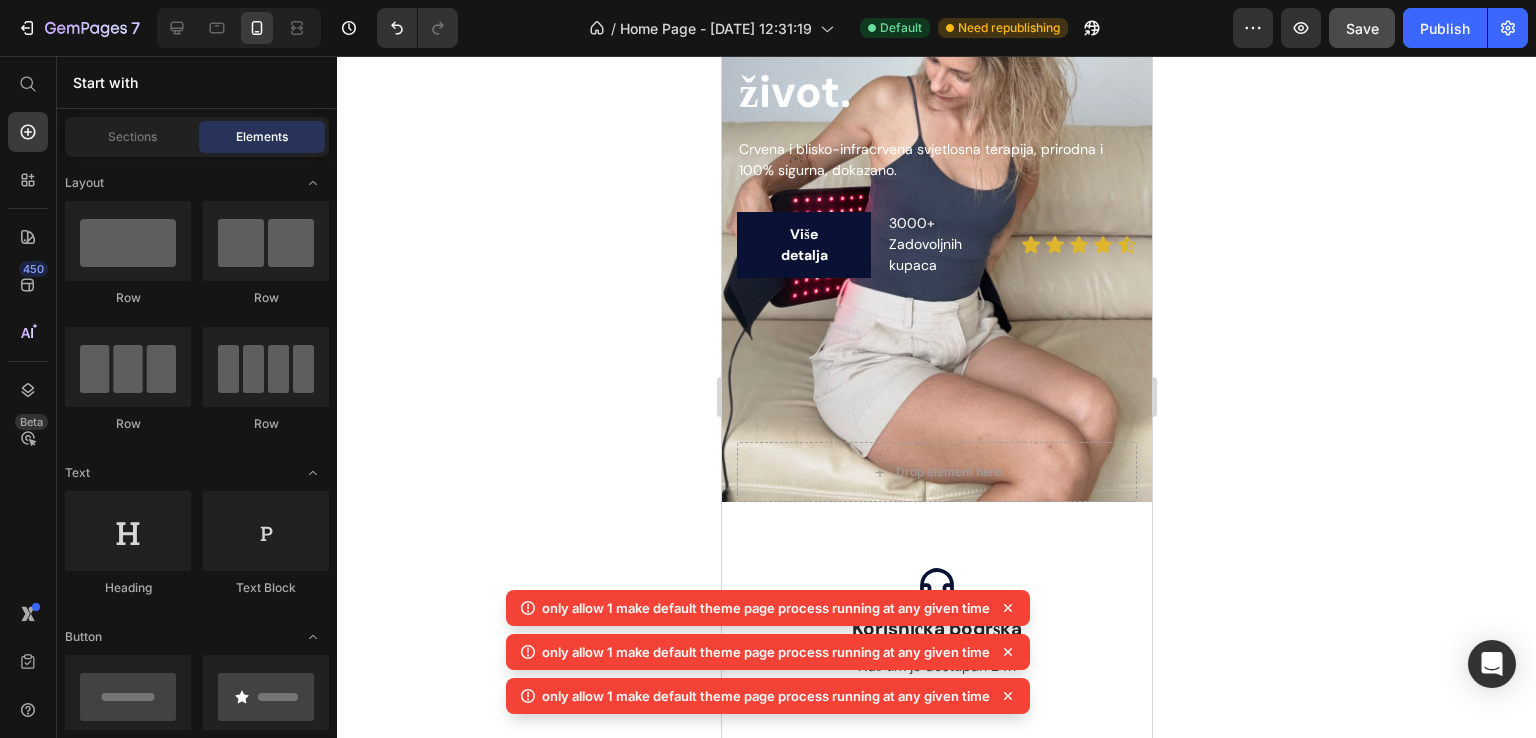 scroll, scrollTop: 0, scrollLeft: 0, axis: both 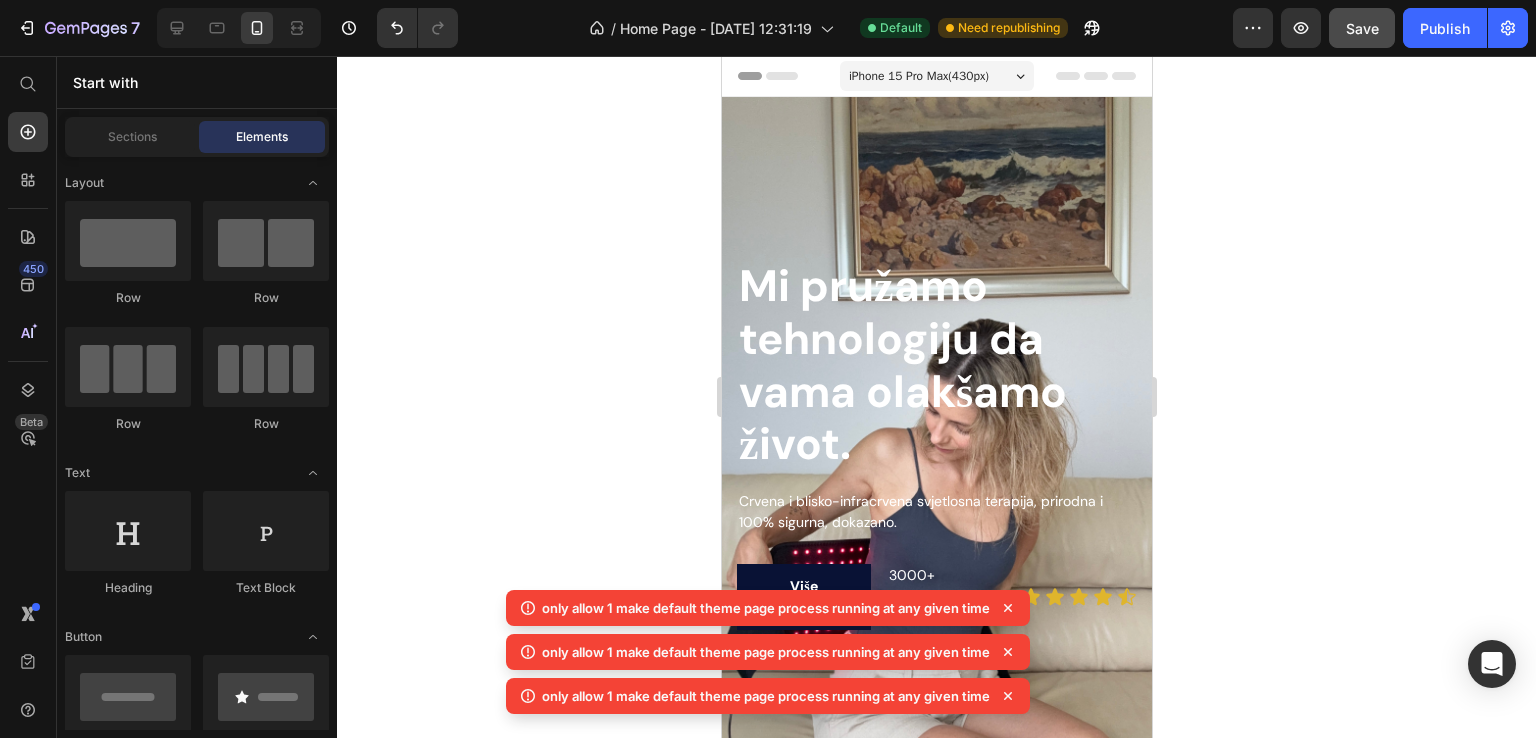 click 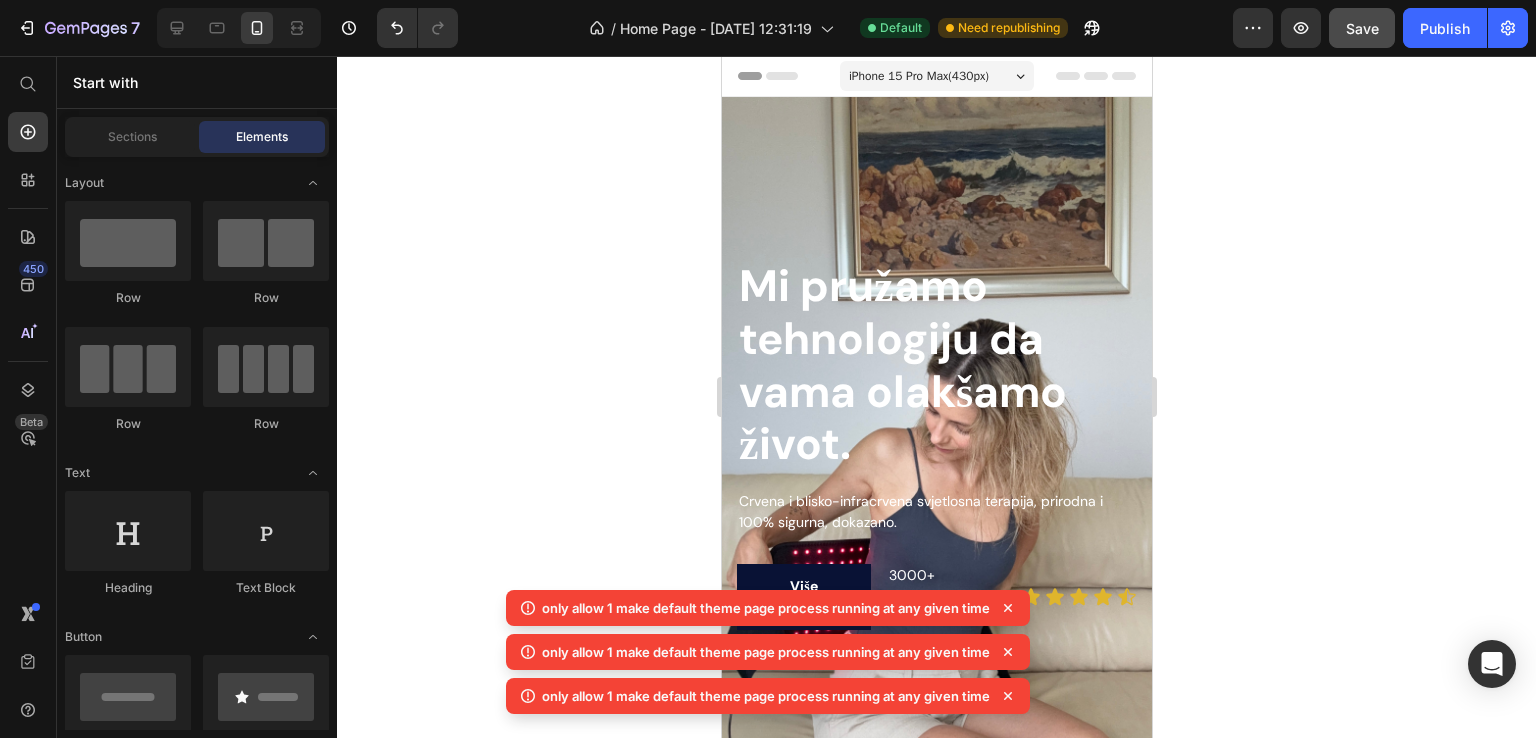 click 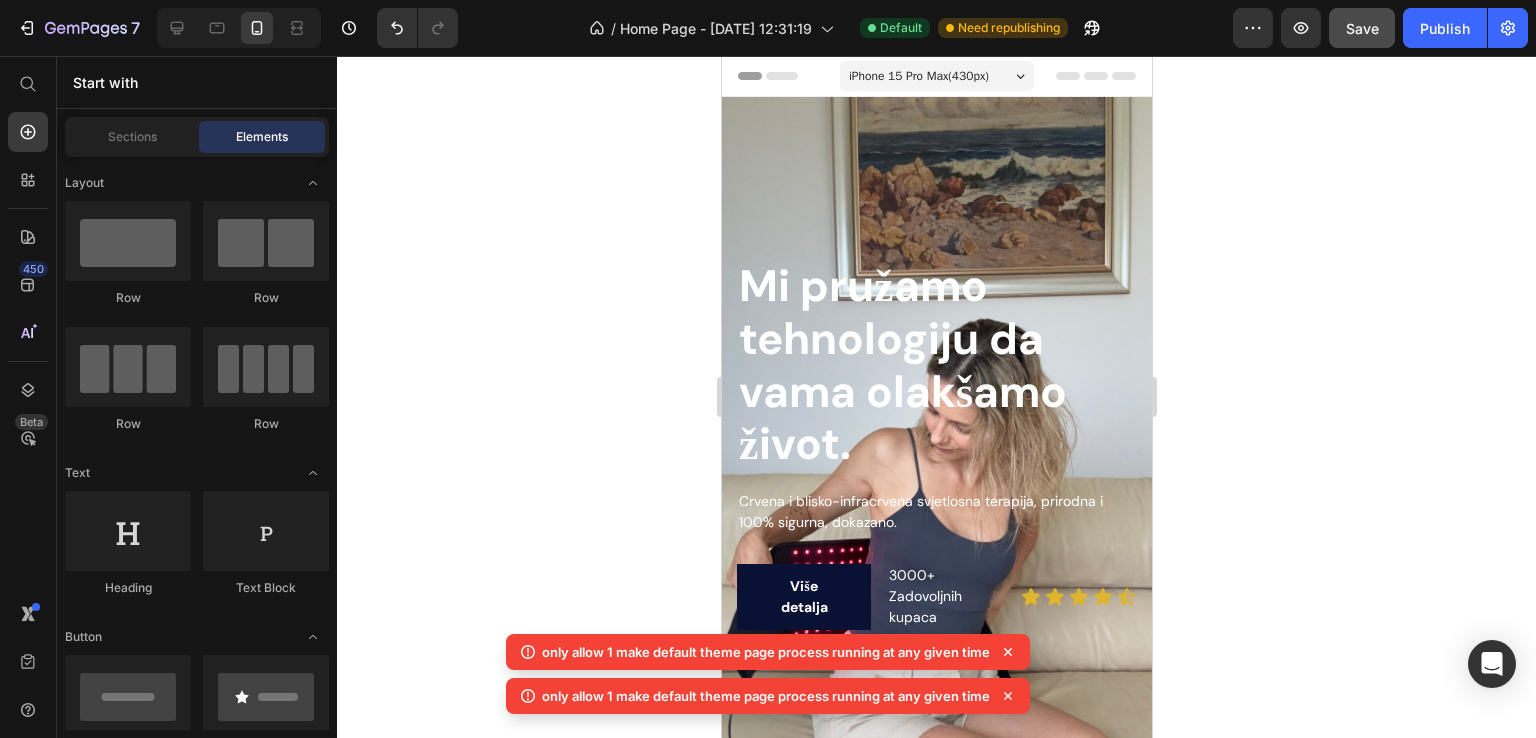 click 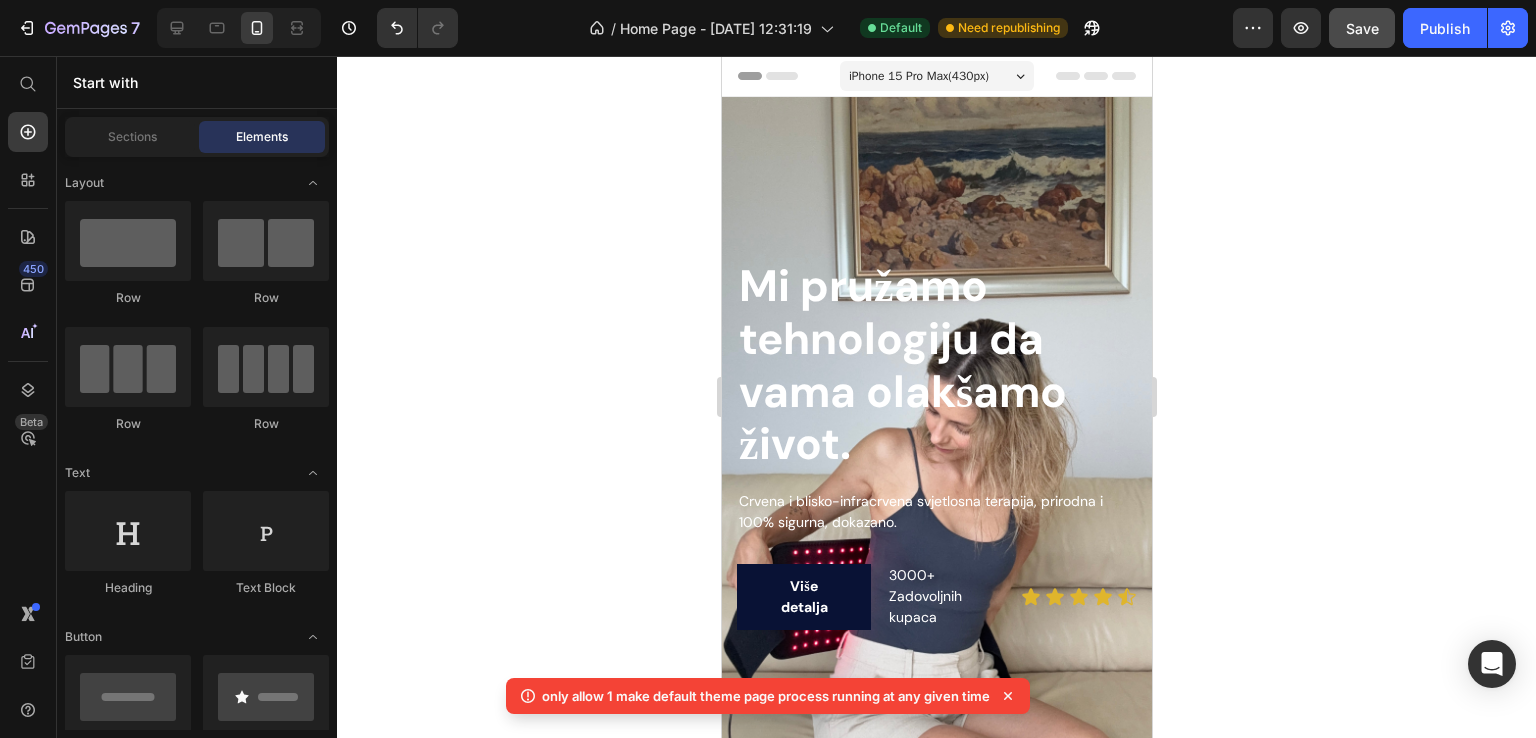 click 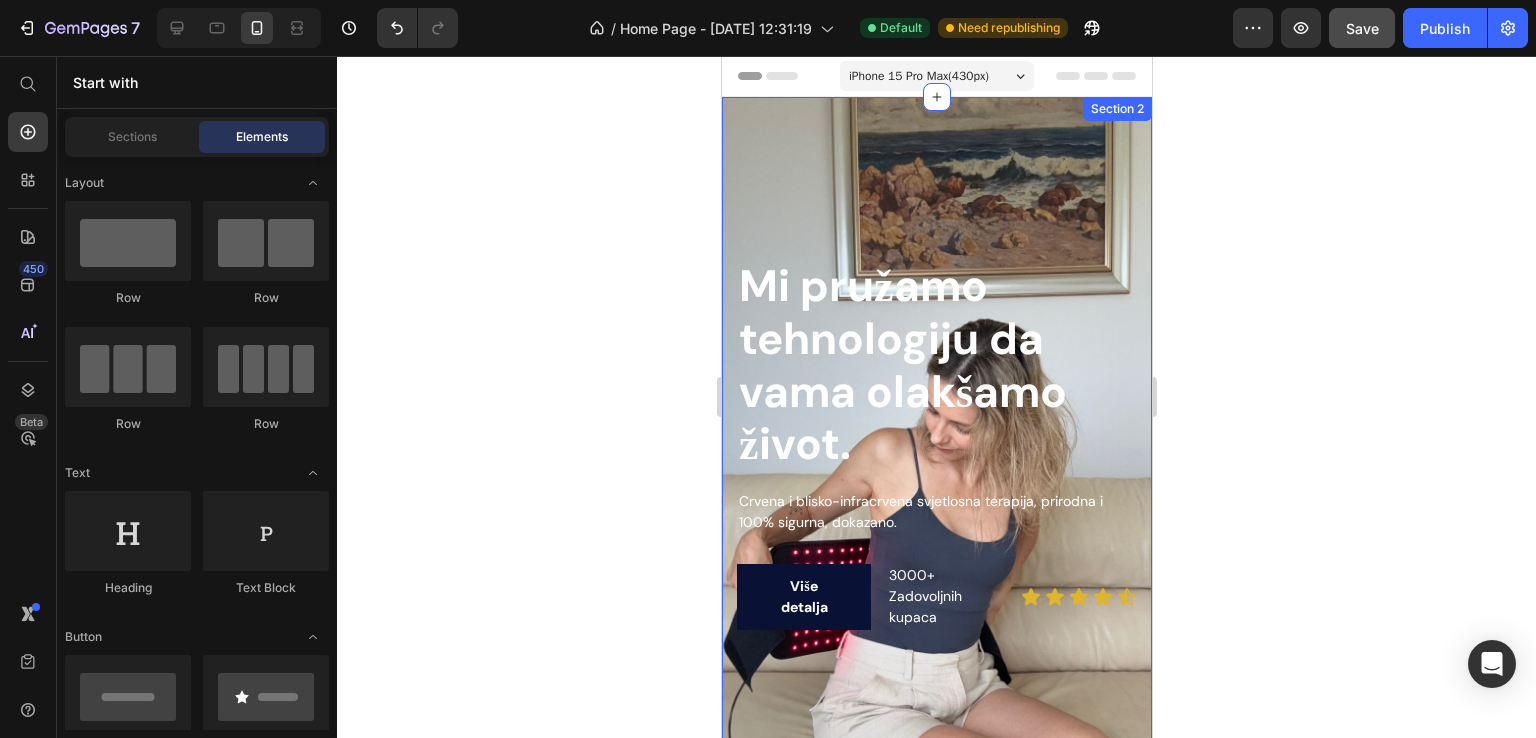 click on "Mi pružamo tehnologiju da vama olakšamo život. Heading Crvena i blisko-infracrvena svjetlosna terapija, prirodna i 100% sigurna, dokazano. Text block Više detalja Button 3000+ Zadovoljnih kupaca Text block Icon Icon Icon Icon Icon Icon List Row
Drop element here Row Section 2" at bounding box center (936, 475) 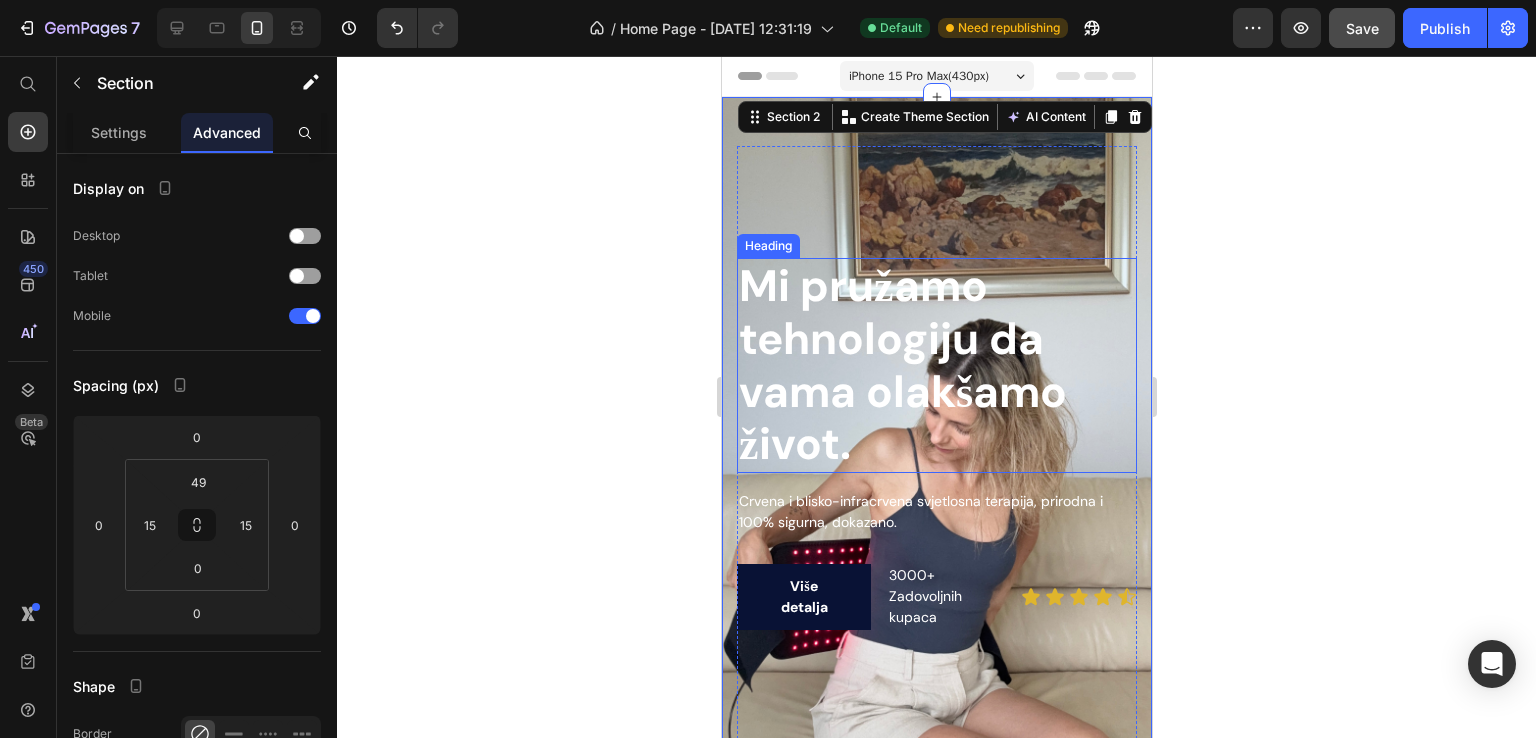 click on "Mi pružamo tehnologiju da vama olakšamo život." at bounding box center (936, 365) 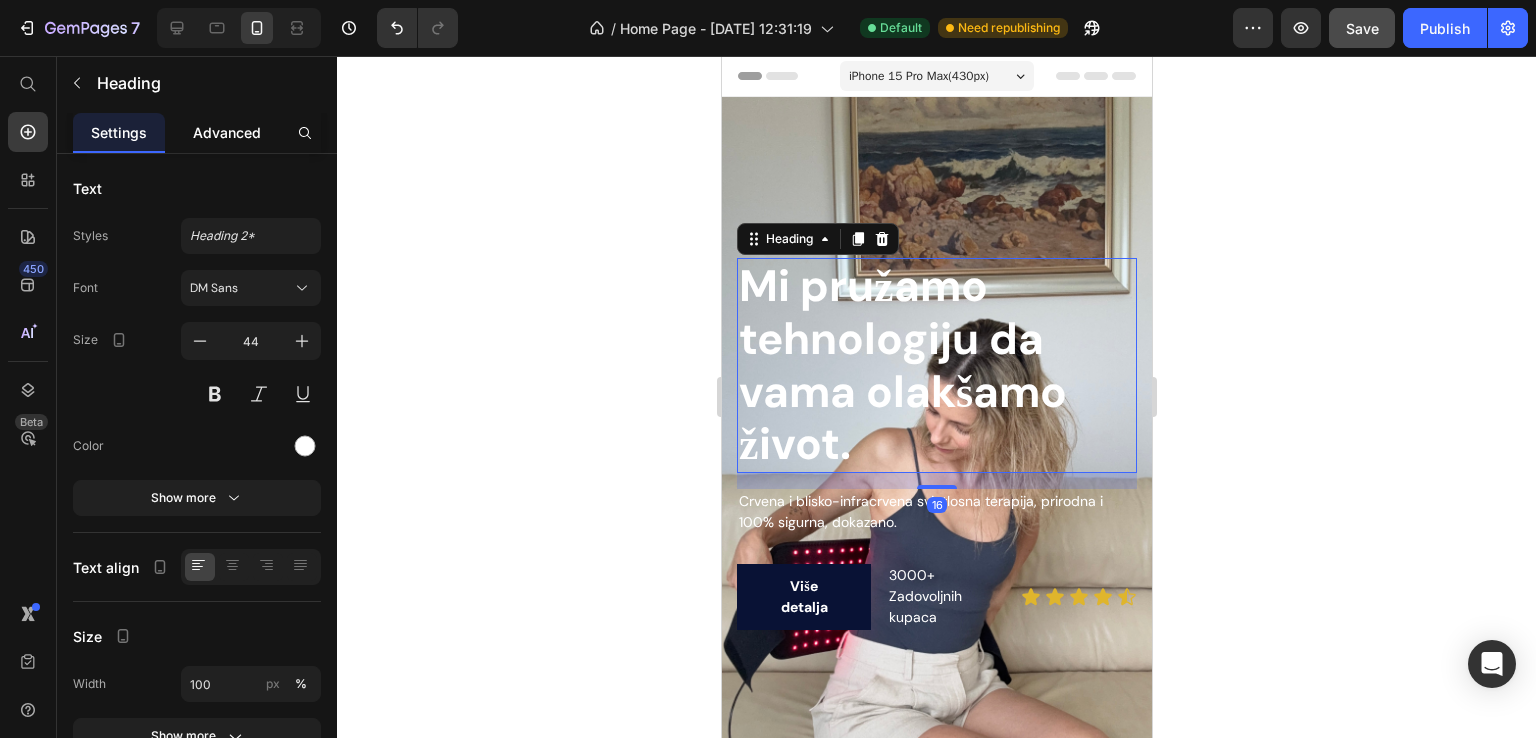 click on "Advanced" at bounding box center [227, 132] 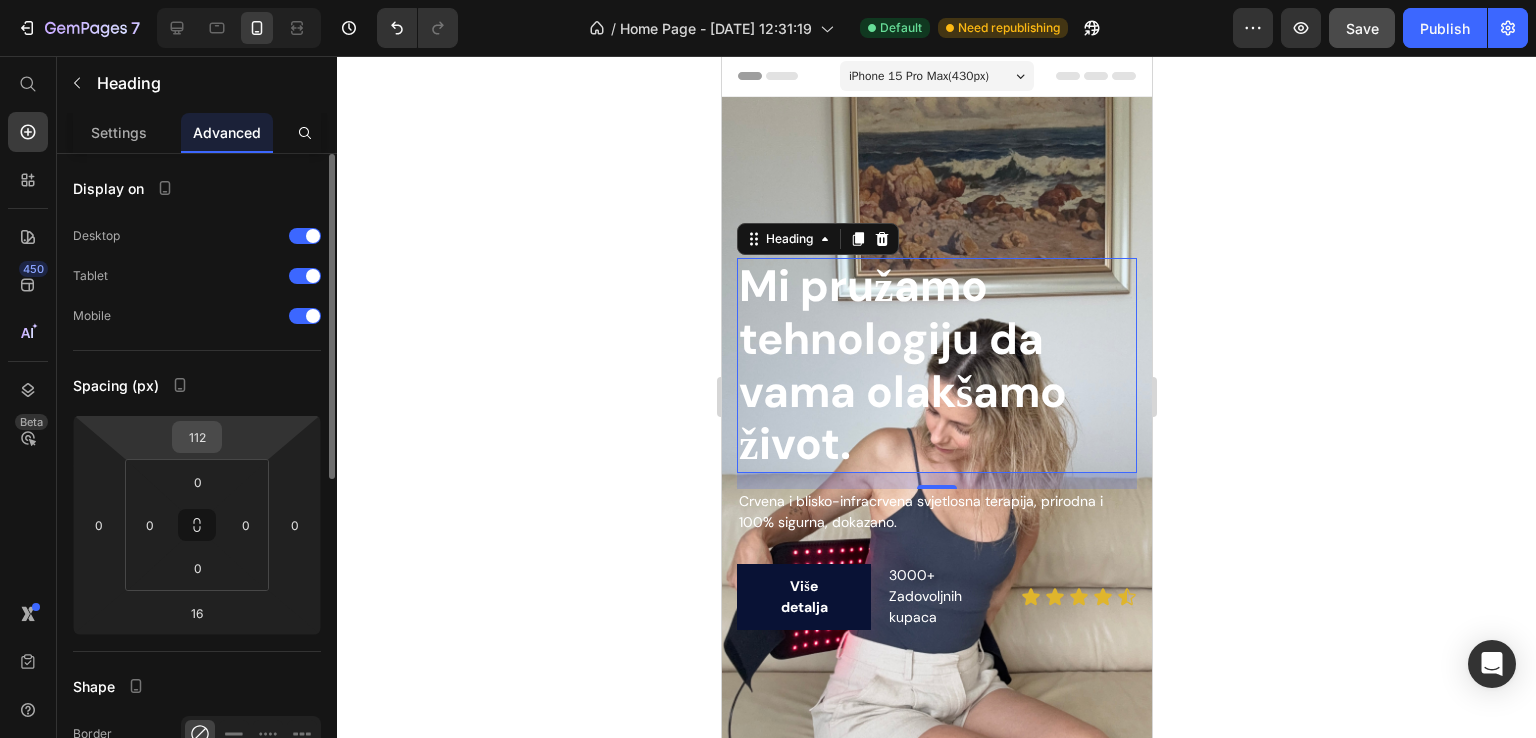 click on "112" at bounding box center (197, 437) 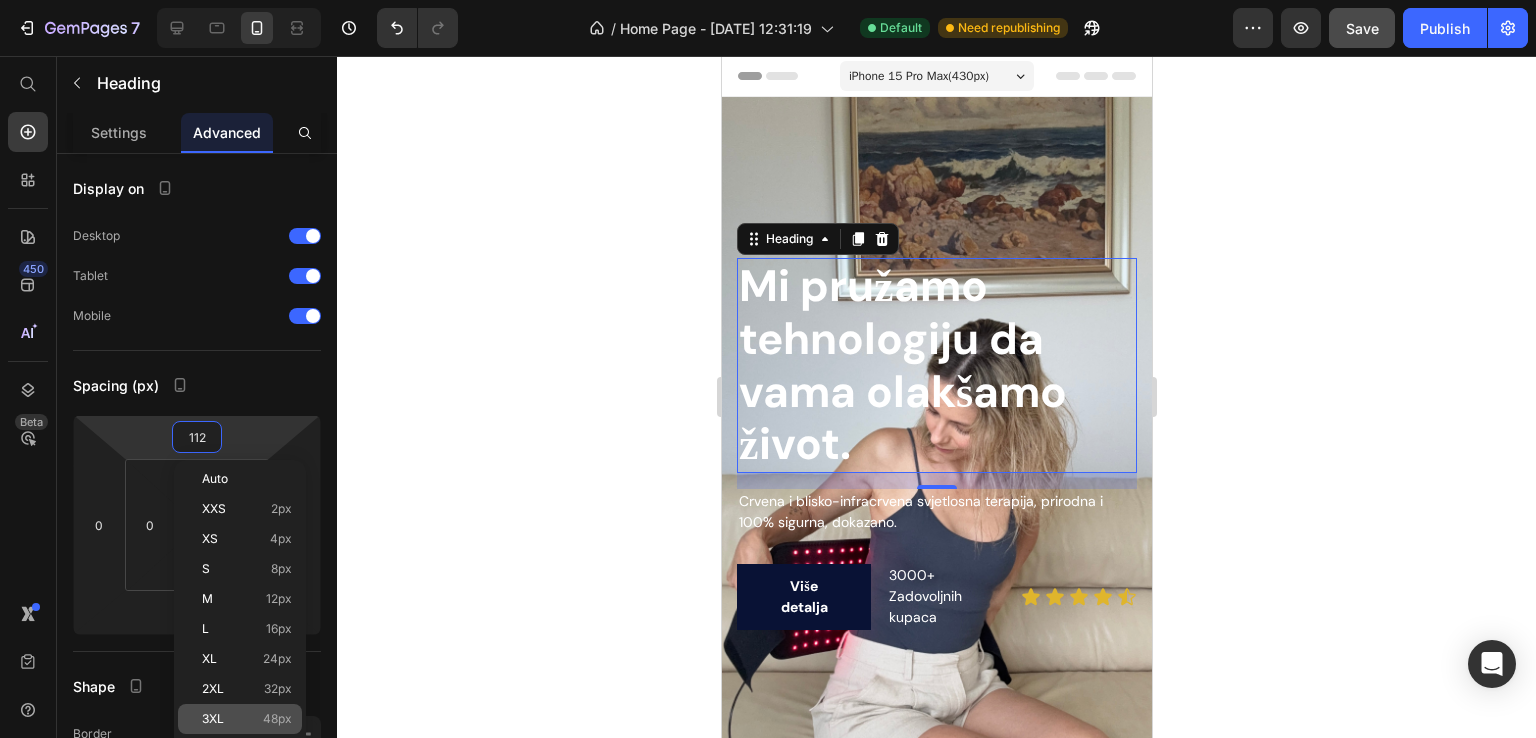 click on "3XL 48px" at bounding box center (247, 719) 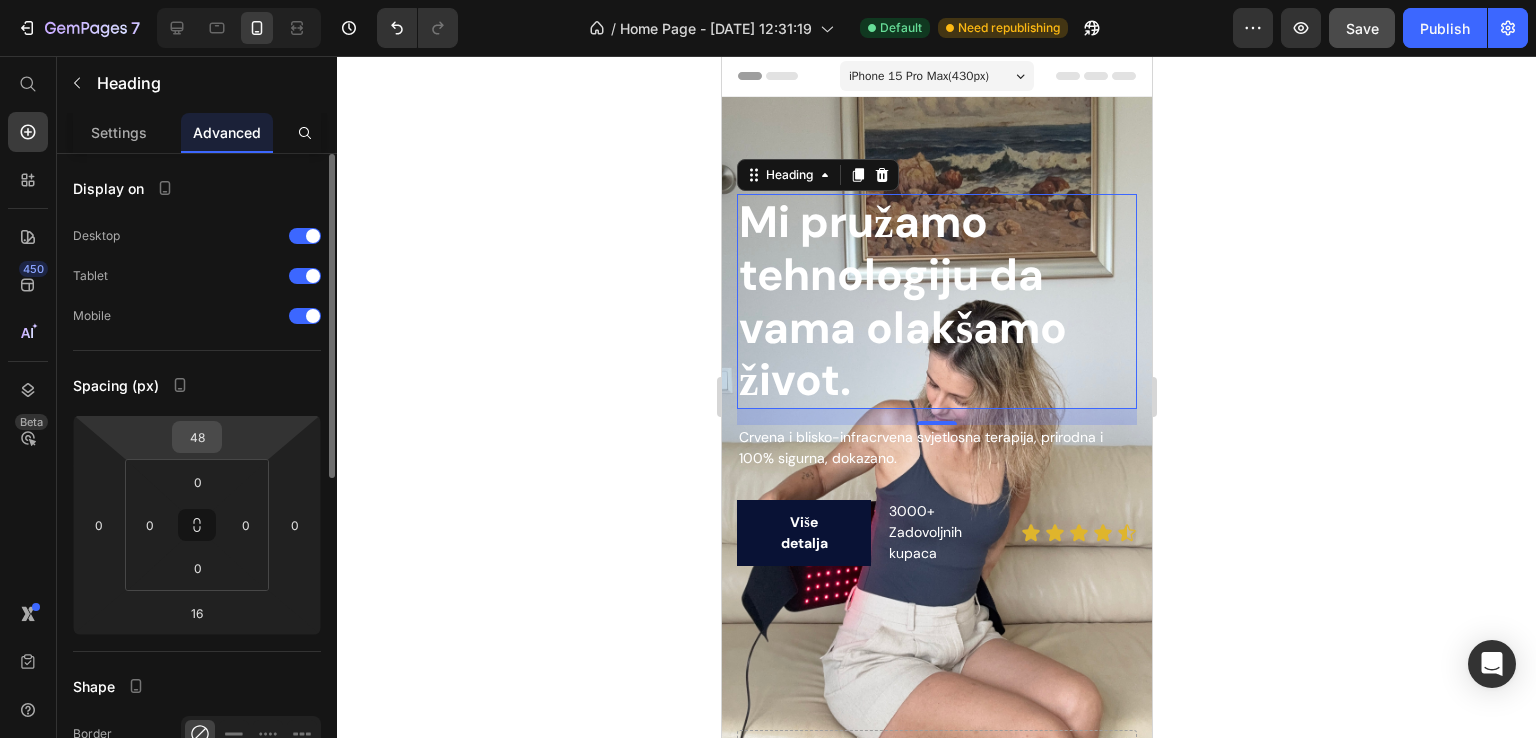 click on "48" at bounding box center (197, 437) 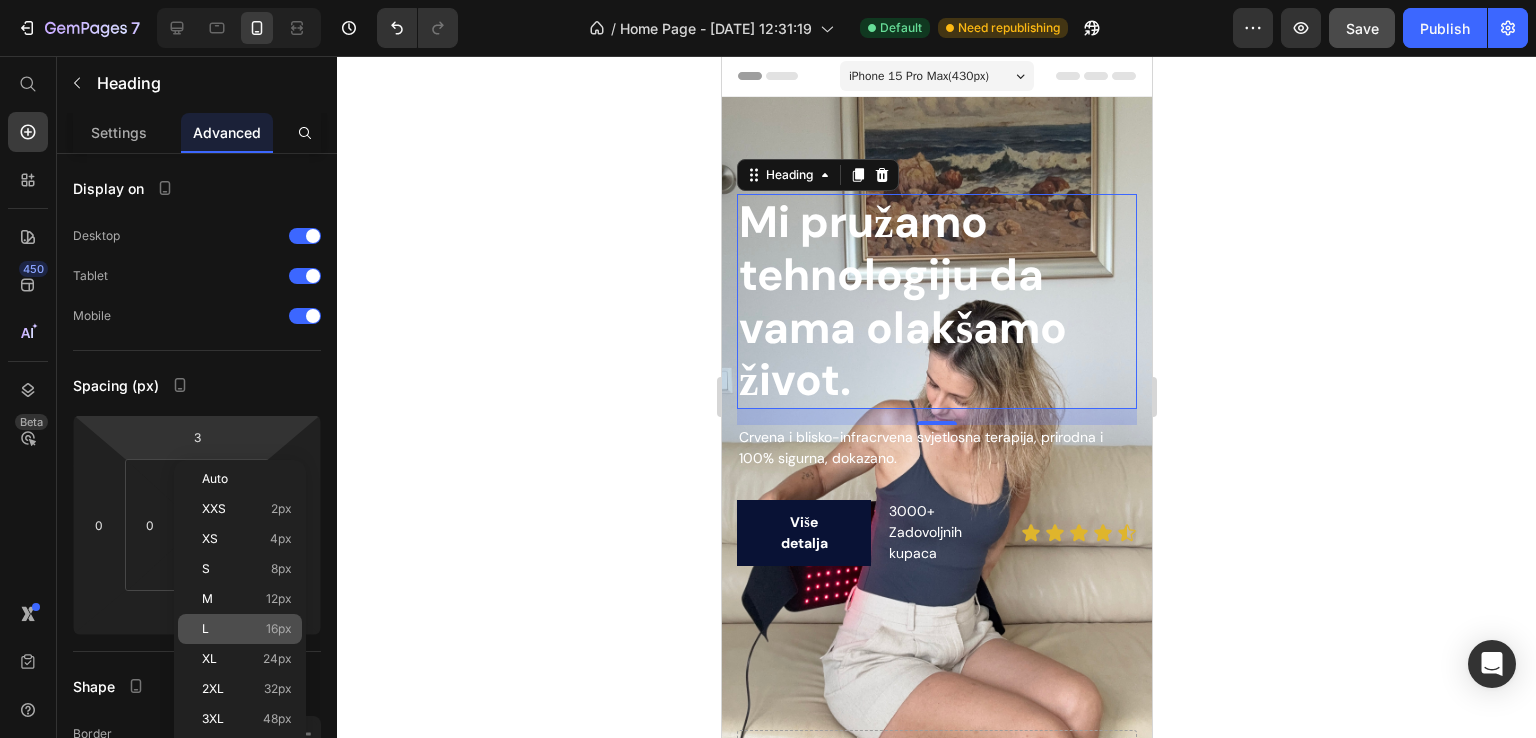 click on "L 16px" 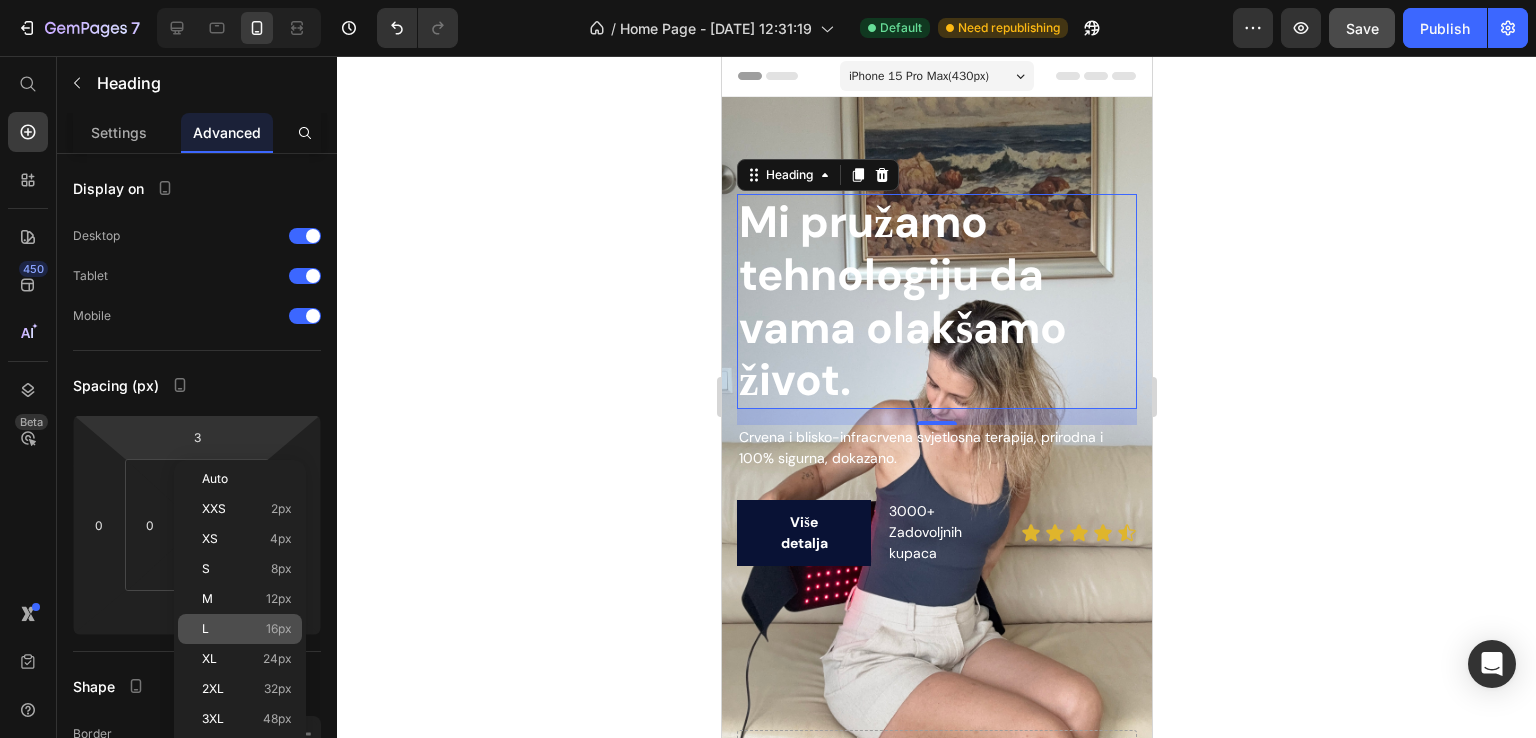 type on "16" 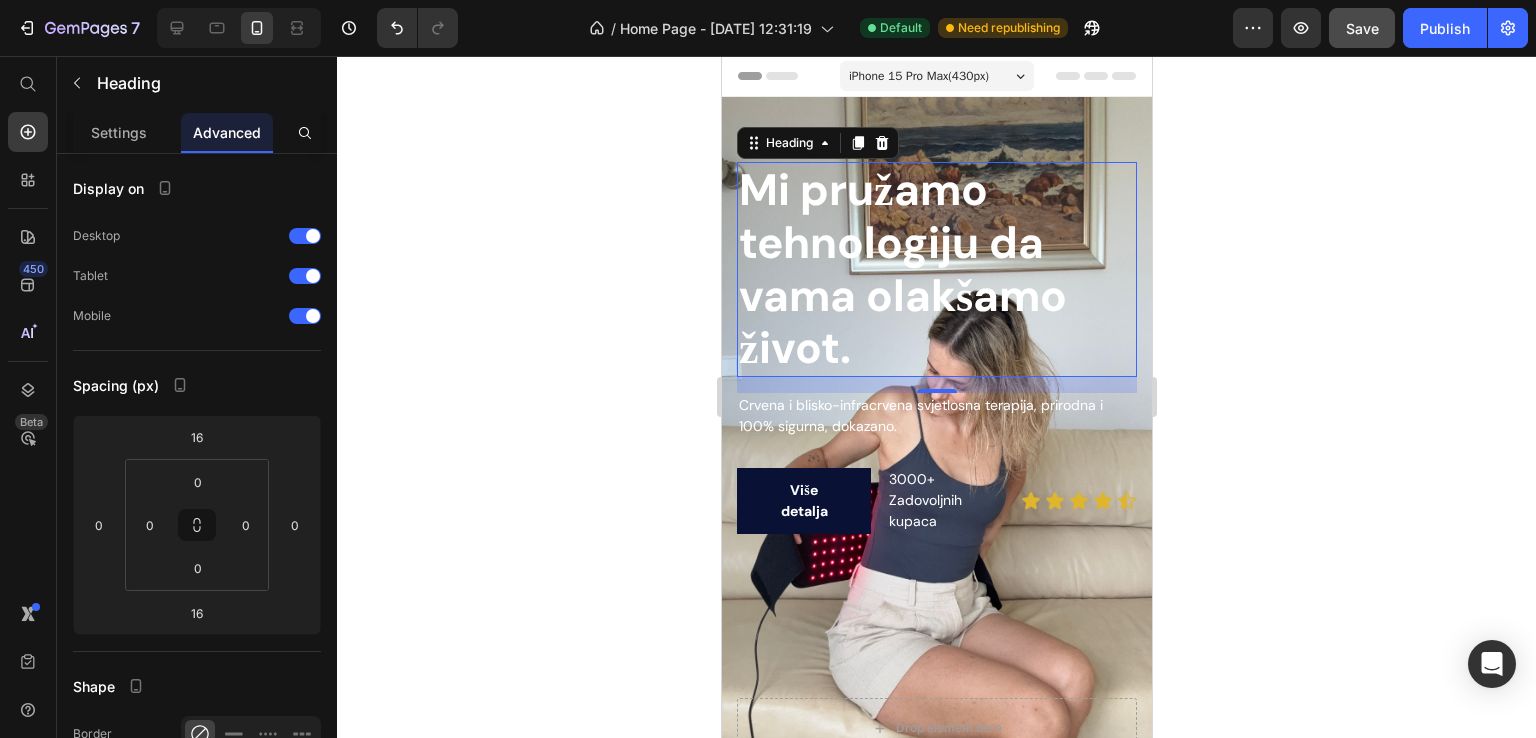 click 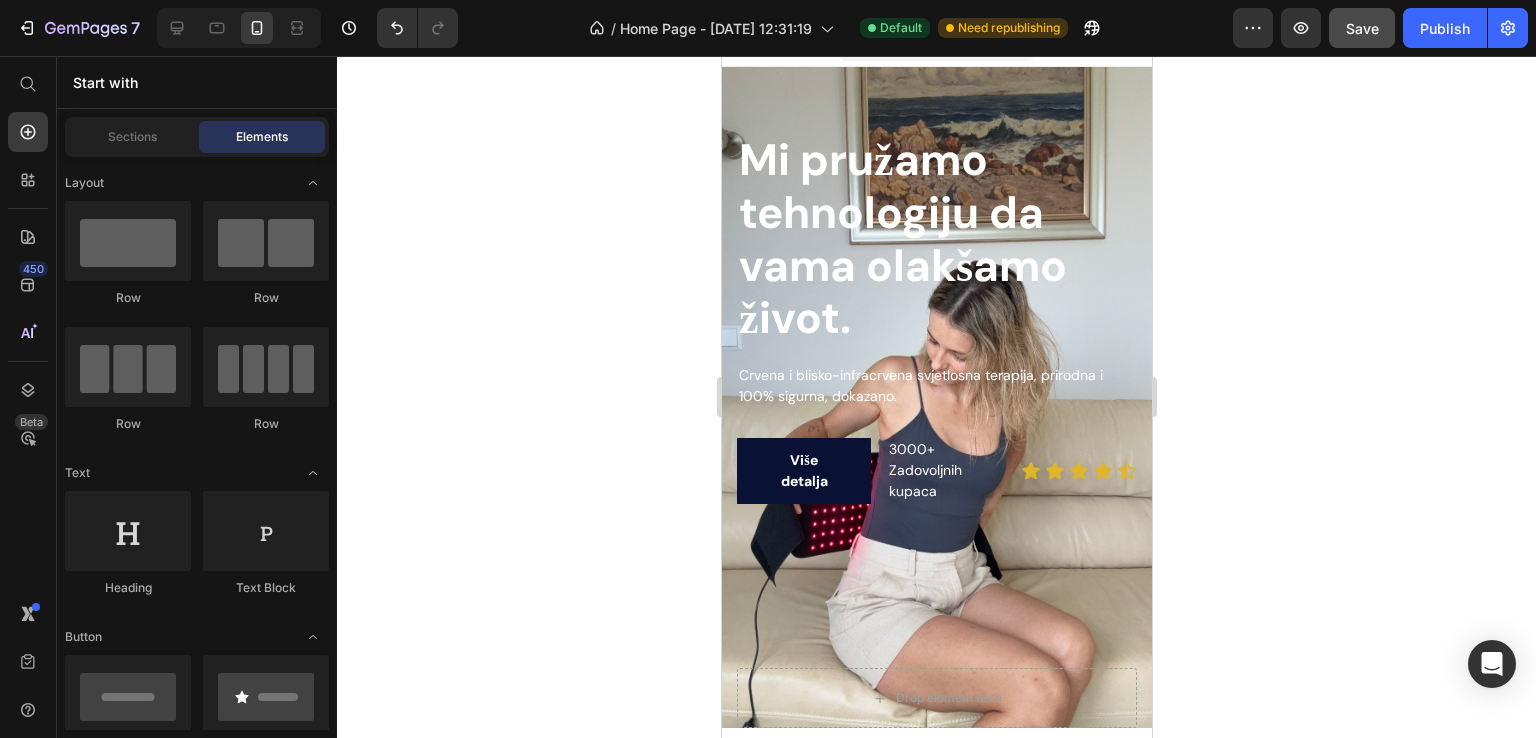 scroll, scrollTop: 64, scrollLeft: 0, axis: vertical 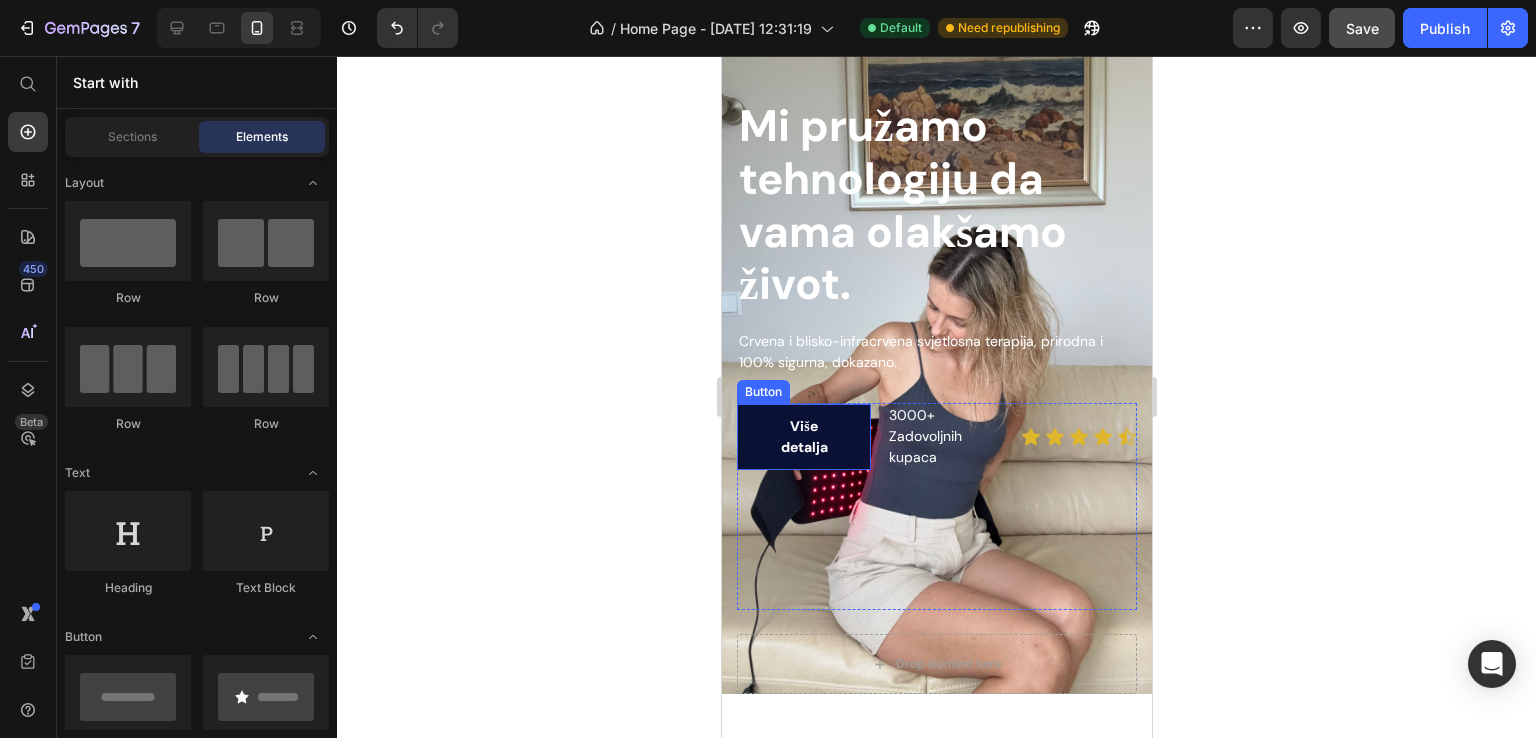 click on "Više detalja" at bounding box center (803, 437) 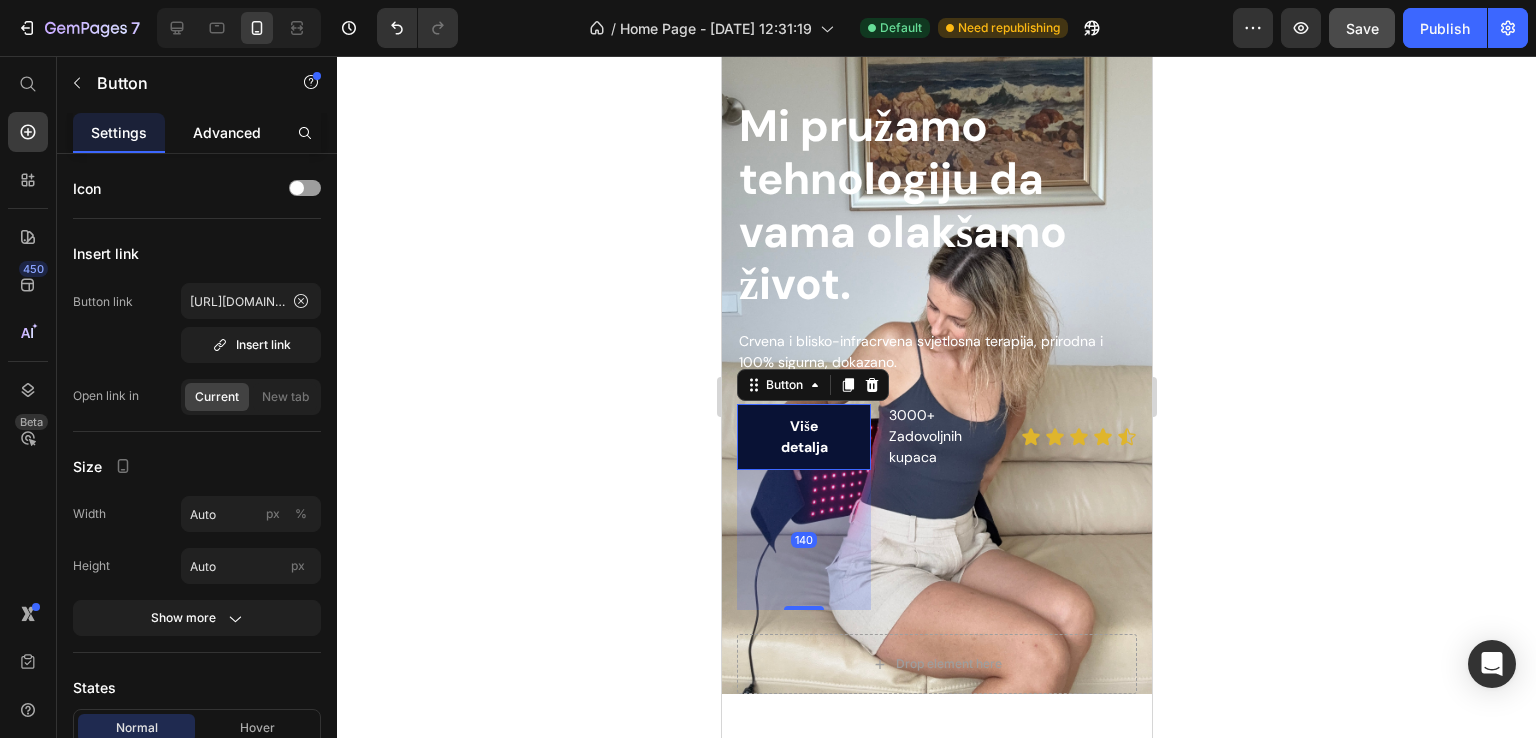 click on "Advanced" at bounding box center [227, 132] 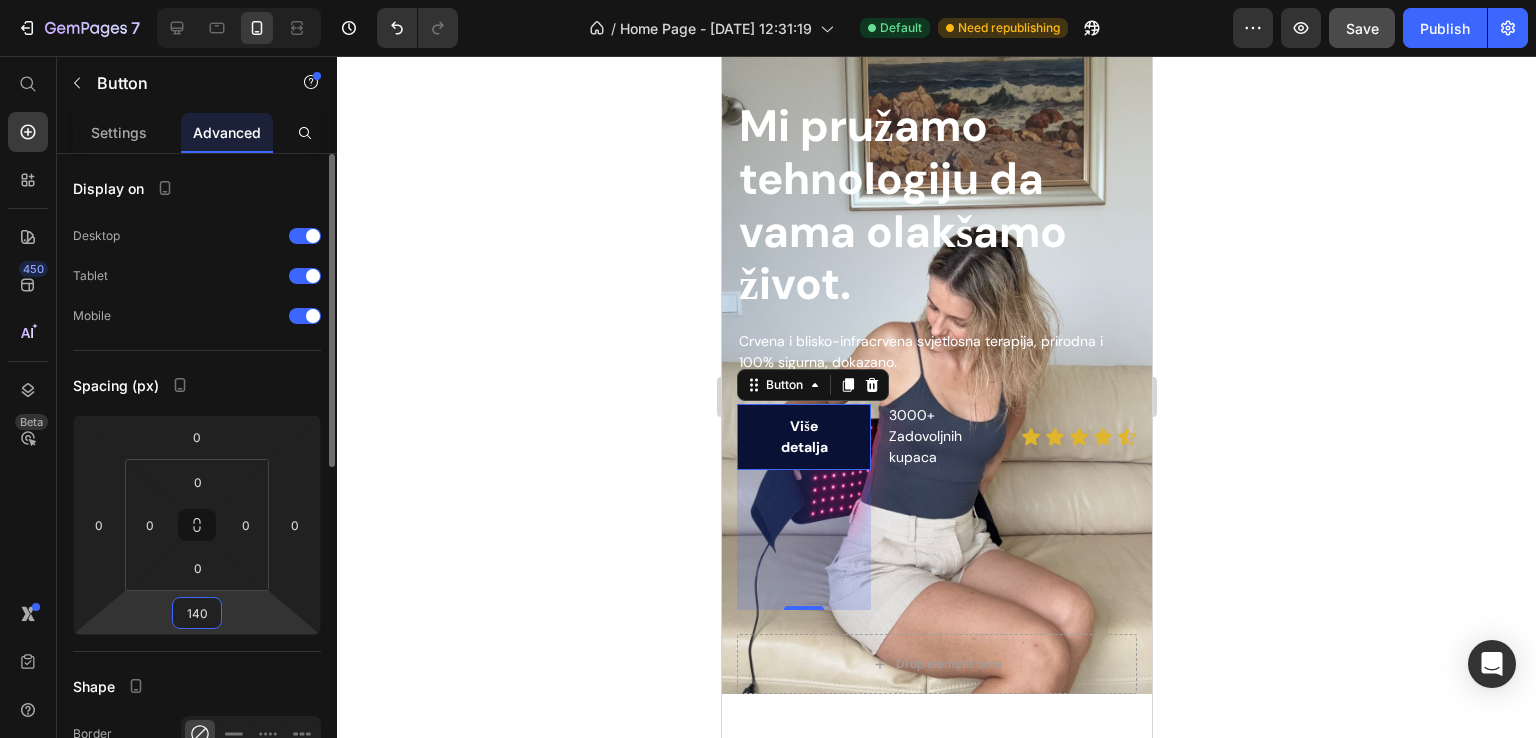 click on "140" at bounding box center (197, 613) 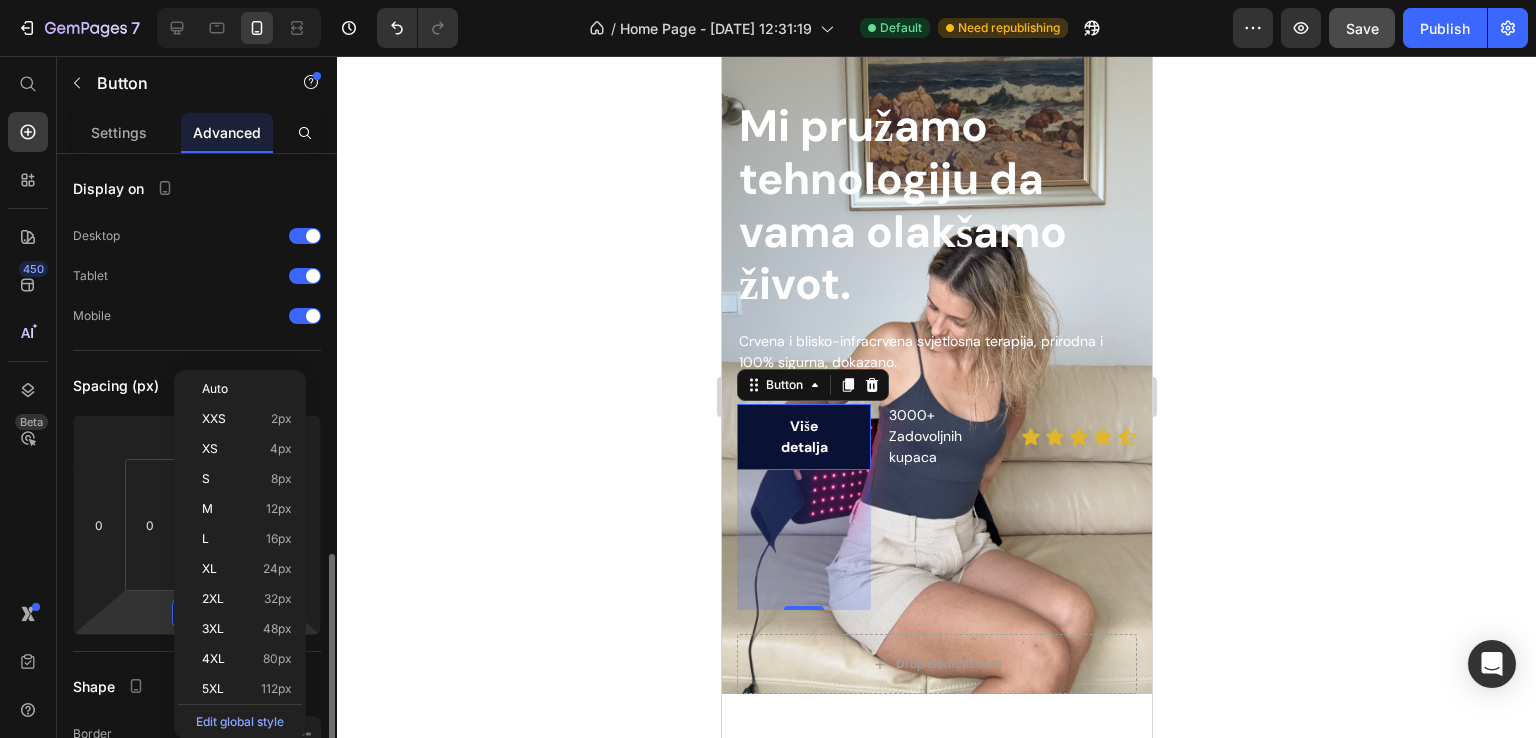 scroll, scrollTop: 266, scrollLeft: 0, axis: vertical 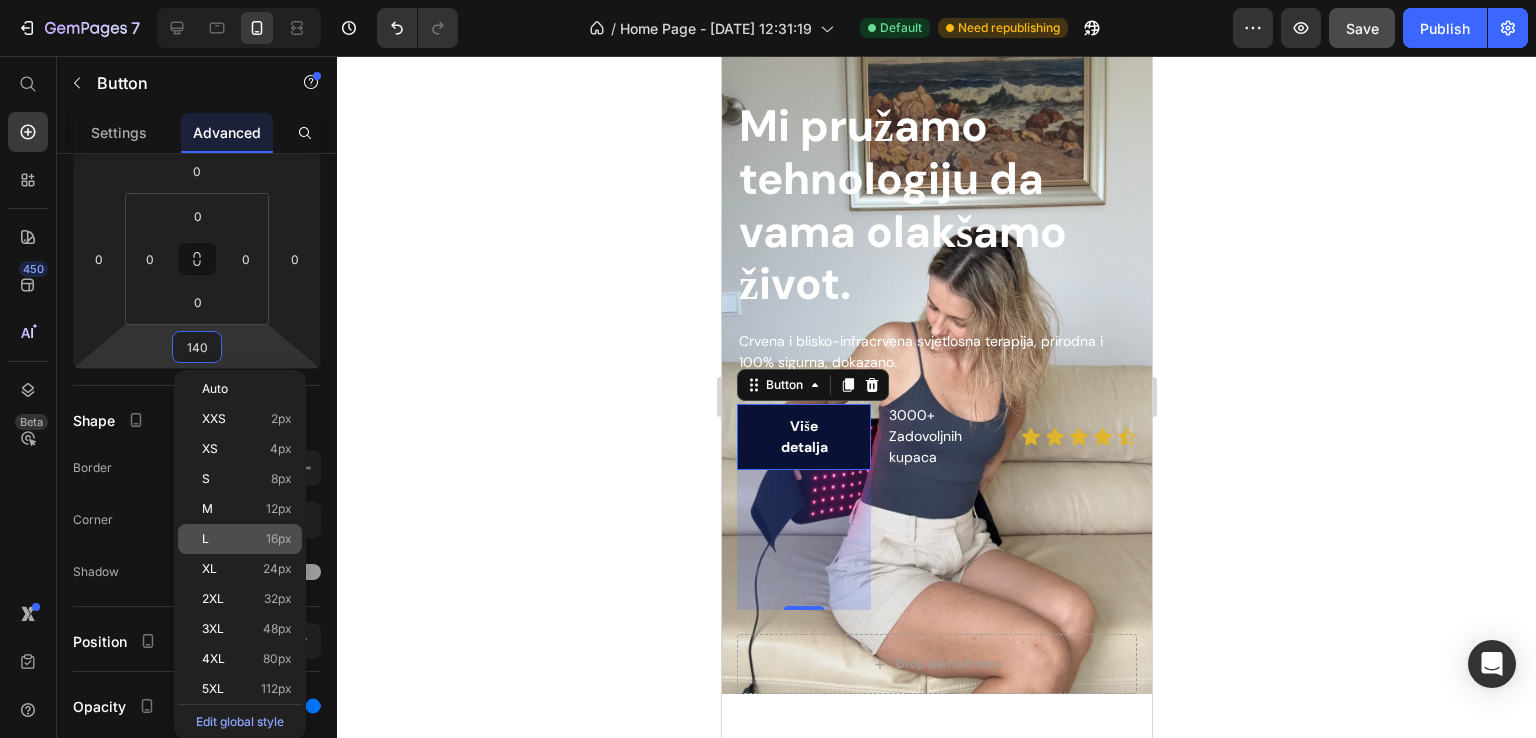 click on "L 16px" at bounding box center [247, 539] 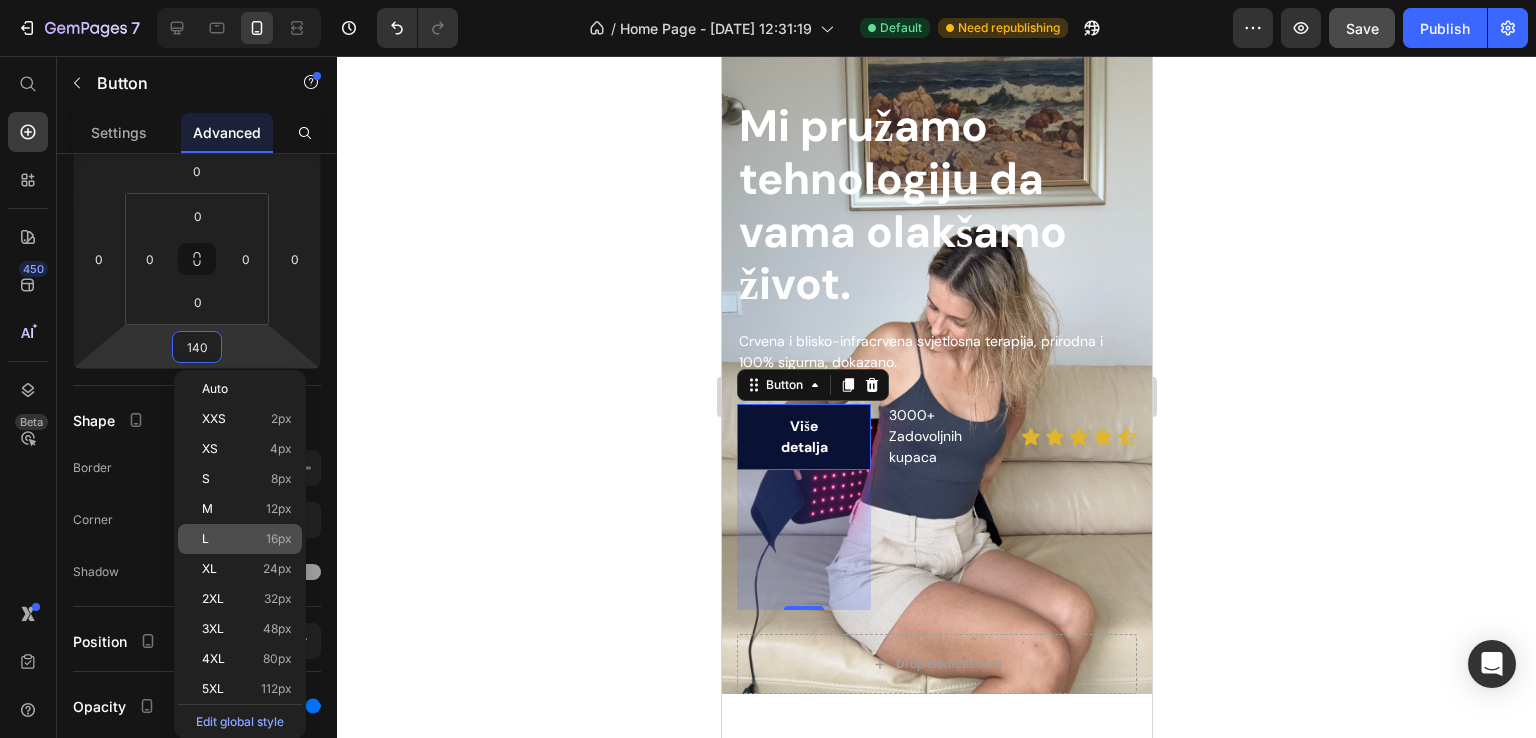 type on "16" 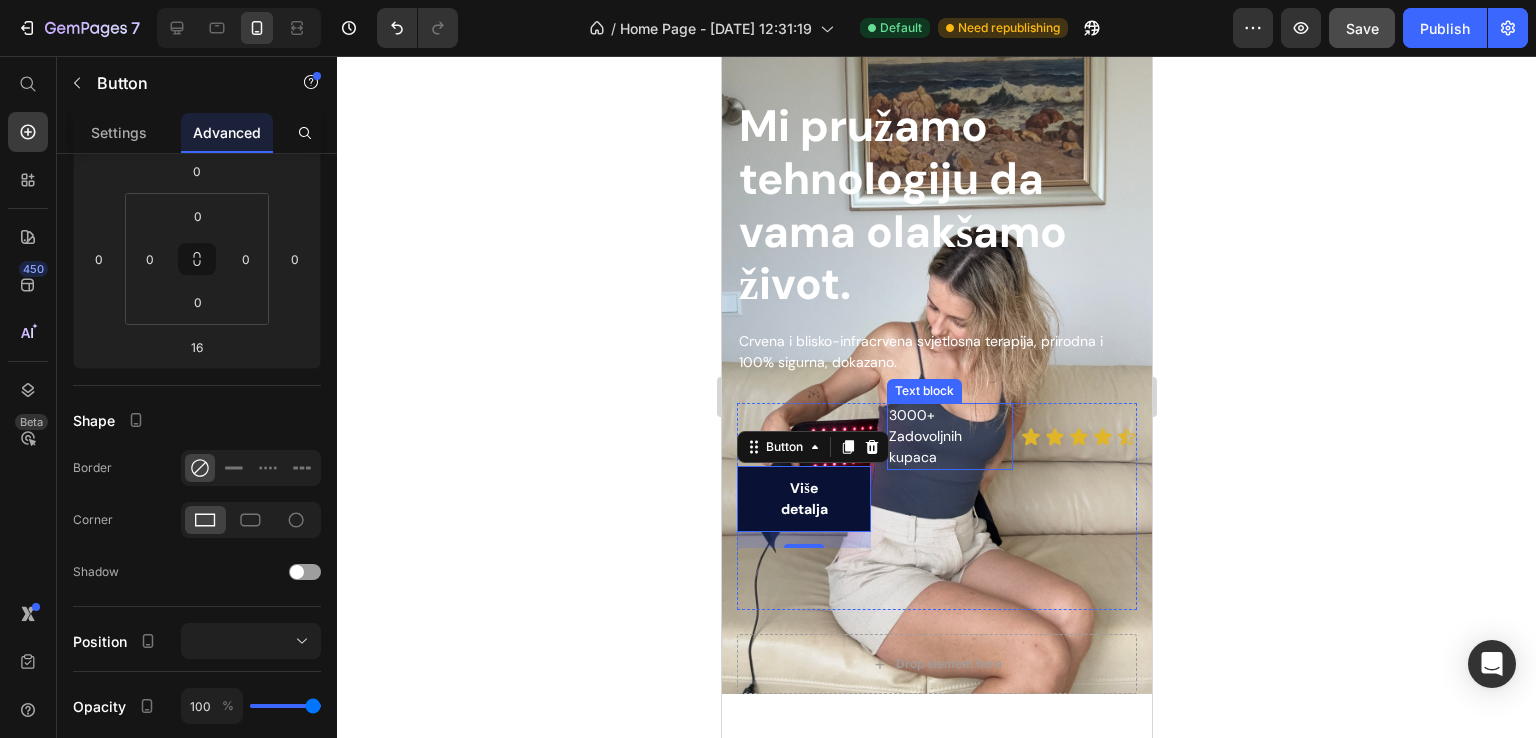 click on "3000+ Zadovoljnih kupaca" at bounding box center (949, 436) 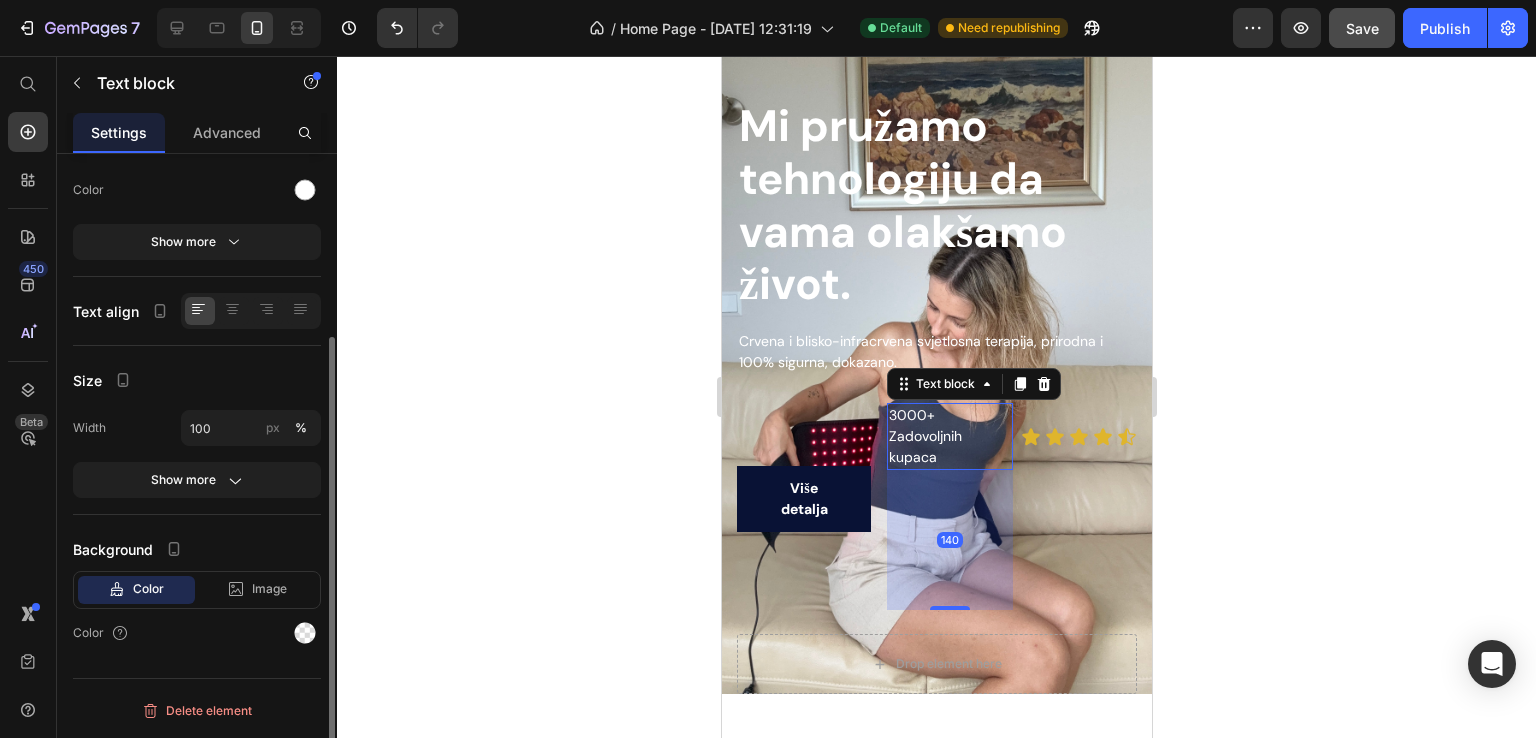 scroll, scrollTop: 0, scrollLeft: 0, axis: both 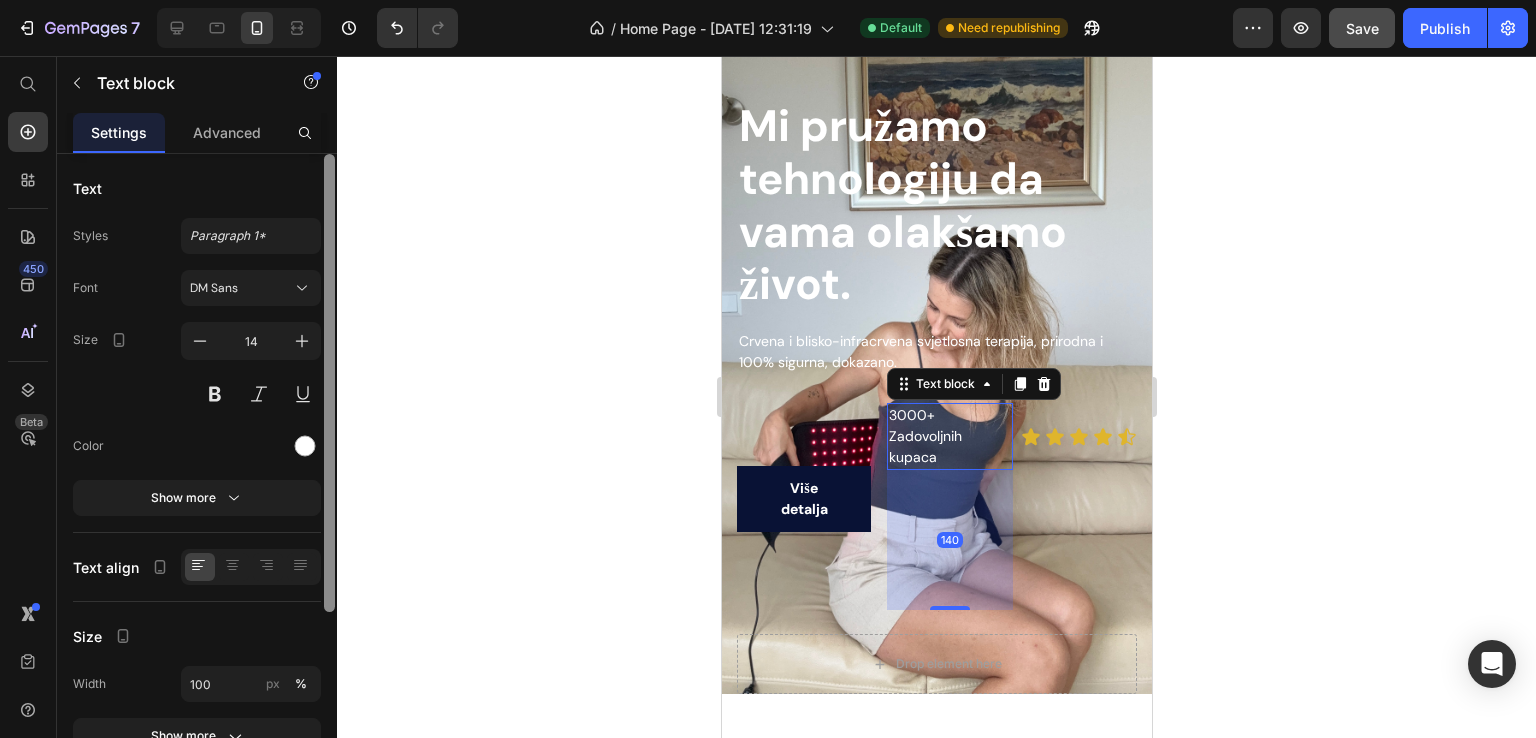 drag, startPoint x: 244, startPoint y: 127, endPoint x: 321, endPoint y: 501, distance: 381.8442 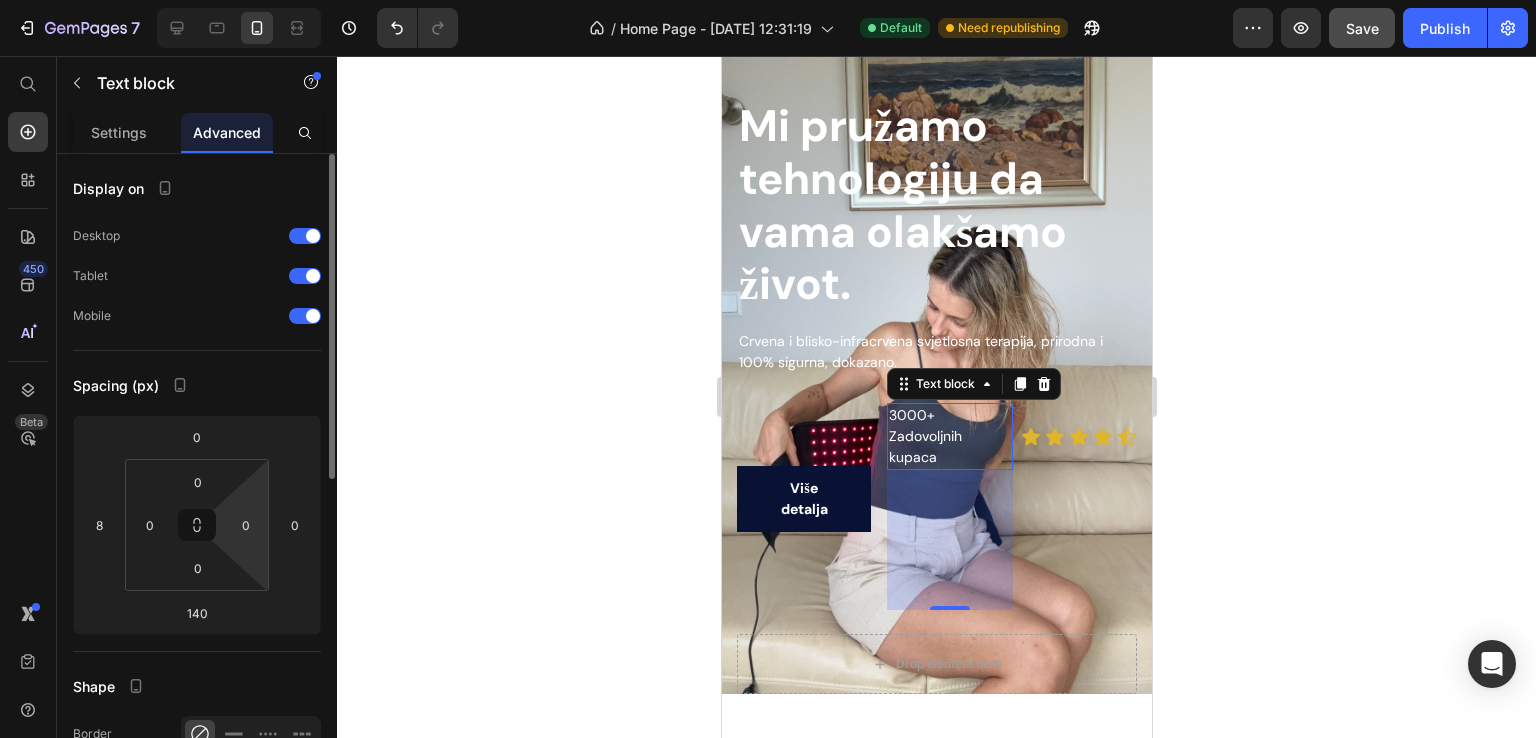 scroll, scrollTop: 266, scrollLeft: 0, axis: vertical 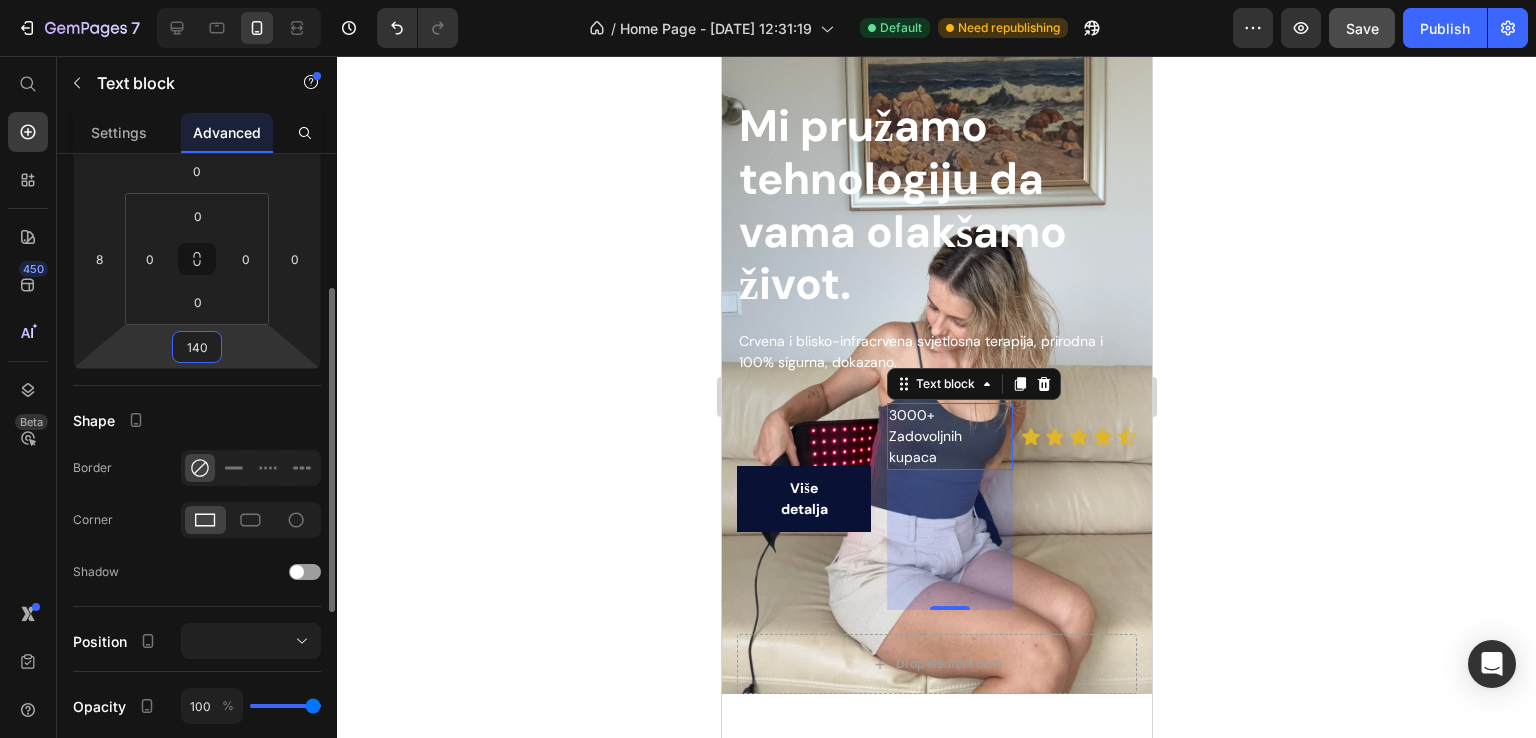 click on "140" at bounding box center [197, 347] 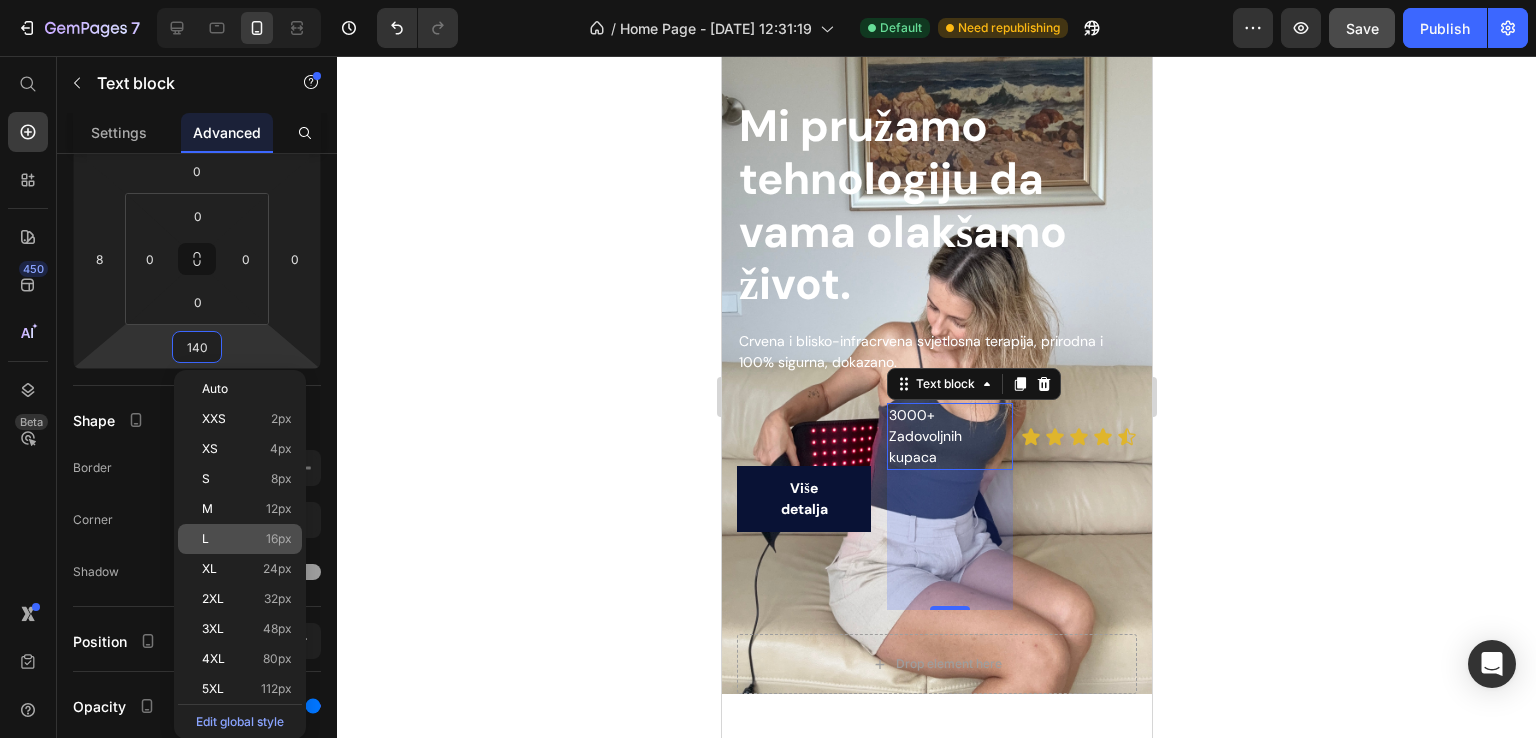 click on "L 16px" at bounding box center (247, 539) 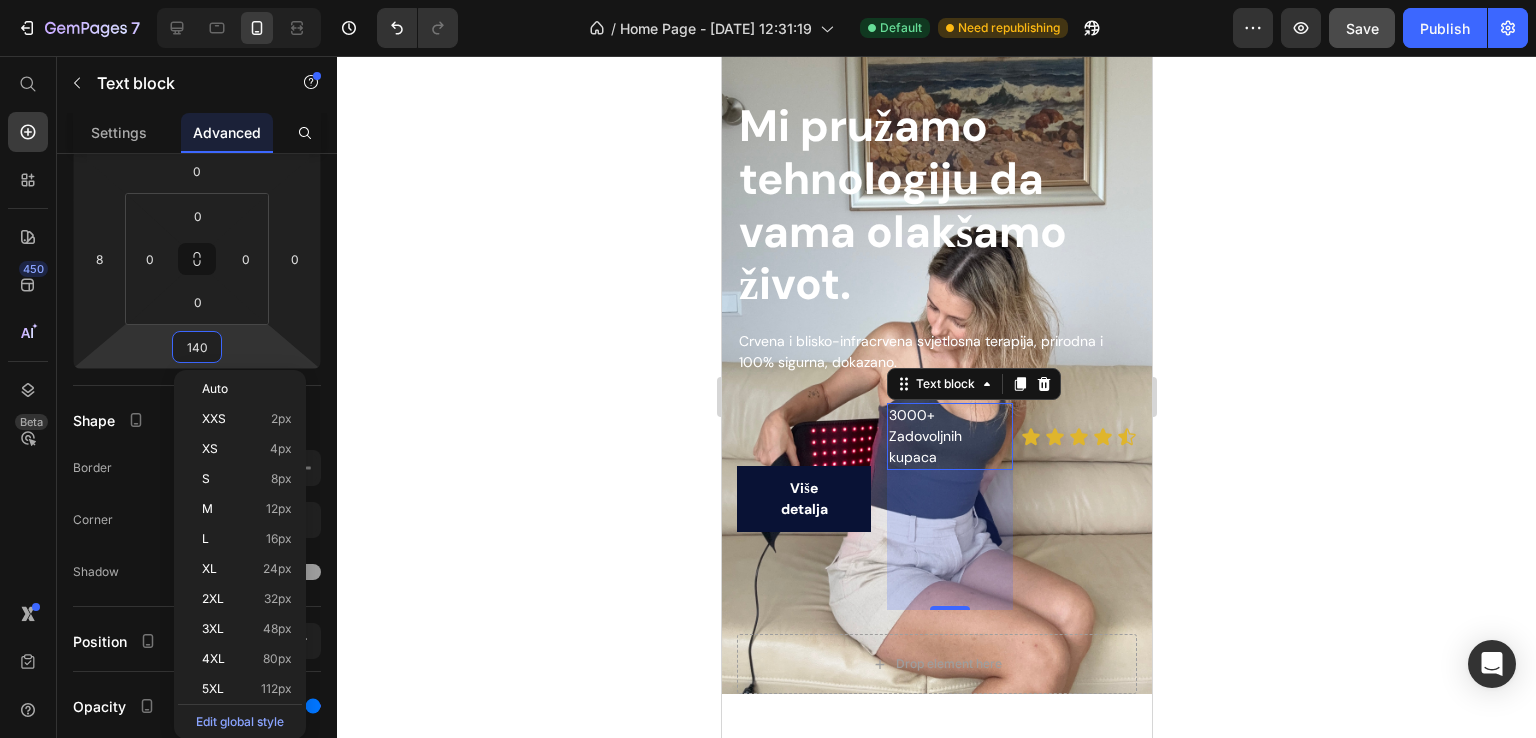 type on "16" 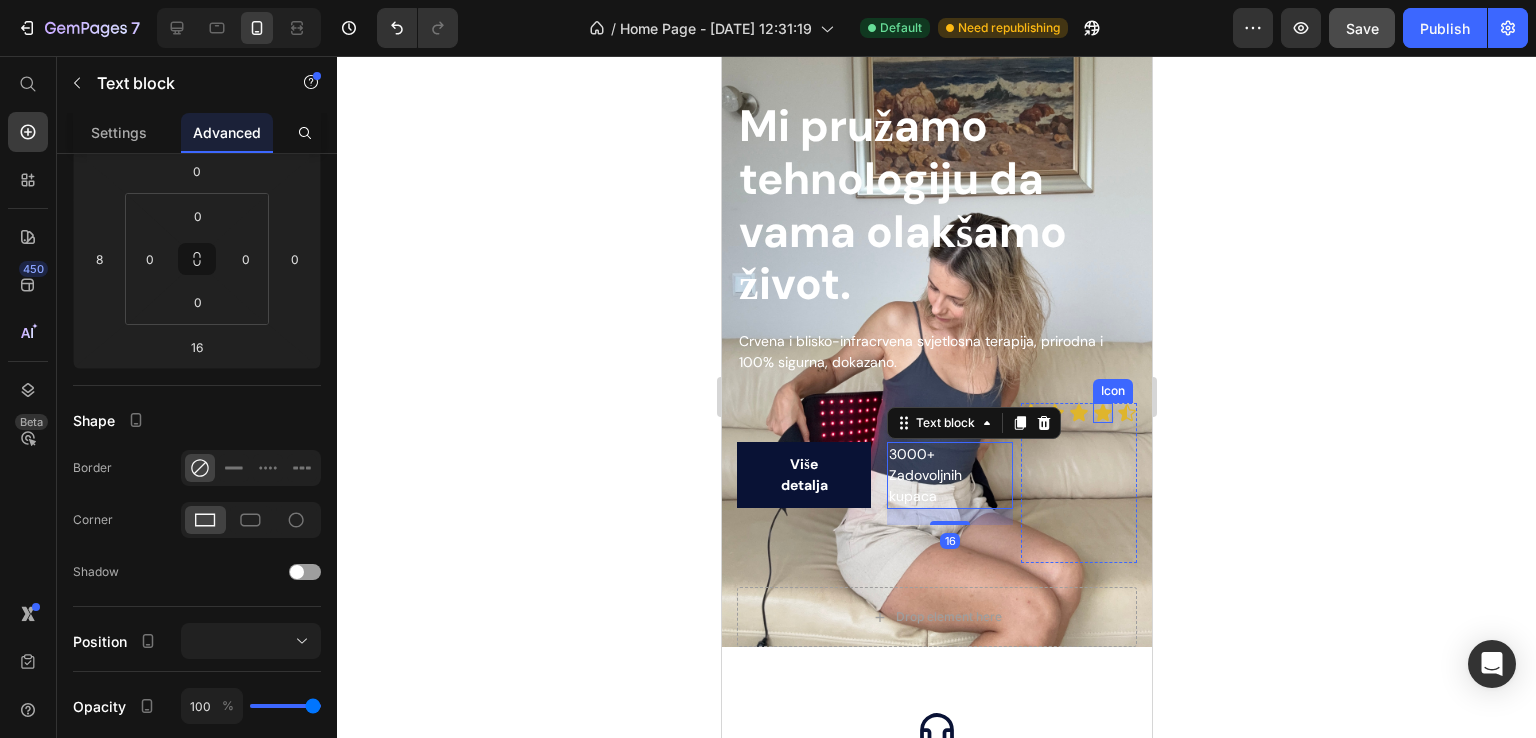 click 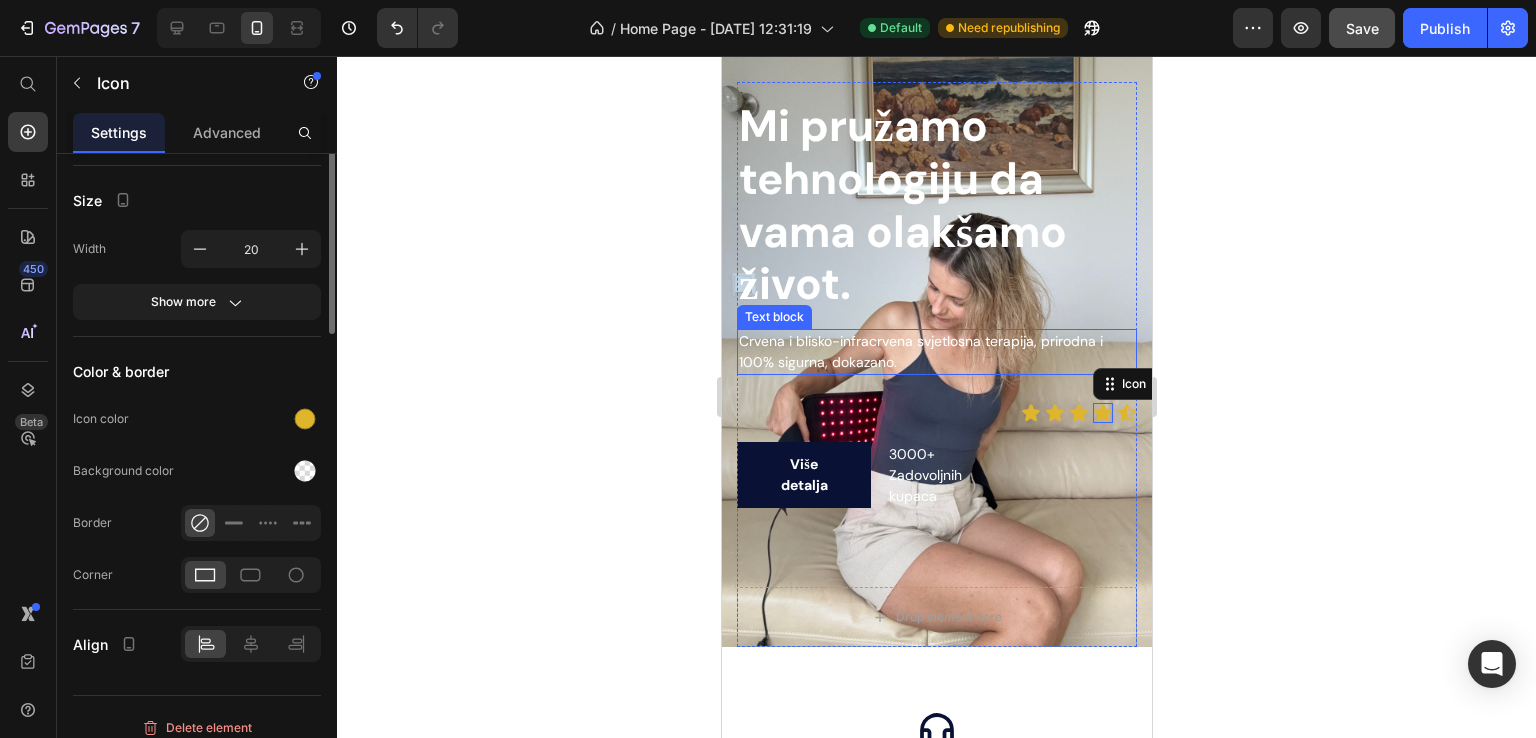 scroll, scrollTop: 0, scrollLeft: 0, axis: both 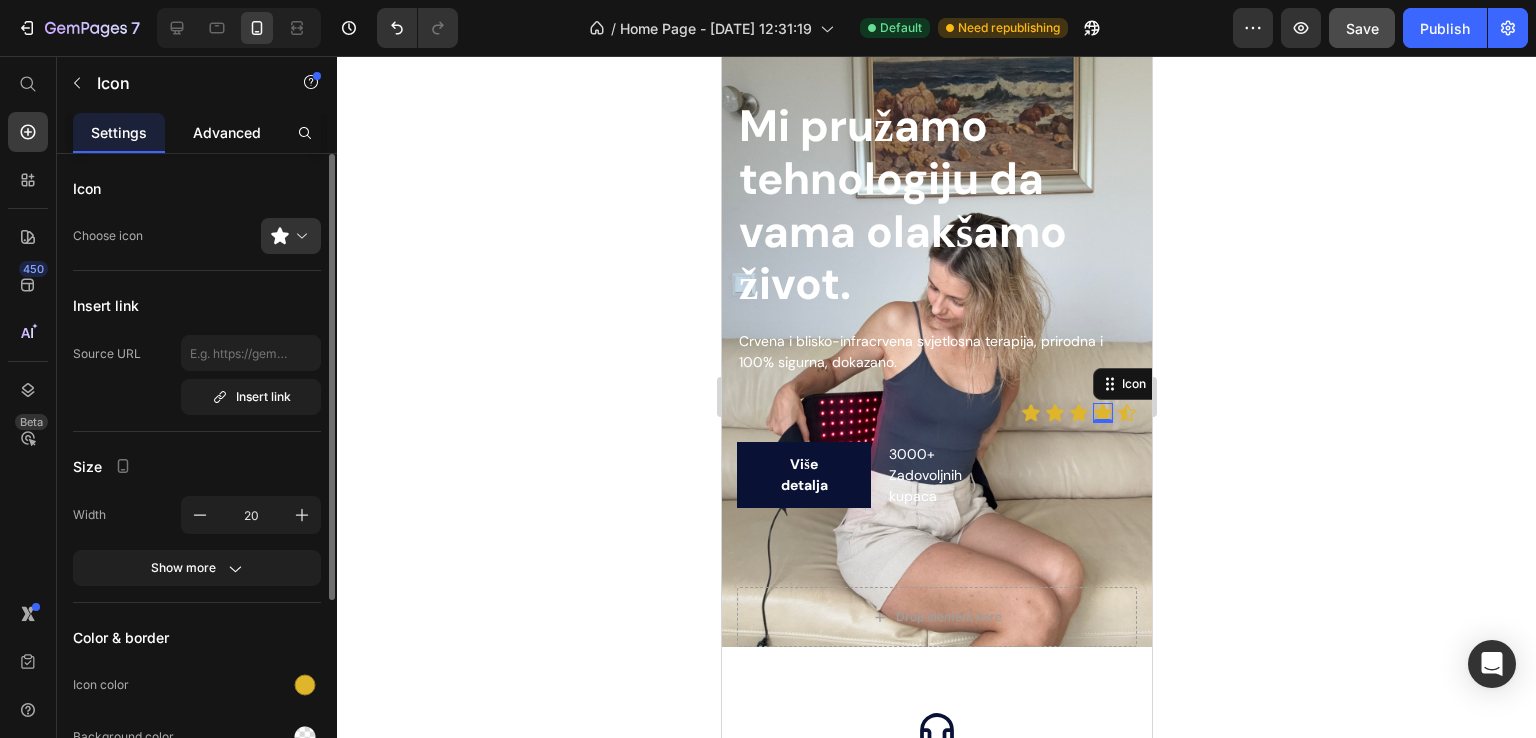 drag, startPoint x: 213, startPoint y: 129, endPoint x: 220, endPoint y: 137, distance: 10.630146 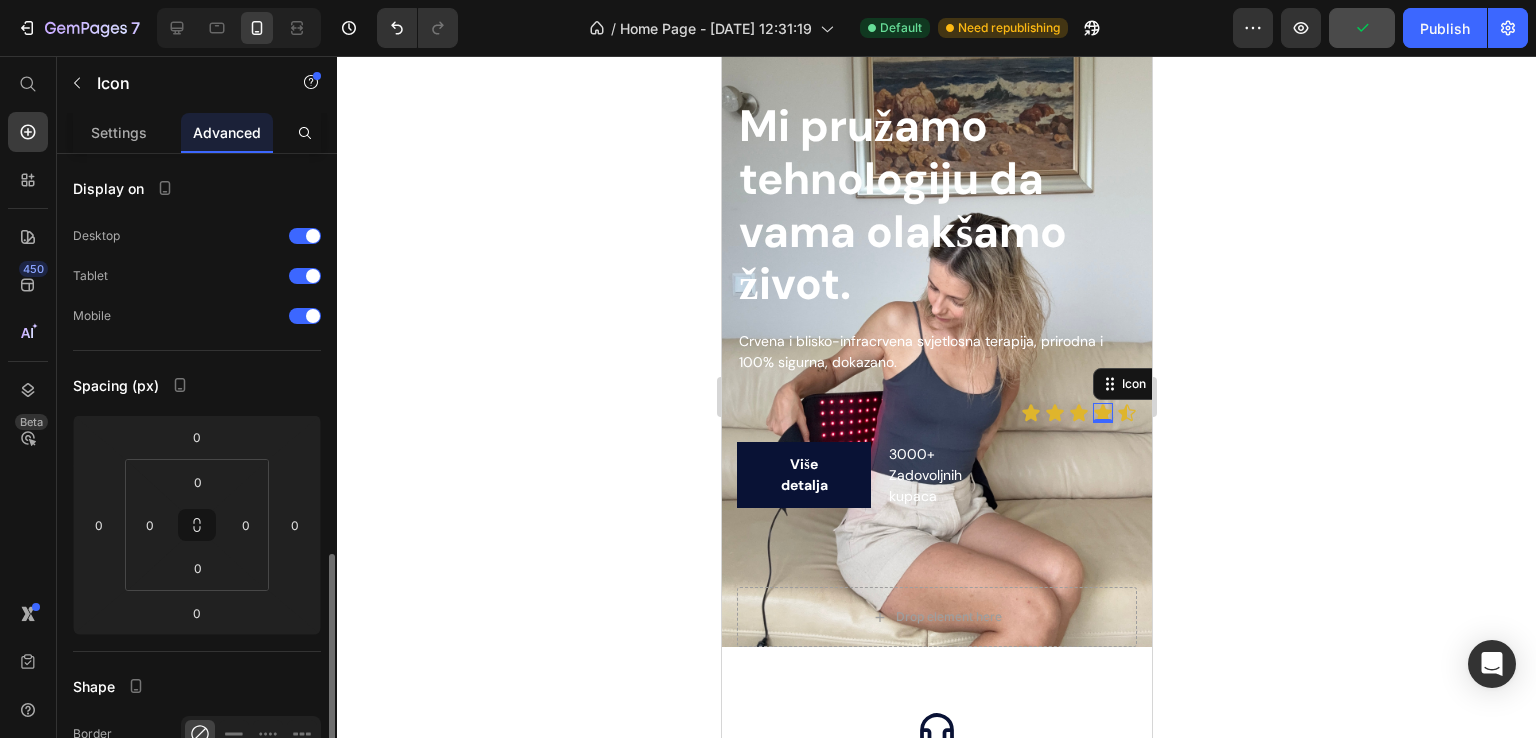 scroll, scrollTop: 266, scrollLeft: 0, axis: vertical 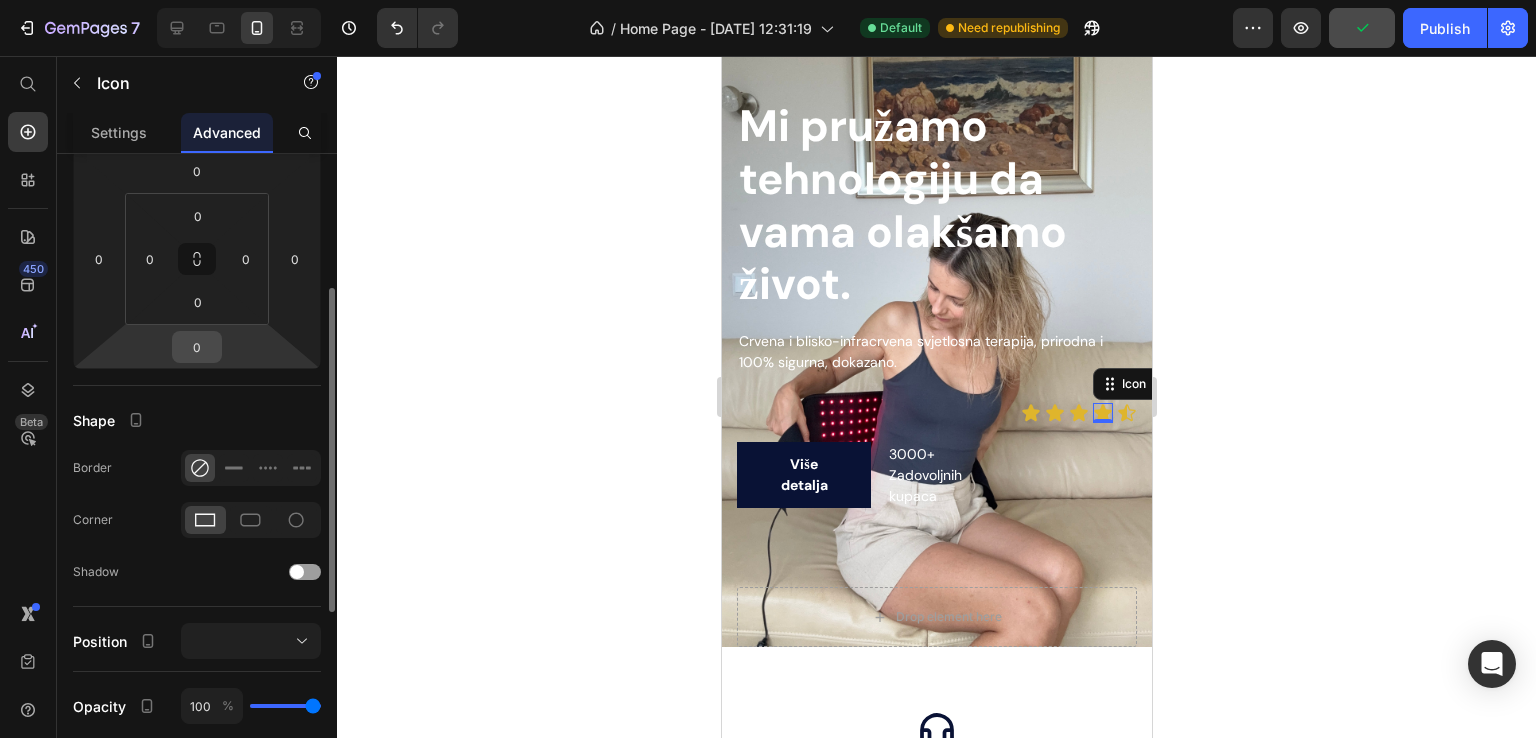 click on "0" at bounding box center [197, 347] 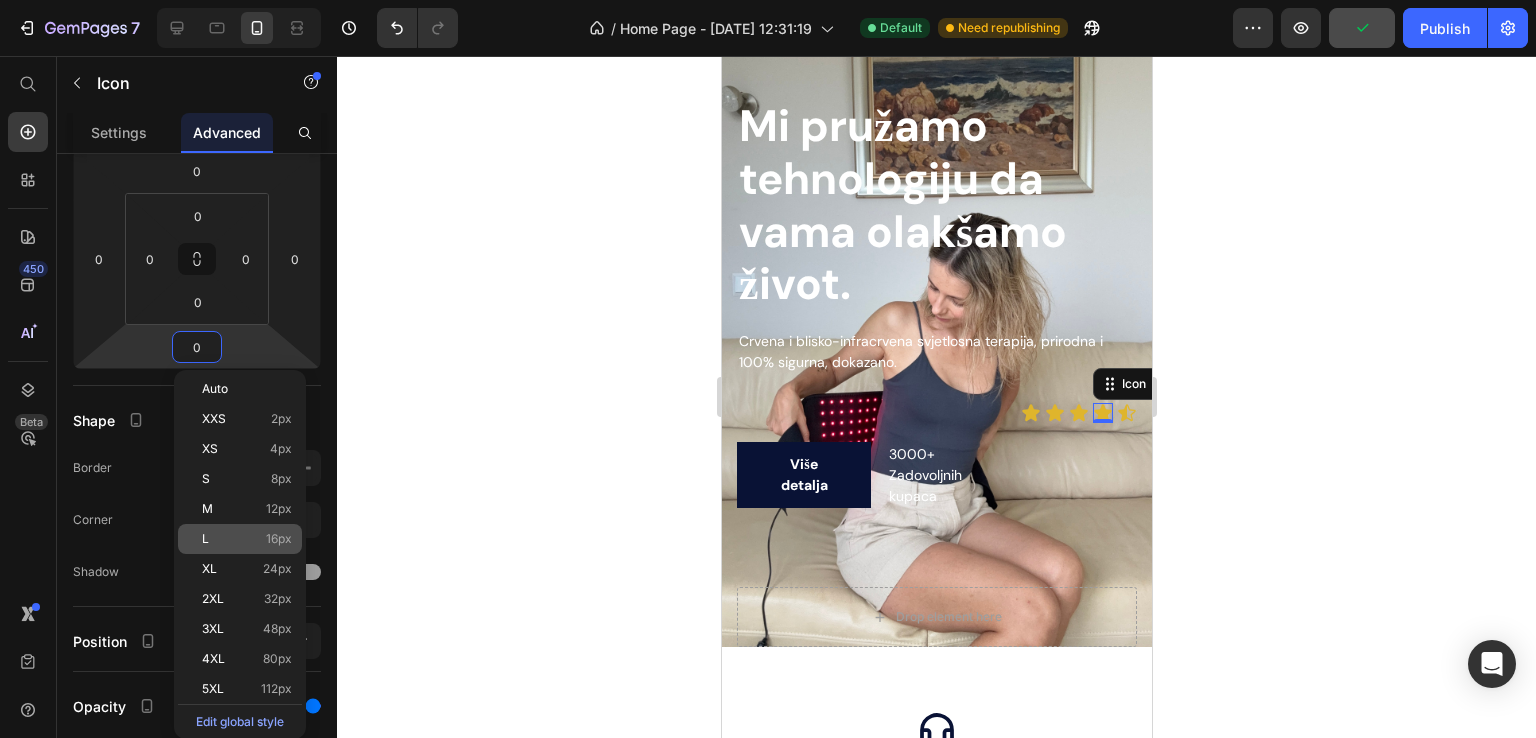click on "L 16px" 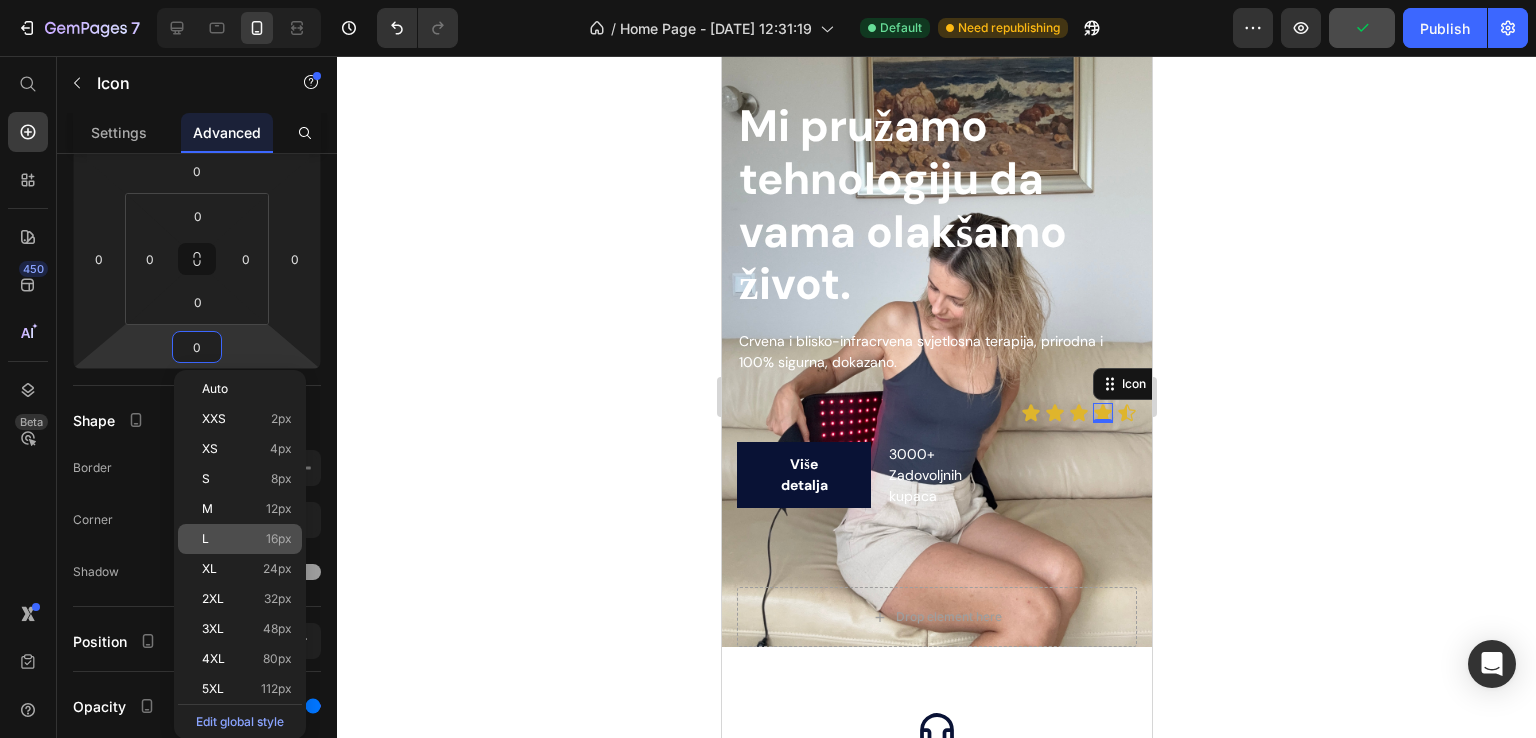 type on "16" 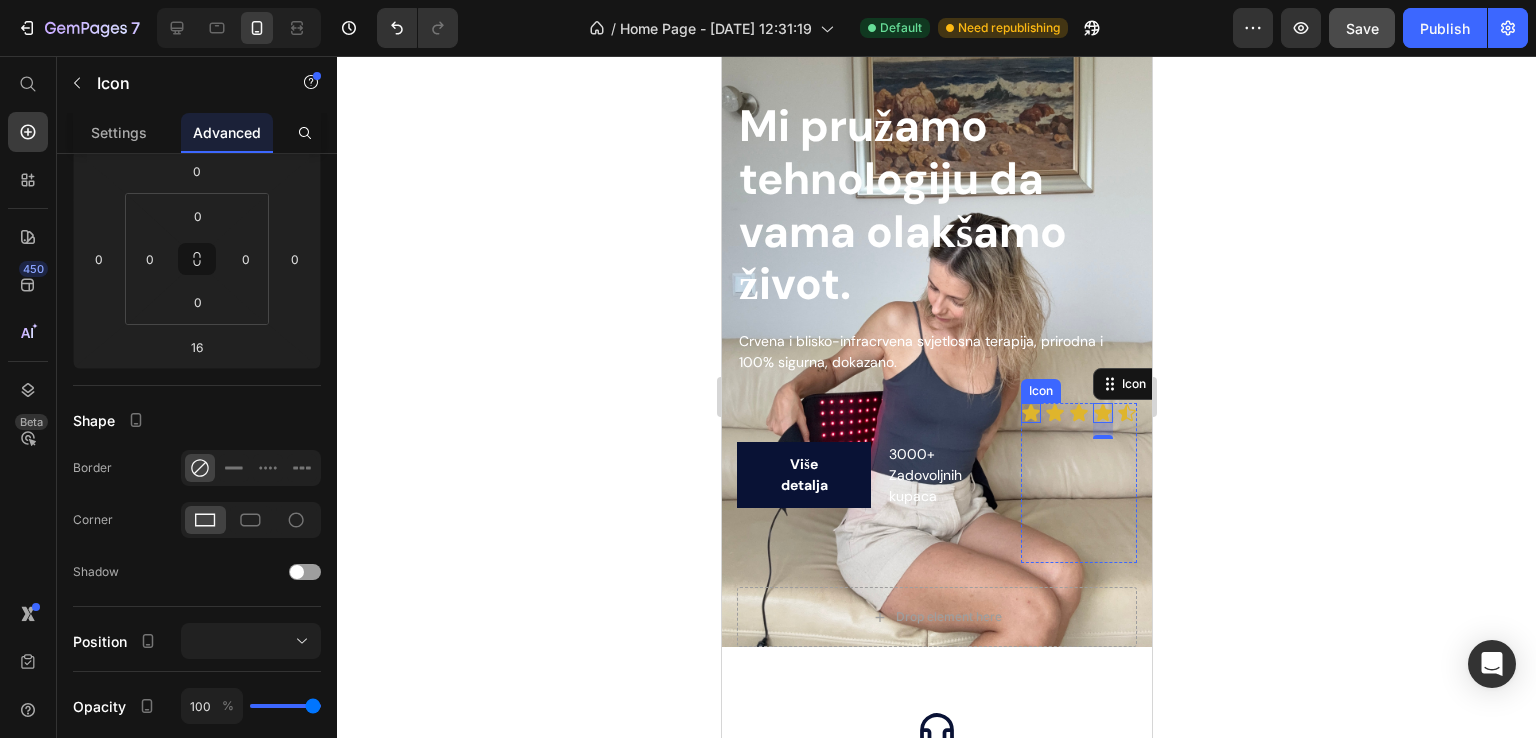 click 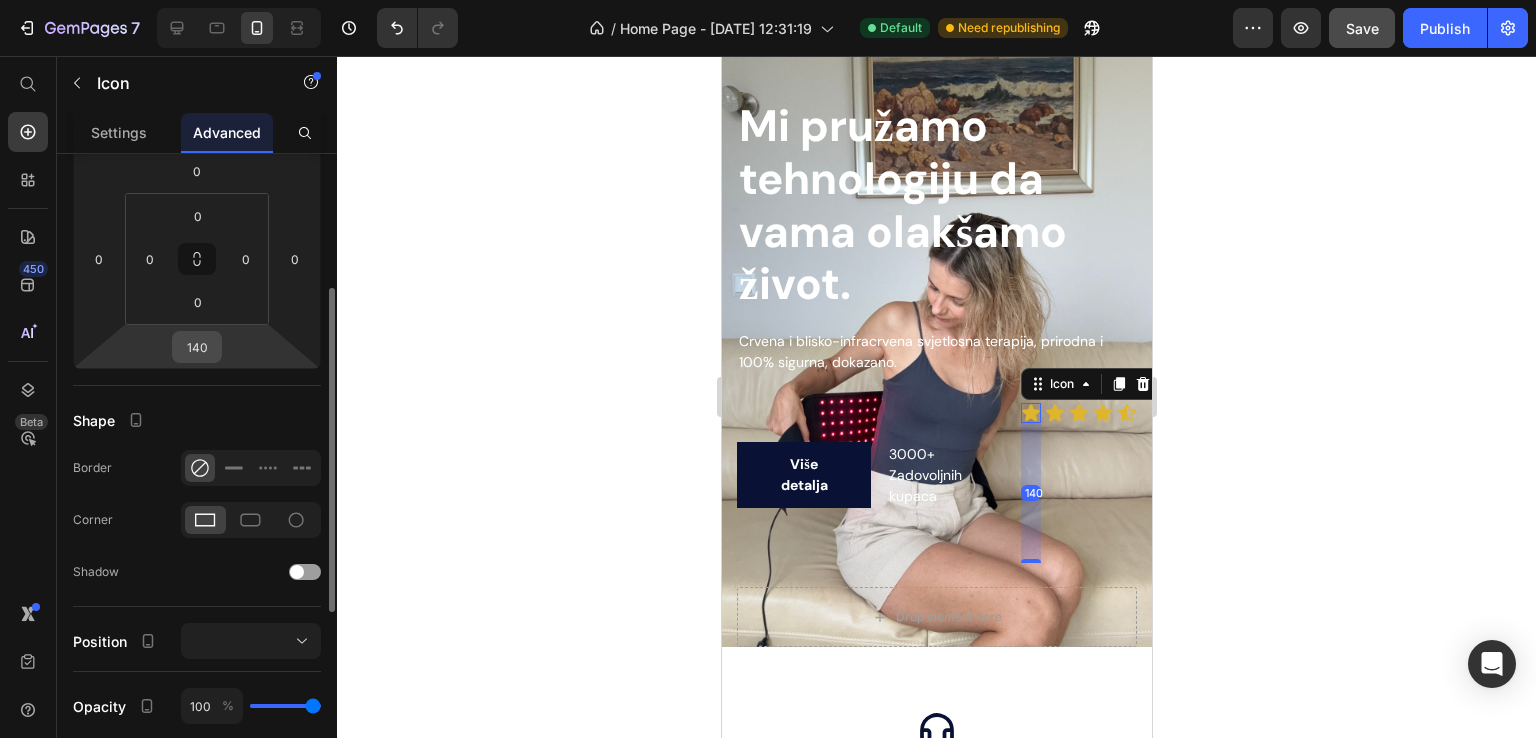 click on "140" at bounding box center [197, 347] 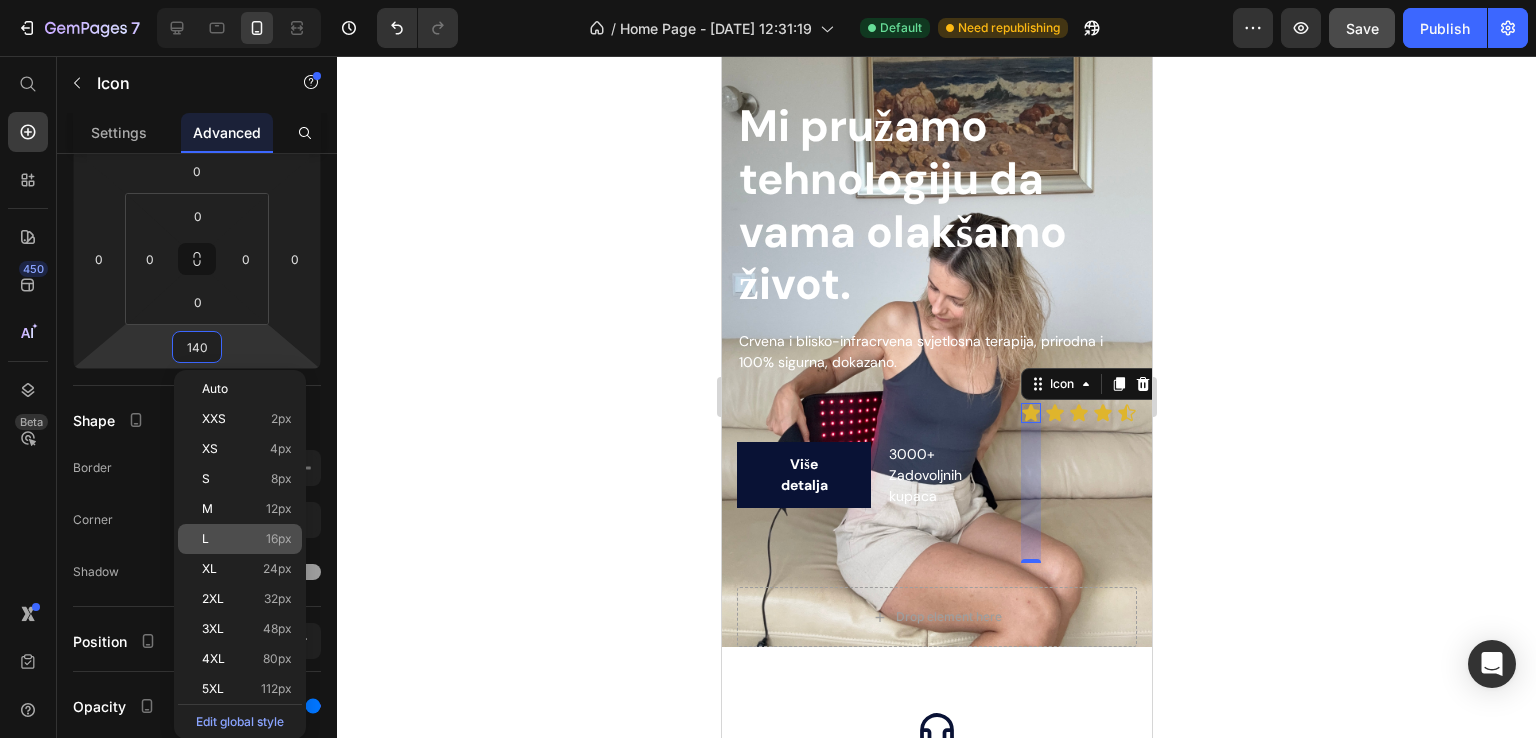 click on "L 16px" 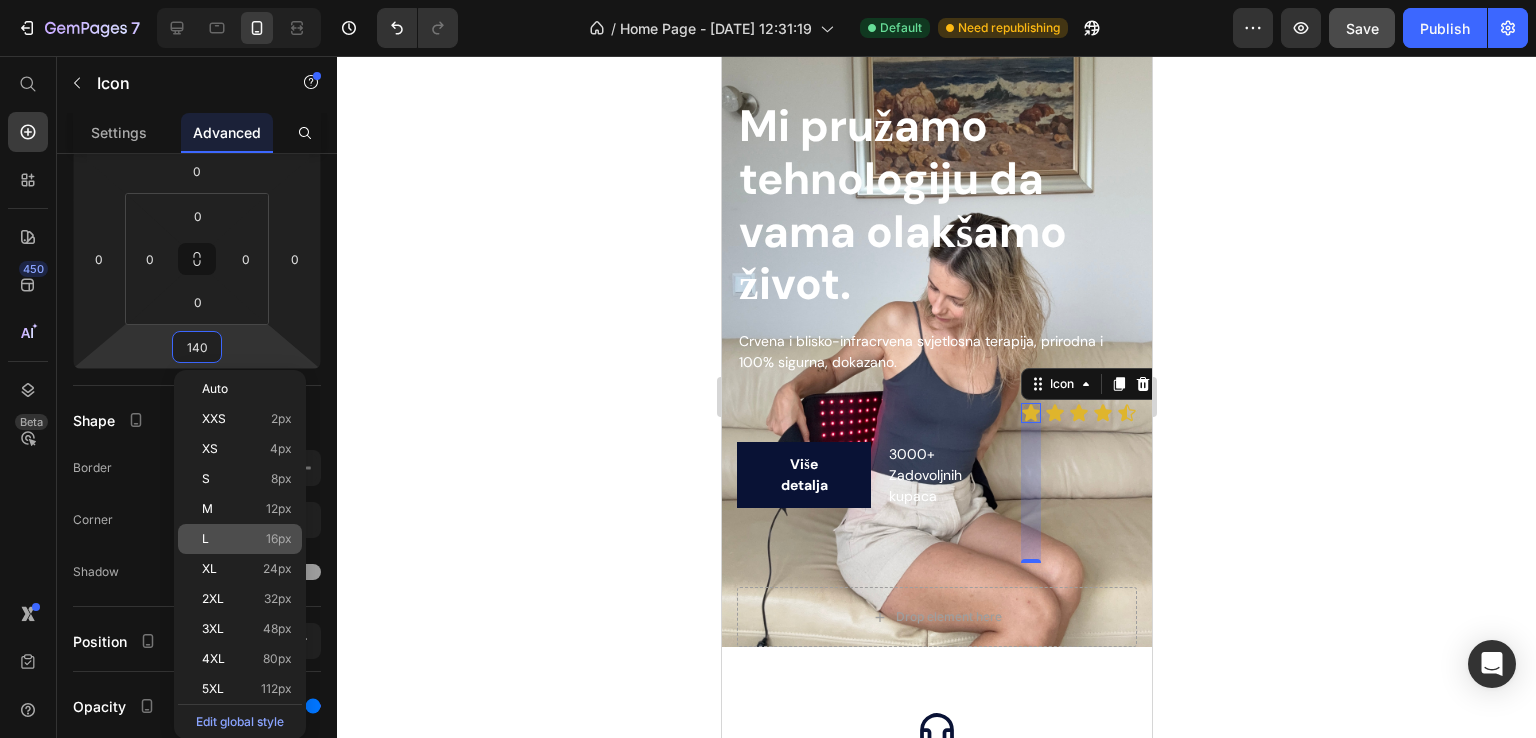 type on "16" 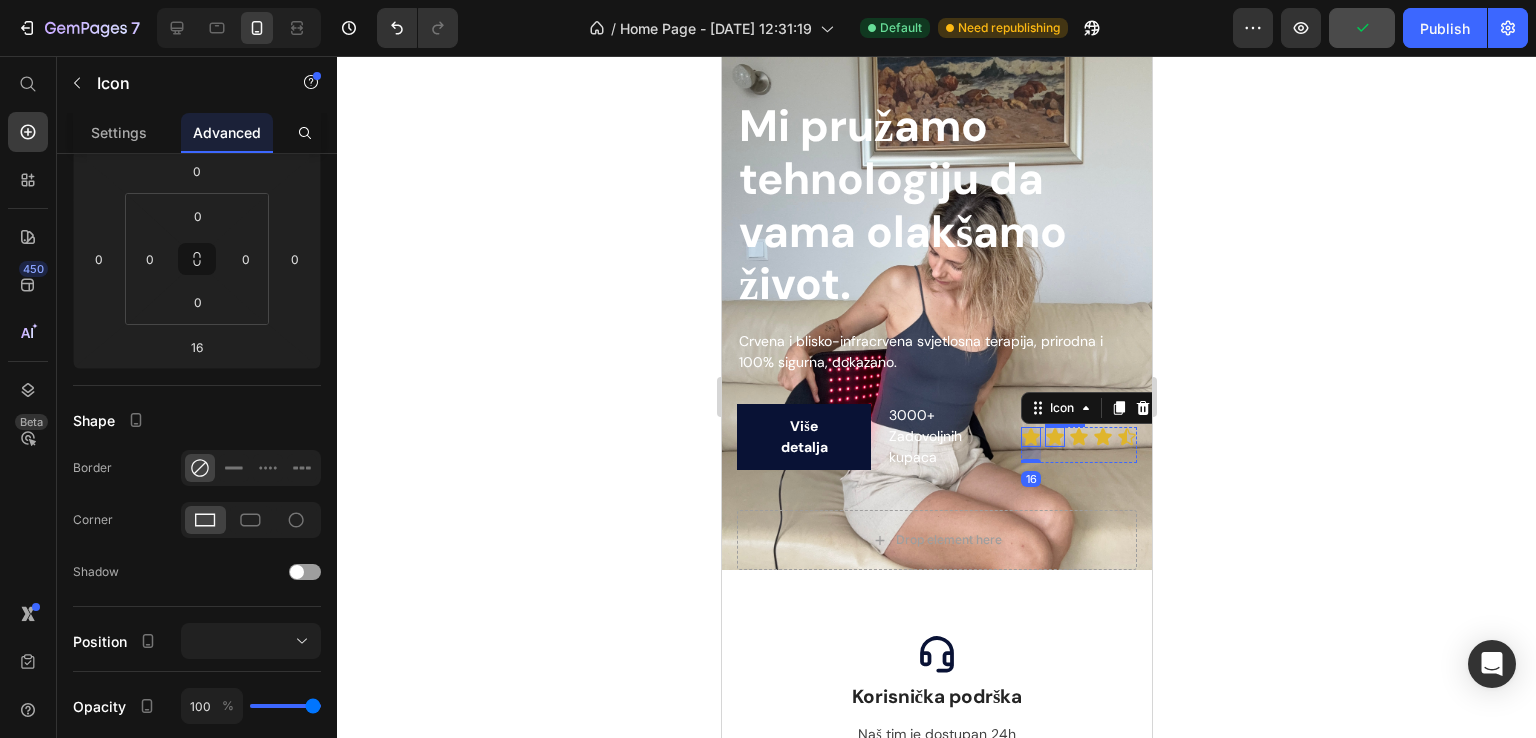 click 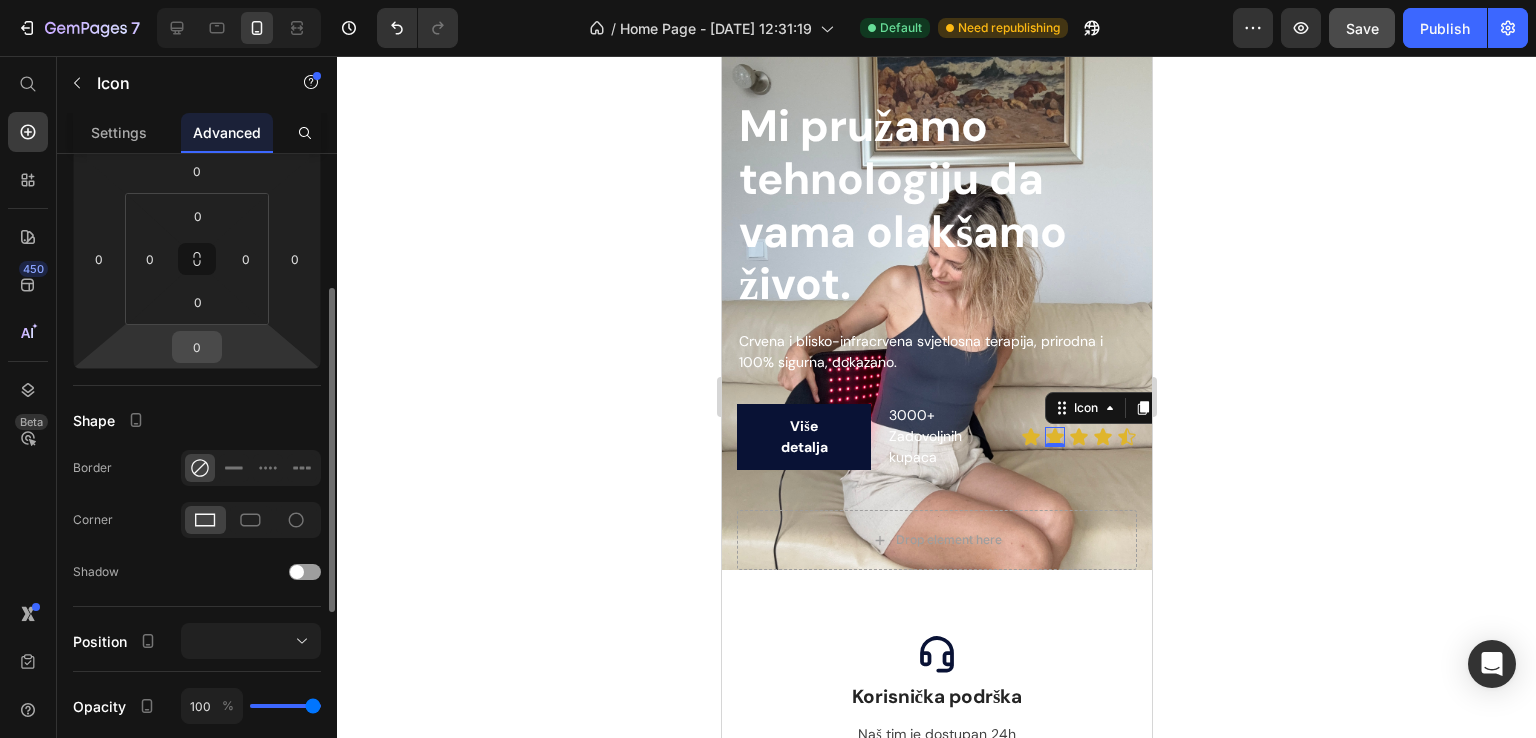 click on "0" at bounding box center (197, 347) 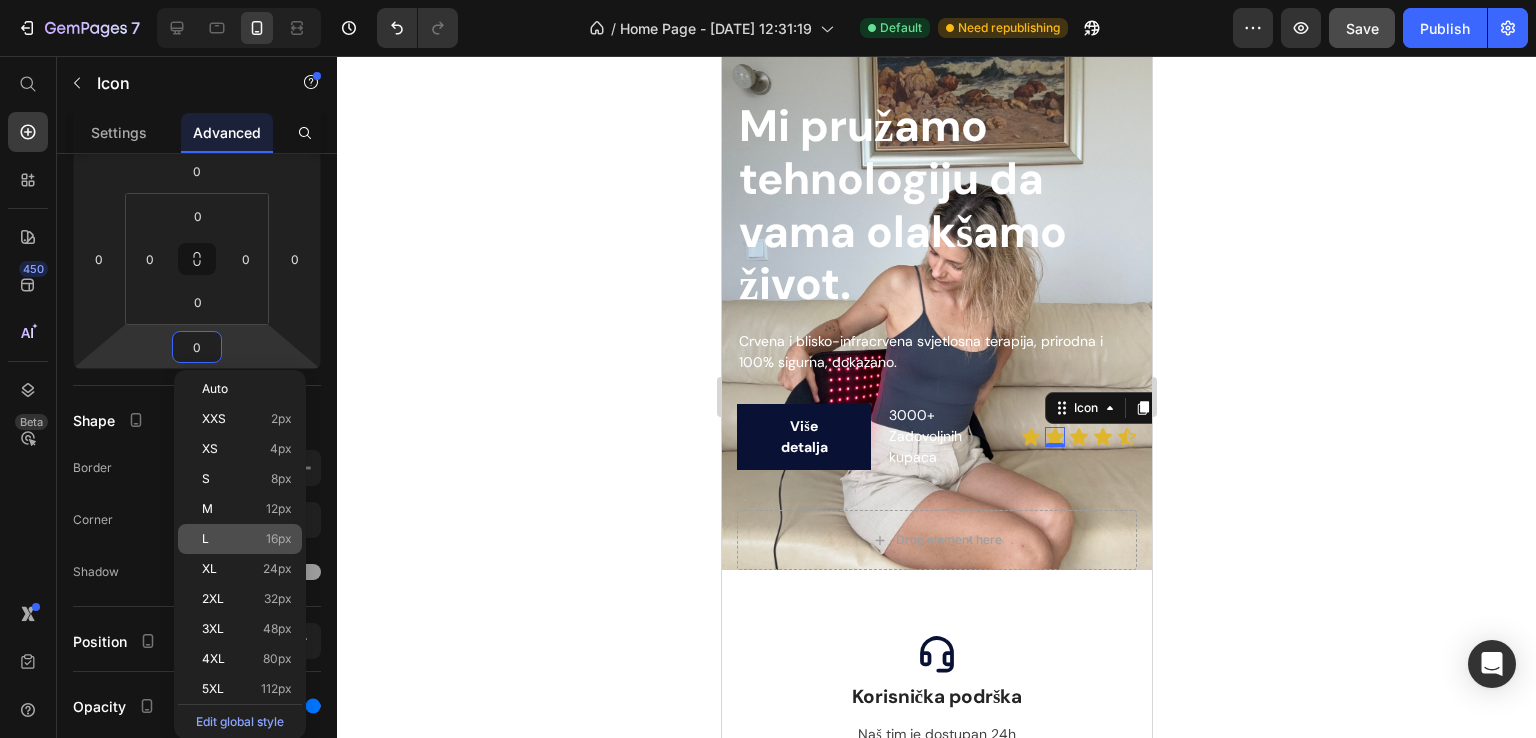 click on "L 16px" at bounding box center [247, 539] 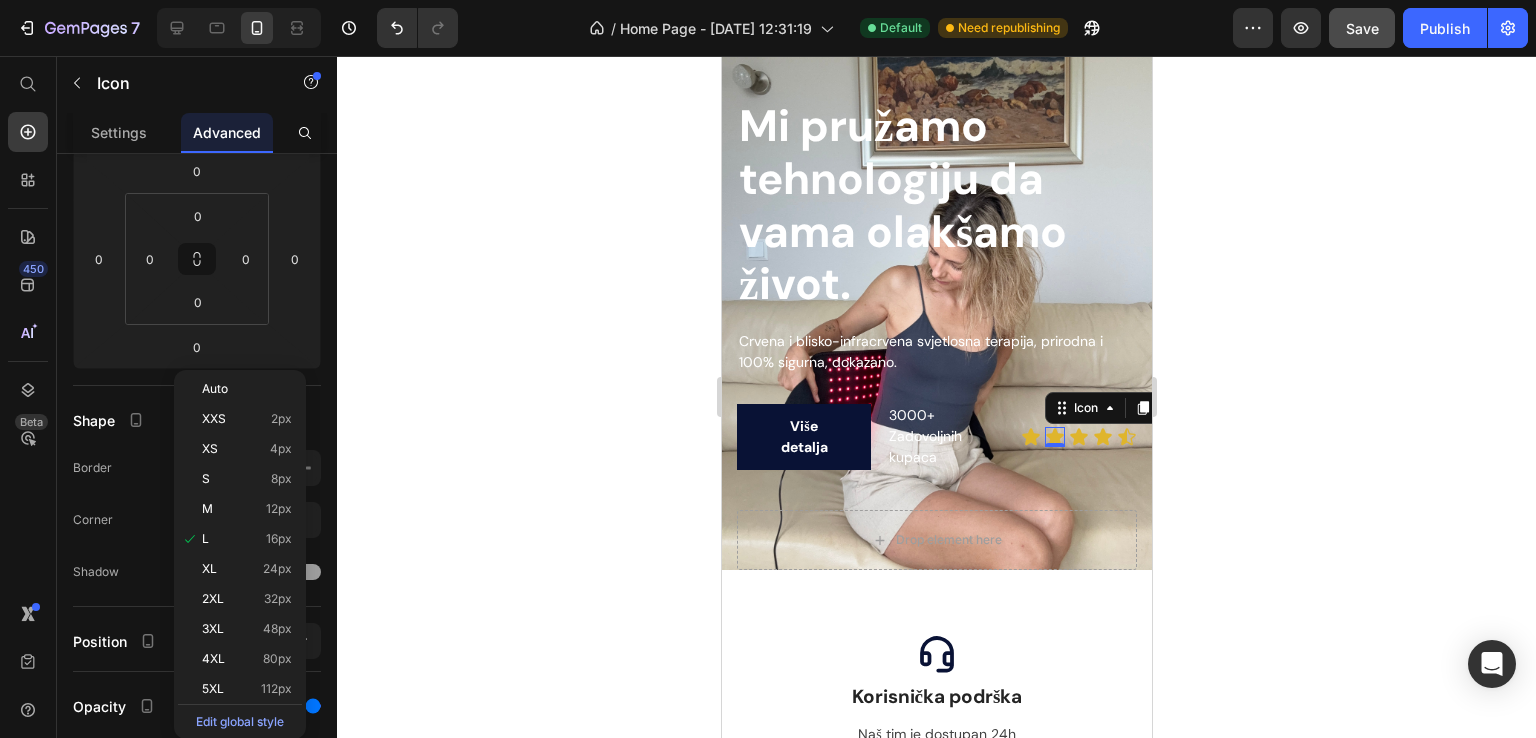 type on "16" 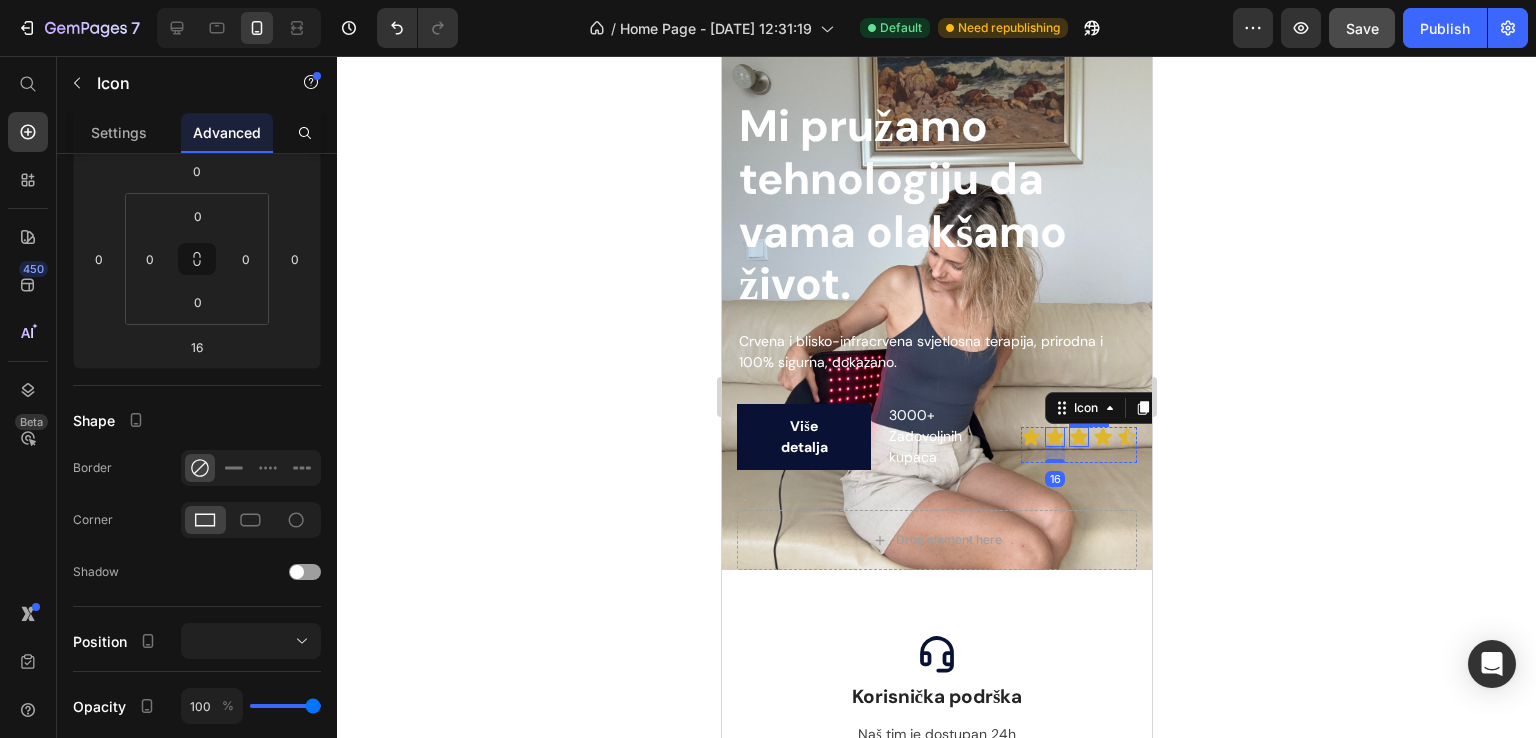 click 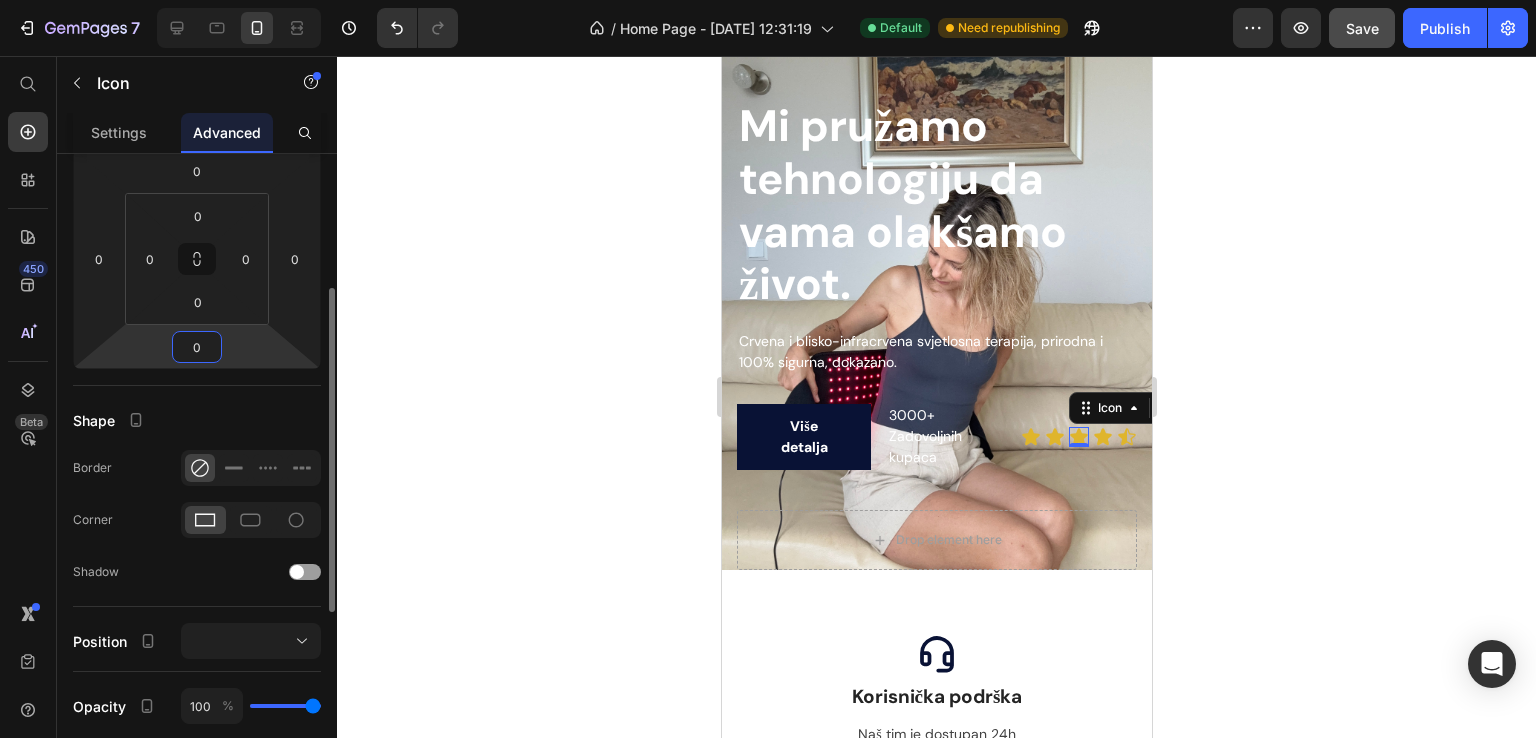 click on "0" at bounding box center (197, 347) 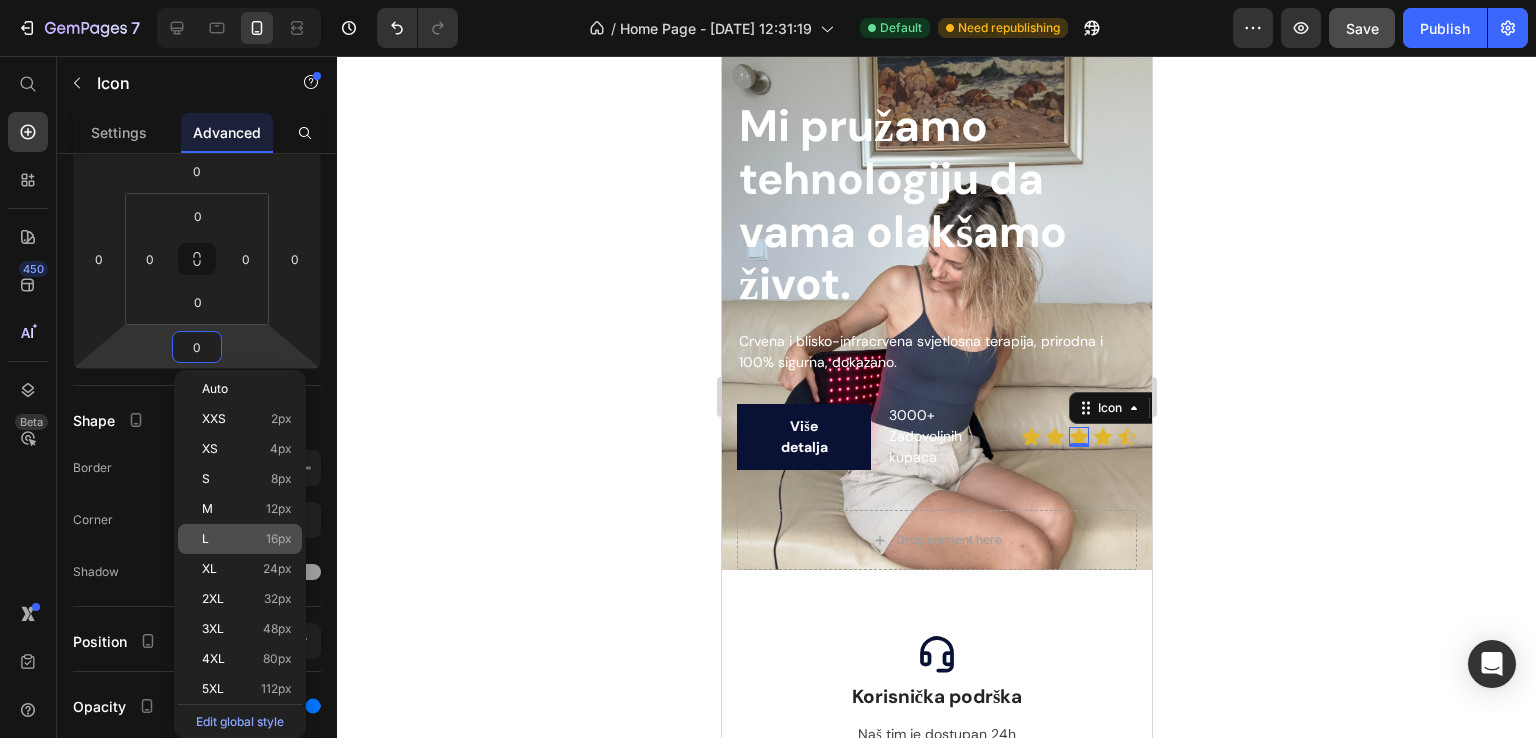 click on "L 16px" at bounding box center [247, 539] 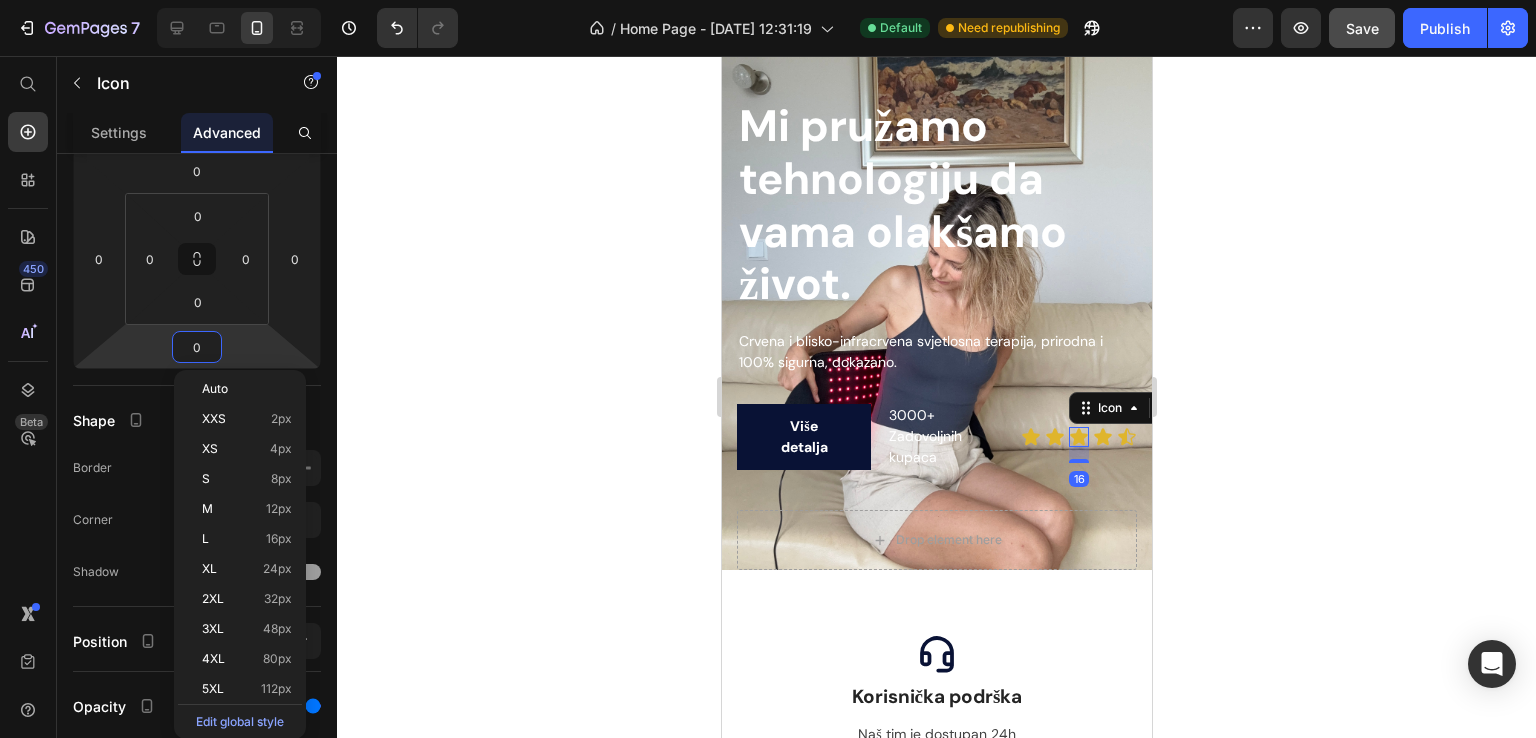type on "16" 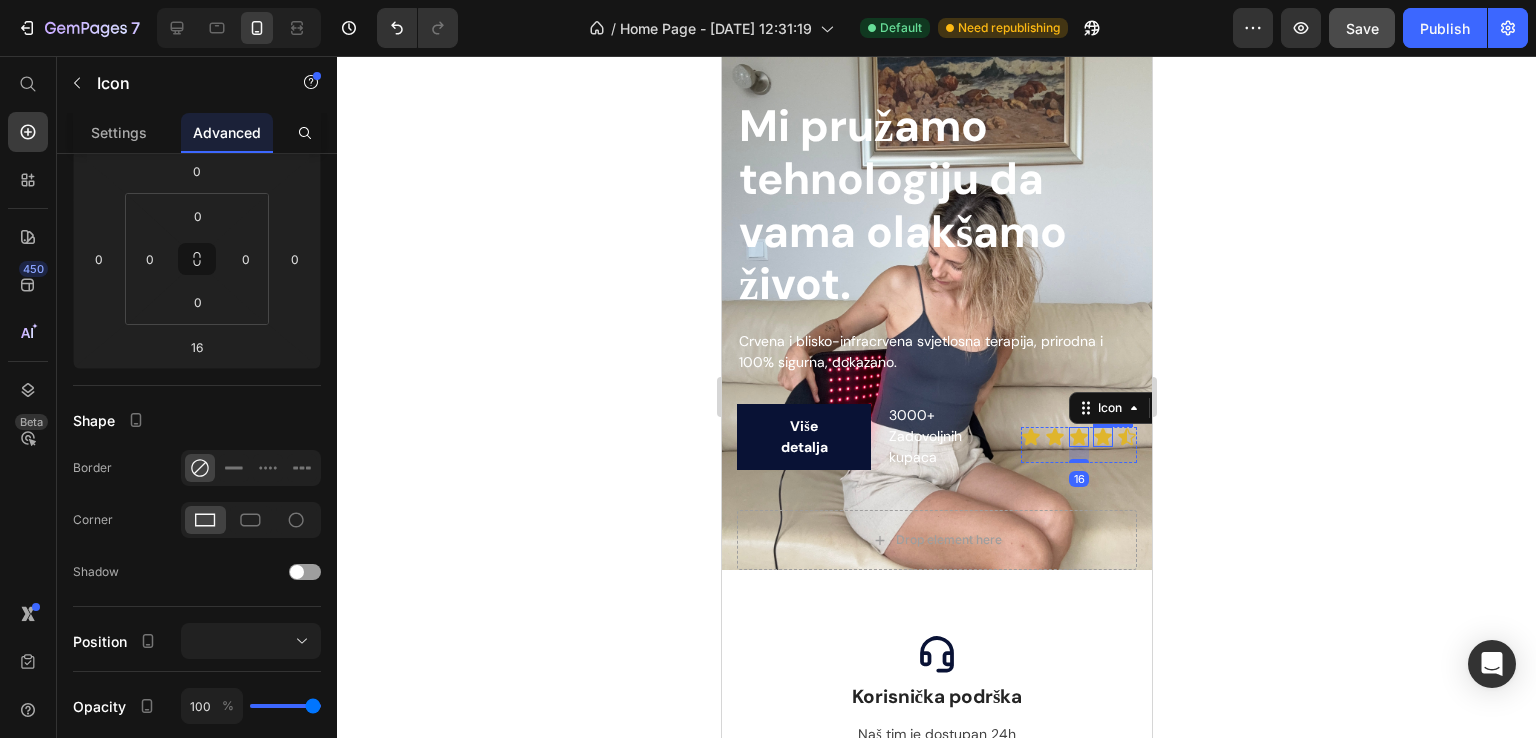 click 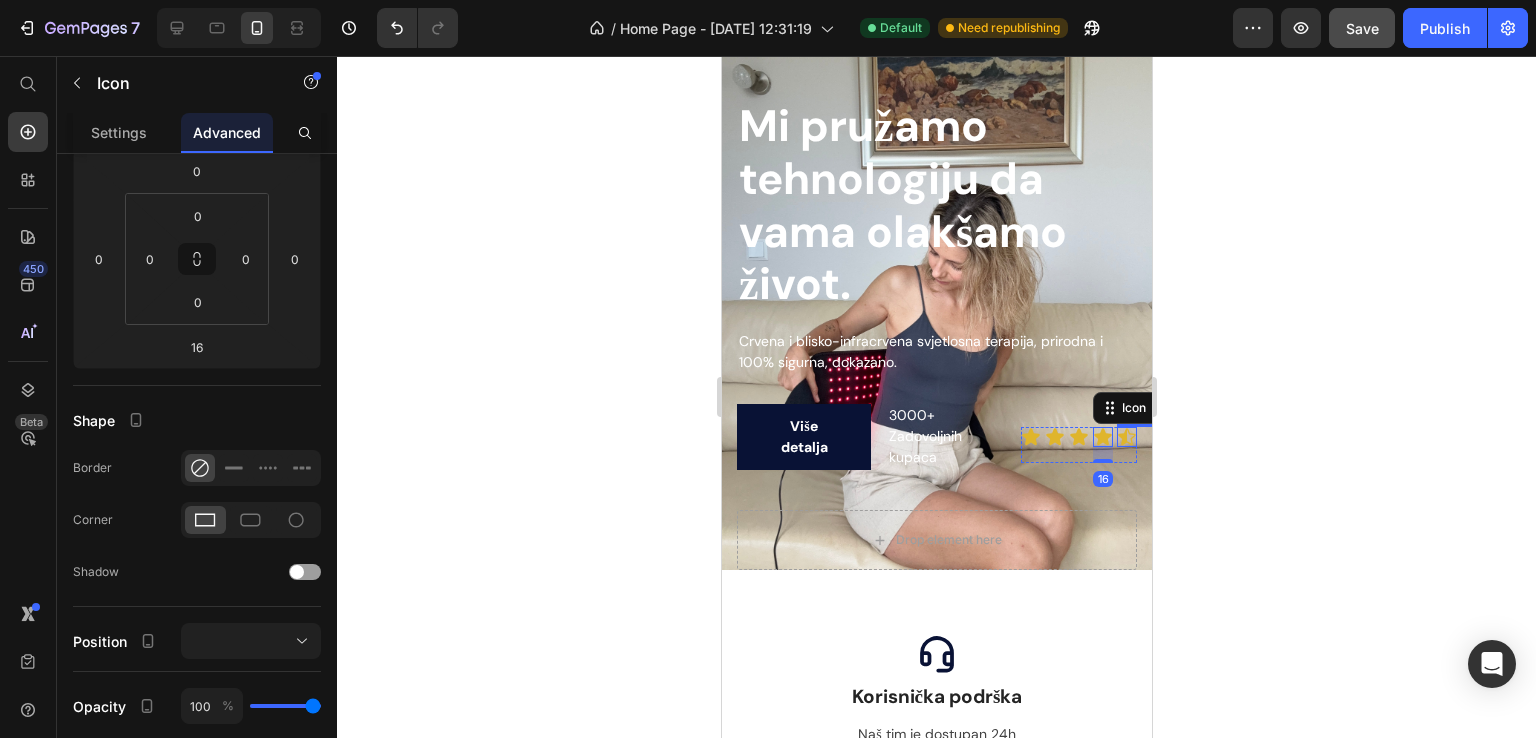 click 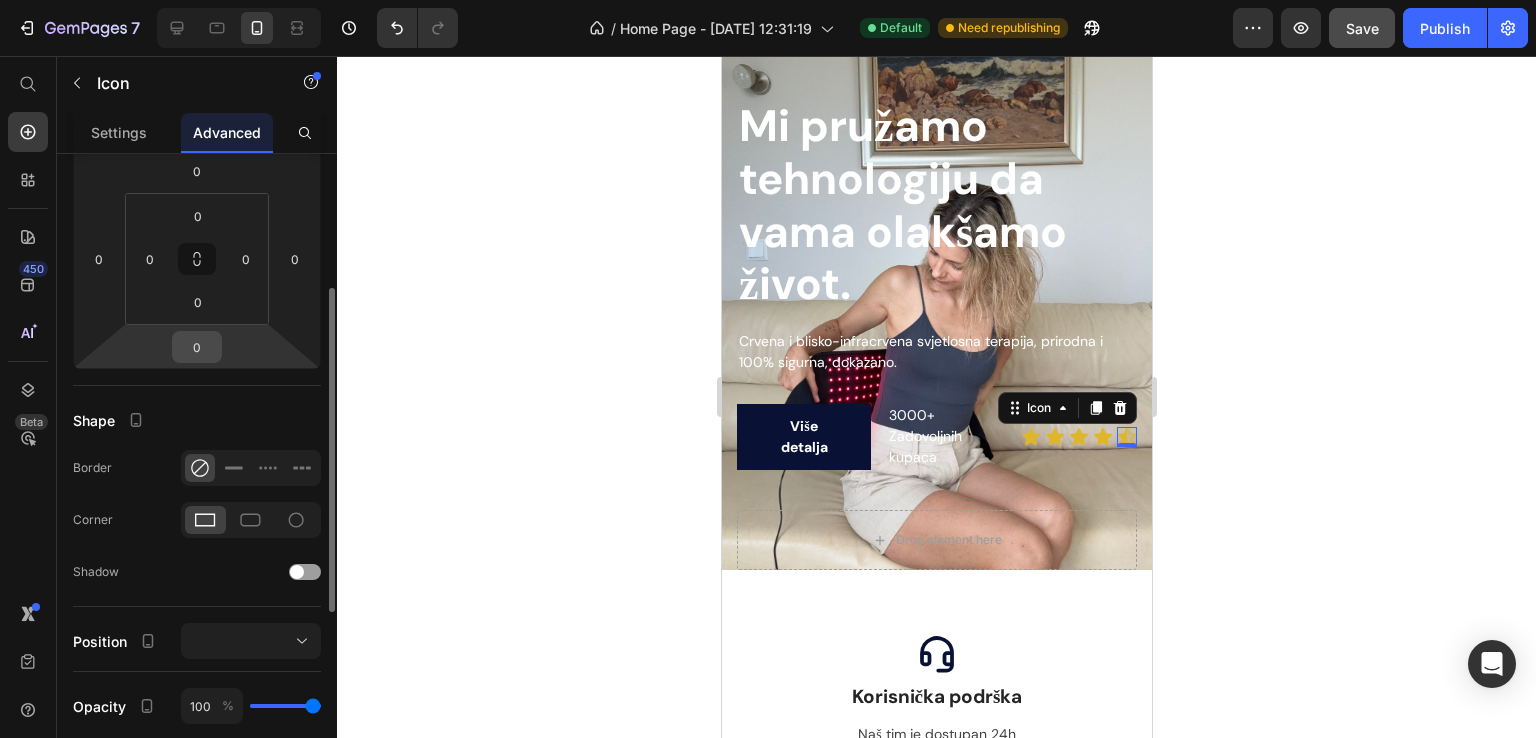 click on "0" at bounding box center [197, 347] 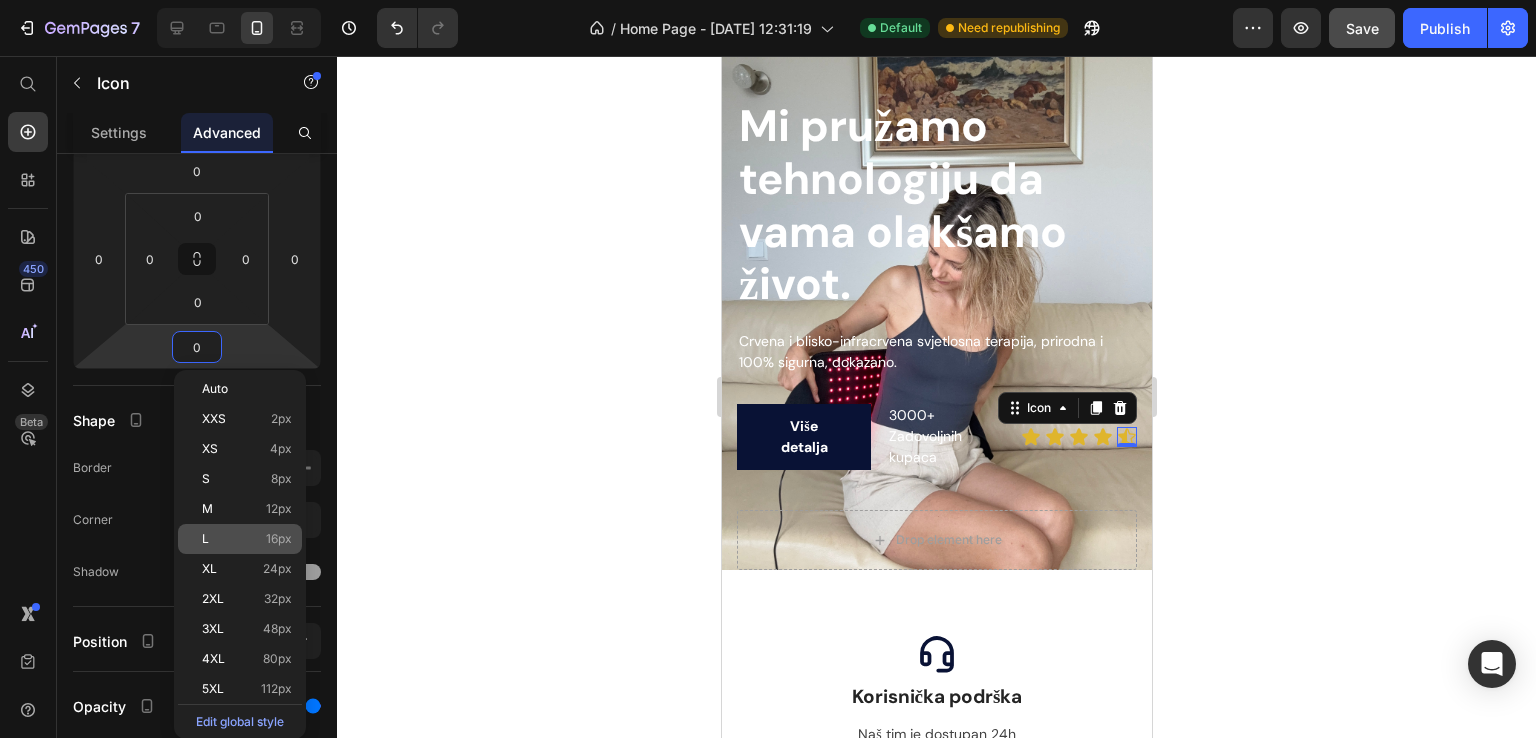 click on "L 16px" at bounding box center [247, 539] 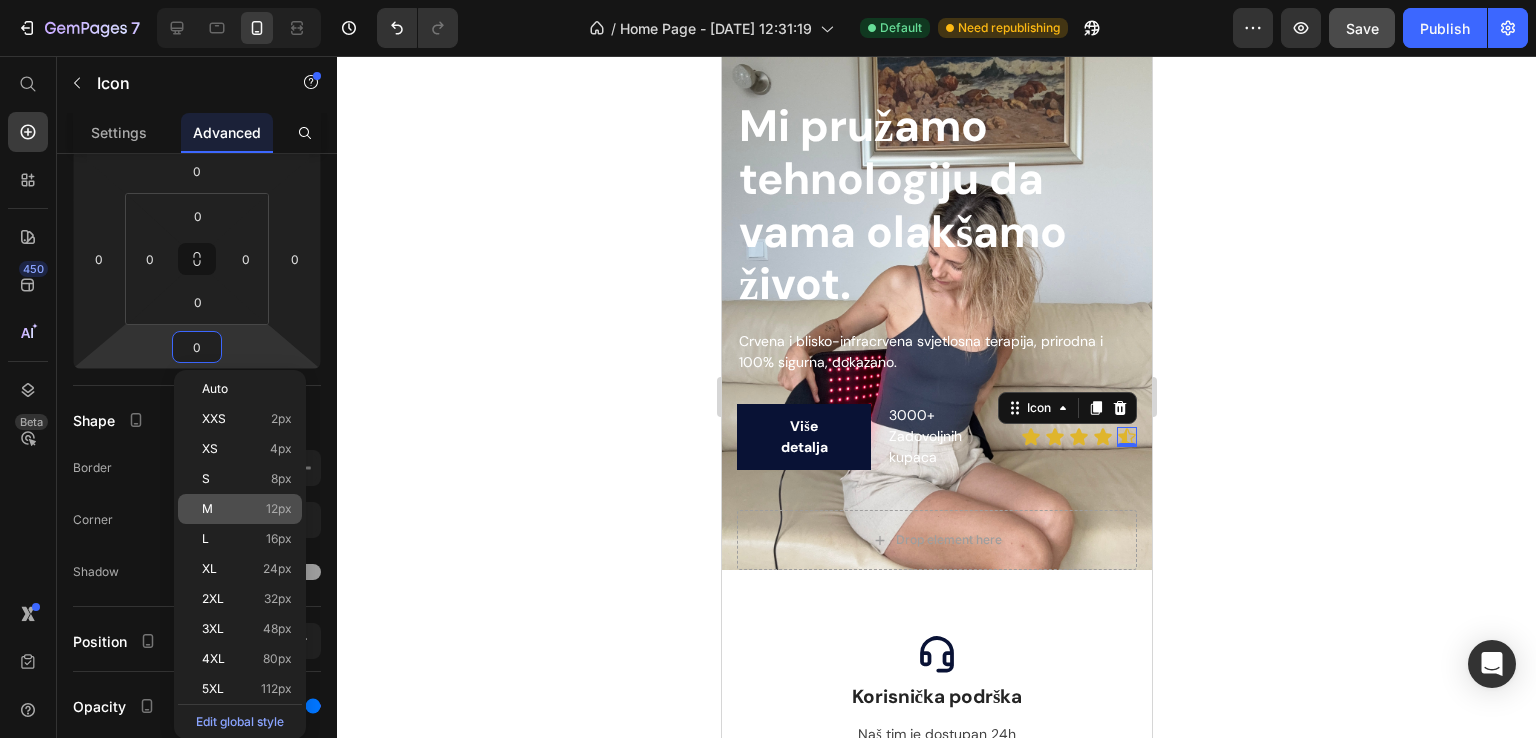 type on "16" 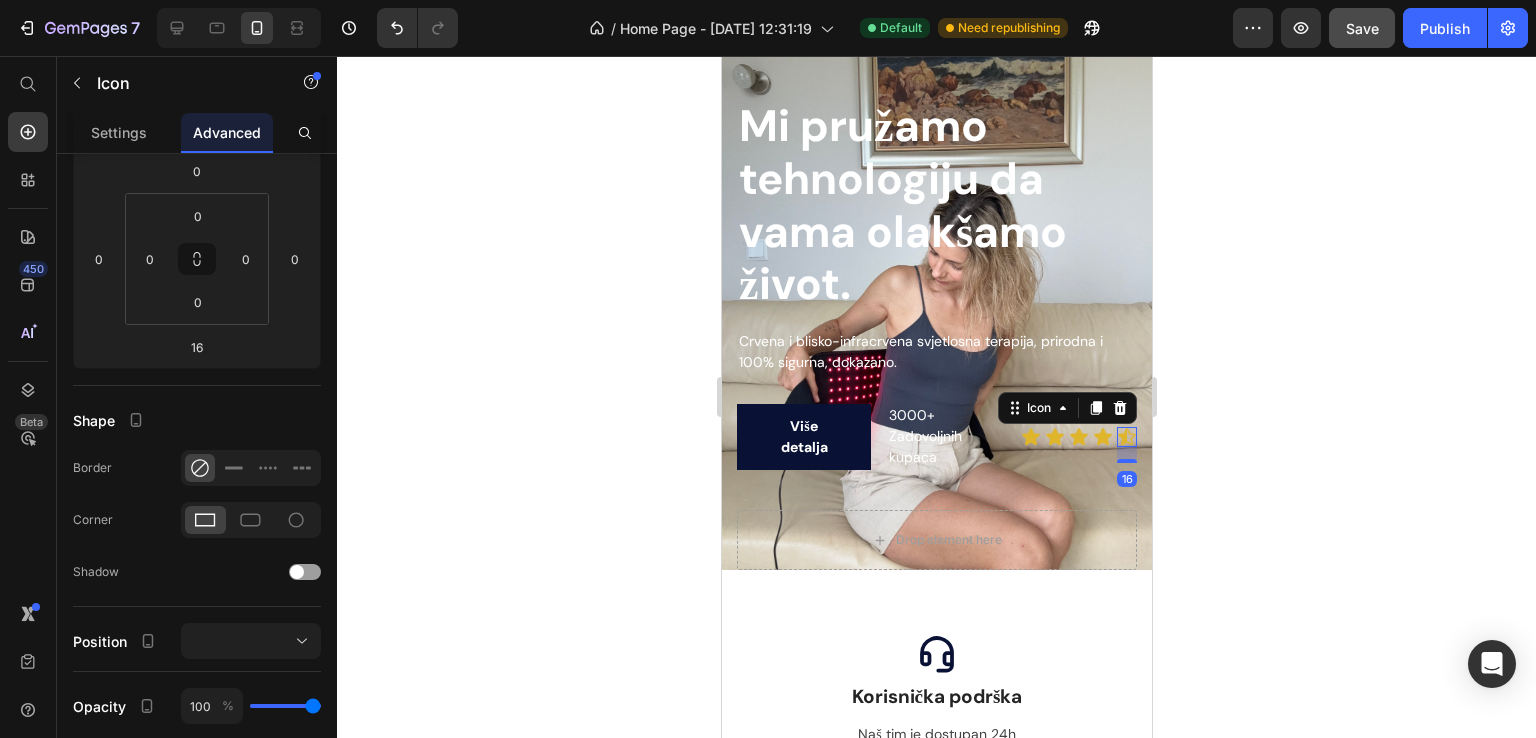 click 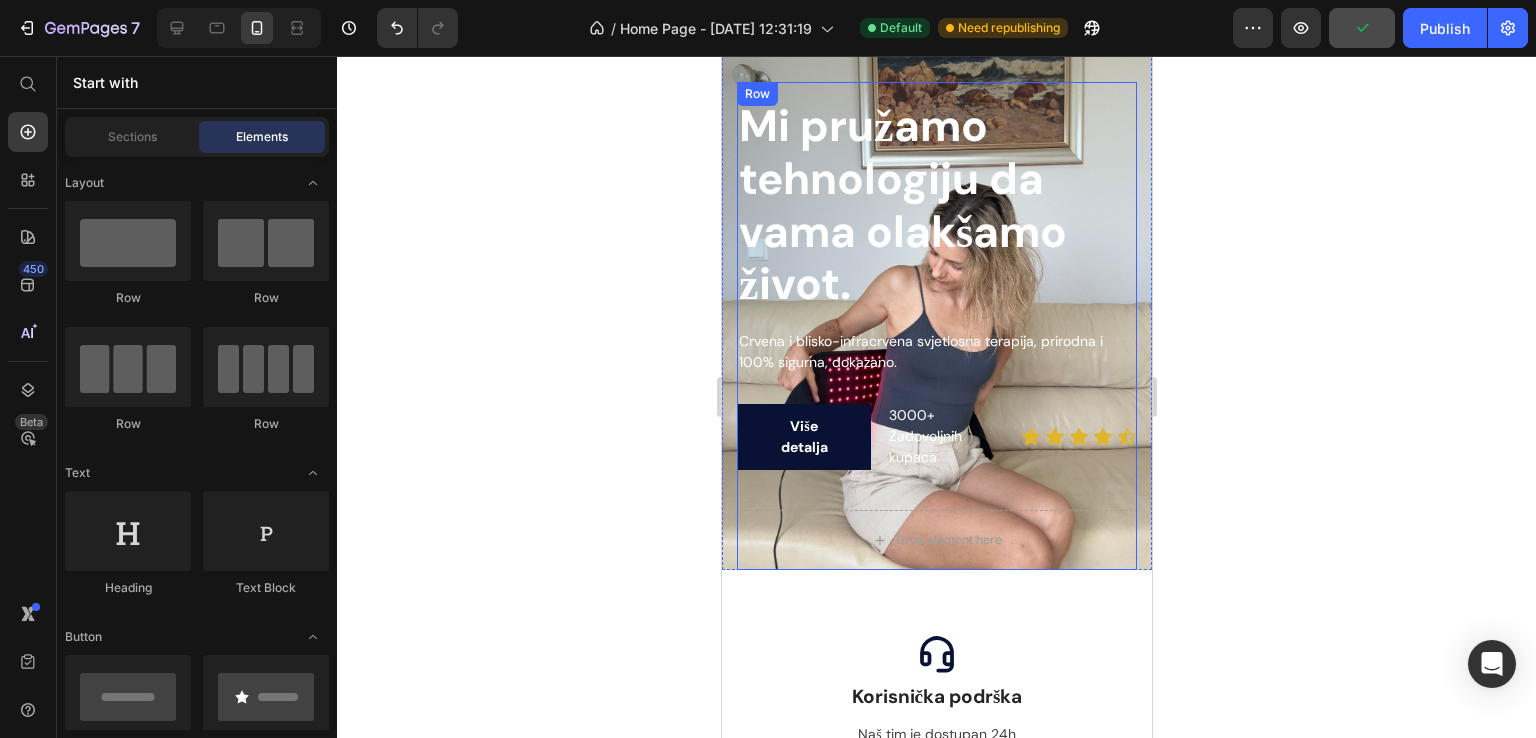 scroll, scrollTop: 0, scrollLeft: 0, axis: both 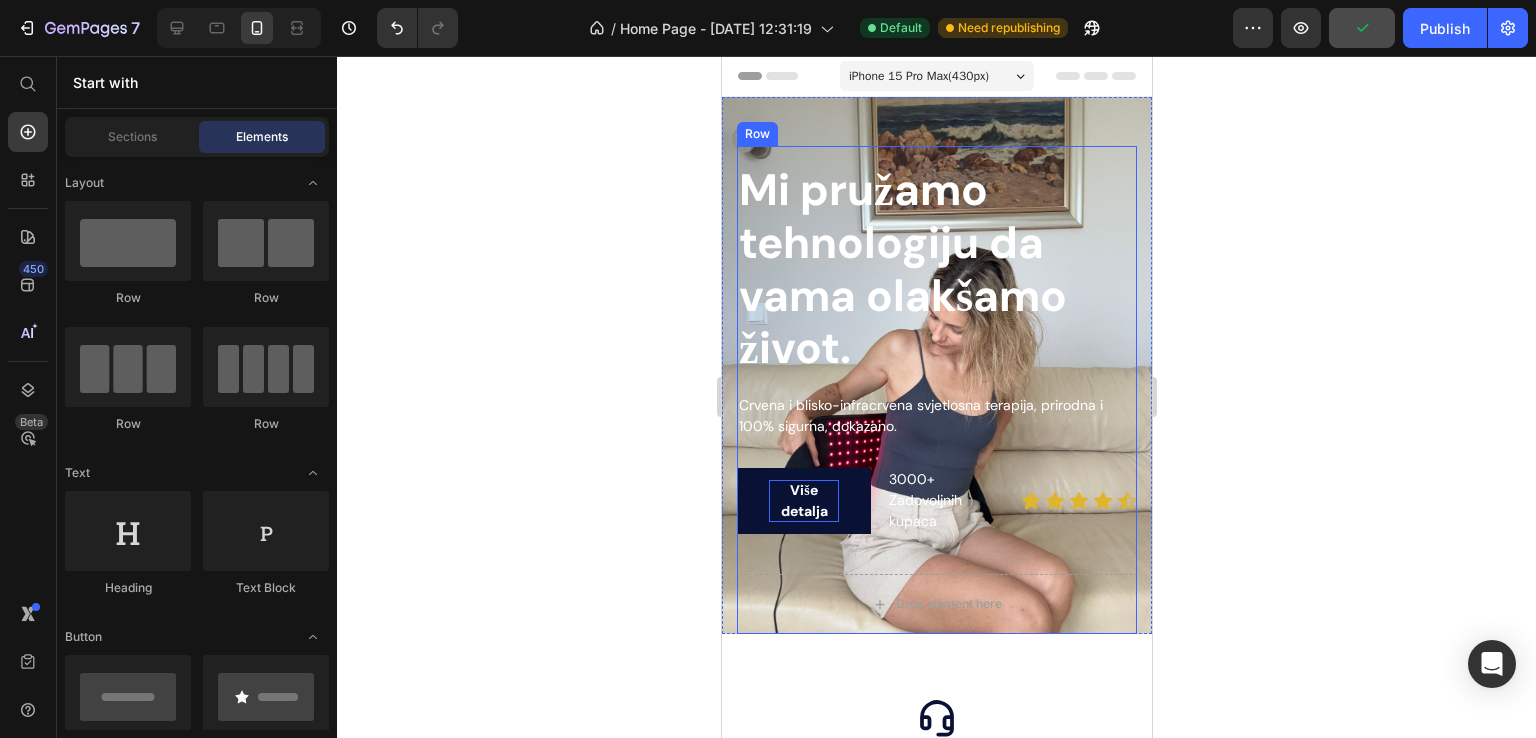 click on "Više detalja" at bounding box center (803, 501) 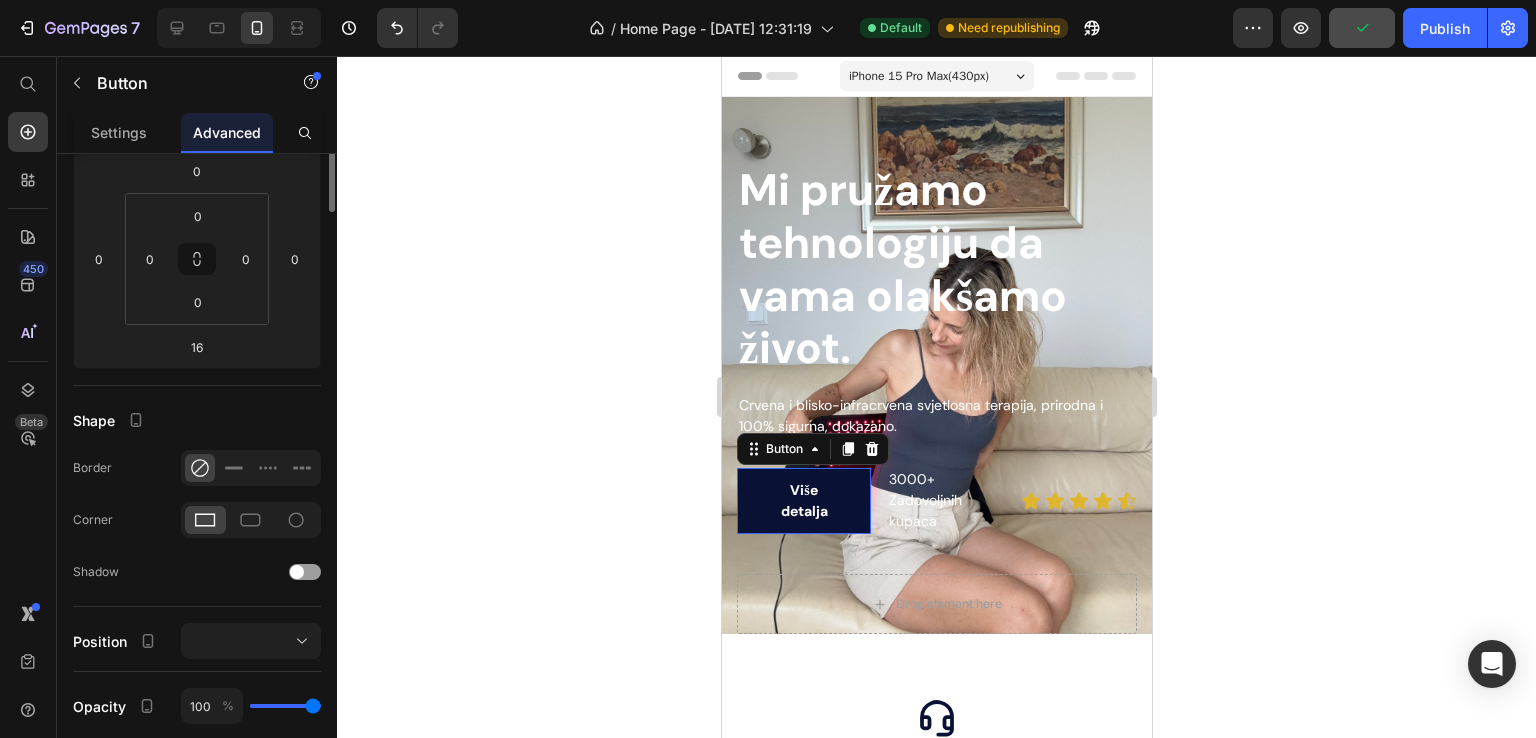 scroll, scrollTop: 0, scrollLeft: 0, axis: both 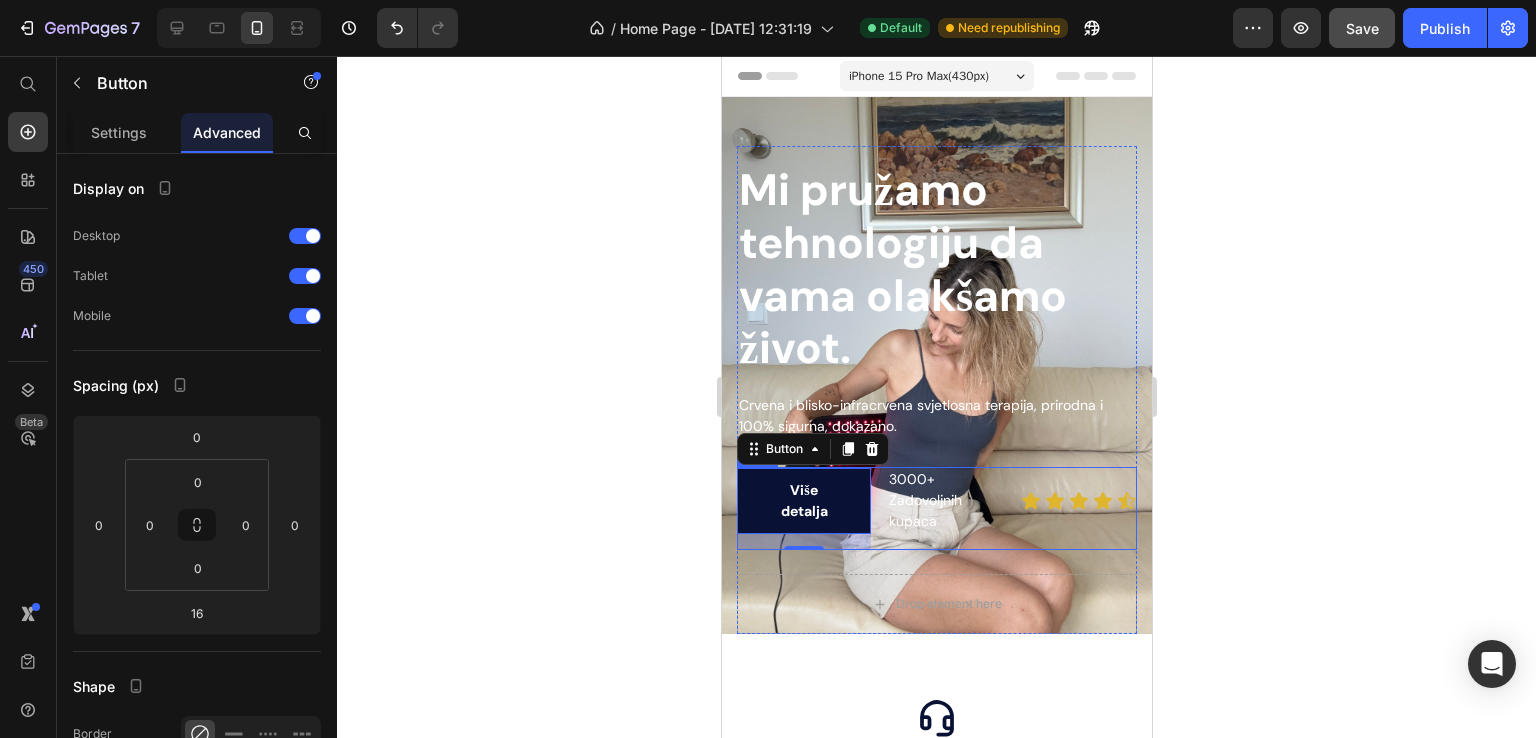 click on "Više detalja Button   16 3000+ Zadovoljnih kupaca Text block Icon Icon Icon Icon Icon Icon List Row" at bounding box center (936, 508) 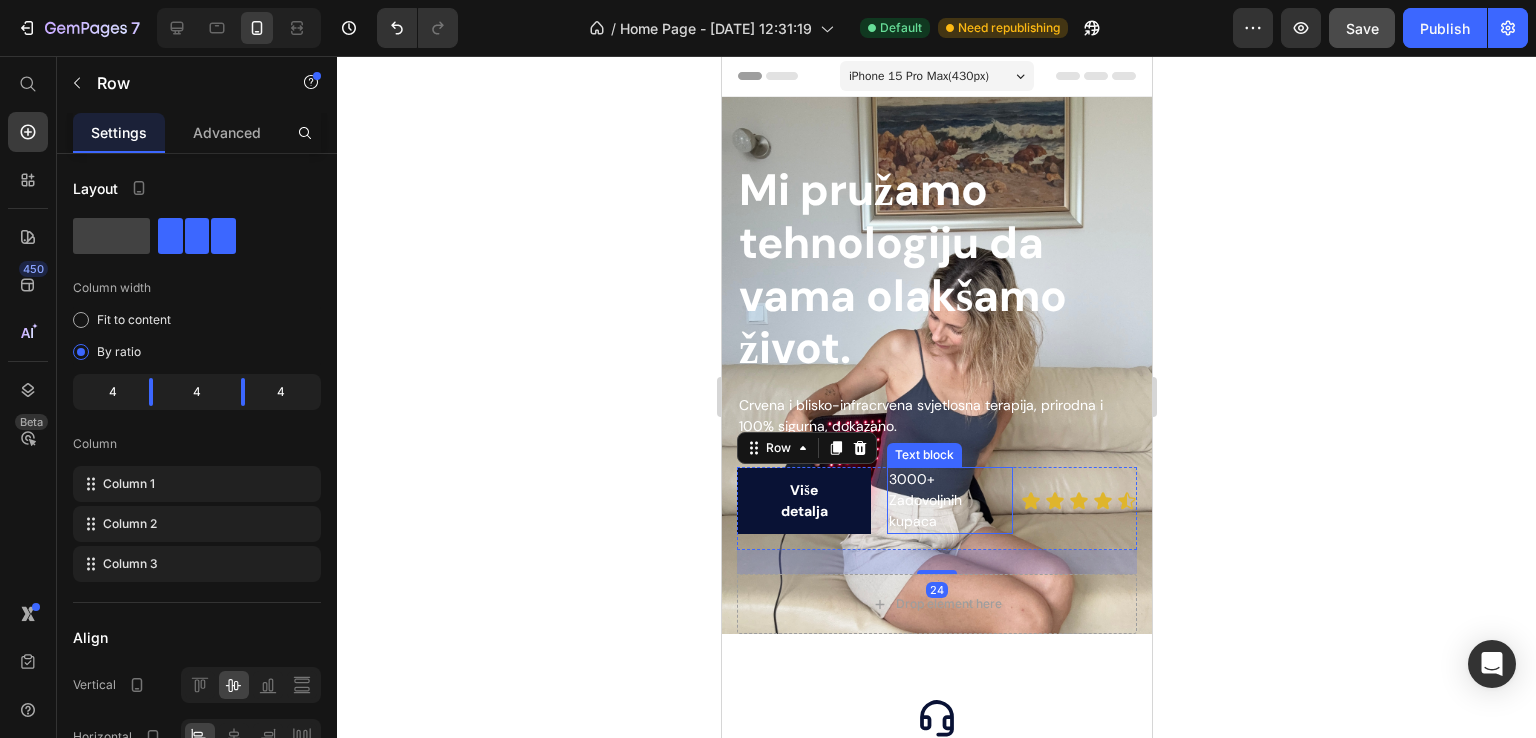 click on "3000+ Zadovoljnih kupaca" at bounding box center [949, 500] 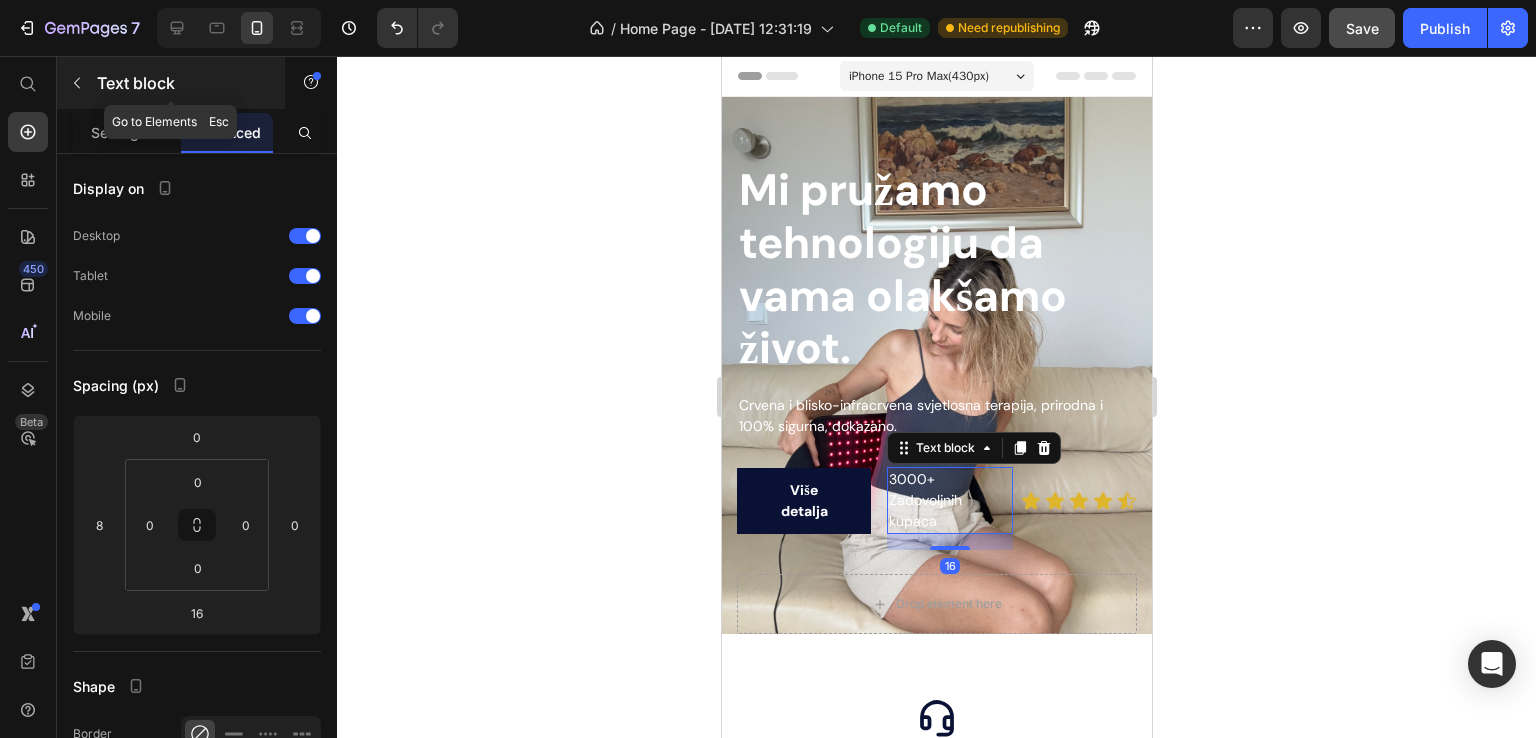 click at bounding box center (77, 83) 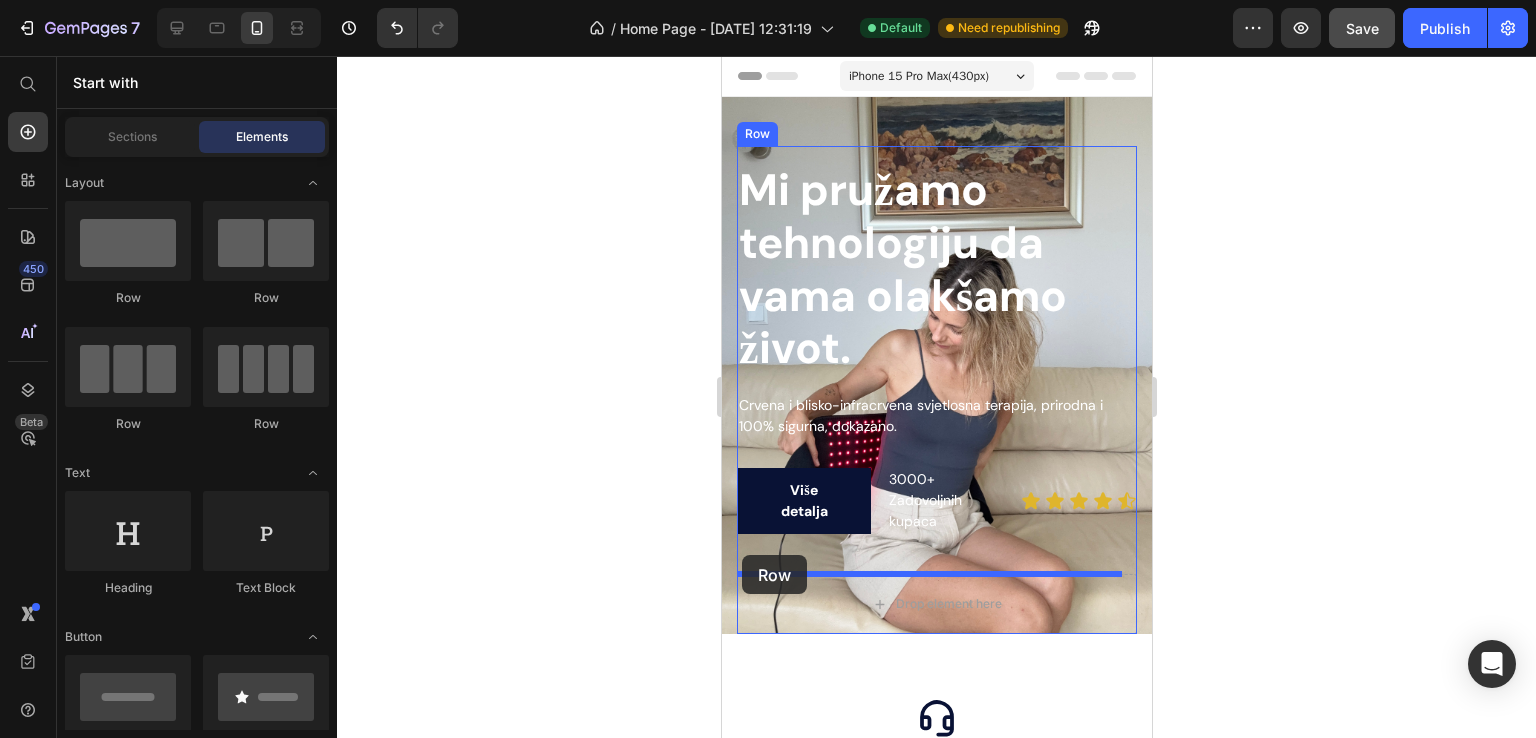 drag, startPoint x: 1000, startPoint y: 311, endPoint x: 1349, endPoint y: 543, distance: 419.07635 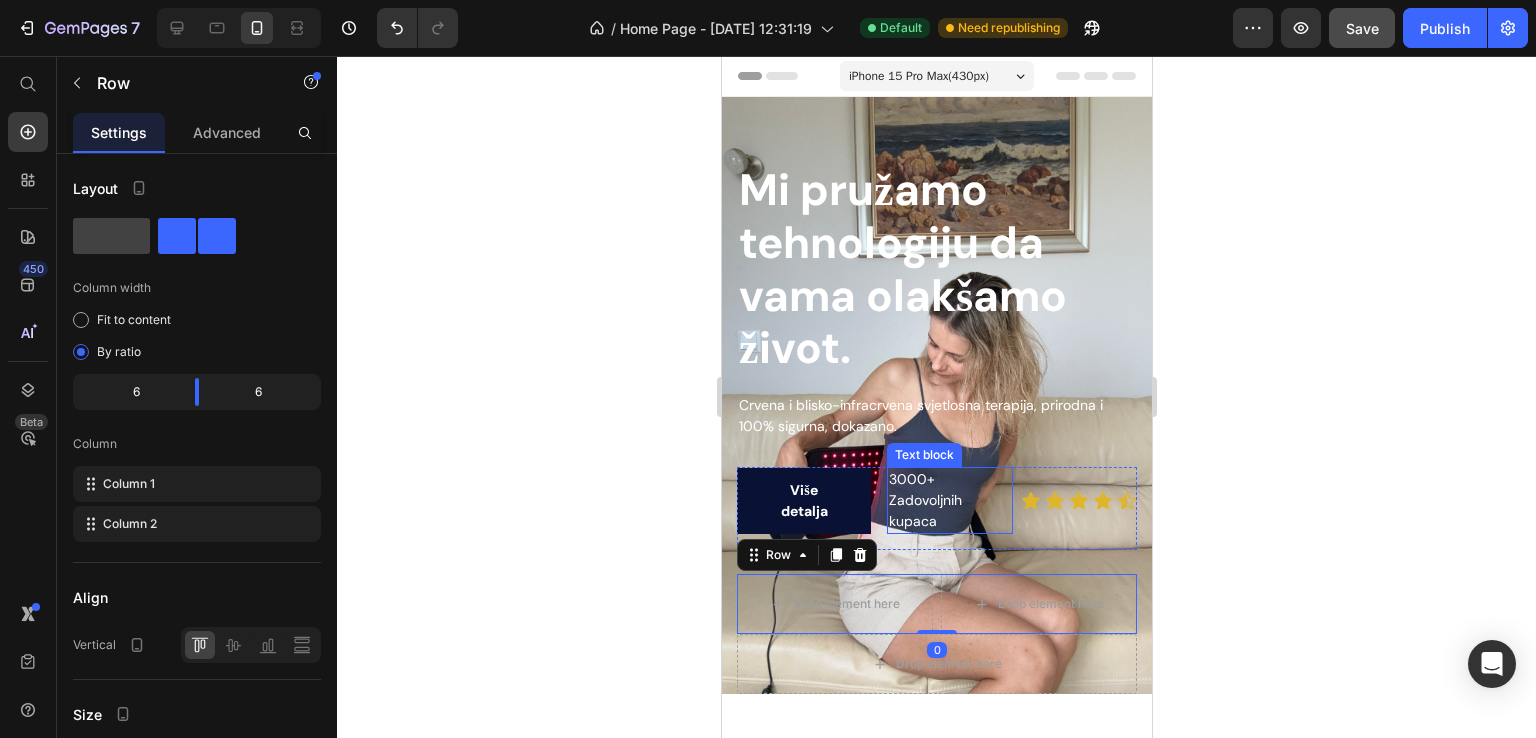 click on "3000+ Zadovoljnih kupaca" at bounding box center [949, 500] 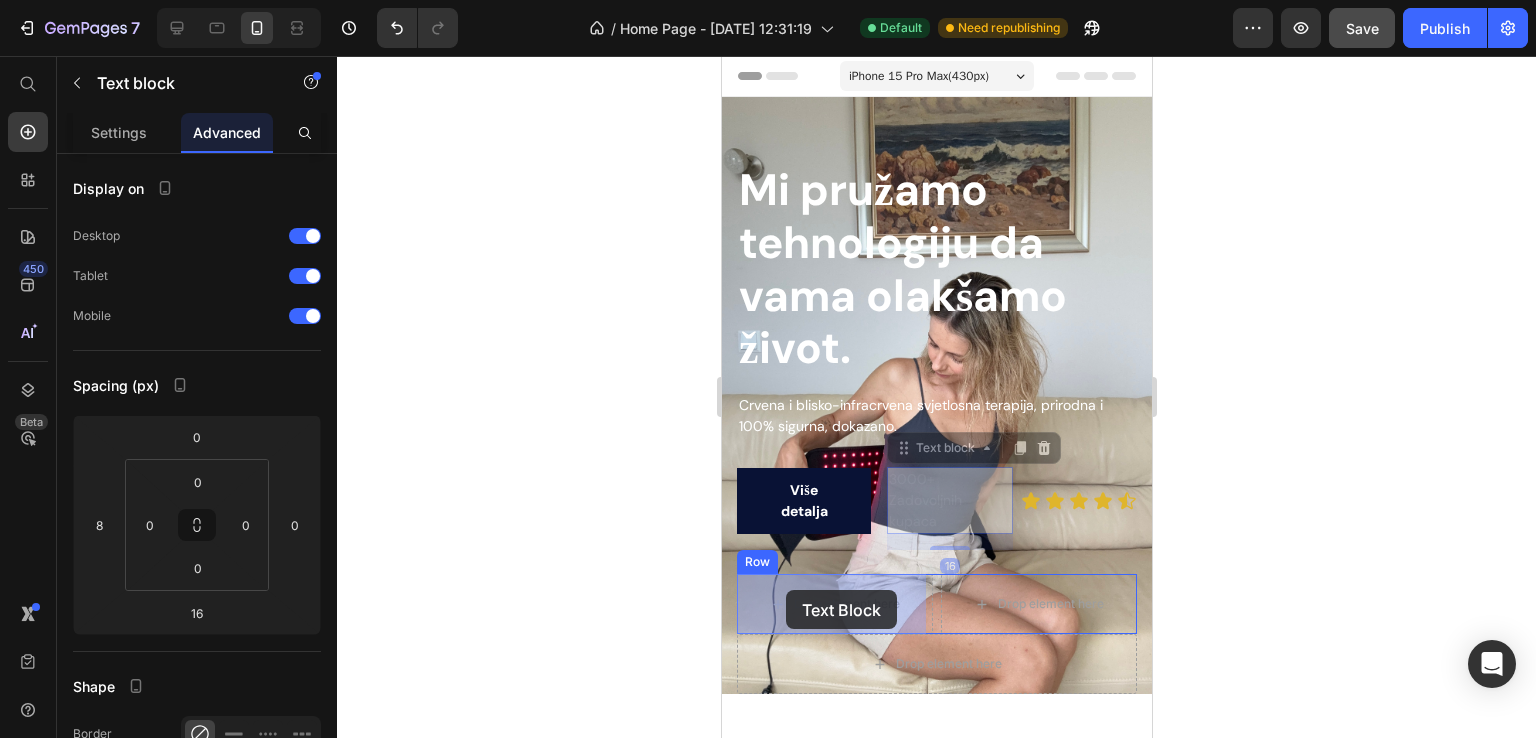 drag, startPoint x: 896, startPoint y: 453, endPoint x: 785, endPoint y: 590, distance: 176.32356 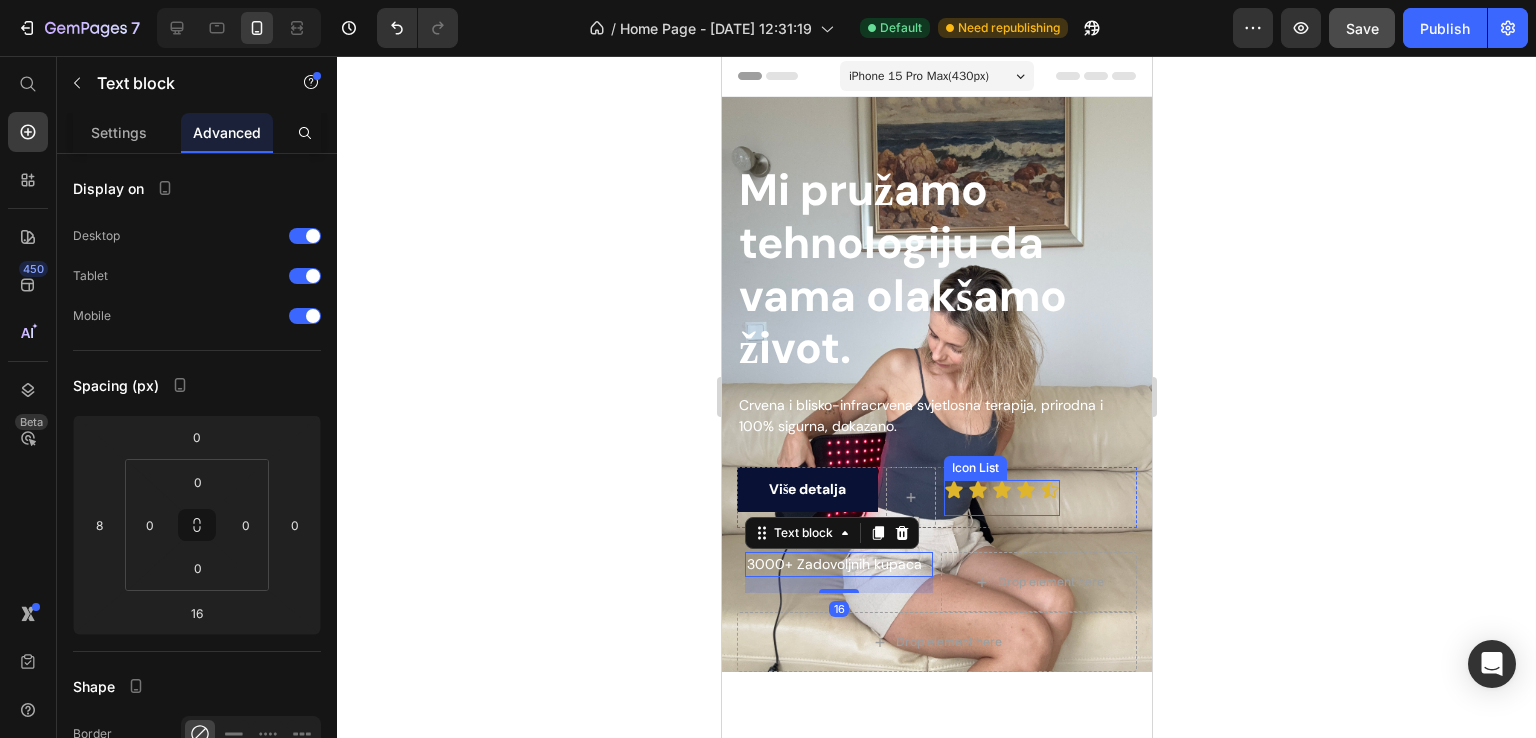 click on "Icon" at bounding box center (1025, 498) 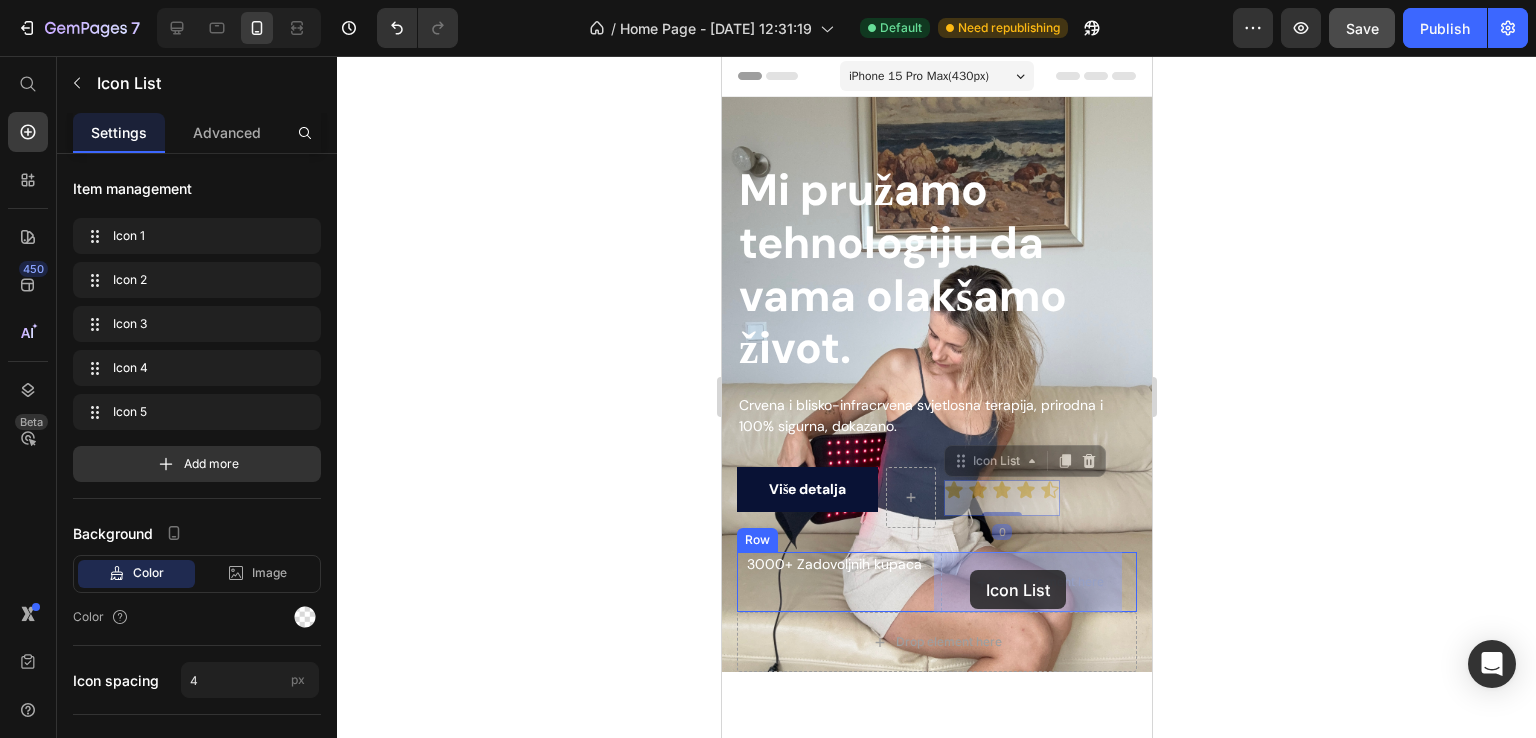 drag, startPoint x: 968, startPoint y: 466, endPoint x: 969, endPoint y: 570, distance: 104.00481 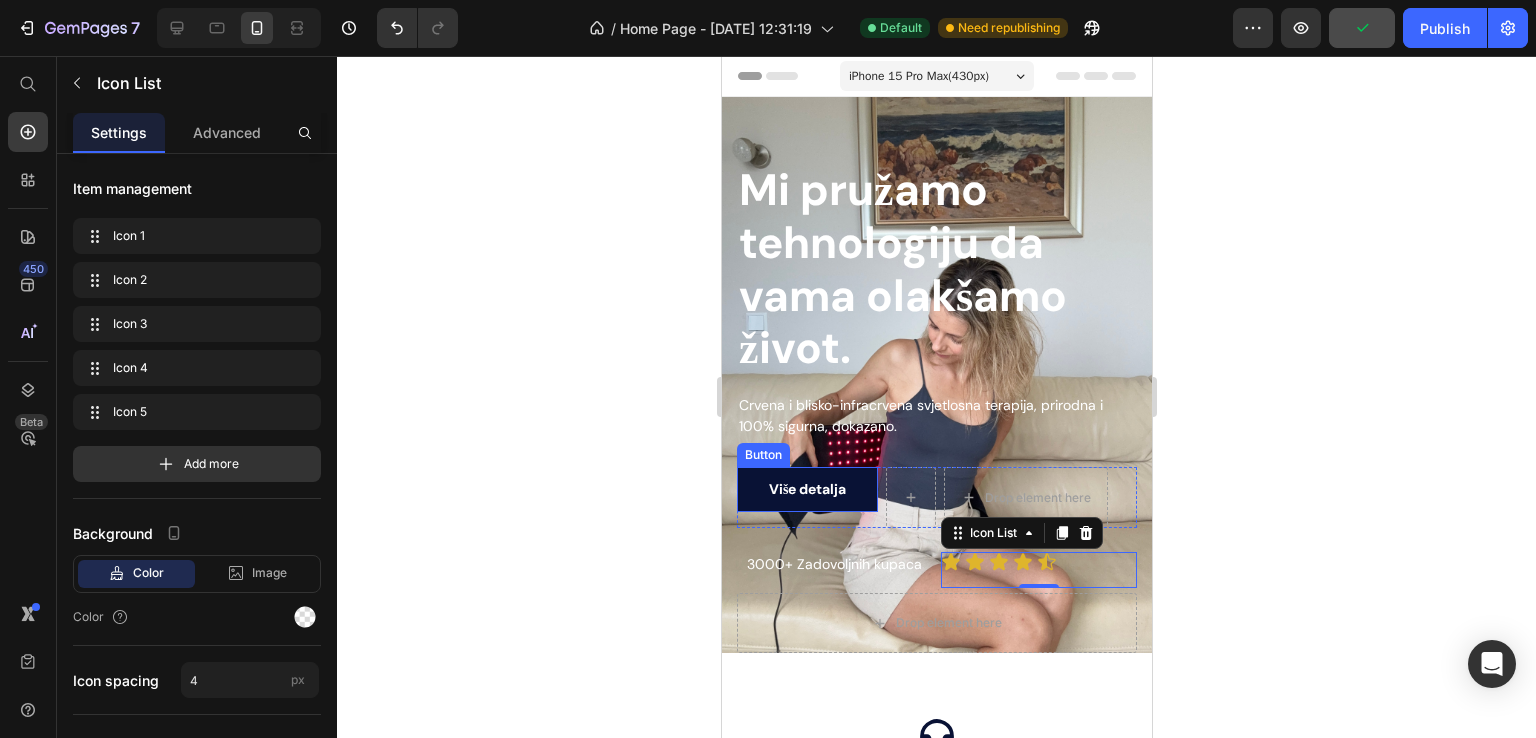 click on "Više detalja" at bounding box center [806, 489] 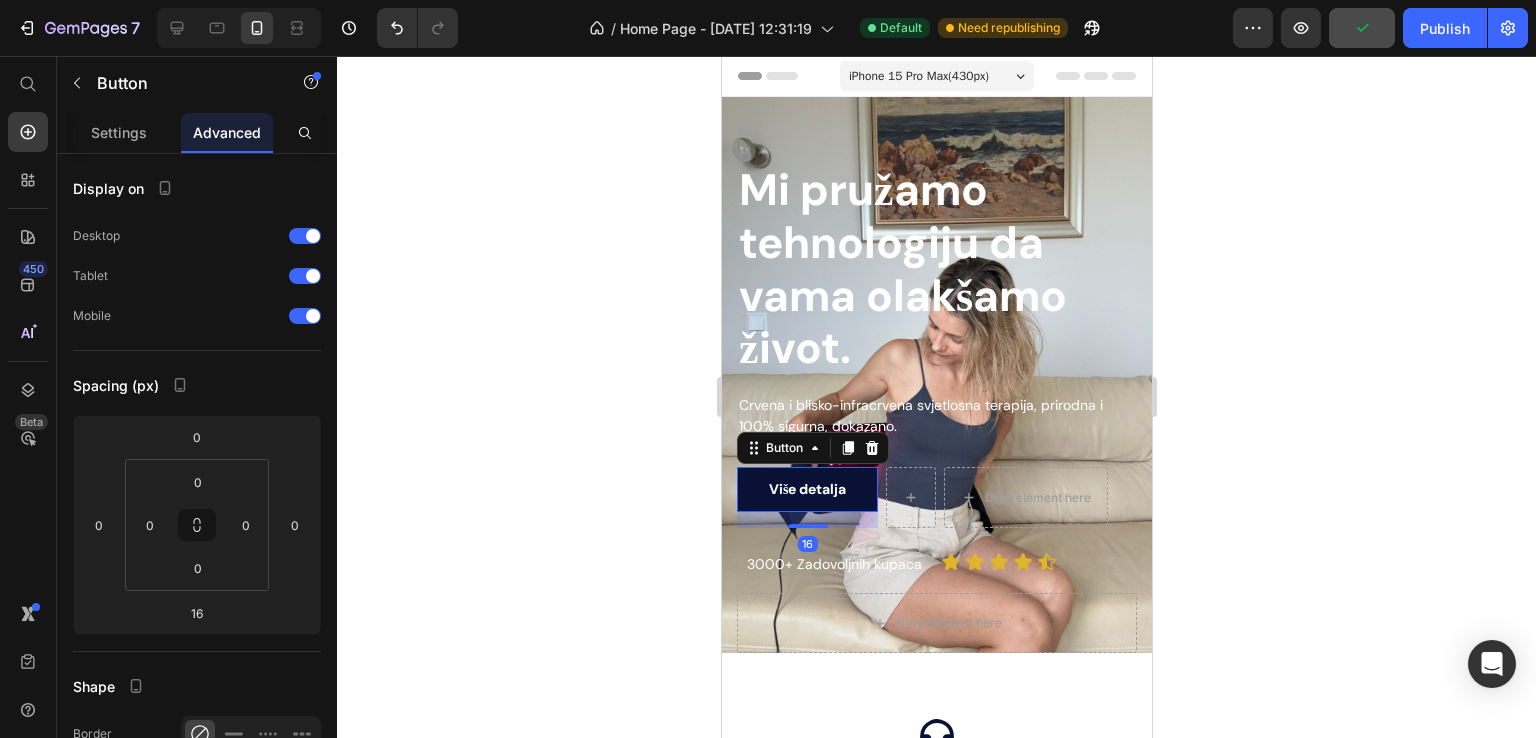 click 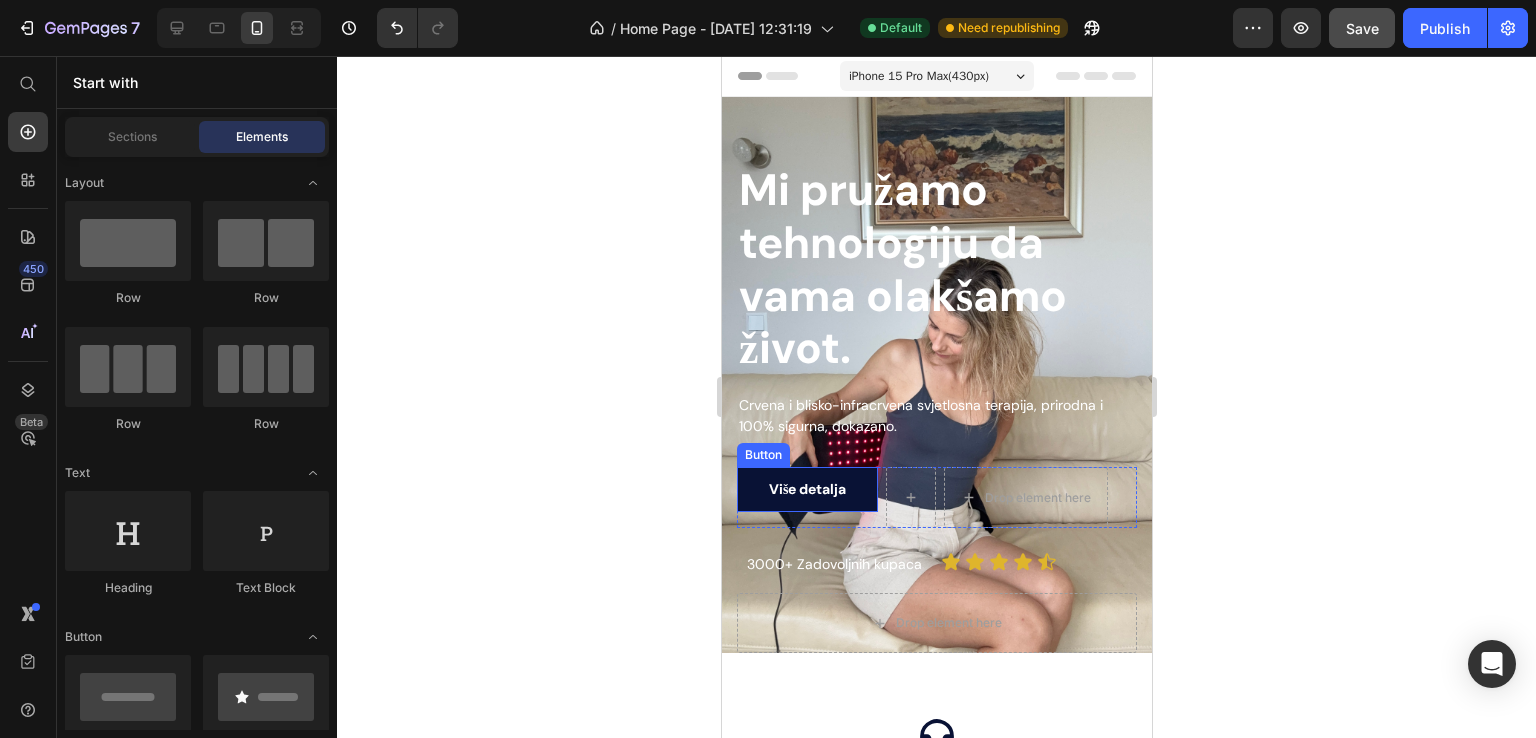 click on "Više detalja" at bounding box center [806, 489] 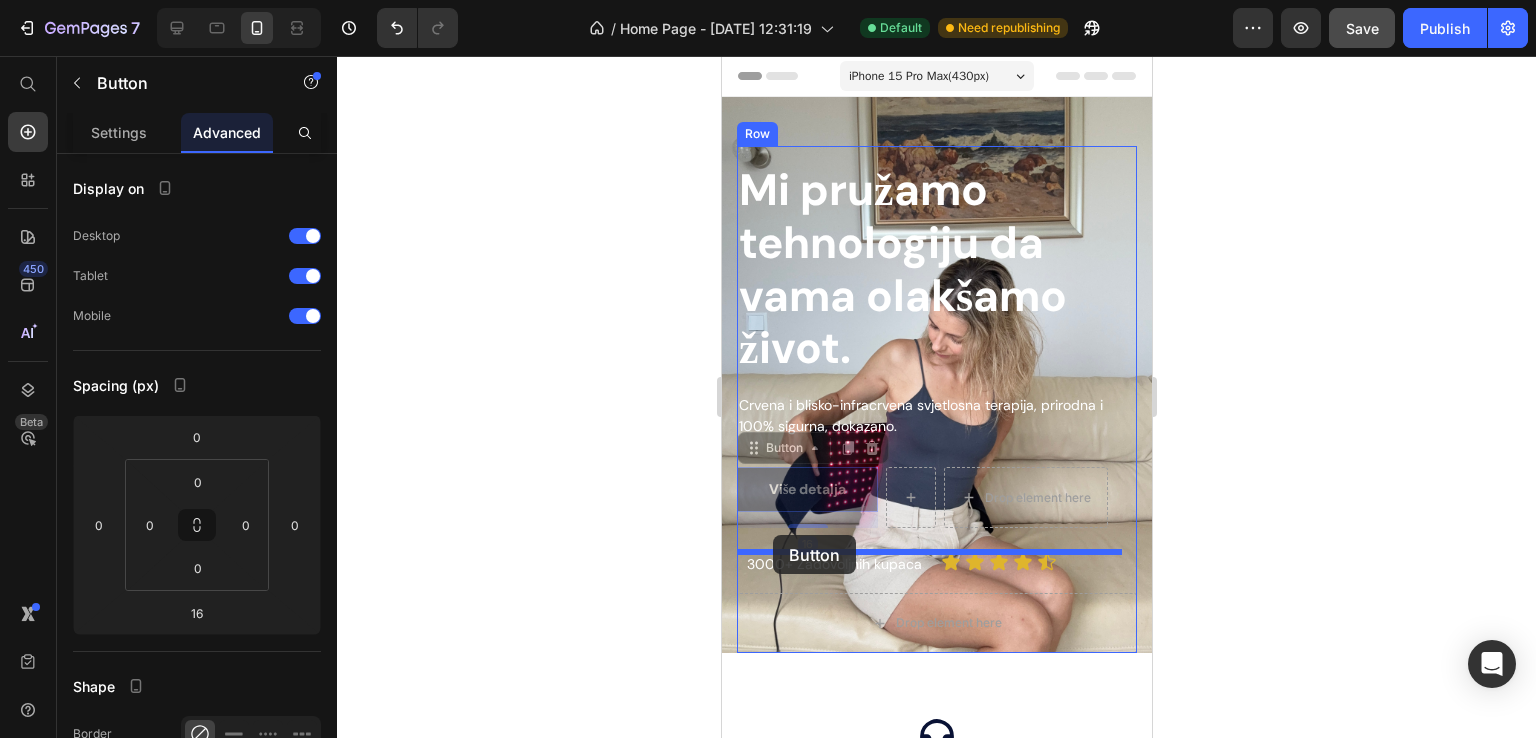 drag, startPoint x: 752, startPoint y: 450, endPoint x: 772, endPoint y: 535, distance: 87.32124 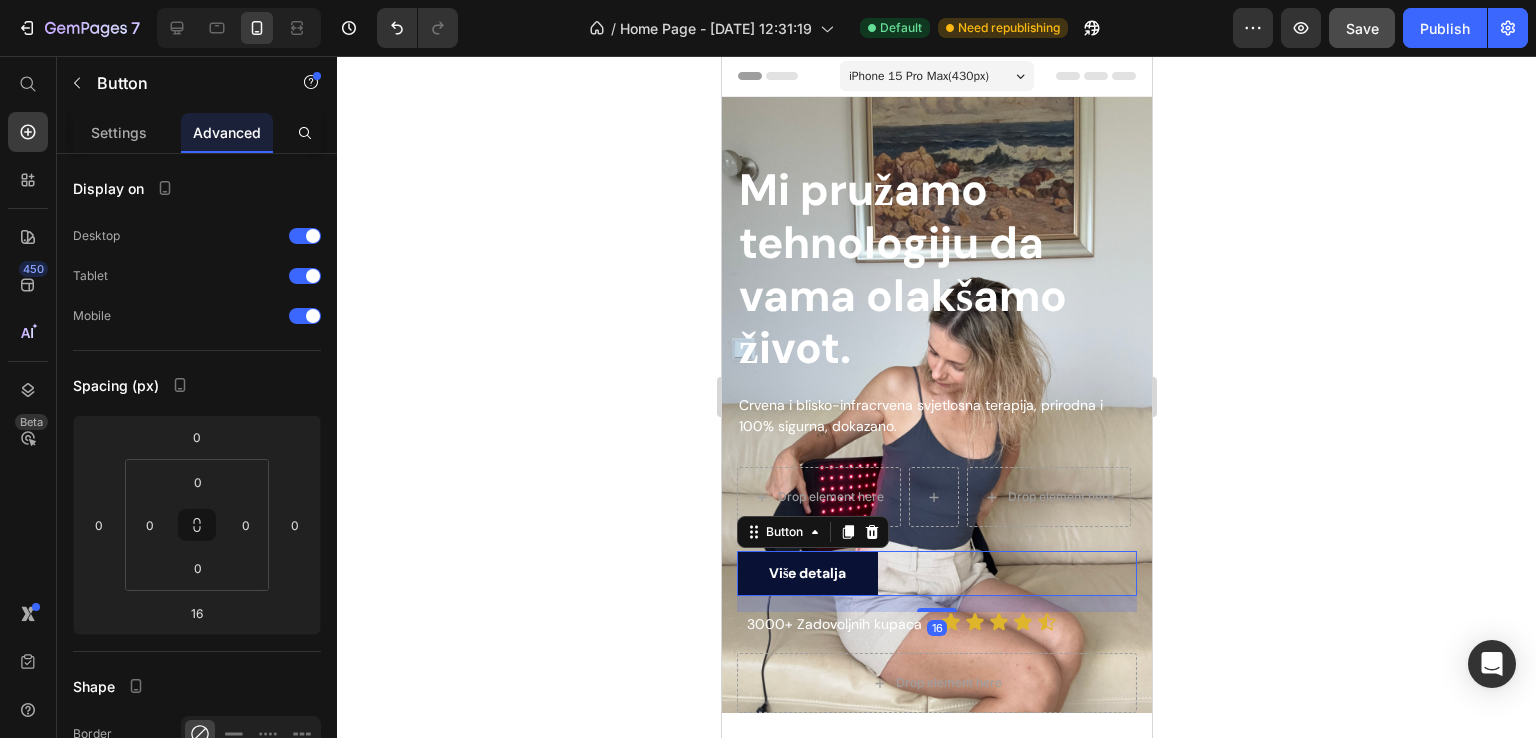 click 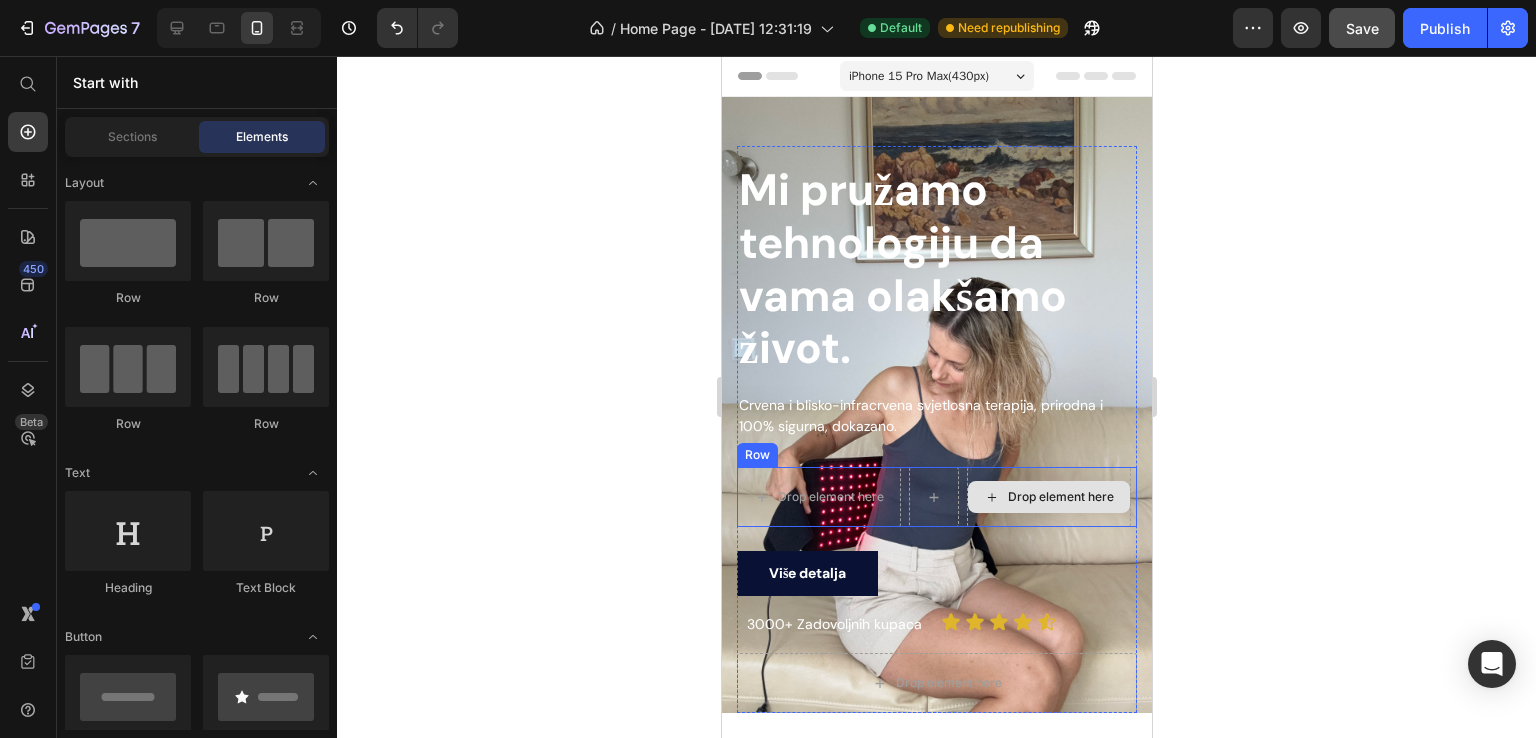 click 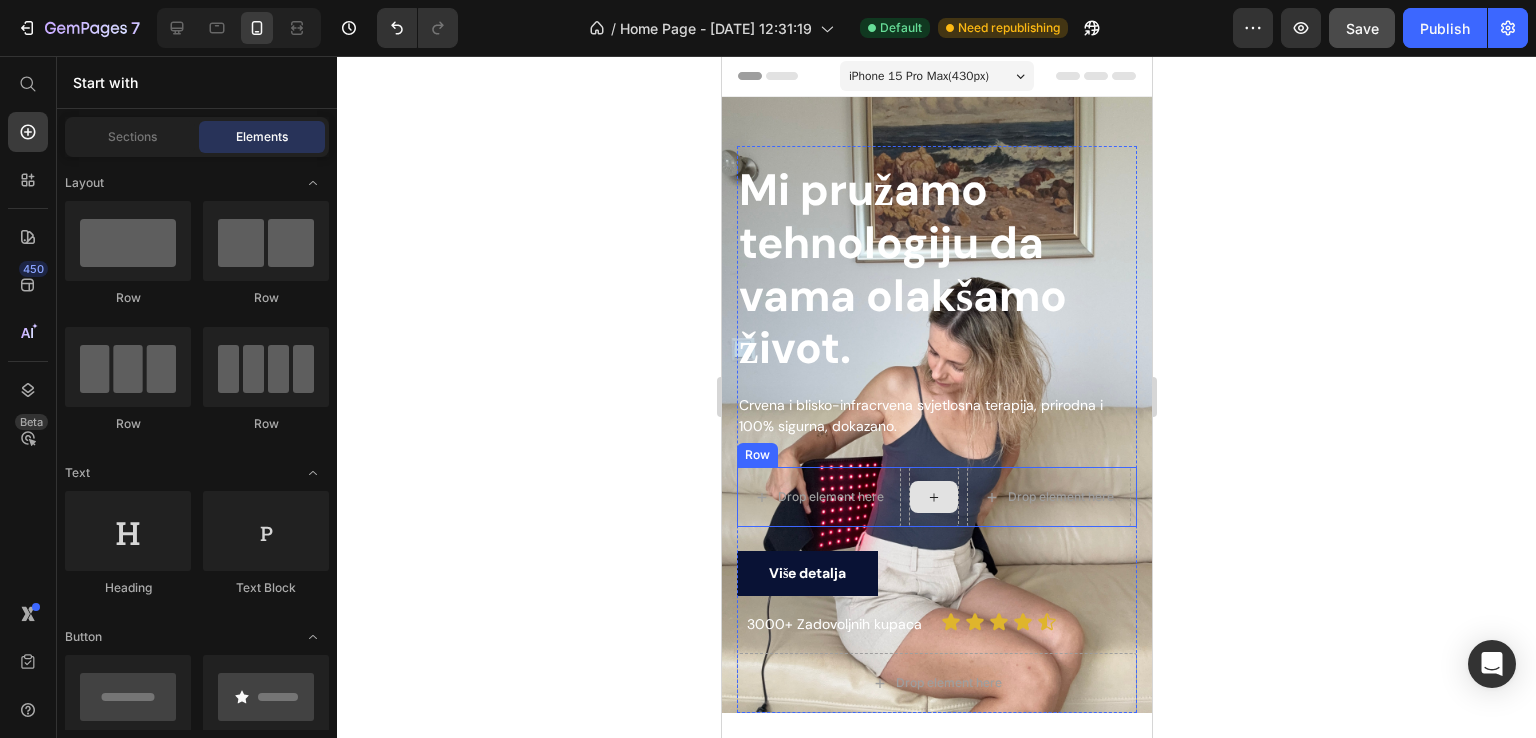 click 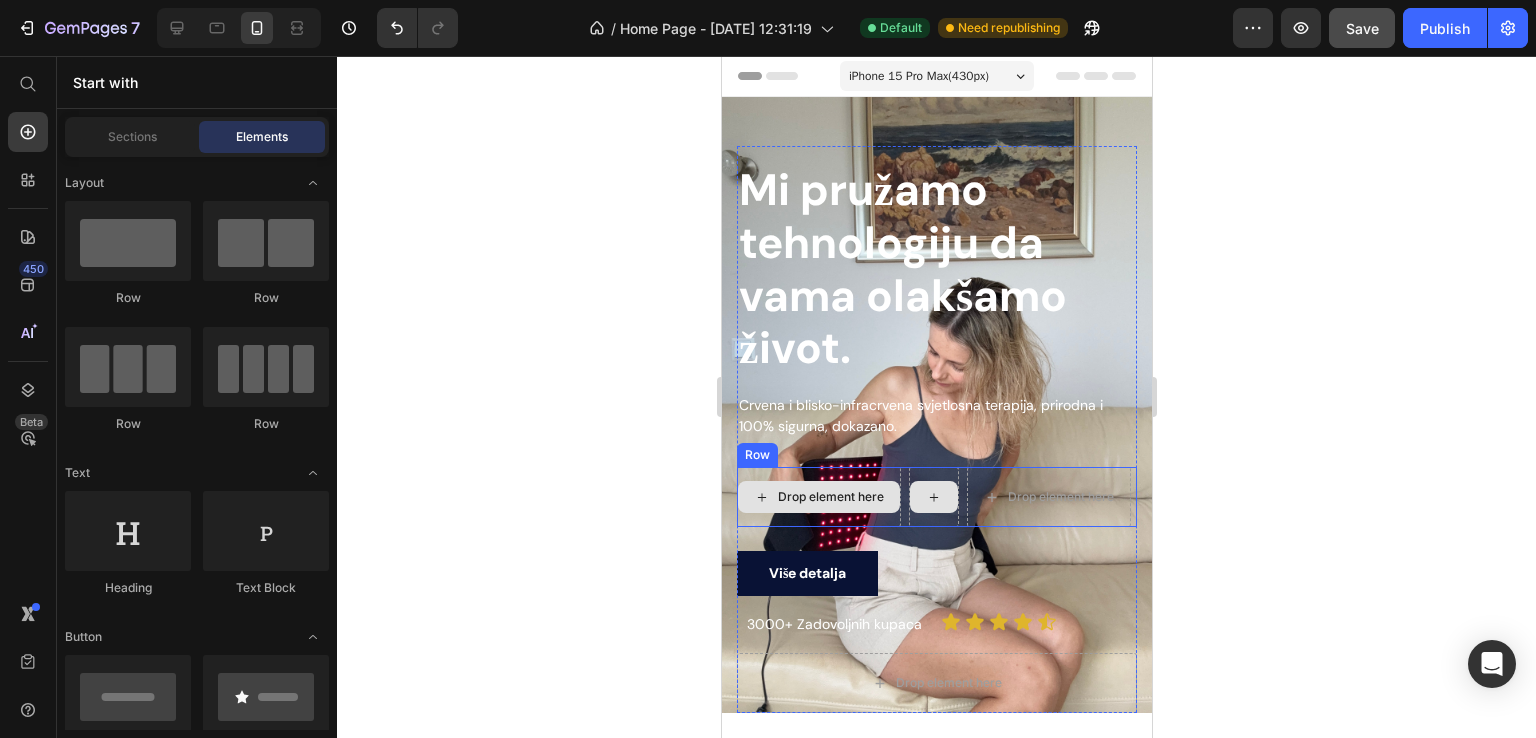 click on "Drop element here" at bounding box center [818, 497] 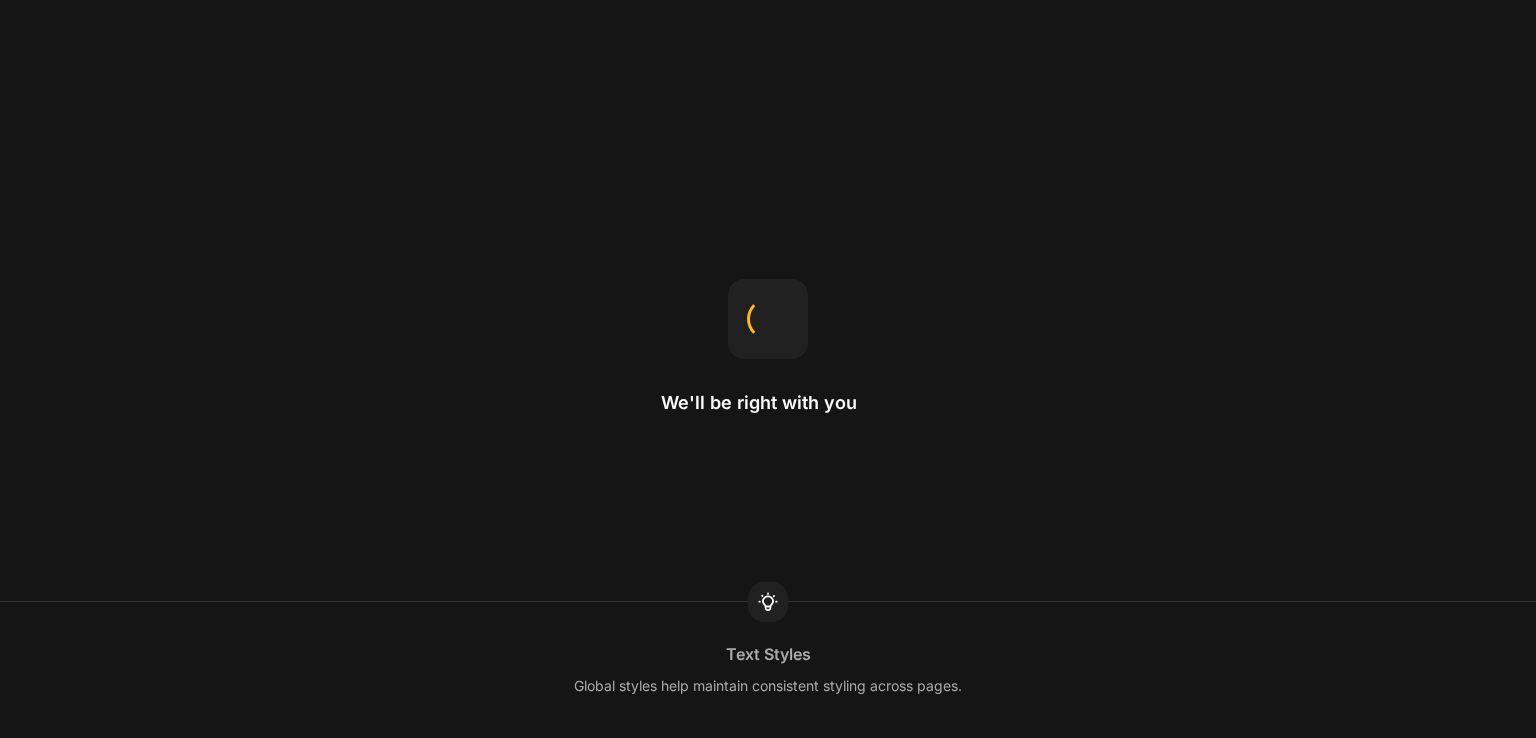 scroll, scrollTop: 0, scrollLeft: 0, axis: both 